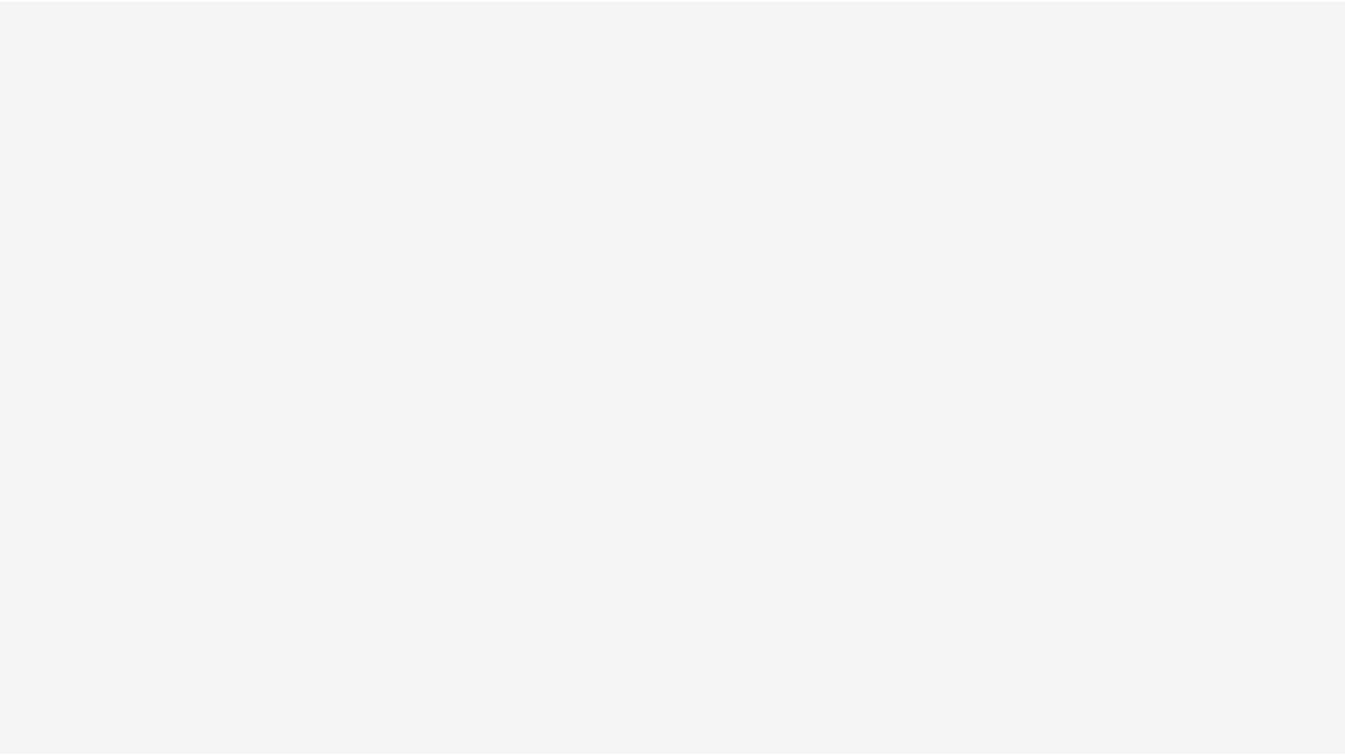 scroll, scrollTop: 0, scrollLeft: 0, axis: both 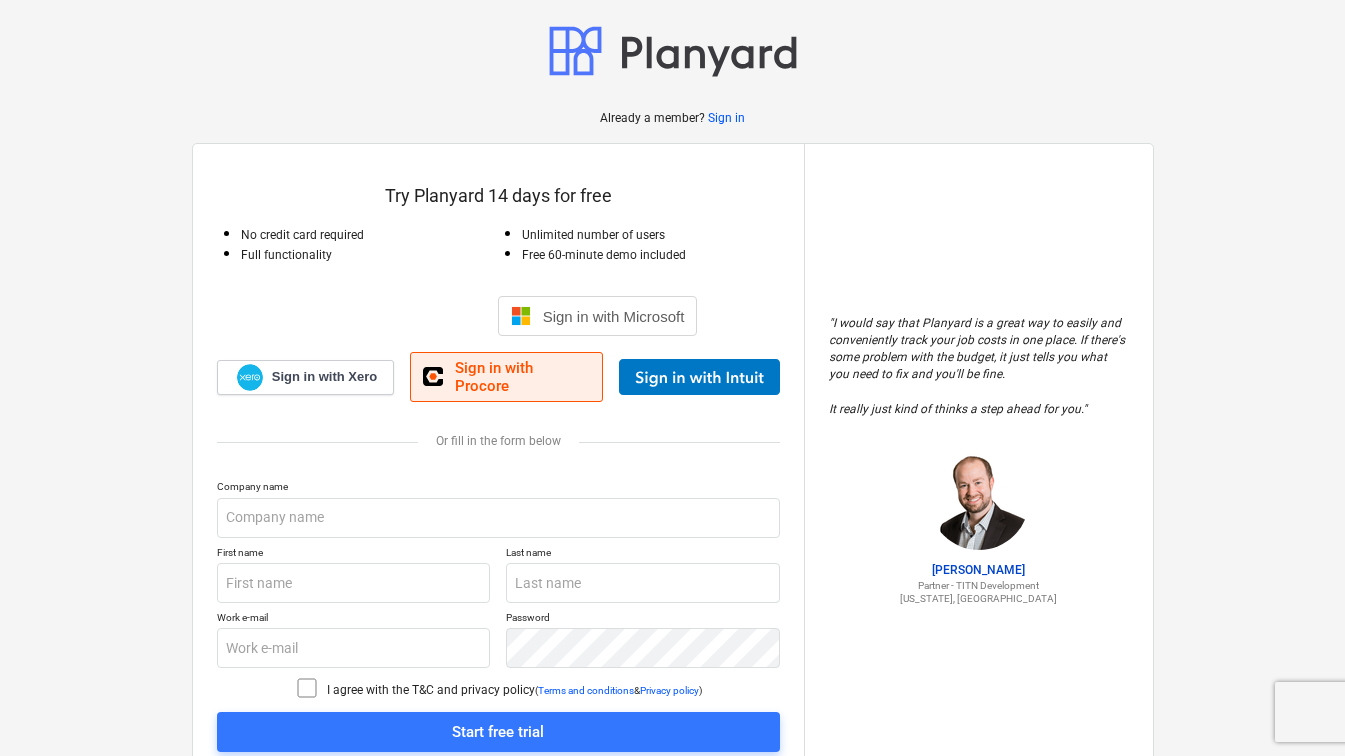 click on "Sign in with Procore" at bounding box center (522, 377) 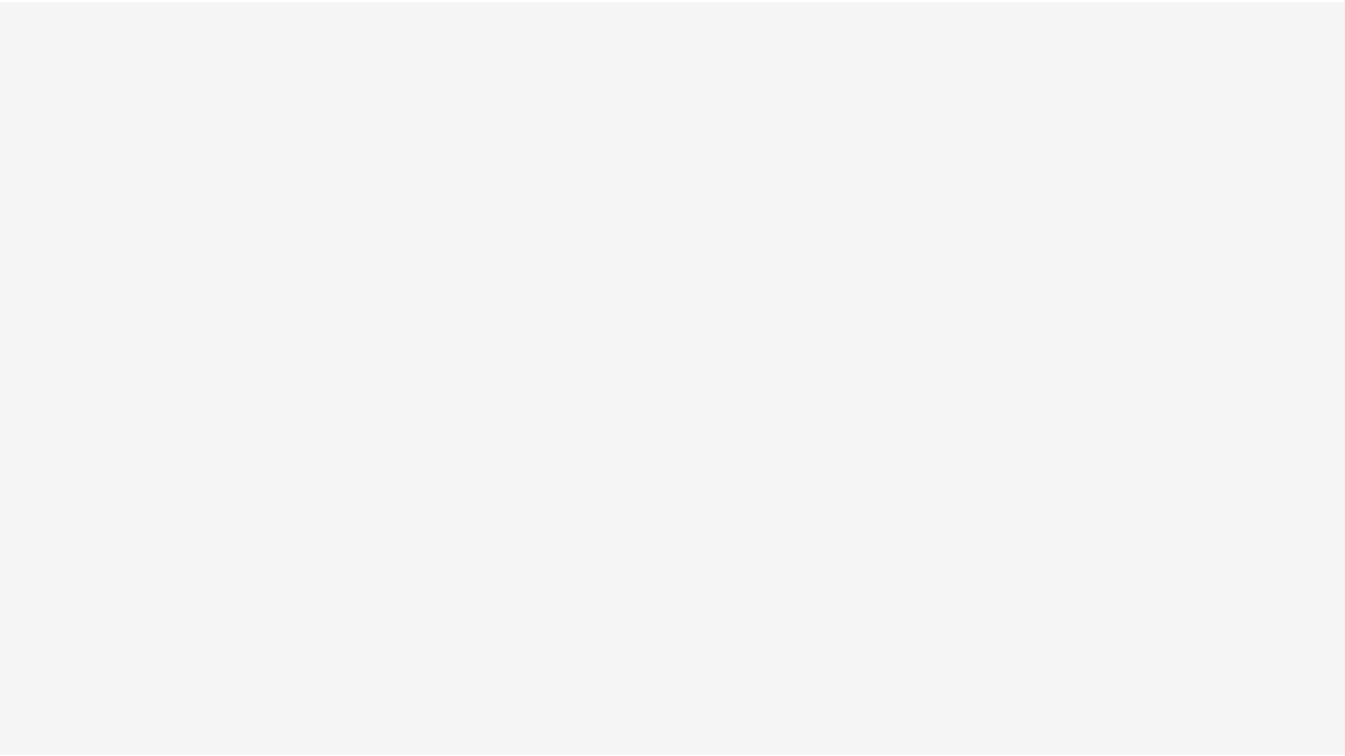scroll, scrollTop: 0, scrollLeft: 0, axis: both 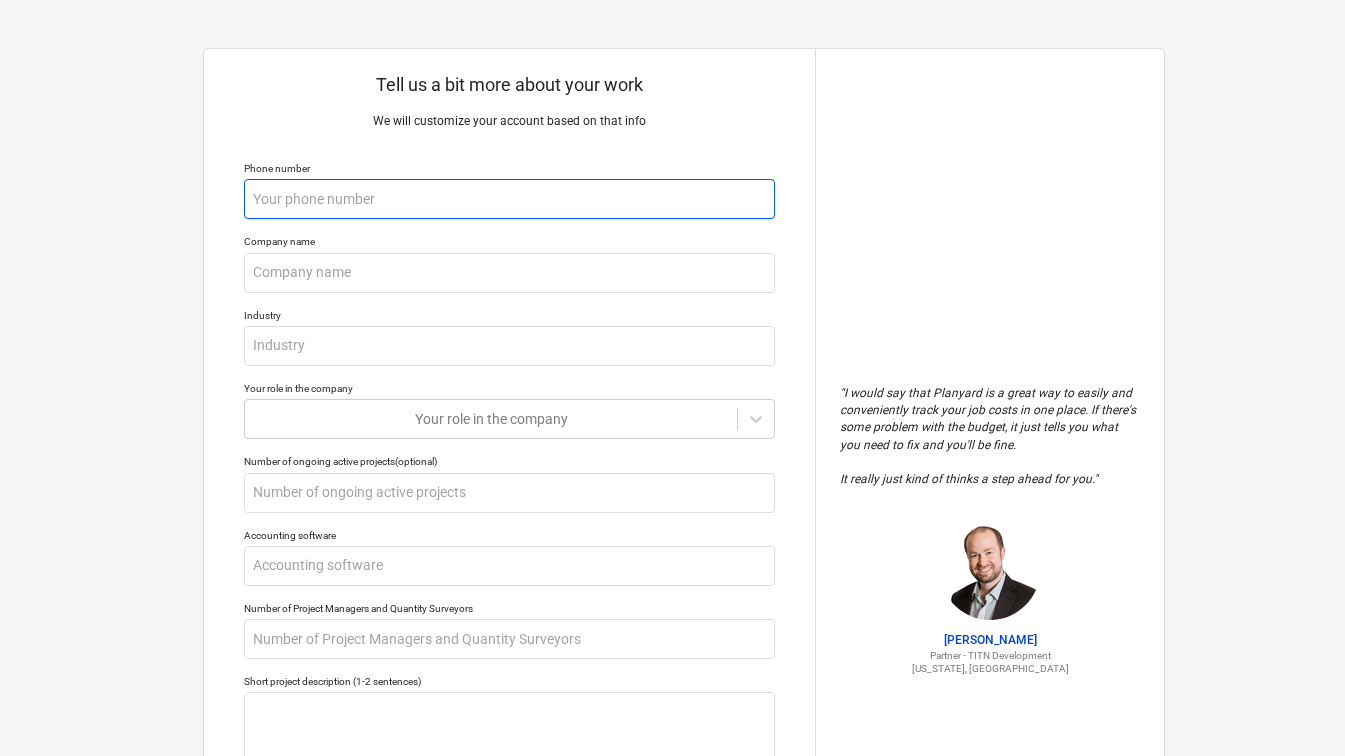 click at bounding box center [509, 199] 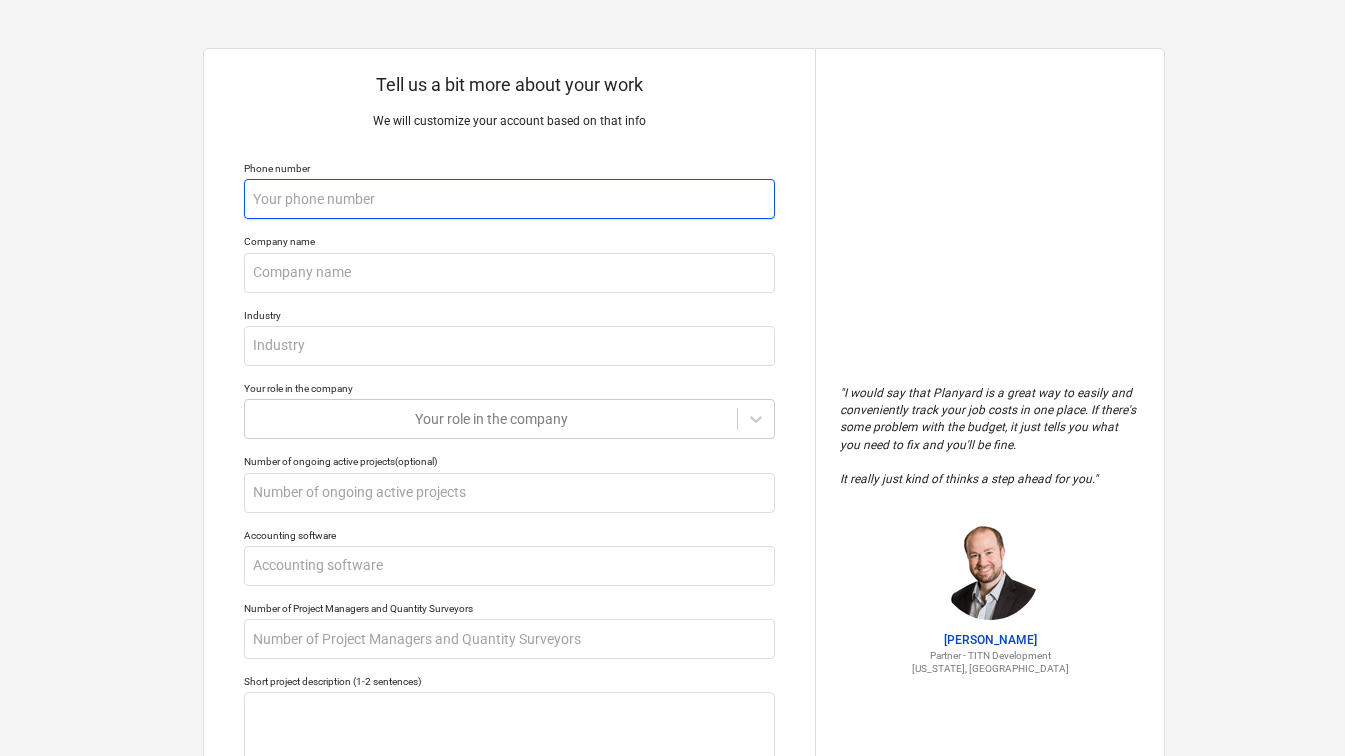 type on "x" 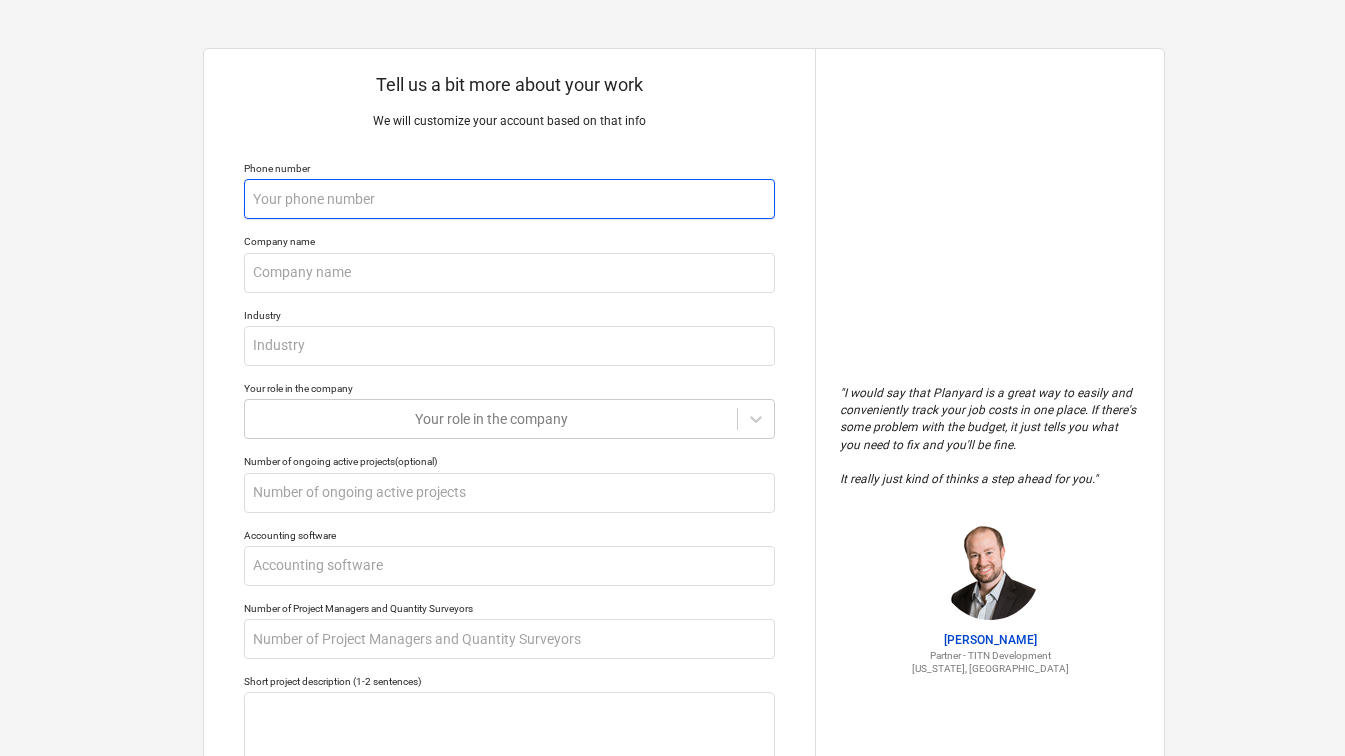 type on "5" 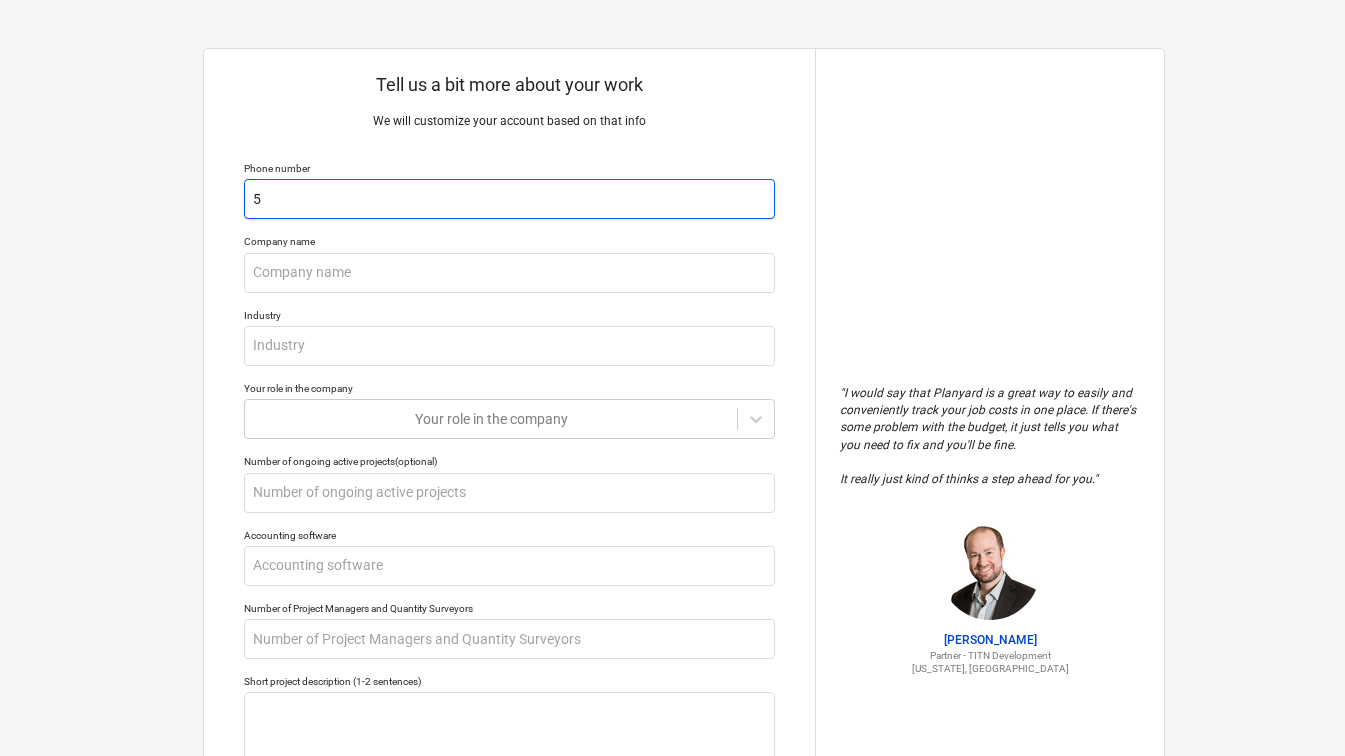 type on "x" 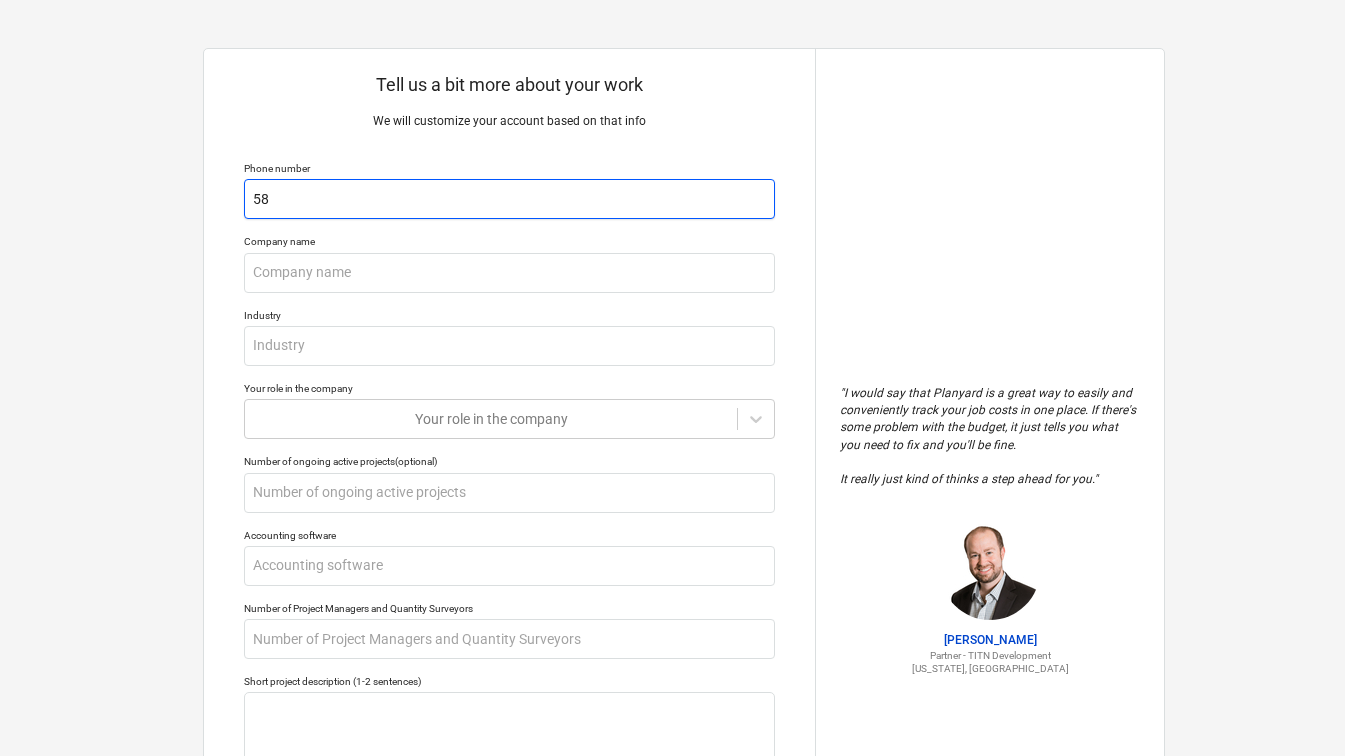 type on "585" 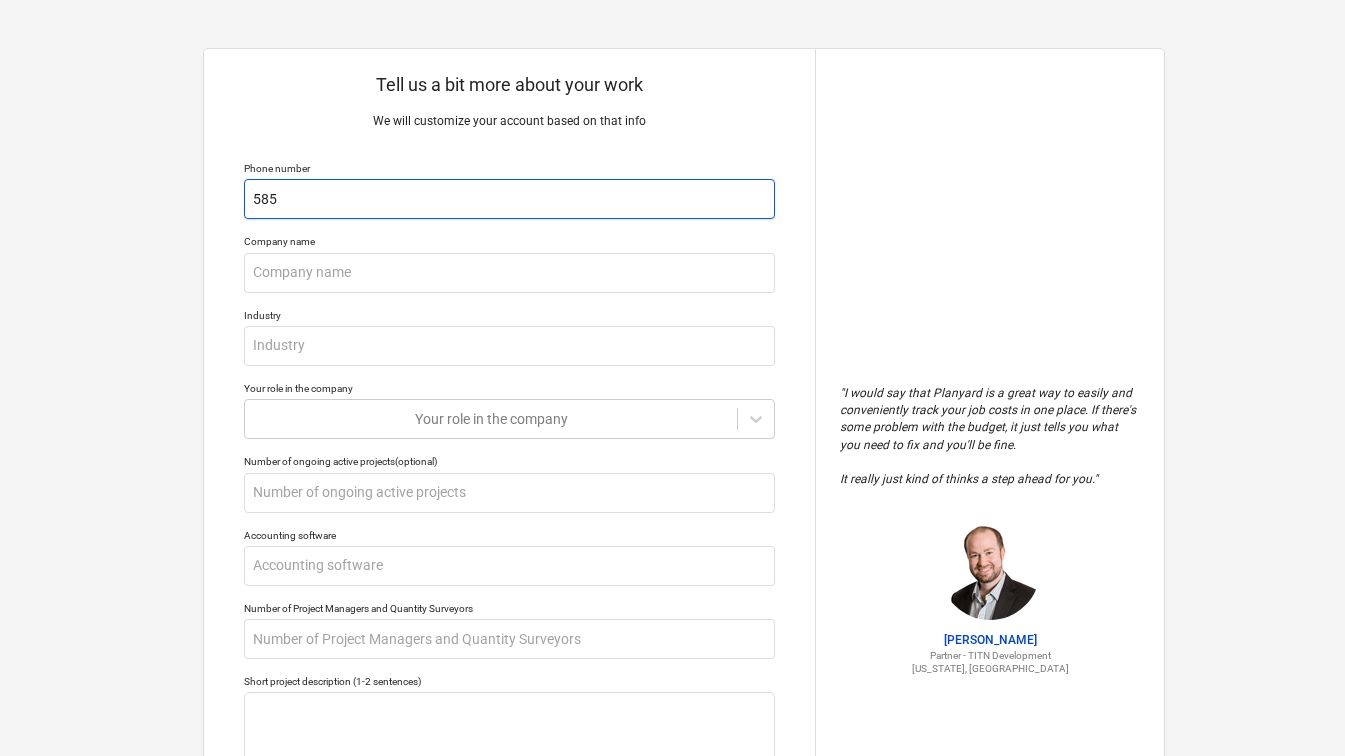 type on "x" 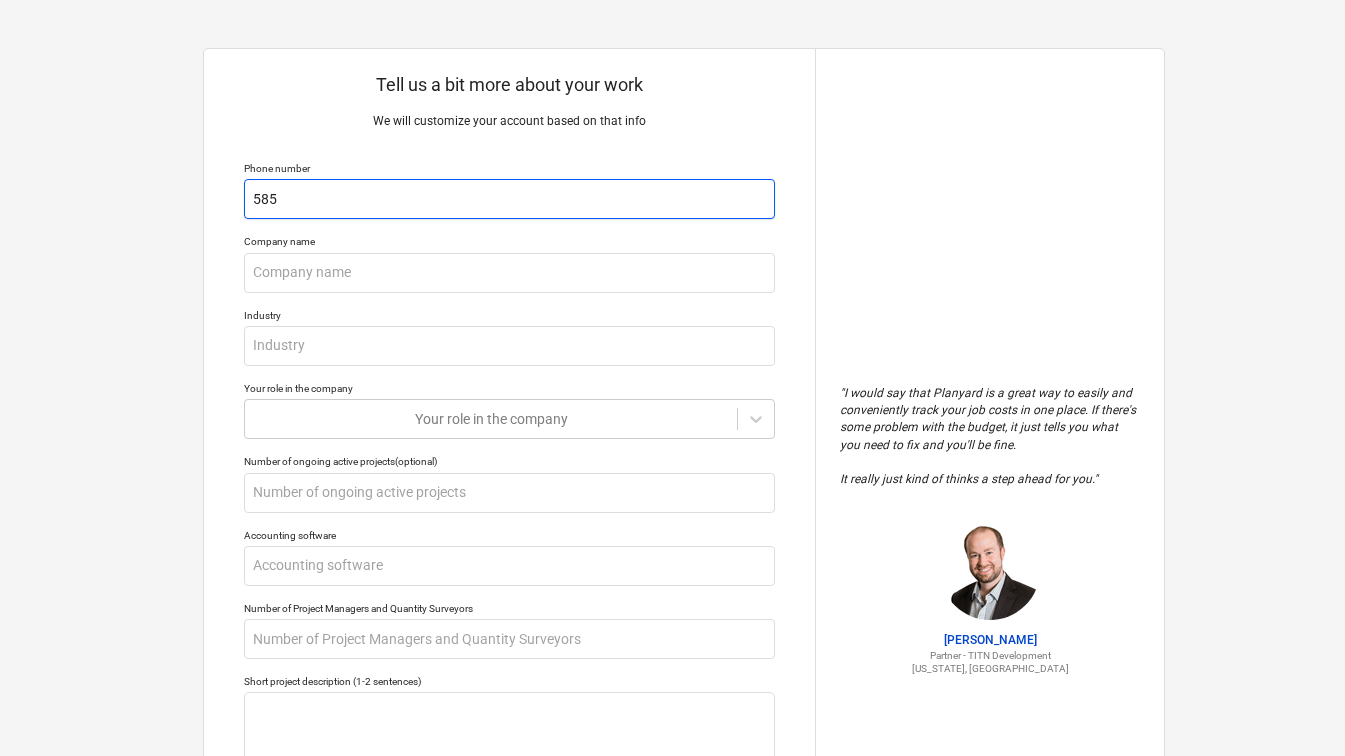 type on "5854" 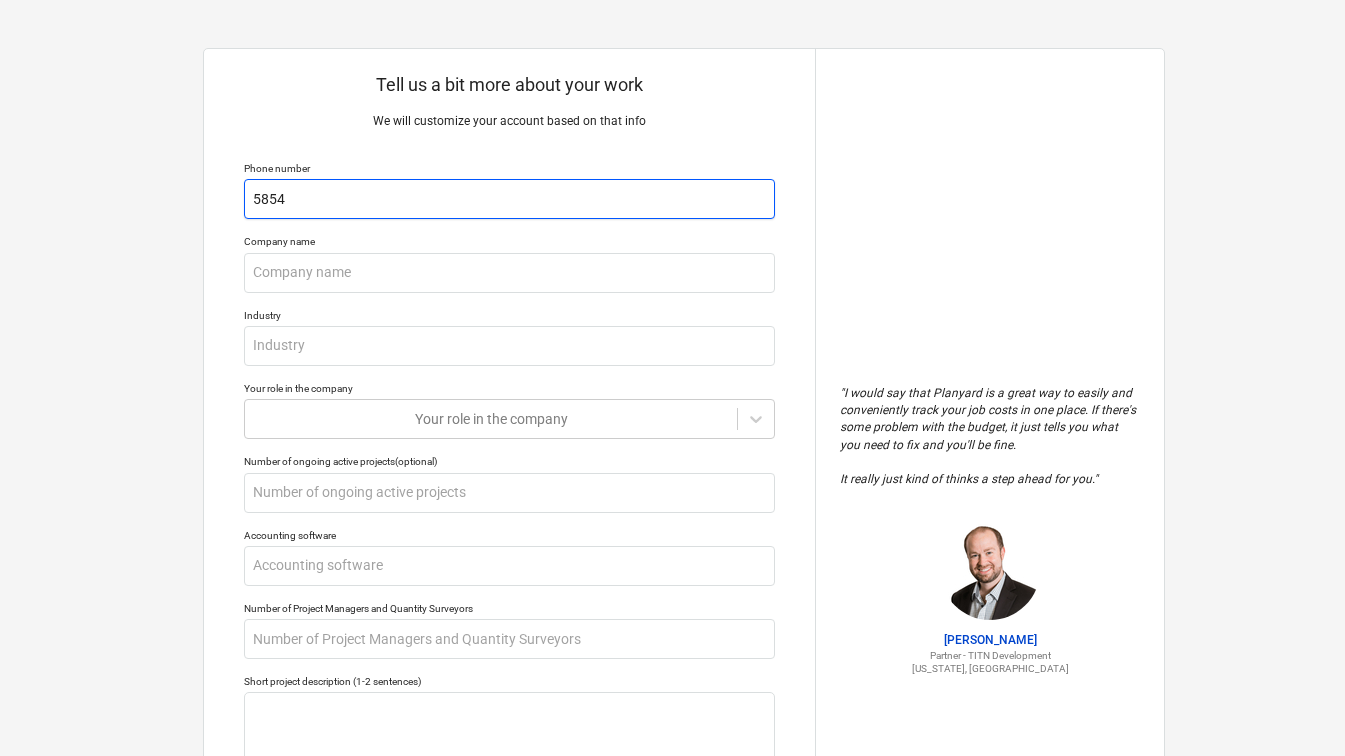 type on "x" 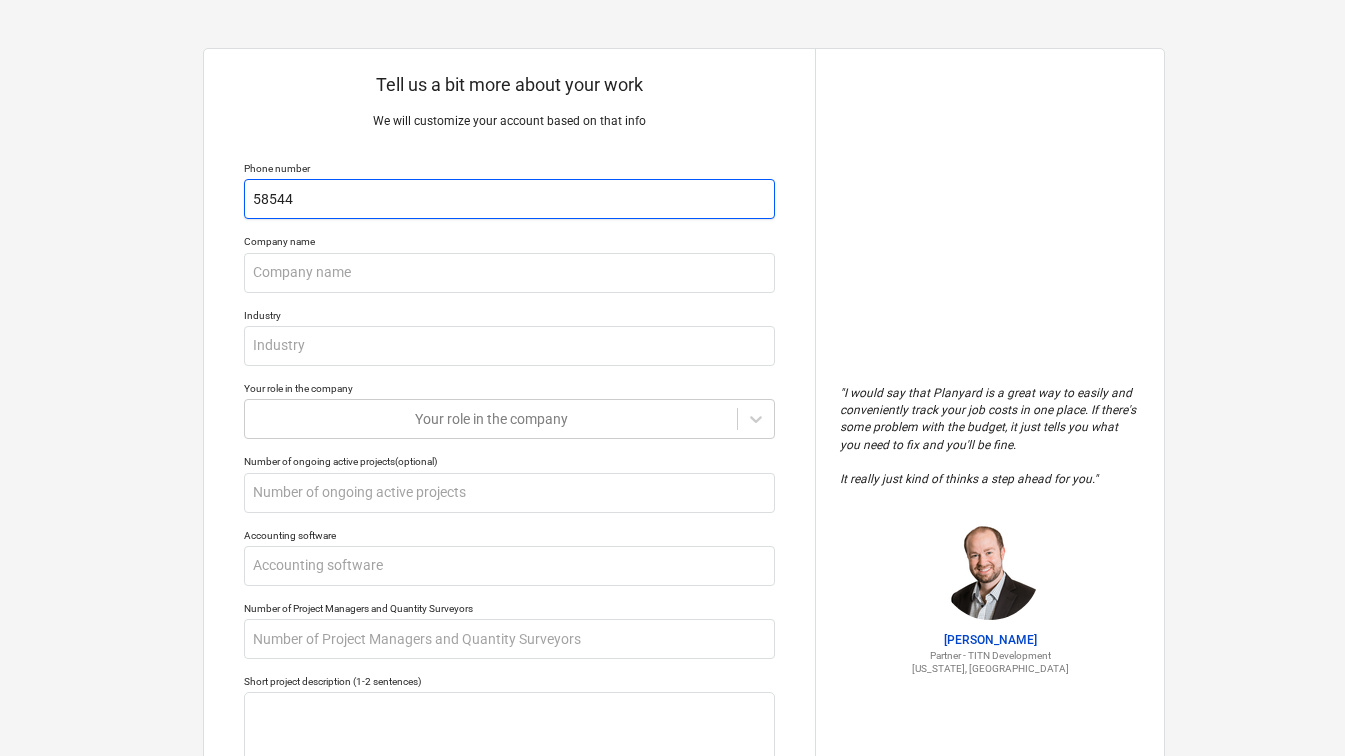 type on "x" 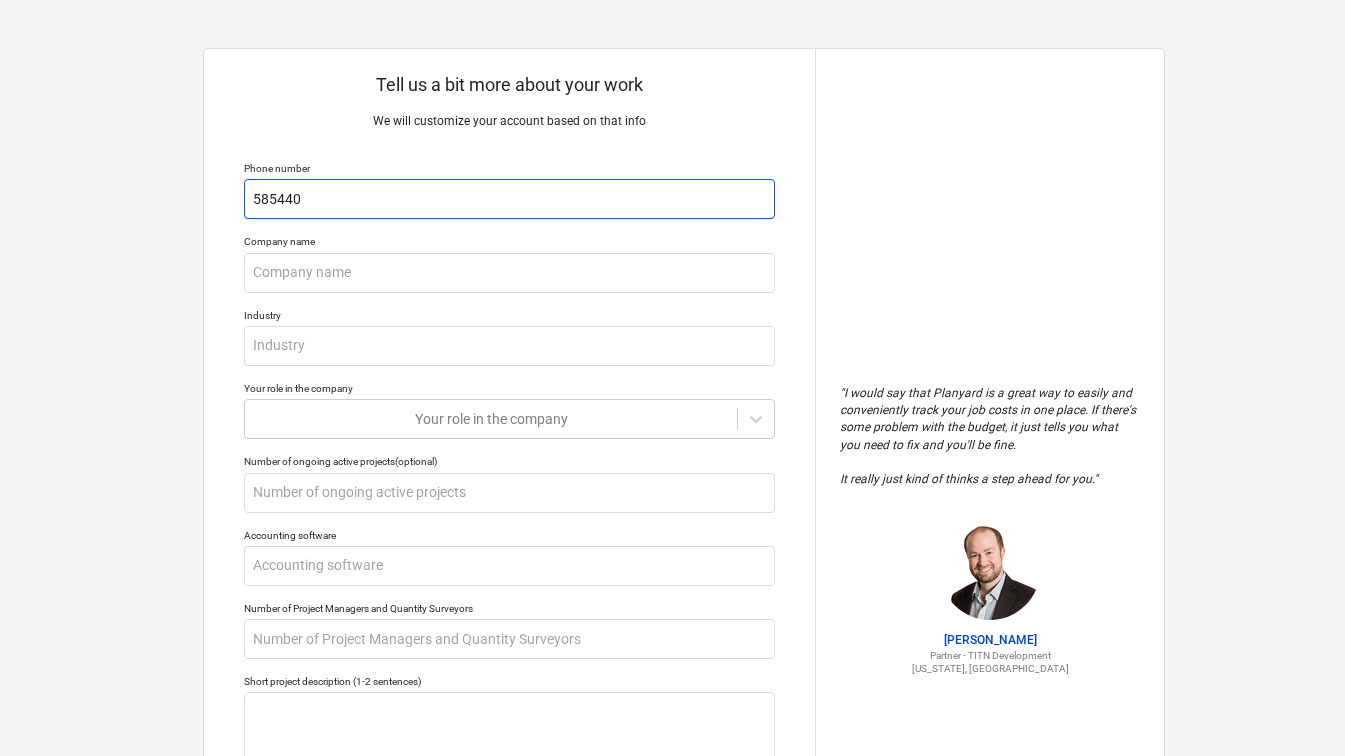 type on "x" 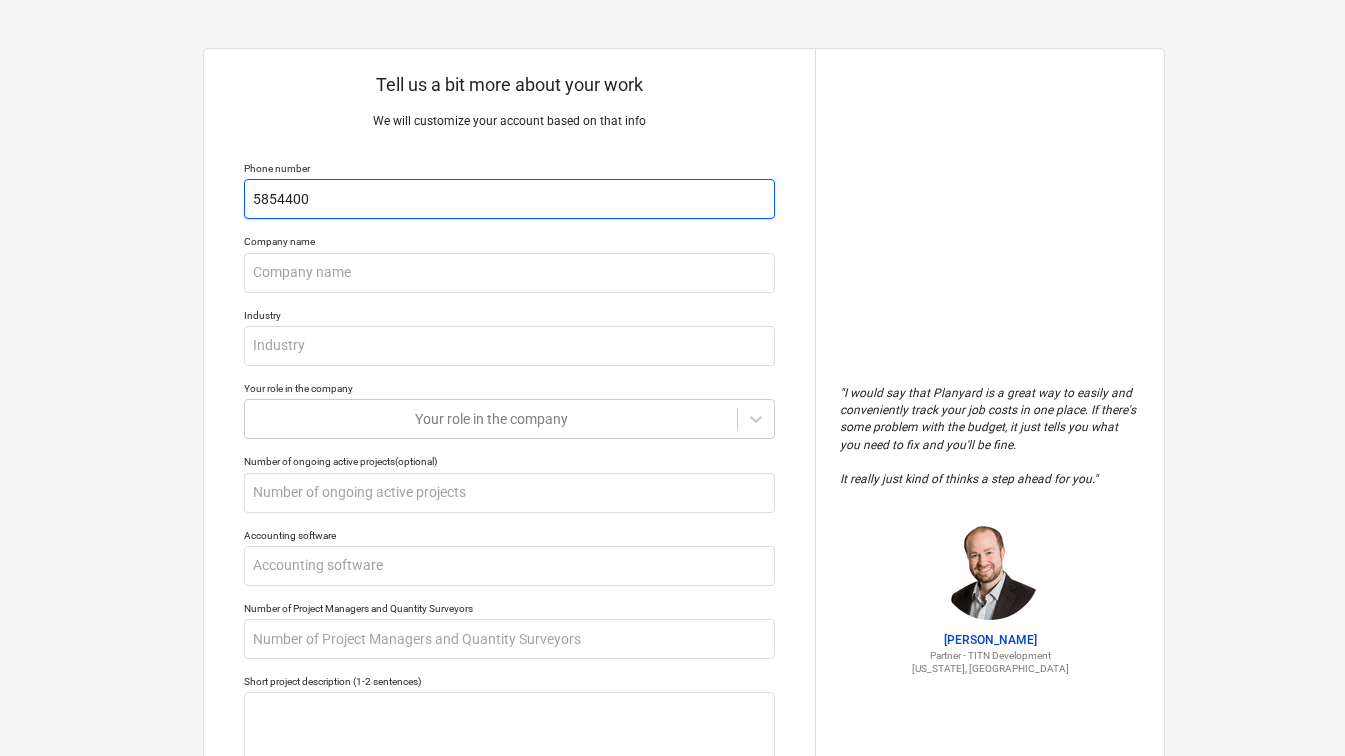 type on "x" 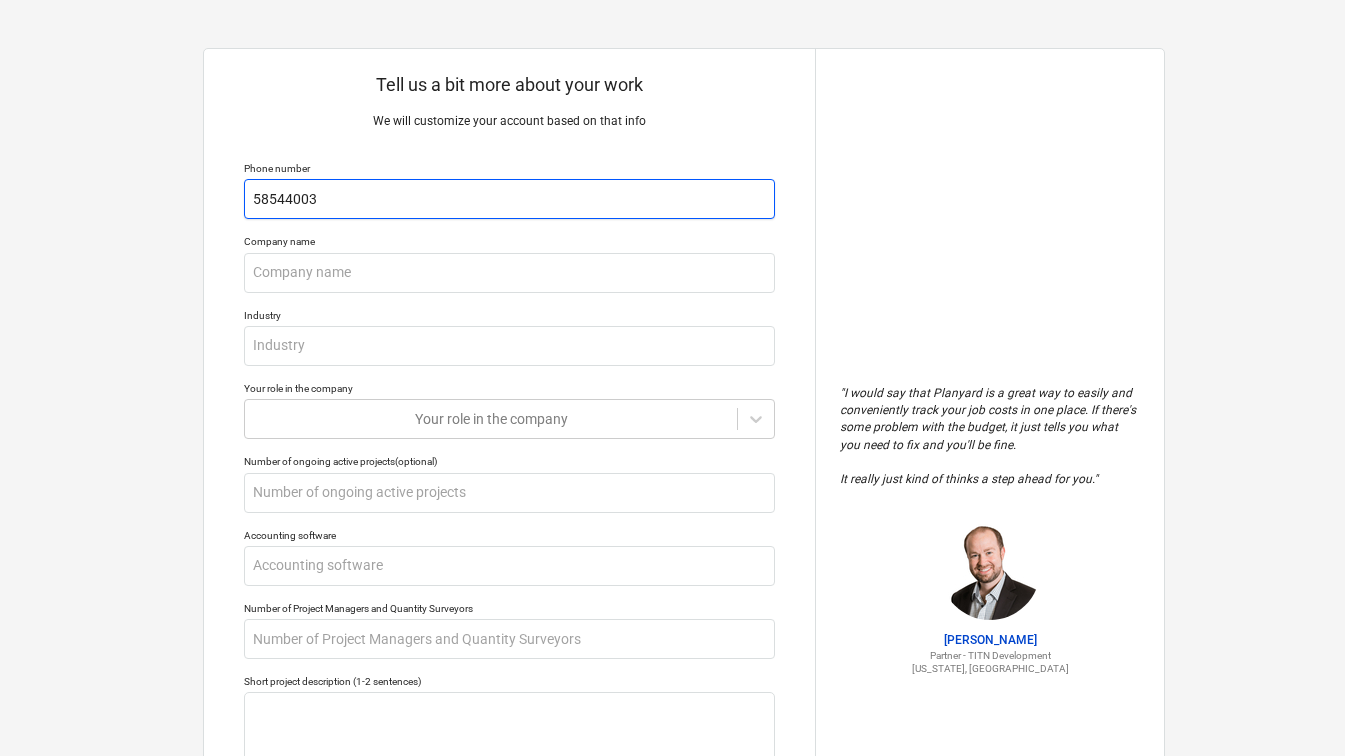 type on "x" 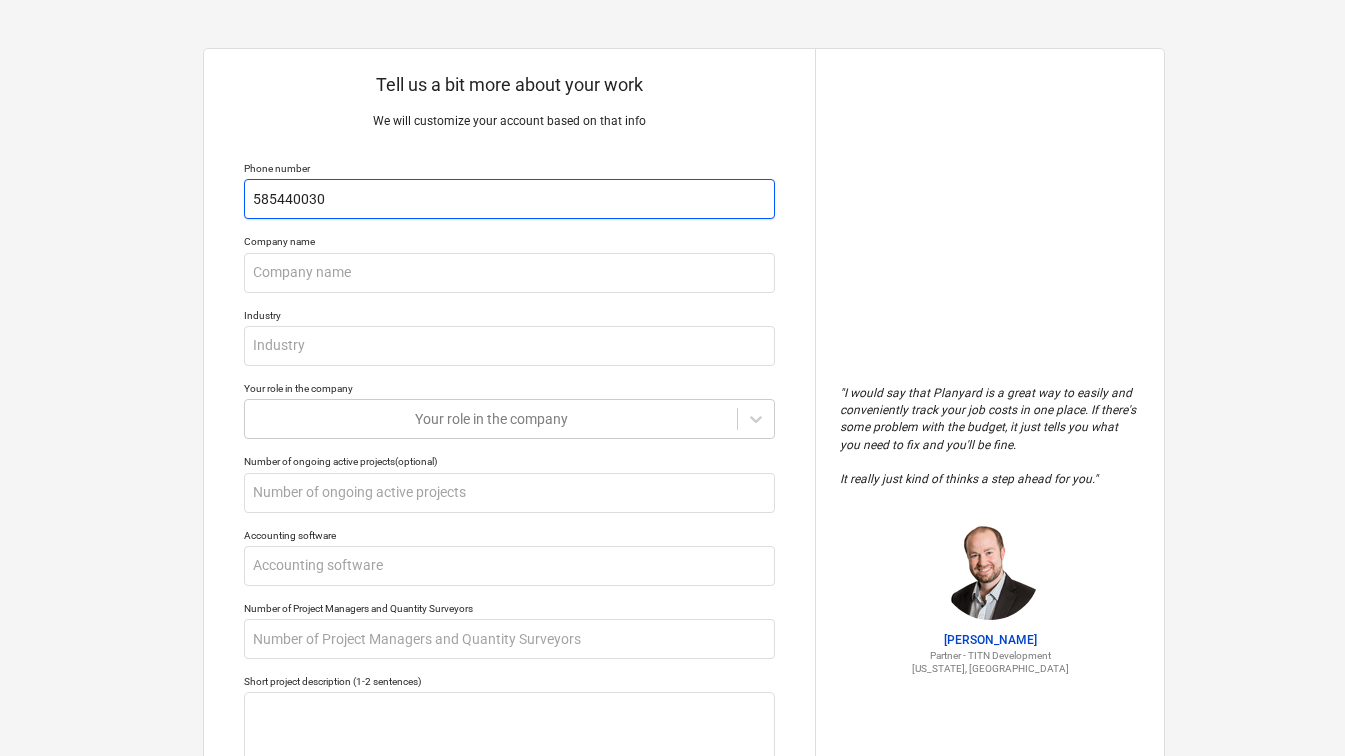 type on "x" 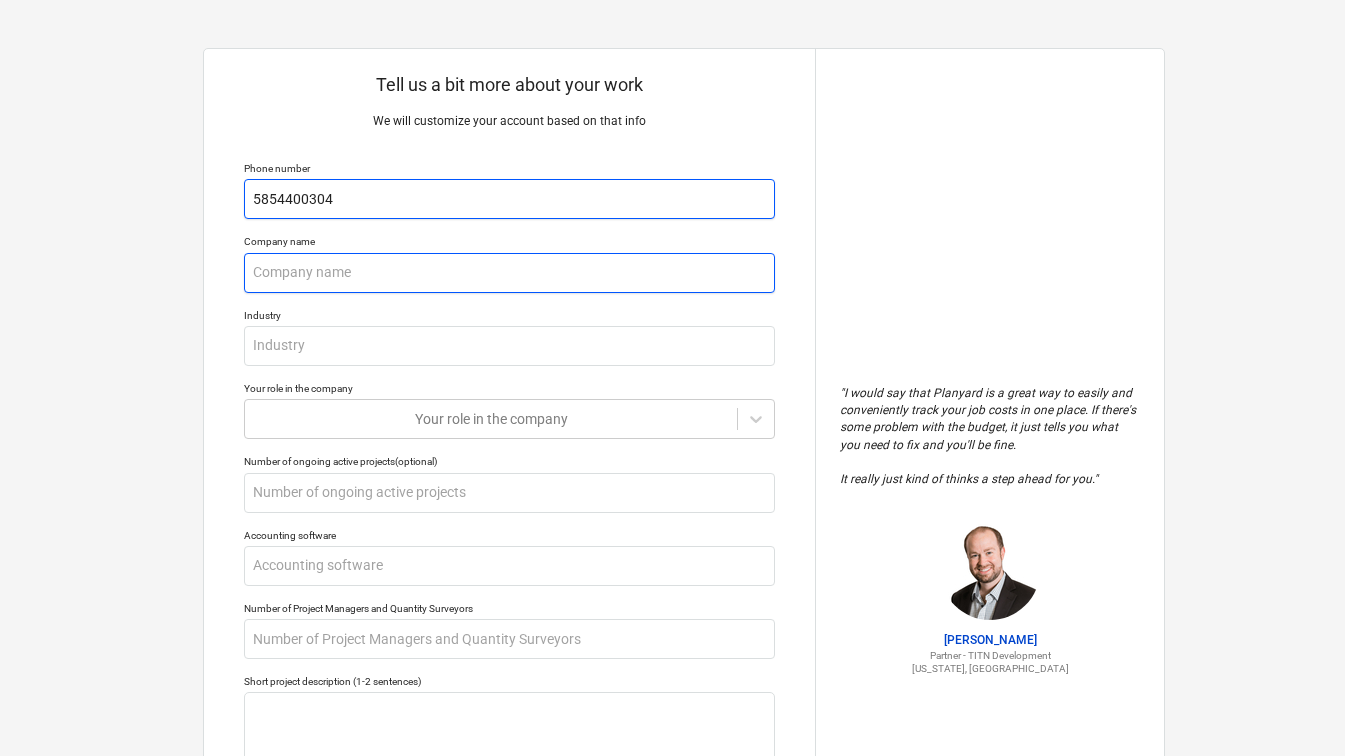 type on "5854400304" 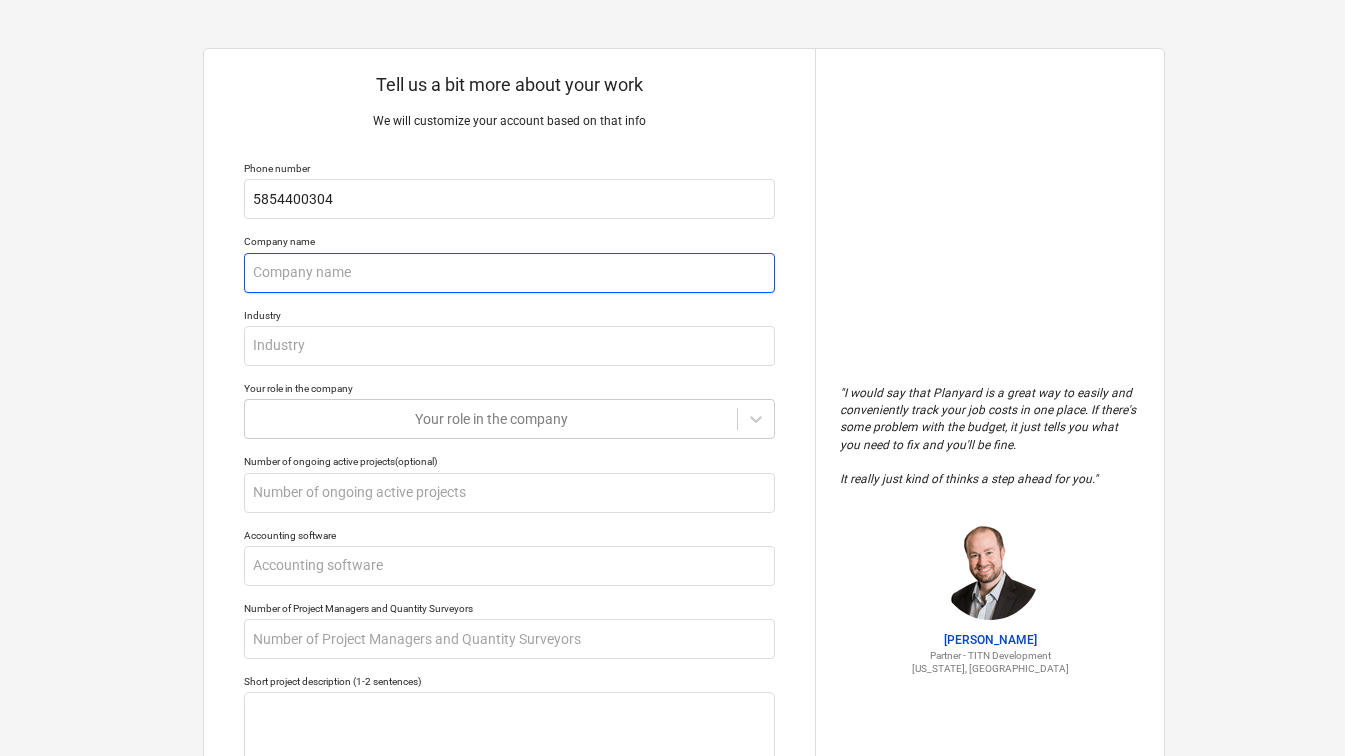 click at bounding box center [509, 273] 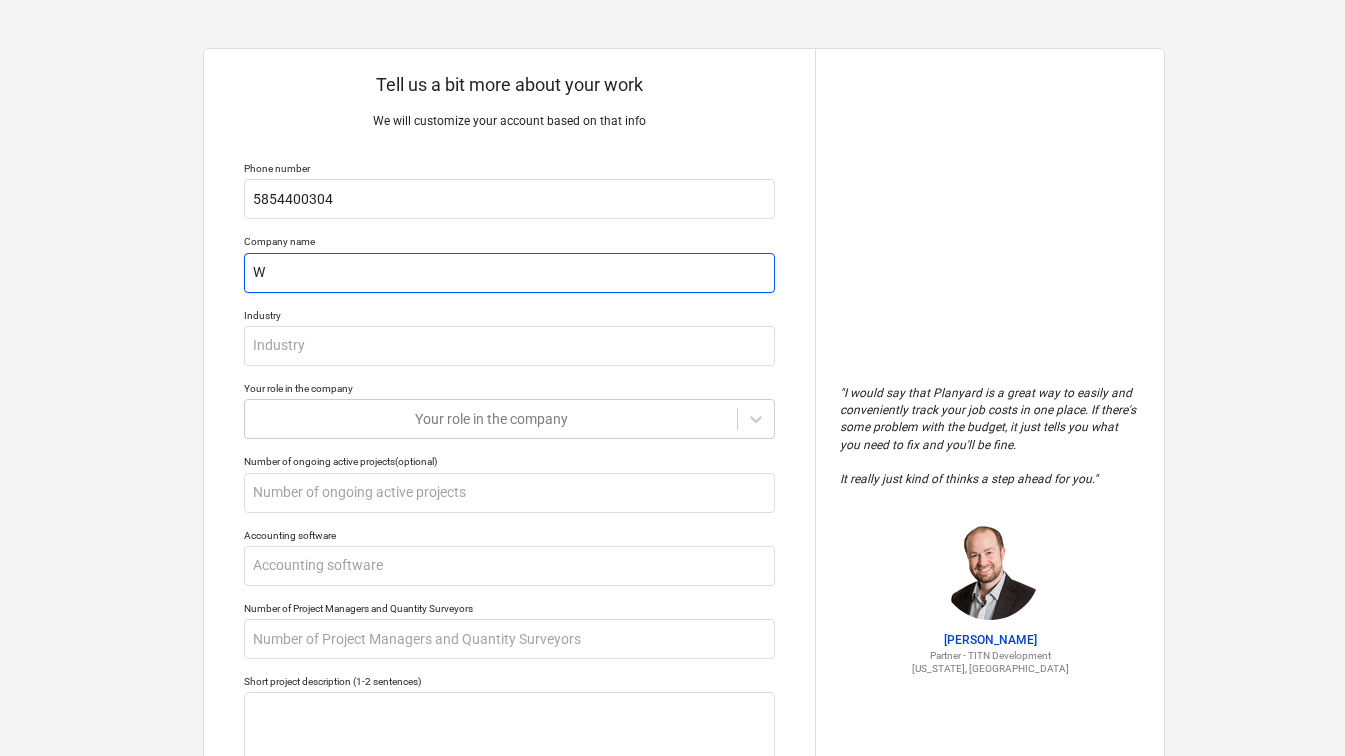 type on "x" 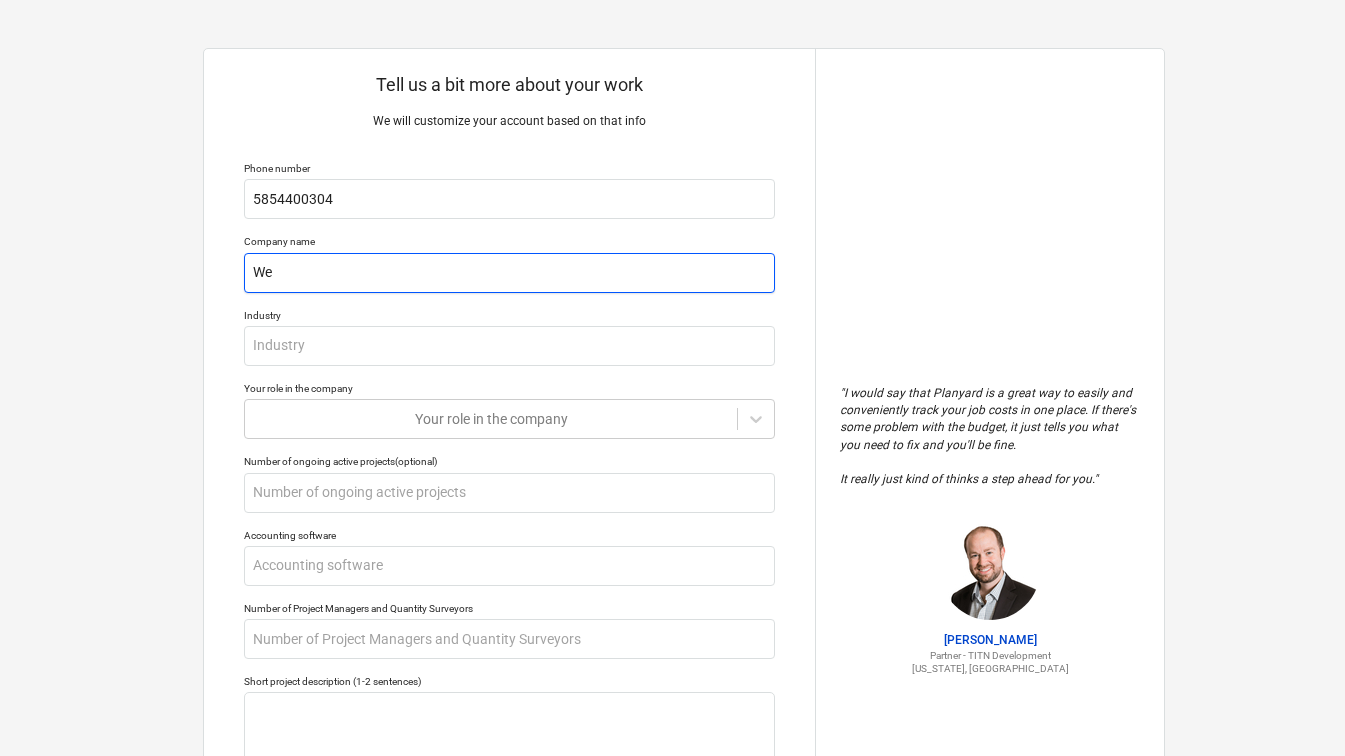 type on "x" 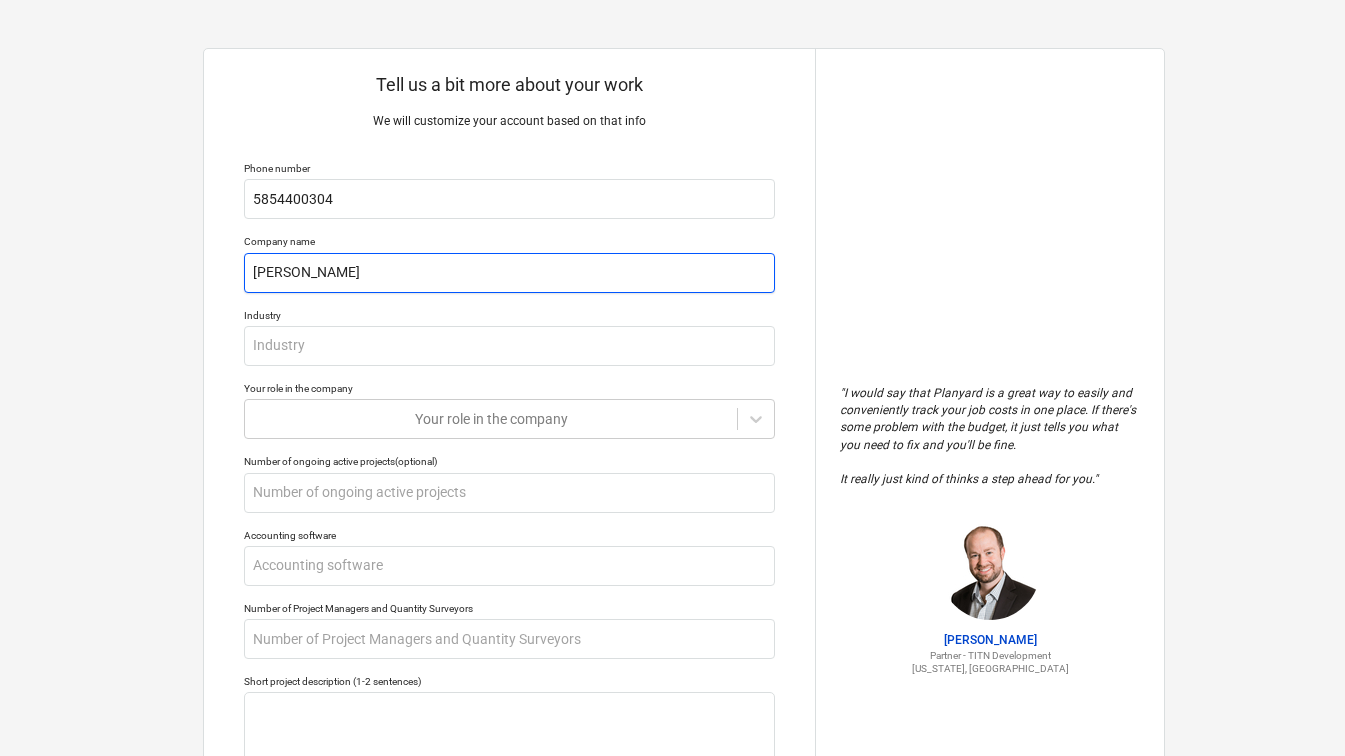 type on "West" 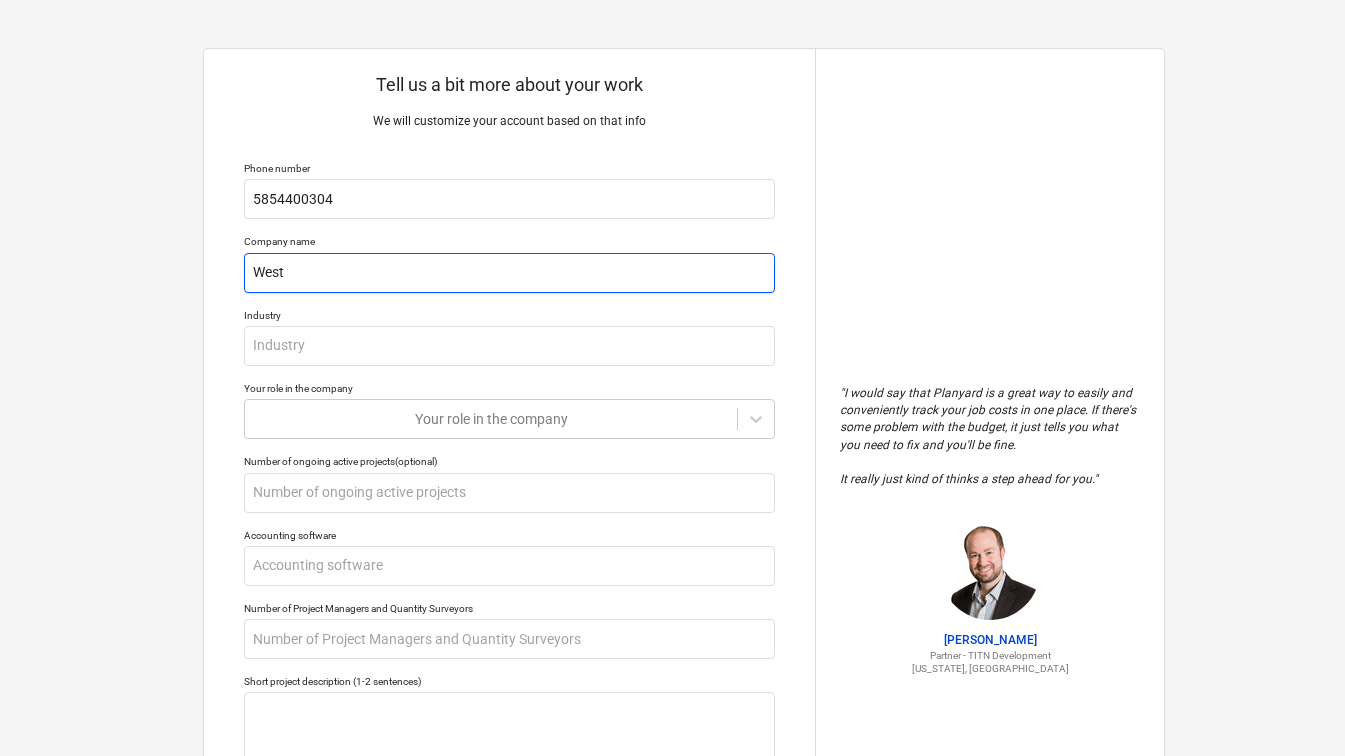type on "x" 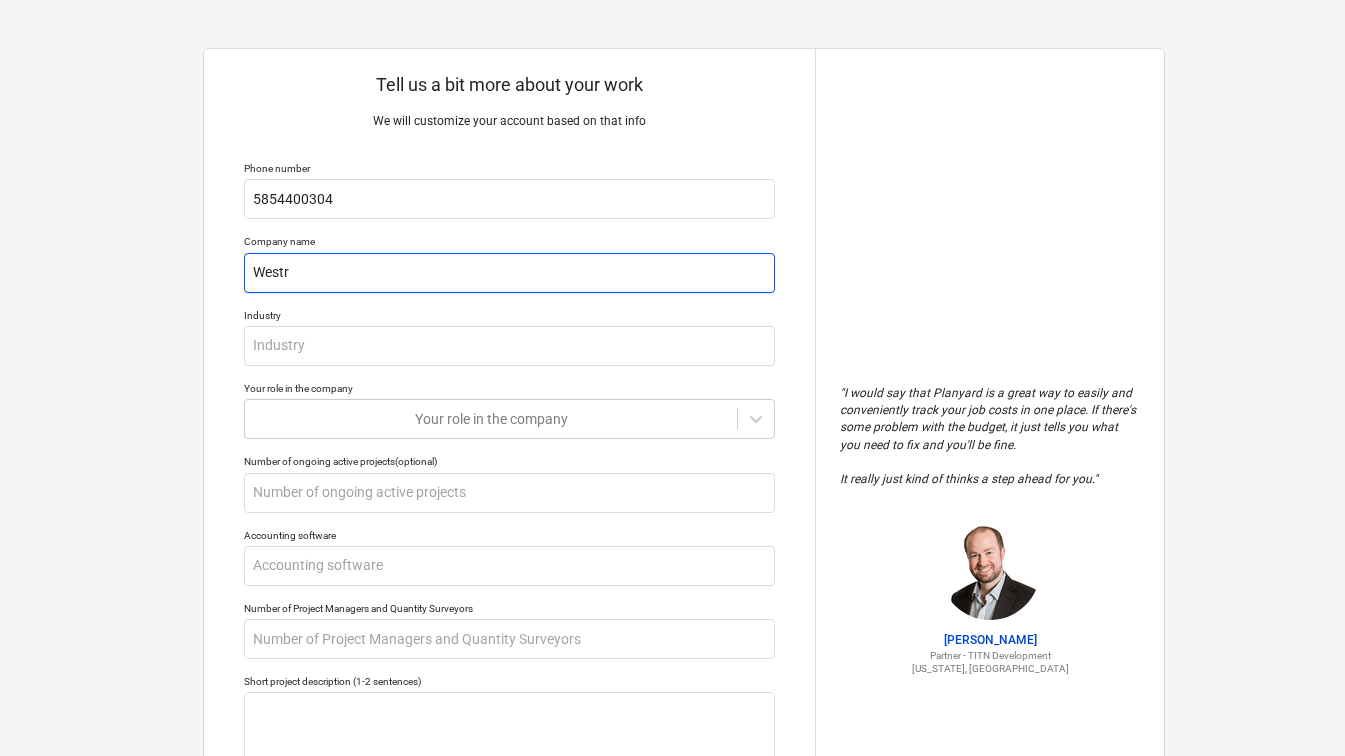type on "x" 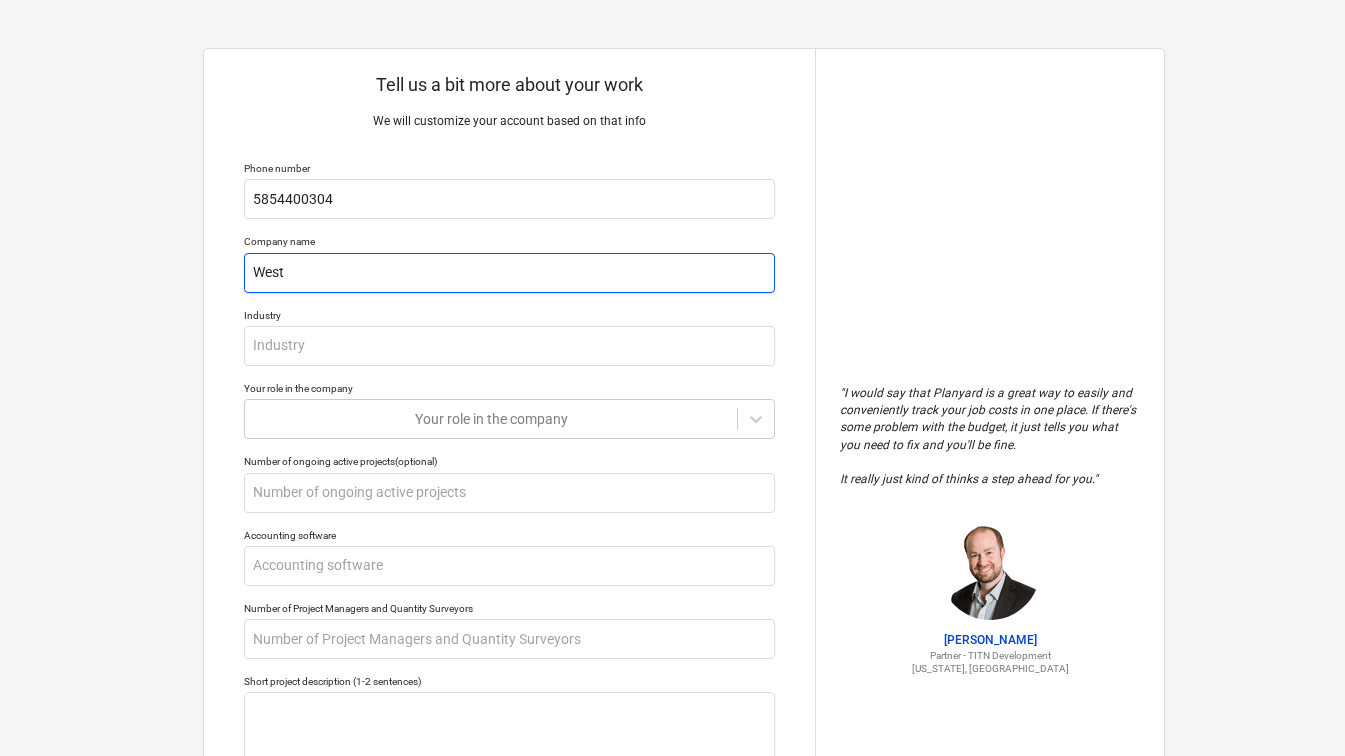 type on "x" 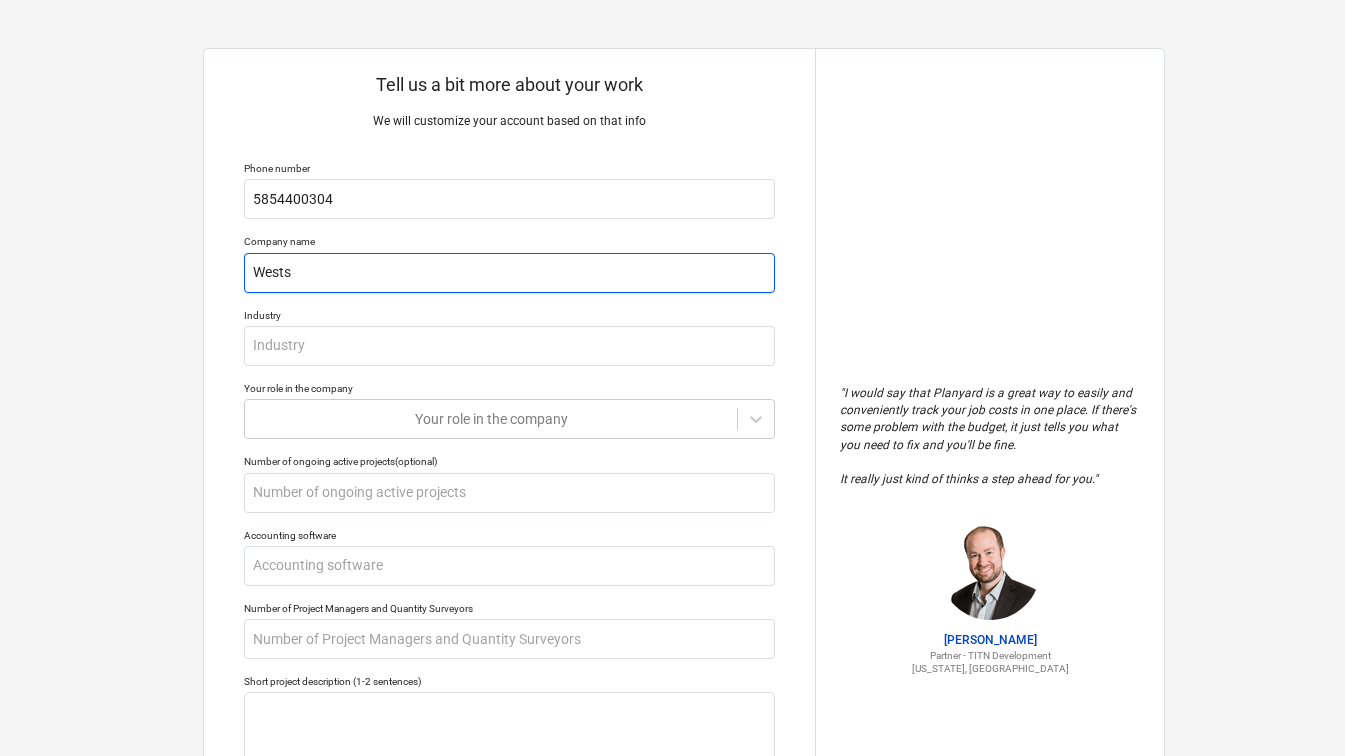 type on "x" 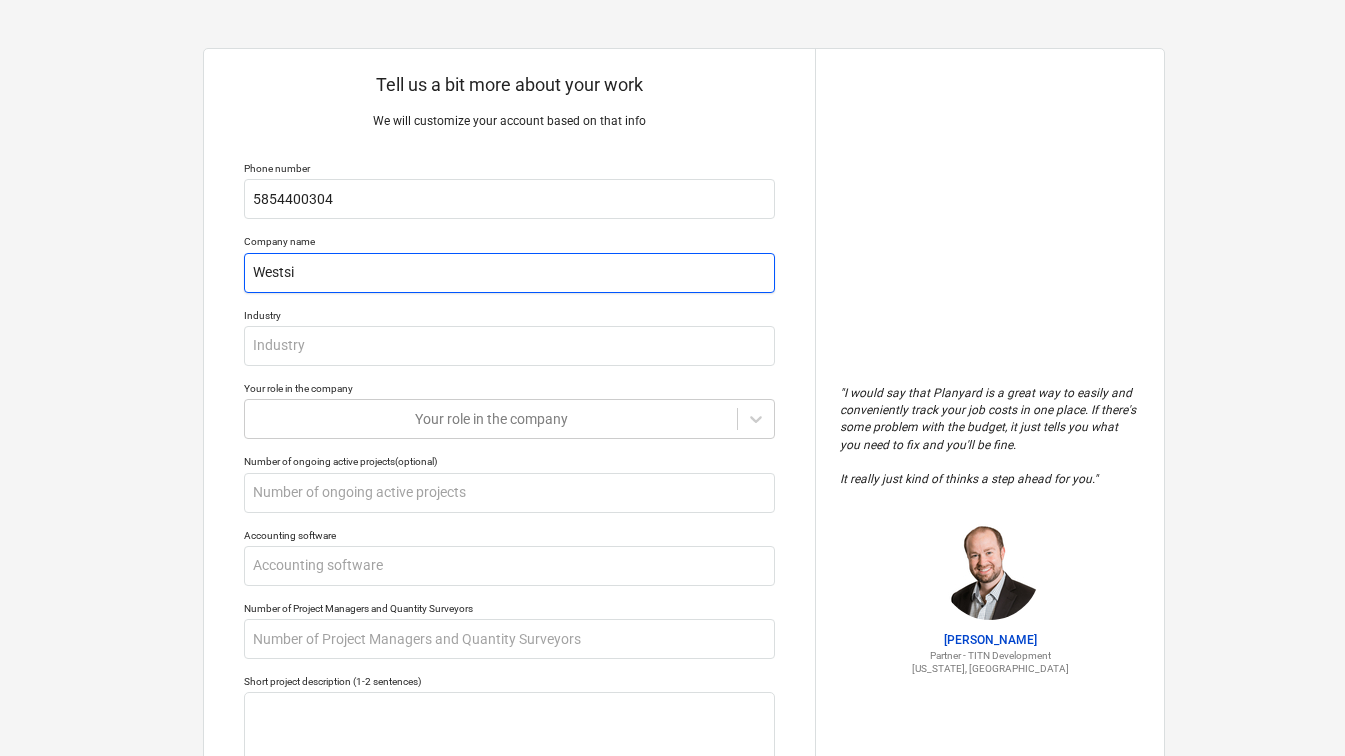 type on "x" 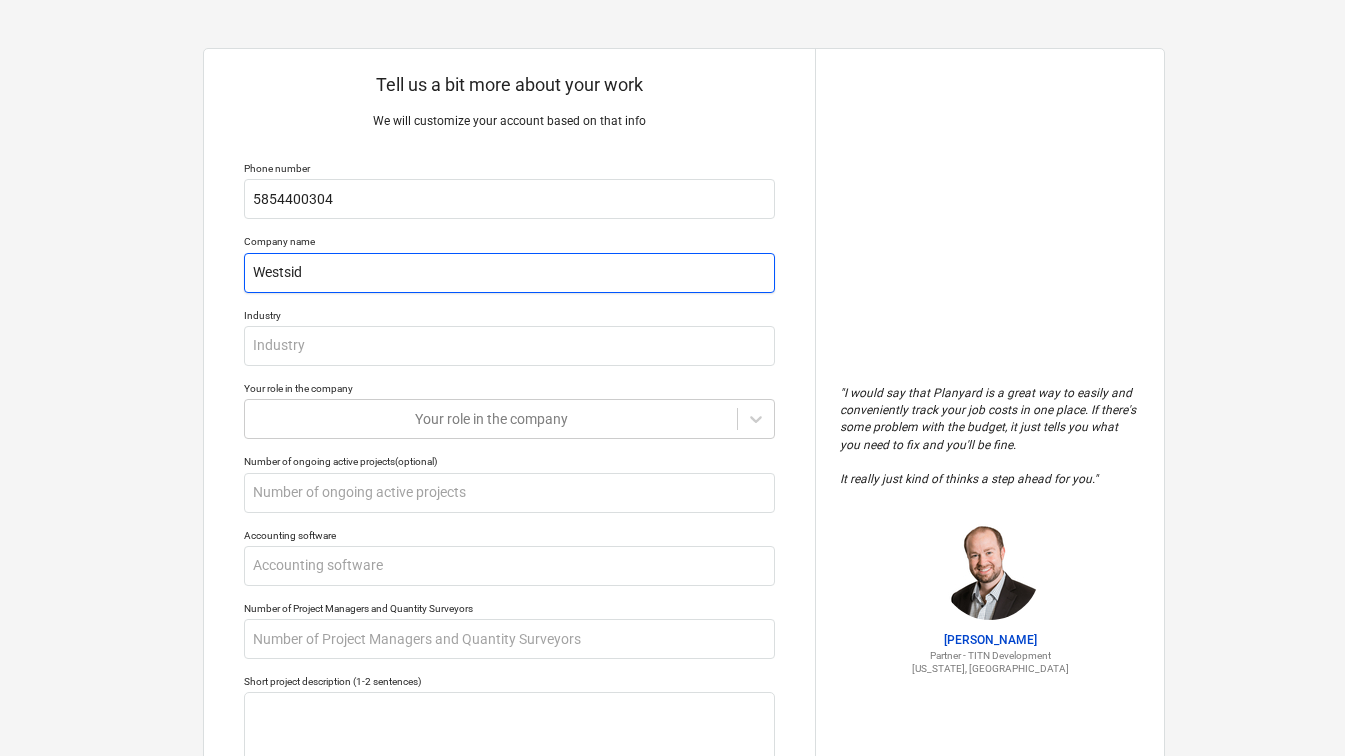 type on "x" 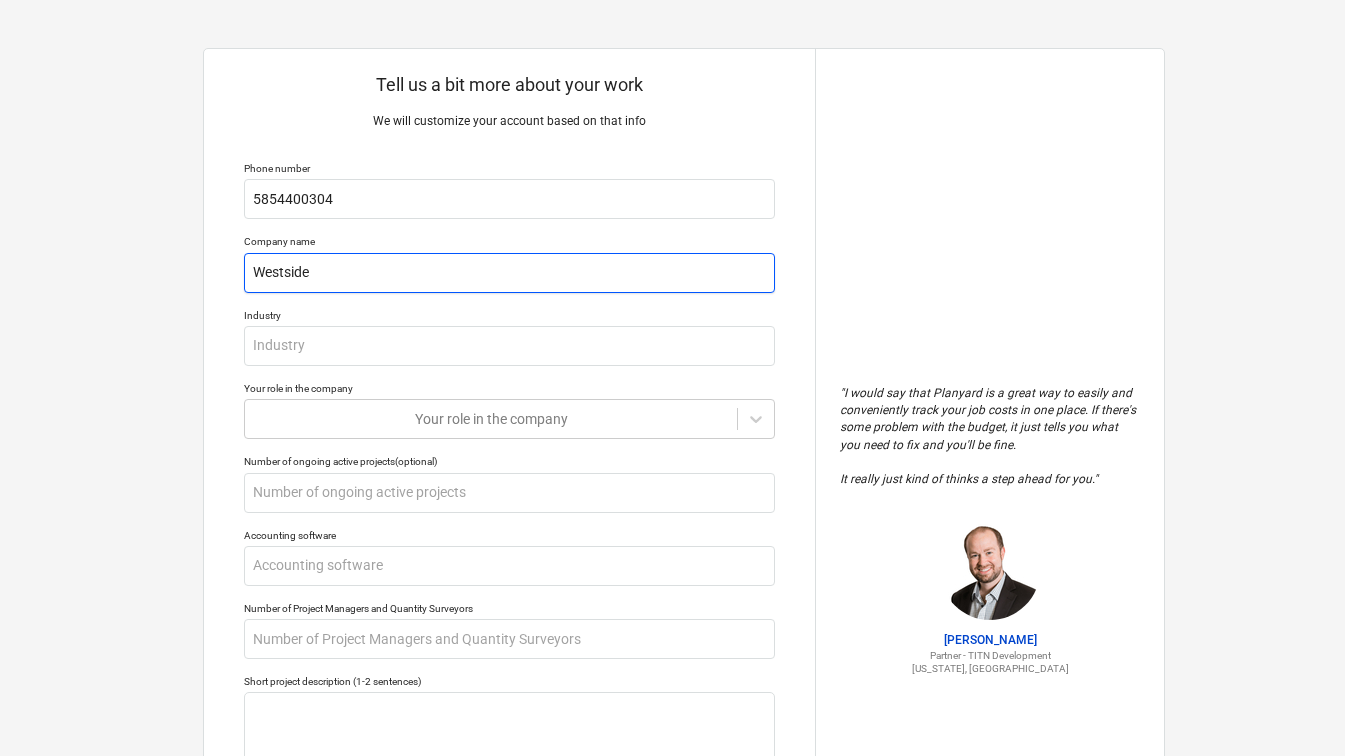type on "x" 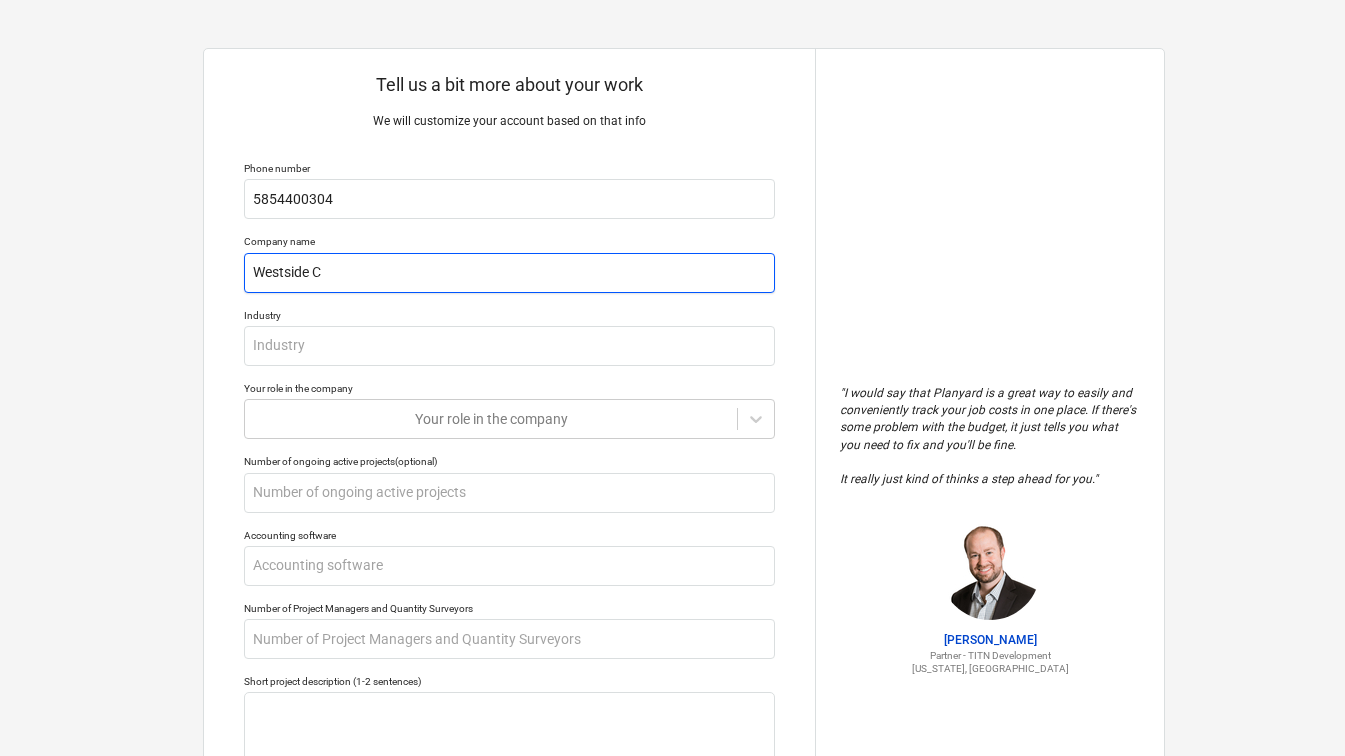 type on "x" 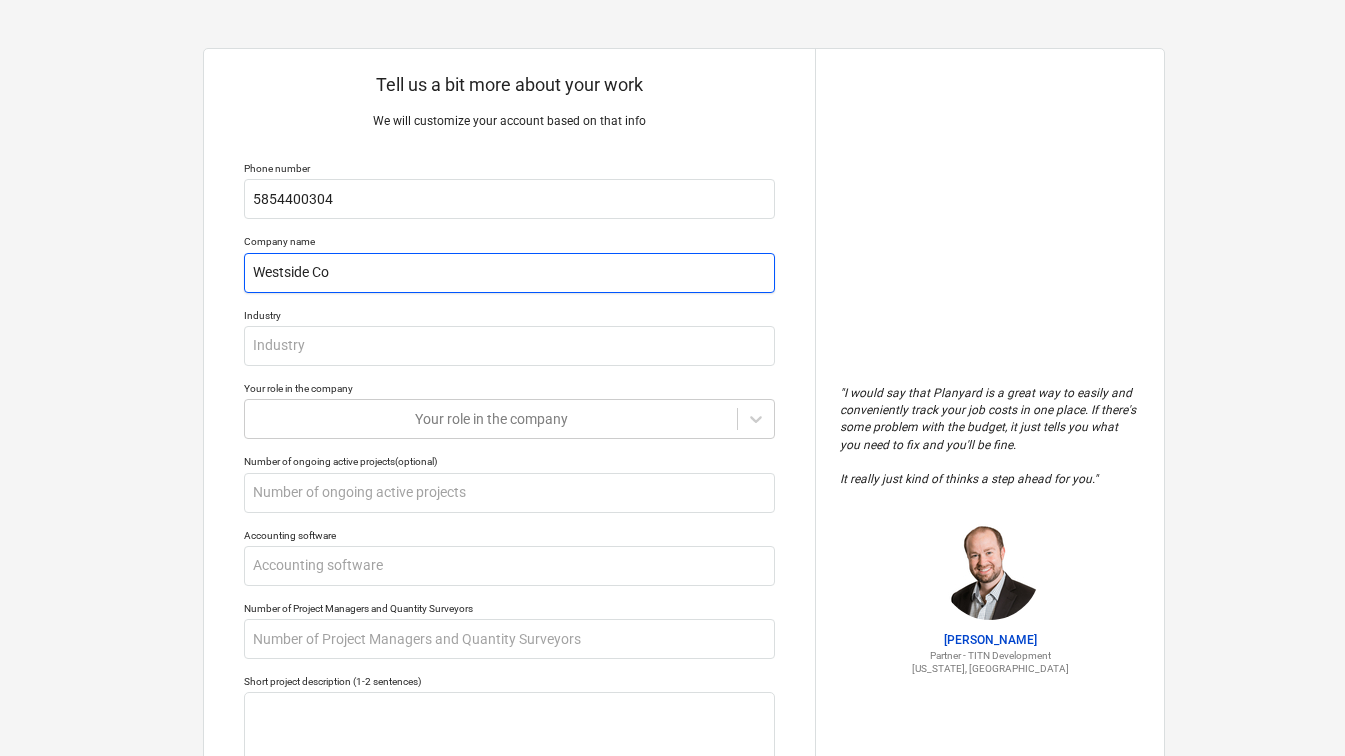 type on "x" 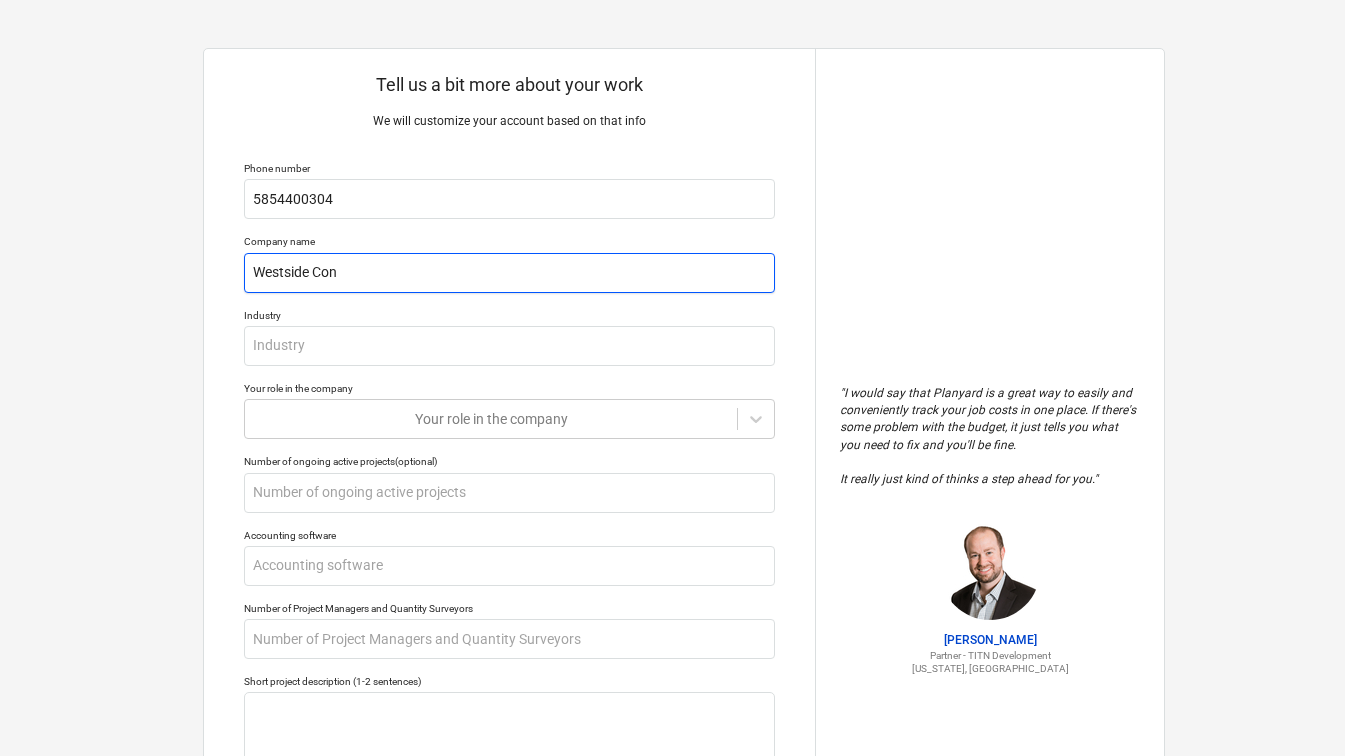 type on "x" 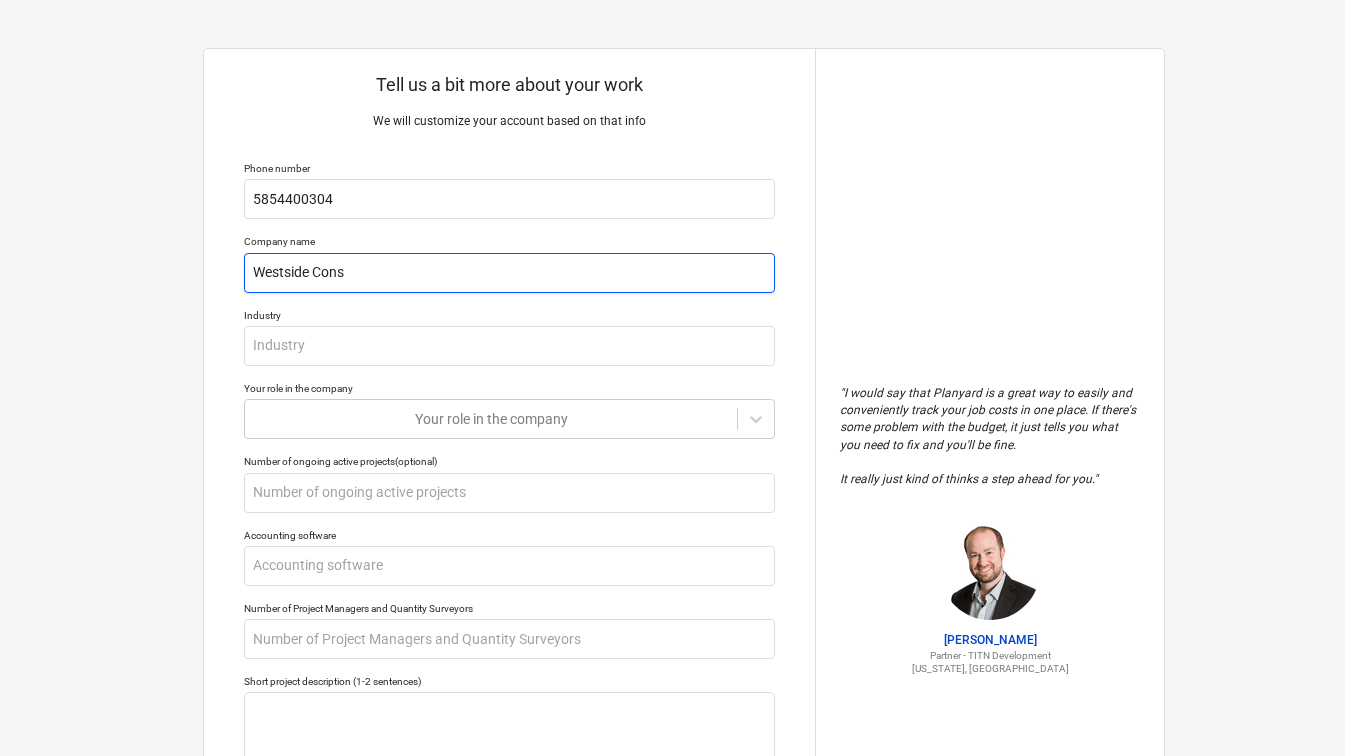 type on "x" 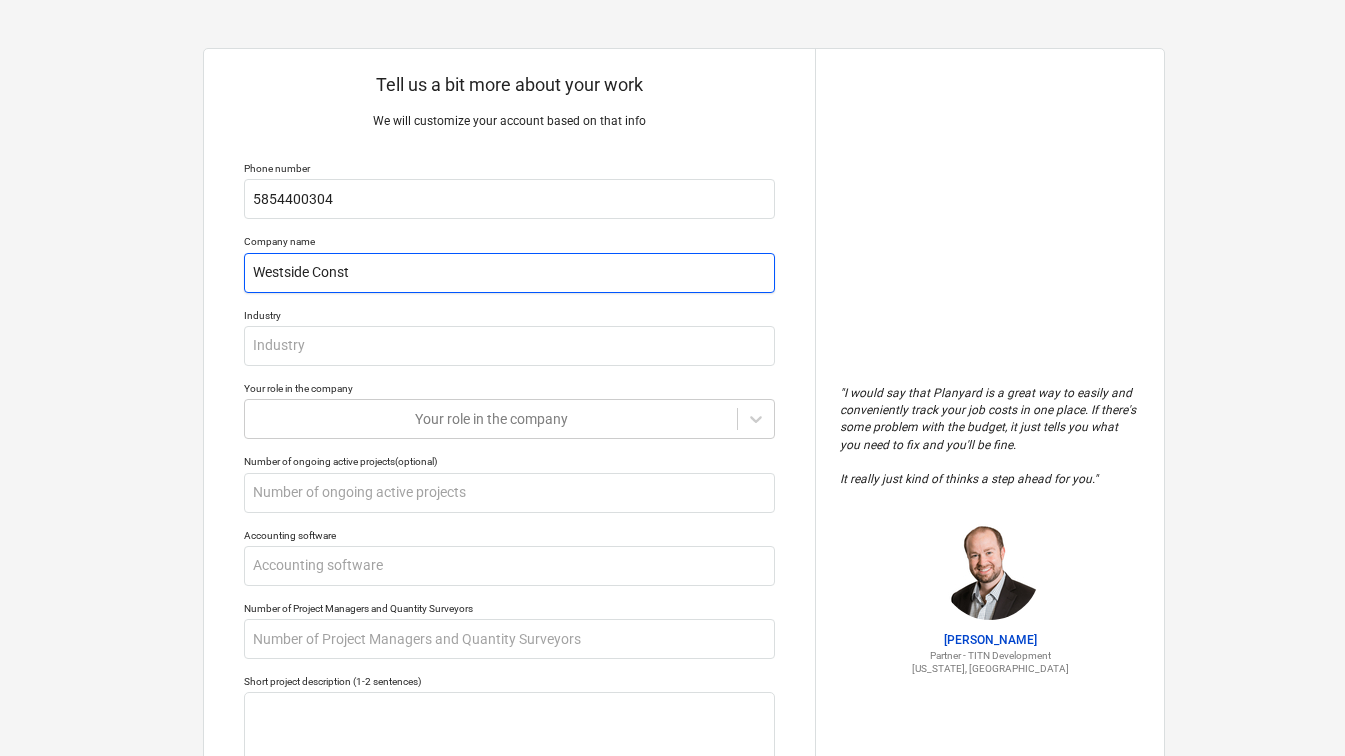 type on "x" 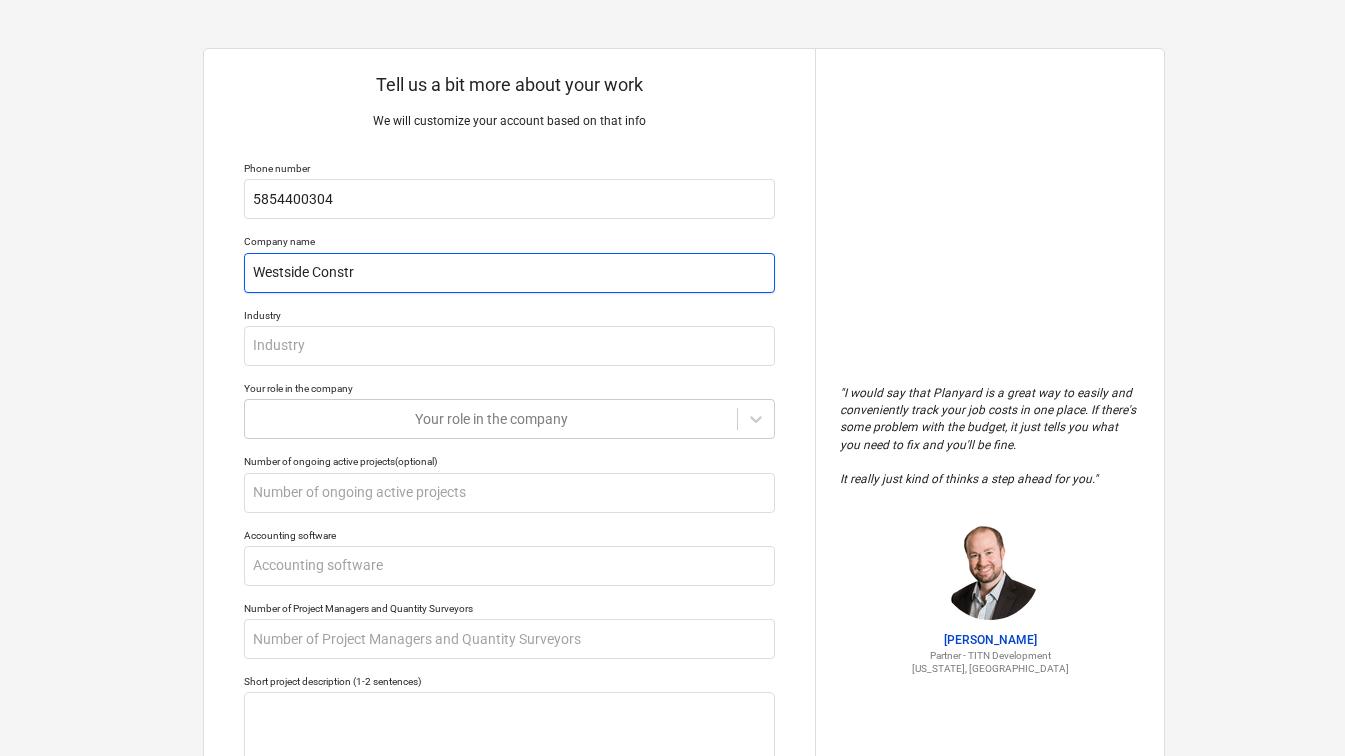 type on "Westside Constru" 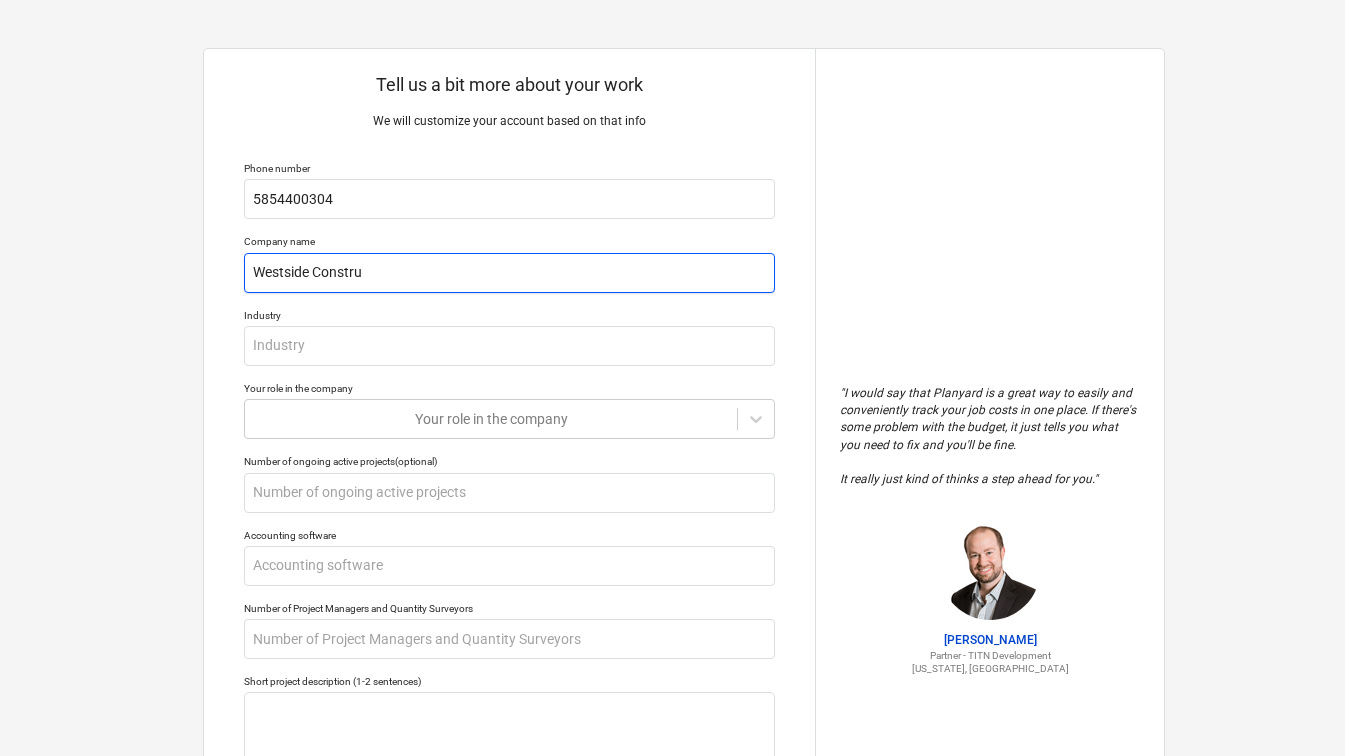 type on "x" 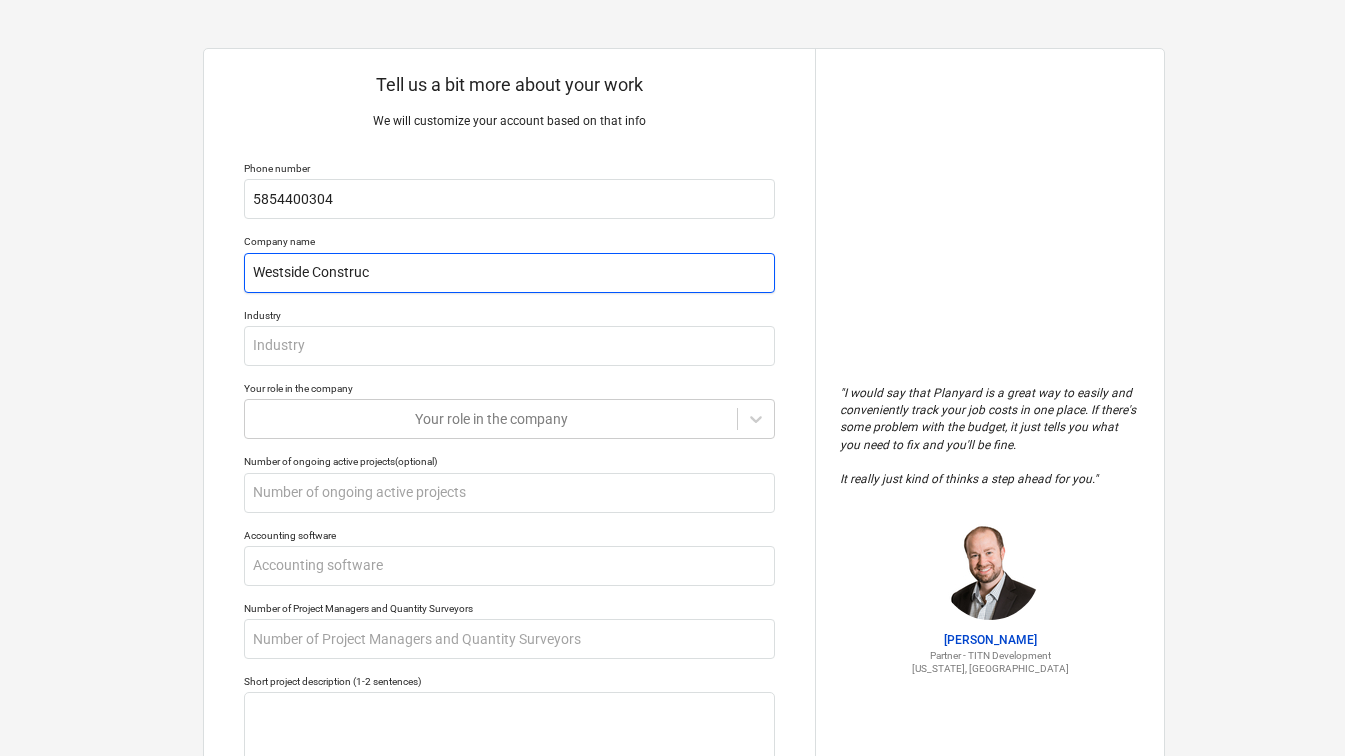 type on "x" 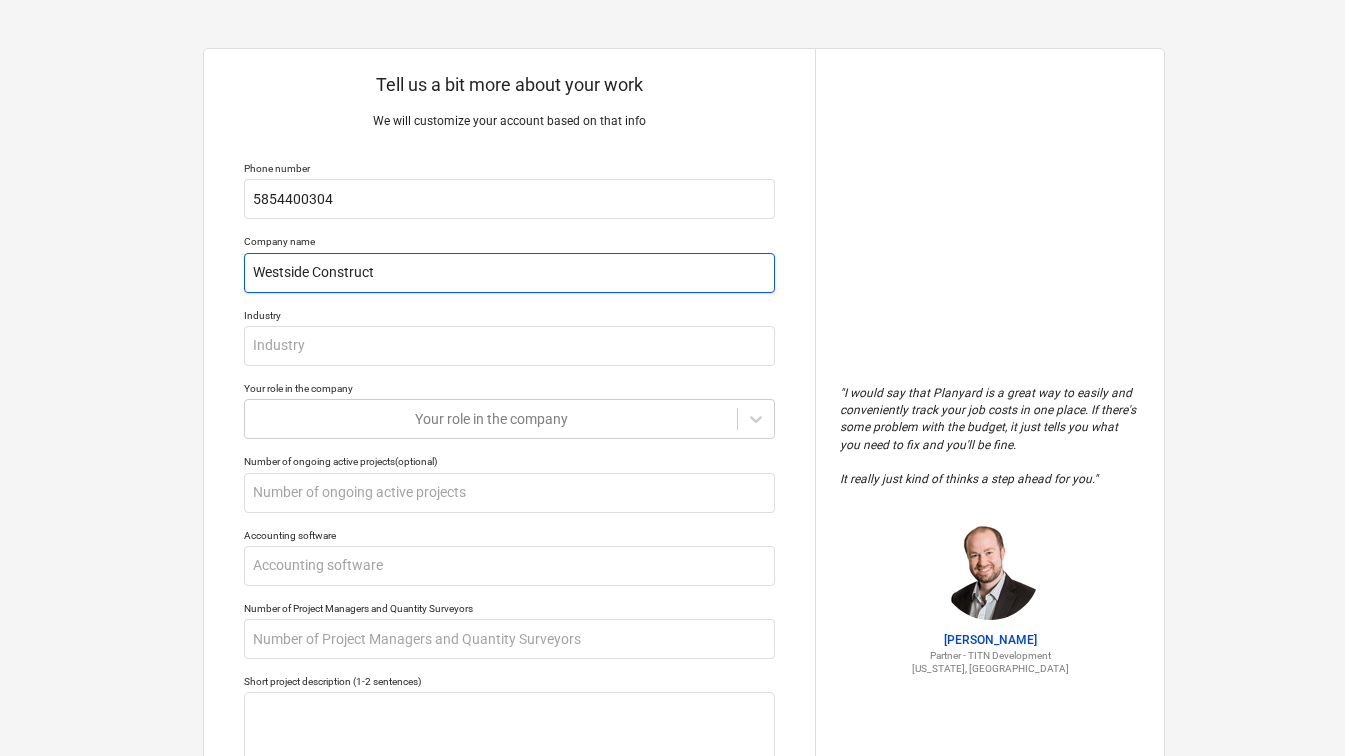 type on "x" 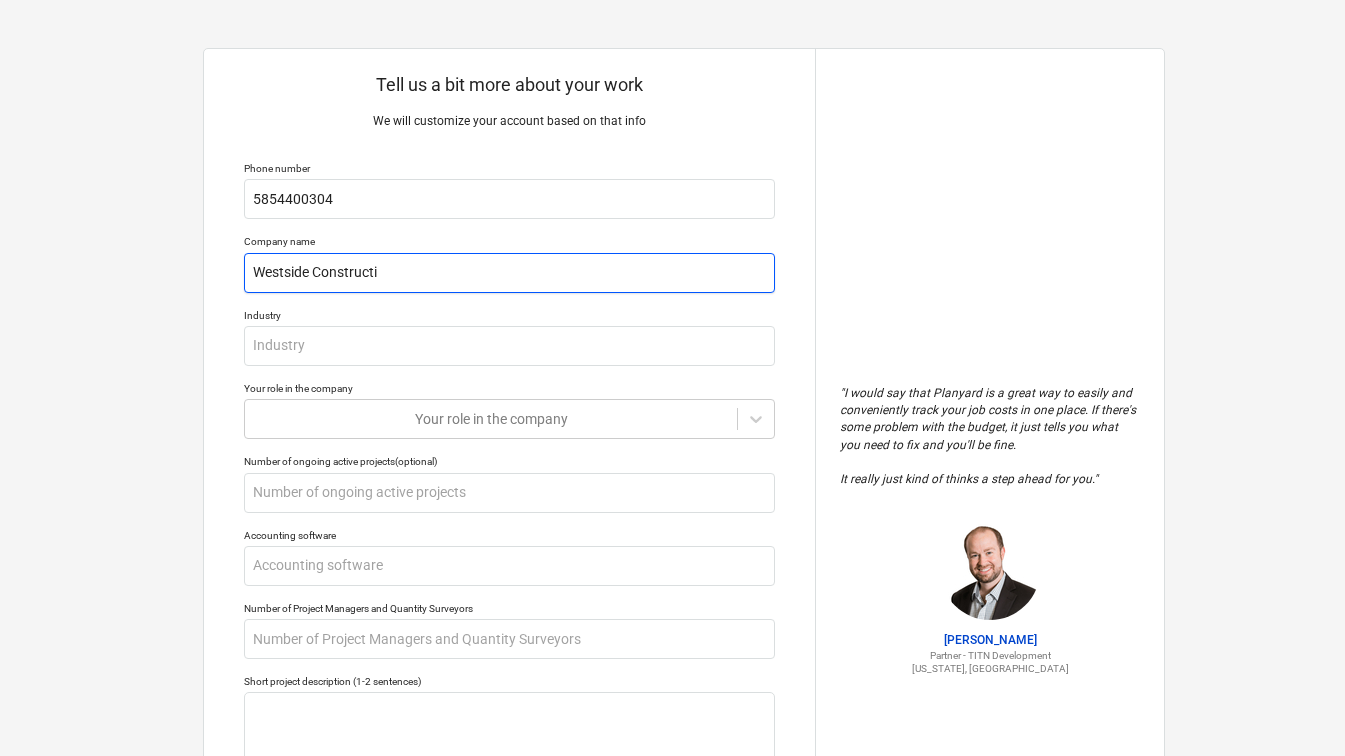 type on "x" 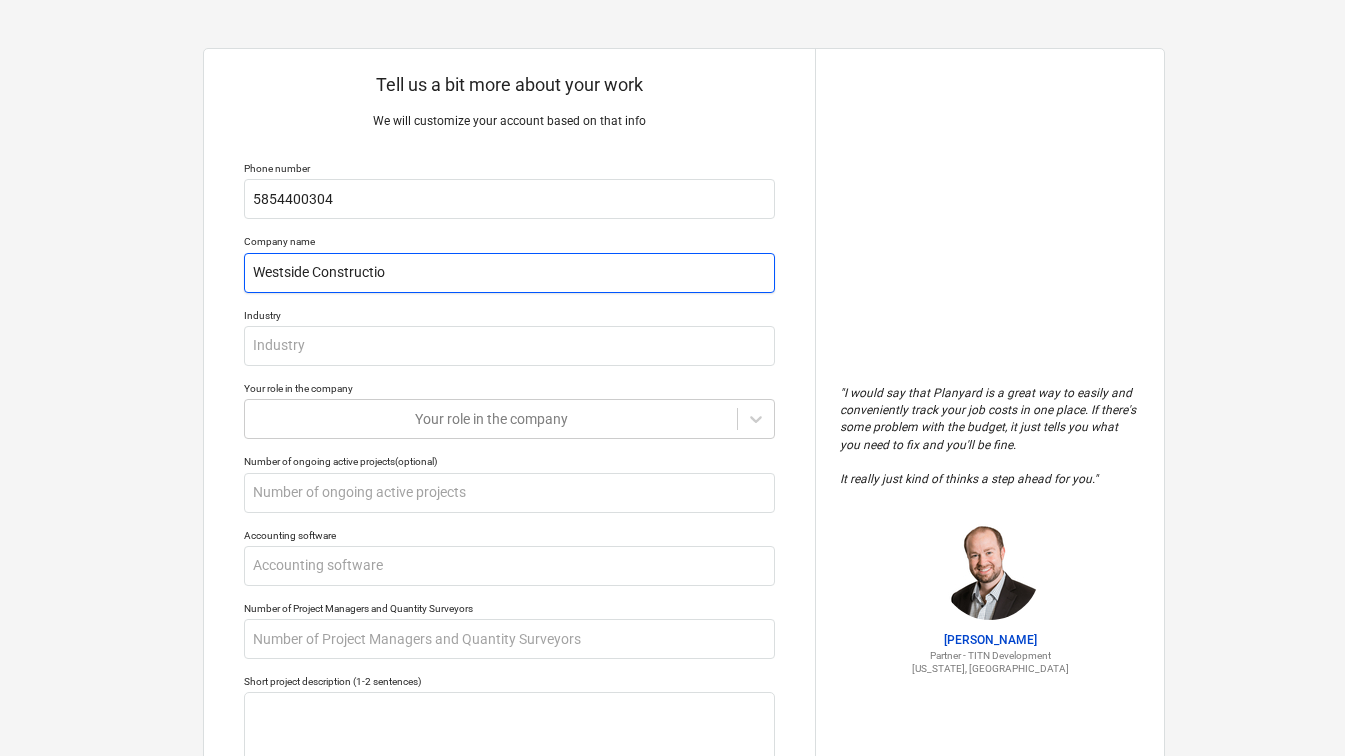 type on "x" 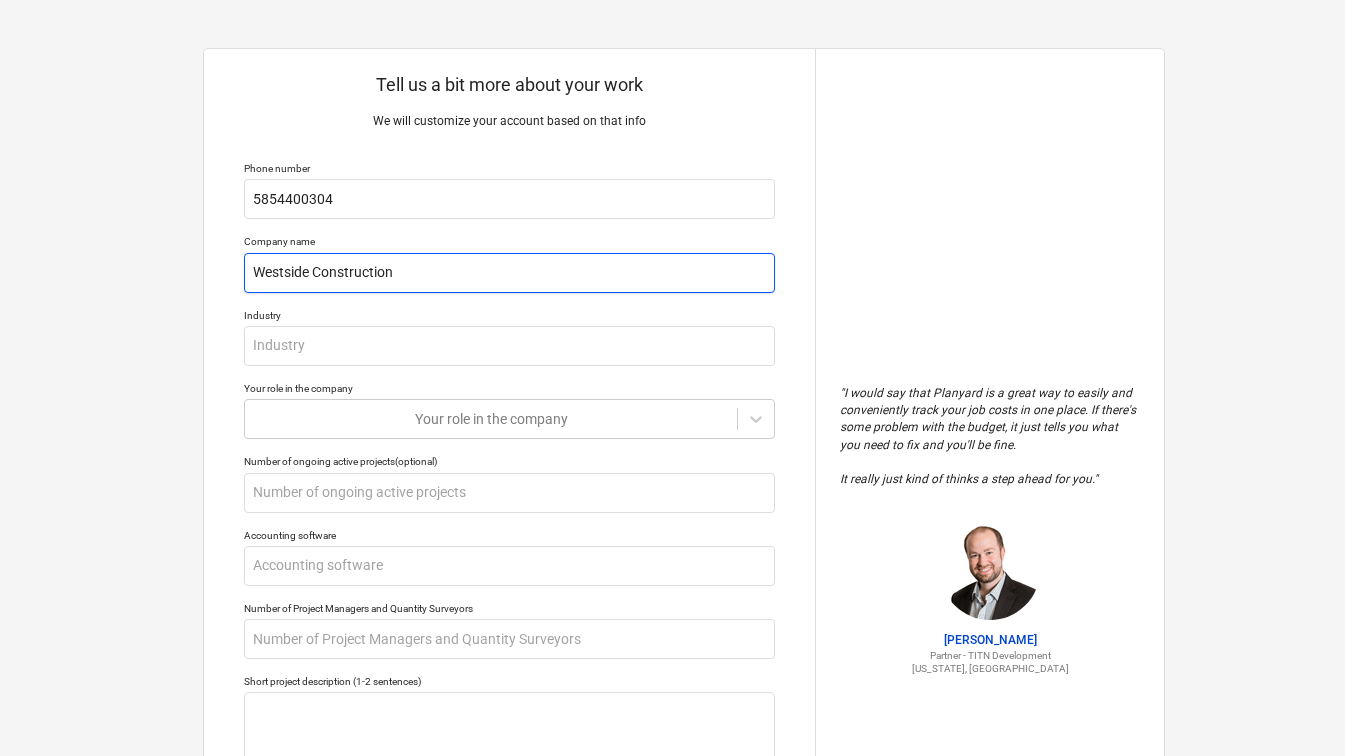 type on "x" 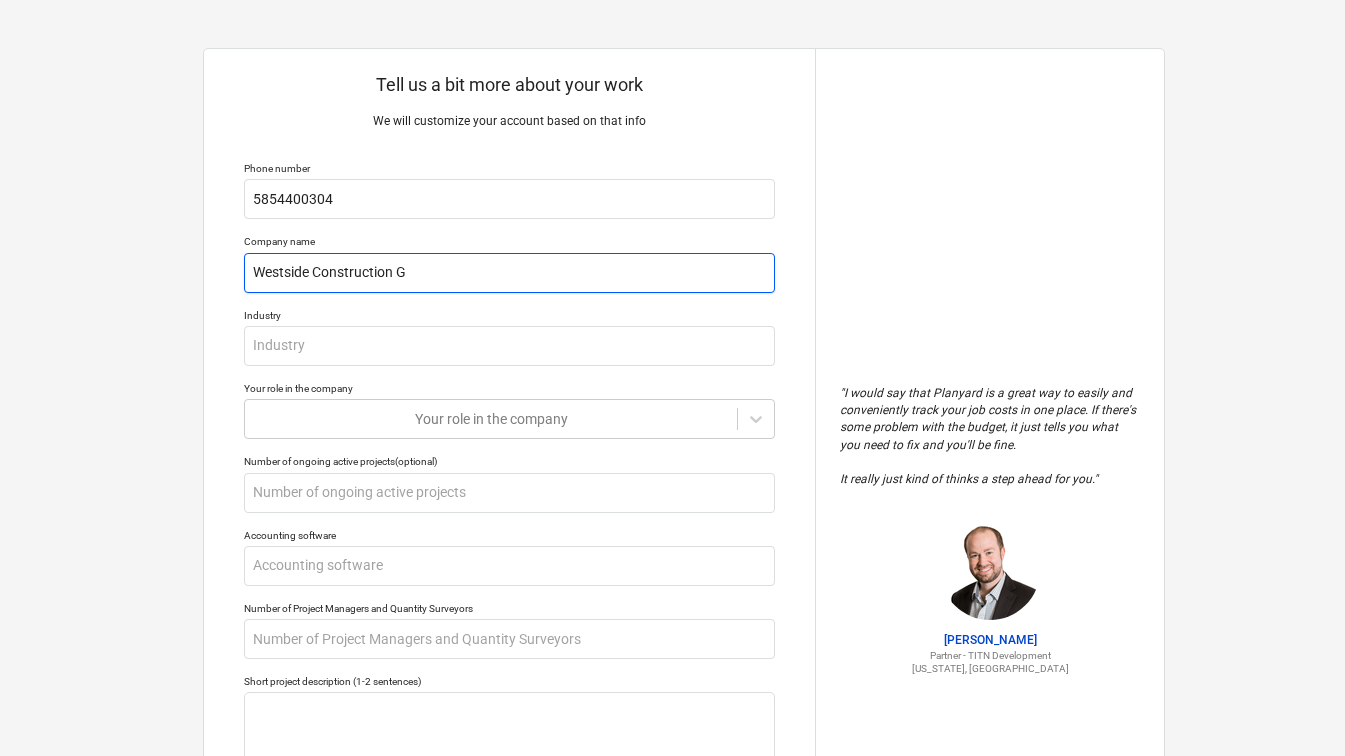 type on "x" 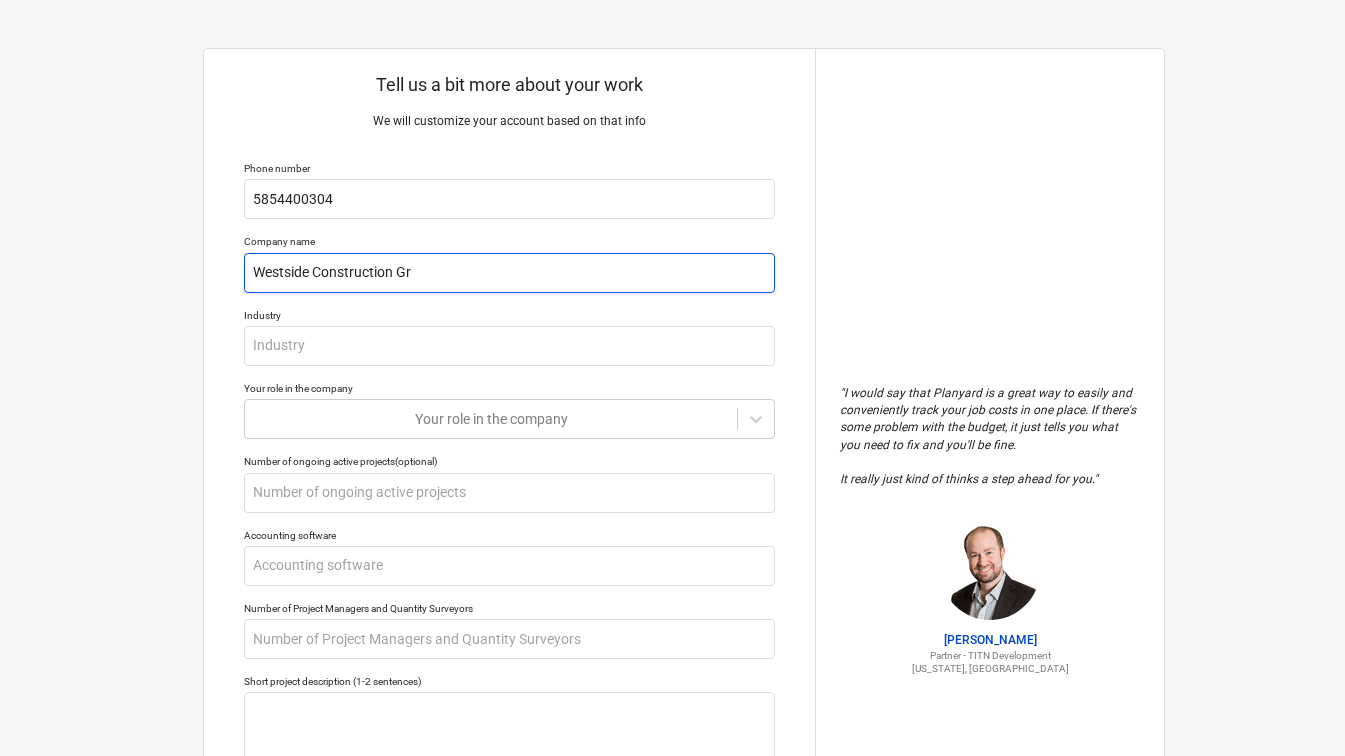 type on "Westside Construction Gro" 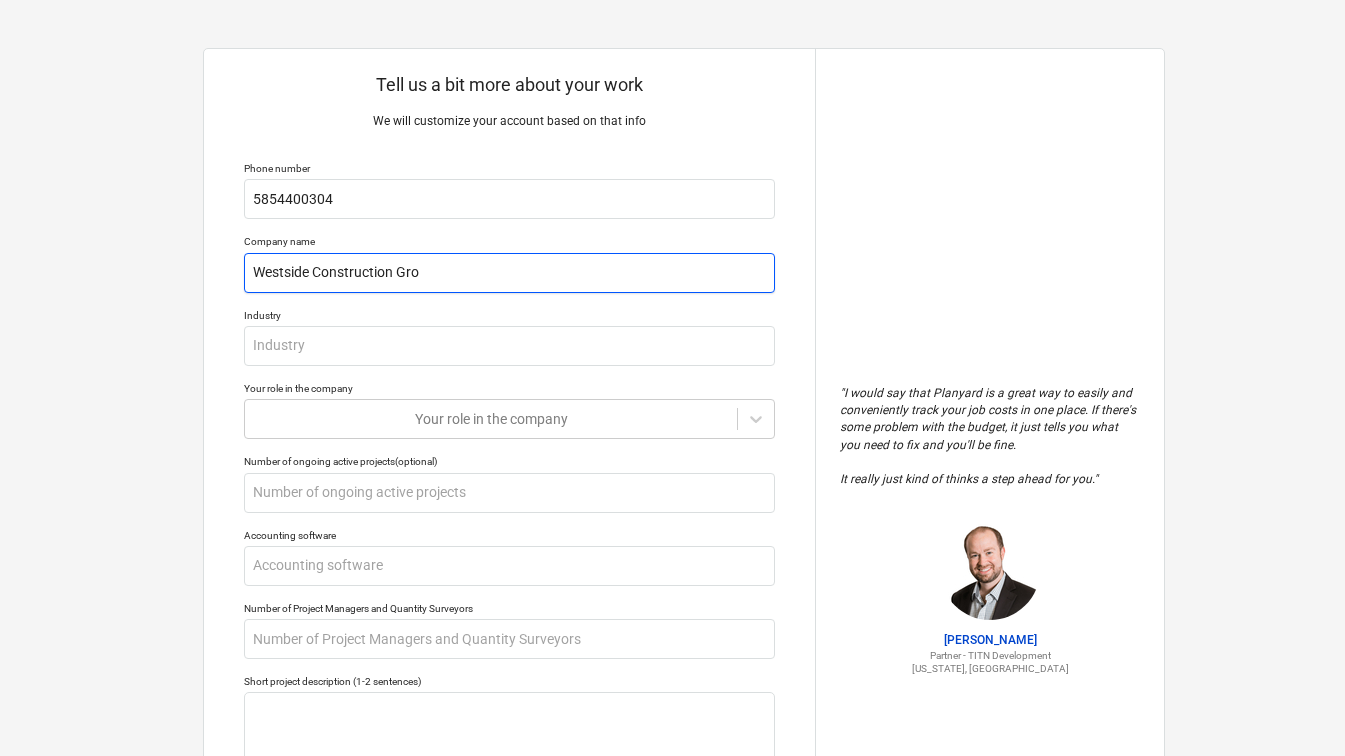type on "x" 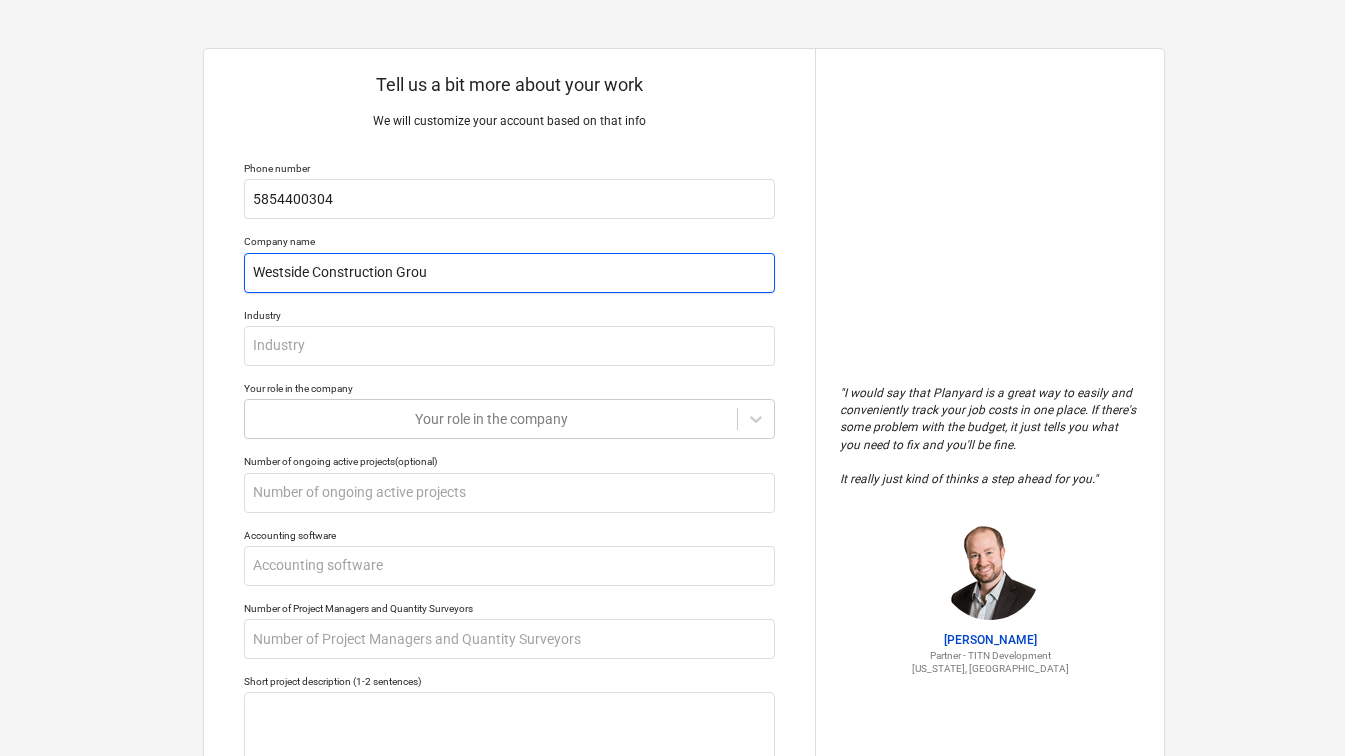 type on "x" 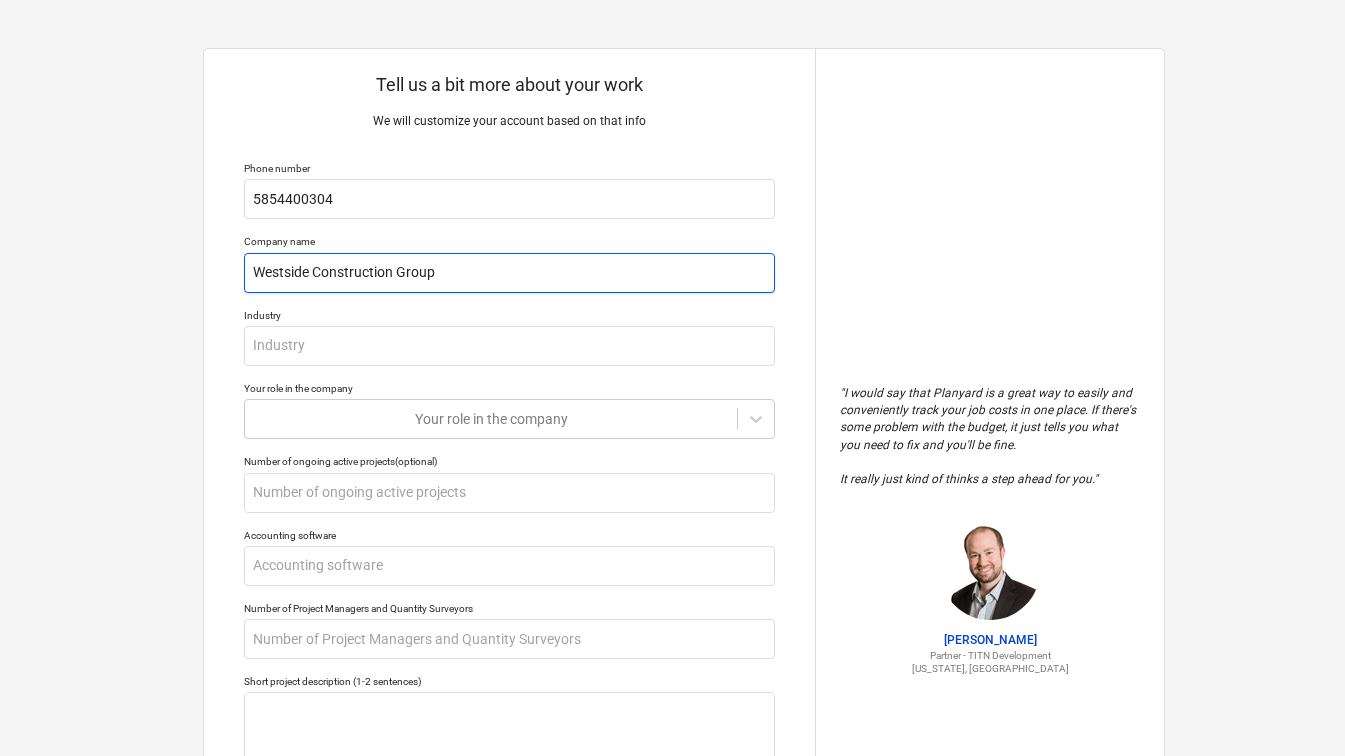 type on "x" 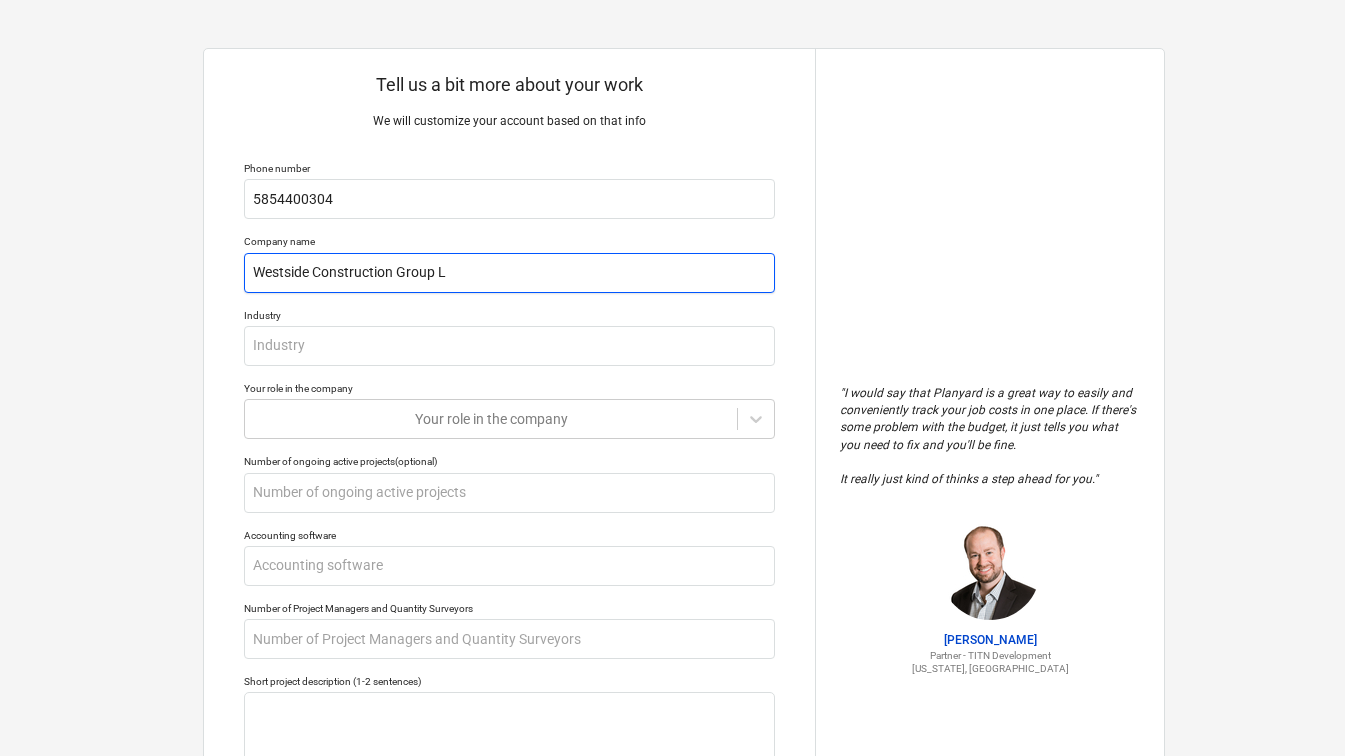 type on "x" 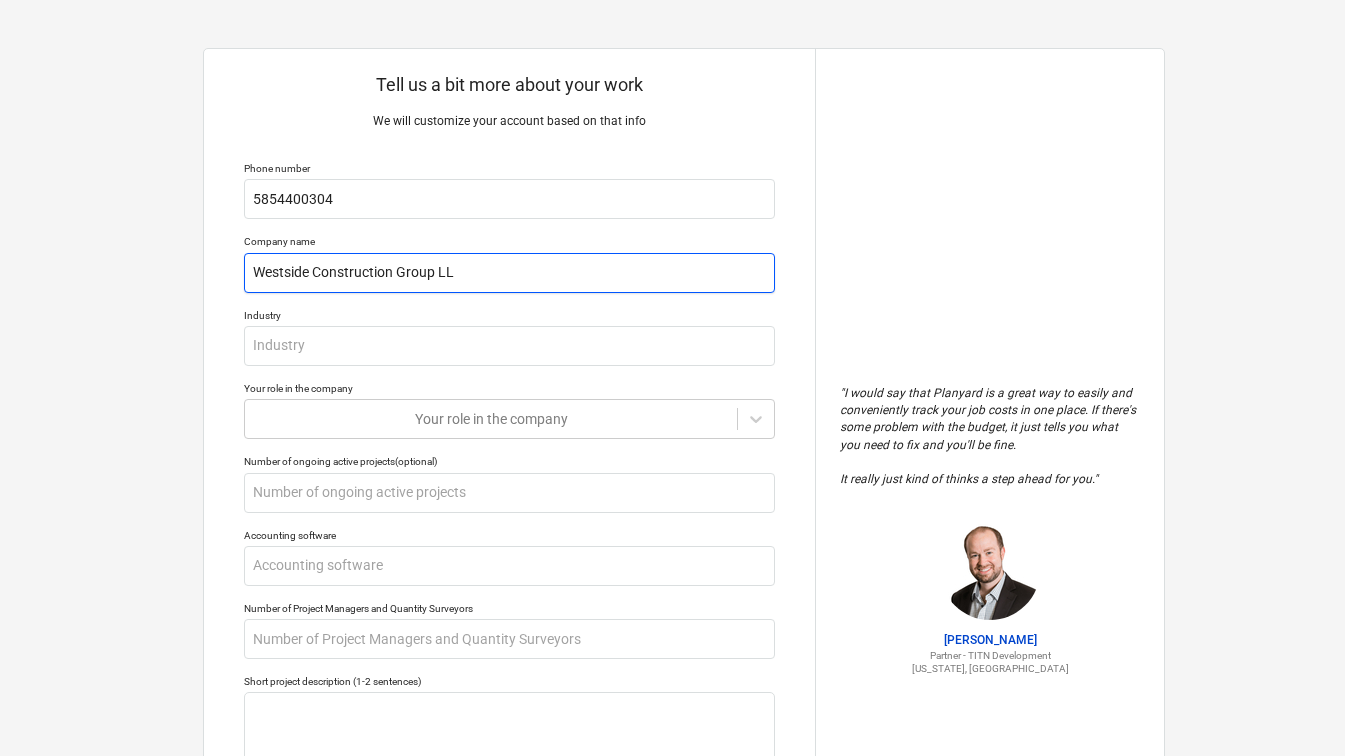 type on "x" 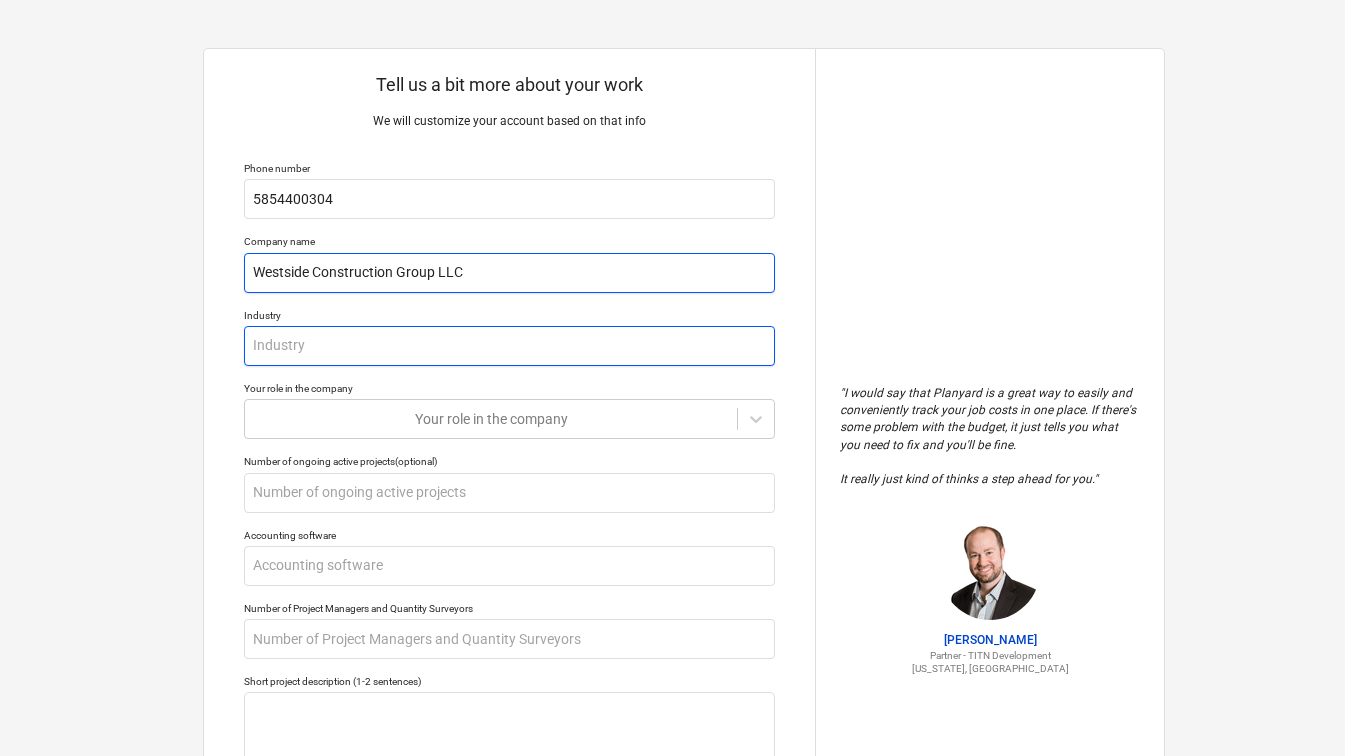 type on "Westside Construction Group LLC" 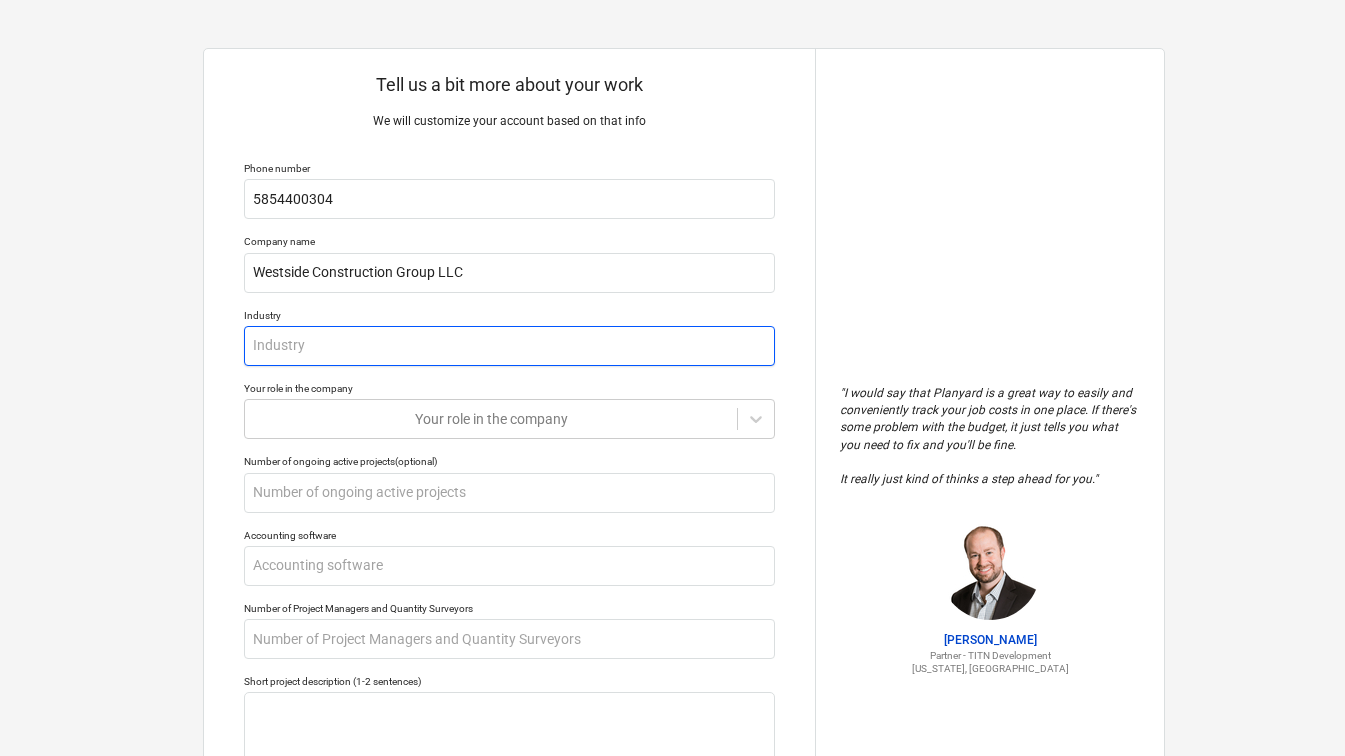 click at bounding box center (509, 346) 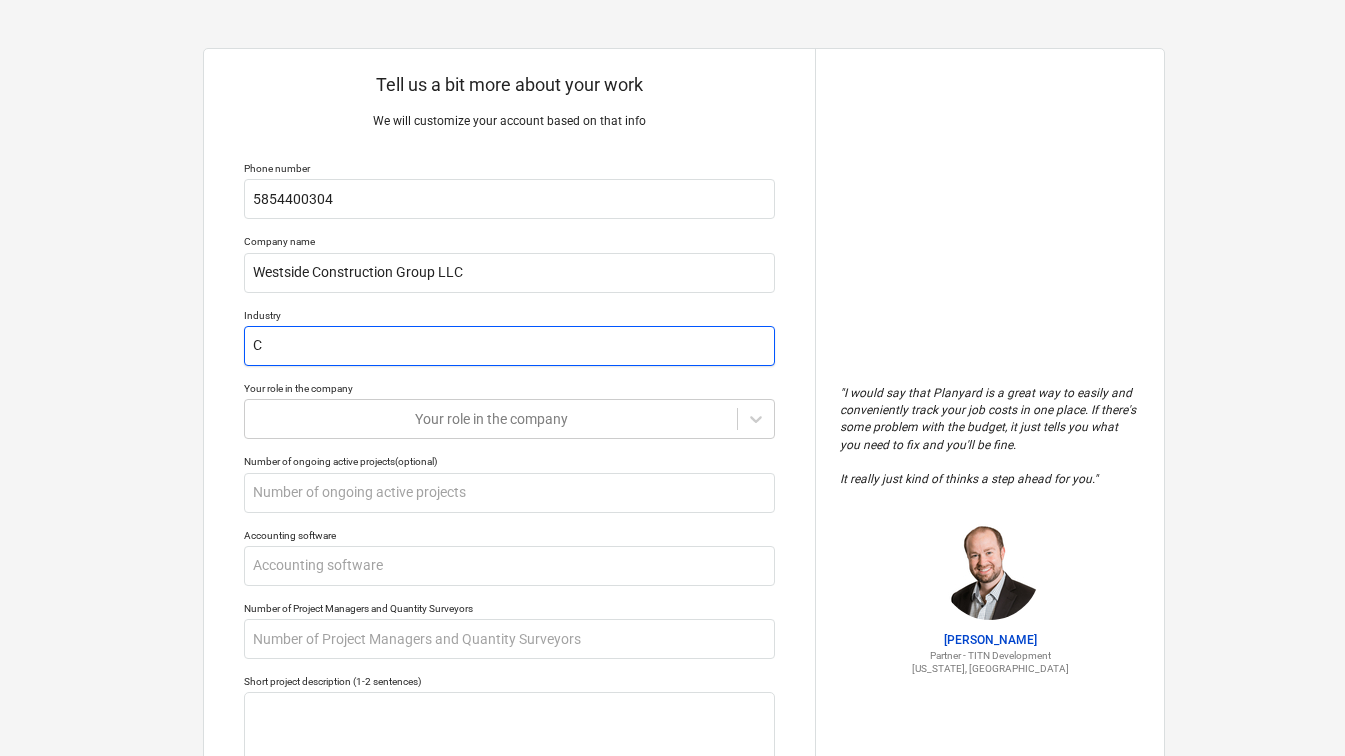 type on "x" 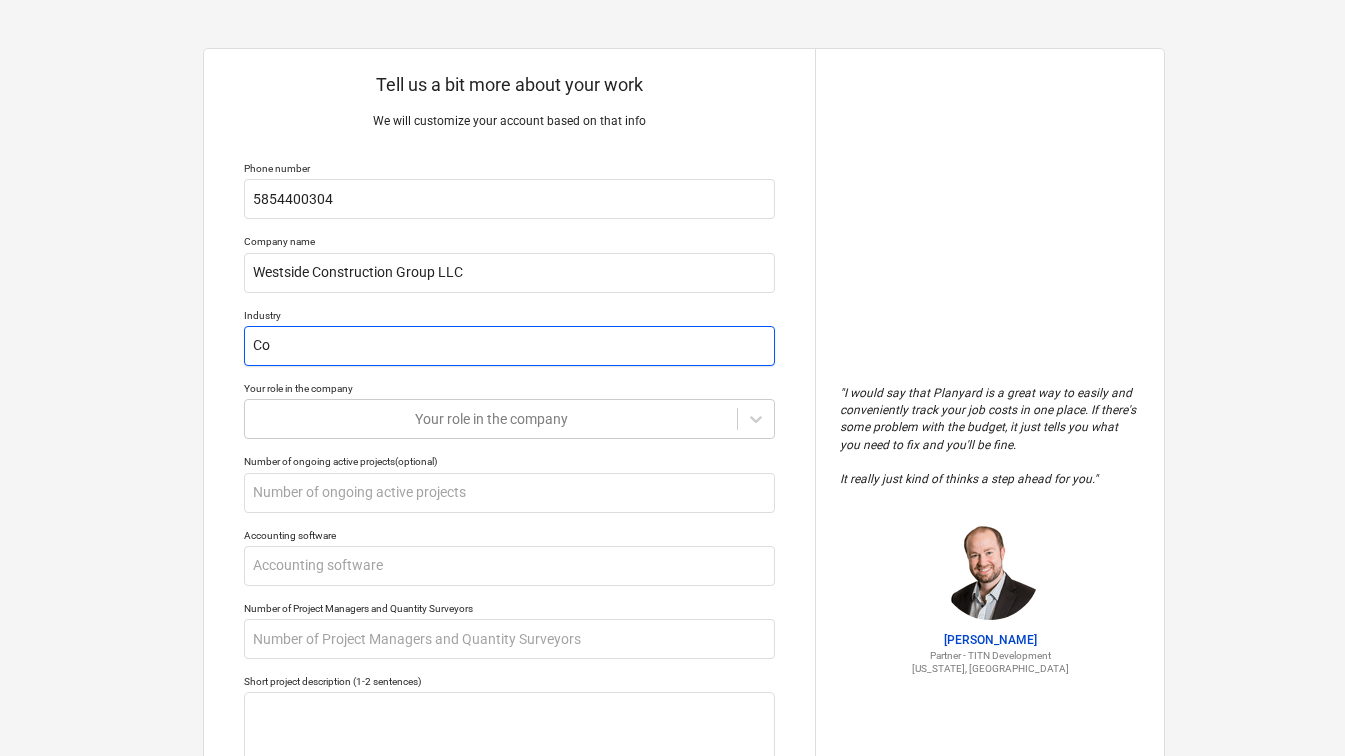 type on "x" 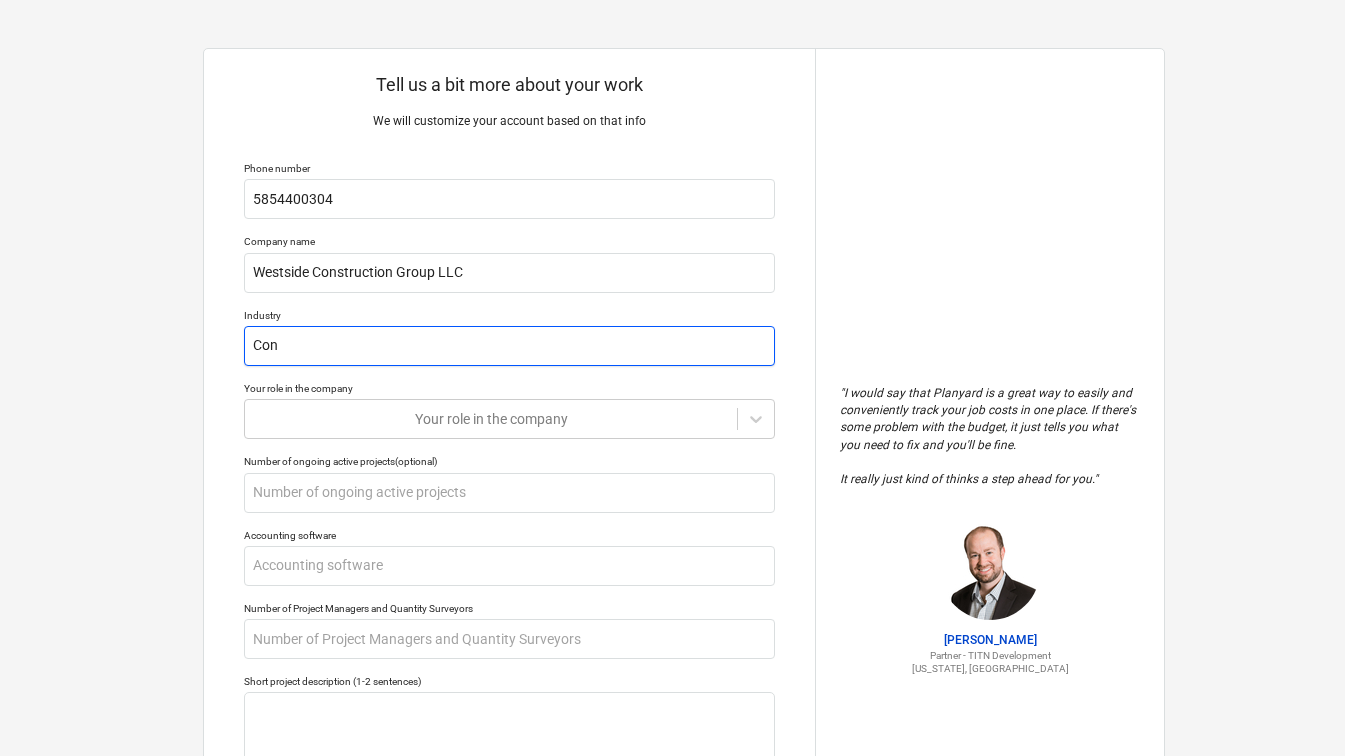 type on "x" 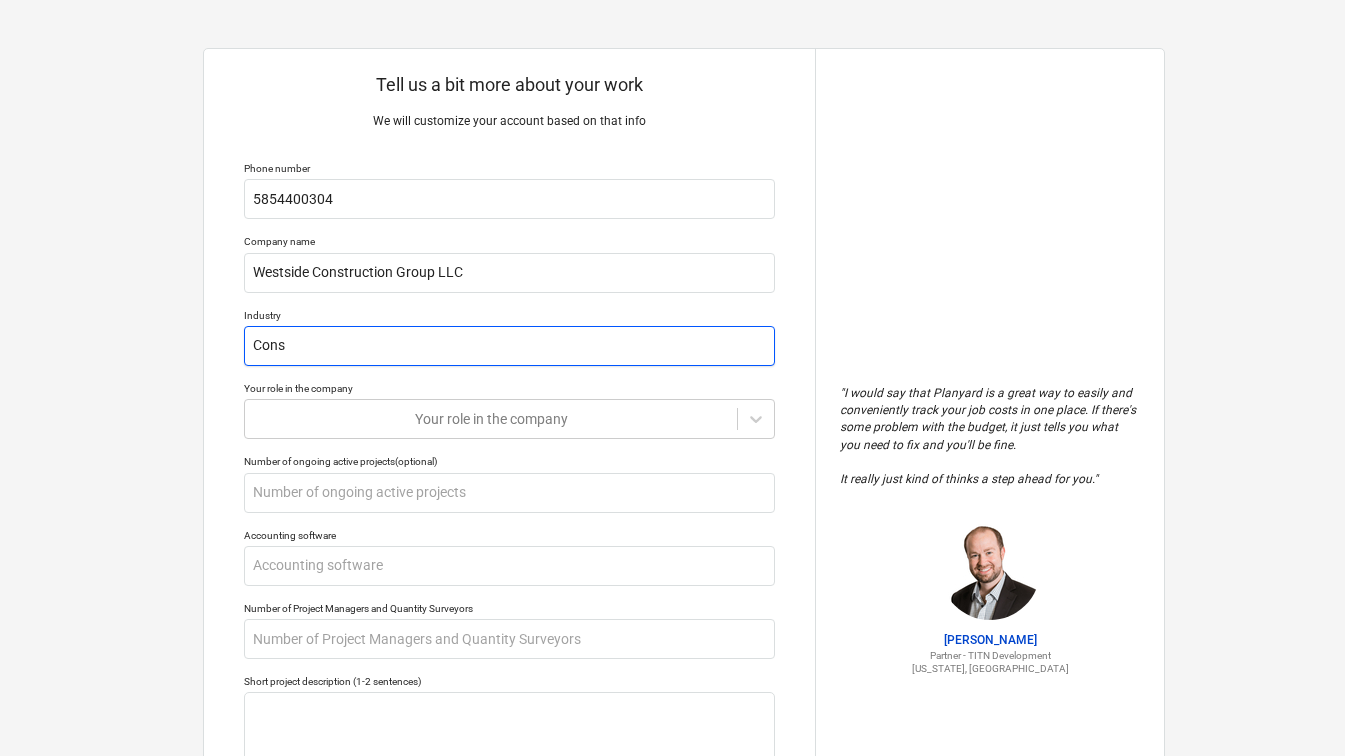 type on "x" 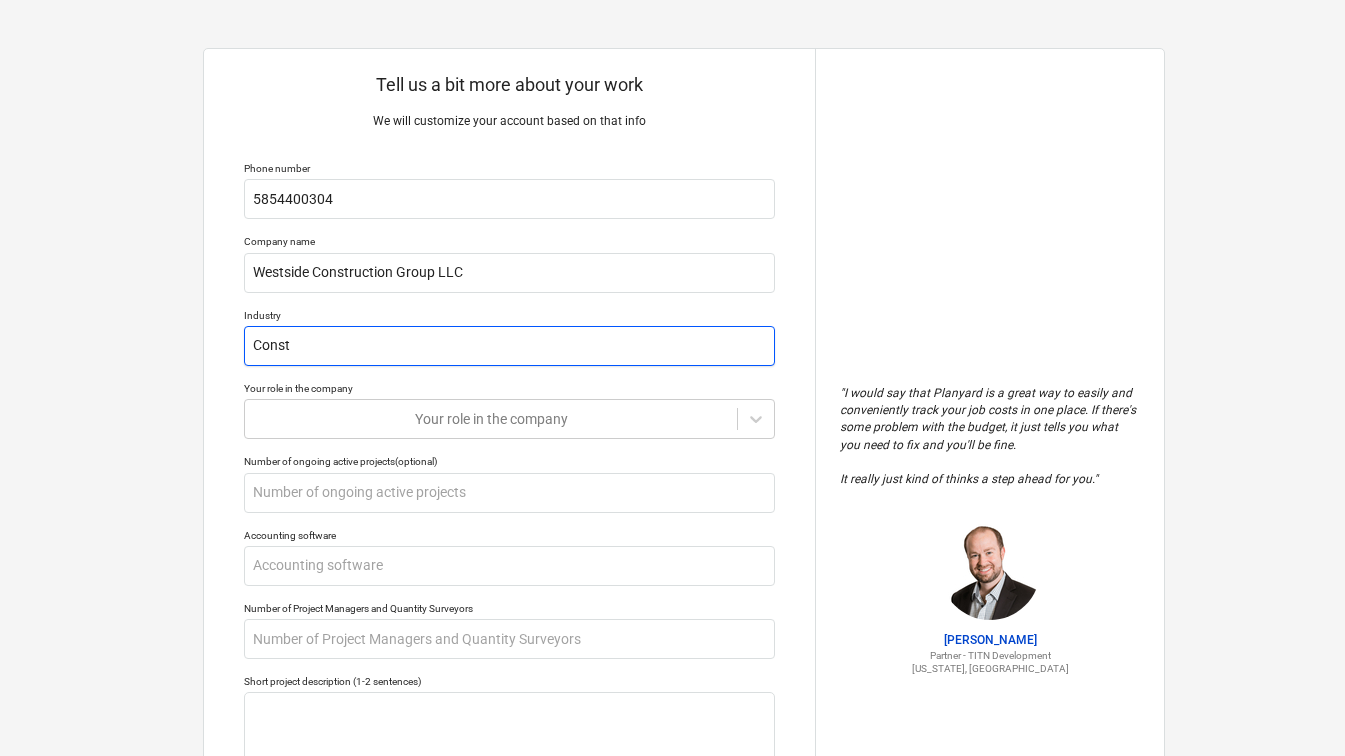 type on "x" 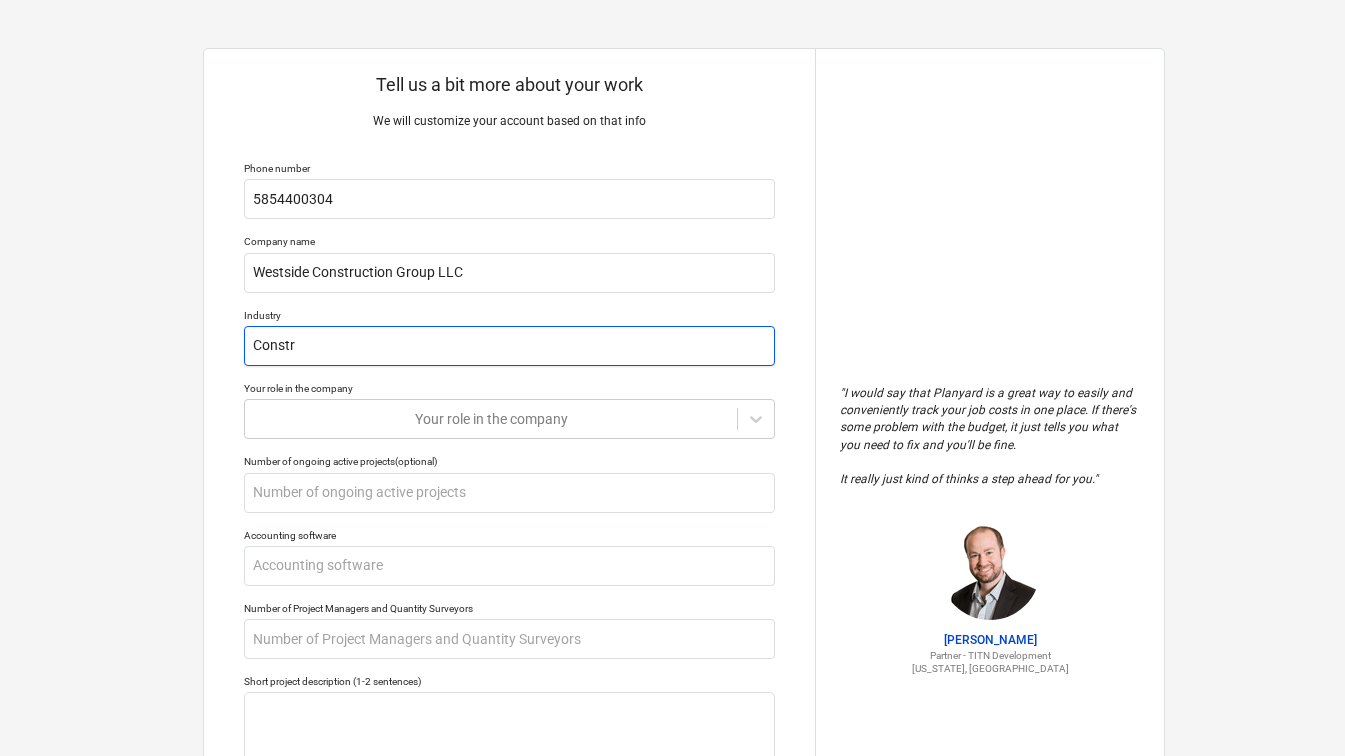 type on "x" 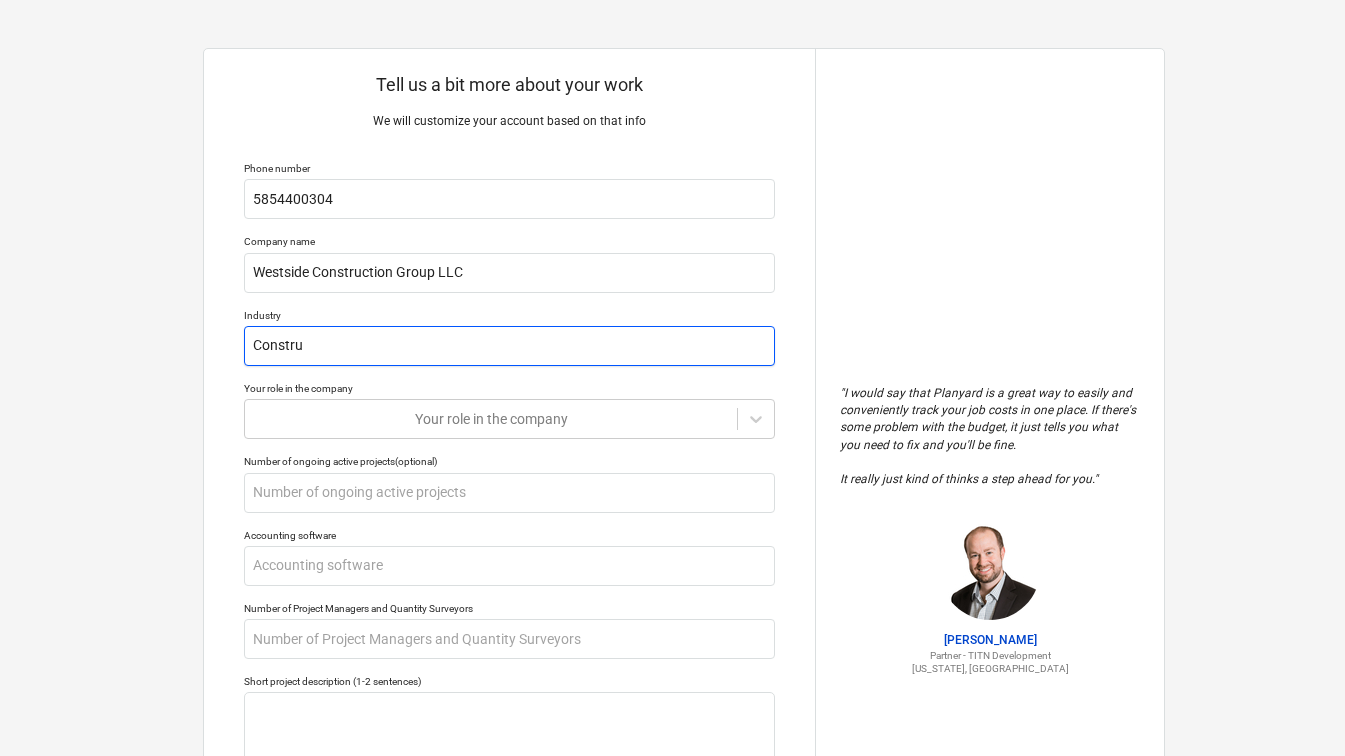 type on "x" 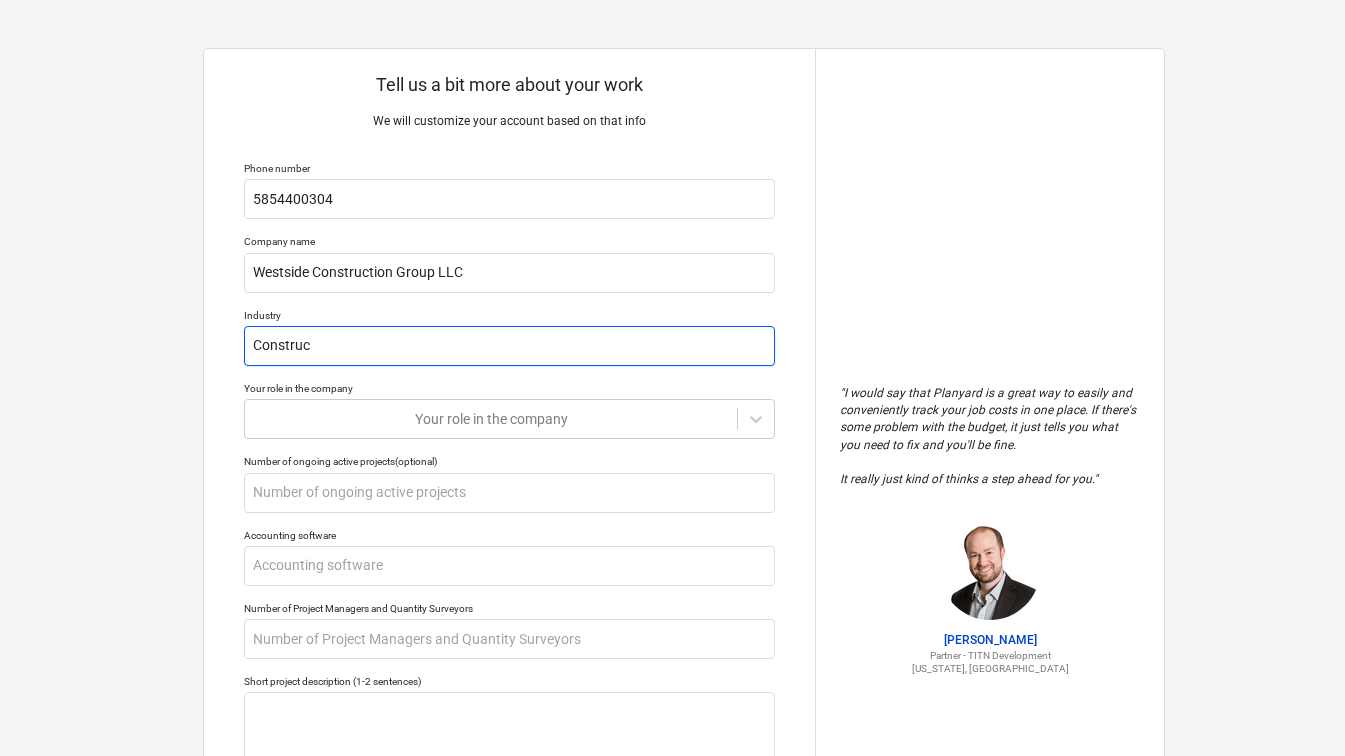 type on "x" 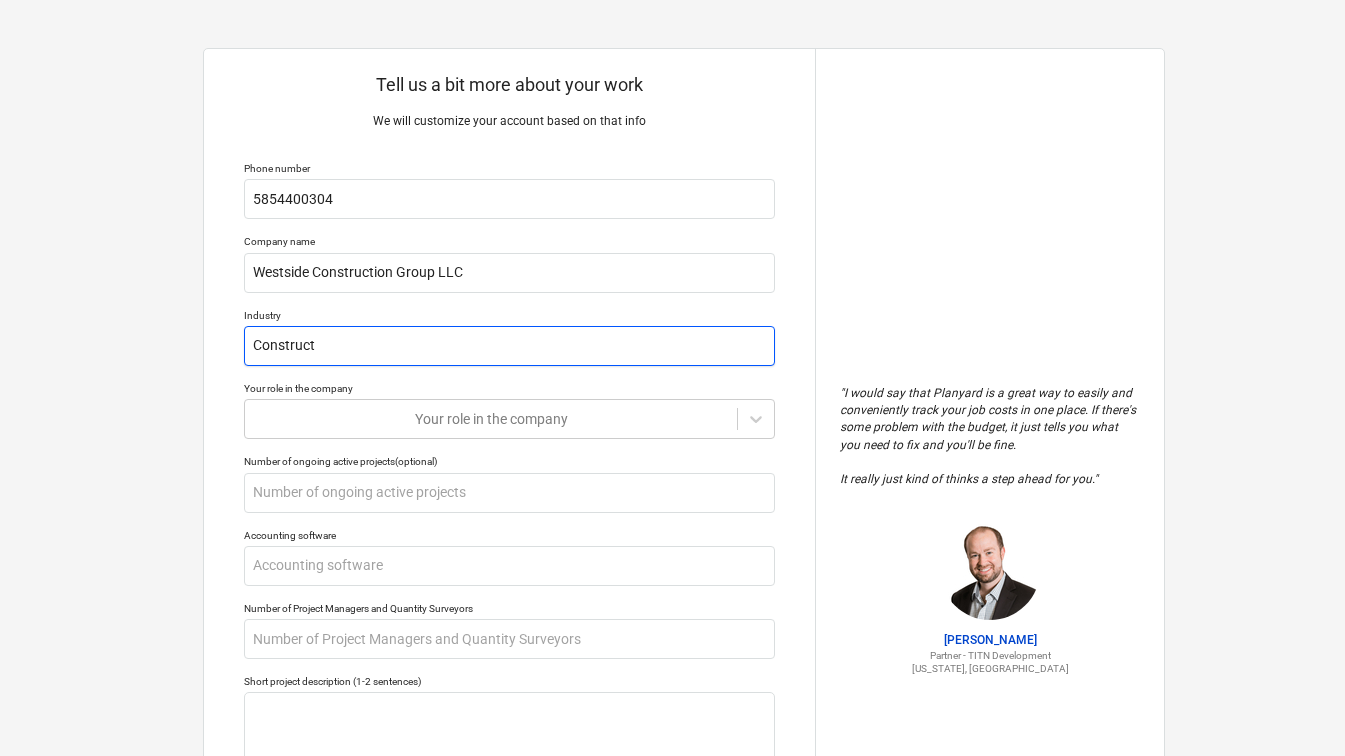type on "Constructi" 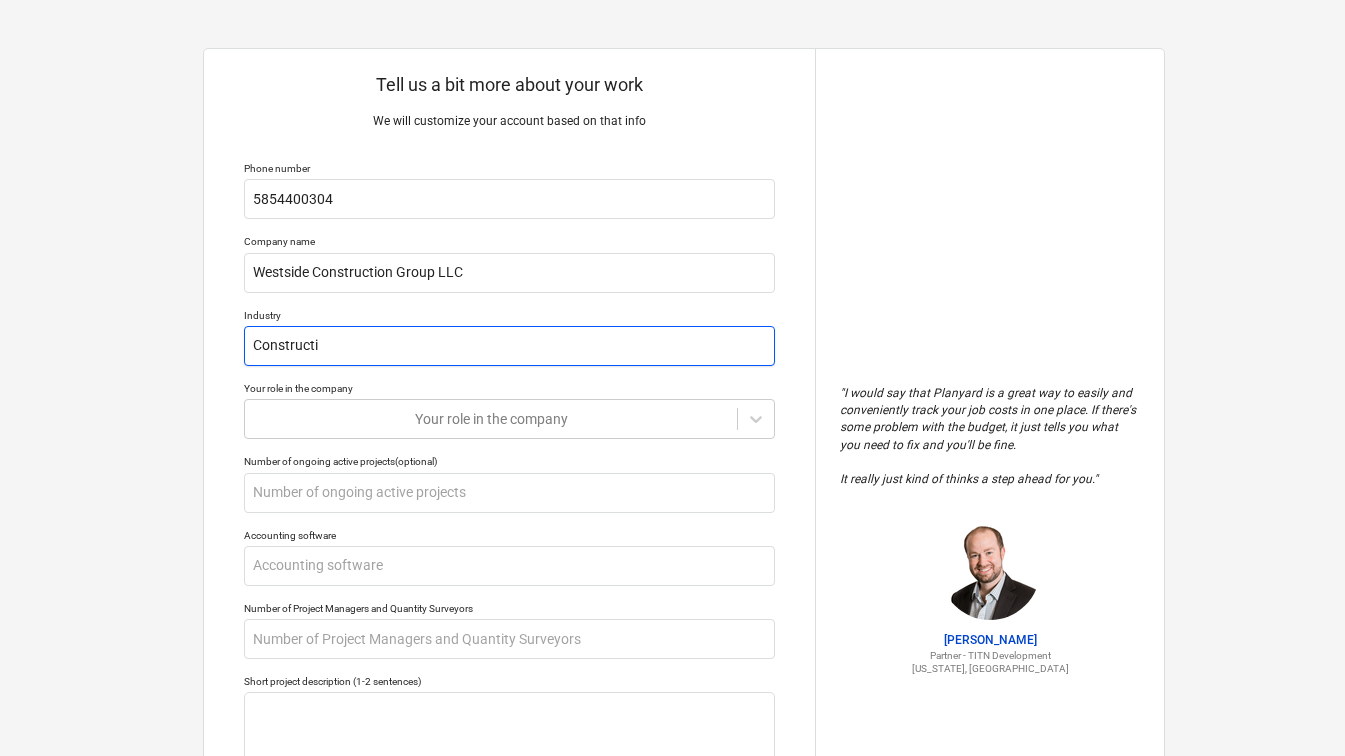type on "x" 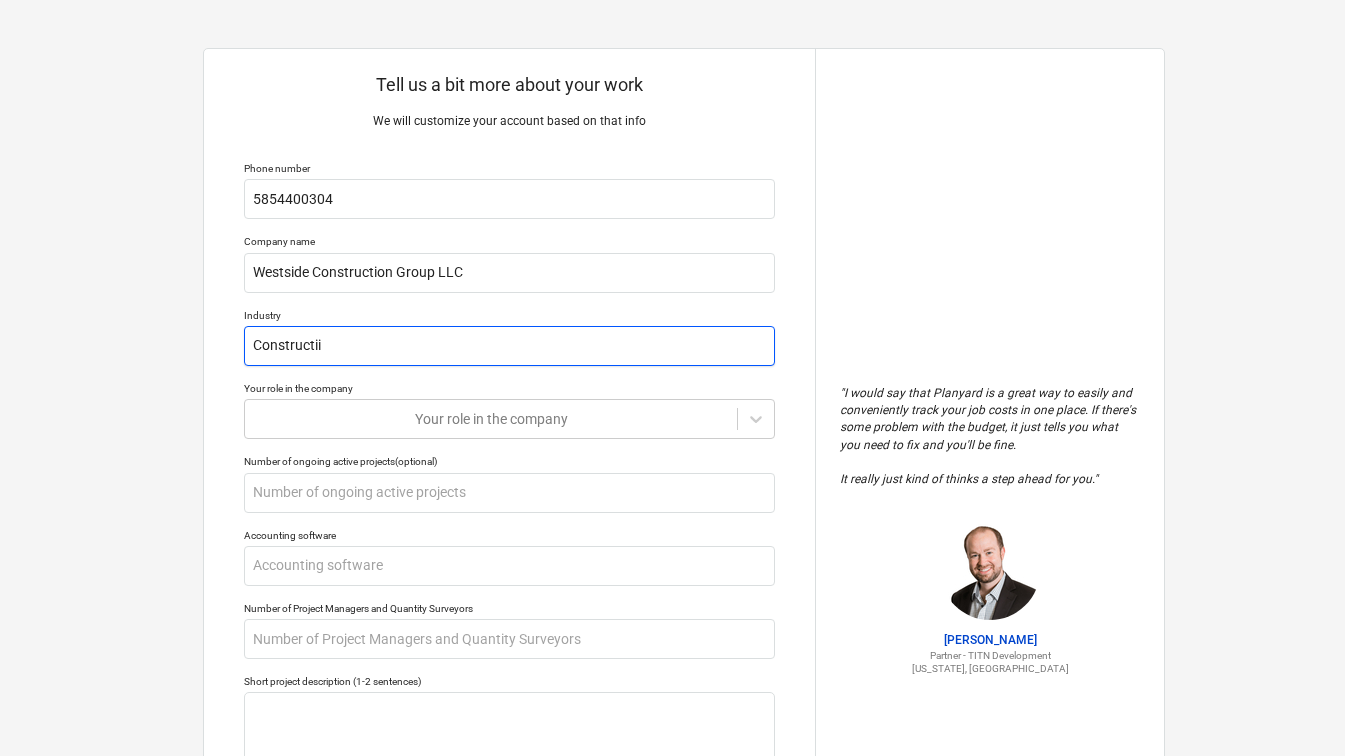 type on "x" 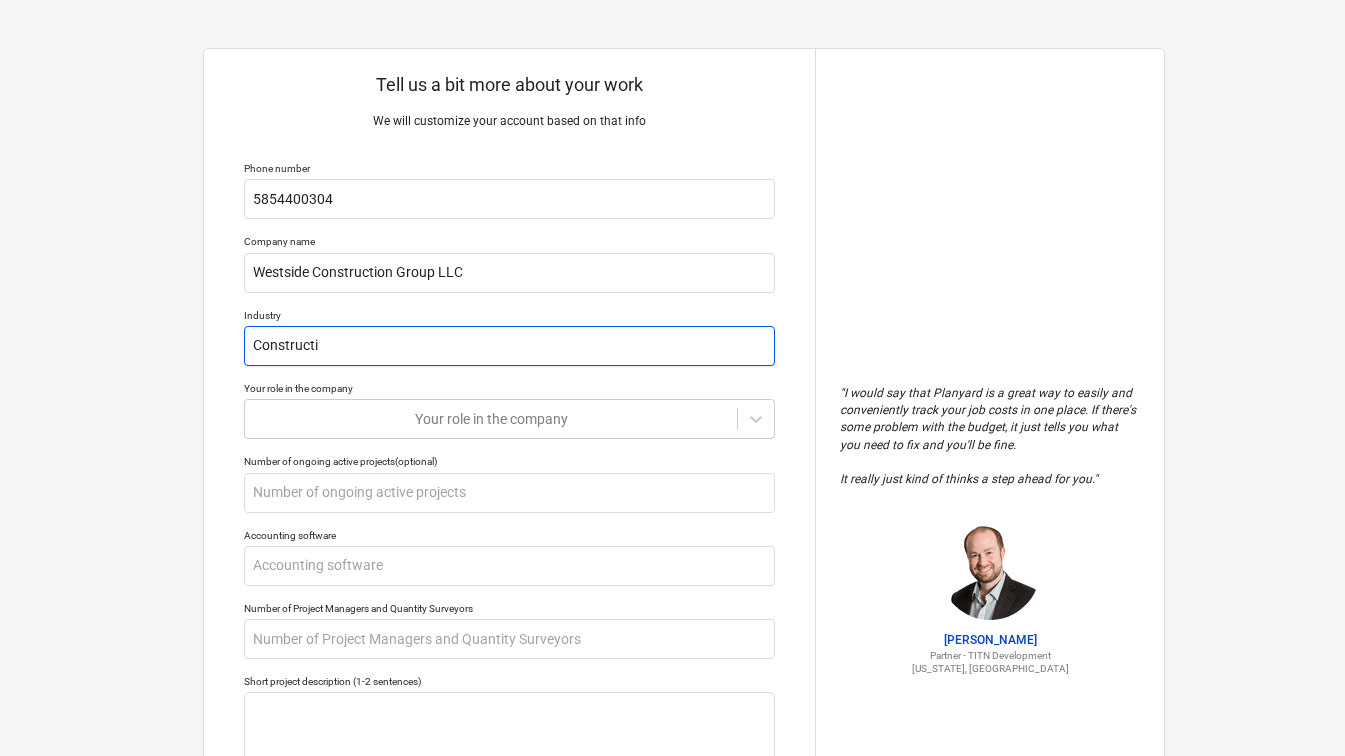 type on "x" 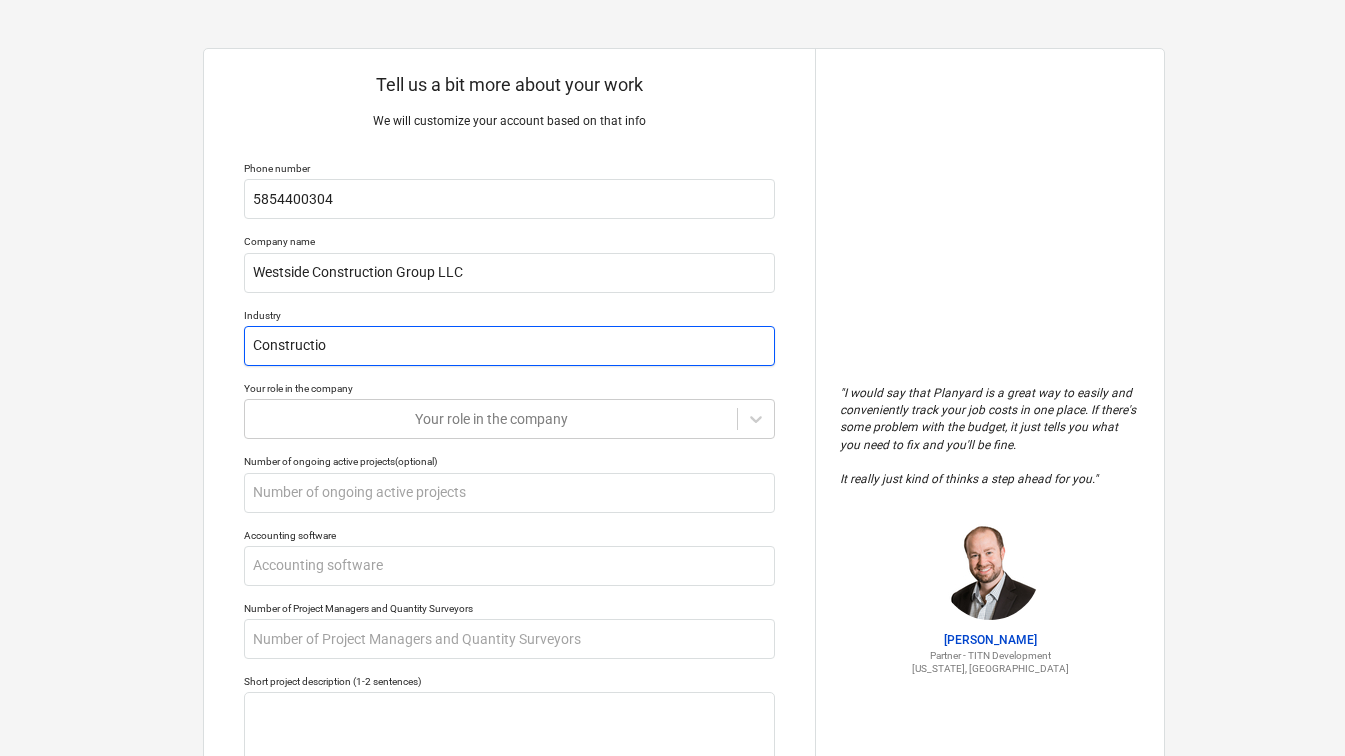 type on "x" 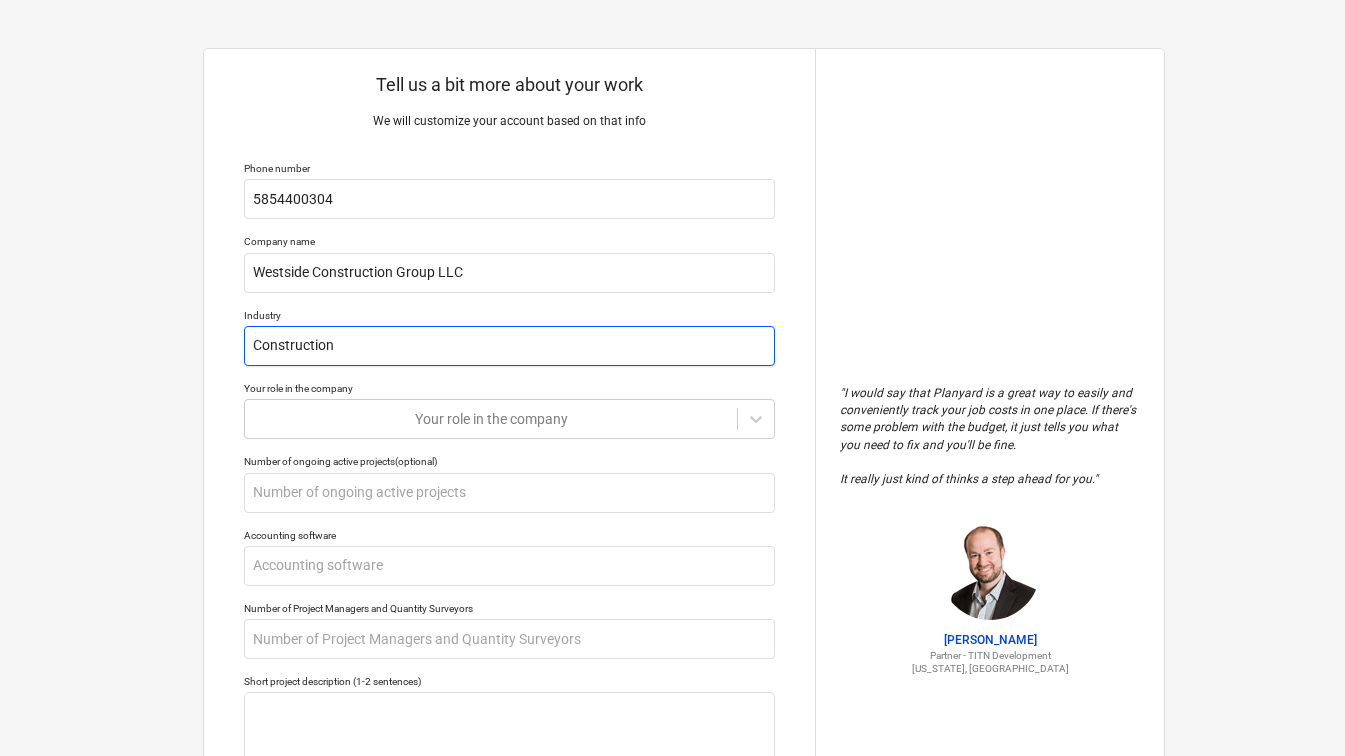 type on "Construction" 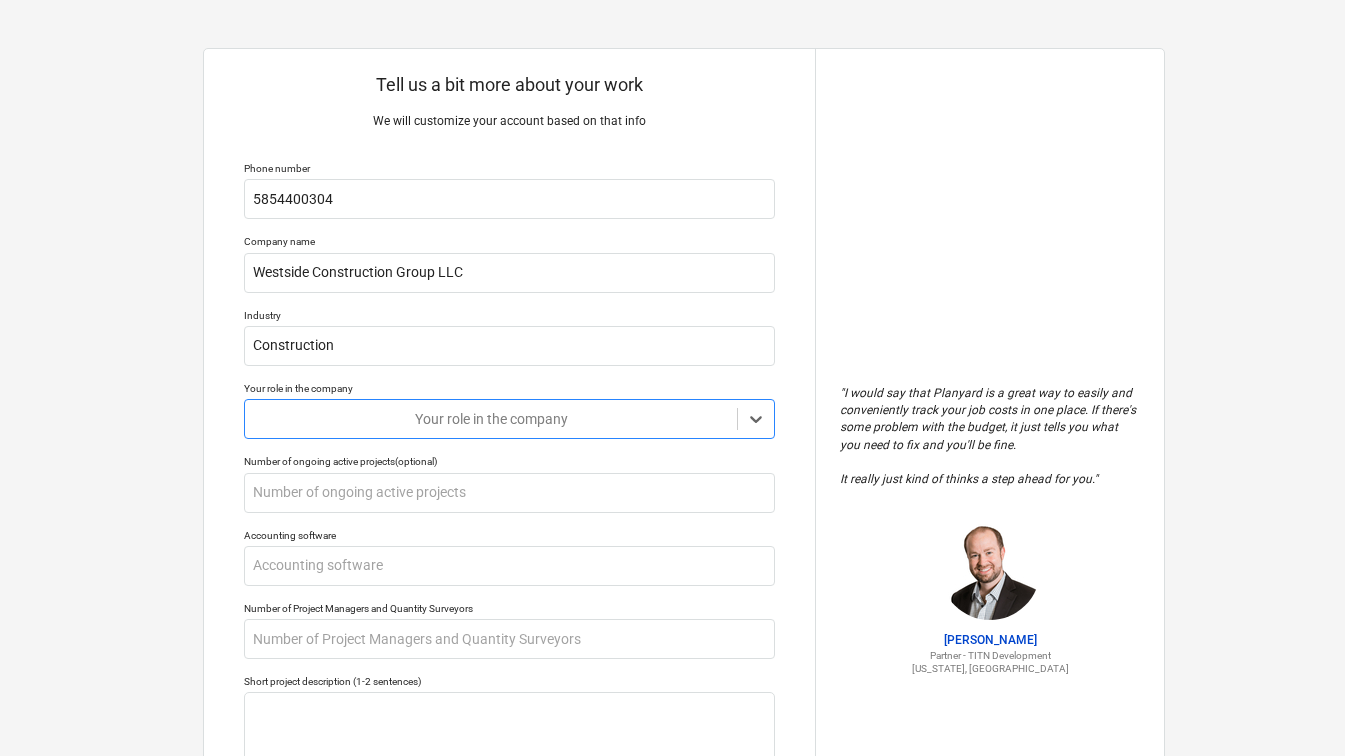 click at bounding box center [491, 419] 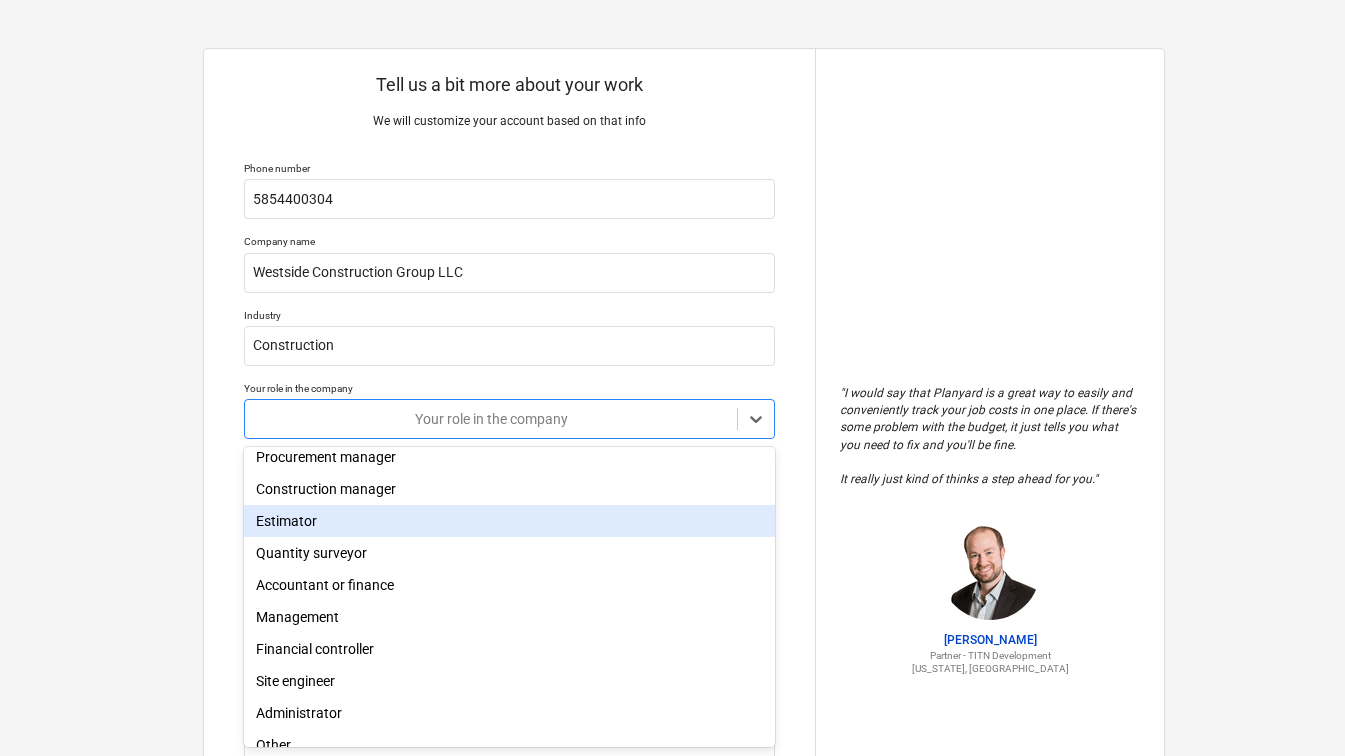 scroll, scrollTop: 65, scrollLeft: 0, axis: vertical 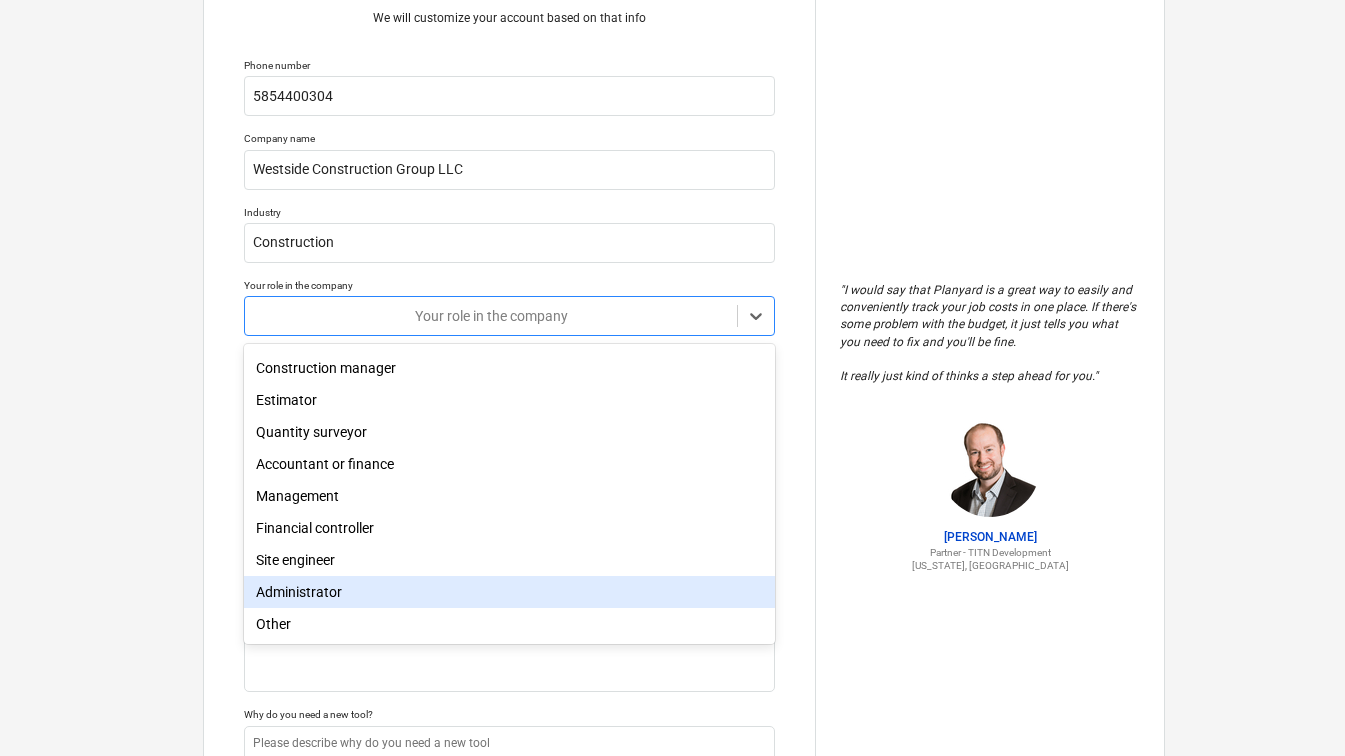 click on "Administrator" at bounding box center (509, 592) 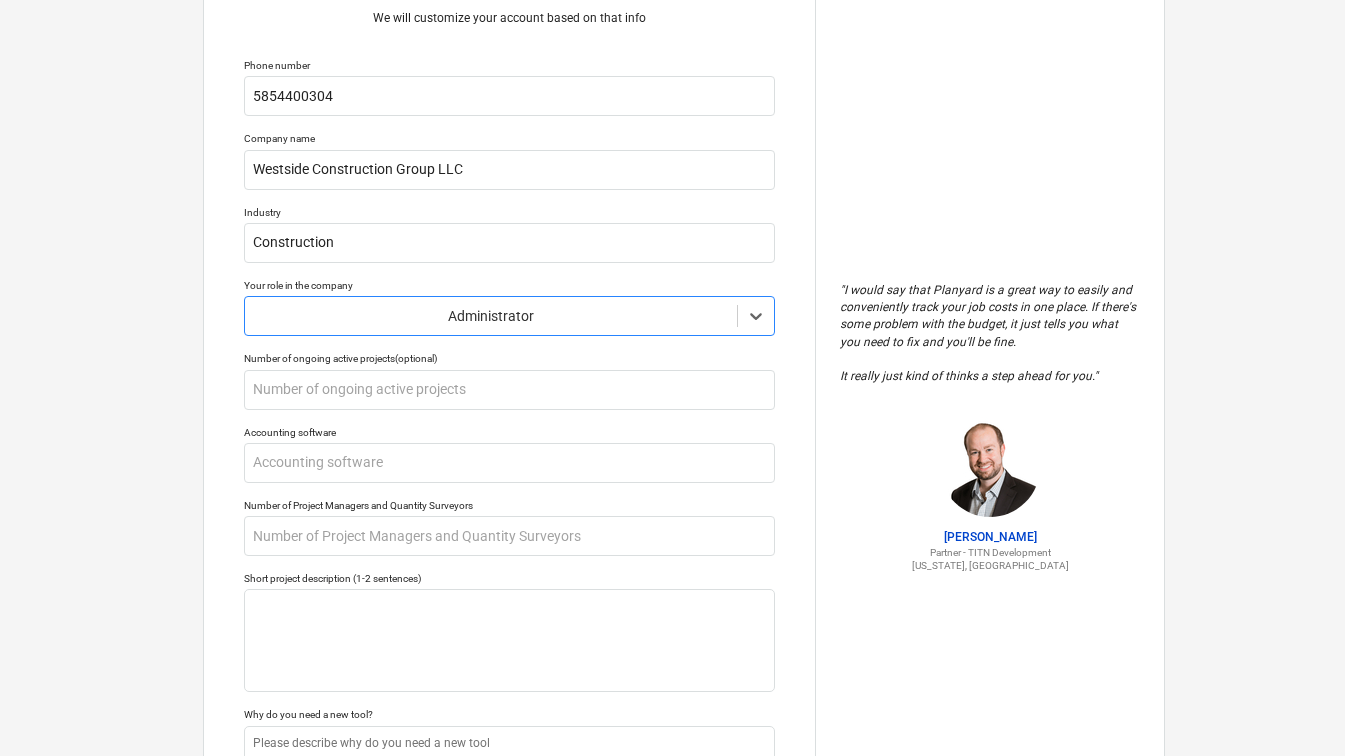 click on "Tell us a bit more about your work We will customize your account based on that info Phone number [PHONE_NUMBER] Company name Westside Construction Group LLC Industry Construction Your role in the company option Administrator, selected.   Select is focused ,type to refine list, press Down to open the menu,  Administrator Number of ongoing active projects  (optional) Accounting software Number of Project Managers and Quantity Surveyors Short project description (1-2 sentences) Why do you need a new tool? Submit" at bounding box center (509, 427) 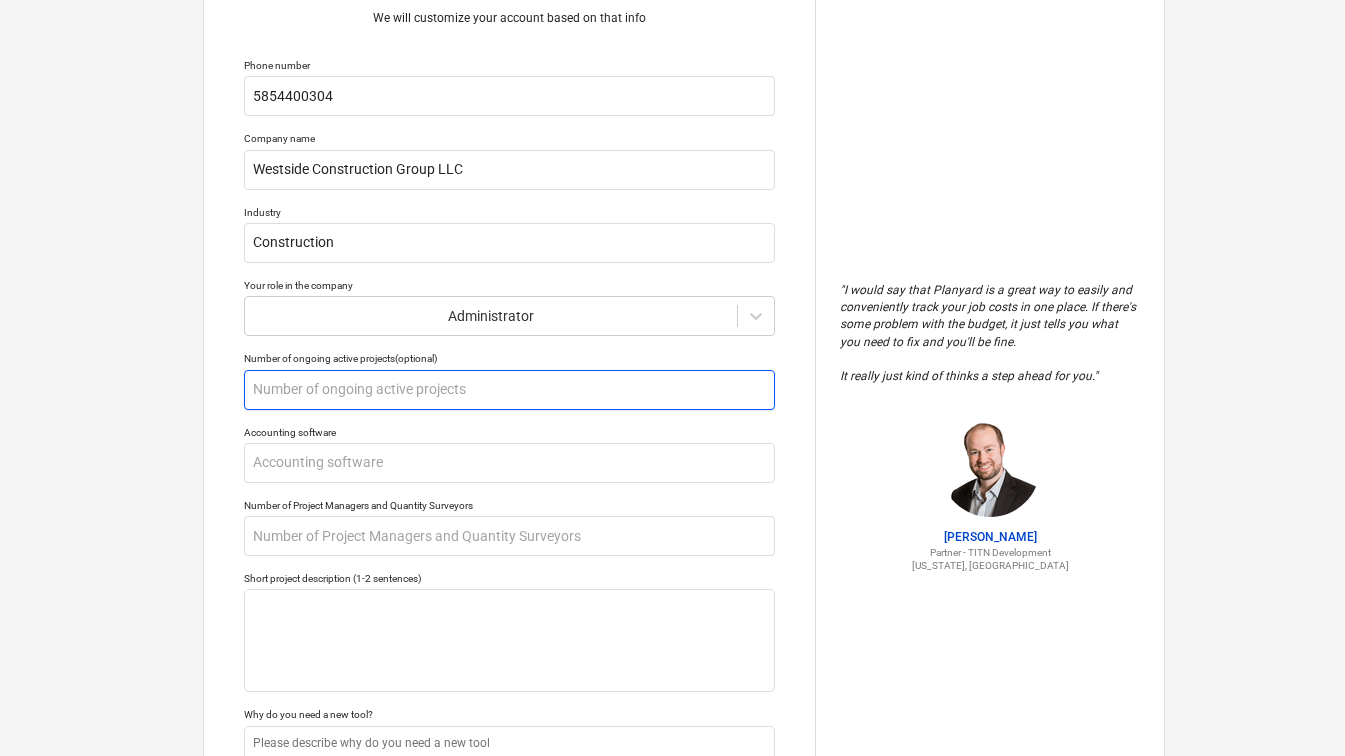 click at bounding box center [509, 390] 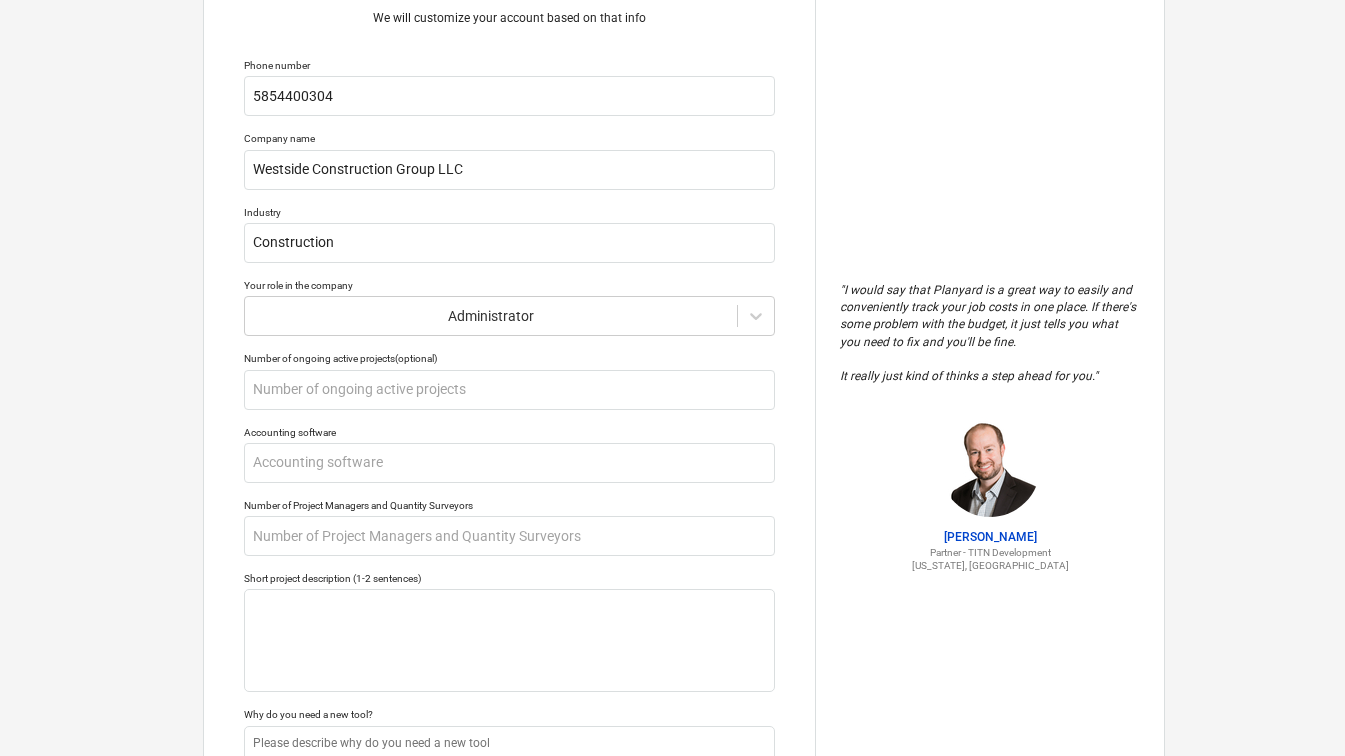 click on "Tell us a bit more about your work We will customize your account based on that info Phone number [PHONE_NUMBER] Company name Westside Construction Group LLC Industry Construction Your role in the company Administrator Number of ongoing active projects  (optional) Accounting software Number of Project Managers and Quantity Surveyors Short project description (1-2 sentences) Why do you need a new tool? Submit" at bounding box center (509, 427) 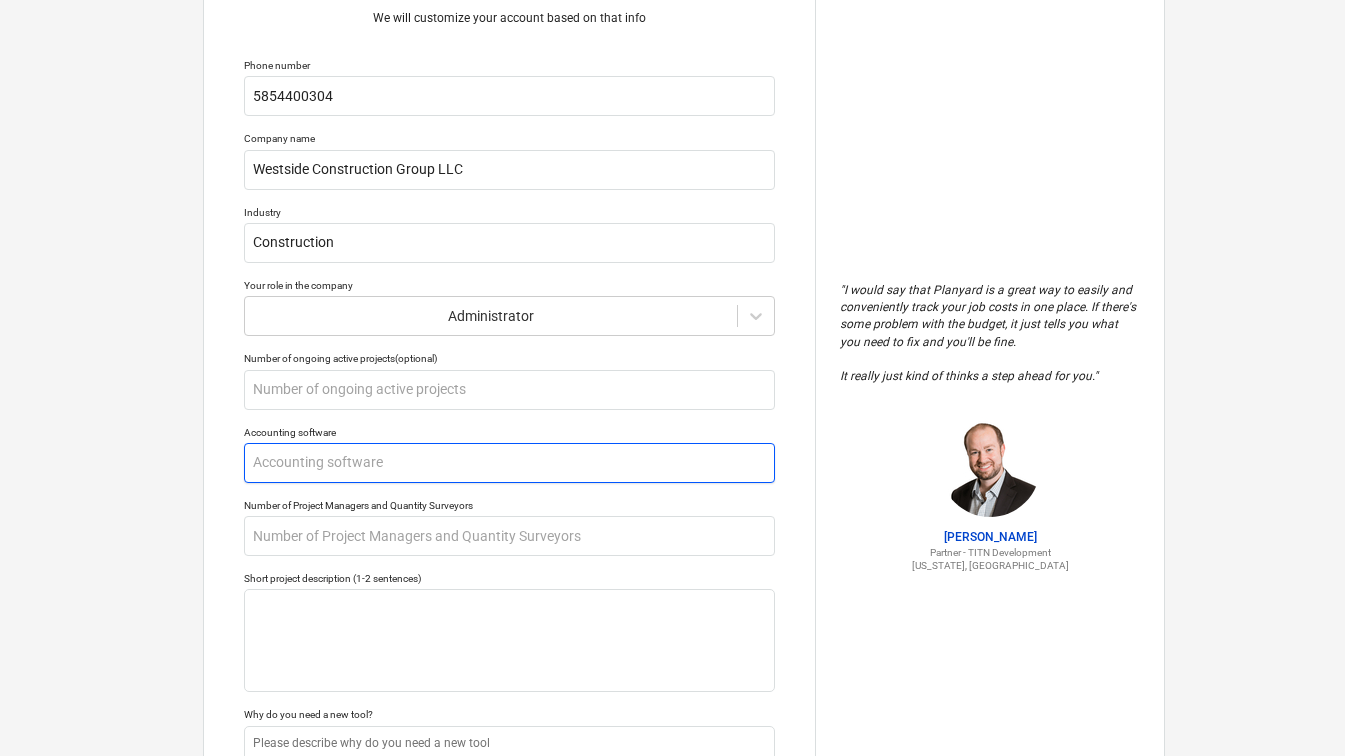 click at bounding box center (509, 463) 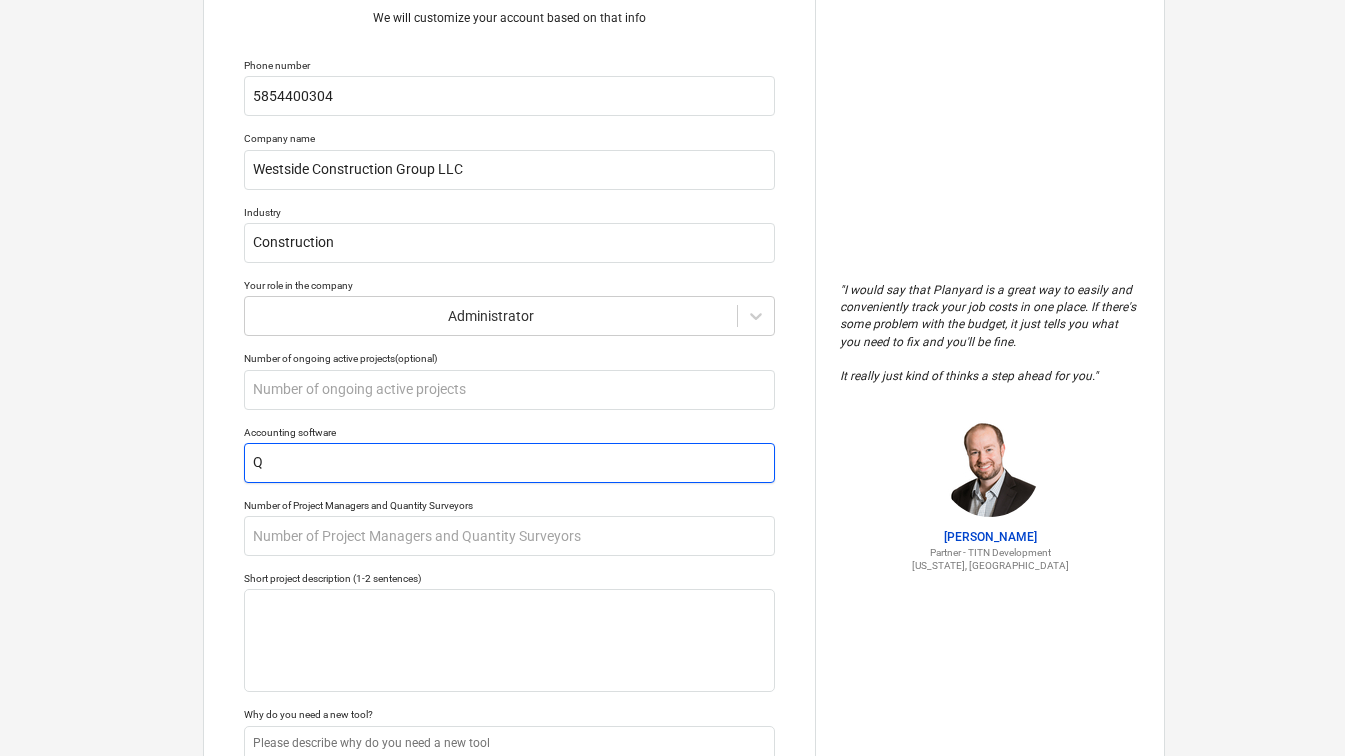 type on "QU" 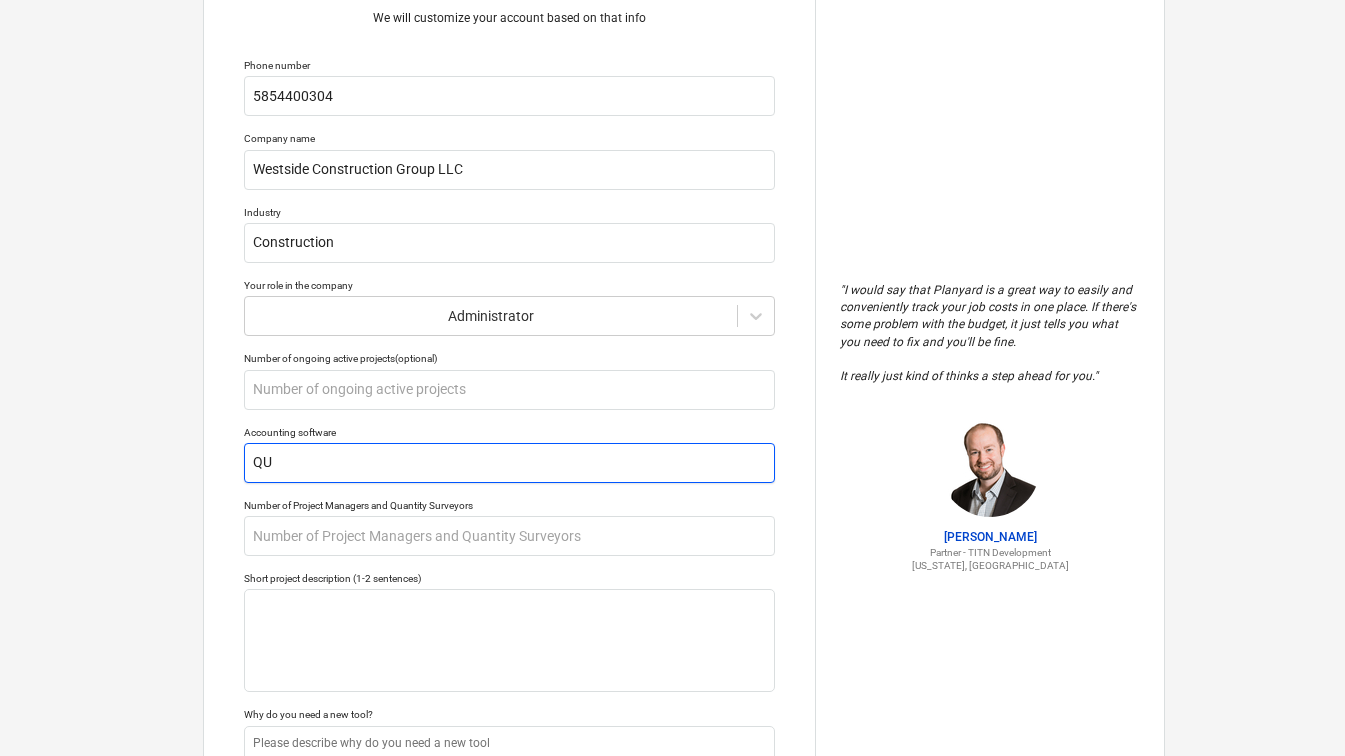 type on "x" 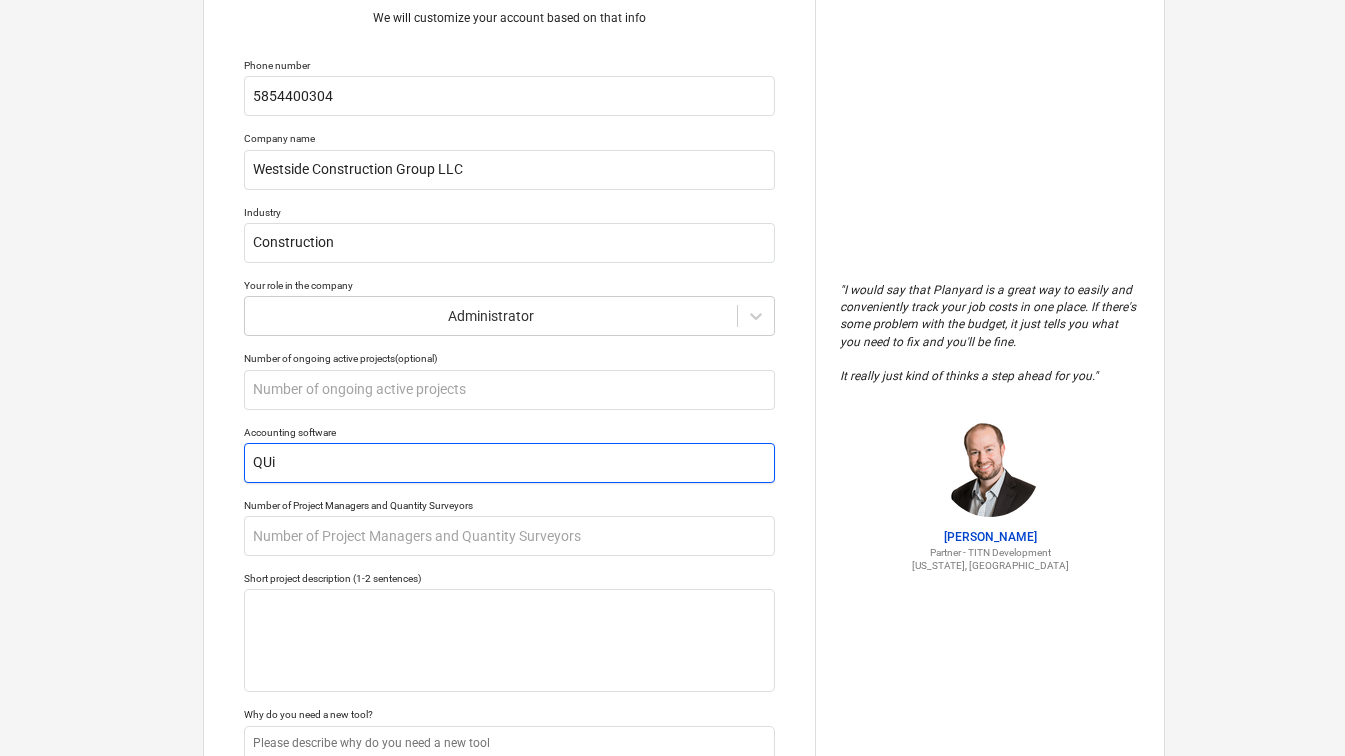 type on "x" 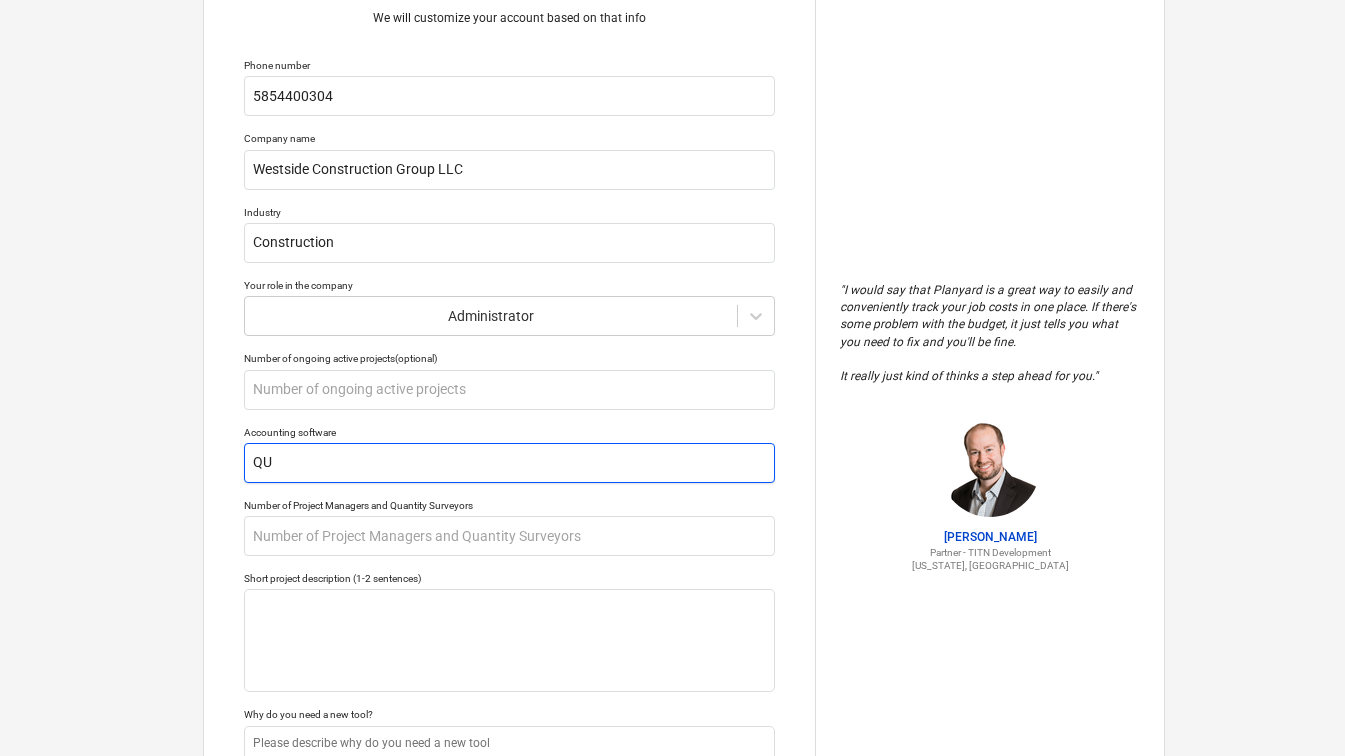 type on "x" 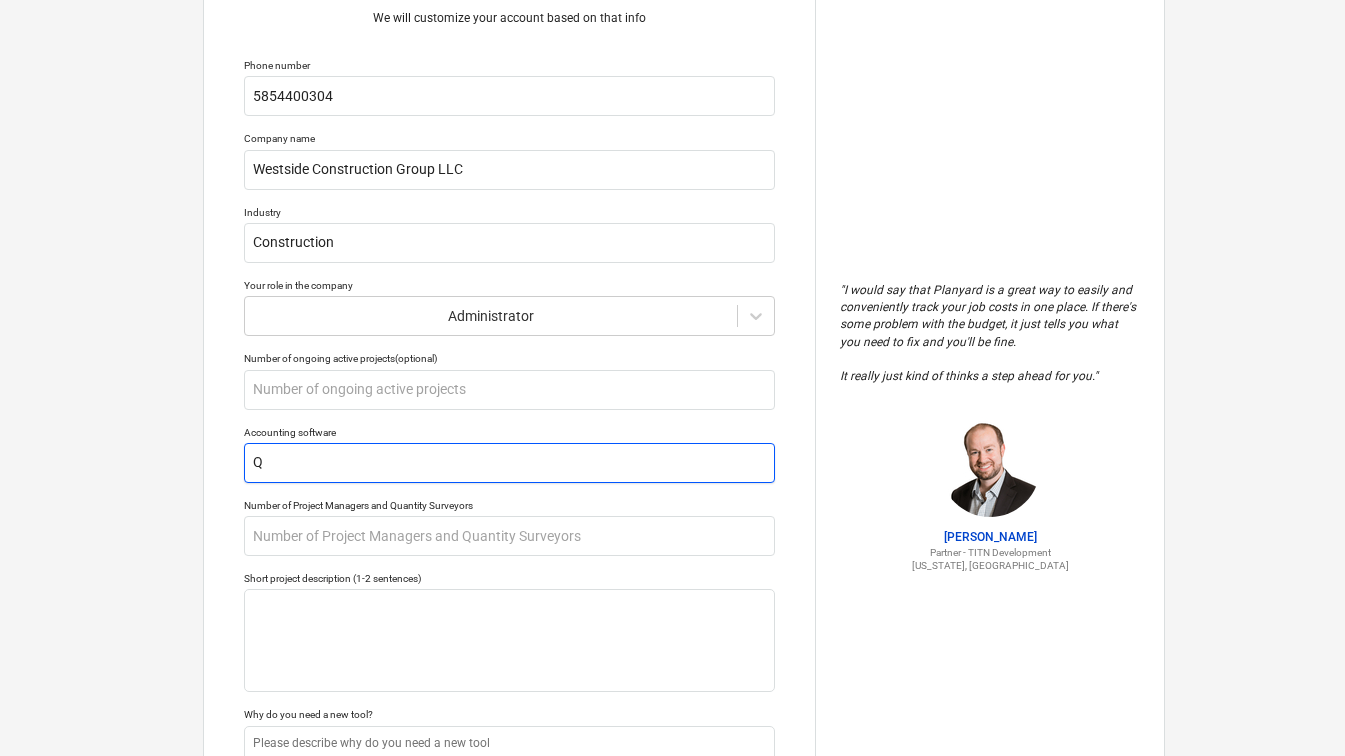 type on "x" 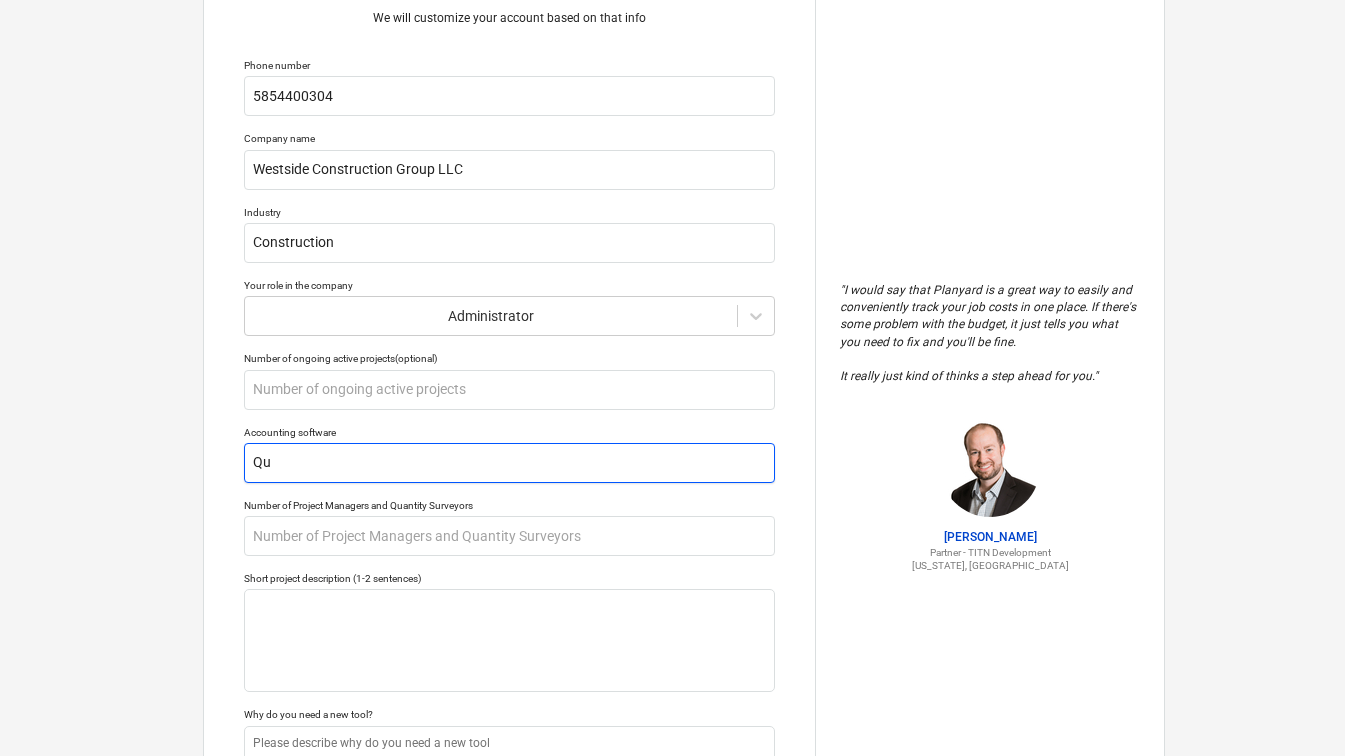 type on "x" 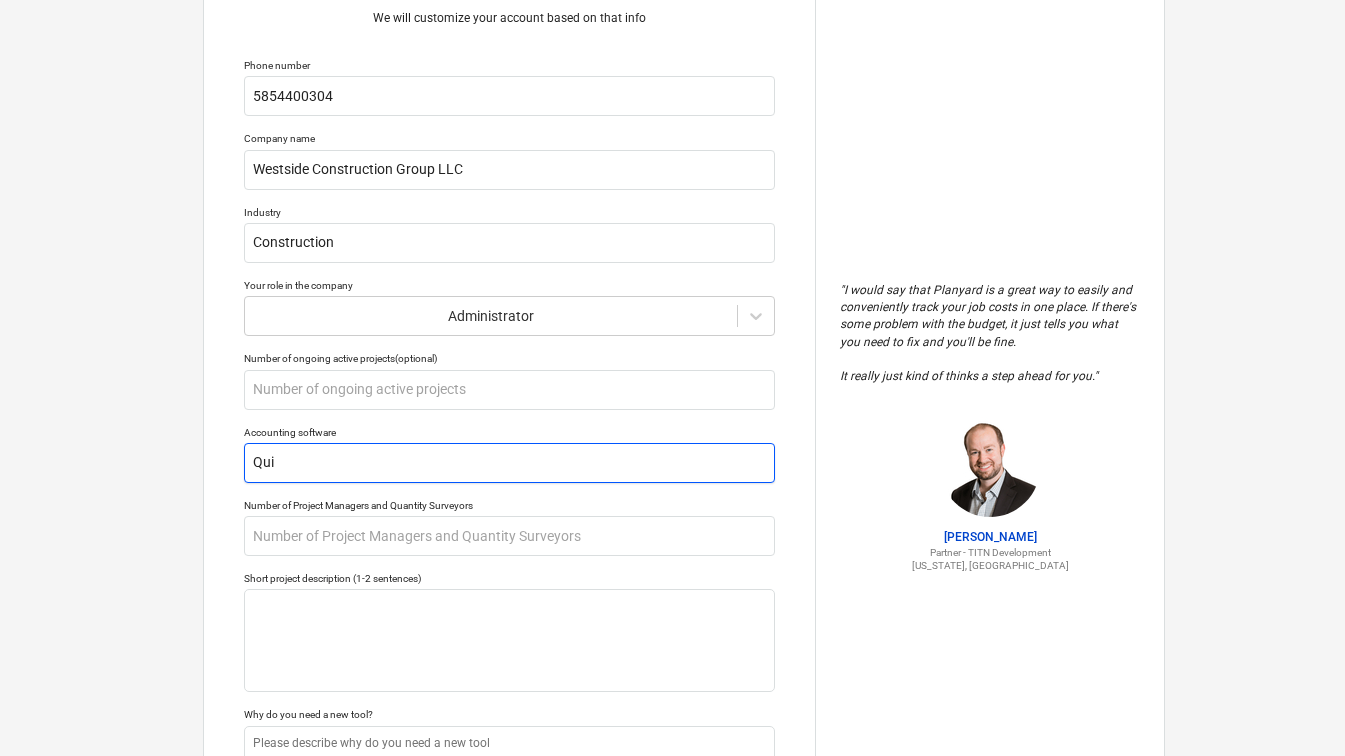 type on "x" 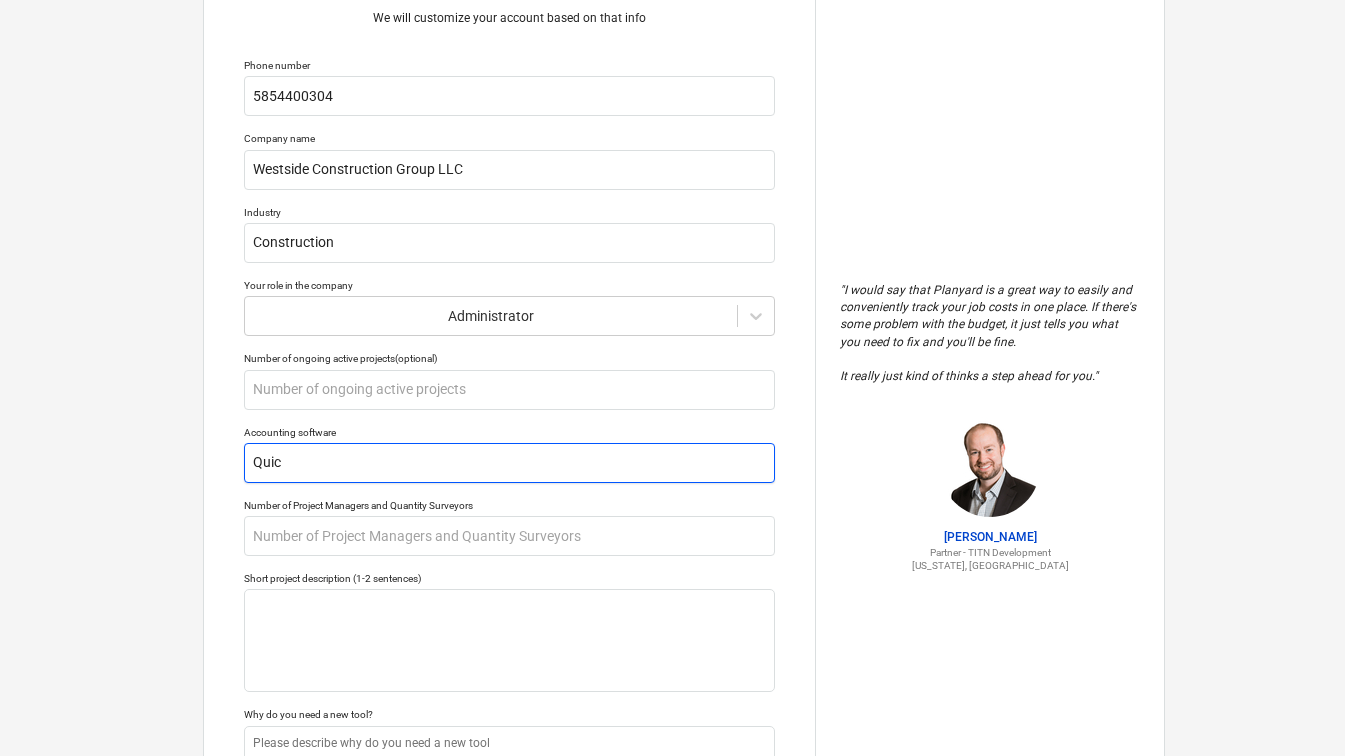 type on "x" 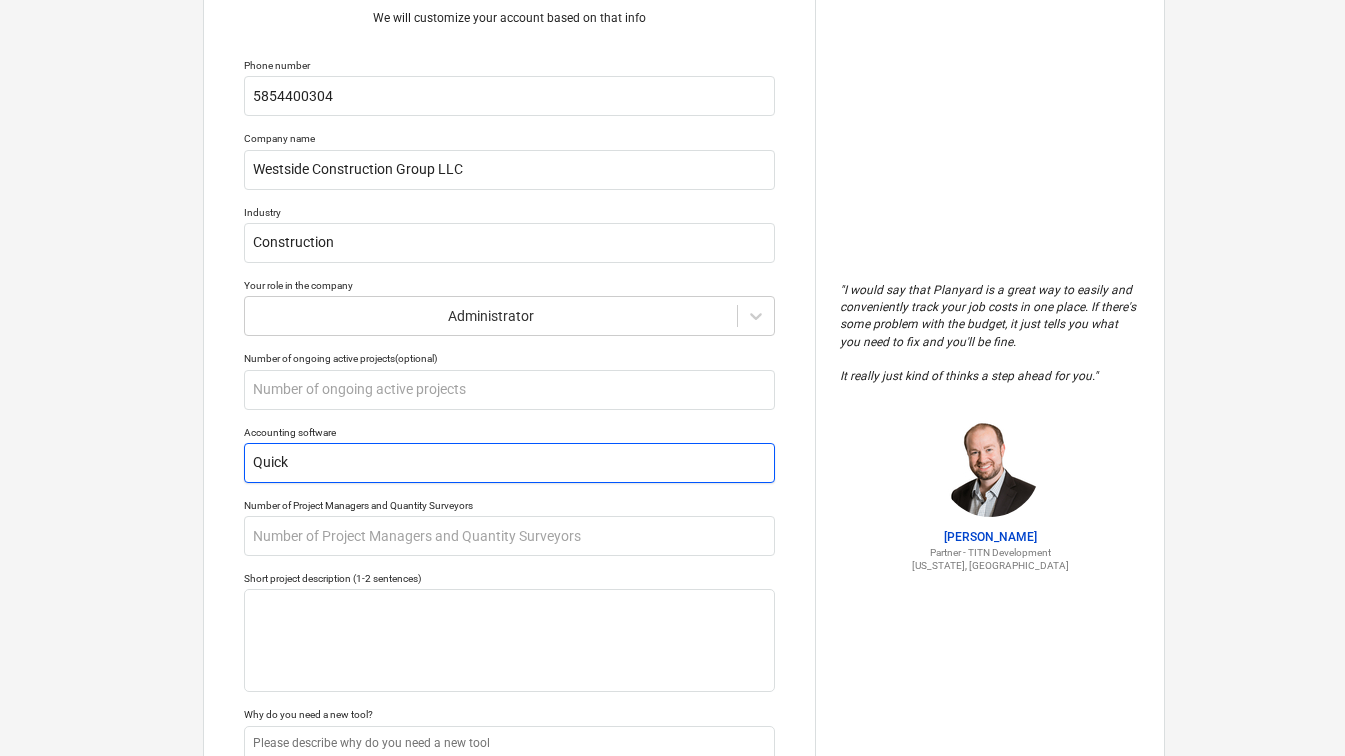 type on "x" 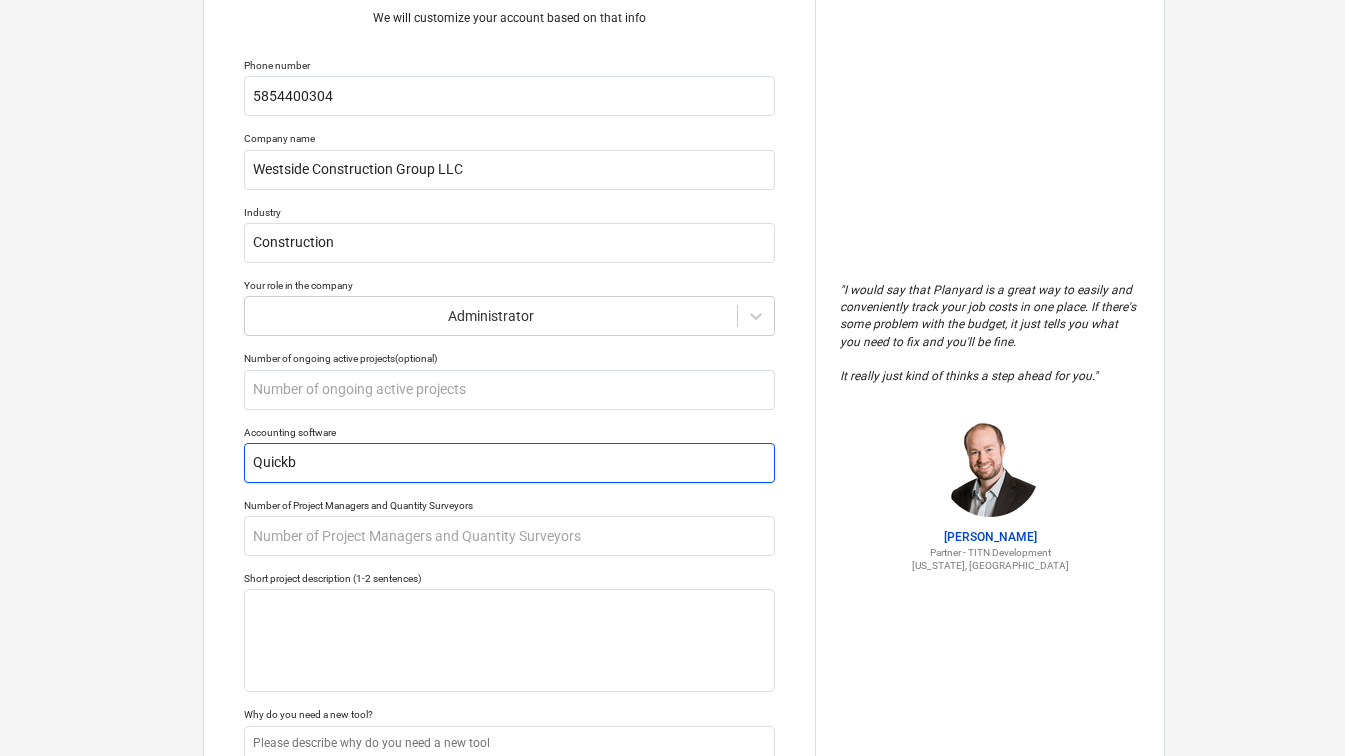 type on "x" 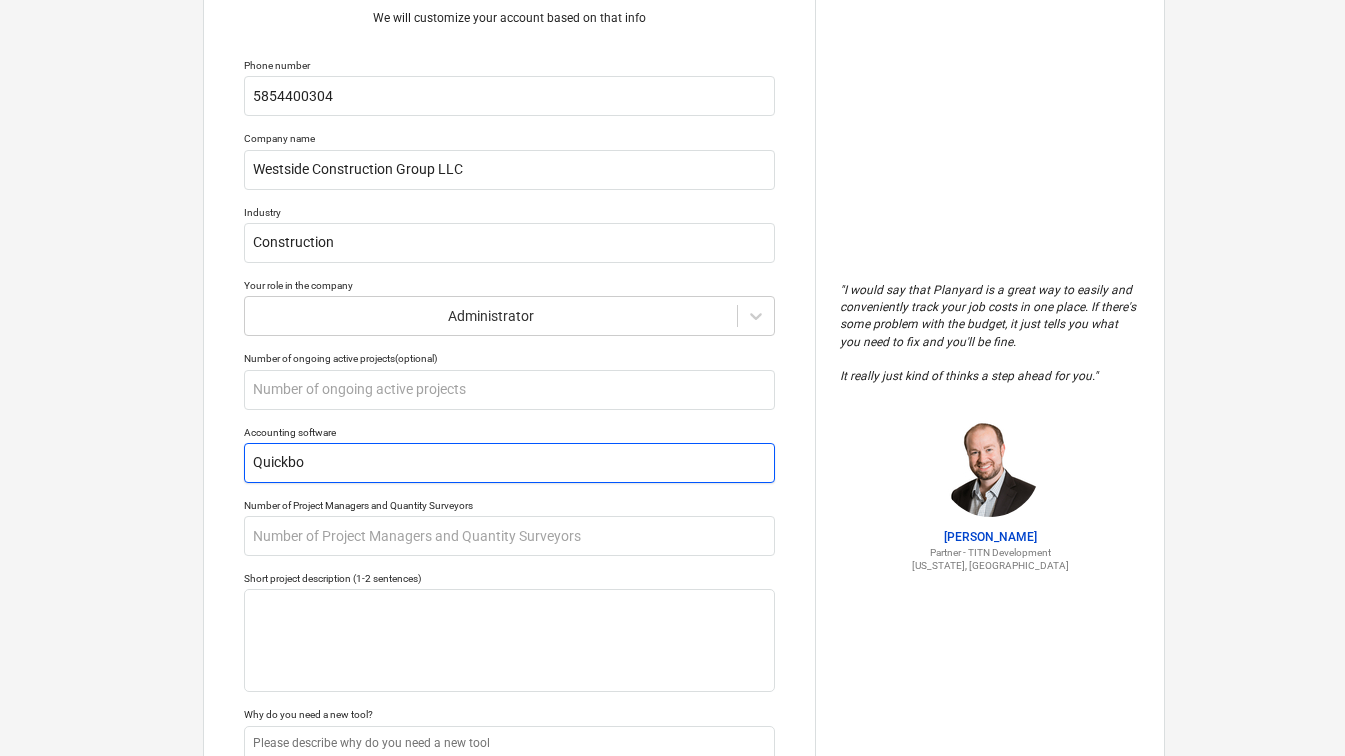 type on "x" 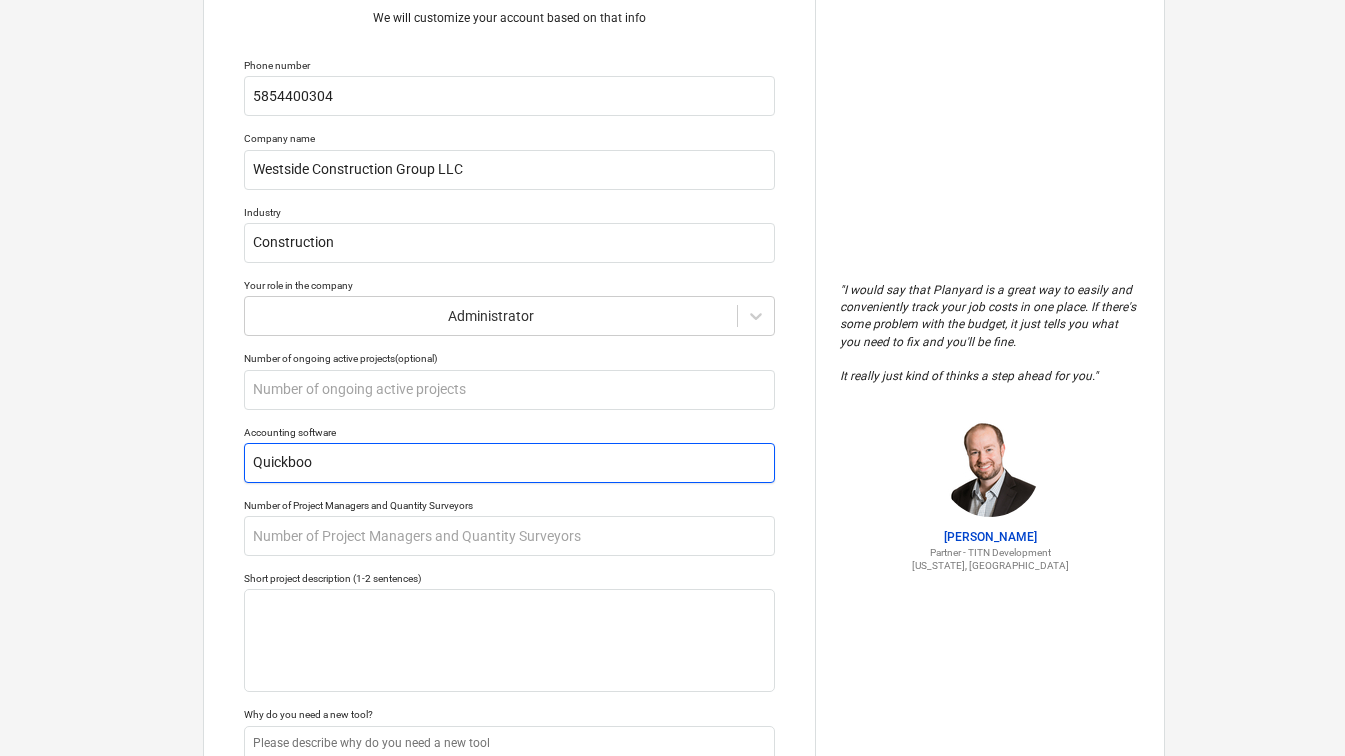 type on "x" 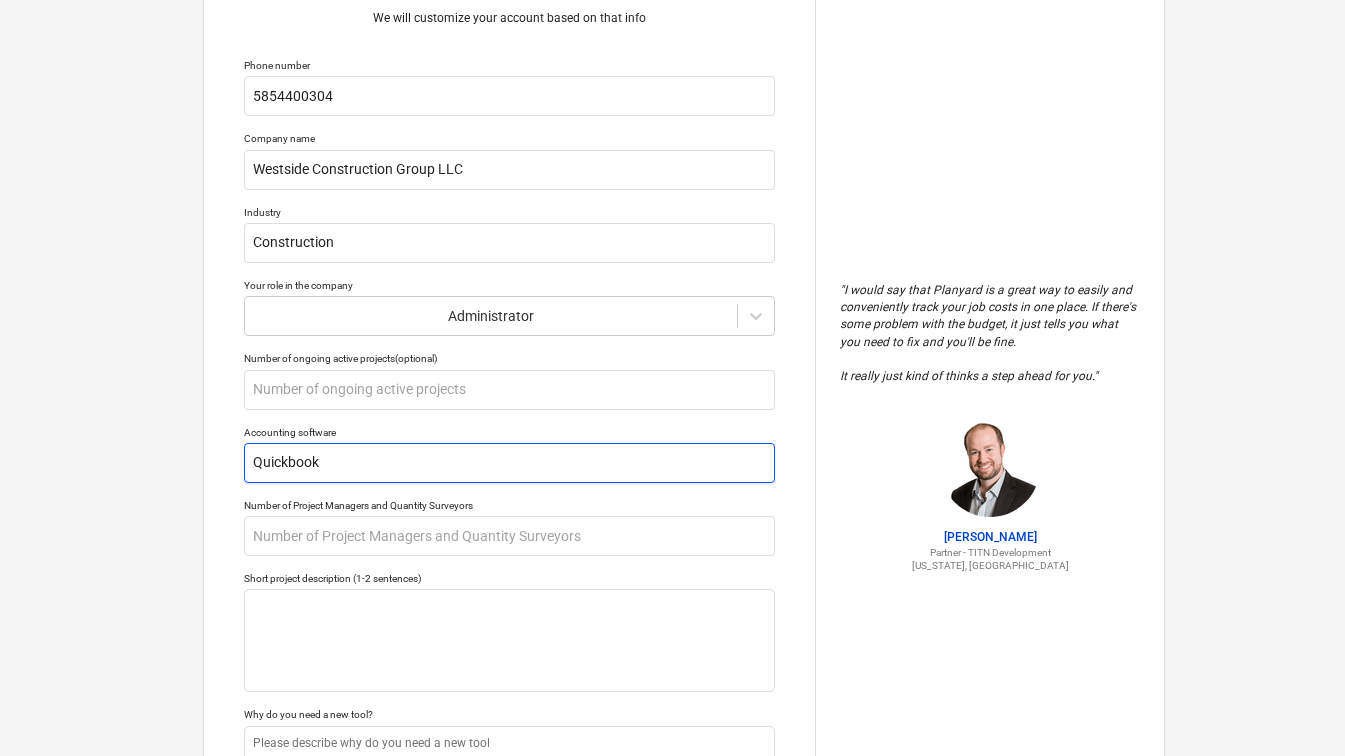 type on "x" 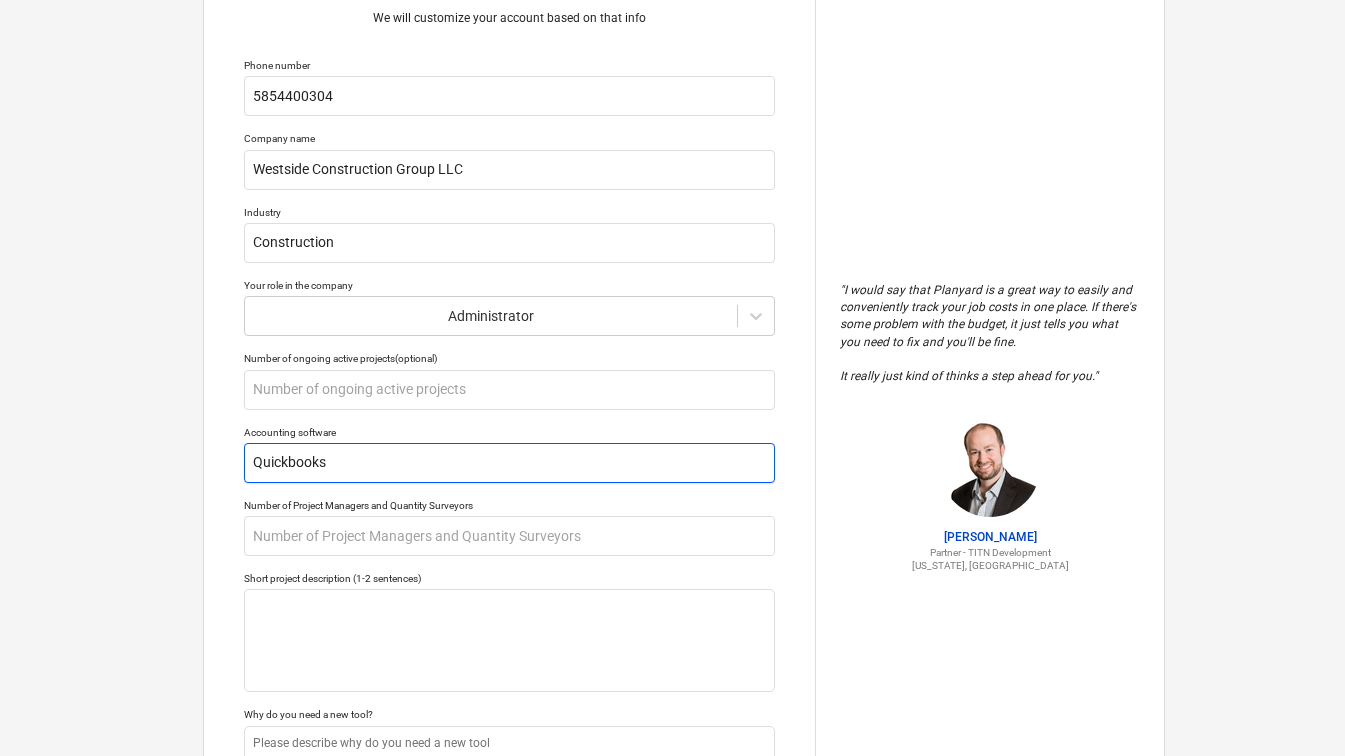 type on "x" 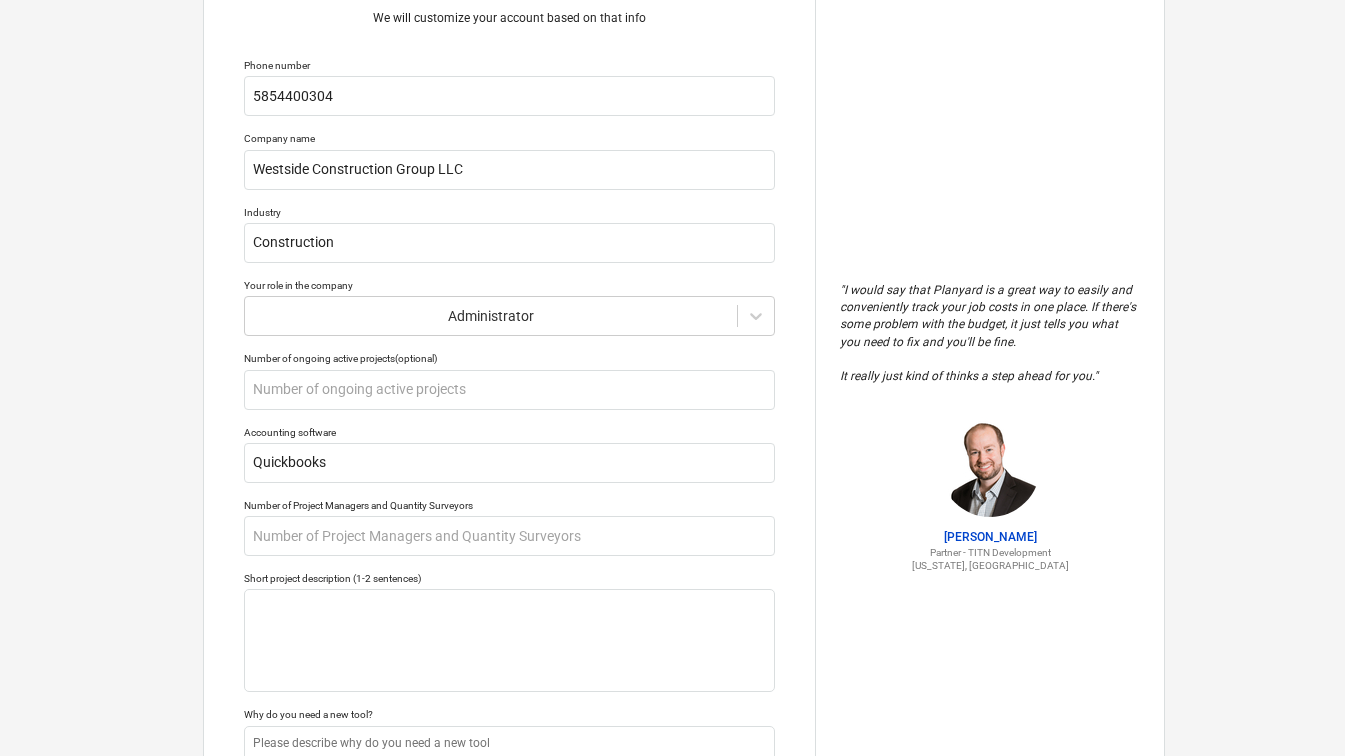 click on "Tell us a bit more about your work We will customize your account based on that info Phone number [PHONE_NUMBER] Company name Westside Construction Group LLC Industry Construction Your role in the company Administrator Number of ongoing active projects  (optional) Accounting software Quickbooks Number of Project Managers and Quantity Surveyors Short project description (1-2 sentences) Why do you need a new tool? Submit" at bounding box center [509, 427] 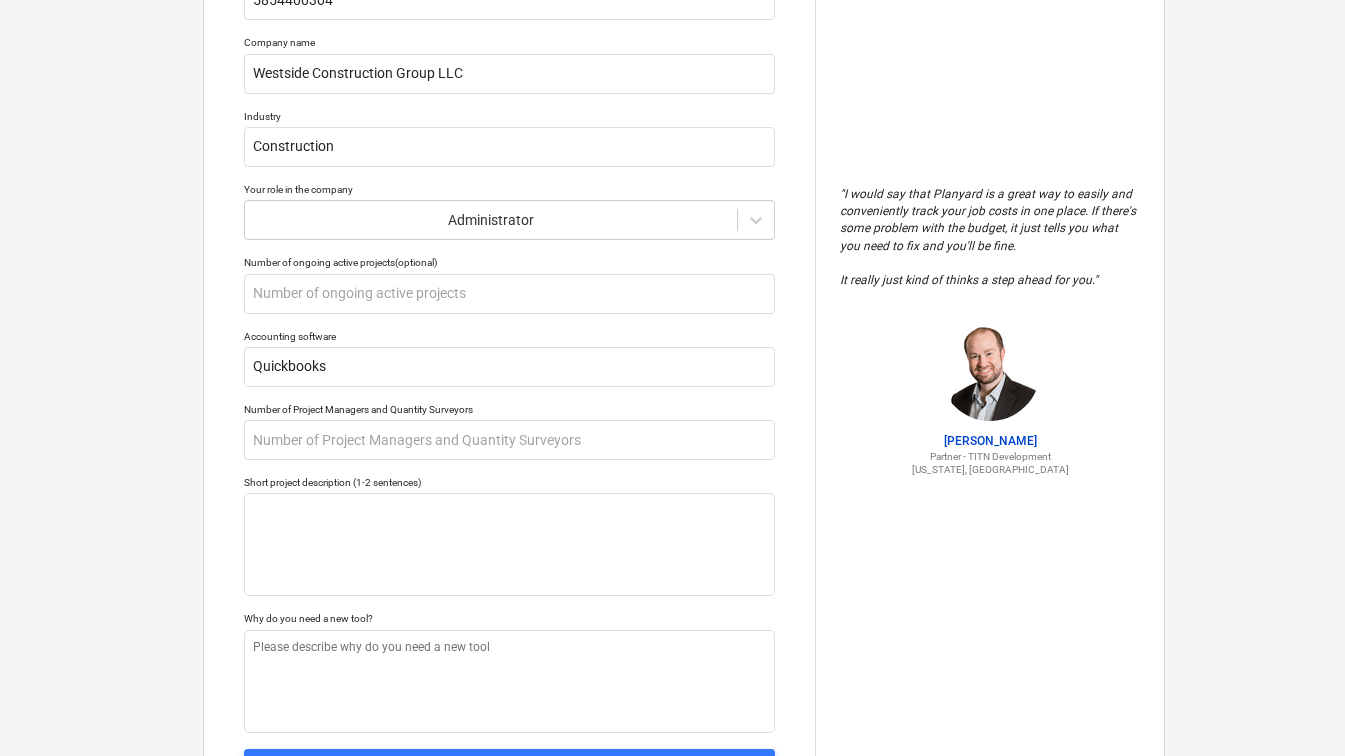 scroll, scrollTop: 210, scrollLeft: 0, axis: vertical 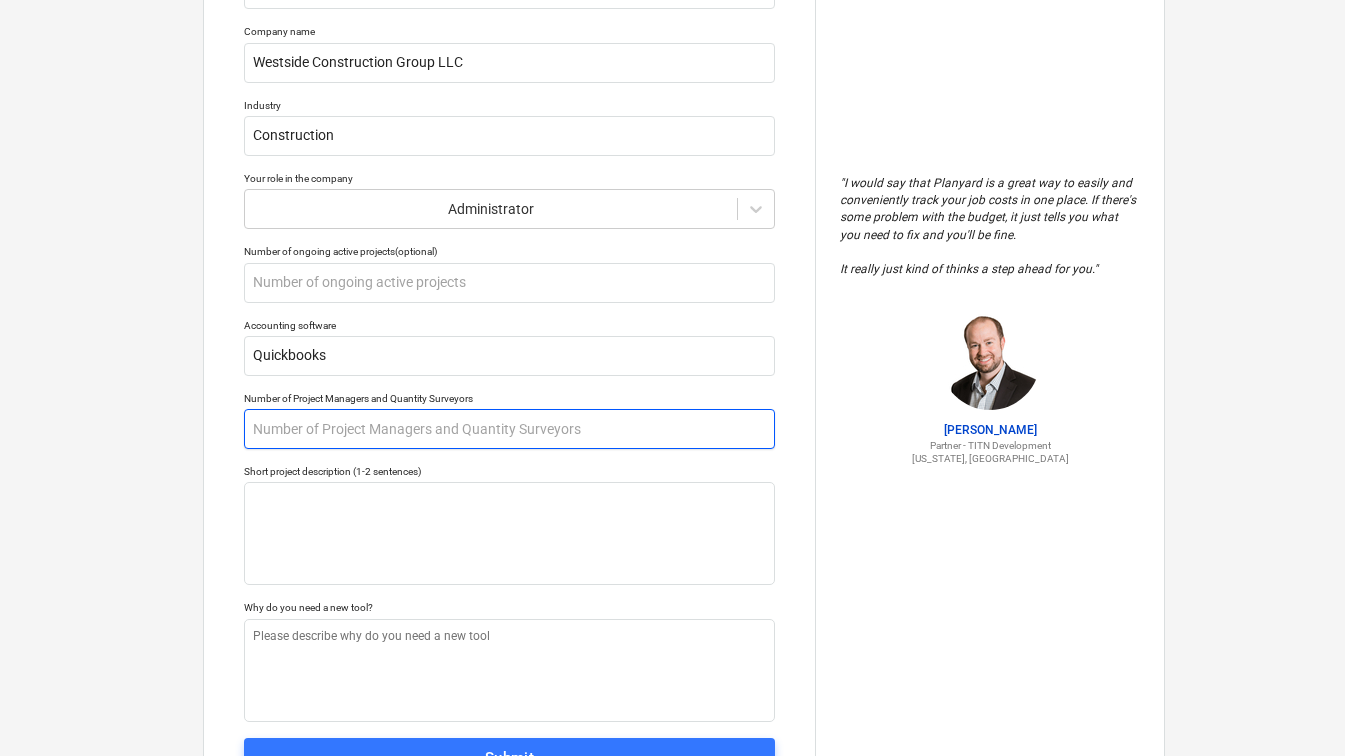 click at bounding box center (509, 429) 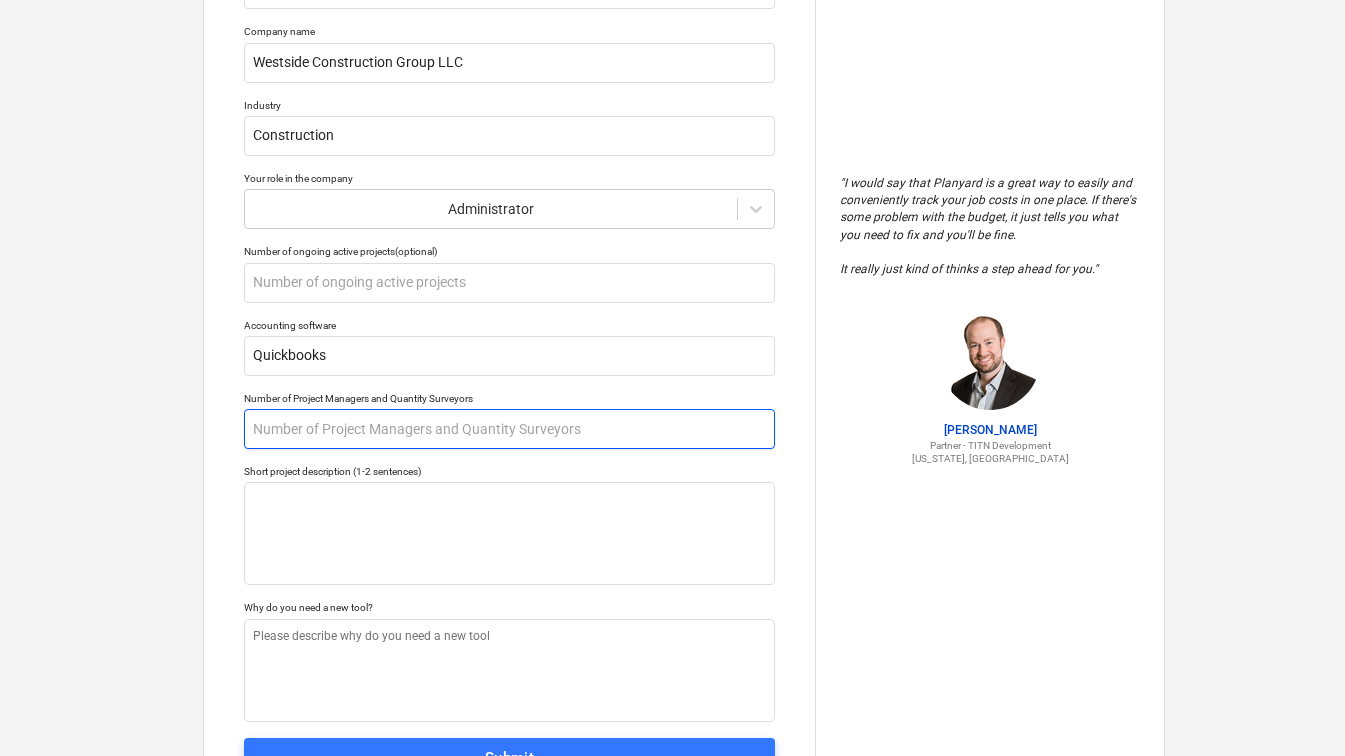 type on "x" 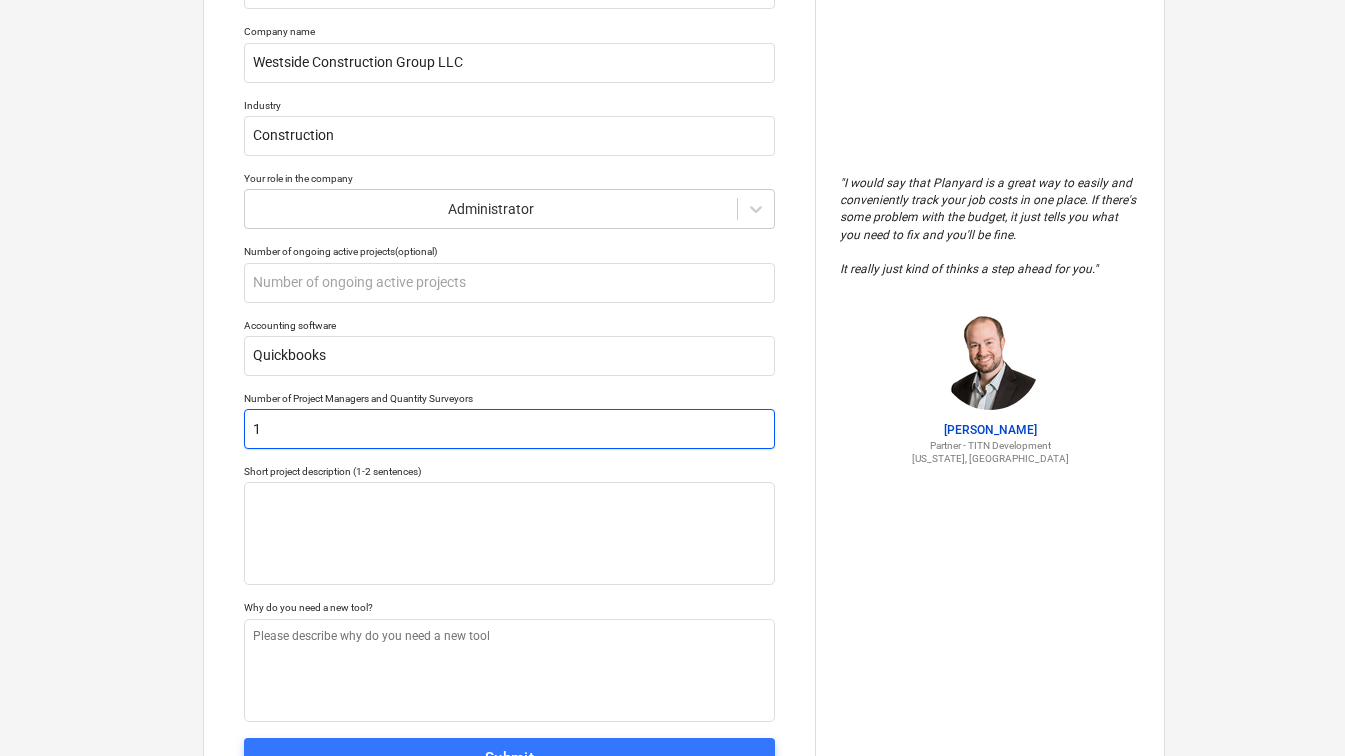 type on "1" 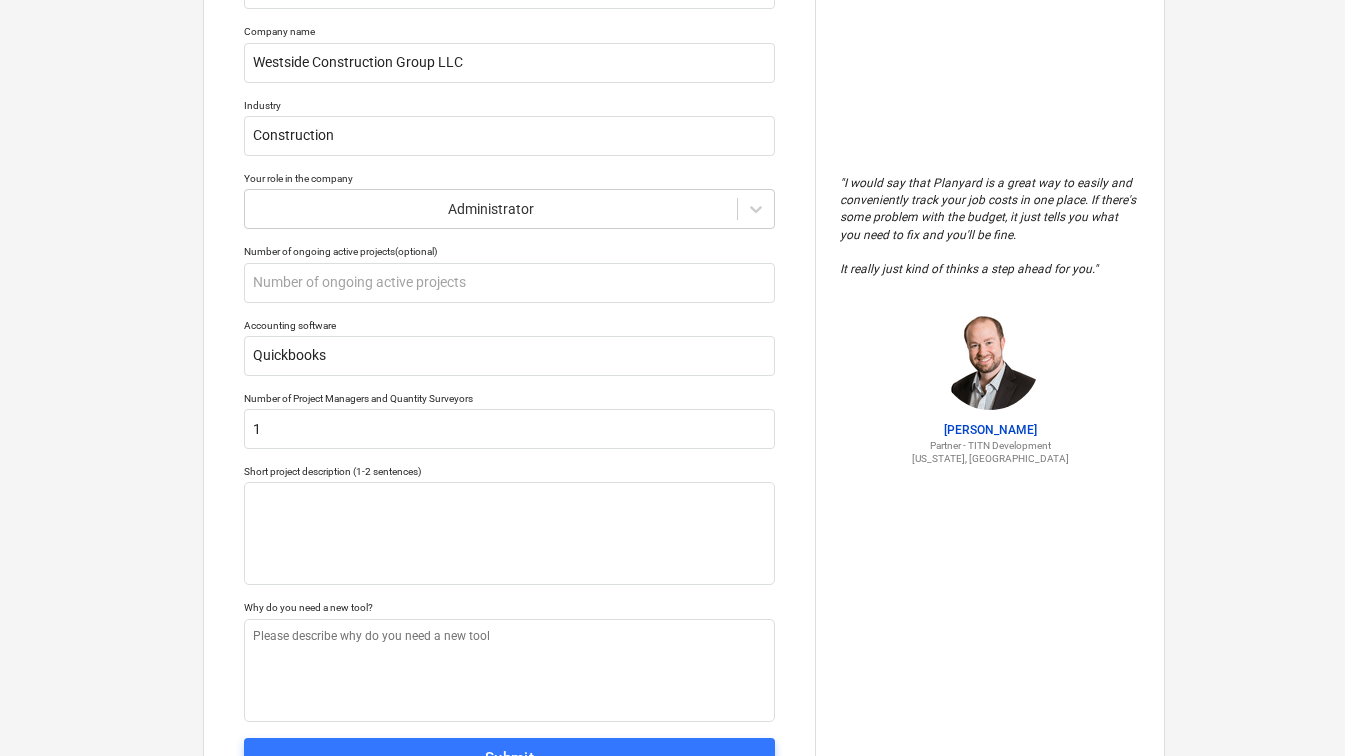click on "Tell us a bit more about your work We will customize your account based on that info Phone number [PHONE_NUMBER] Company name Westside Construction Group LLC Industry Construction Your role in the company Administrator Number of ongoing active projects  (optional) Accounting software Quickbooks Number of Project Managers and Quantity Surveyors 1 Short project description (1-2 sentences) Why do you need a new tool? Submit" at bounding box center [509, 320] 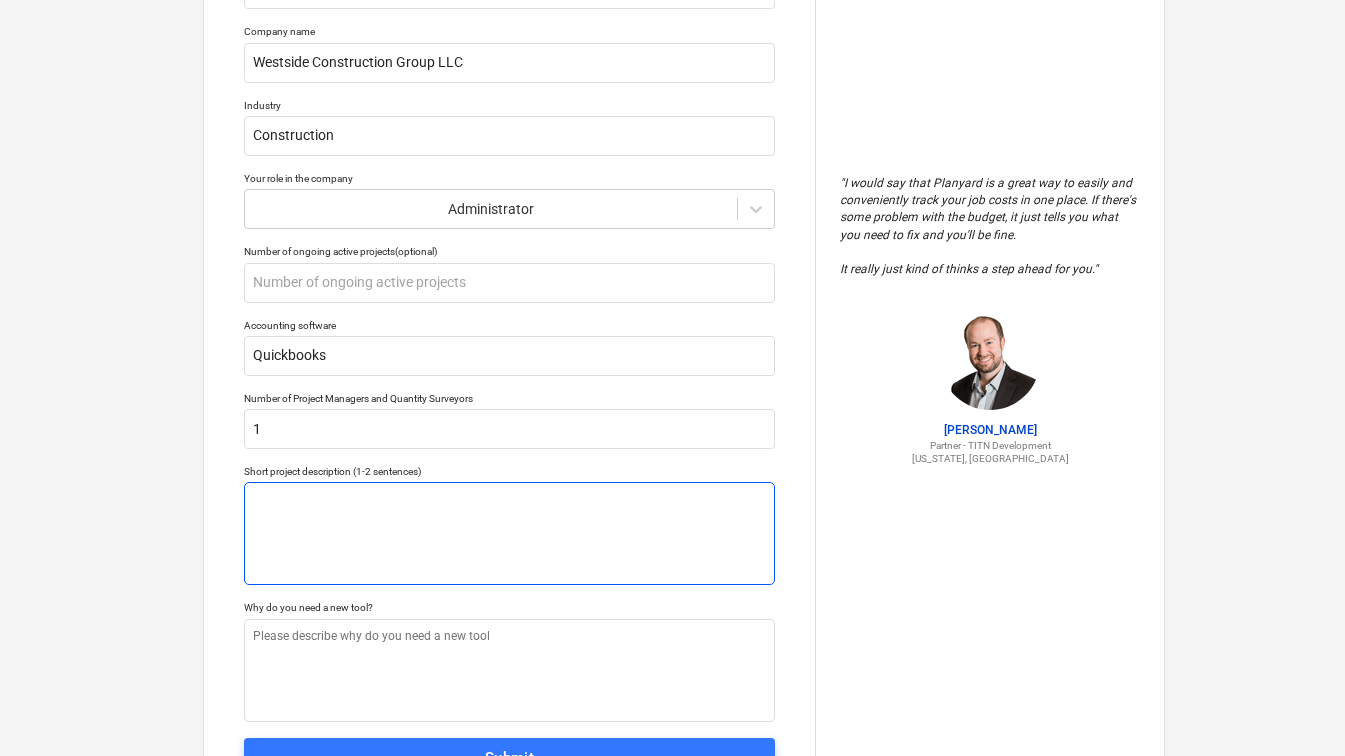 click at bounding box center (509, 533) 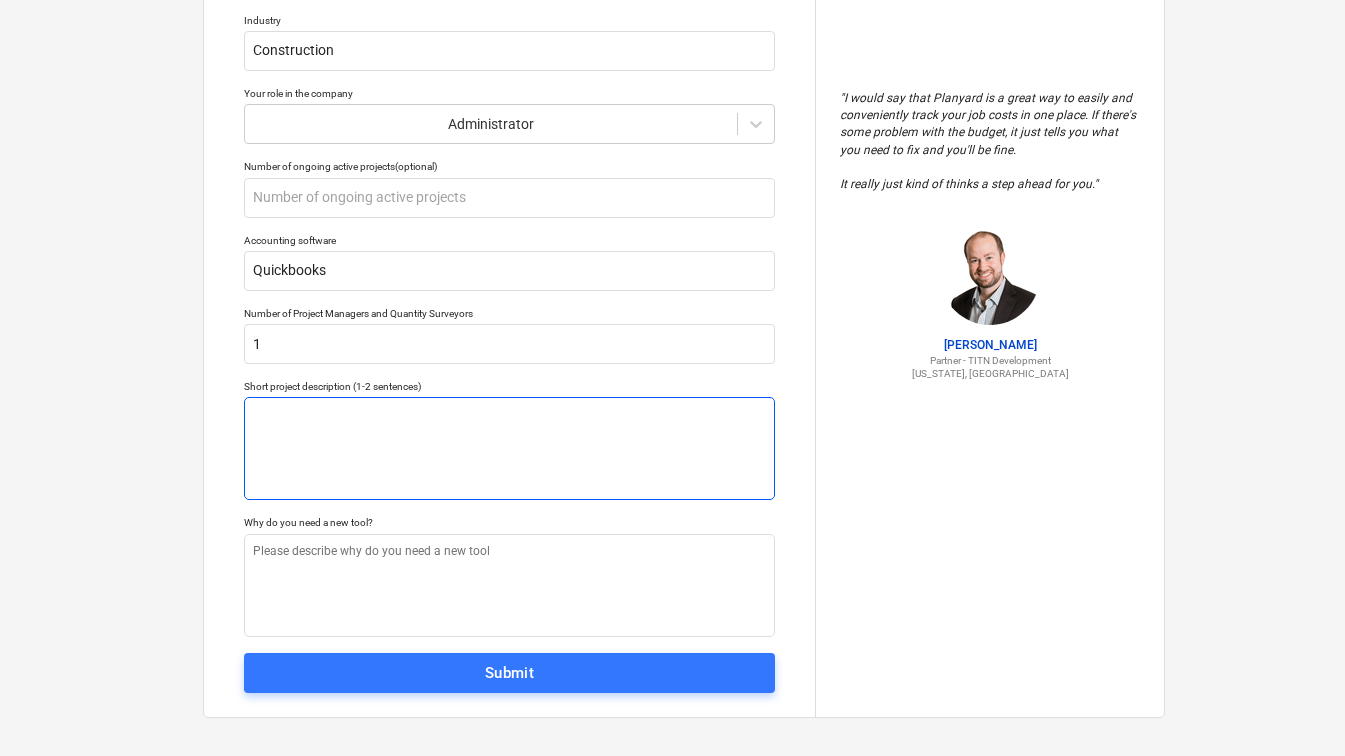 scroll, scrollTop: 305, scrollLeft: 0, axis: vertical 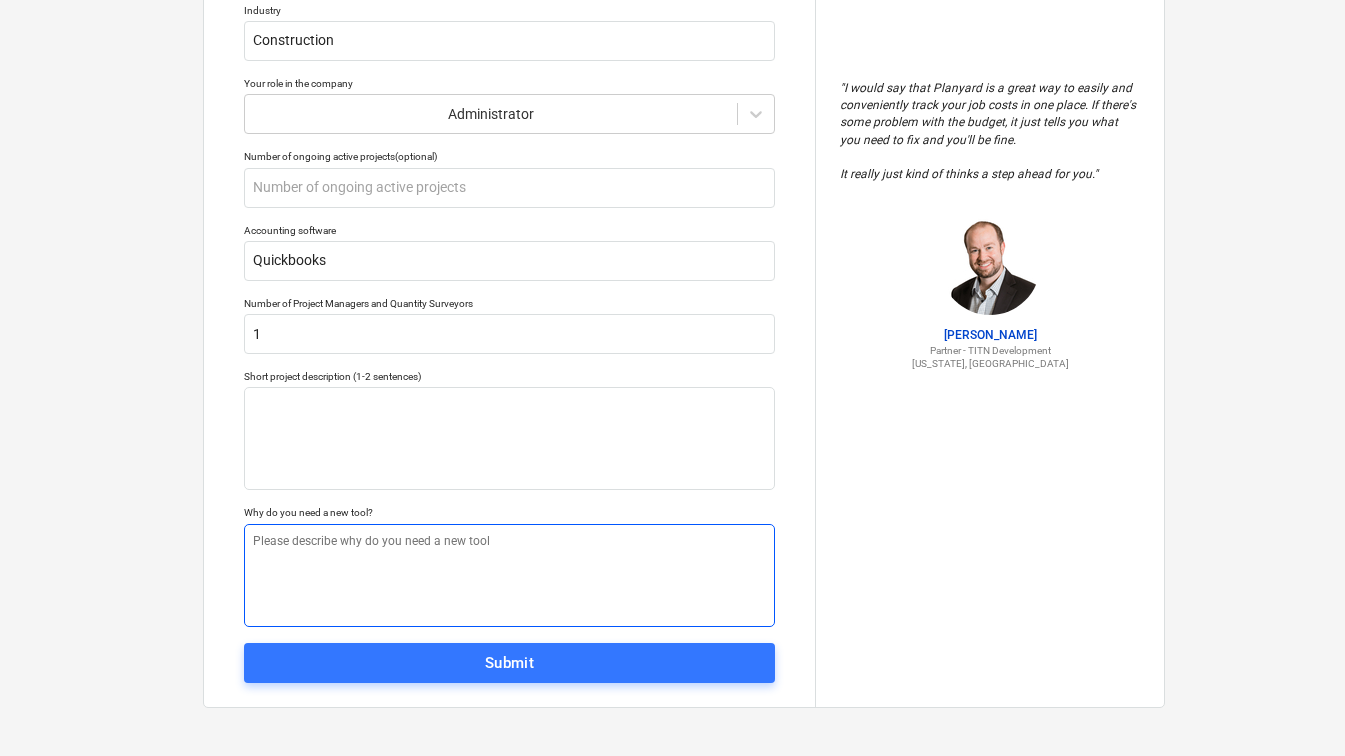 click at bounding box center [509, 575] 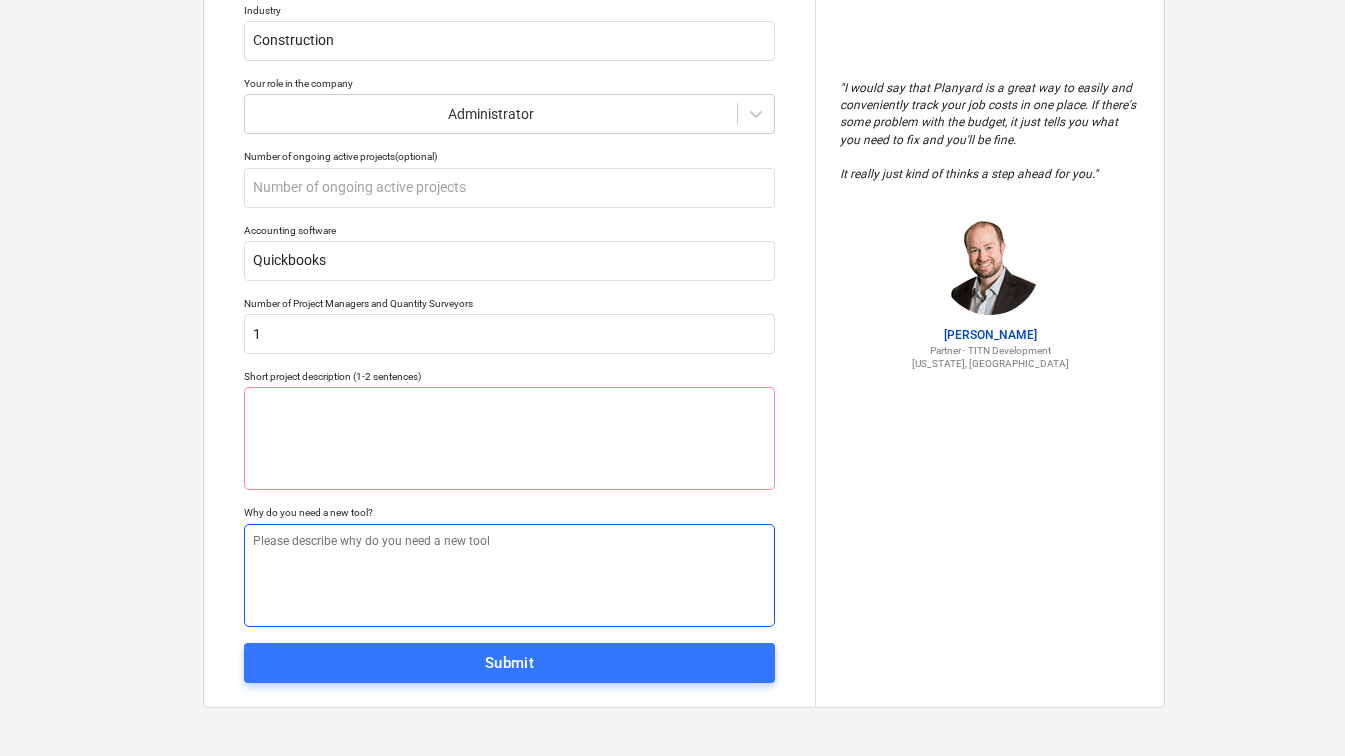 type on "x" 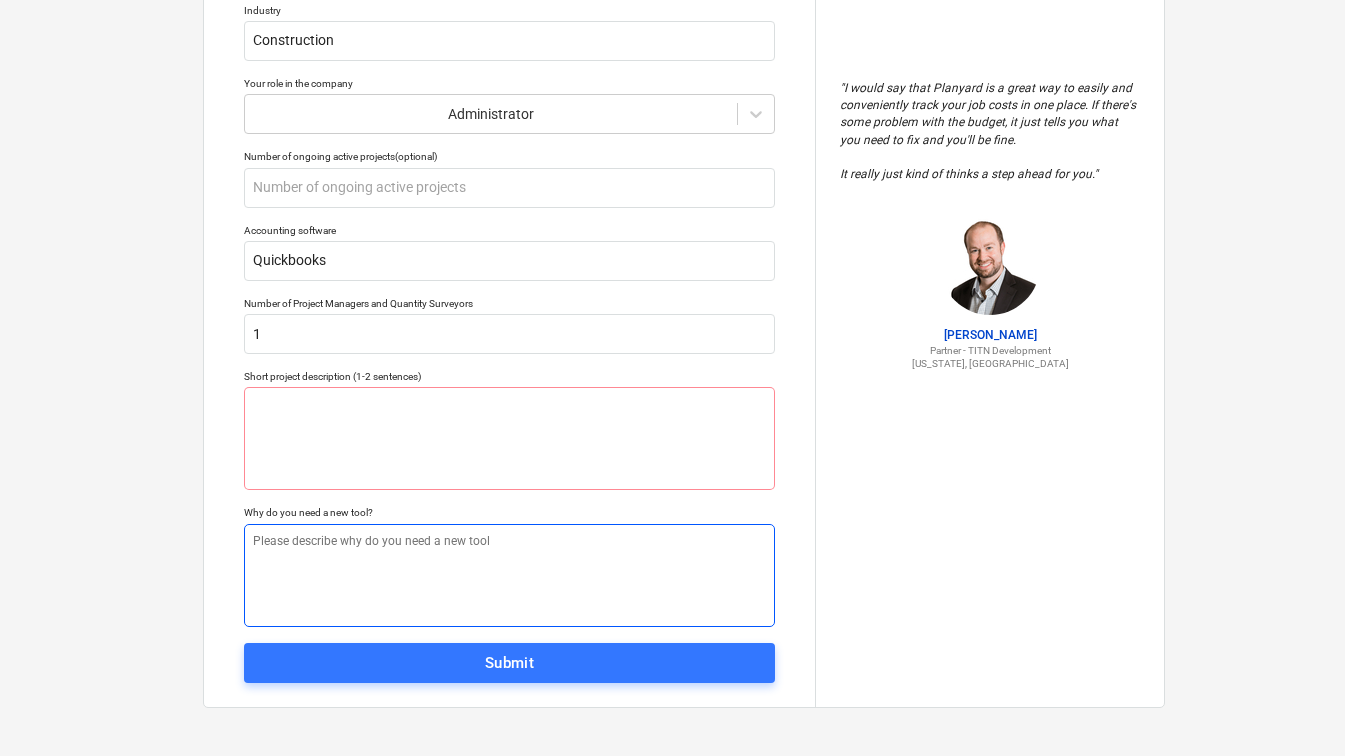 type on "W" 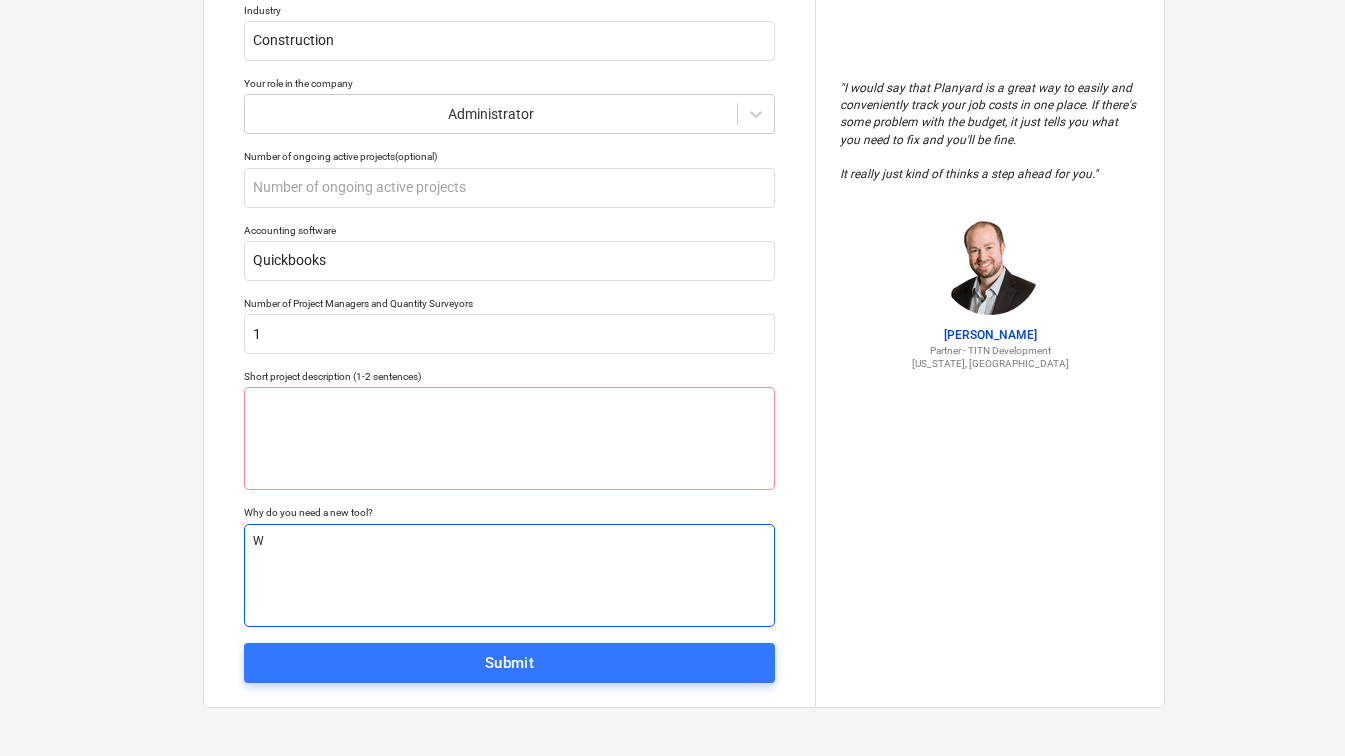 type on "x" 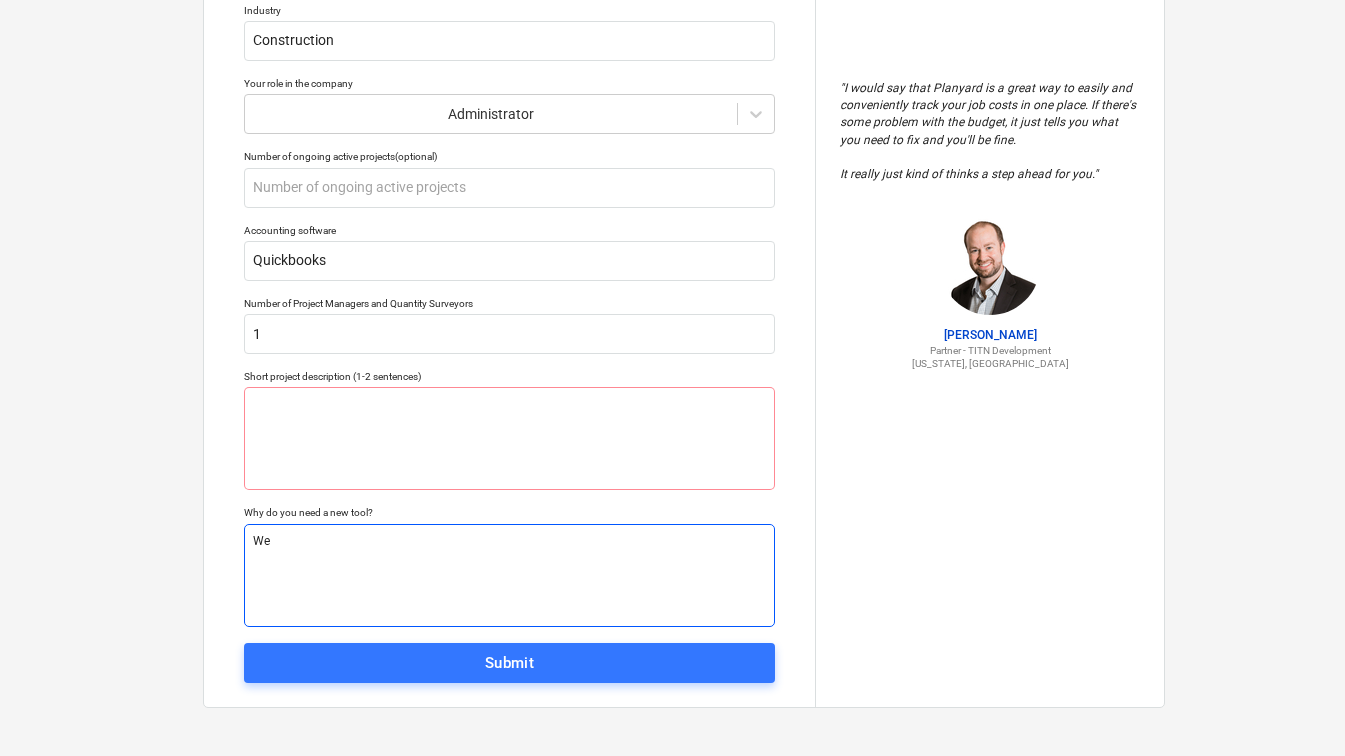 type on "x" 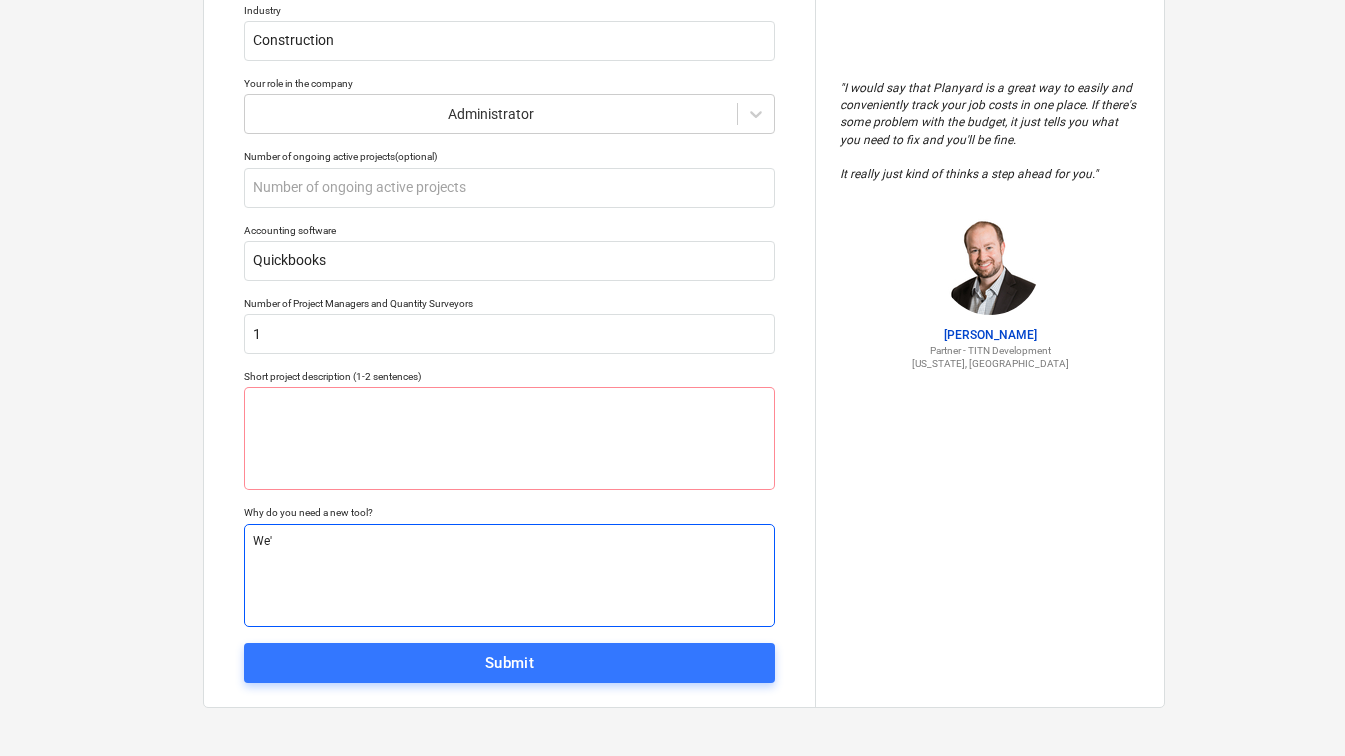 type on "x" 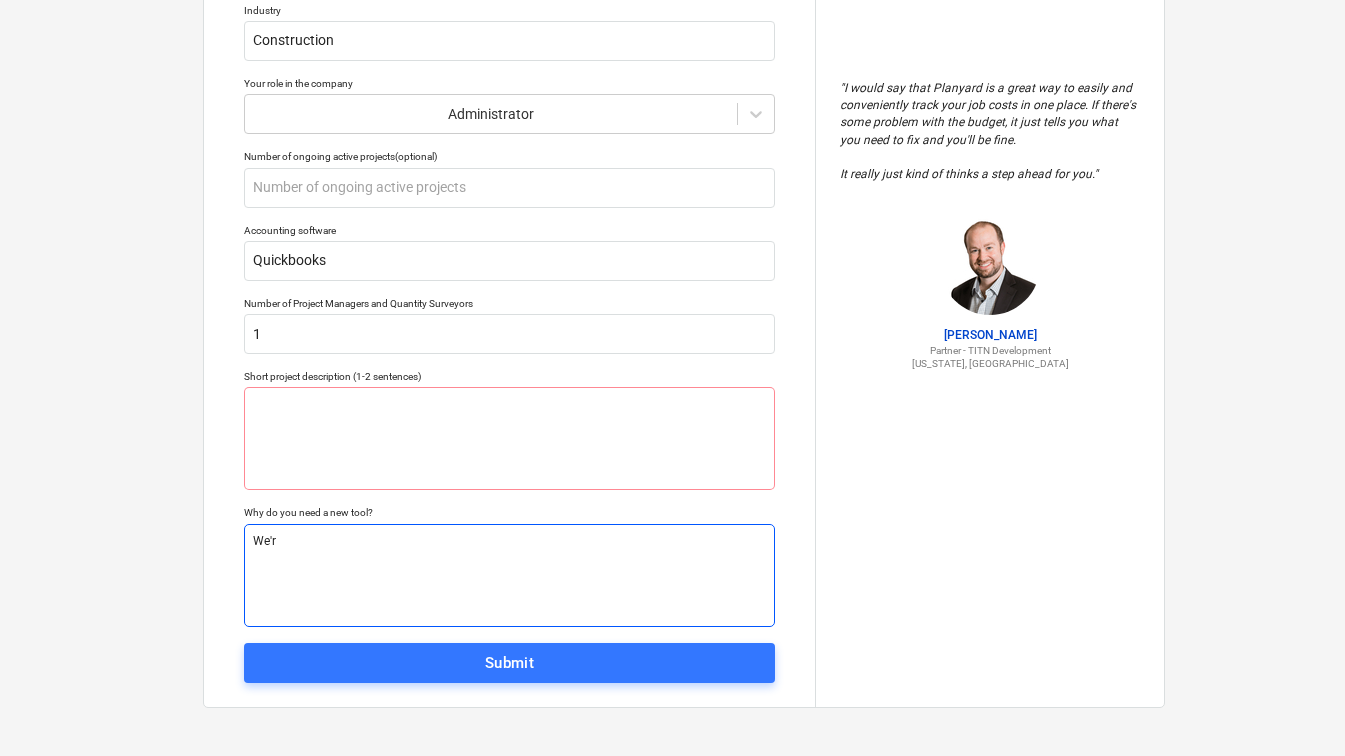 type on "x" 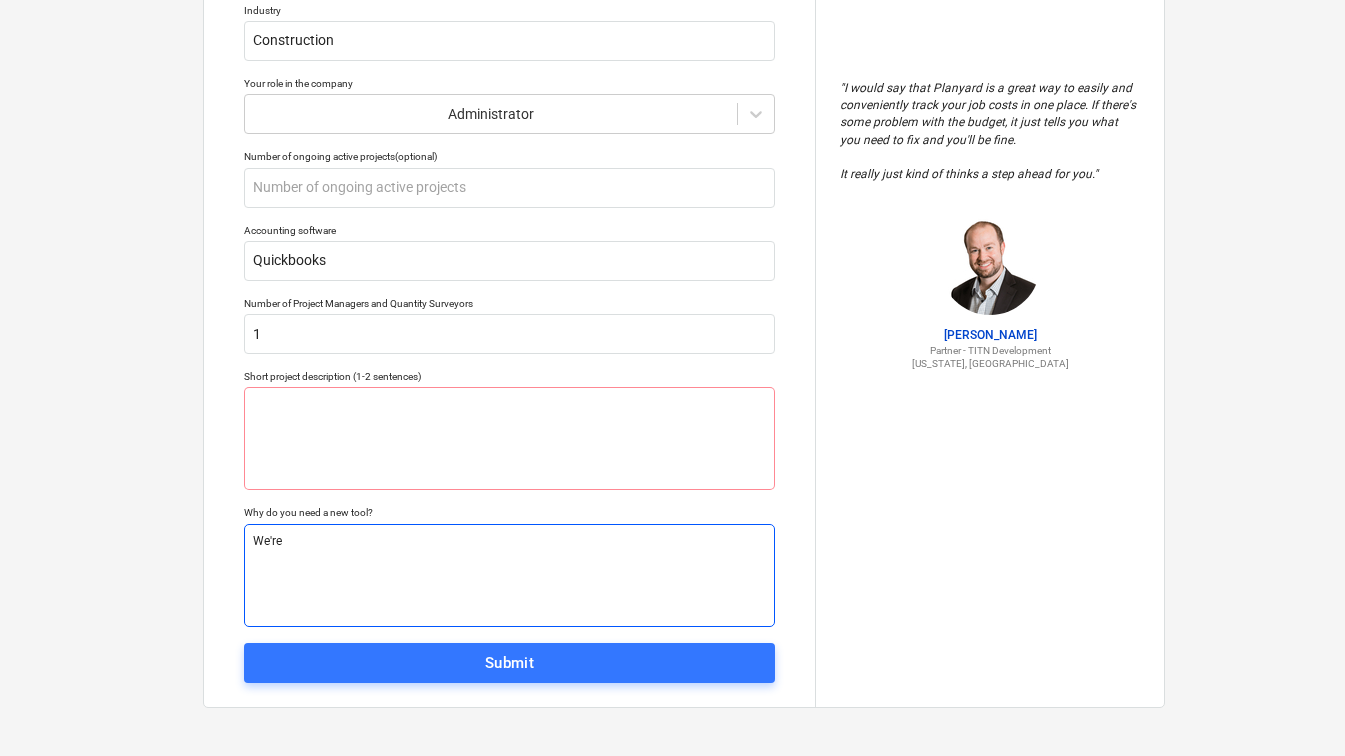 type on "We're" 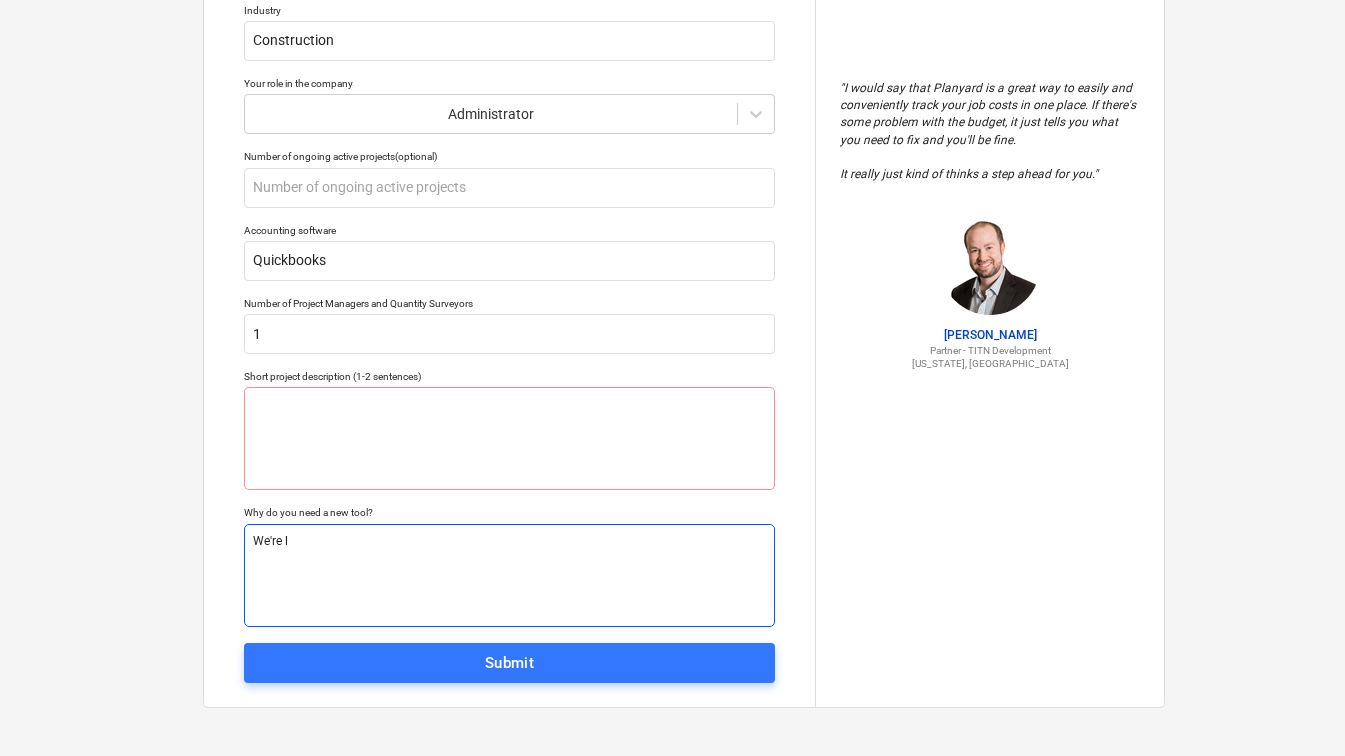 type on "x" 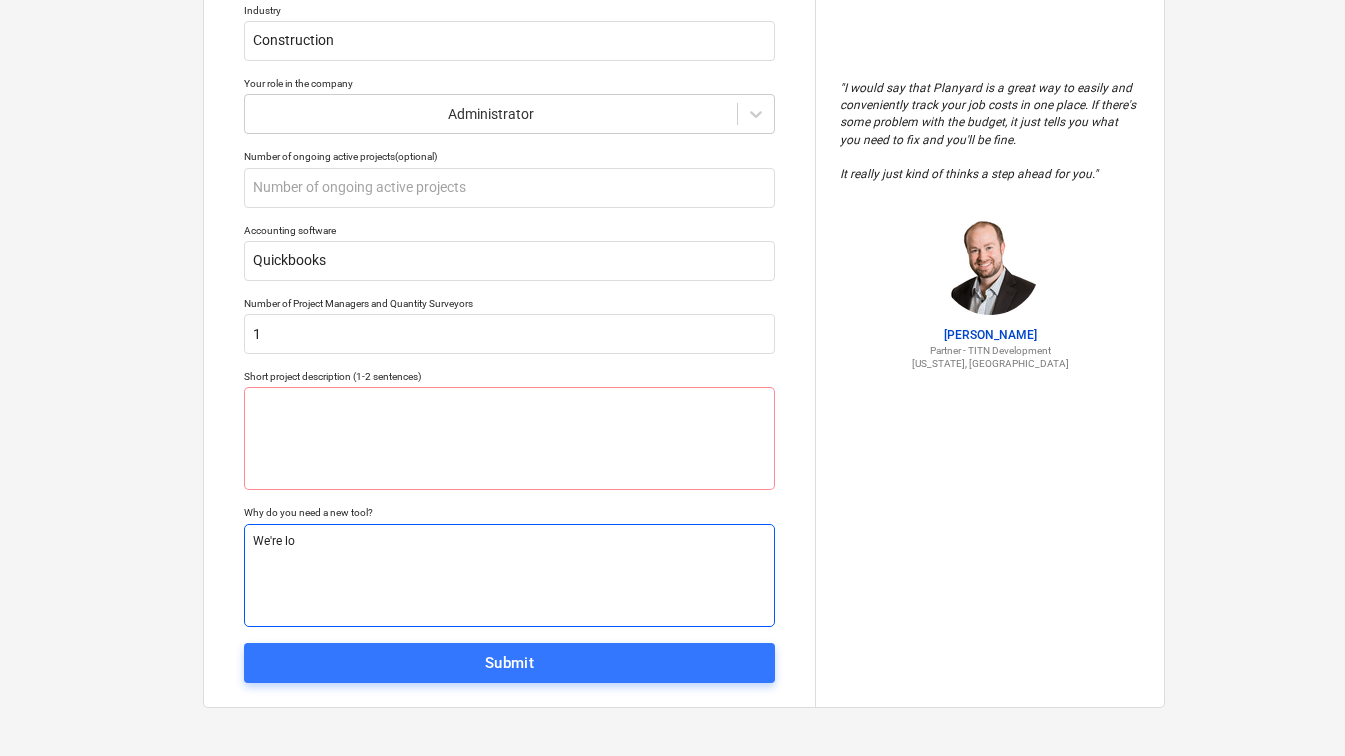 type on "x" 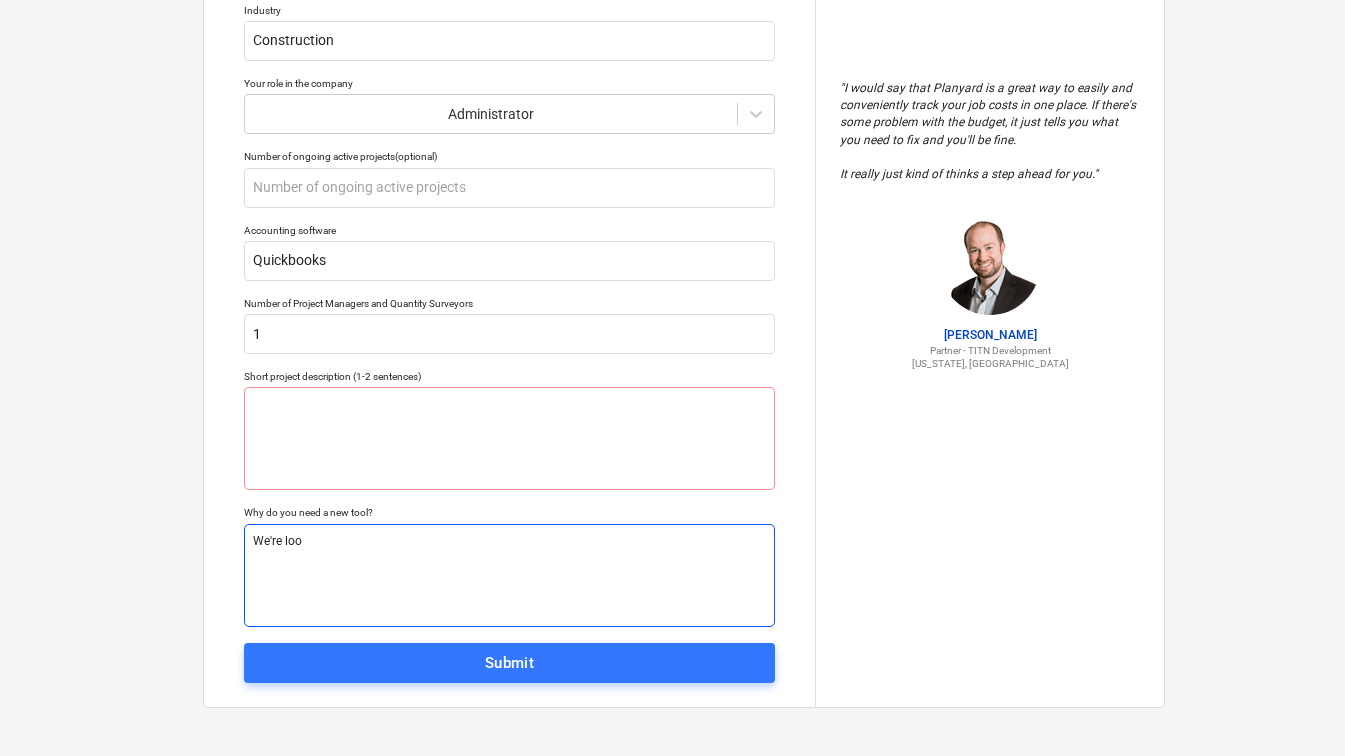 type on "x" 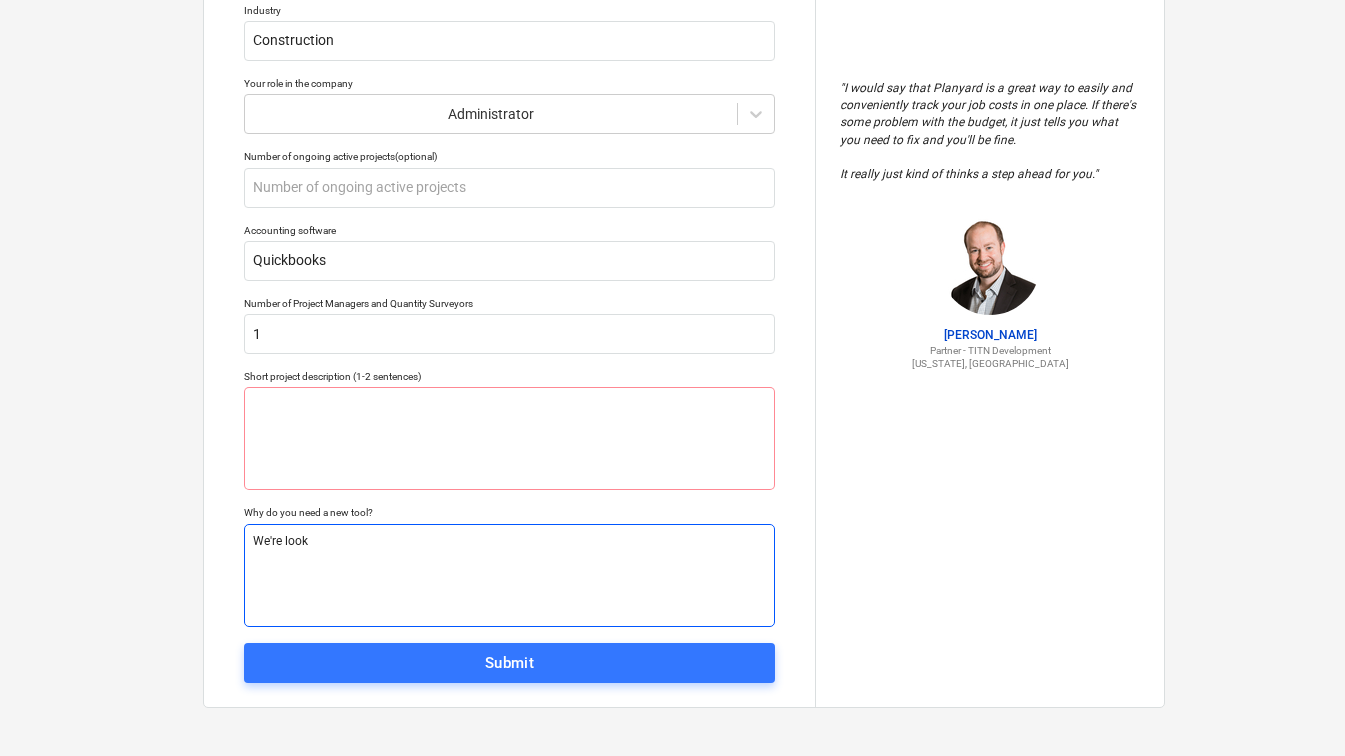 type on "x" 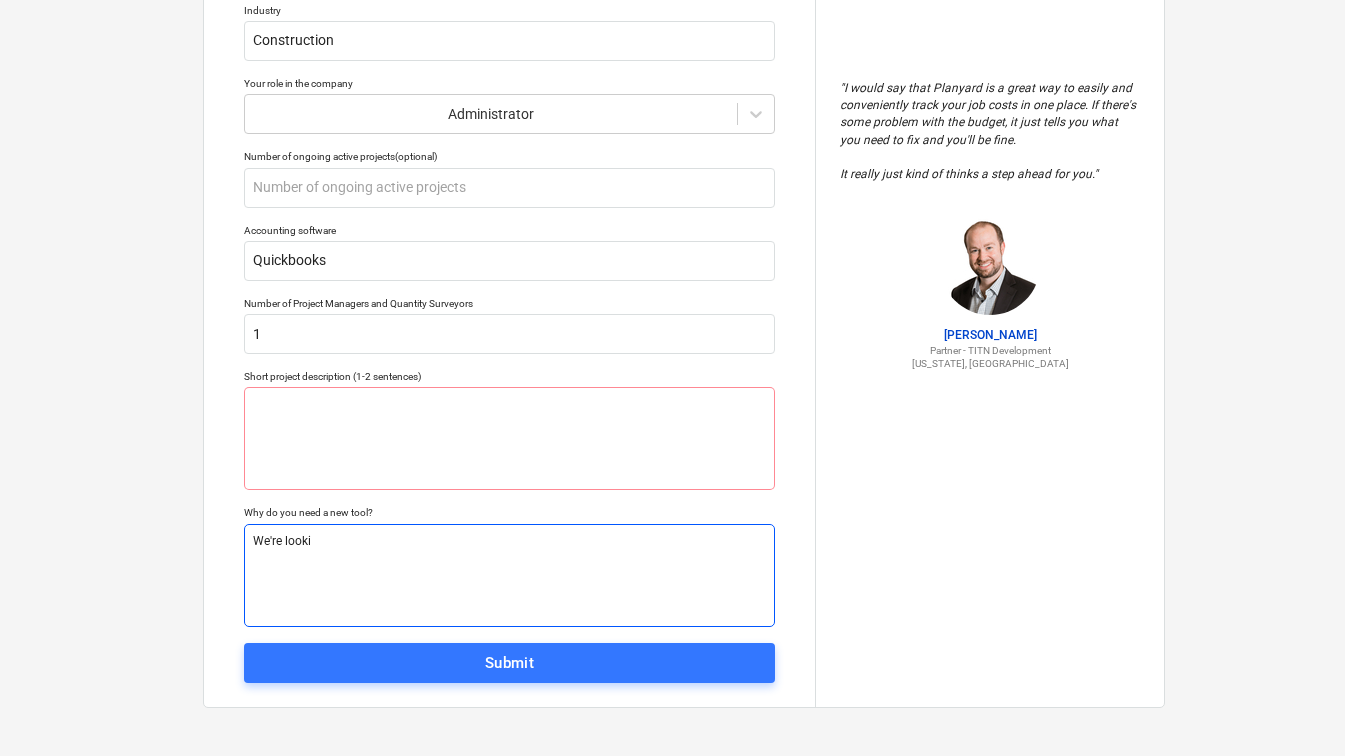 type on "x" 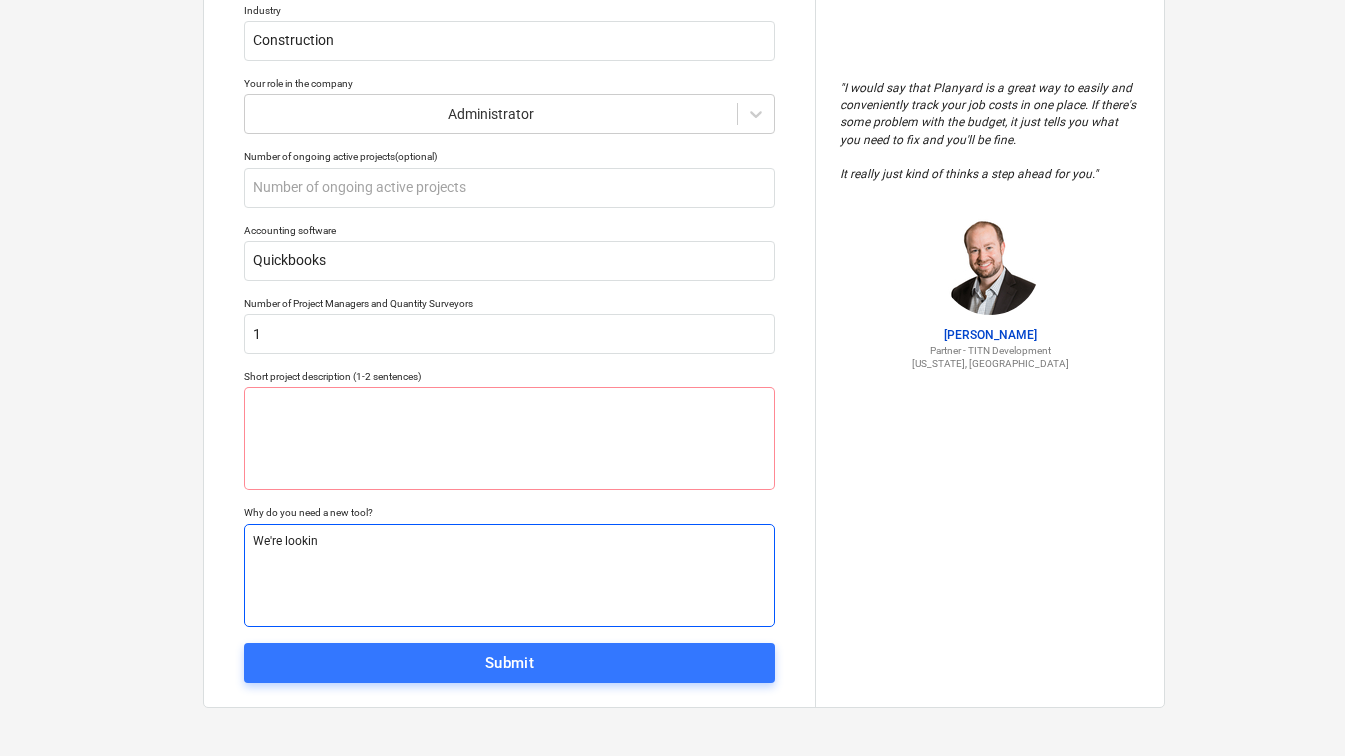 type on "We're looking" 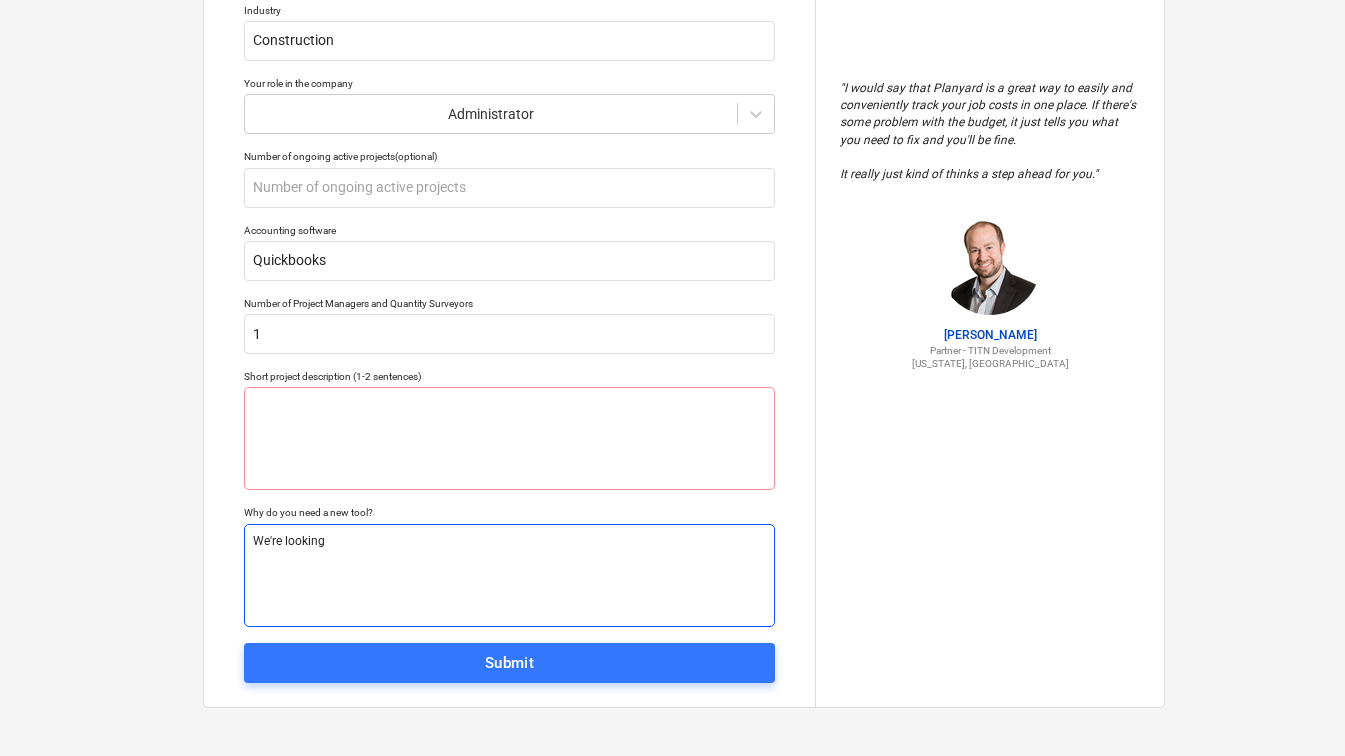 type on "x" 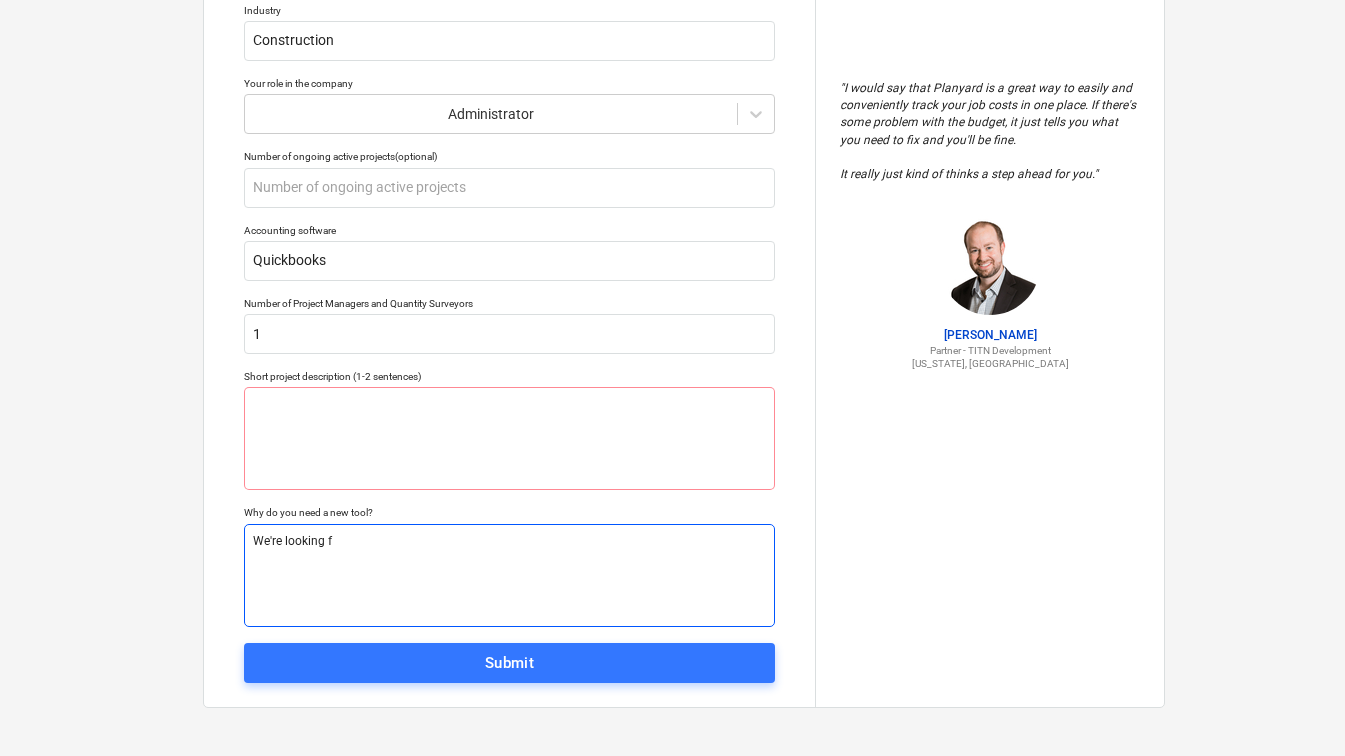 type on "x" 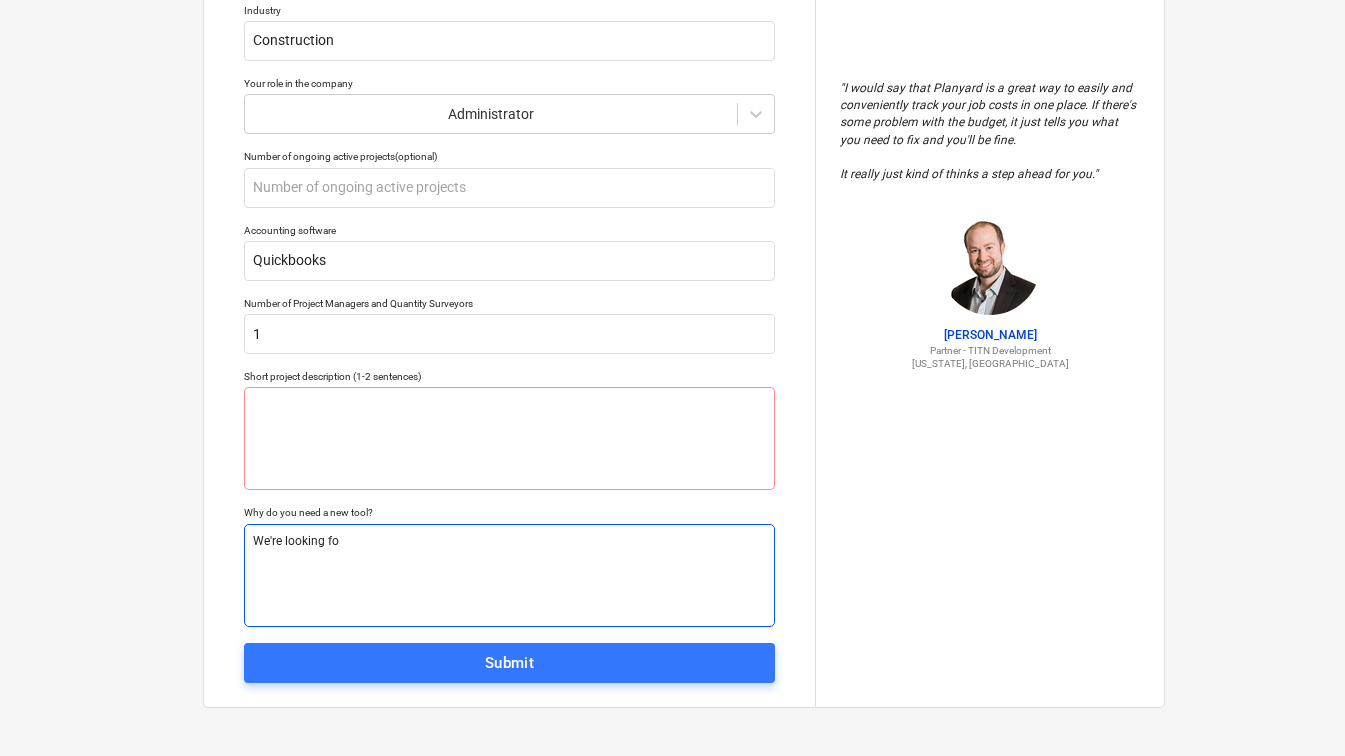 type on "x" 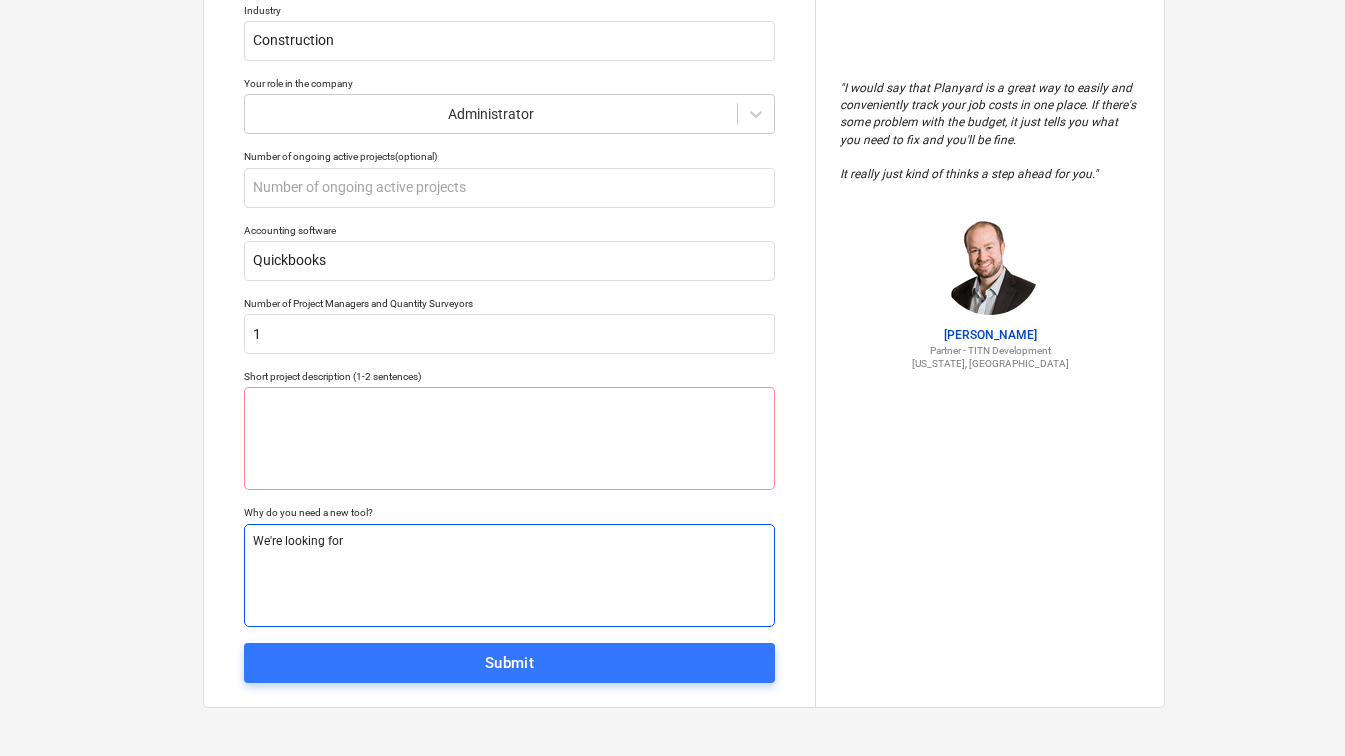type on "x" 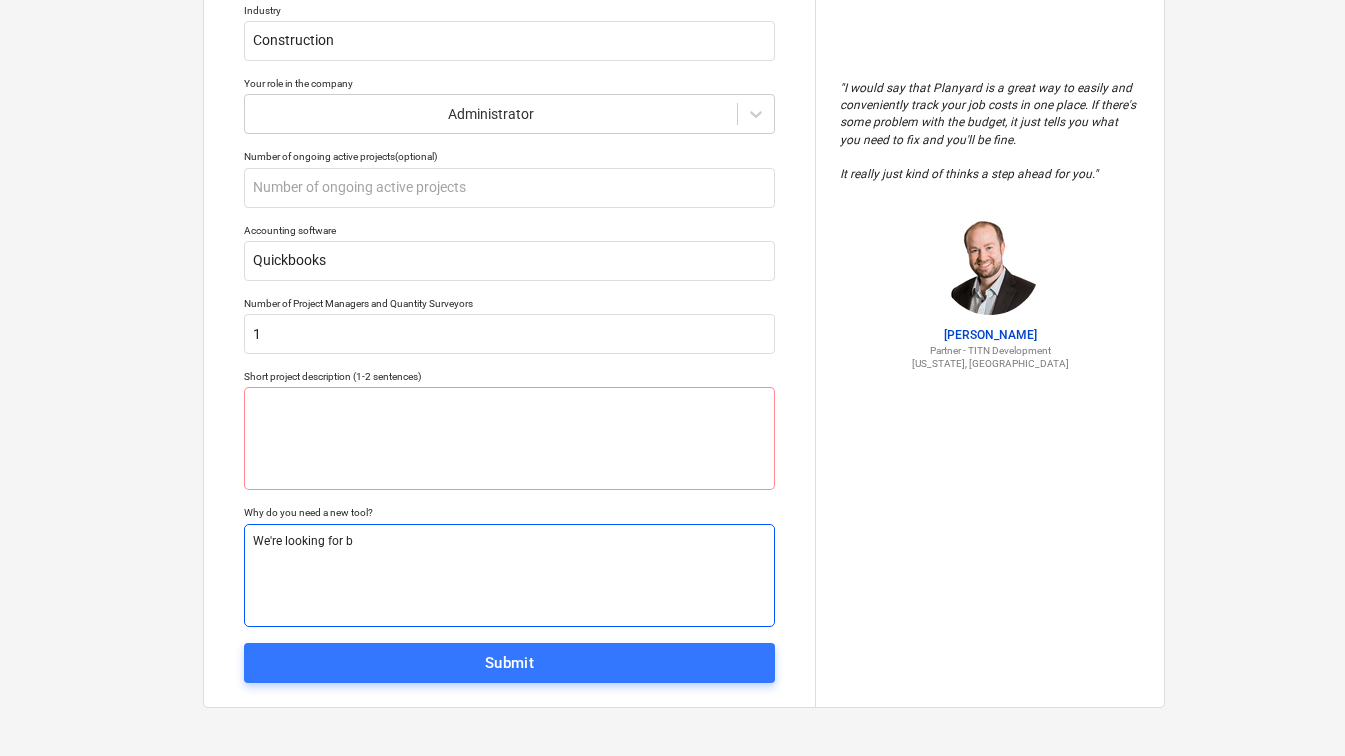 type on "x" 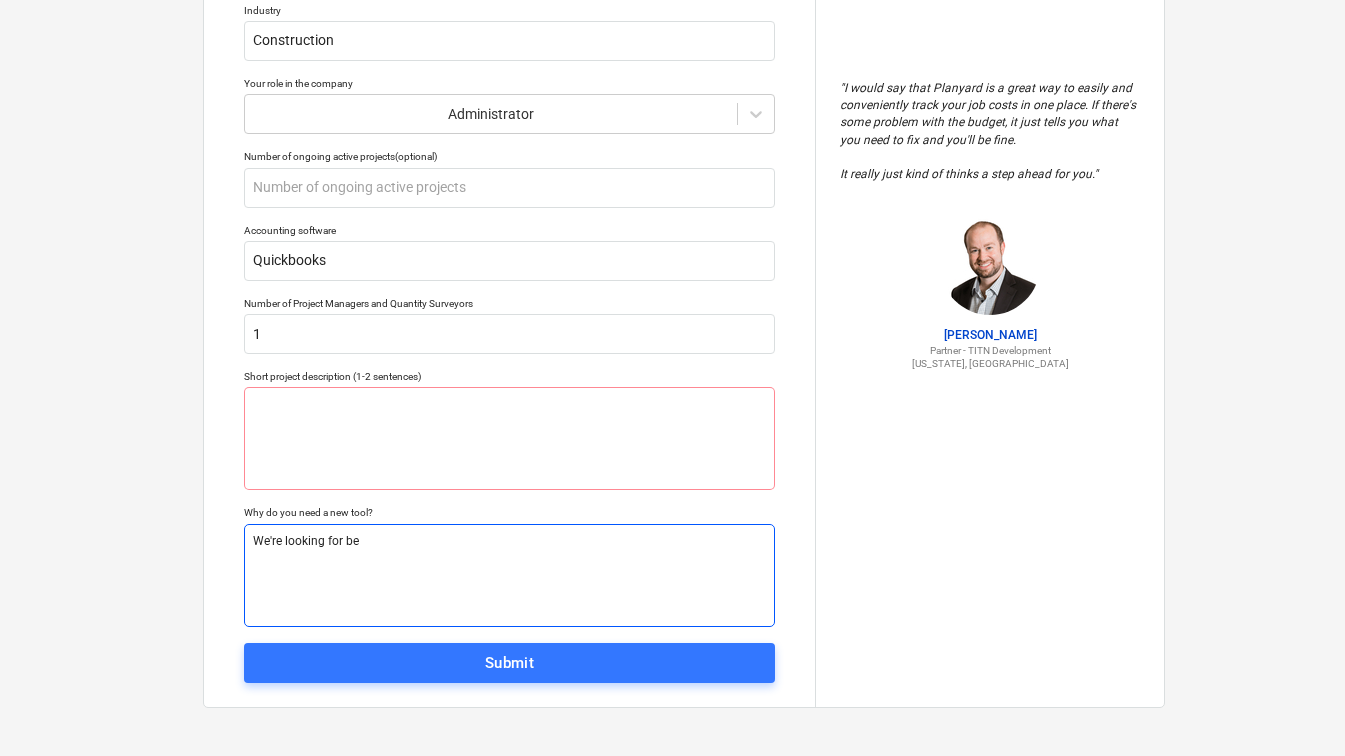 type on "x" 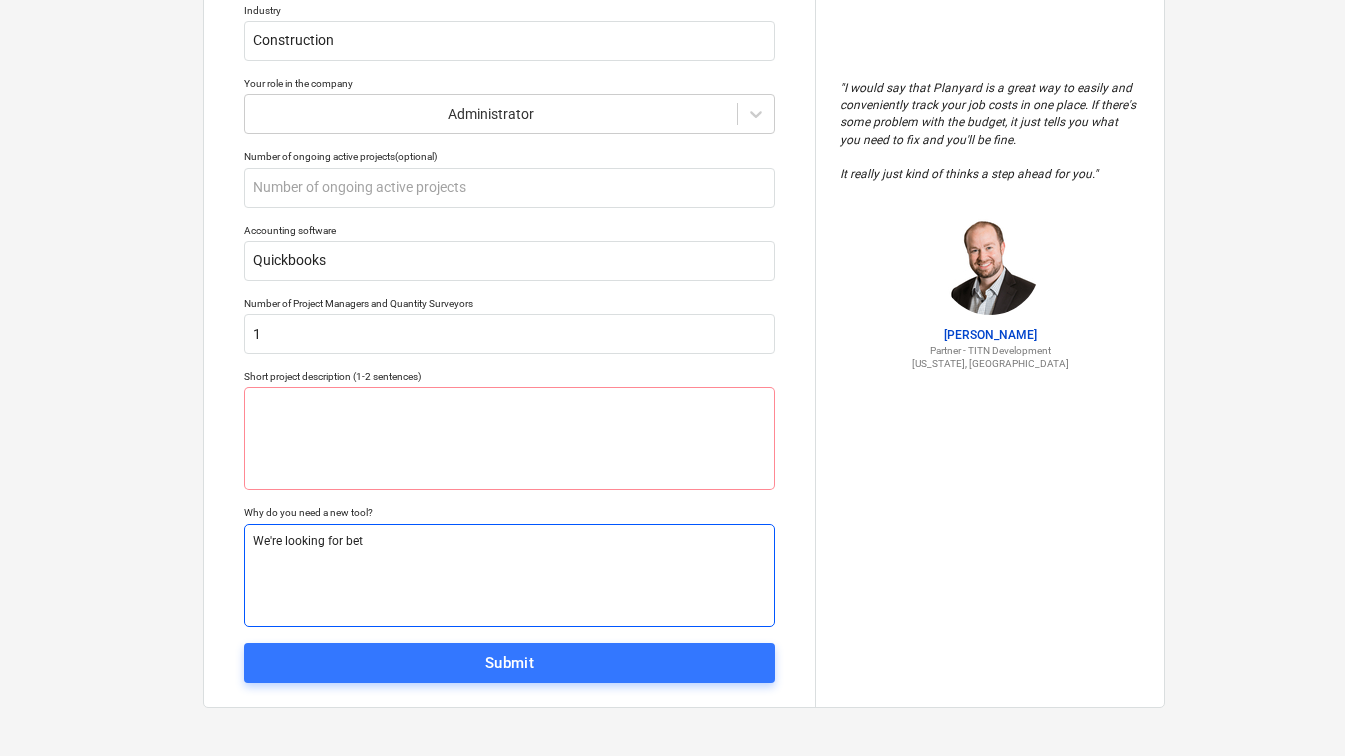 type on "x" 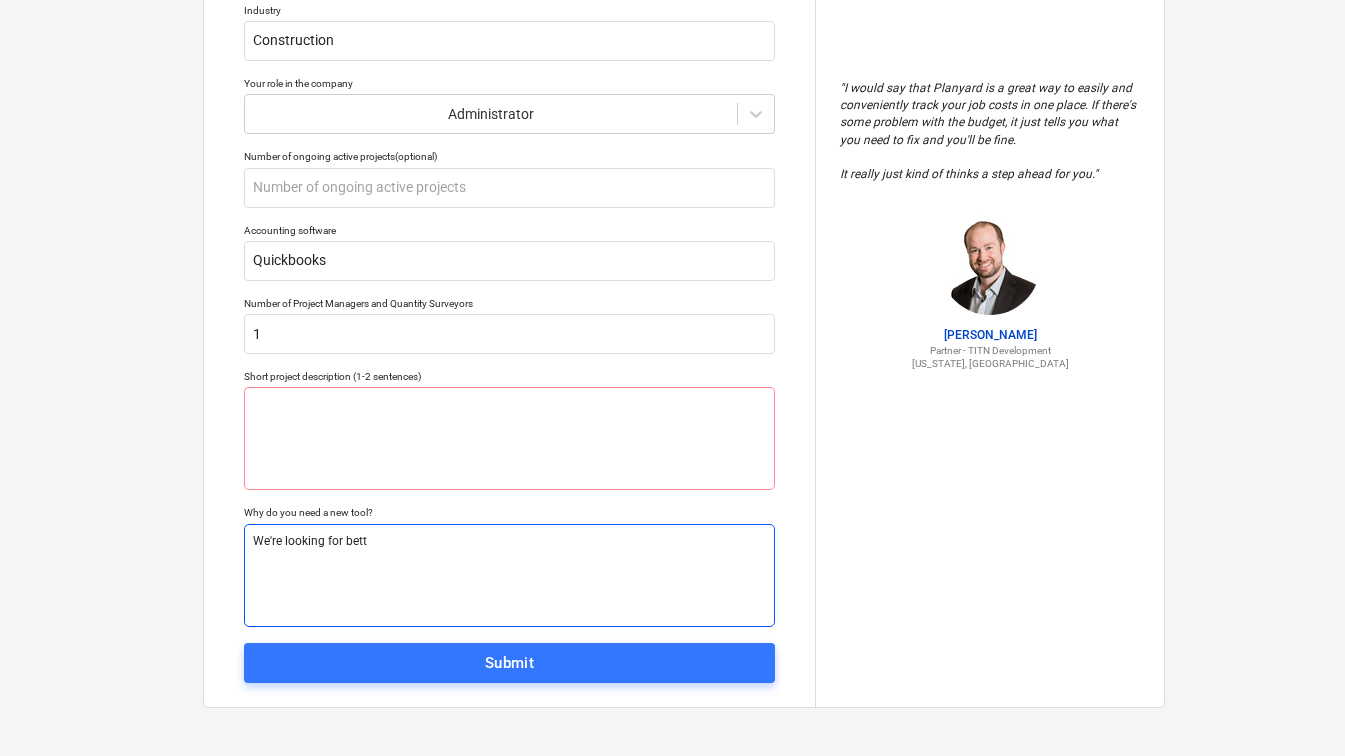type on "x" 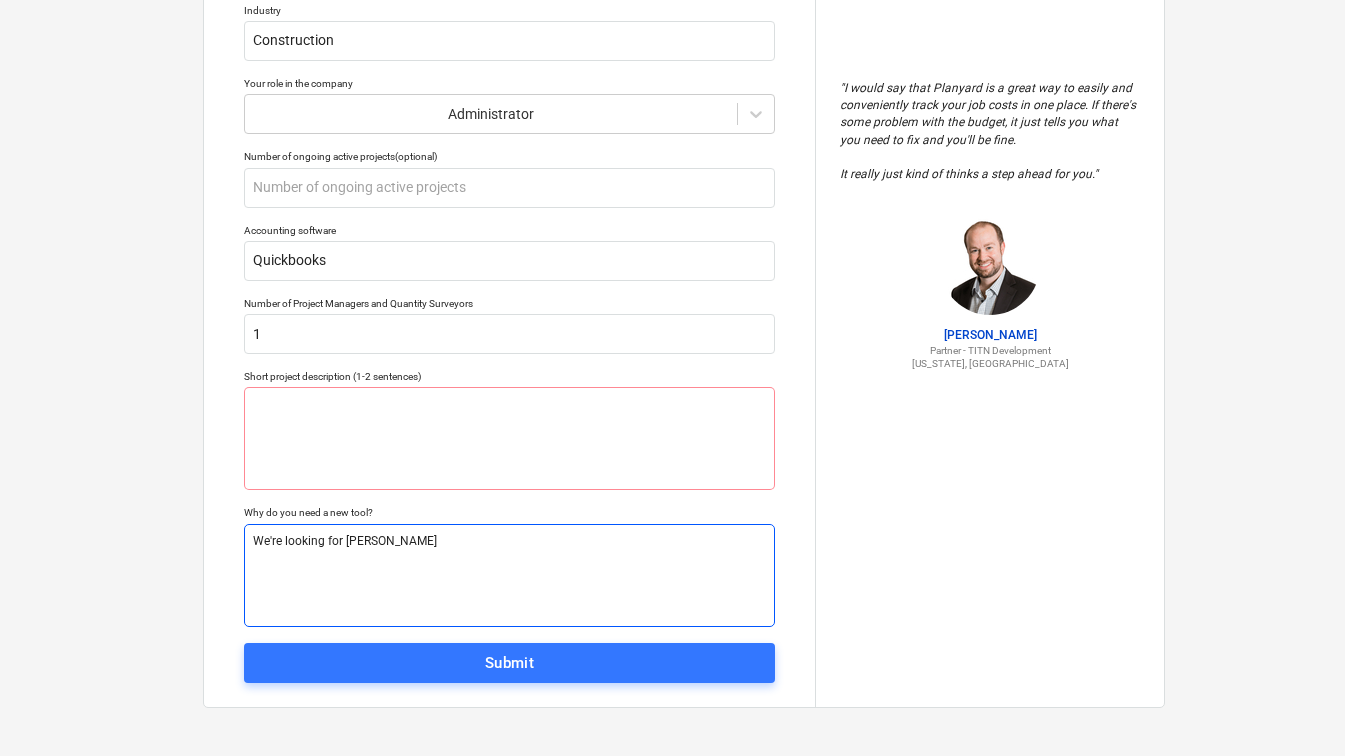 type on "x" 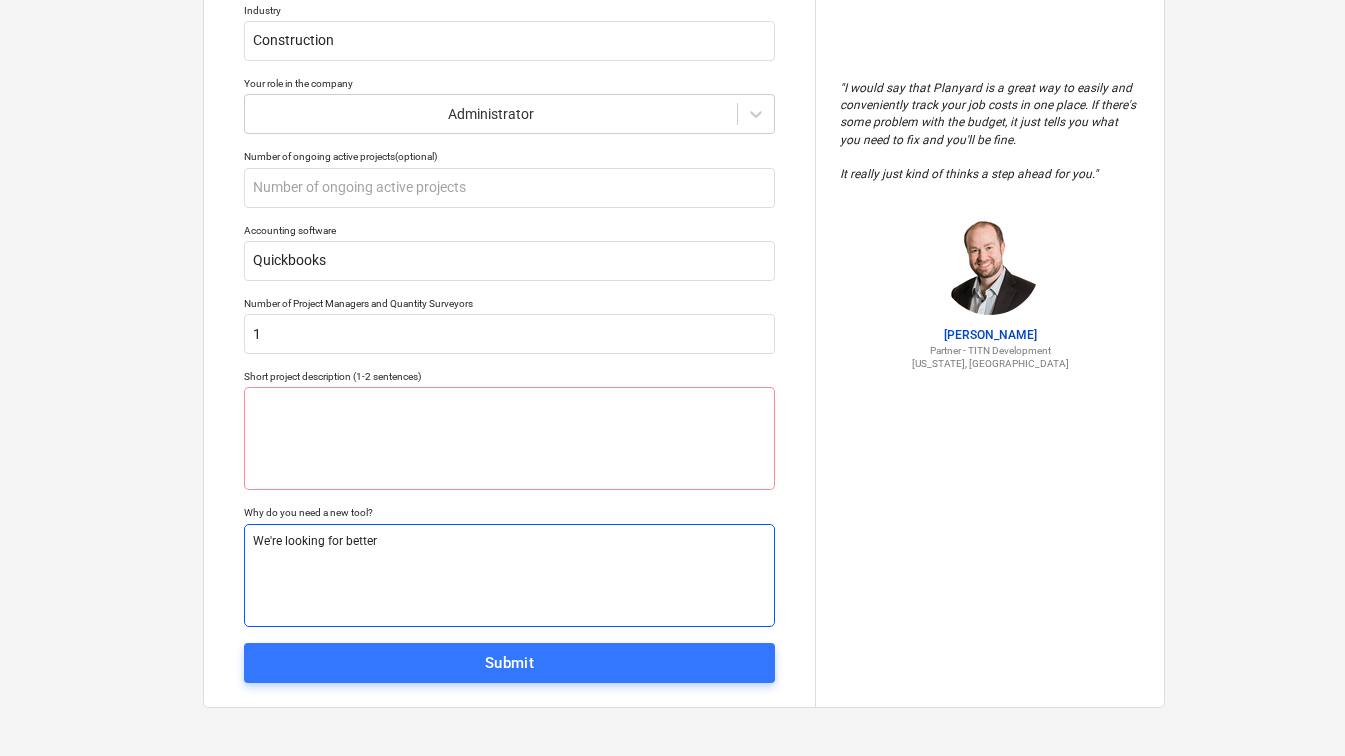 type on "x" 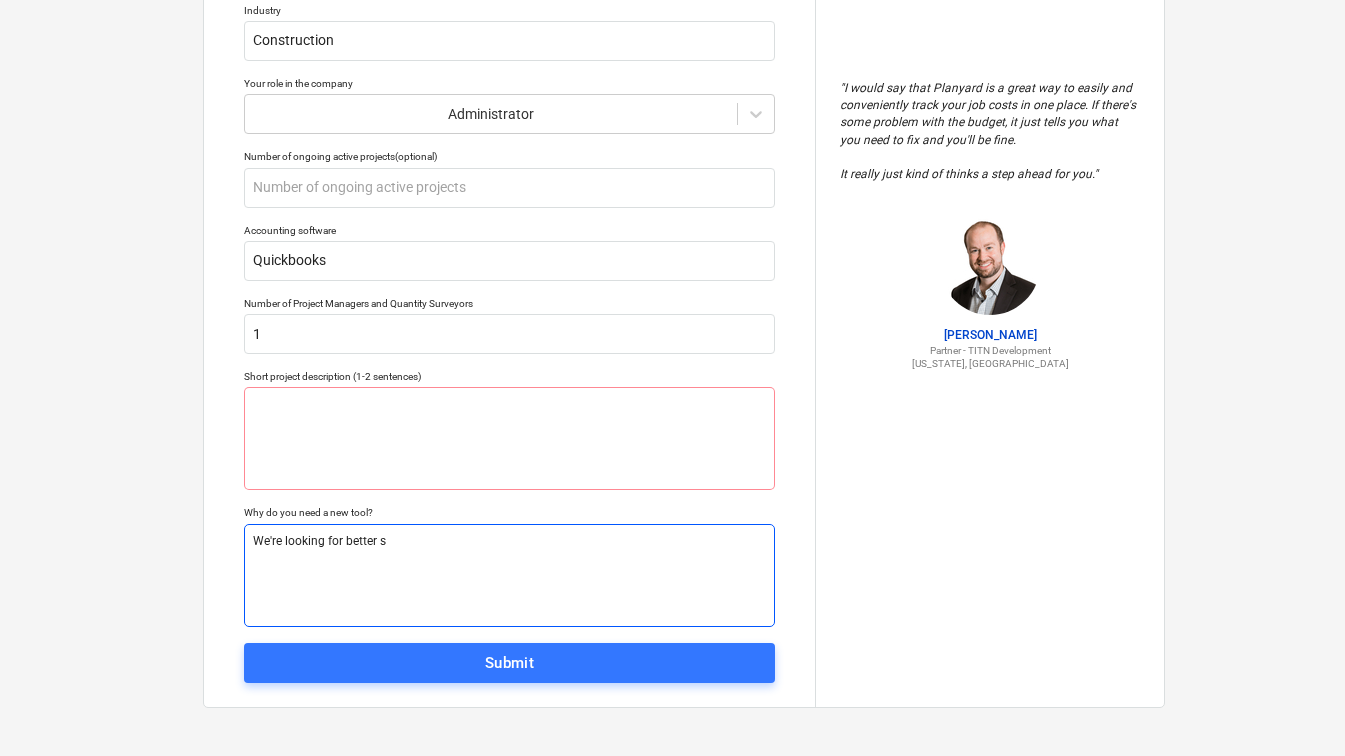 type on "x" 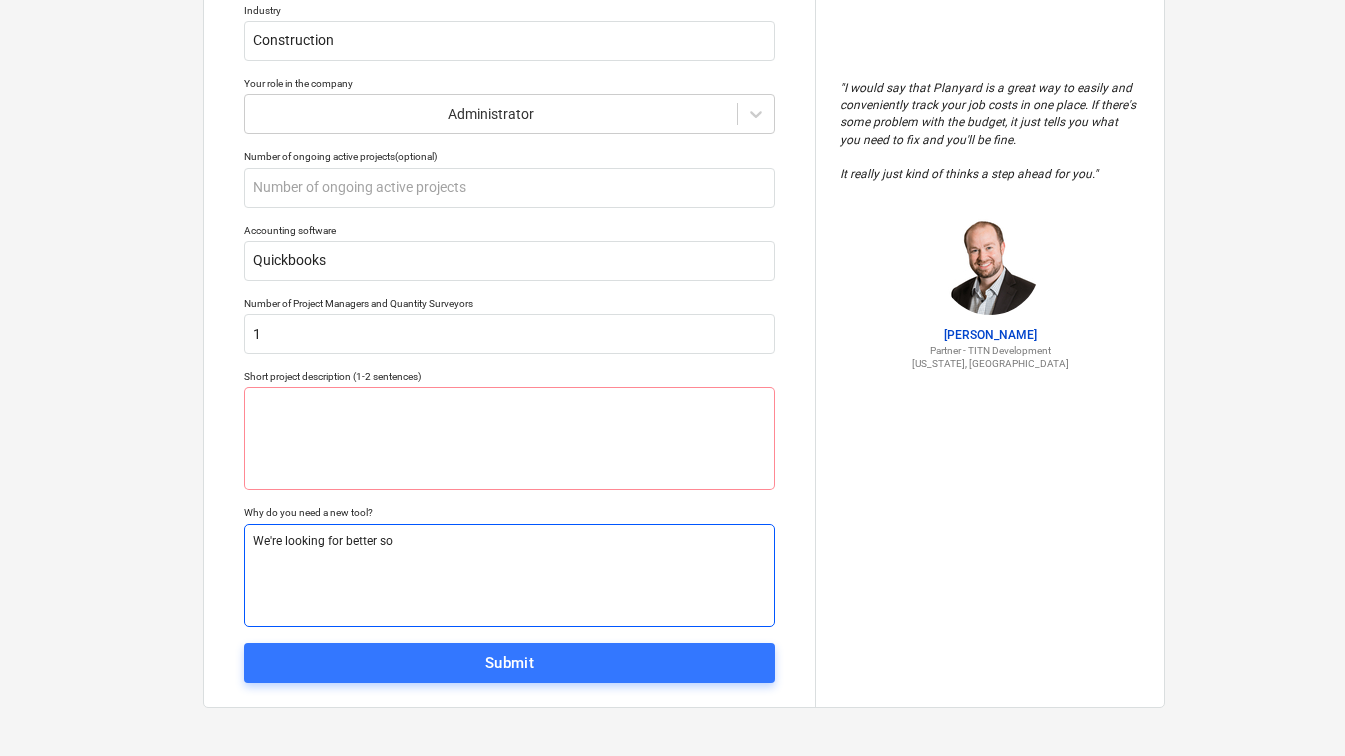 type on "x" 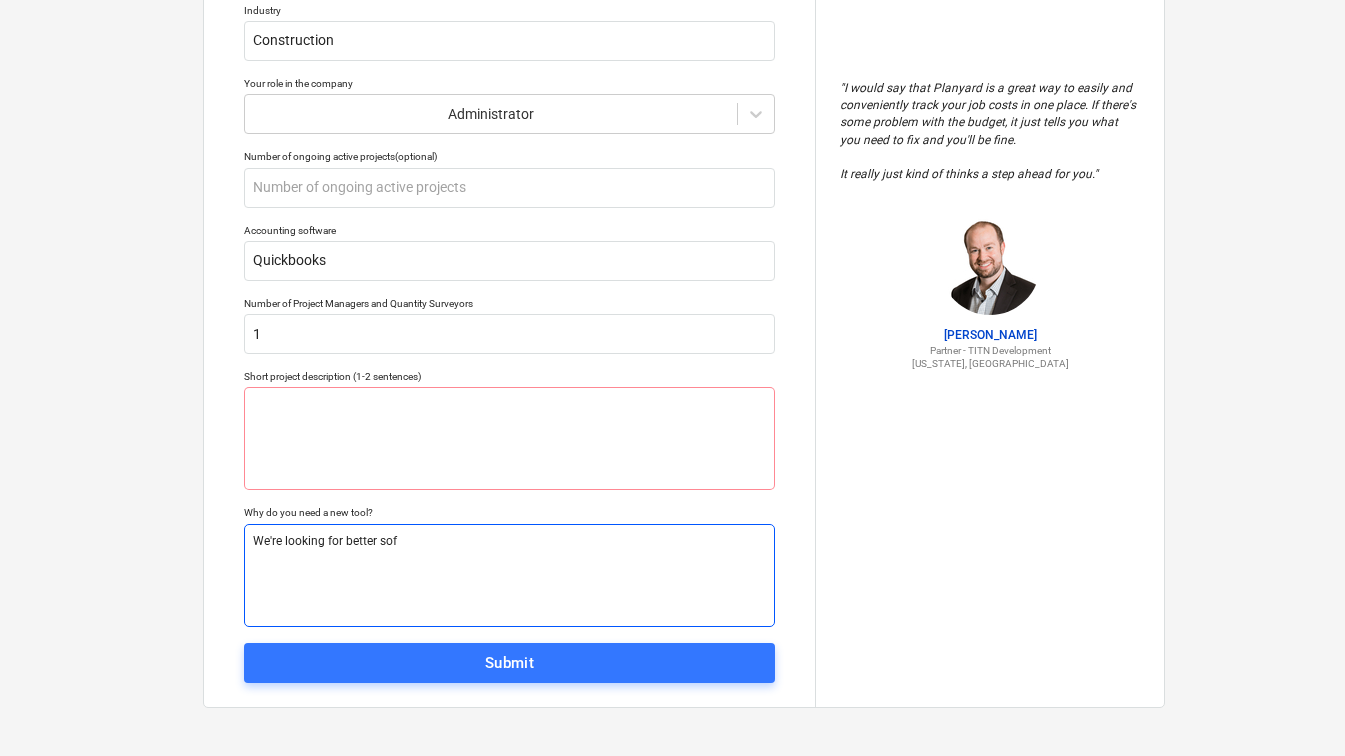 type on "x" 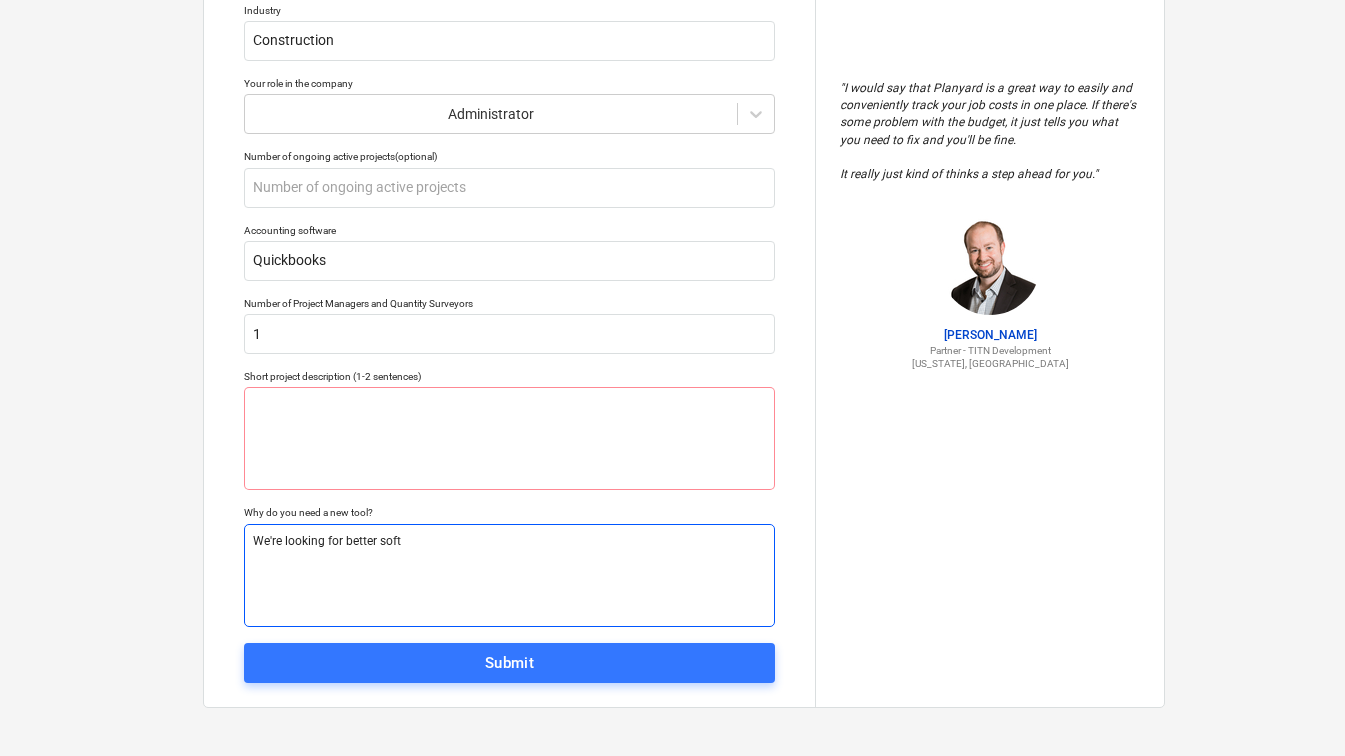 type on "x" 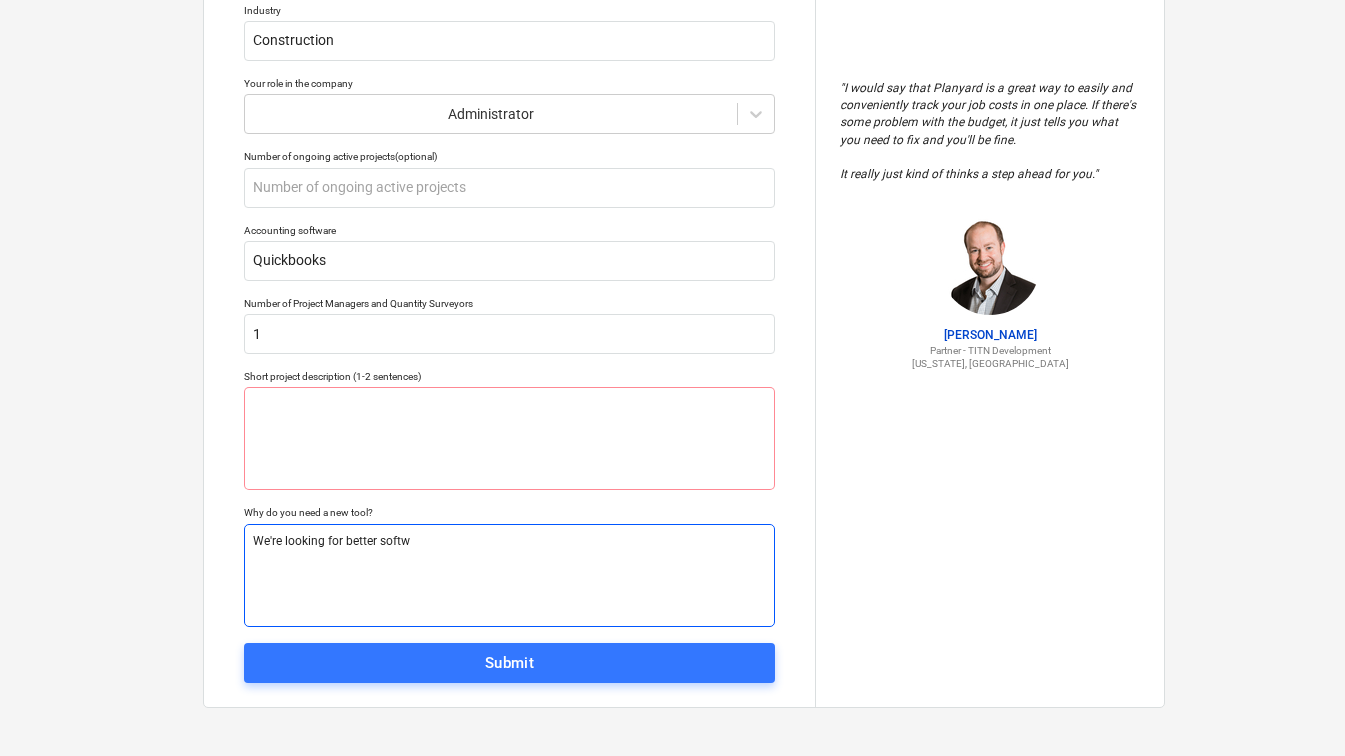 type on "x" 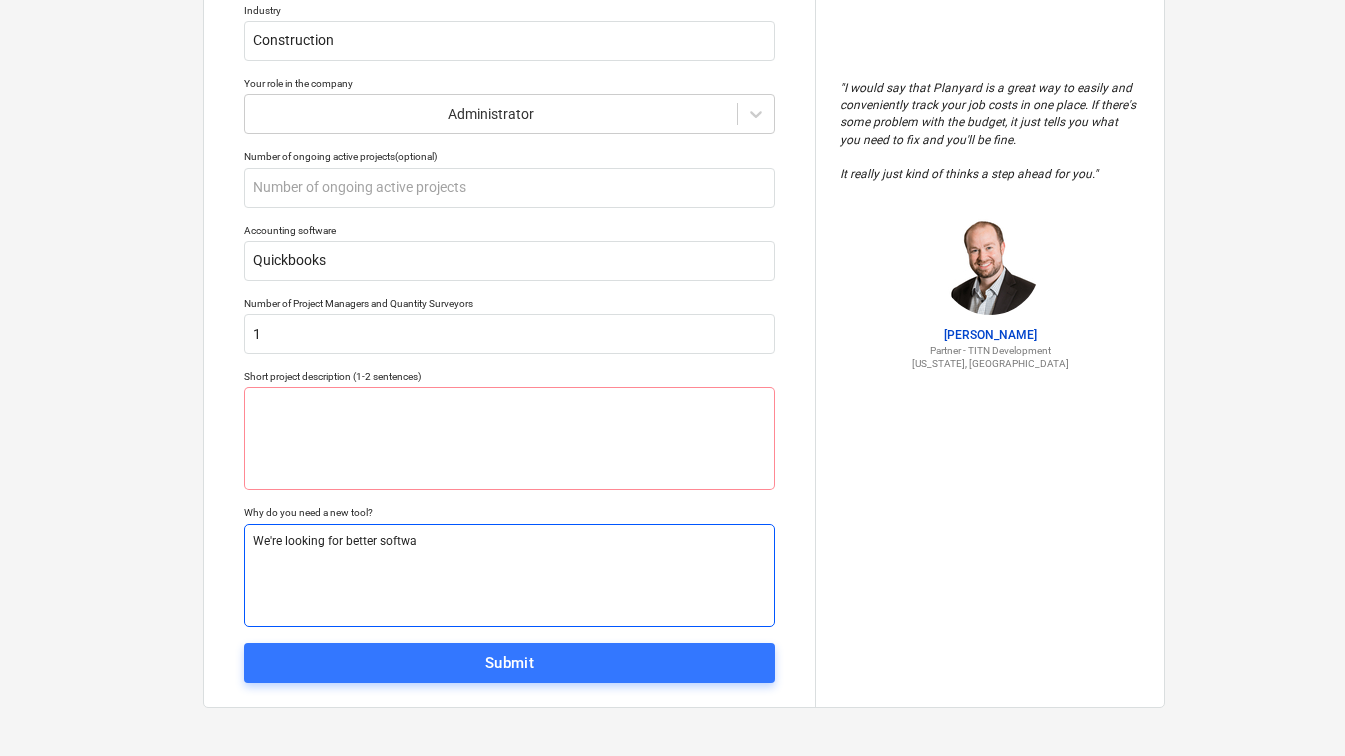 type on "x" 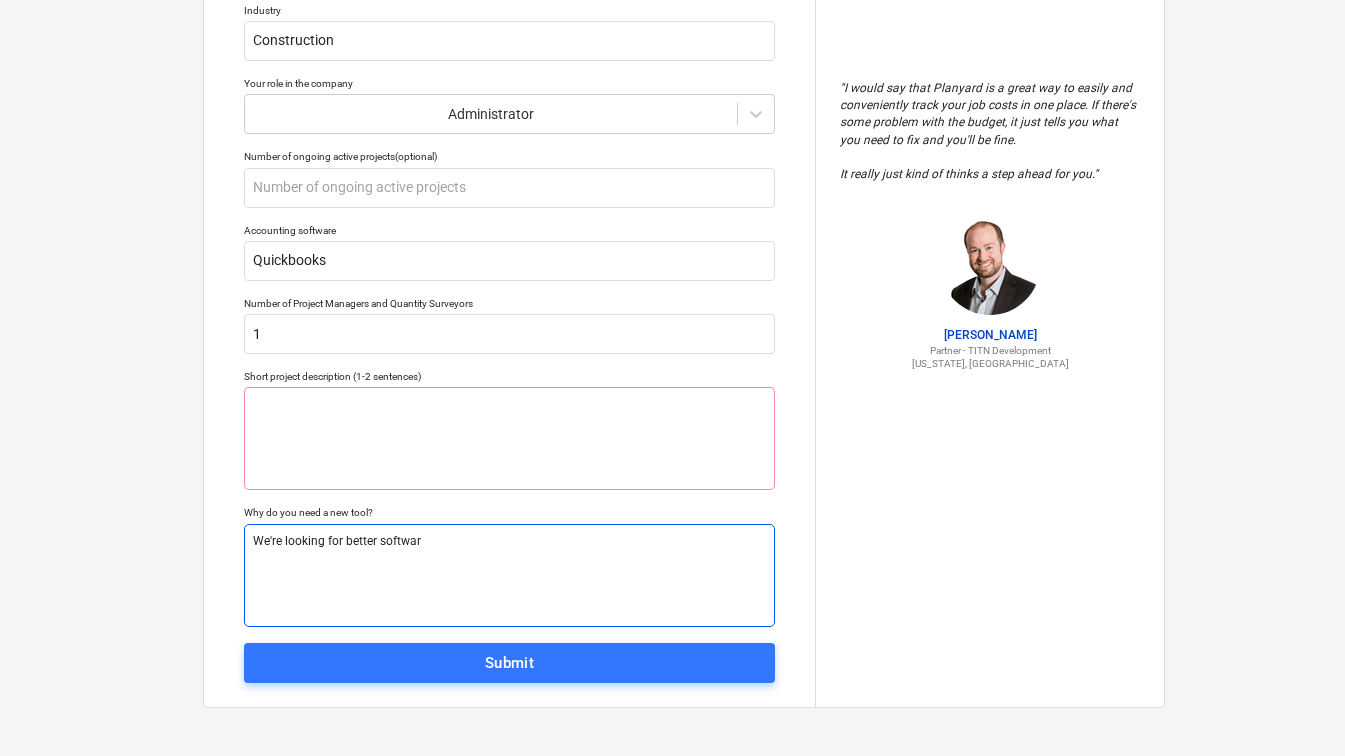 type on "x" 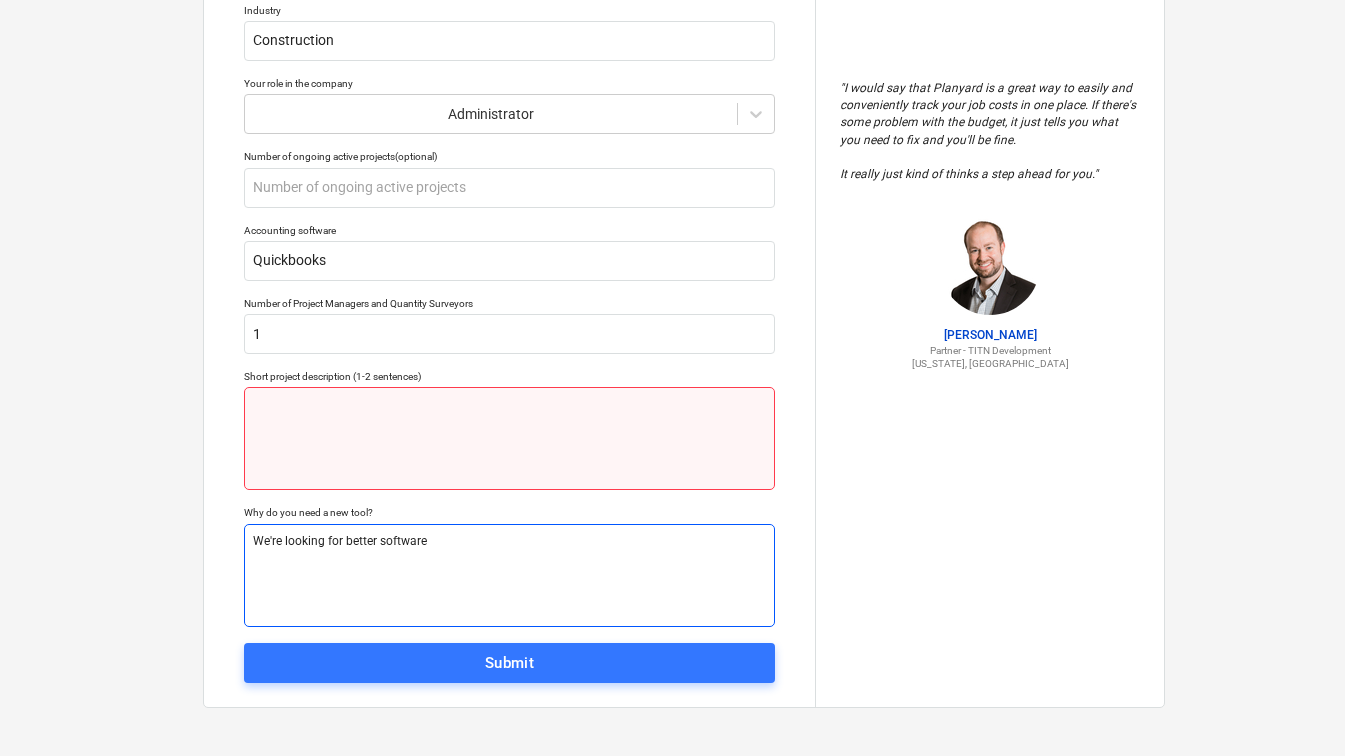 type on "We're looking for better software" 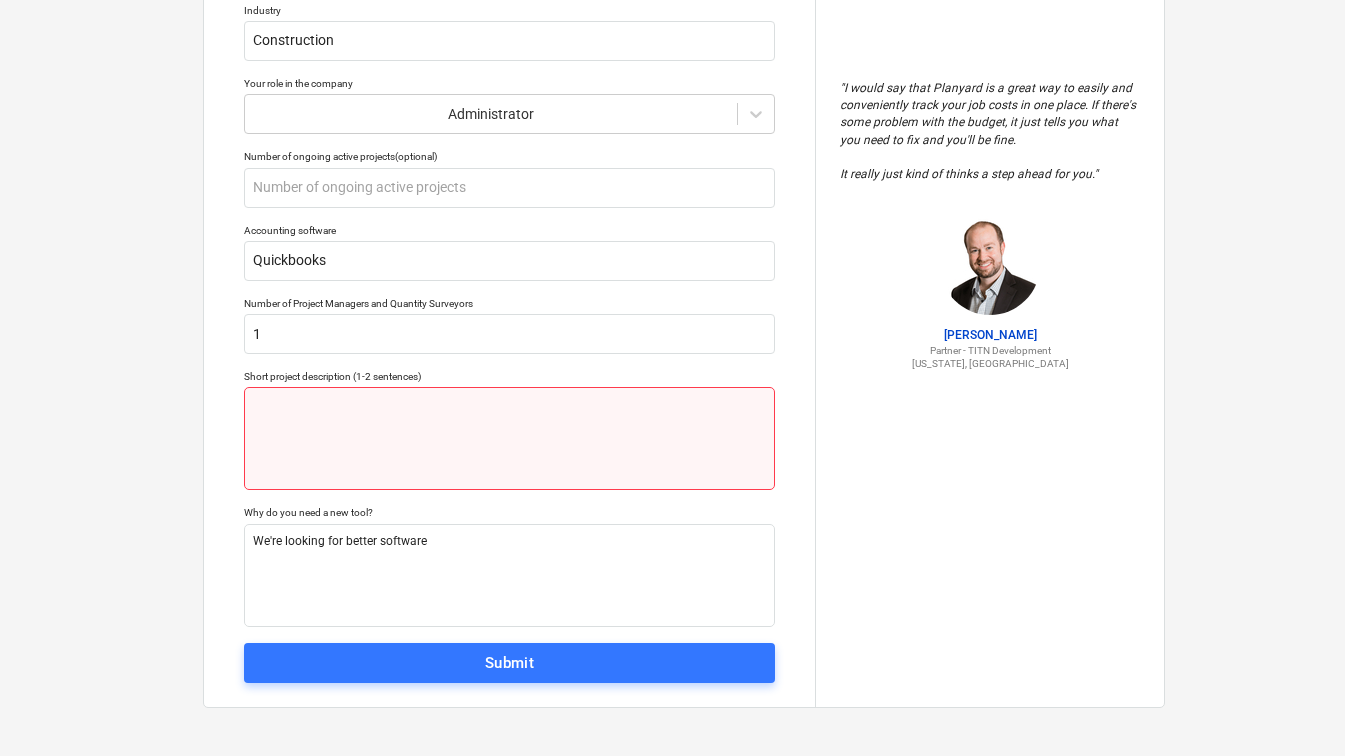 click at bounding box center (509, 438) 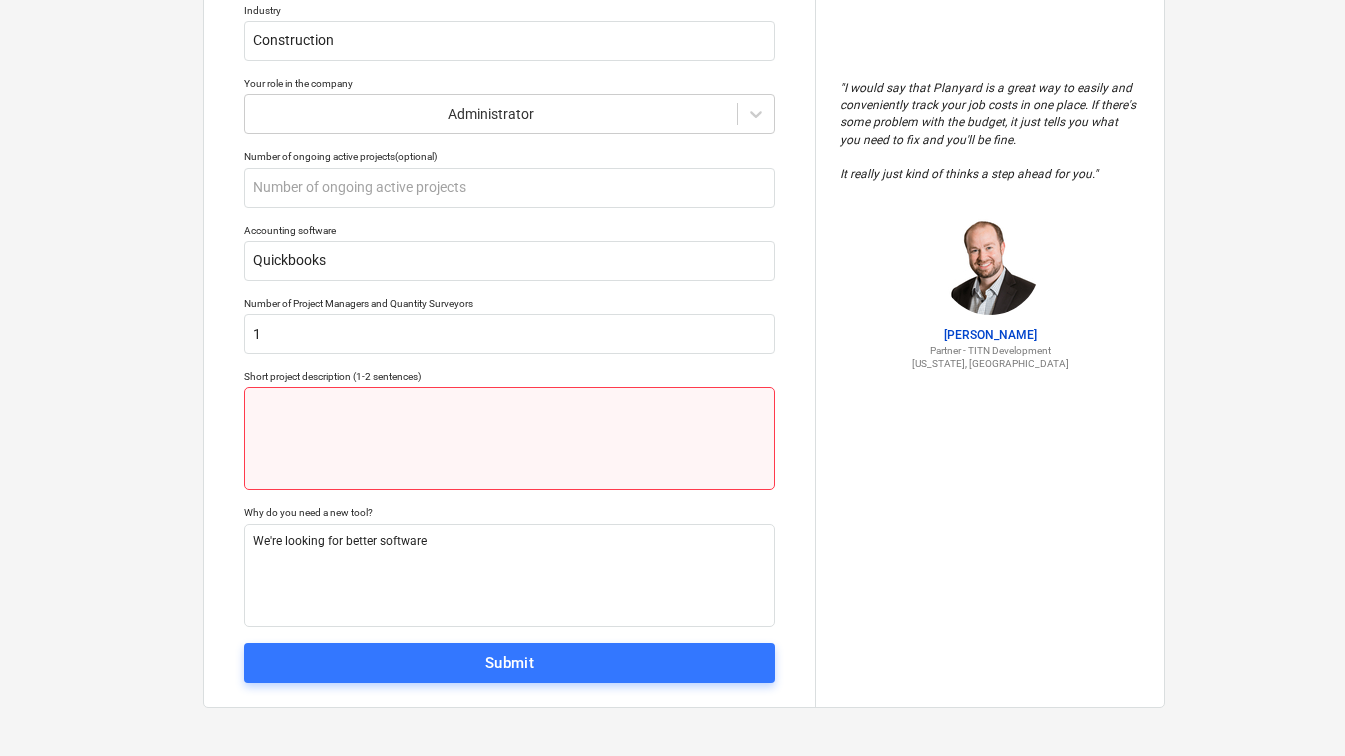 type on "x" 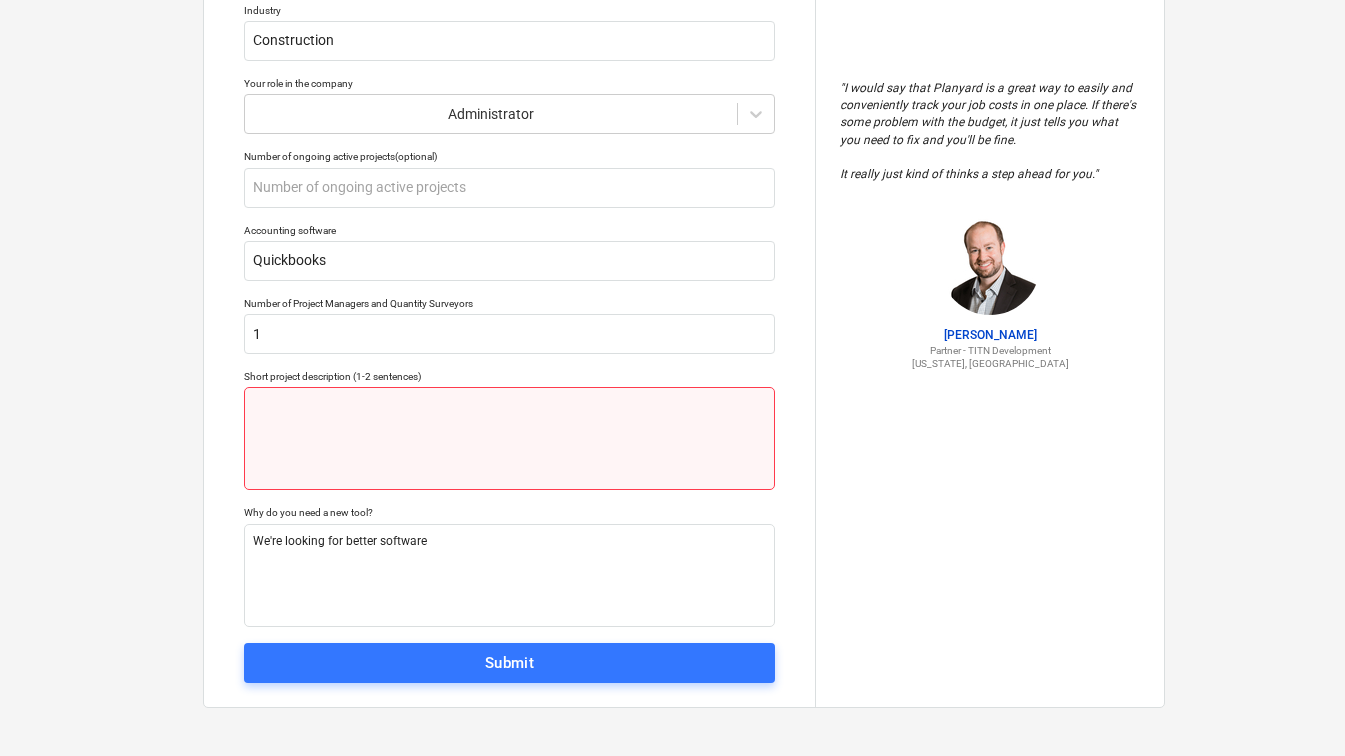 type on "W" 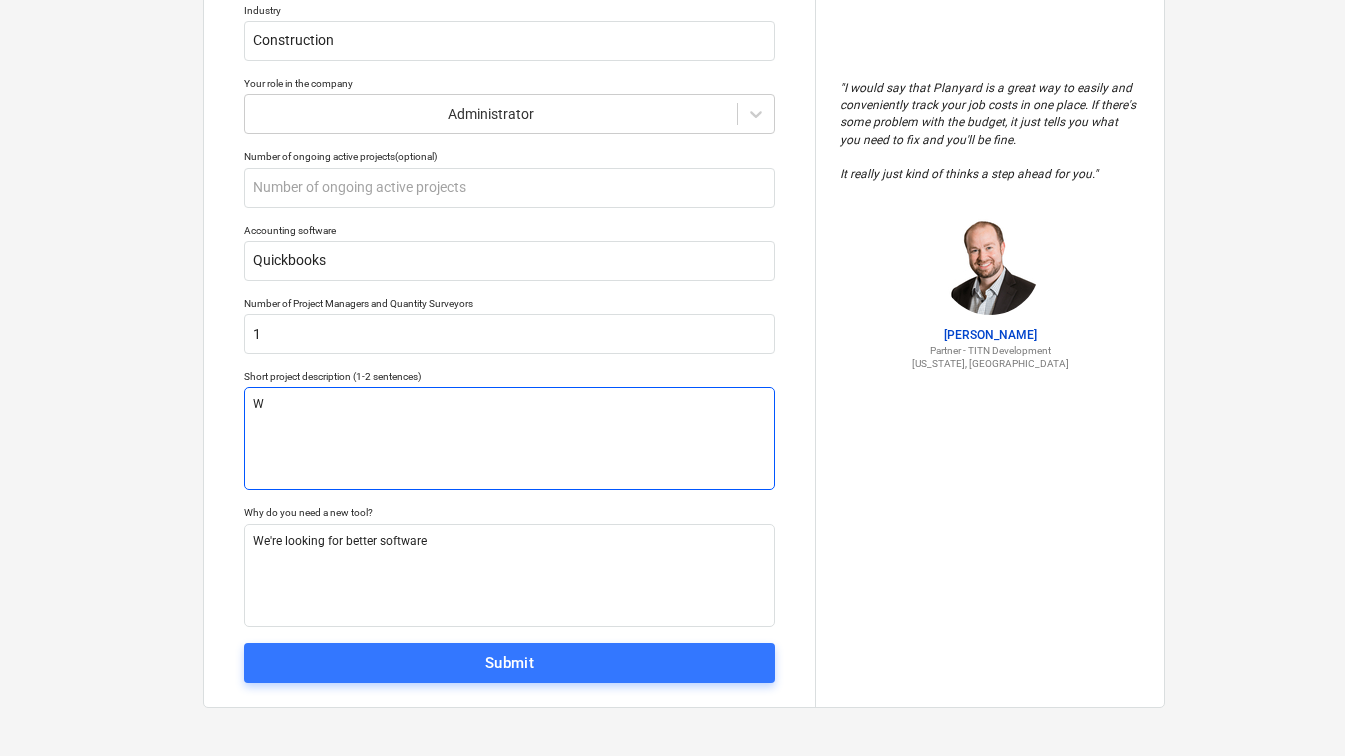 type 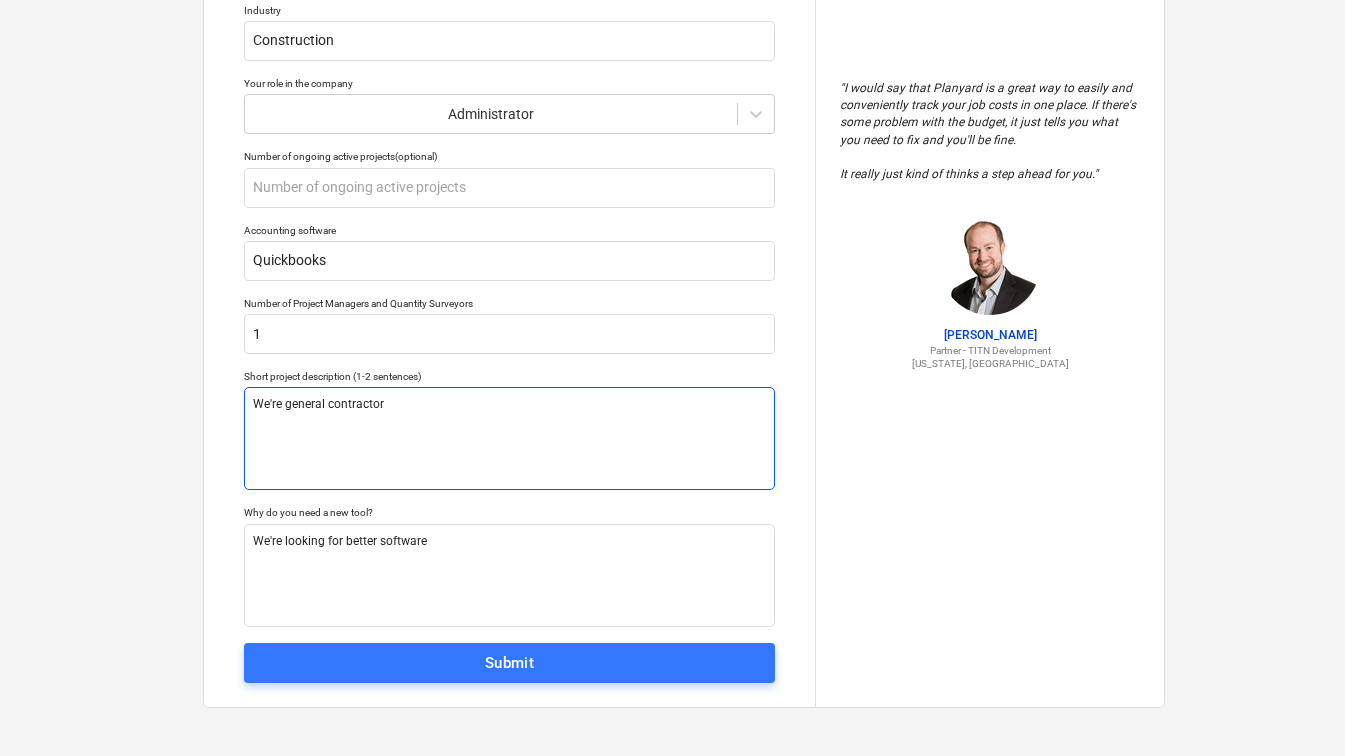 click on "We're general contractor" at bounding box center (509, 438) 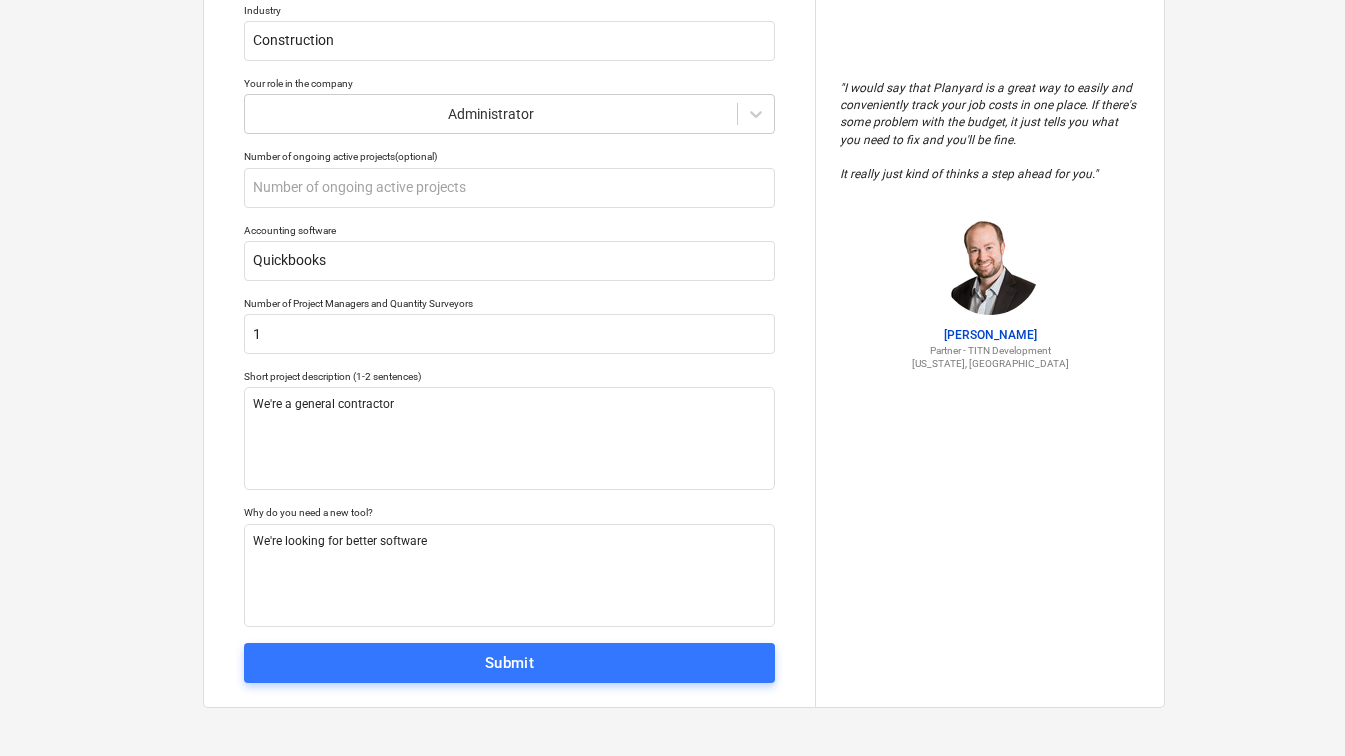 click on "" I would say that Planyard is a great way to easily and conveniently track your job costs in one place. If there's some problem with the budget, it just tells you what you need to fix and you'll be fine.
It really just kind of thinks a step ahead for you. " [PERSON_NAME] Partner - TITN Development [US_STATE], [GEOGRAPHIC_DATA]" at bounding box center [989, 225] 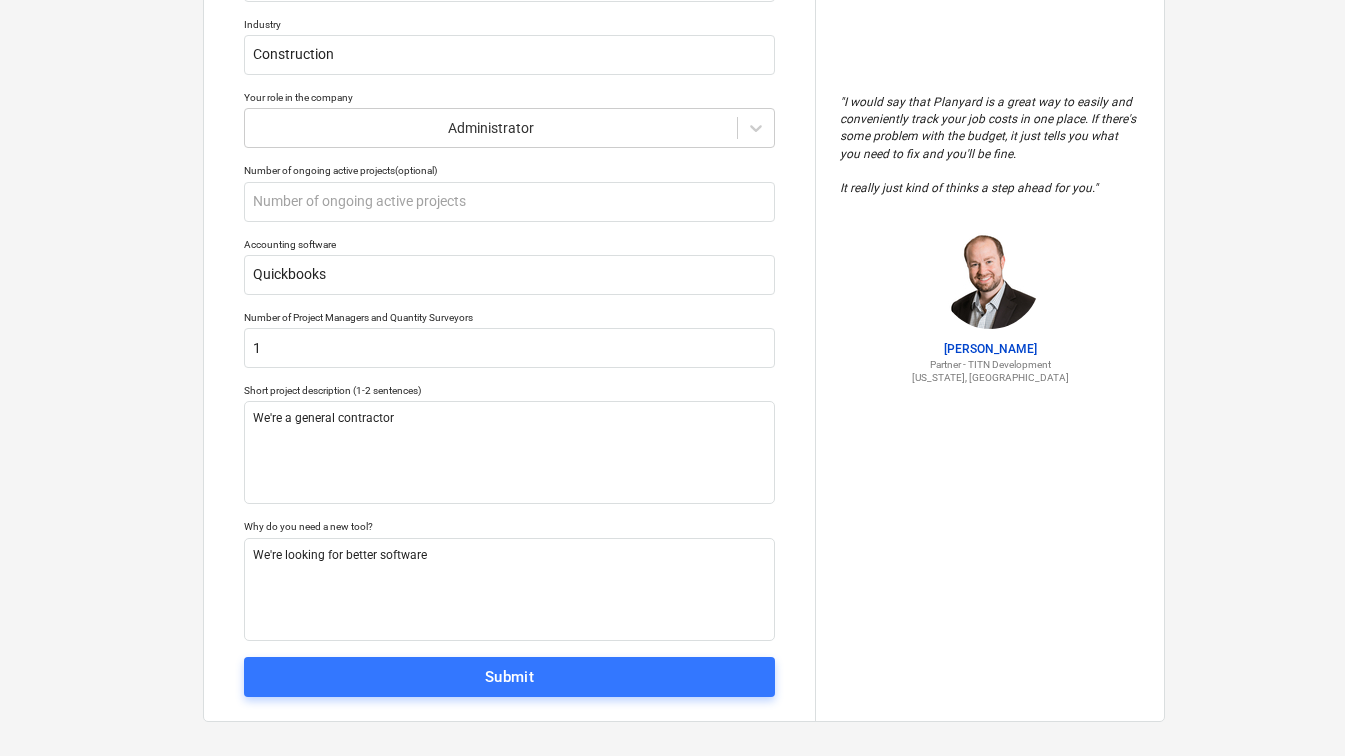 scroll, scrollTop: 305, scrollLeft: 0, axis: vertical 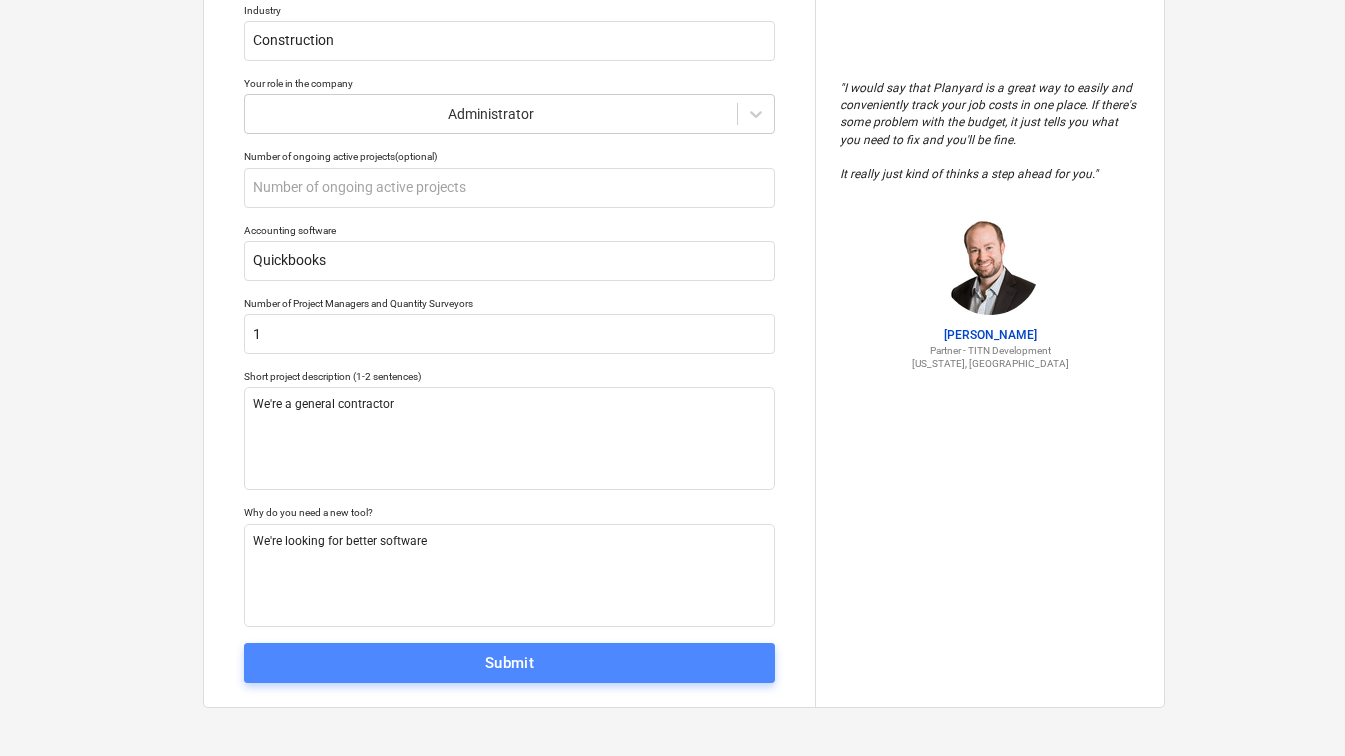 click on "Submit" at bounding box center (509, 663) 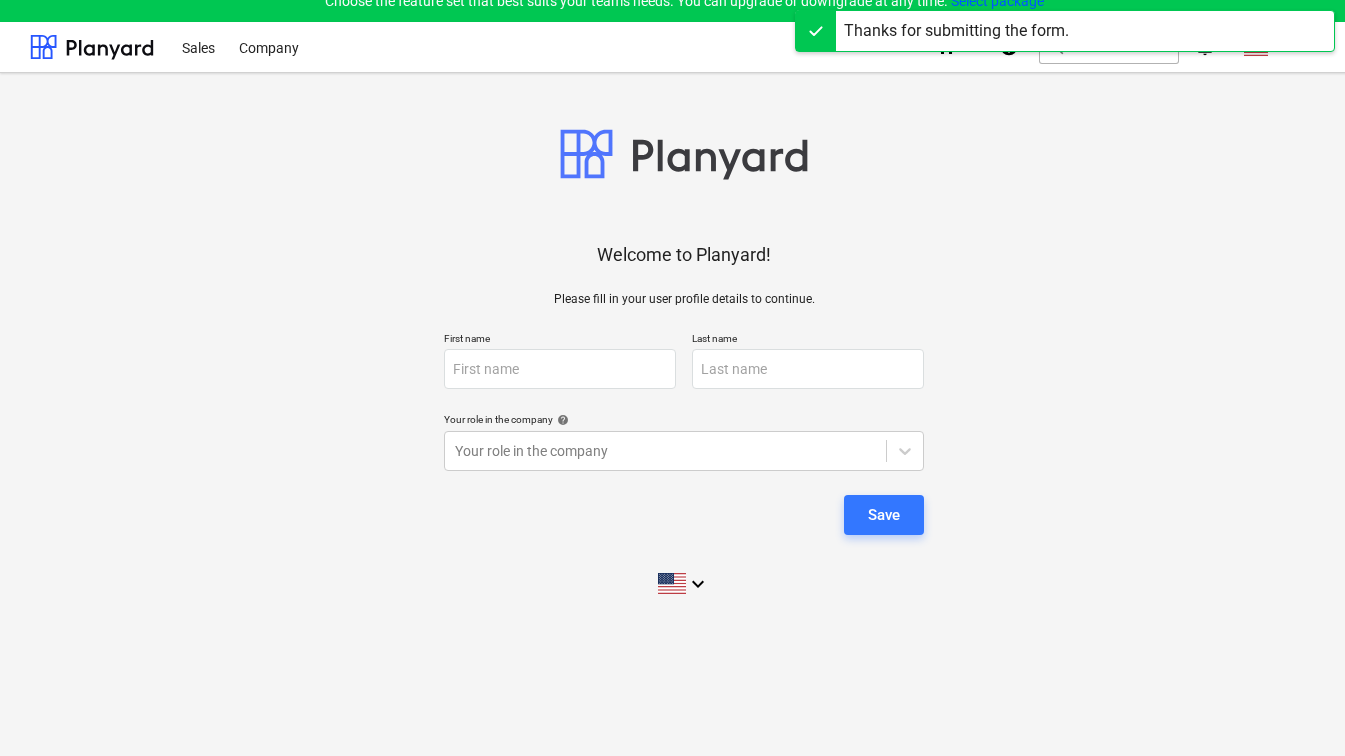 scroll, scrollTop: 19, scrollLeft: 0, axis: vertical 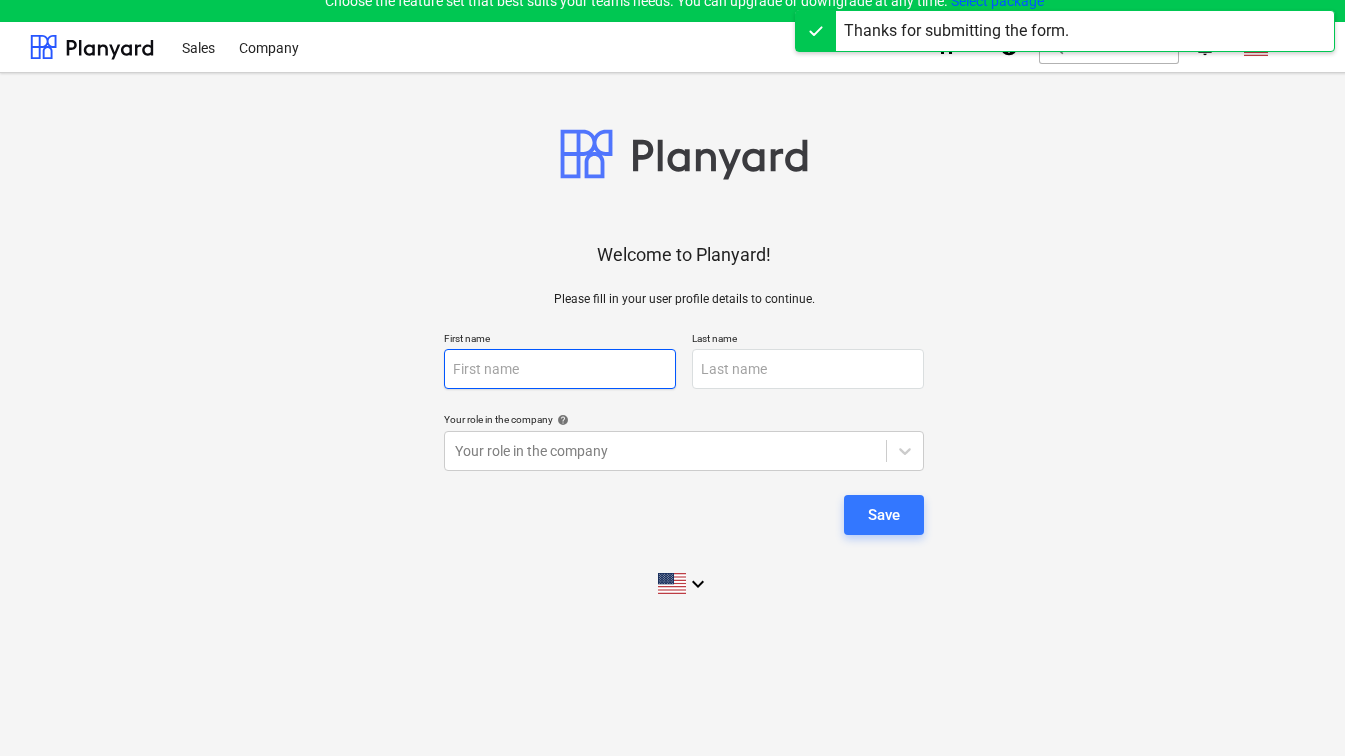 click at bounding box center (560, 369) 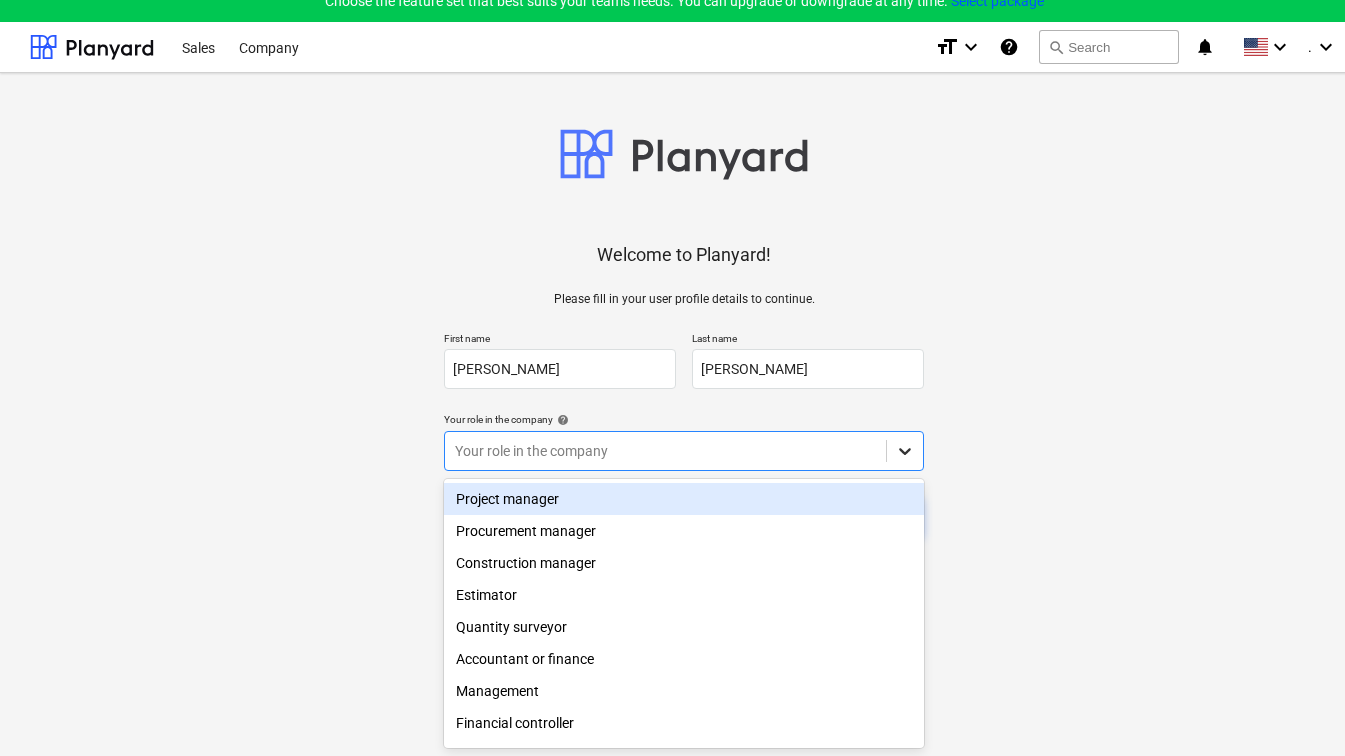 click at bounding box center [905, 451] 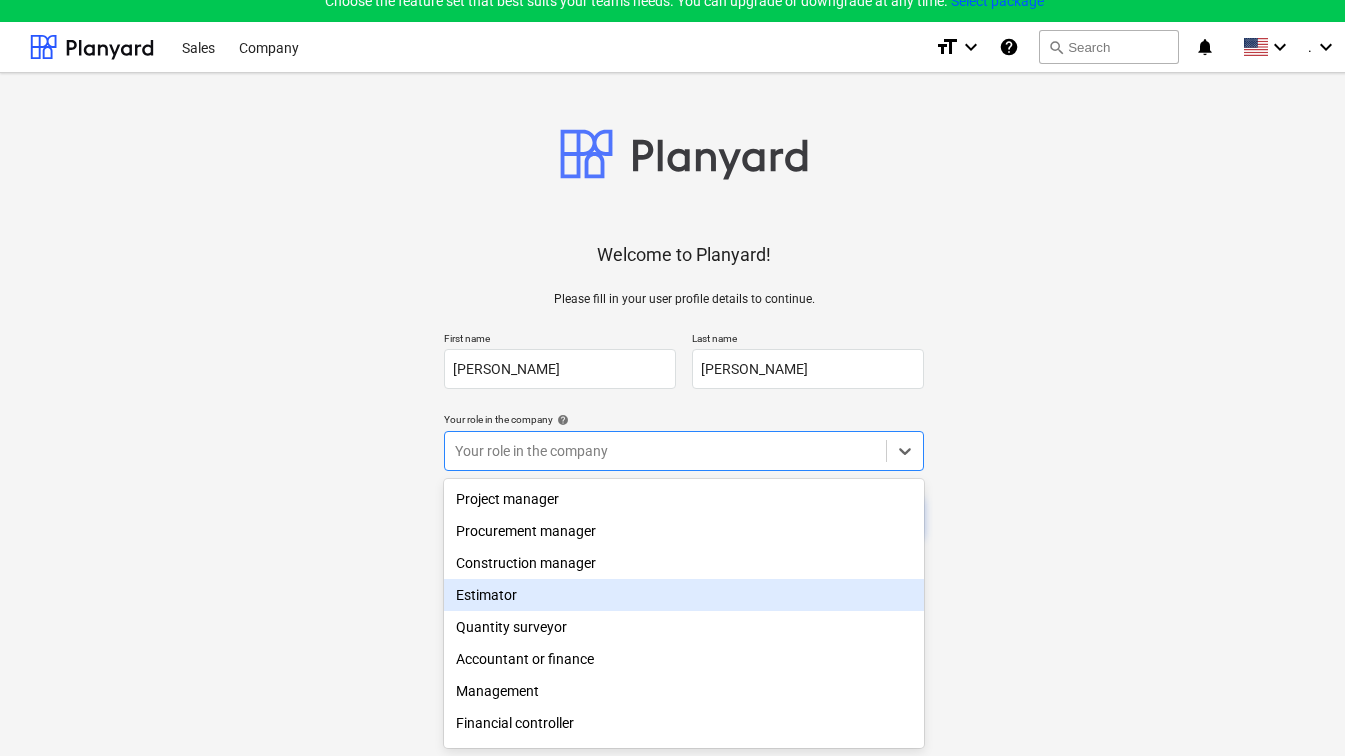 scroll, scrollTop: 96, scrollLeft: 0, axis: vertical 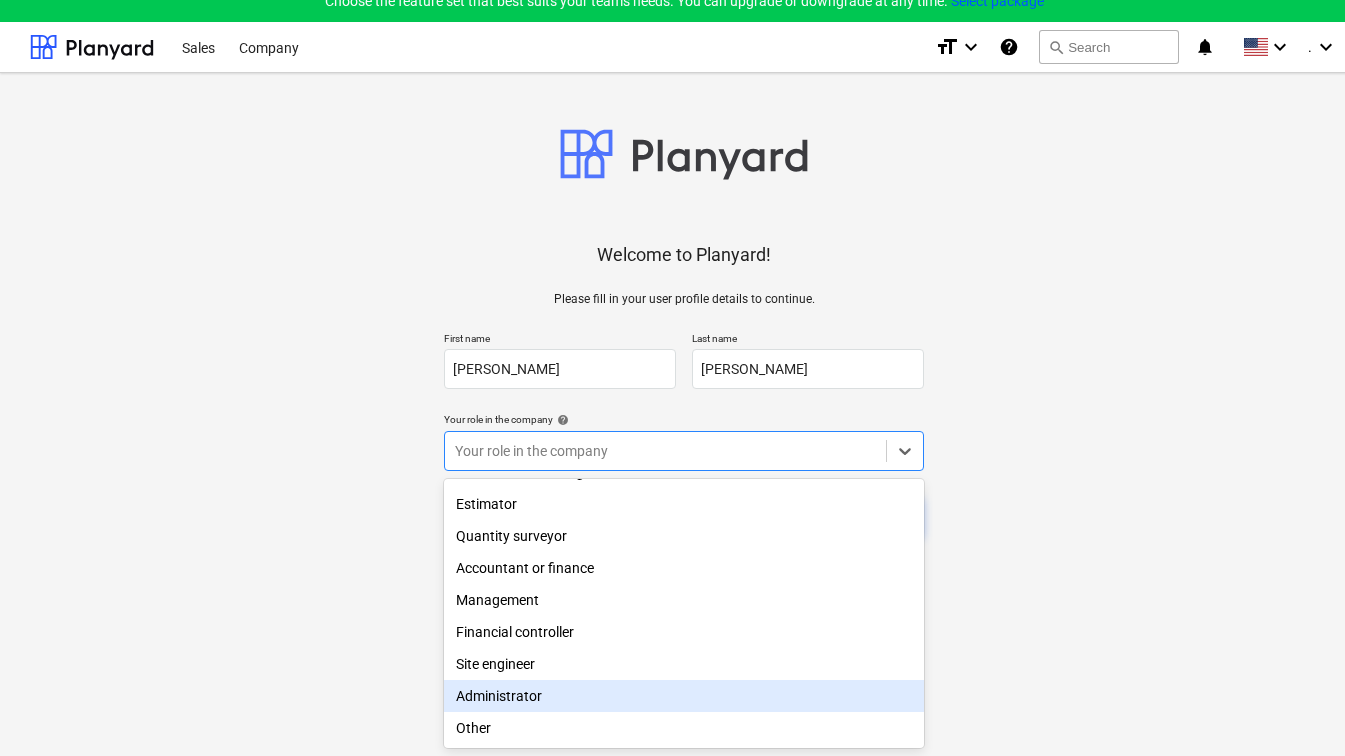 click on "Administrator" at bounding box center (684, 696) 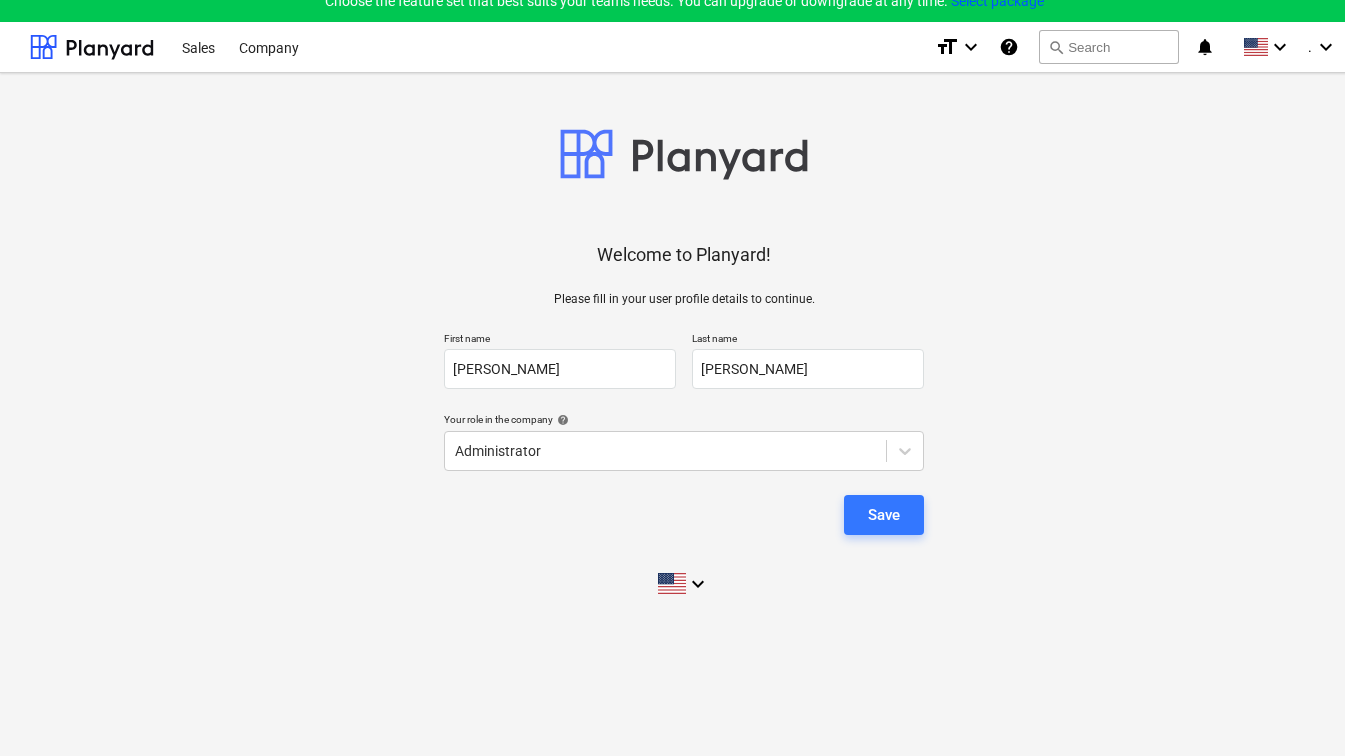 click on "Welcome to Planyard! Please fill in your user profile details to continue. First name [PERSON_NAME] Last name [PERSON_NAME] Your role in the company help Administrator Save keyboard_arrow_down" at bounding box center (684, 349) 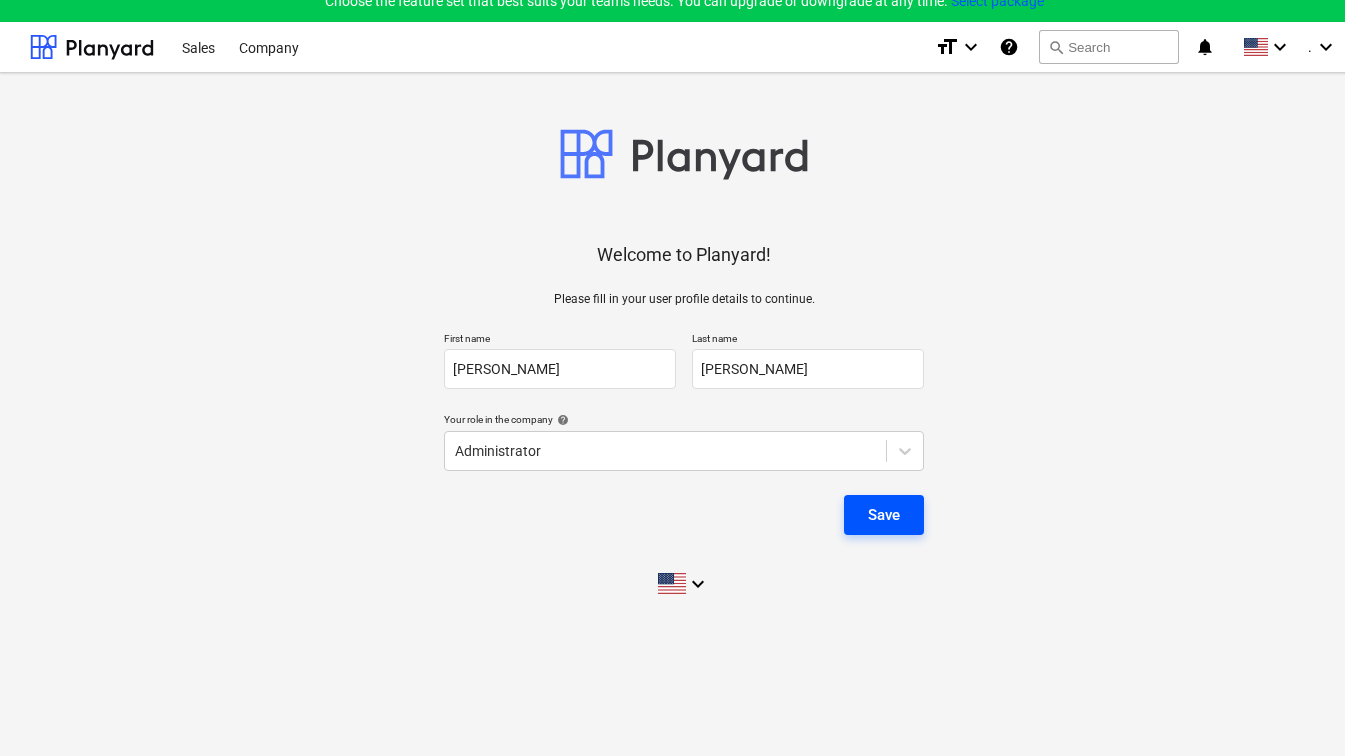 click on "Save" at bounding box center (884, 515) 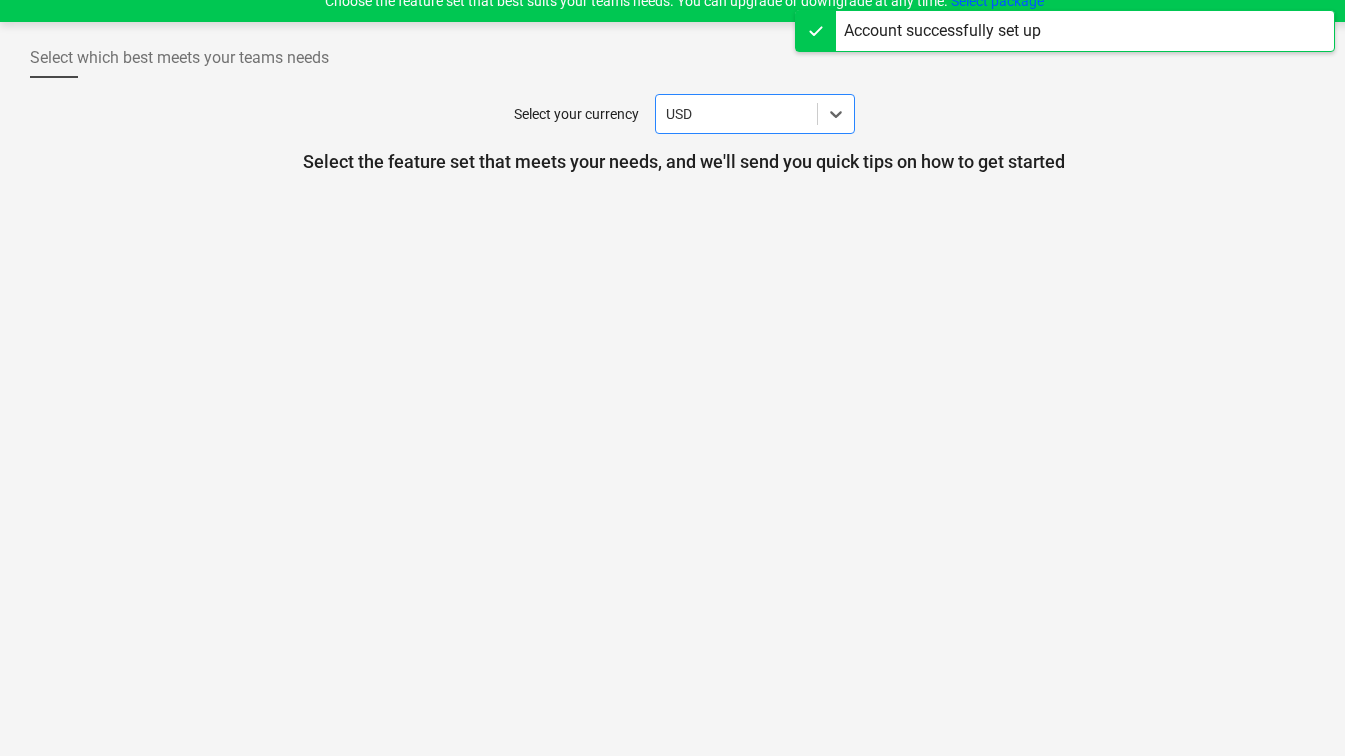 scroll, scrollTop: 0, scrollLeft: 0, axis: both 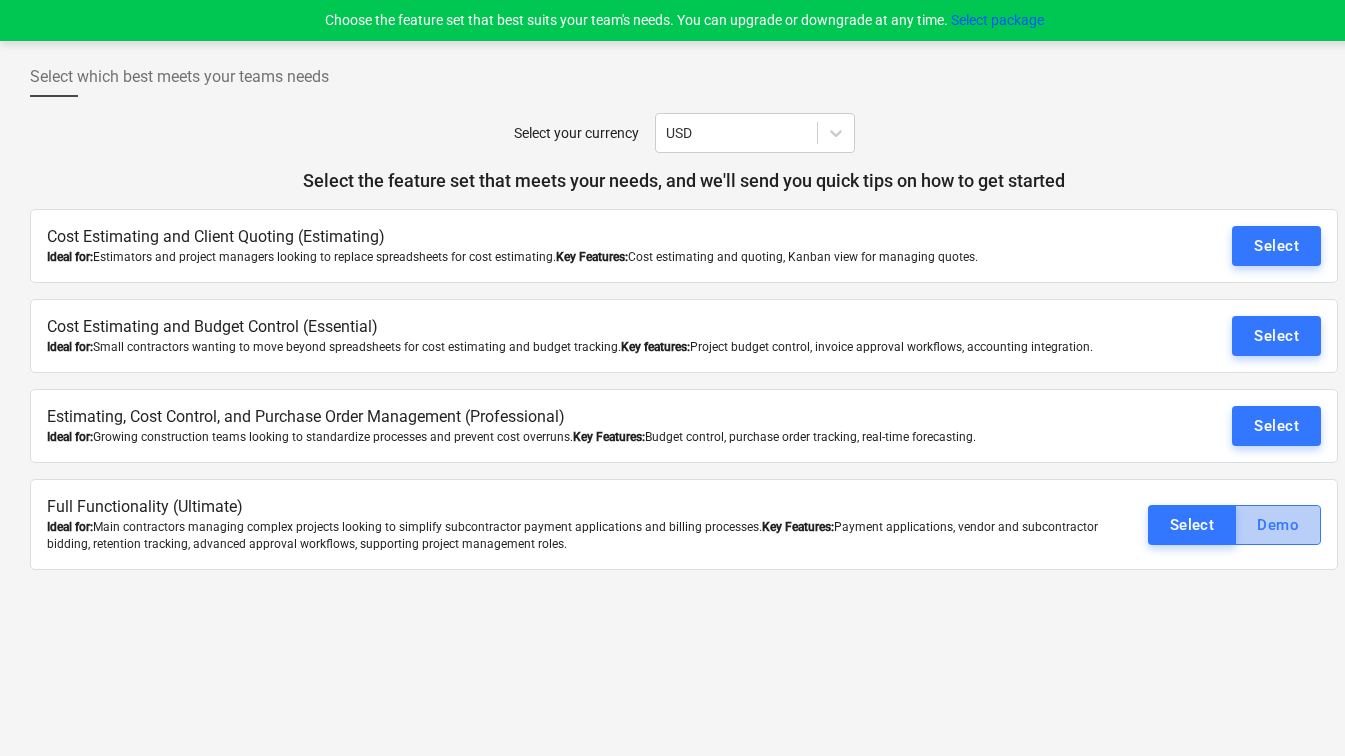 click on "Demo" at bounding box center (1278, 525) 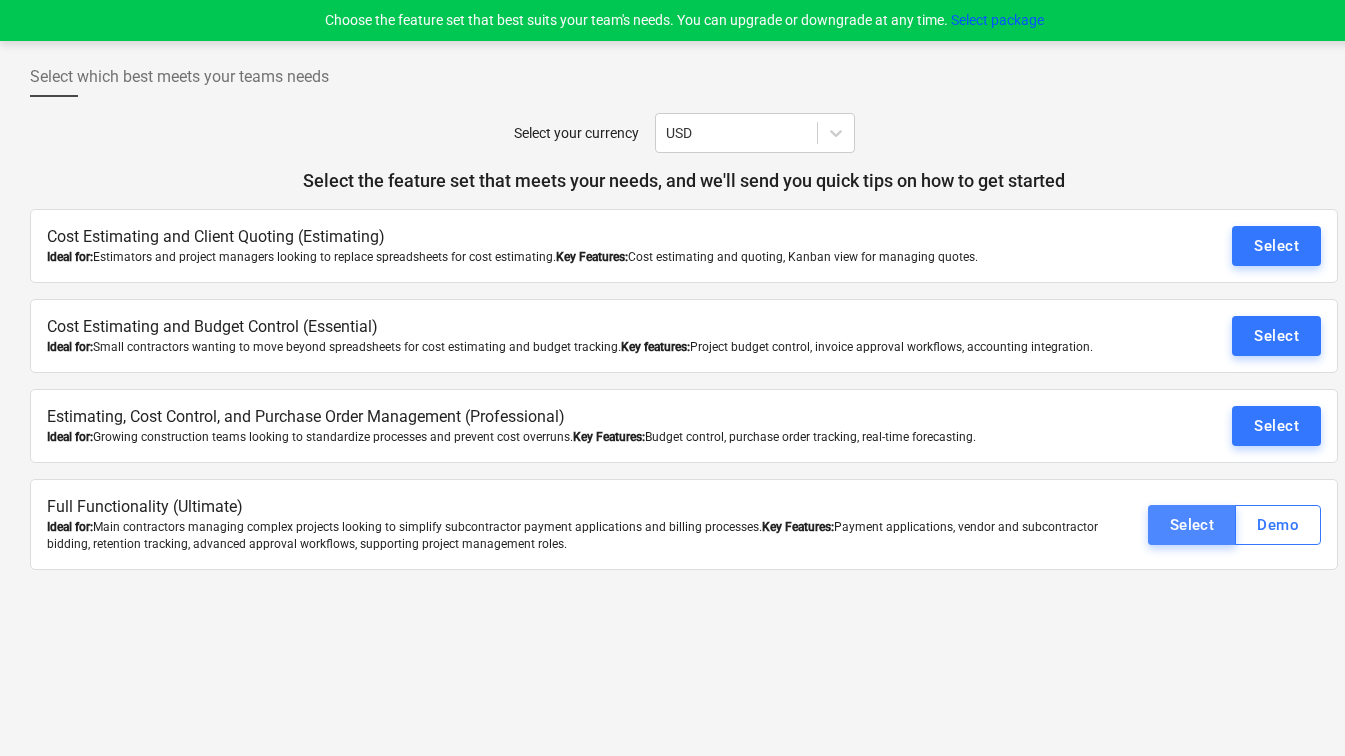 click on "Select" at bounding box center [1192, 525] 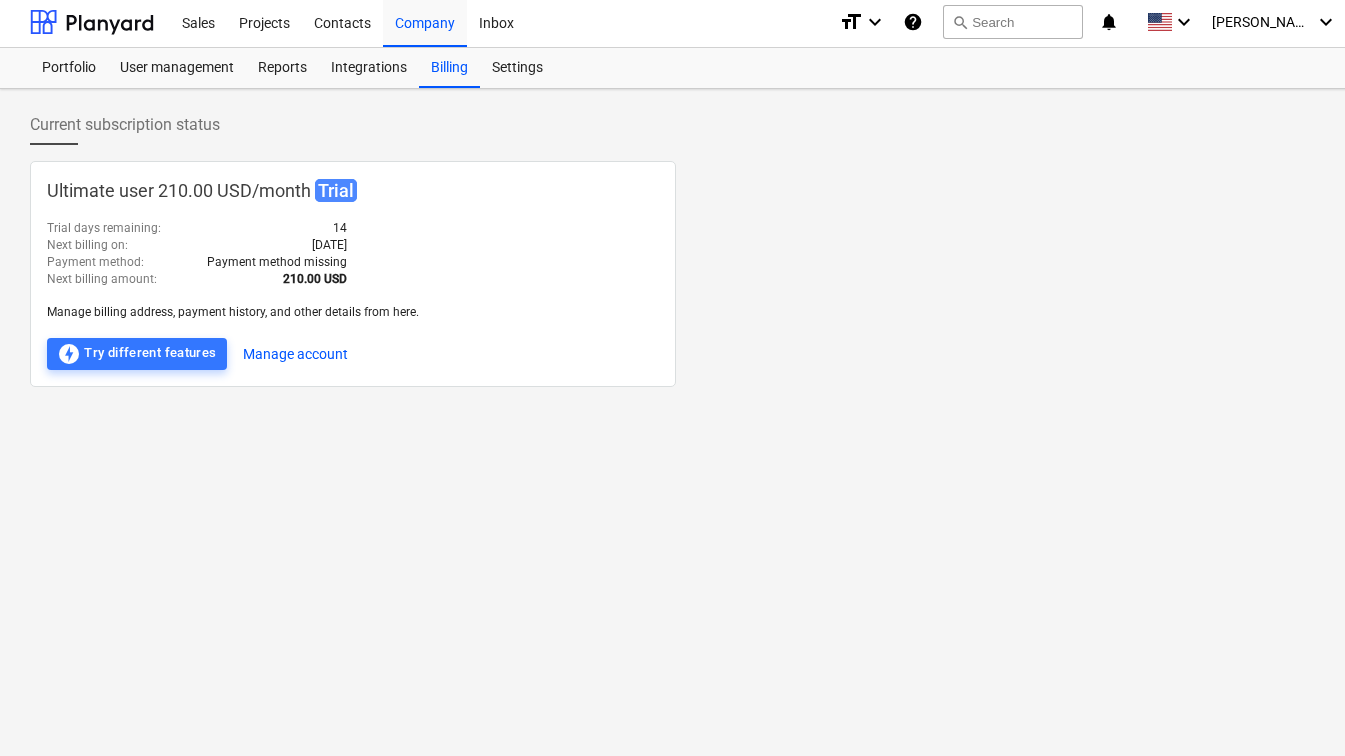 scroll, scrollTop: 0, scrollLeft: 0, axis: both 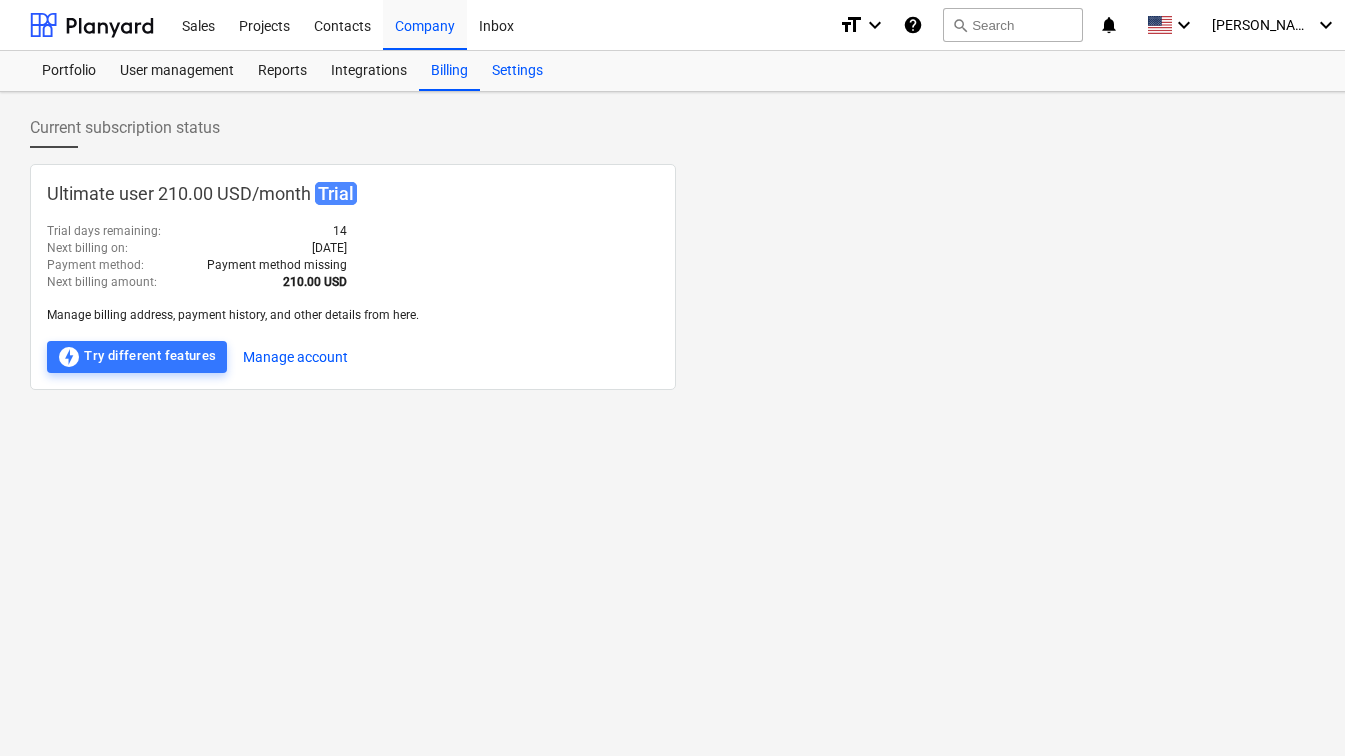 click on "Settings" at bounding box center (517, 71) 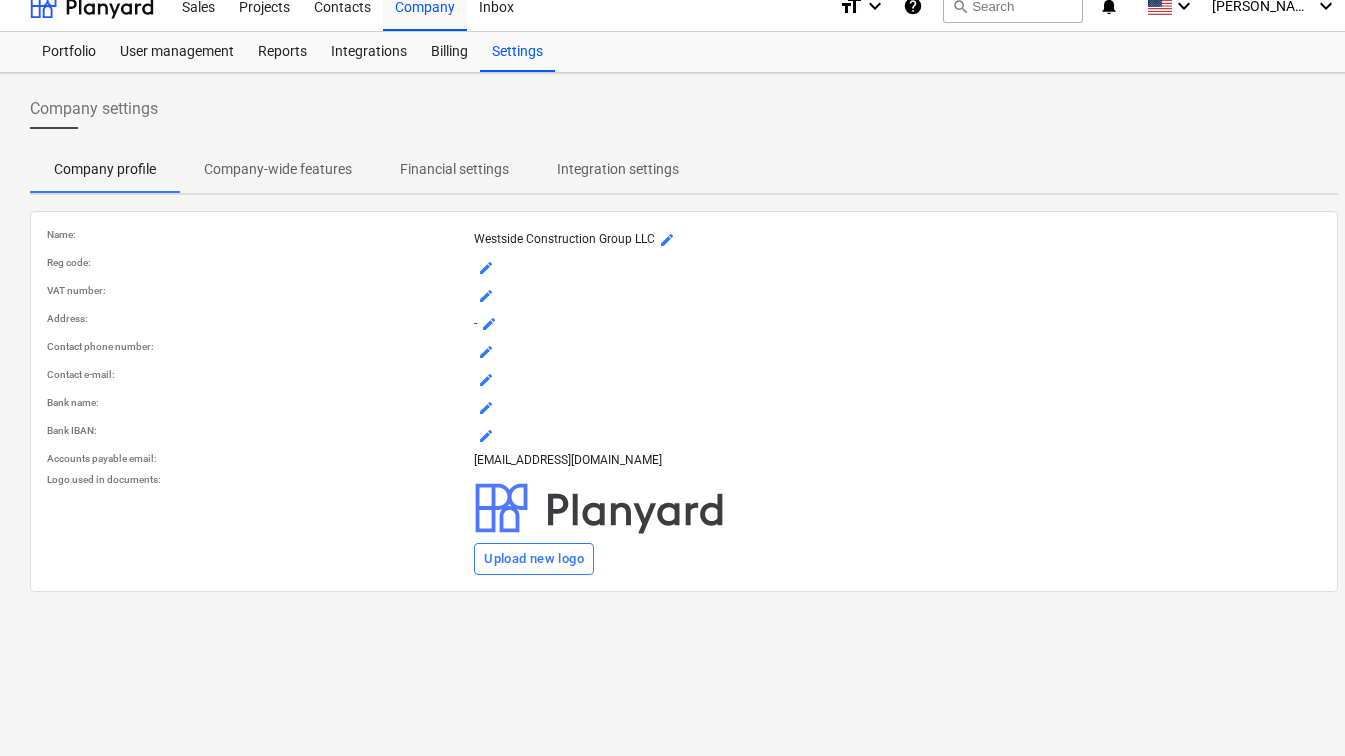 scroll, scrollTop: 0, scrollLeft: 0, axis: both 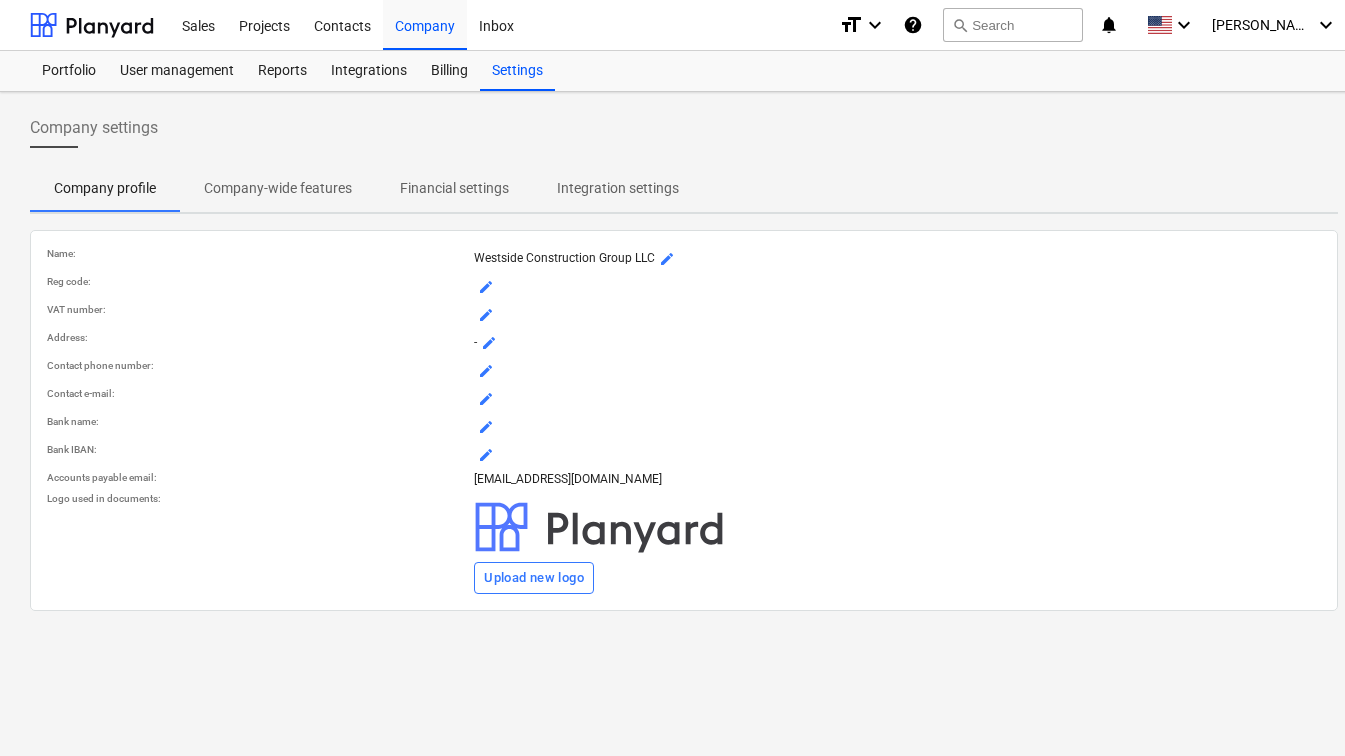 click on "mode_edit" at bounding box center [489, 343] 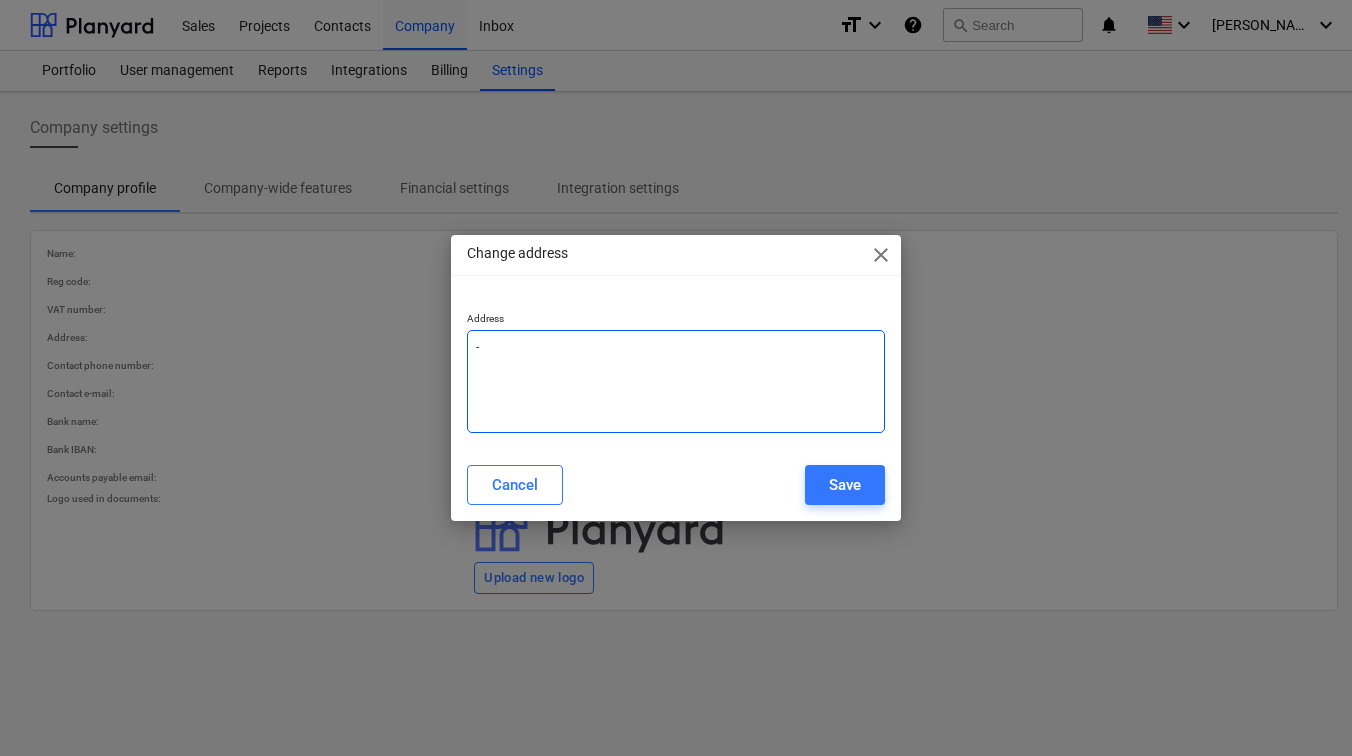 click on "-" at bounding box center [676, 381] 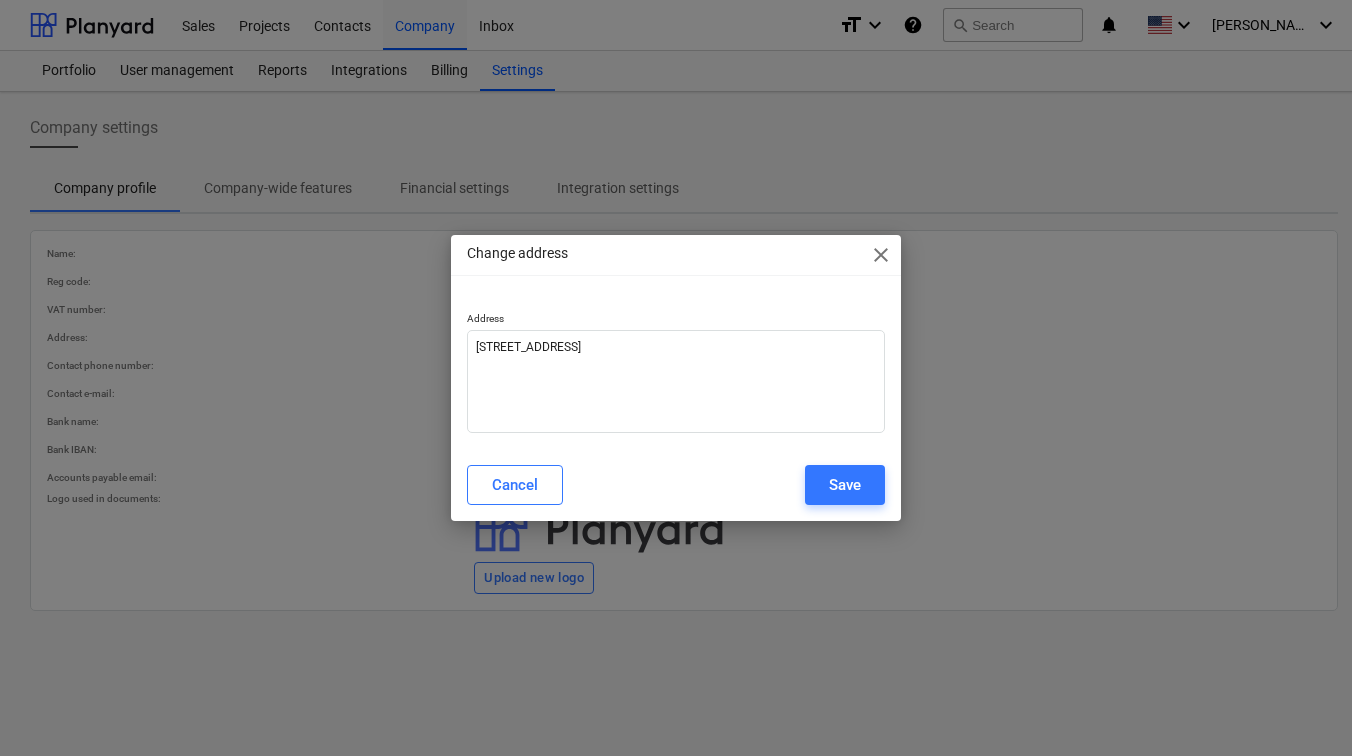 click on "Change address close Address [STREET_ADDRESS] Cancel Save" at bounding box center (676, 377) 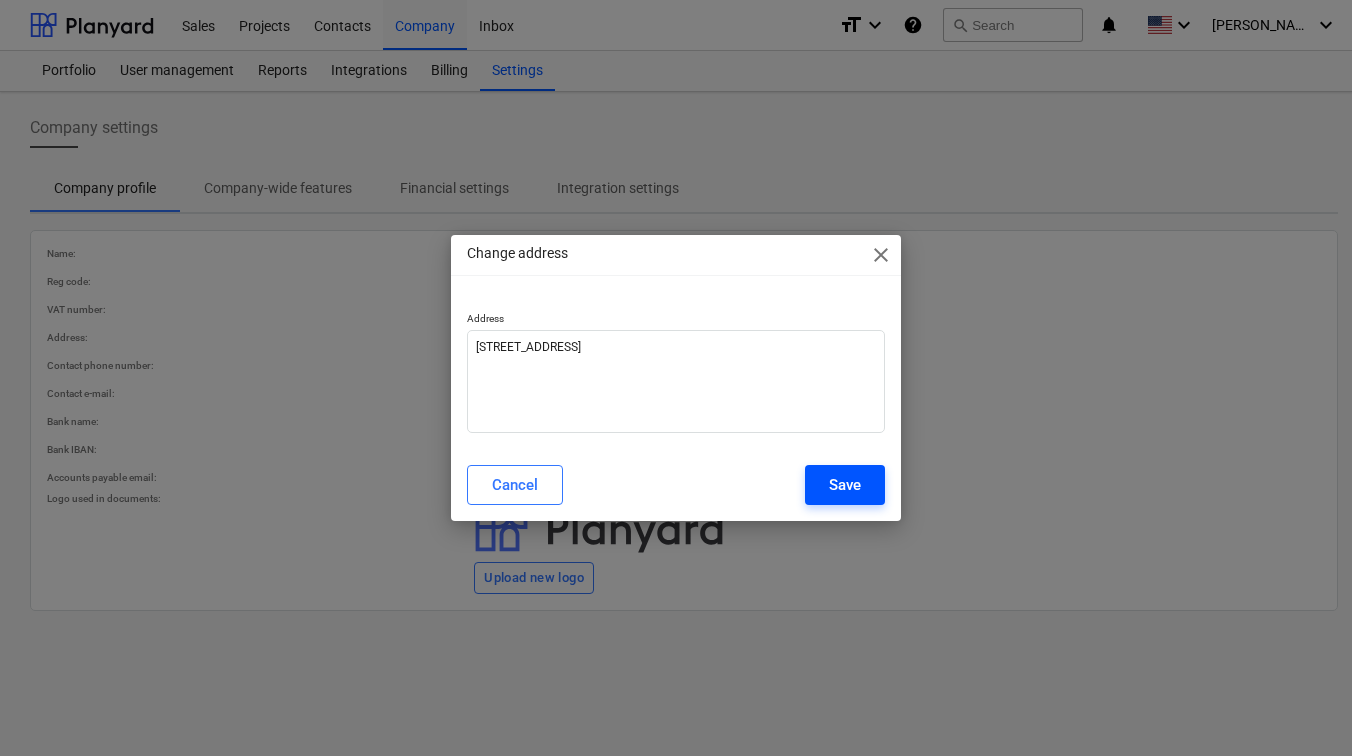 click on "Save" at bounding box center (845, 485) 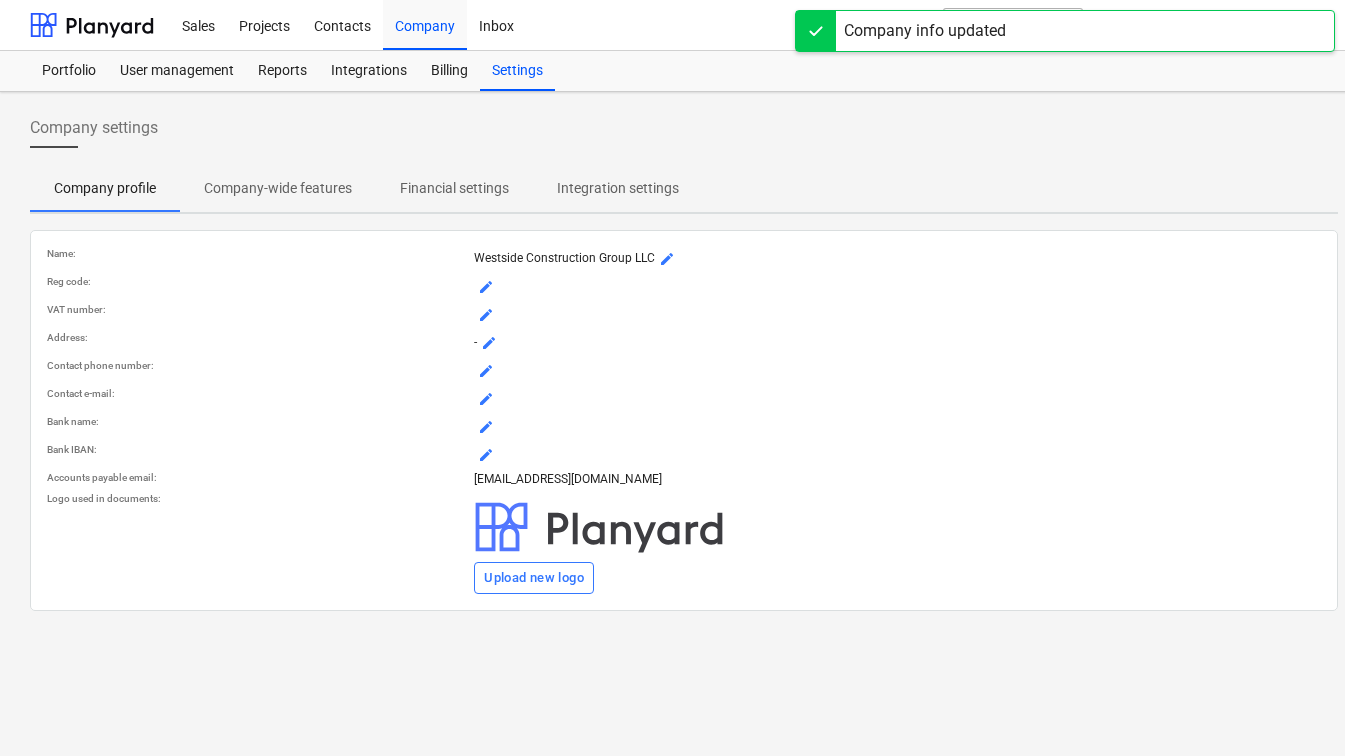 scroll, scrollTop: 19, scrollLeft: 0, axis: vertical 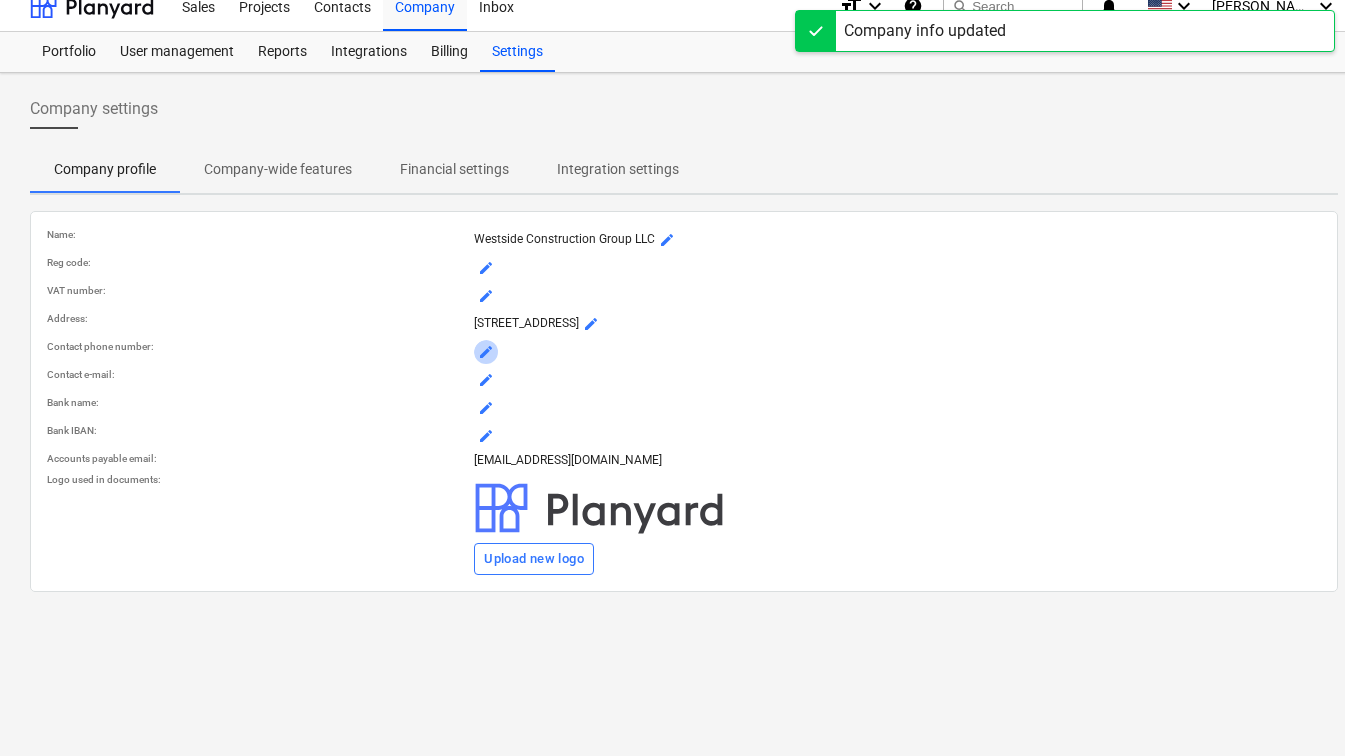 click on "mode_edit" at bounding box center [486, 352] 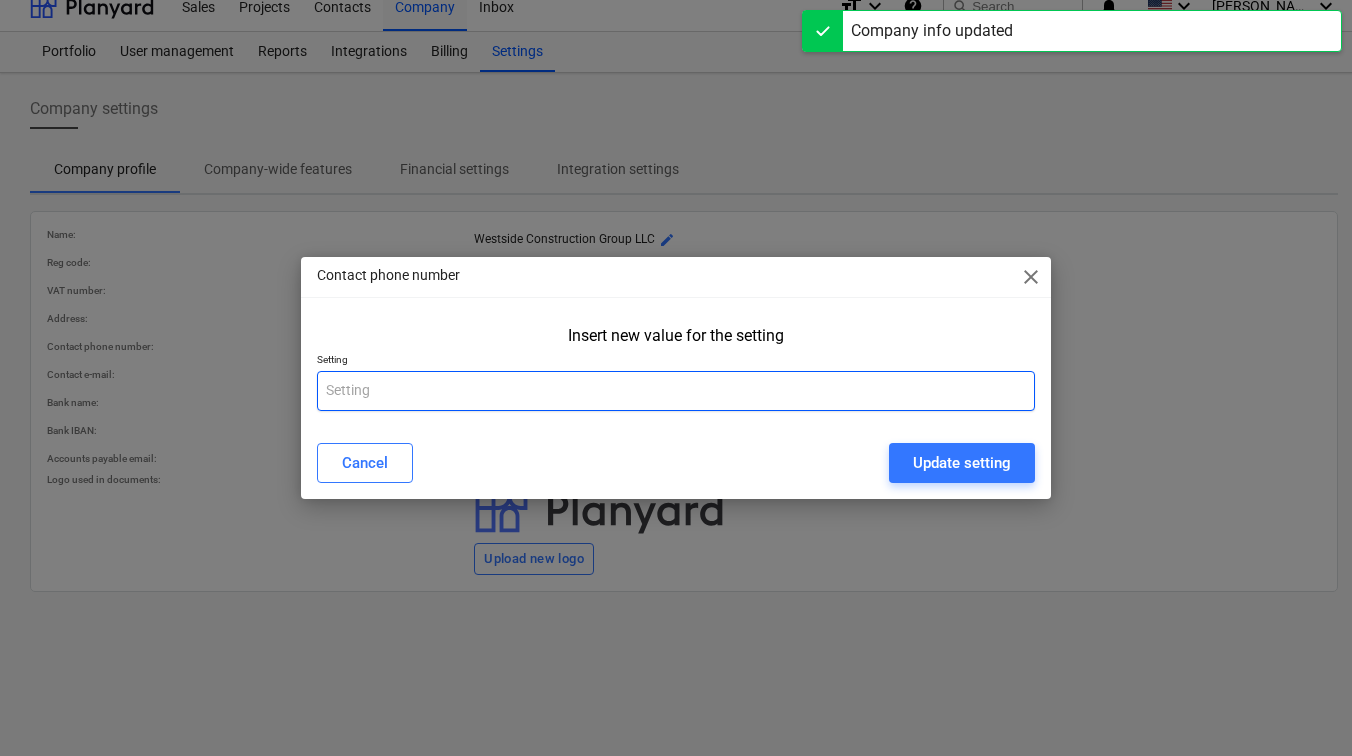 click at bounding box center (676, 391) 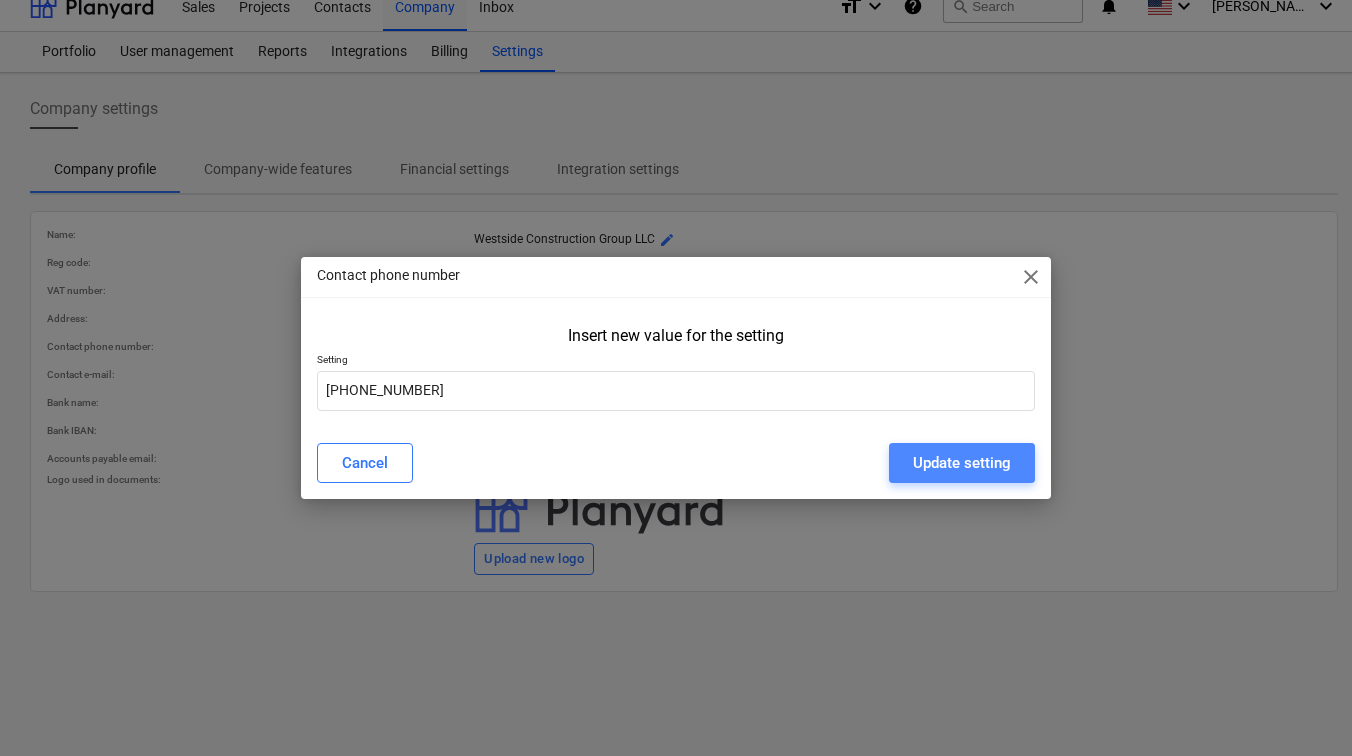 click on "Update setting" at bounding box center (962, 463) 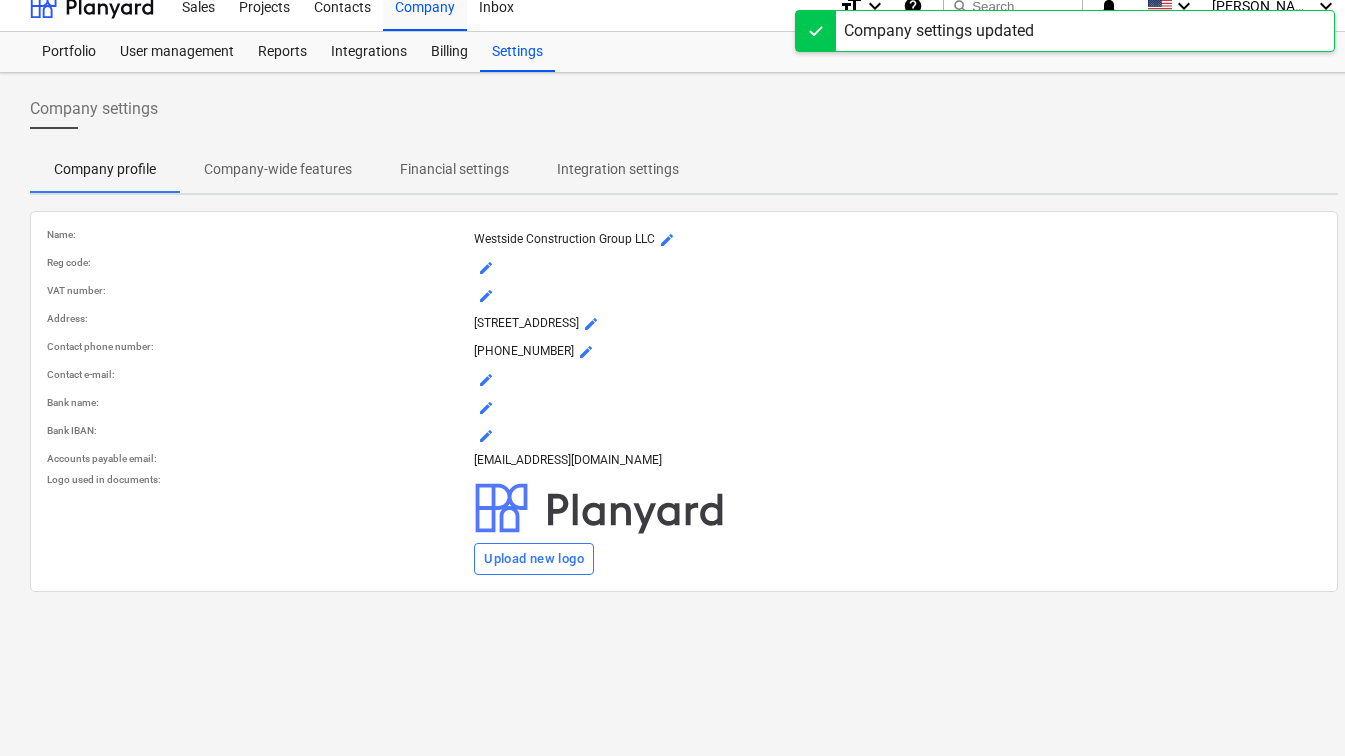 click on "mode_edit" at bounding box center (486, 380) 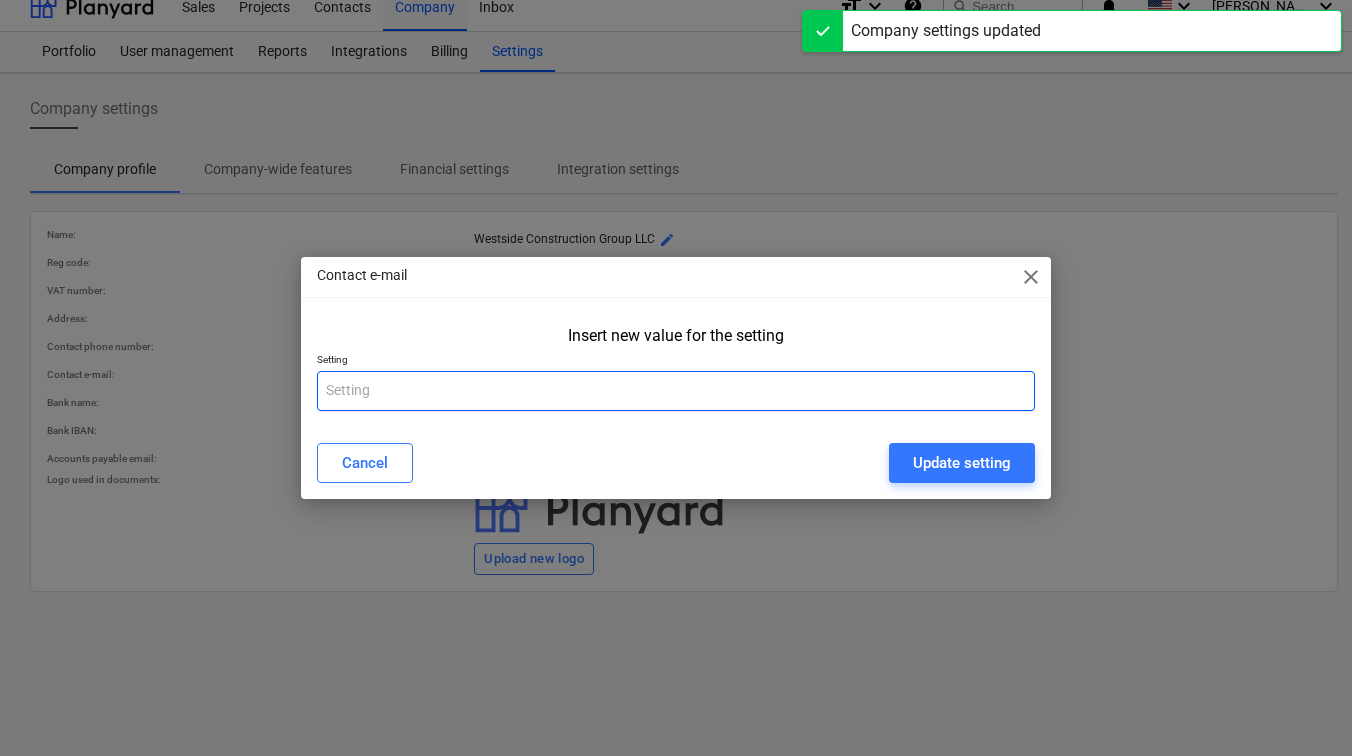 click at bounding box center (676, 391) 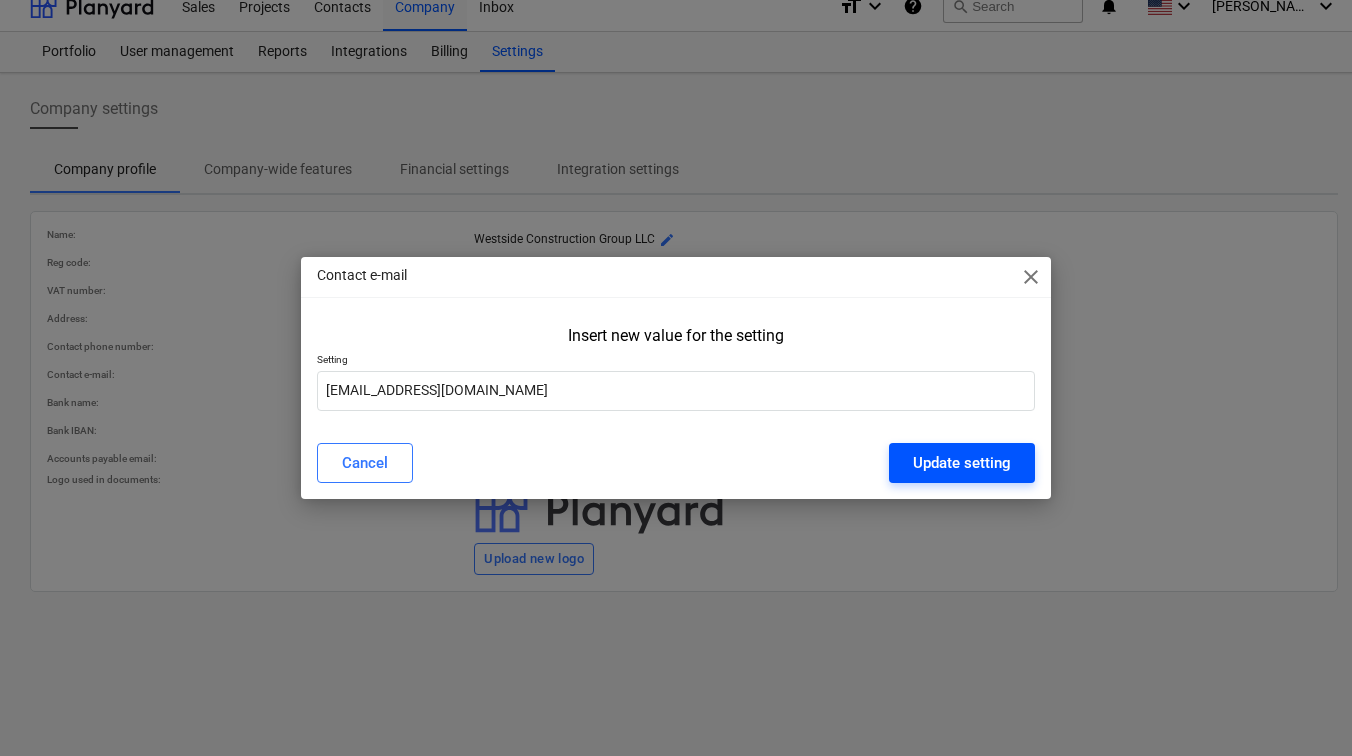 click on "Update setting" at bounding box center (962, 463) 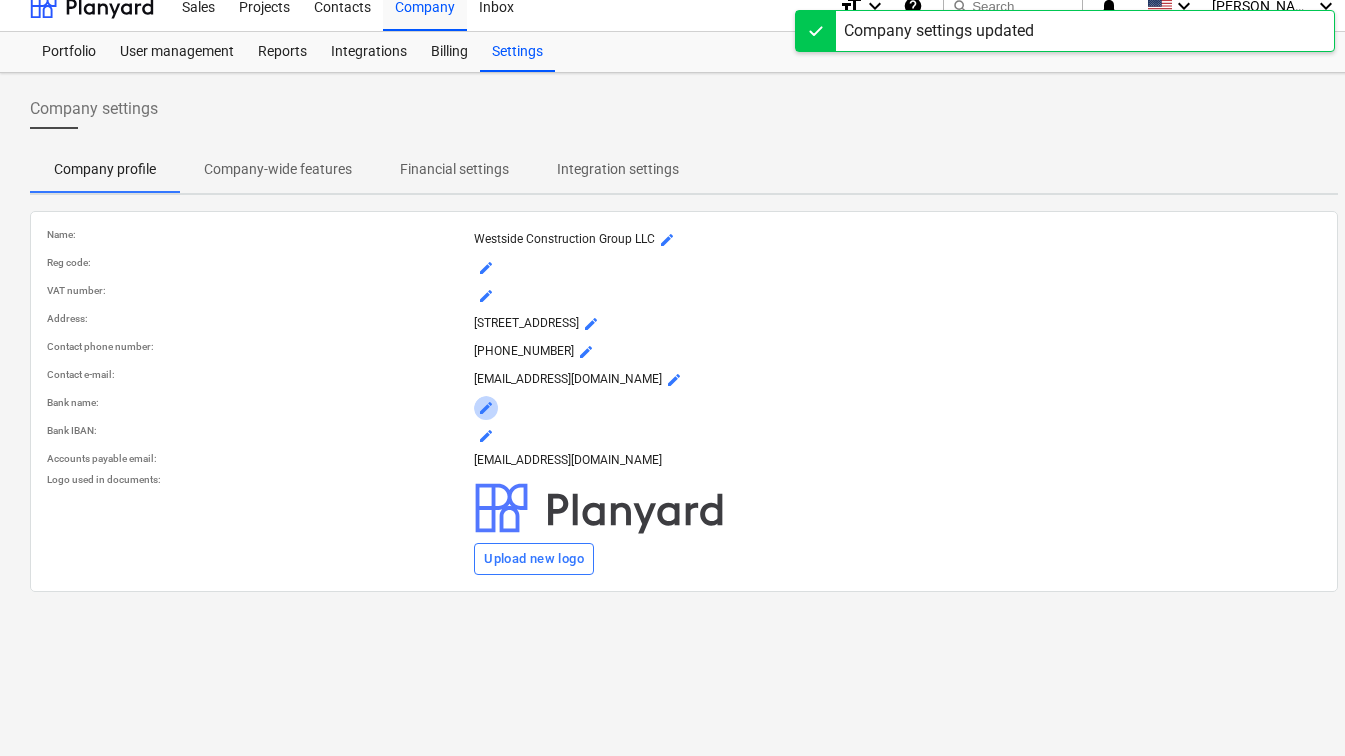 click on "mode_edit" at bounding box center (486, 408) 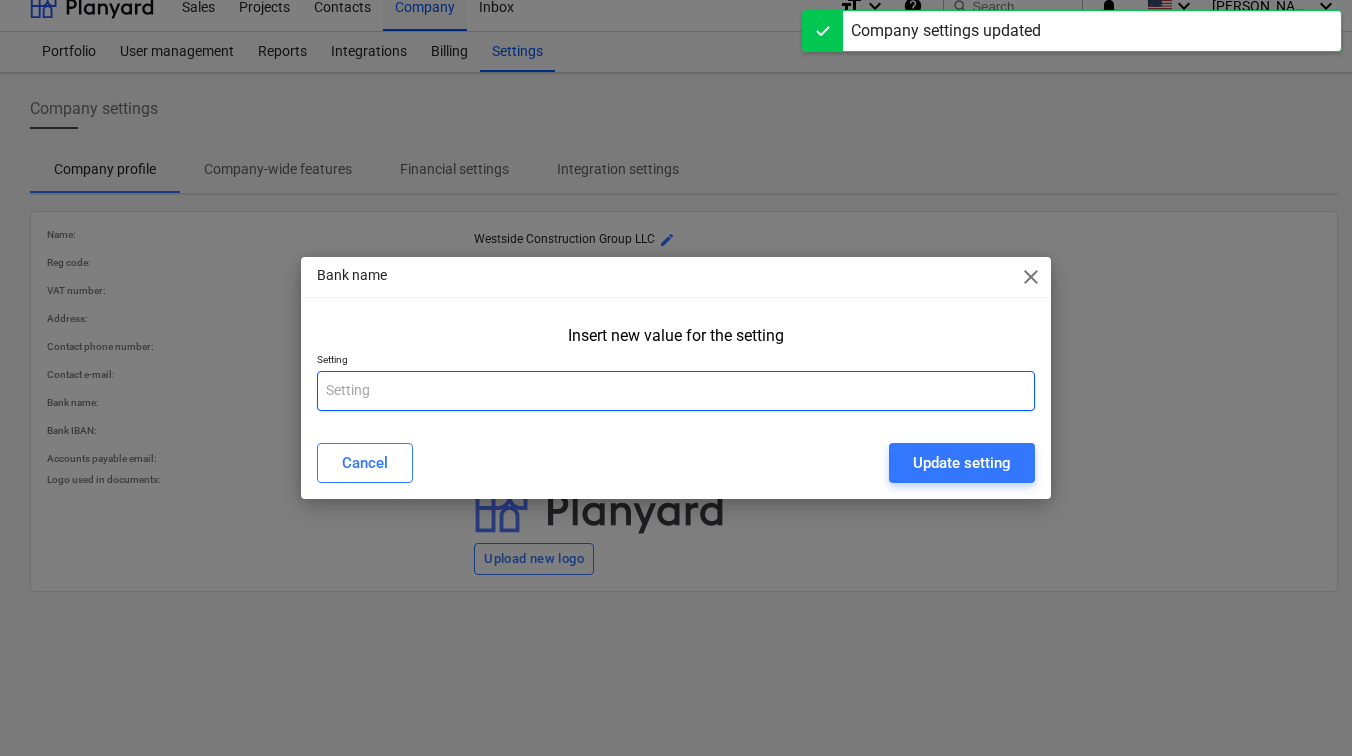 click at bounding box center [676, 391] 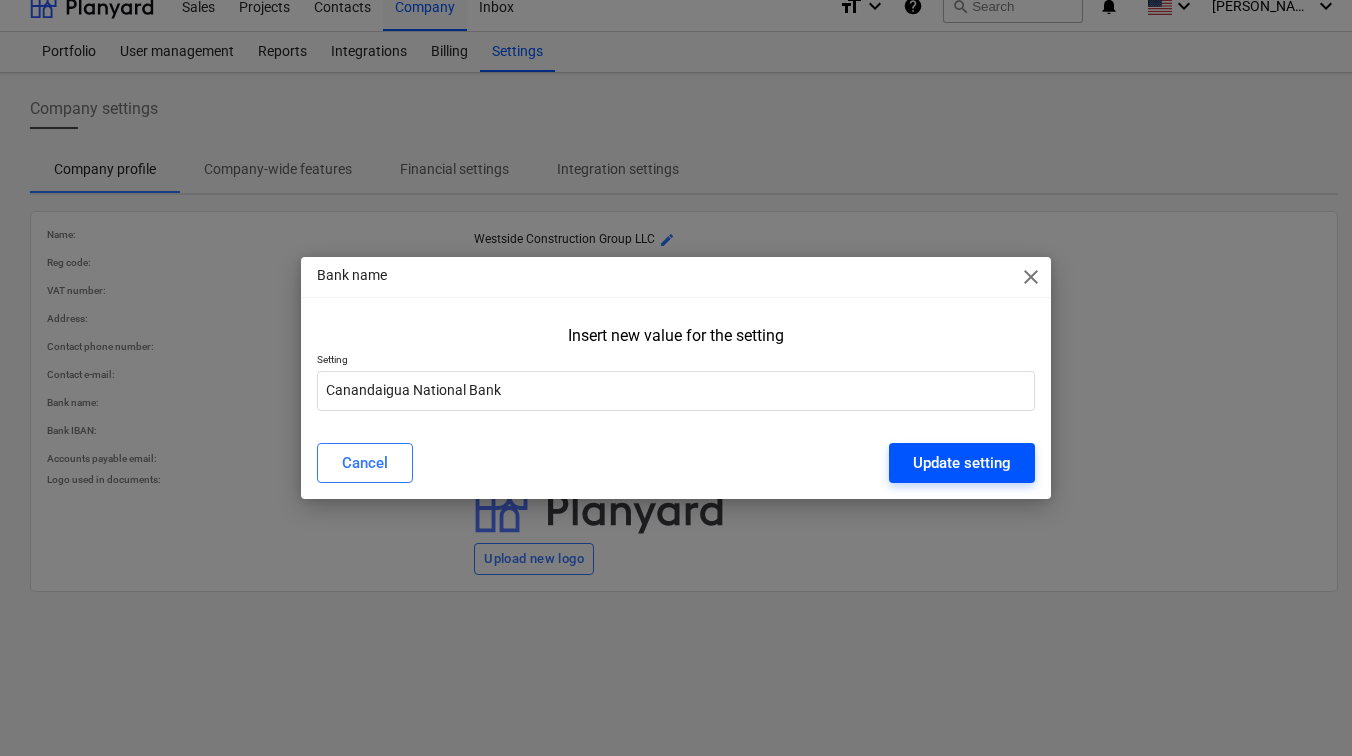 click on "Update setting" at bounding box center (962, 463) 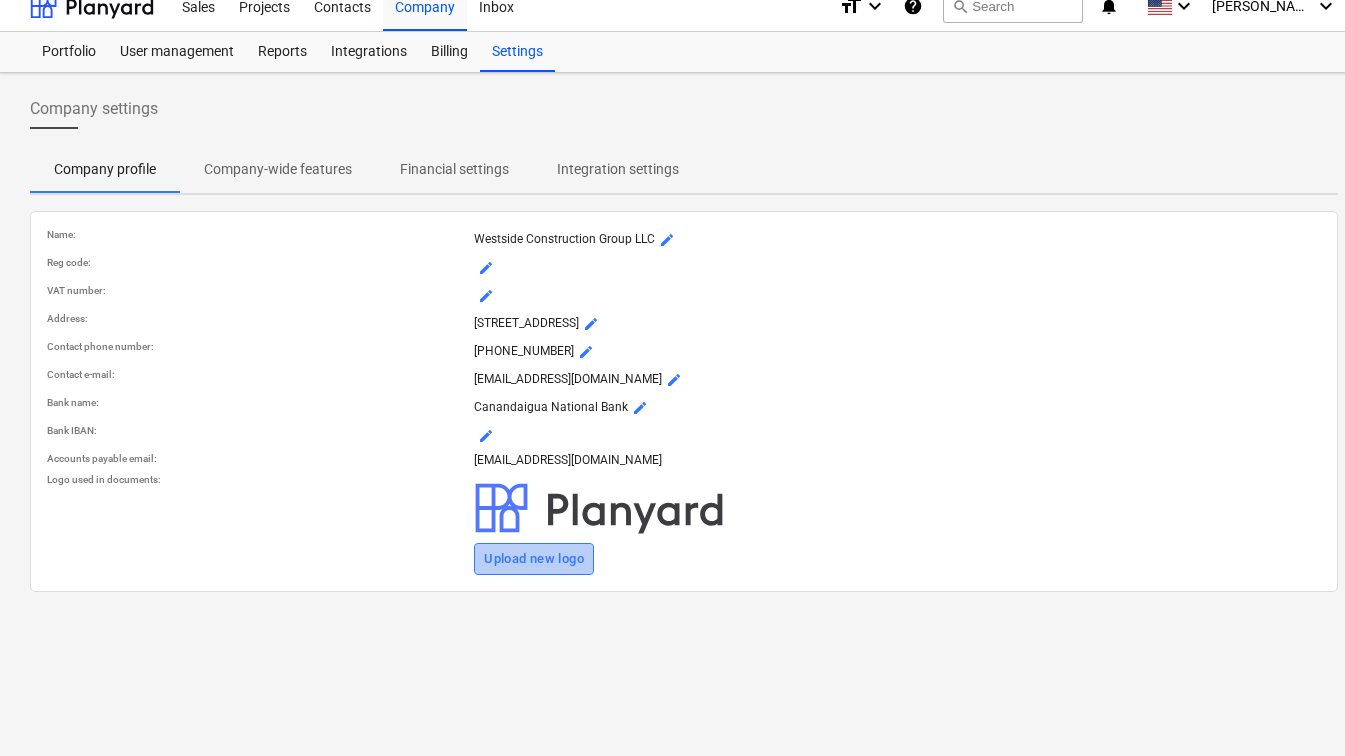 click on "Upload new logo" at bounding box center [534, 559] 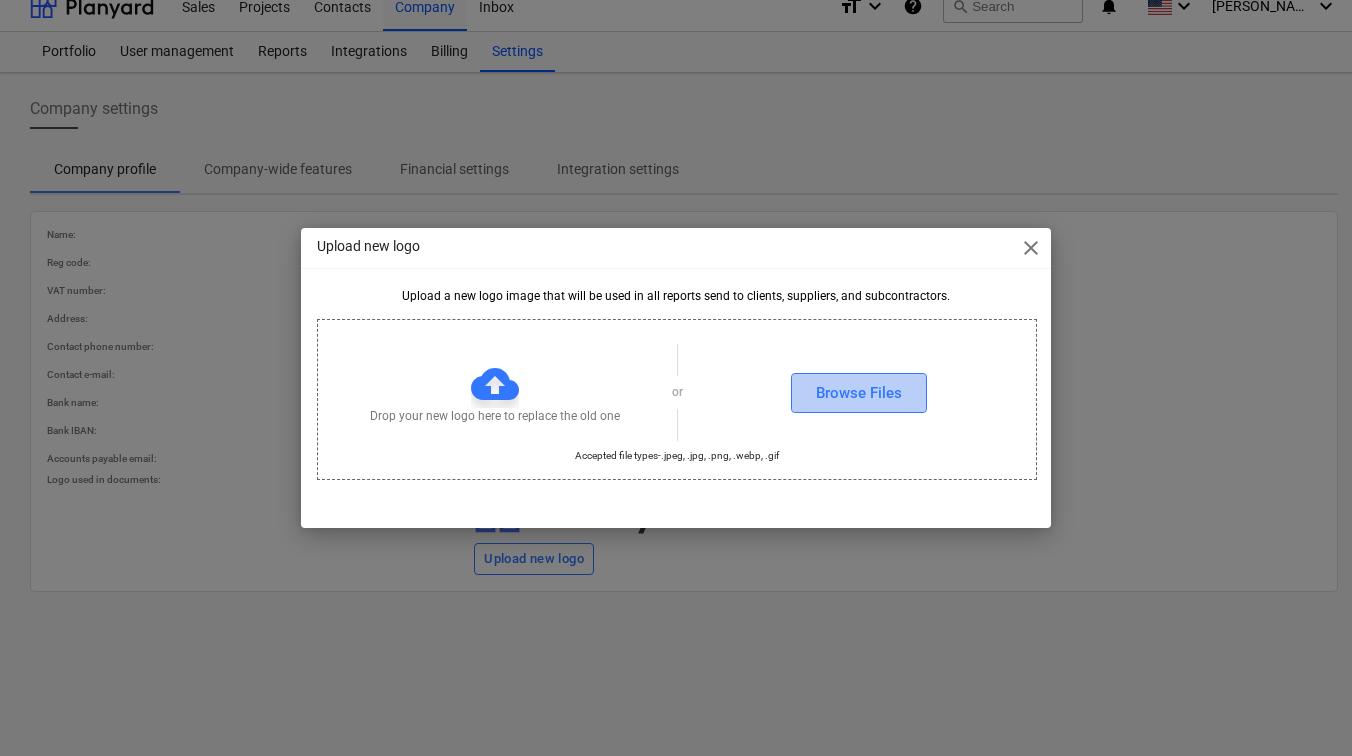 click on "Browse Files" at bounding box center (859, 393) 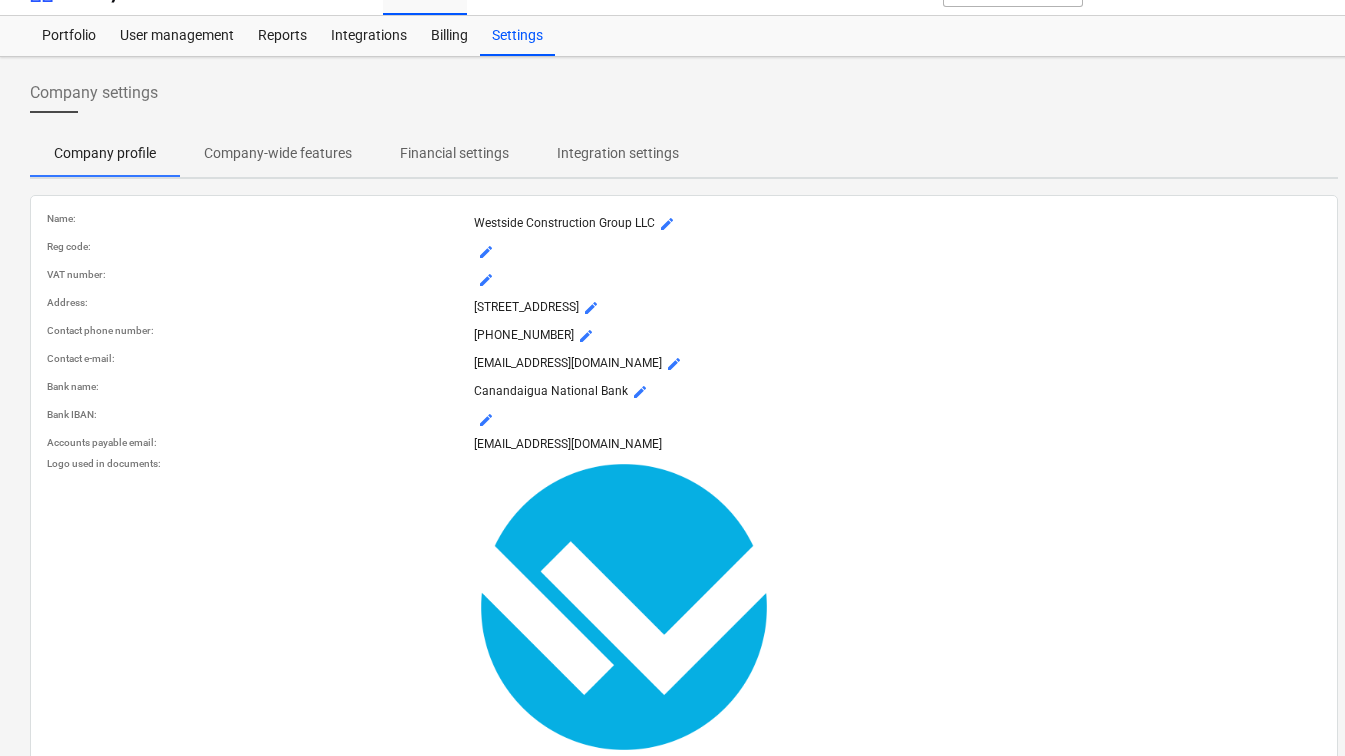 scroll, scrollTop: 0, scrollLeft: 0, axis: both 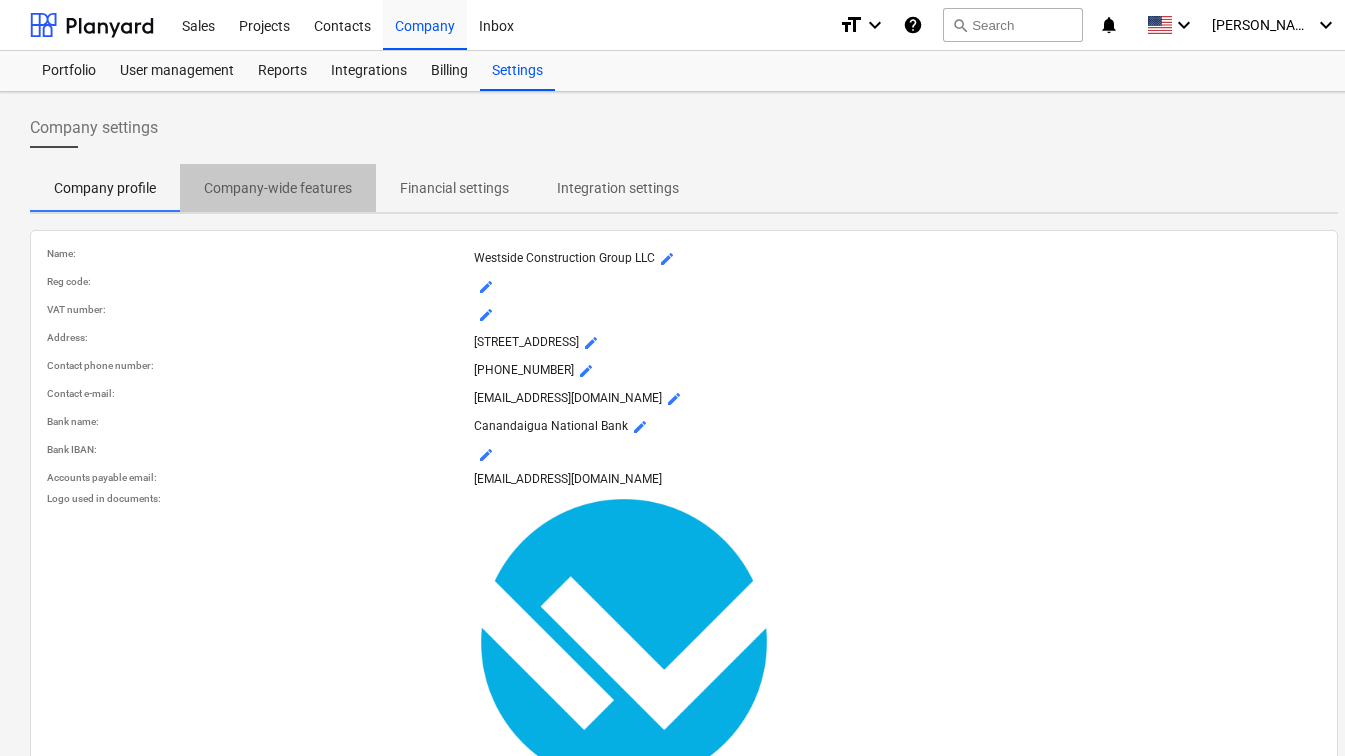 click on "Company-wide features" at bounding box center (278, 188) 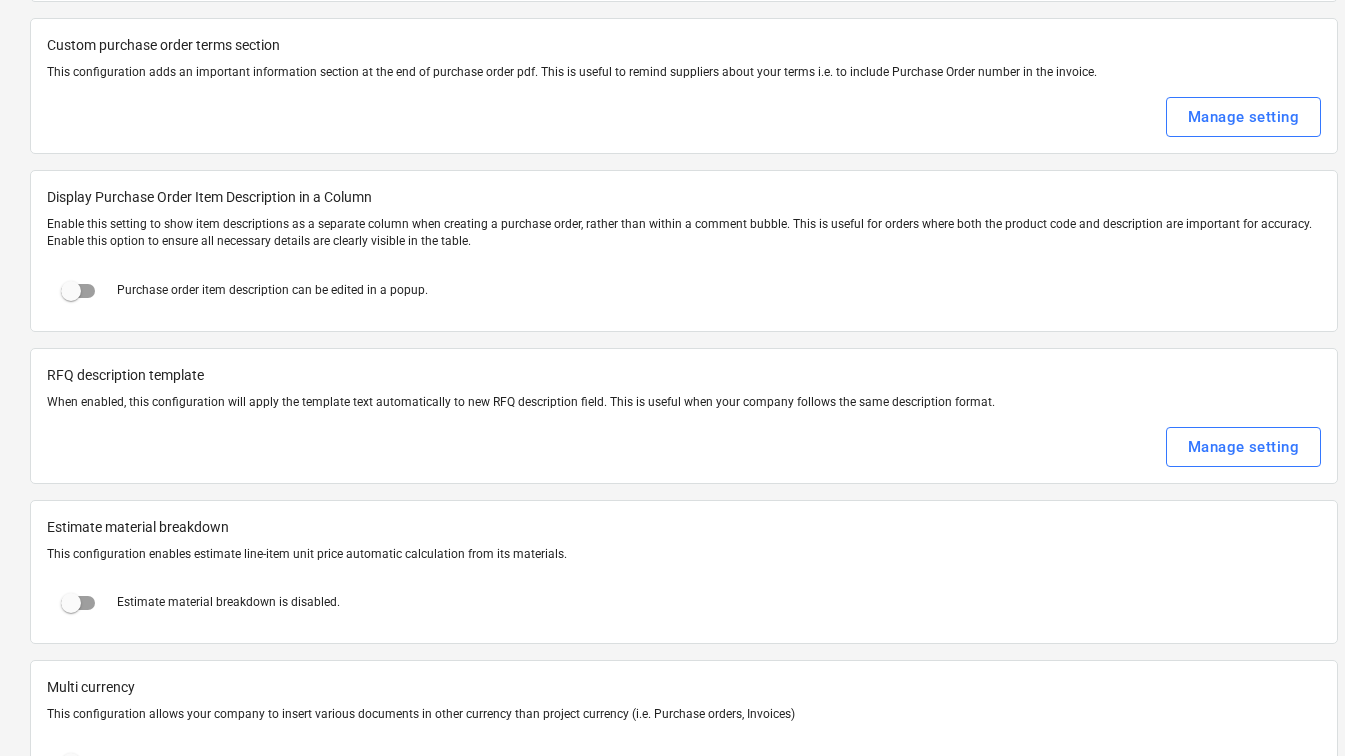 scroll, scrollTop: 2603, scrollLeft: 0, axis: vertical 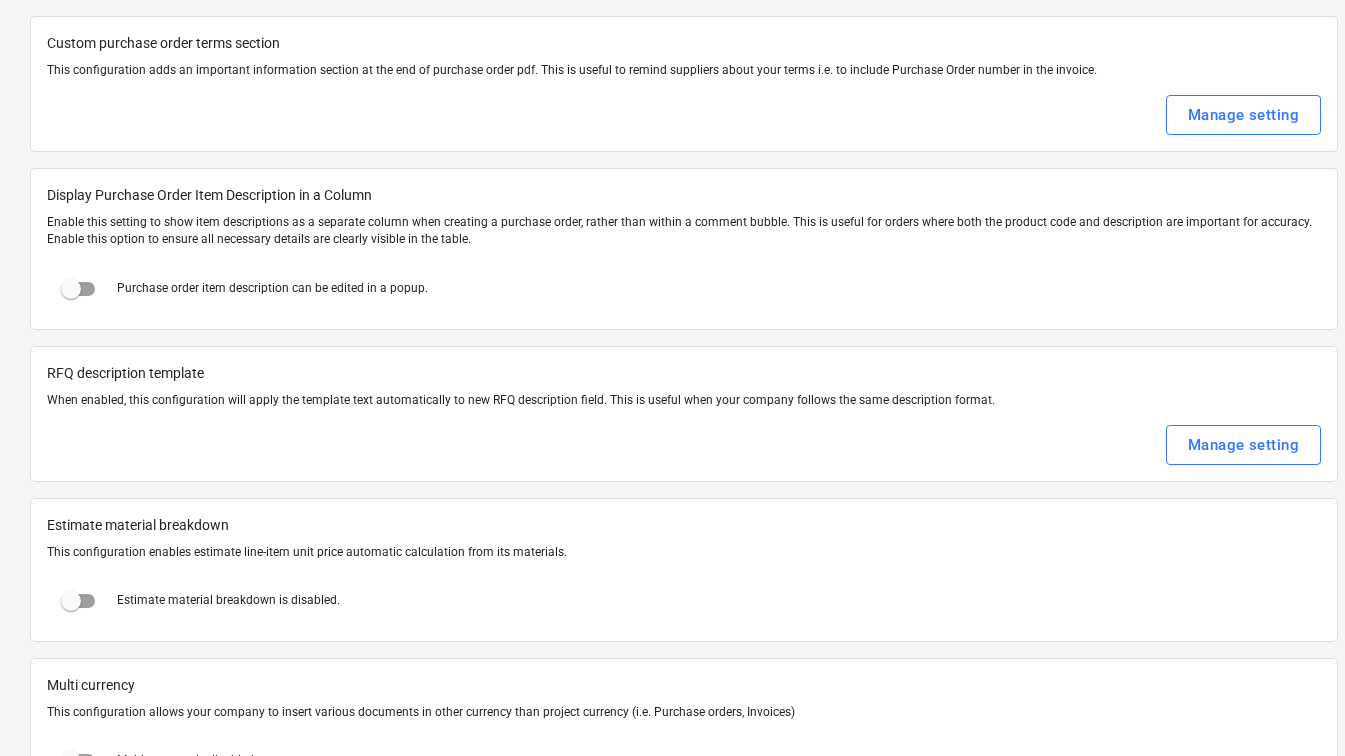 click on "When enabled, this configuration will apply the template text automatically to new RFQ description field. This is useful when your company follows the same description format." at bounding box center (684, 400) 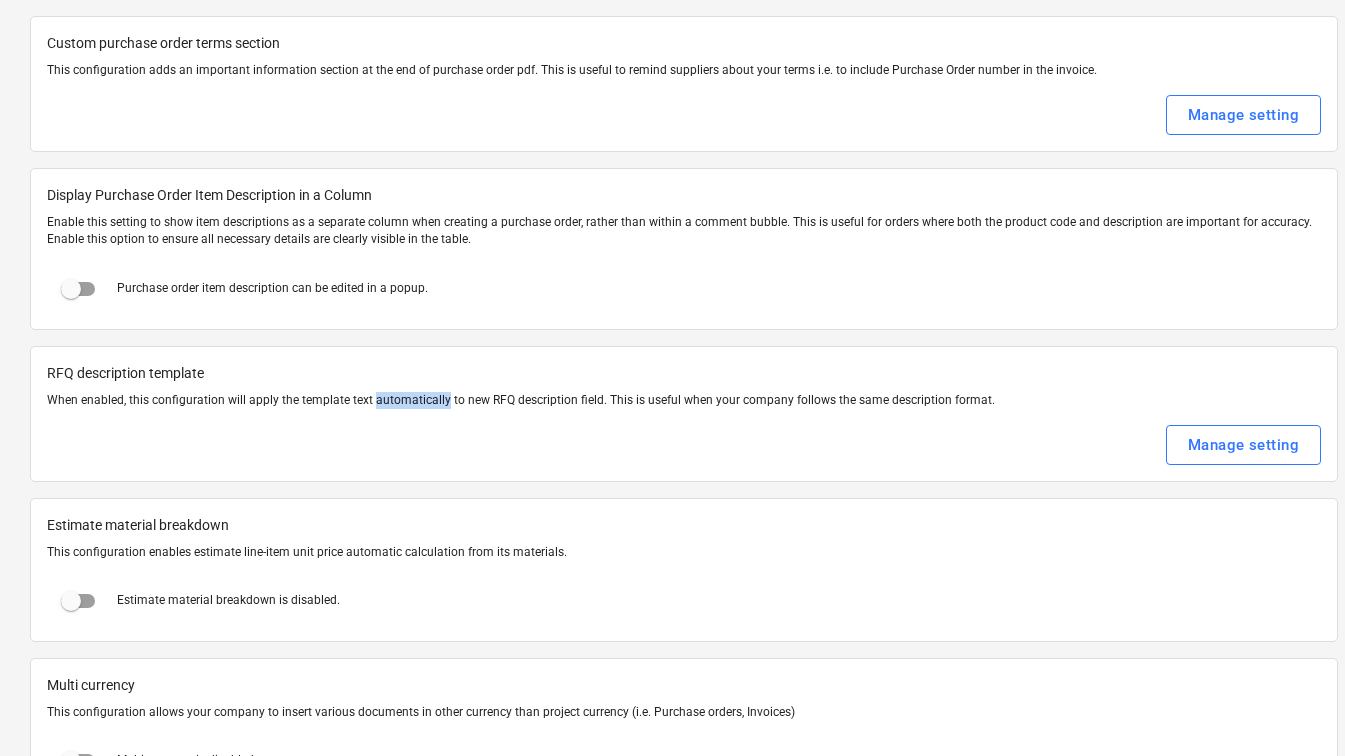 click on "When enabled, this configuration will apply the template text automatically to new RFQ description field. This is useful when your company follows the same description format." at bounding box center (684, 400) 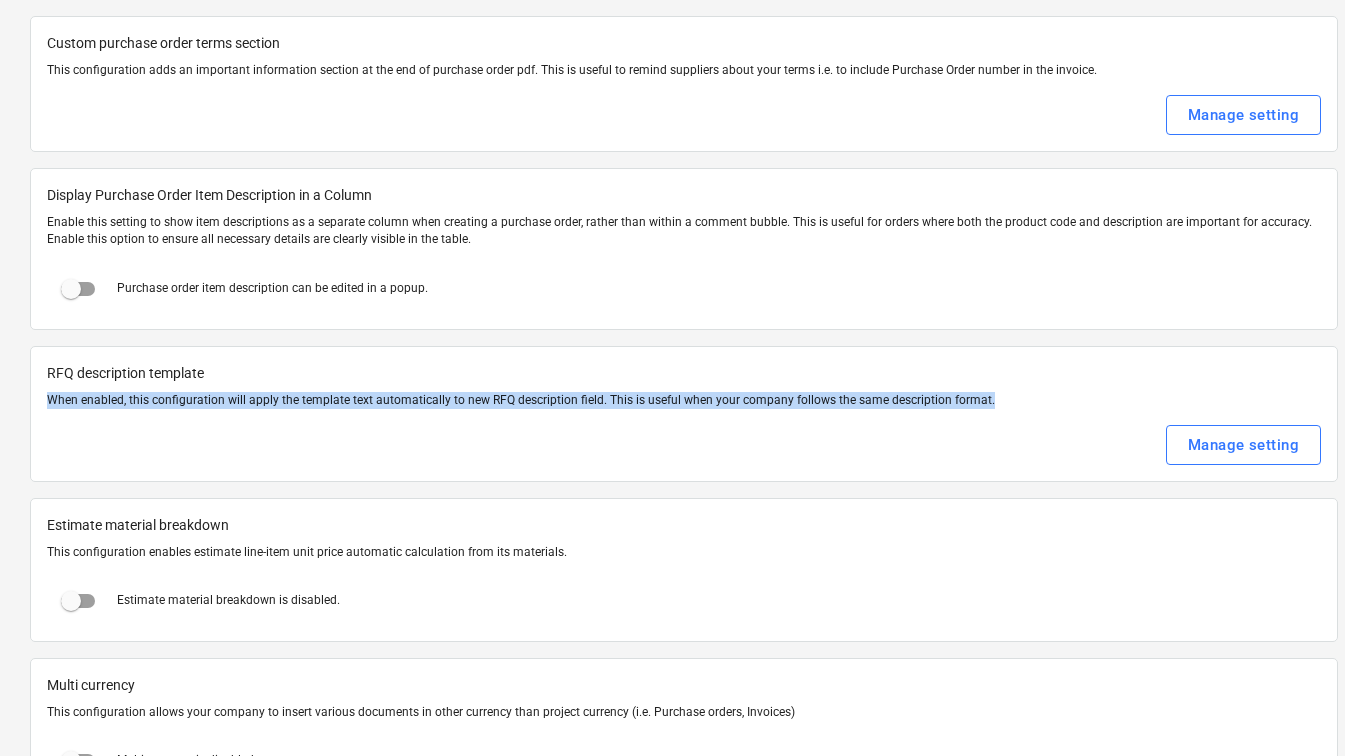 click on "When enabled, this configuration will apply the template text automatically to new RFQ description field. This is useful when your company follows the same description format." at bounding box center (684, 400) 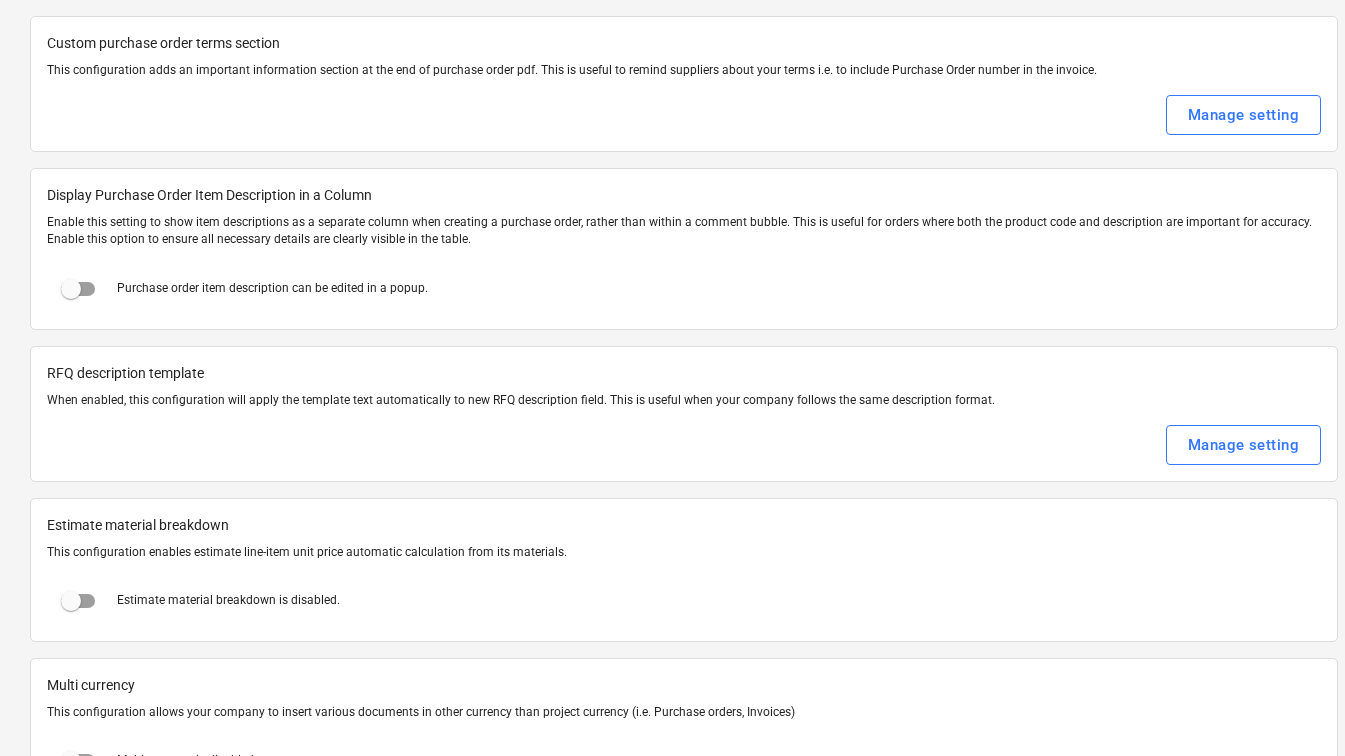 click on "Manage setting" at bounding box center (684, 445) 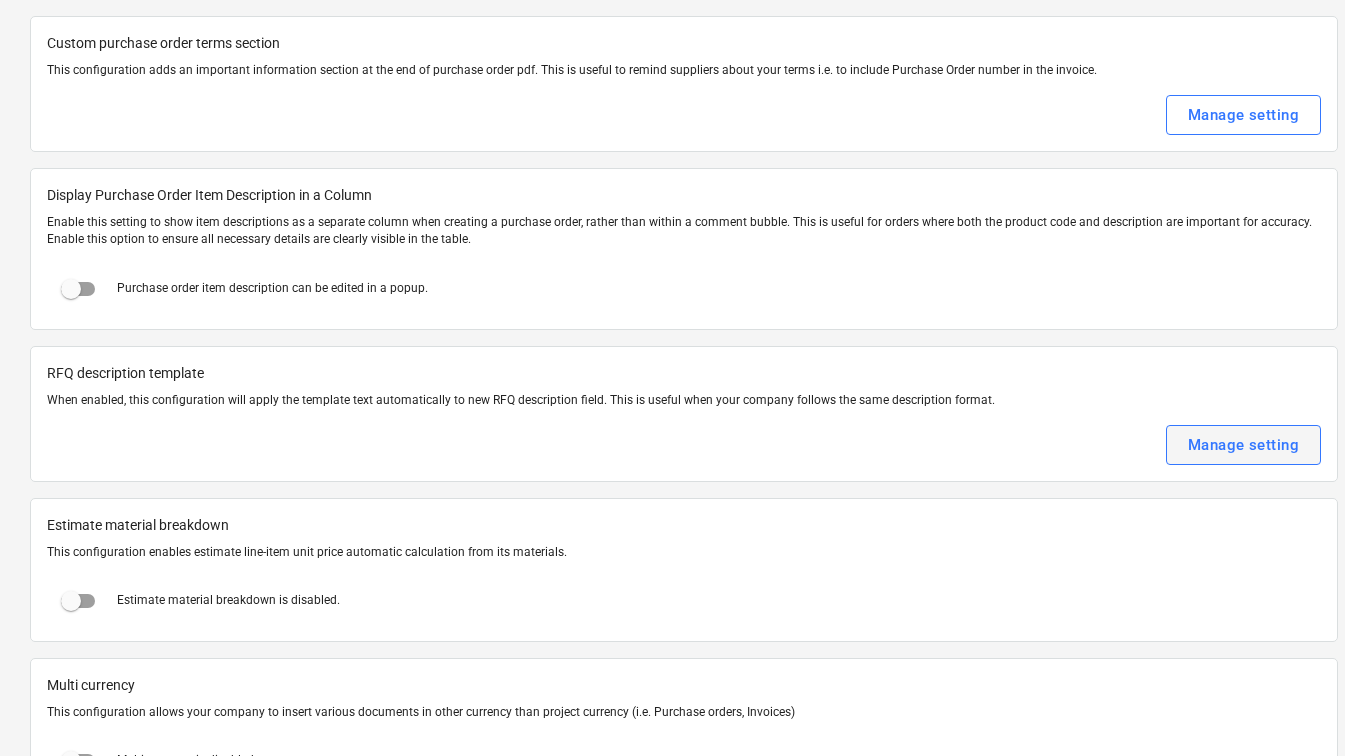 click on "Manage setting" at bounding box center (1243, 445) 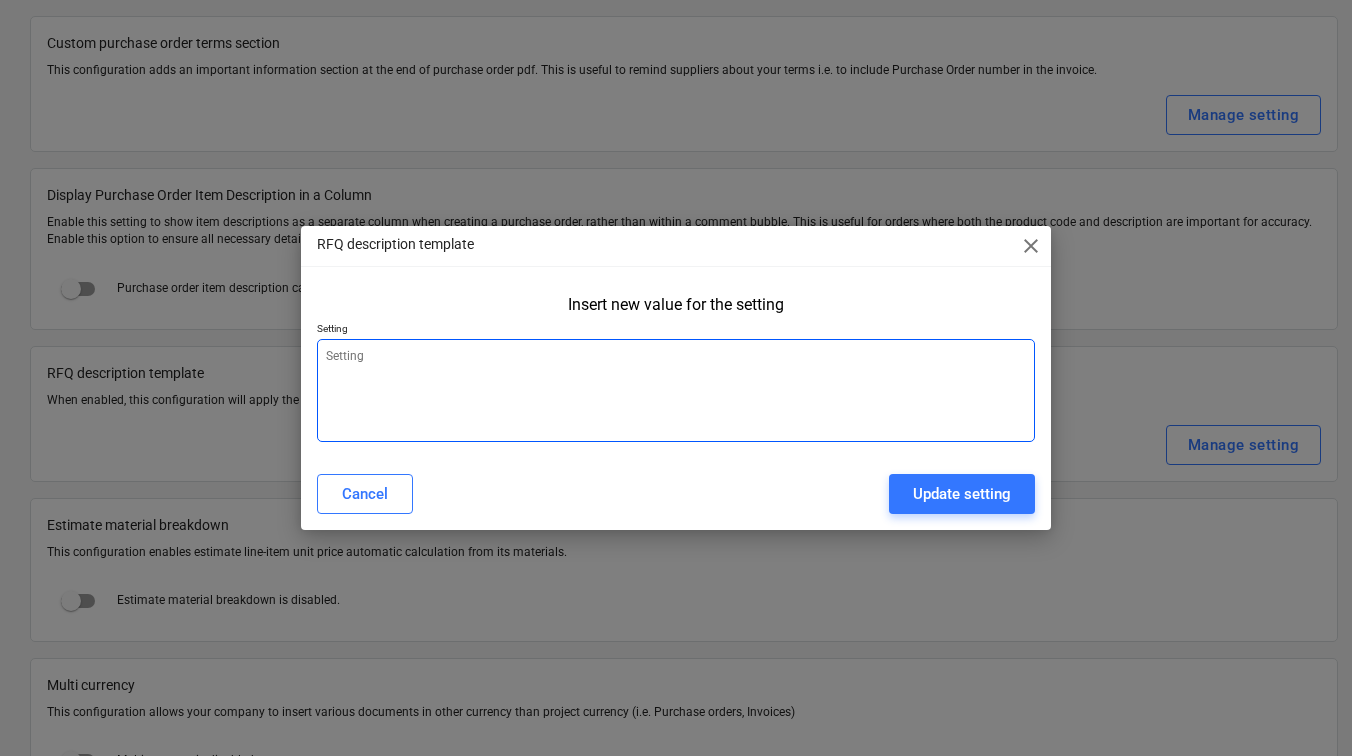 click at bounding box center [676, 390] 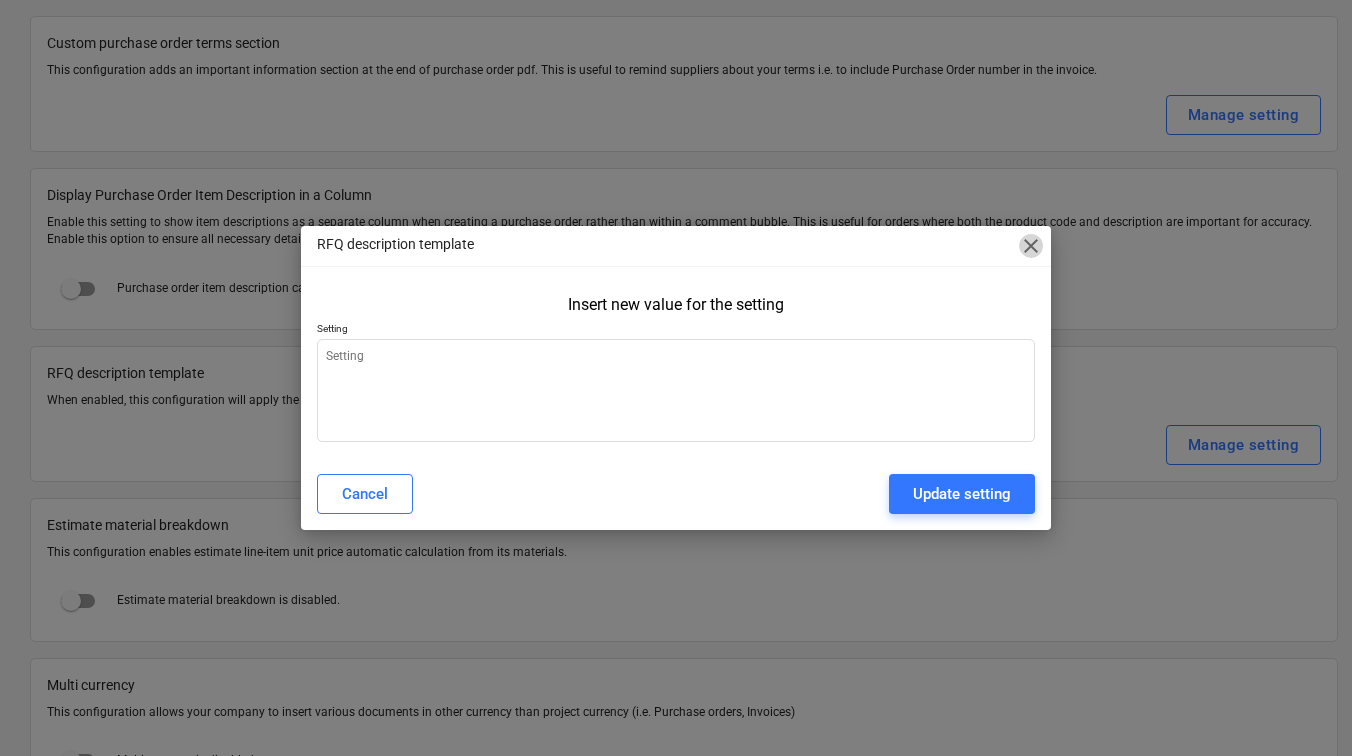 click on "close" at bounding box center [1031, 246] 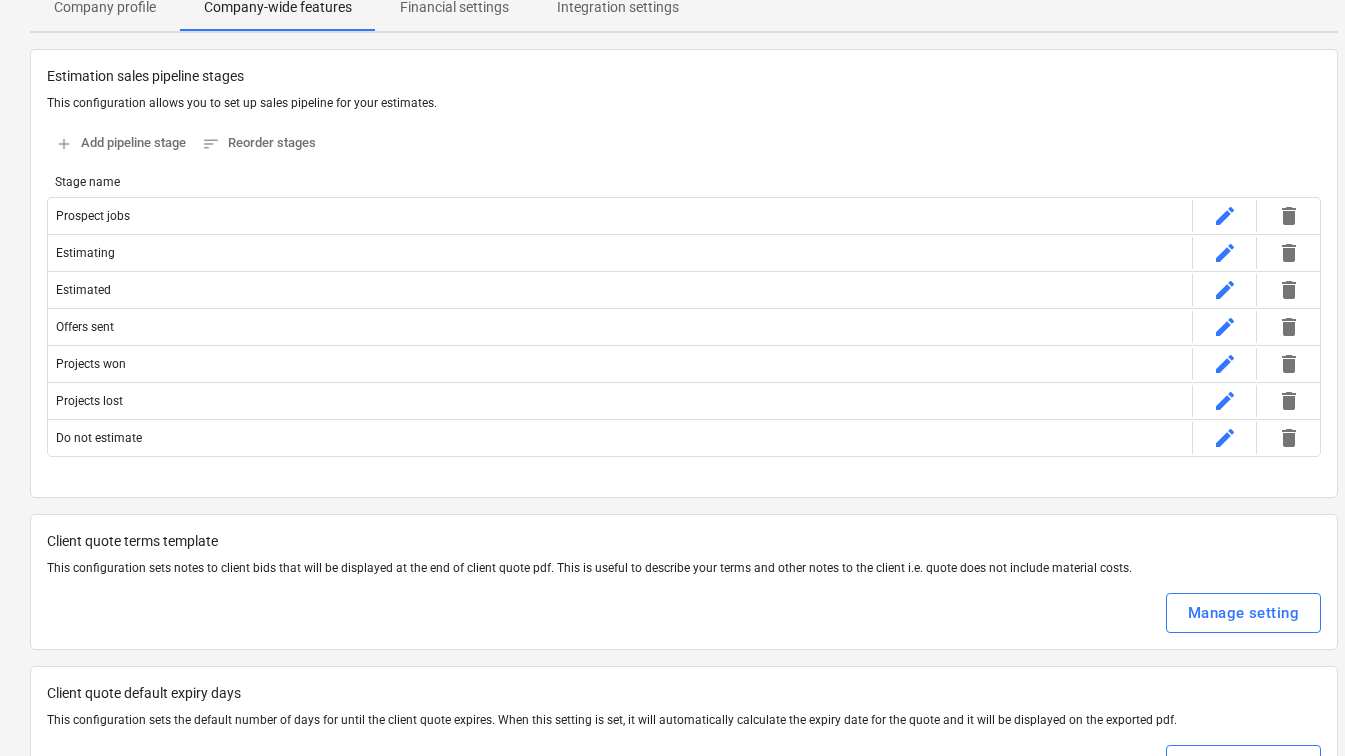 scroll, scrollTop: 0, scrollLeft: 0, axis: both 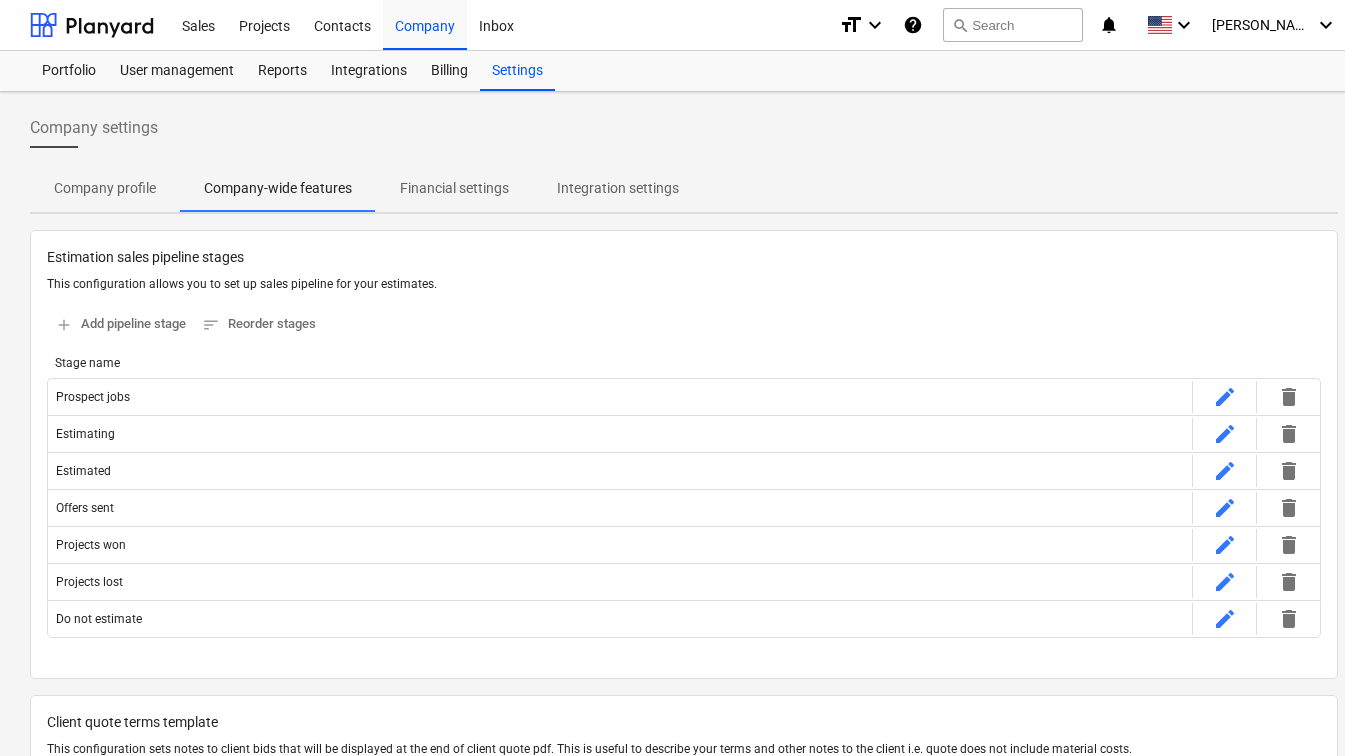 click on "Financial settings" at bounding box center (454, 188) 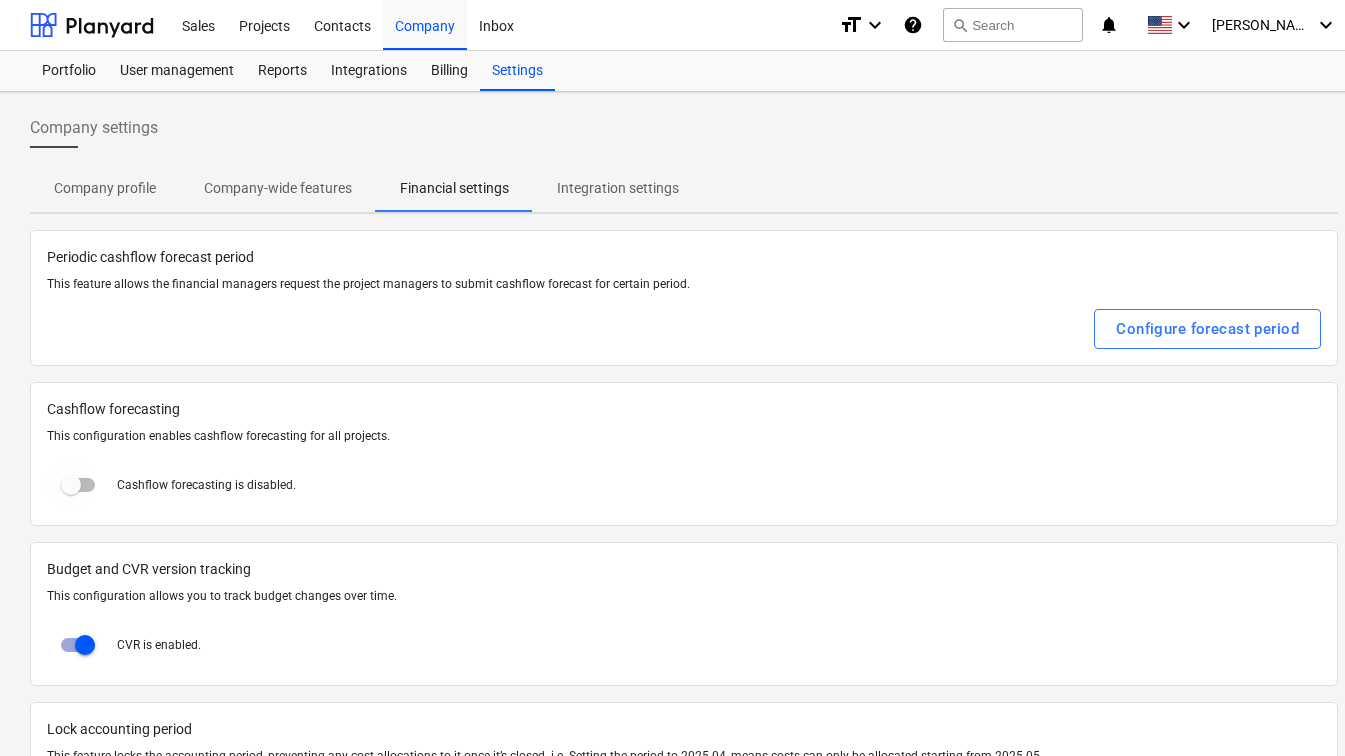 click at bounding box center (71, 485) 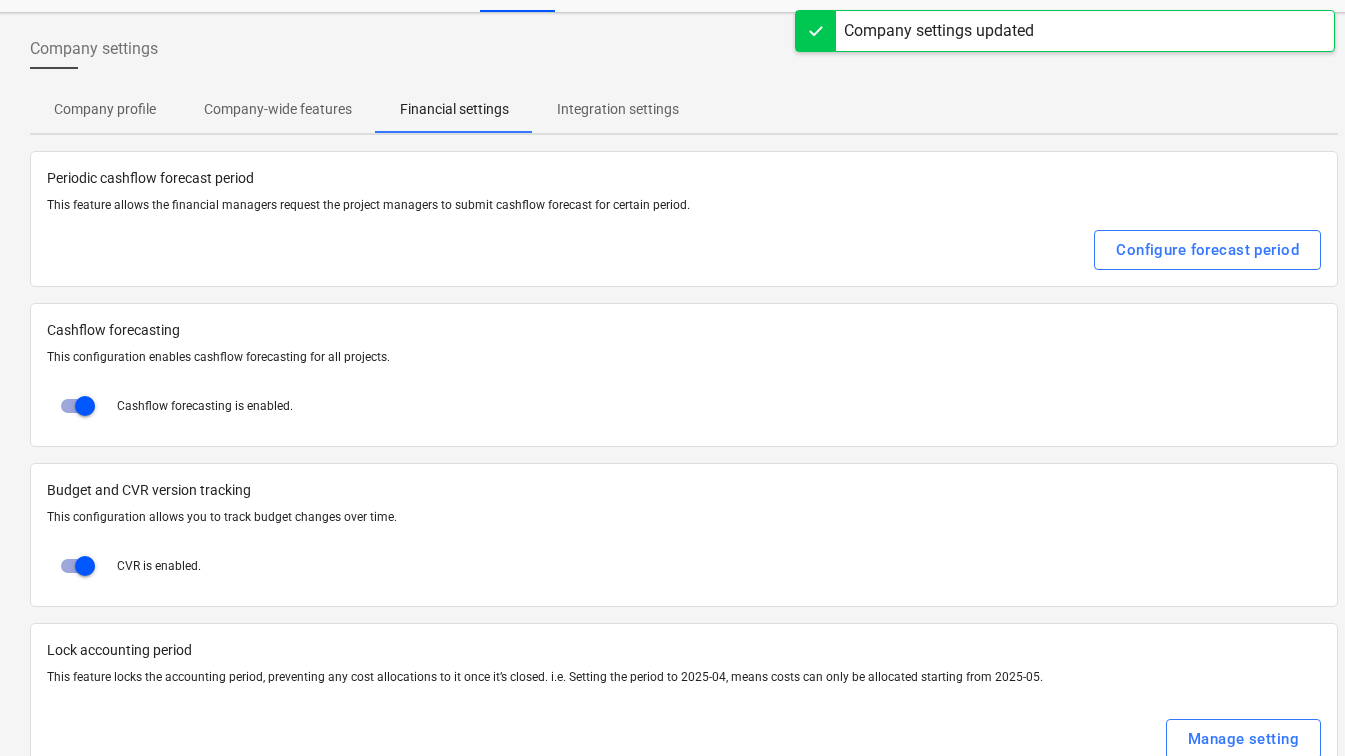 scroll, scrollTop: 130, scrollLeft: 0, axis: vertical 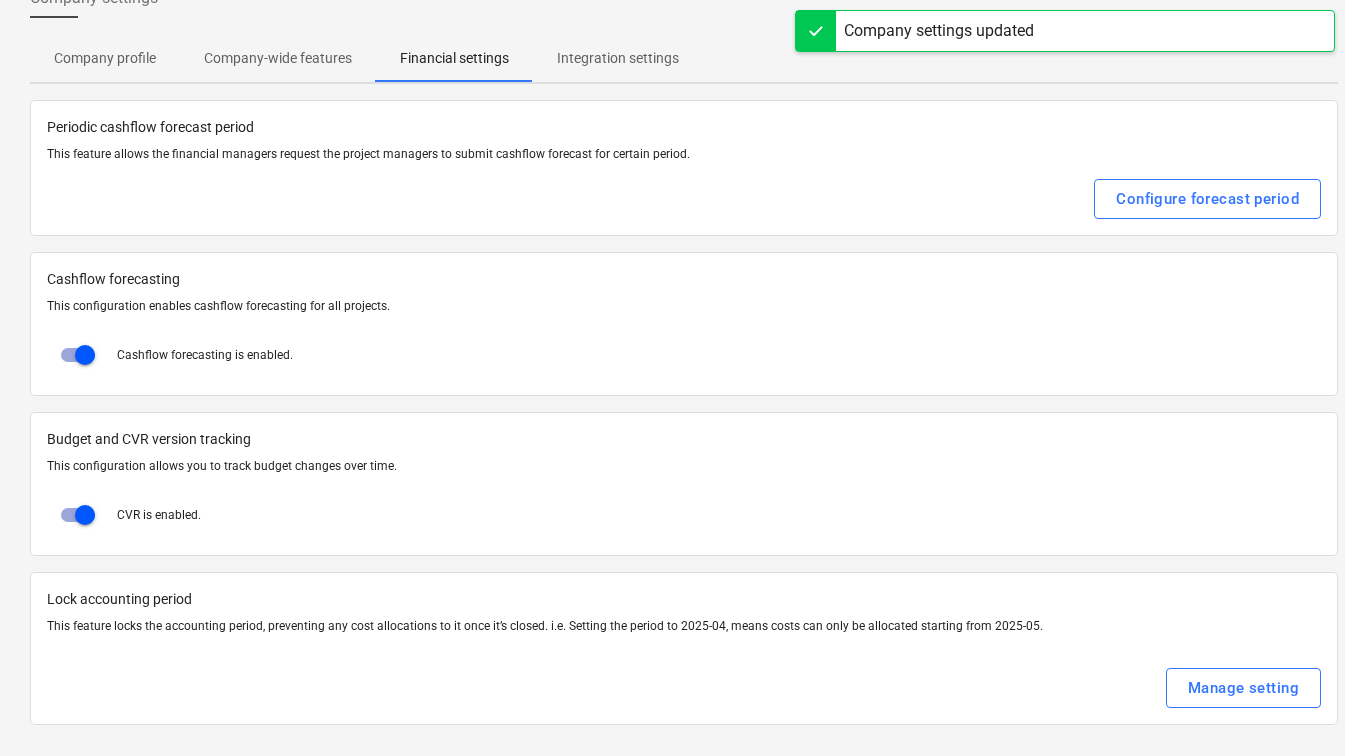 click on "Integration settings" at bounding box center (618, 58) 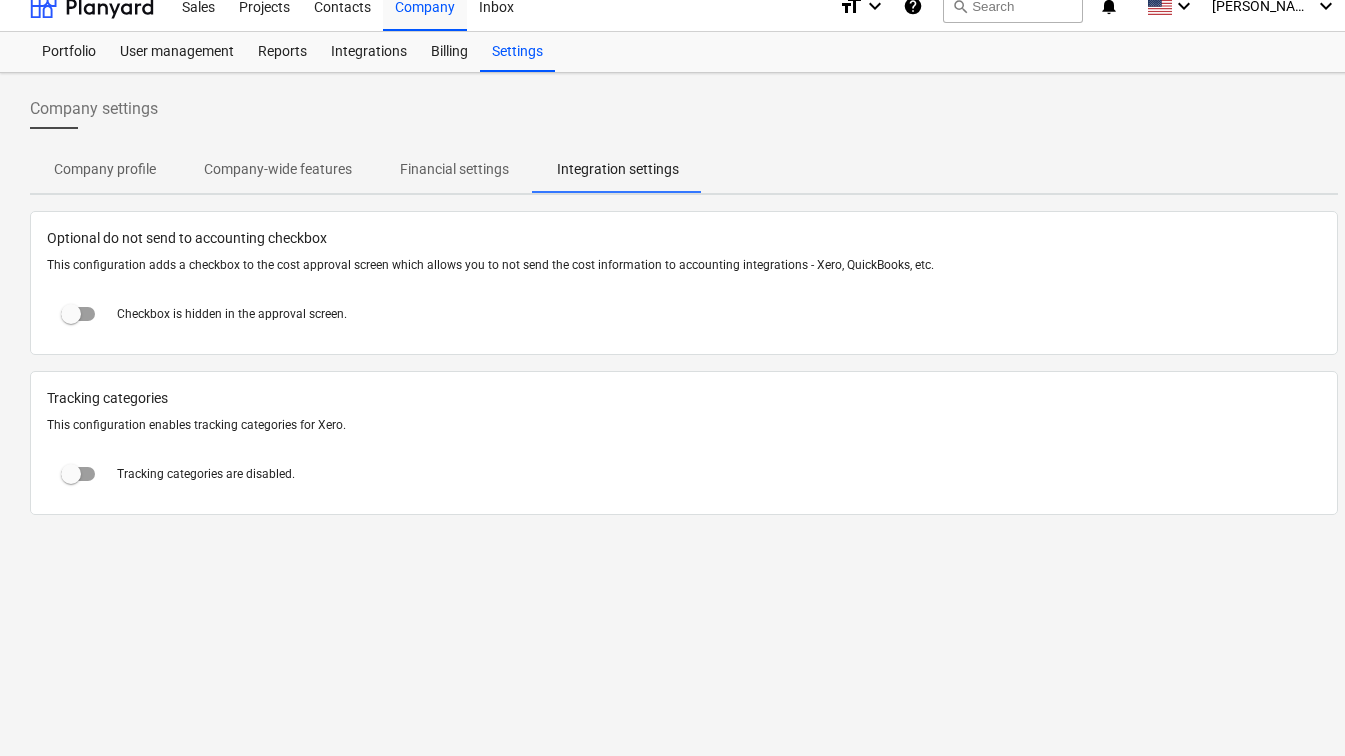 scroll, scrollTop: 0, scrollLeft: 0, axis: both 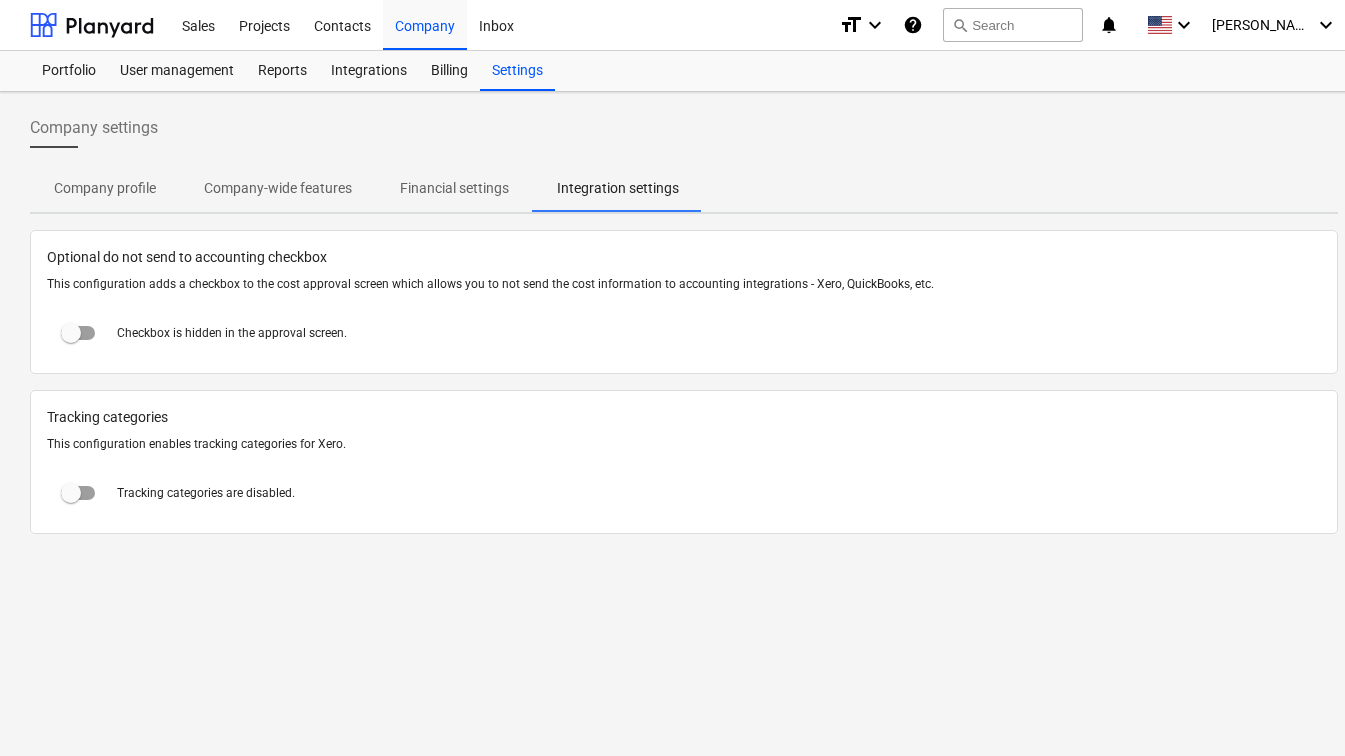 click on "This configuration adds a checkbox to the cost approval screen which allows you to not send the cost information to accounting integrations - Xero, QuickBooks, etc." at bounding box center [684, 284] 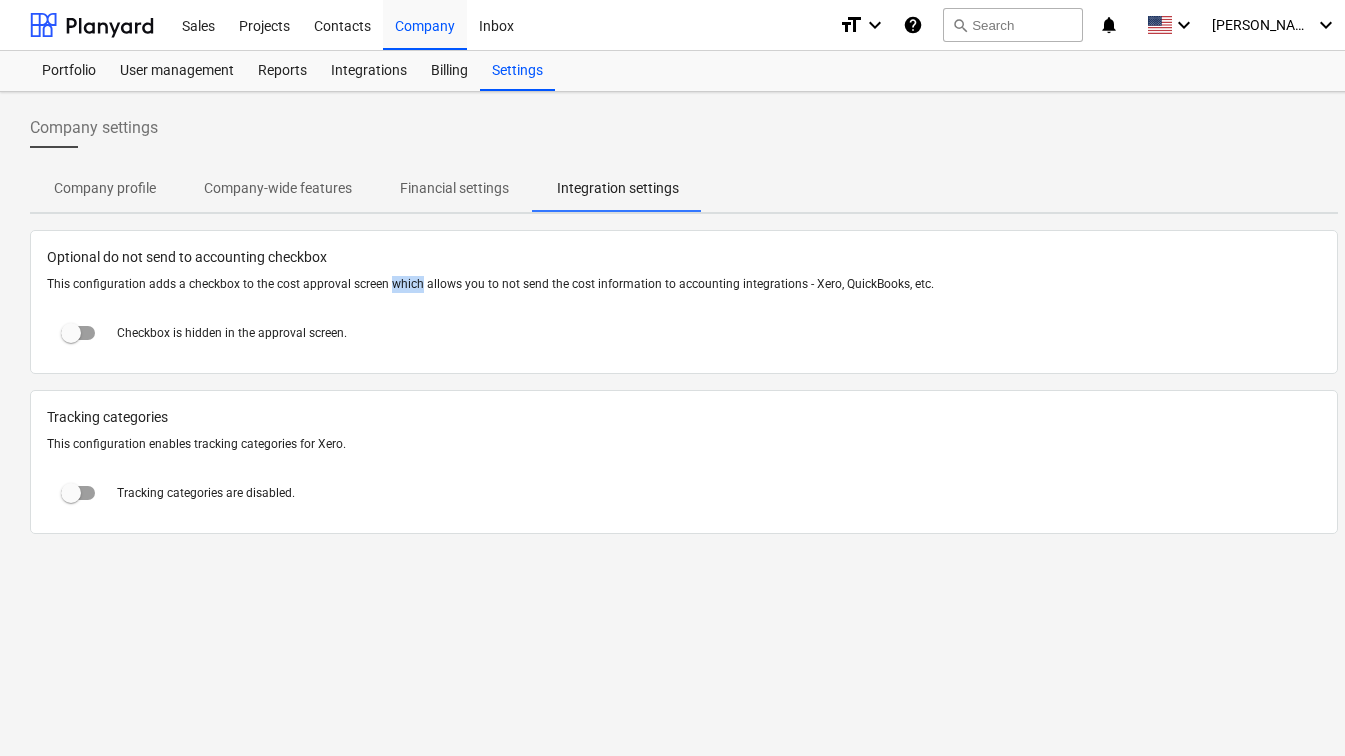 click on "This configuration adds a checkbox to the cost approval screen which allows you to not send the cost information to accounting integrations - Xero, QuickBooks, etc." at bounding box center (684, 284) 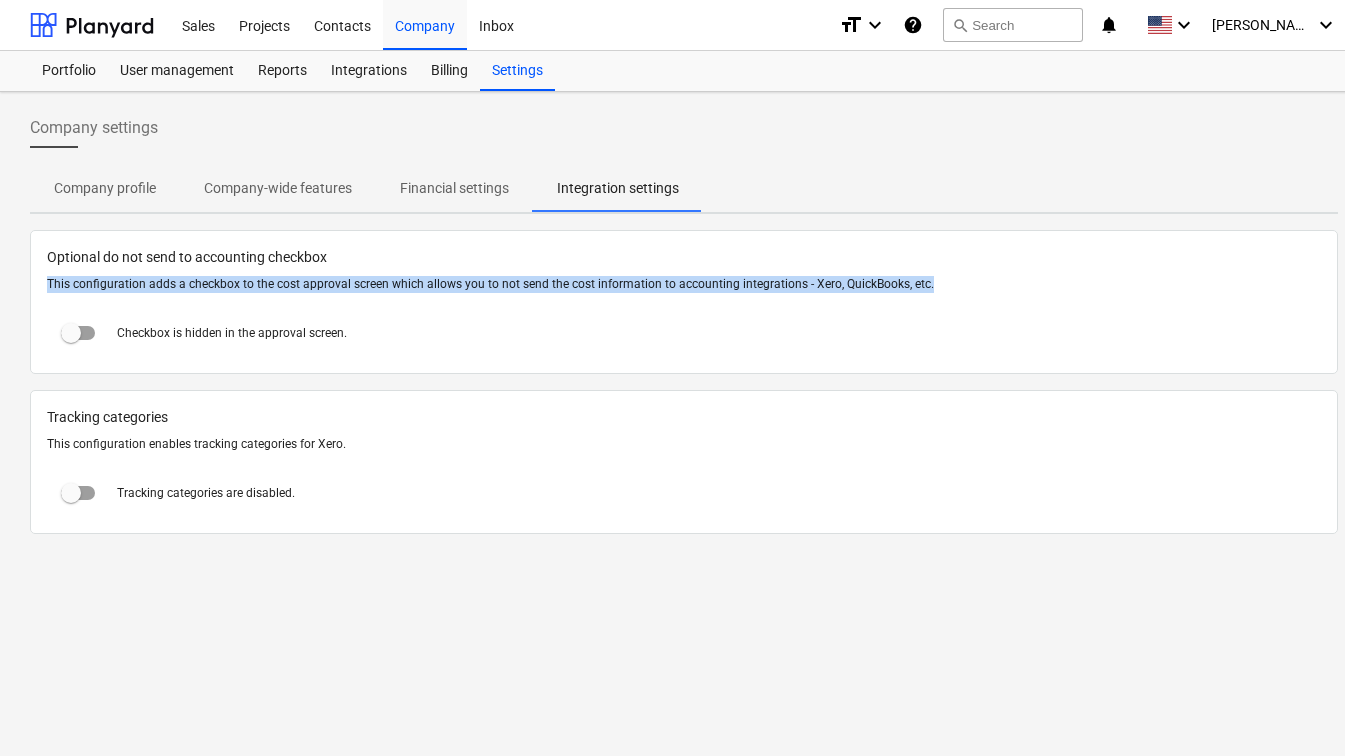 click on "This configuration adds a checkbox to the cost approval screen which allows you to not send the cost information to accounting integrations - Xero, QuickBooks, etc." at bounding box center (684, 284) 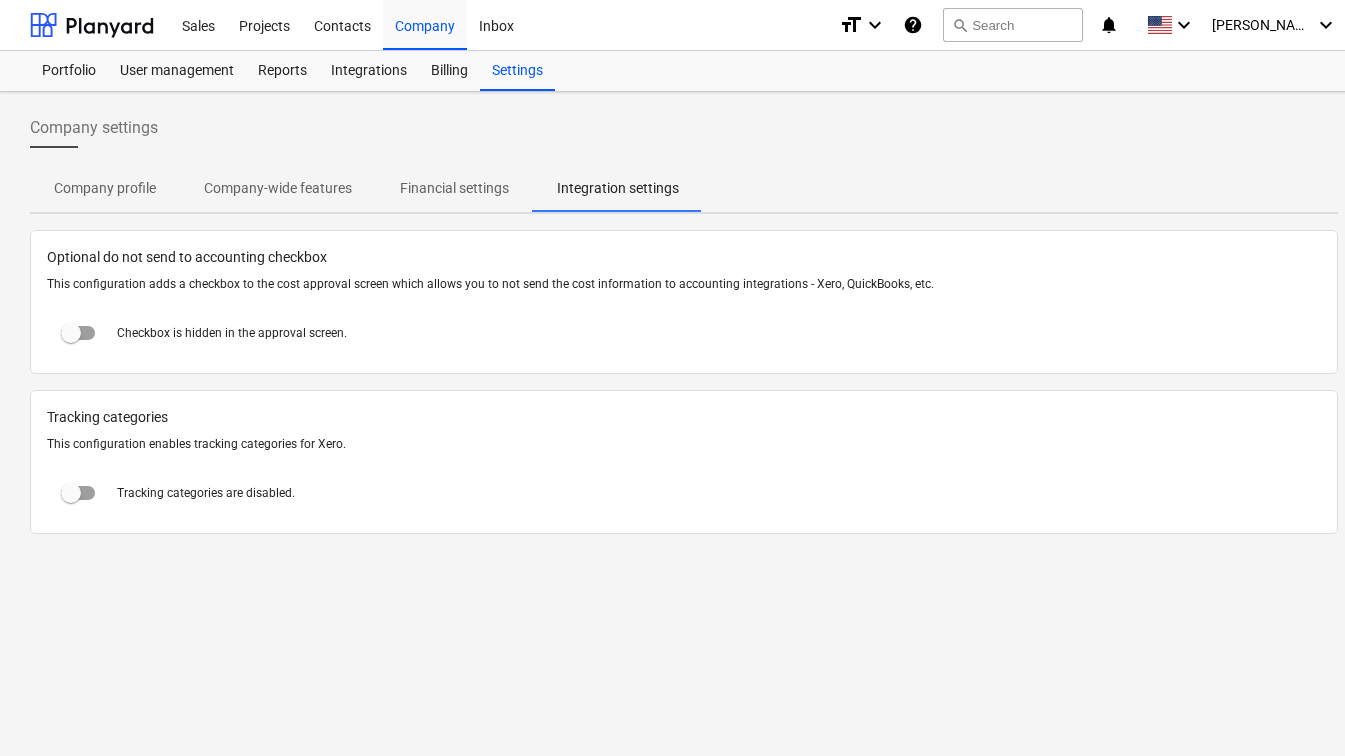 click on "Checkbox is hidden in the approval screen." at bounding box center [684, 333] 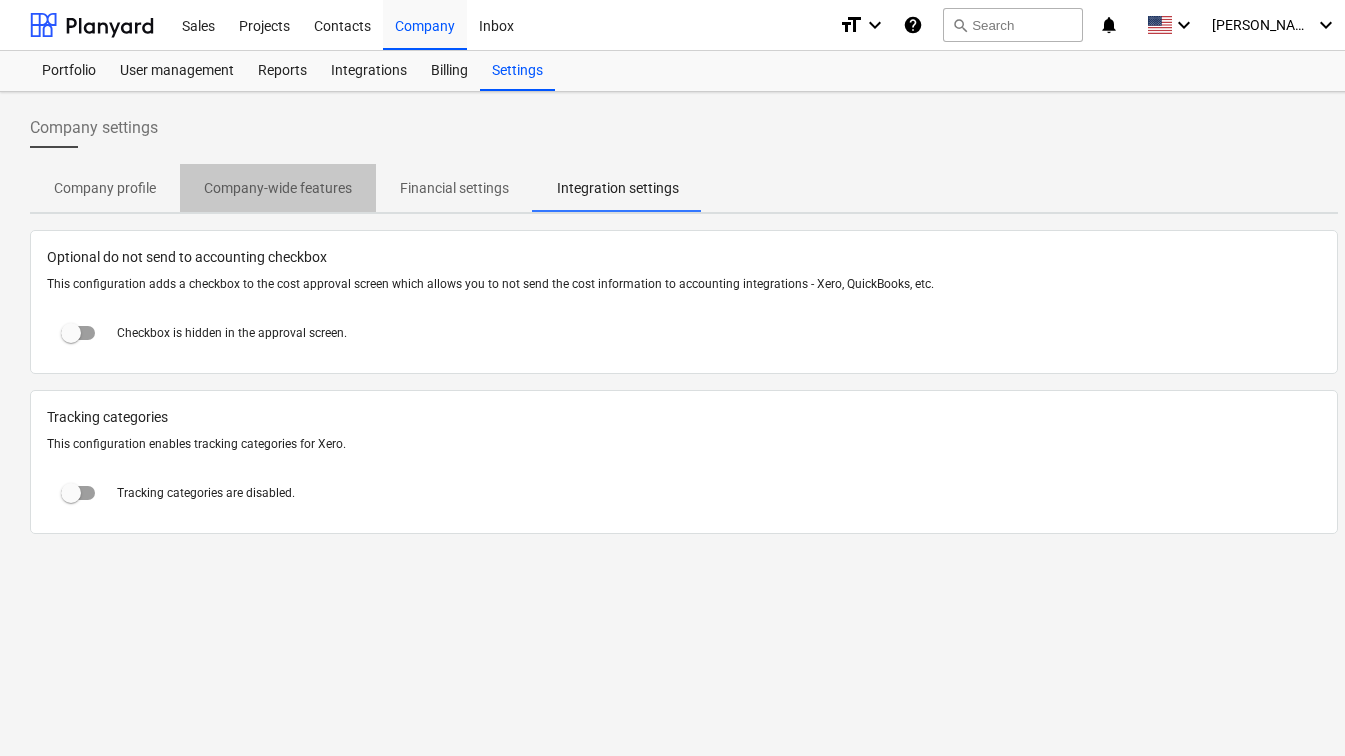 click on "Company-wide features" at bounding box center (278, 188) 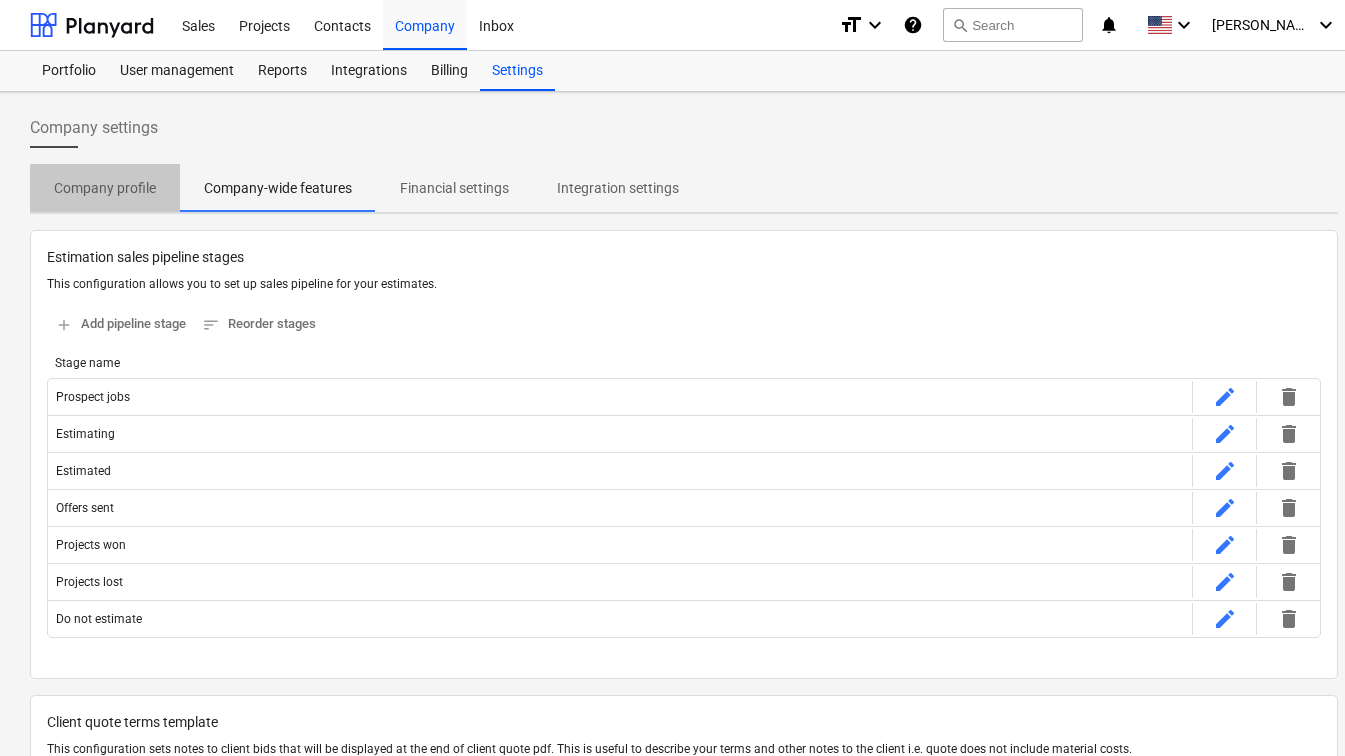 click on "Company profile" at bounding box center (105, 188) 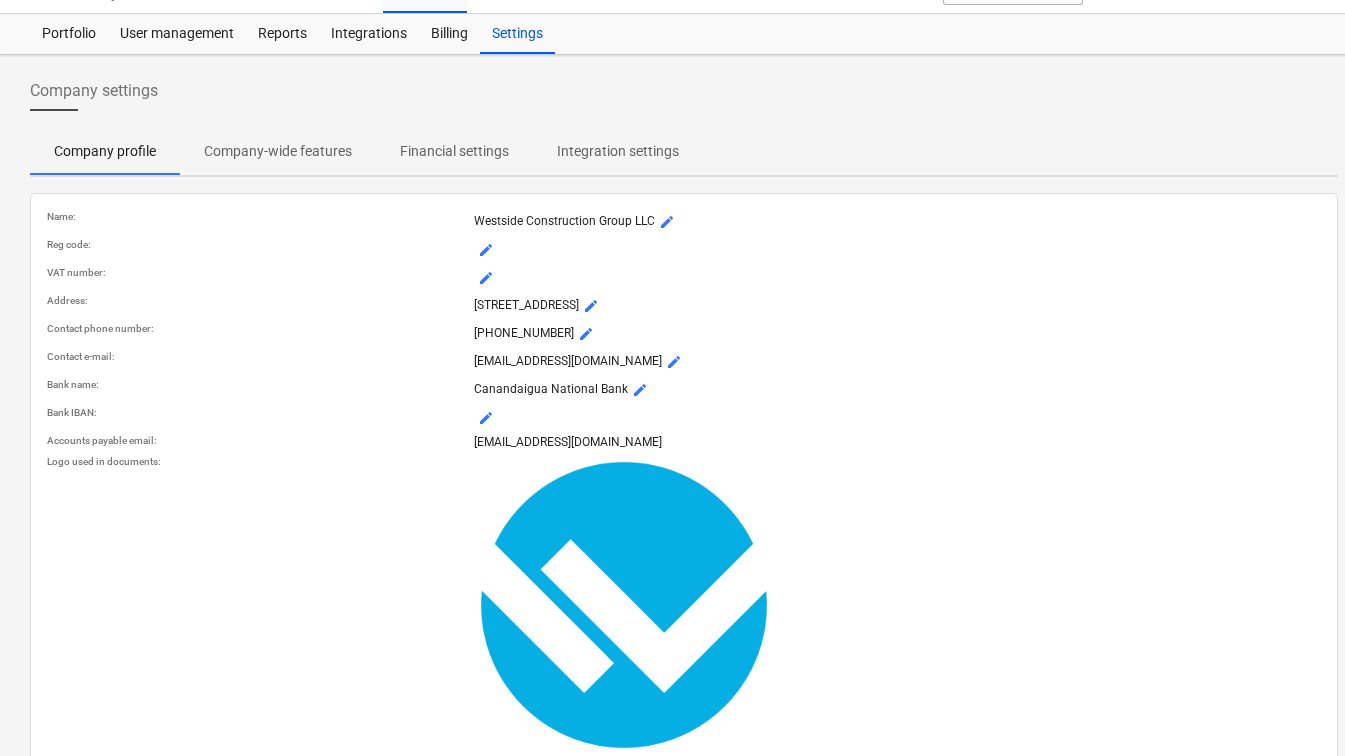scroll, scrollTop: 0, scrollLeft: 0, axis: both 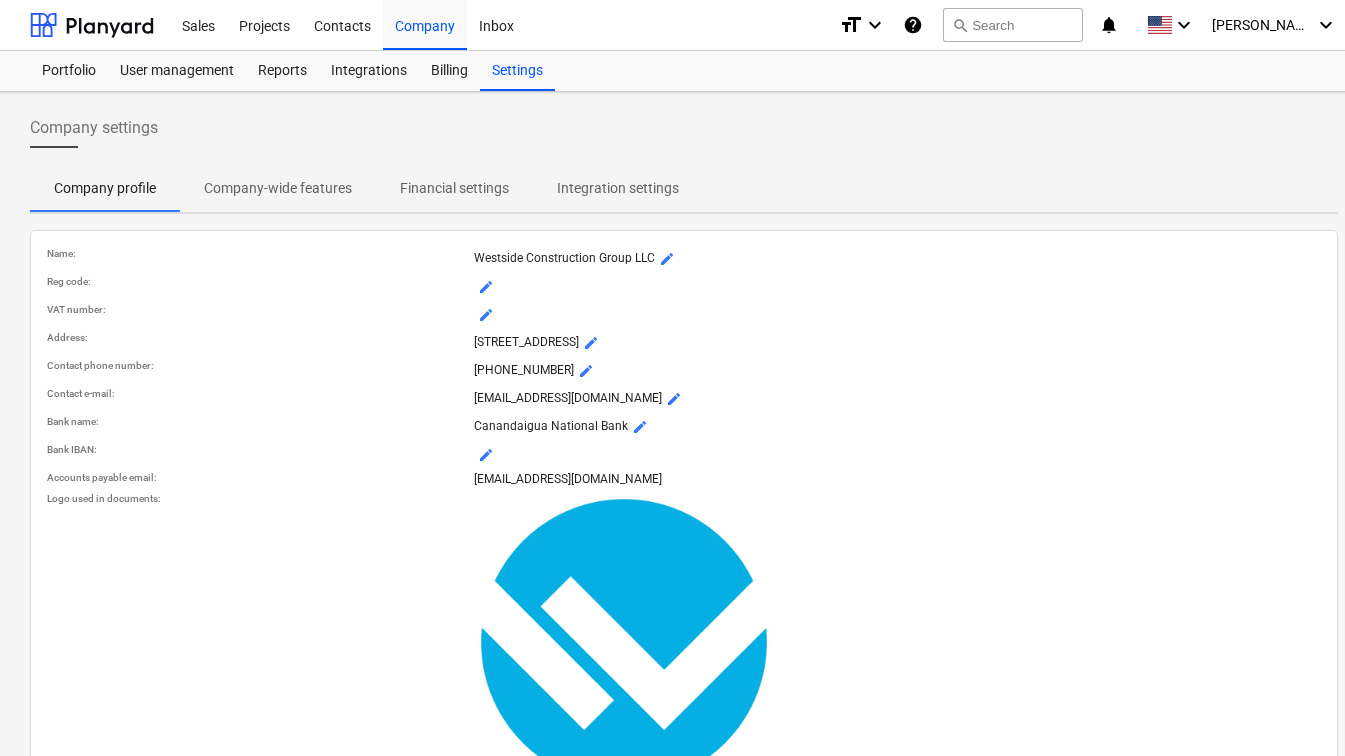 click on "Canandaigua National Bank mode_edit" at bounding box center (897, 427) 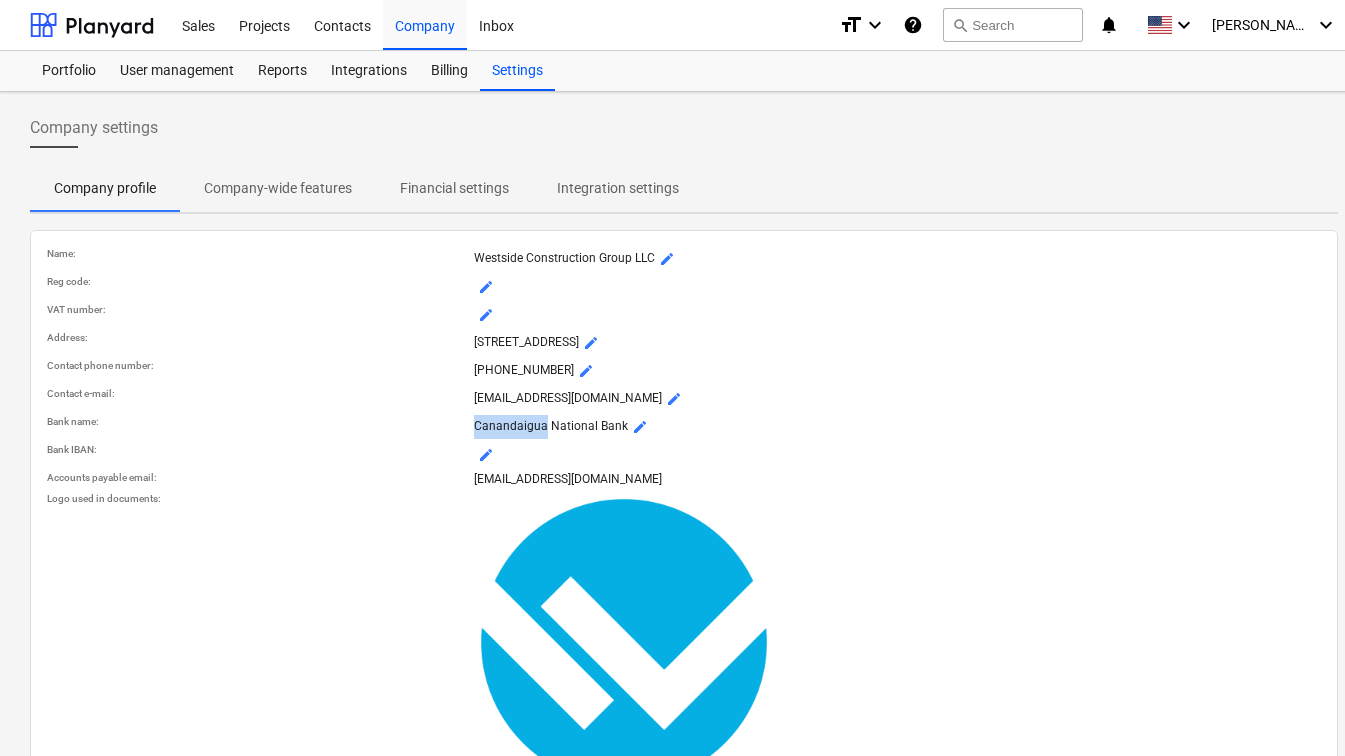 click on "Canandaigua National Bank mode_edit" at bounding box center [897, 427] 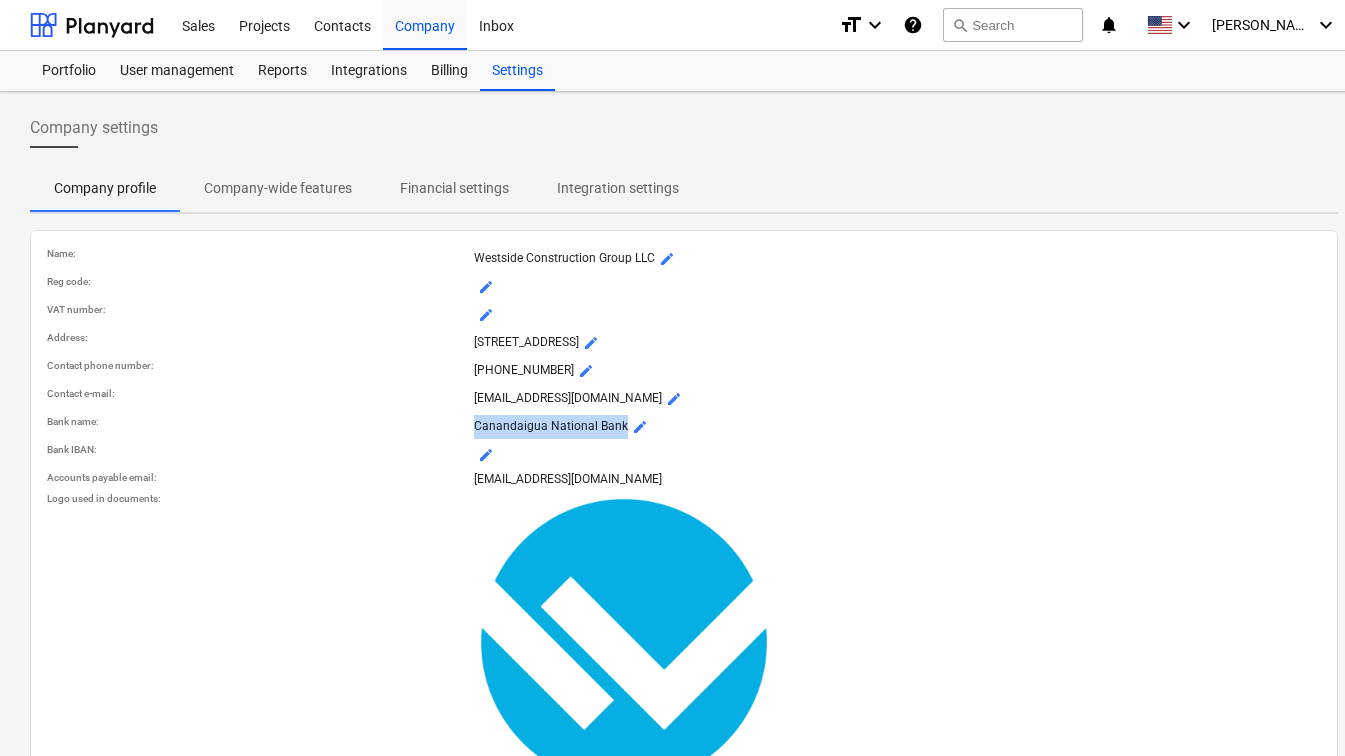 click on "Canandaigua National Bank mode_edit" at bounding box center [897, 427] 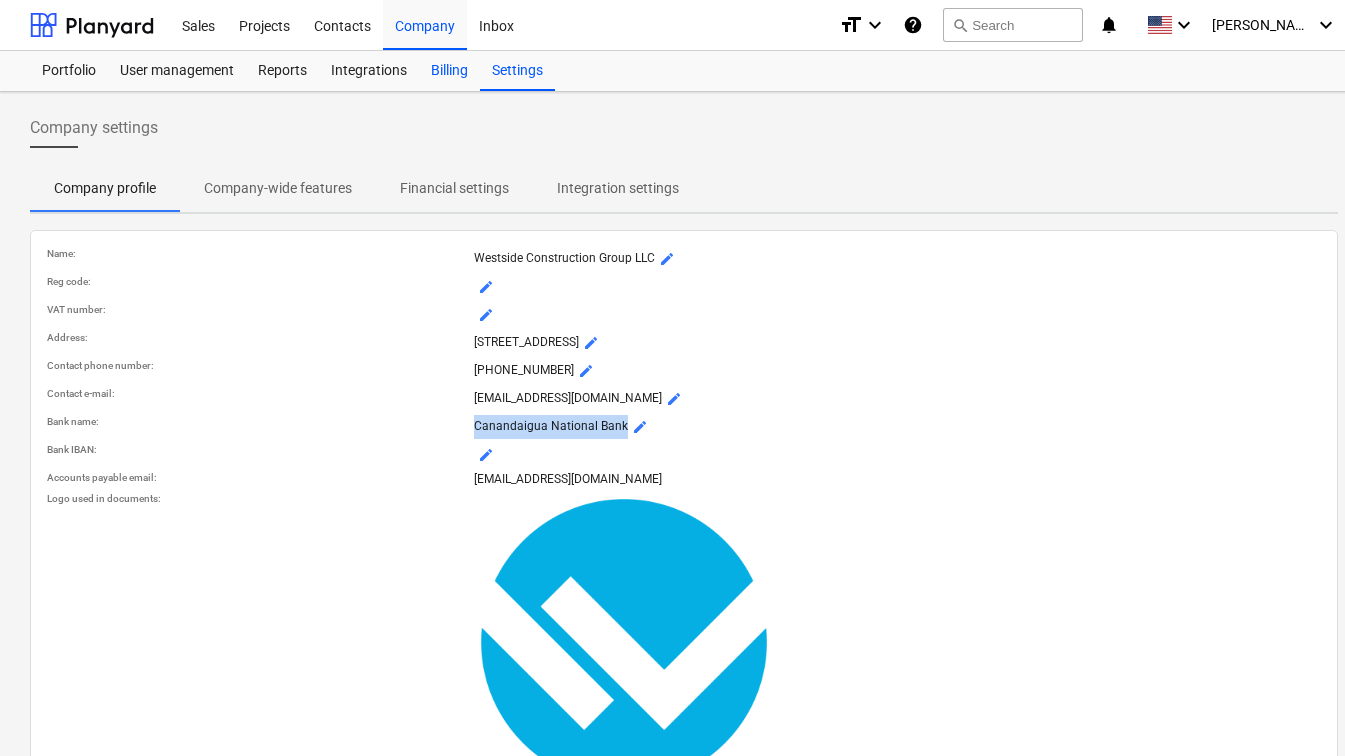 click on "Billing" at bounding box center [449, 71] 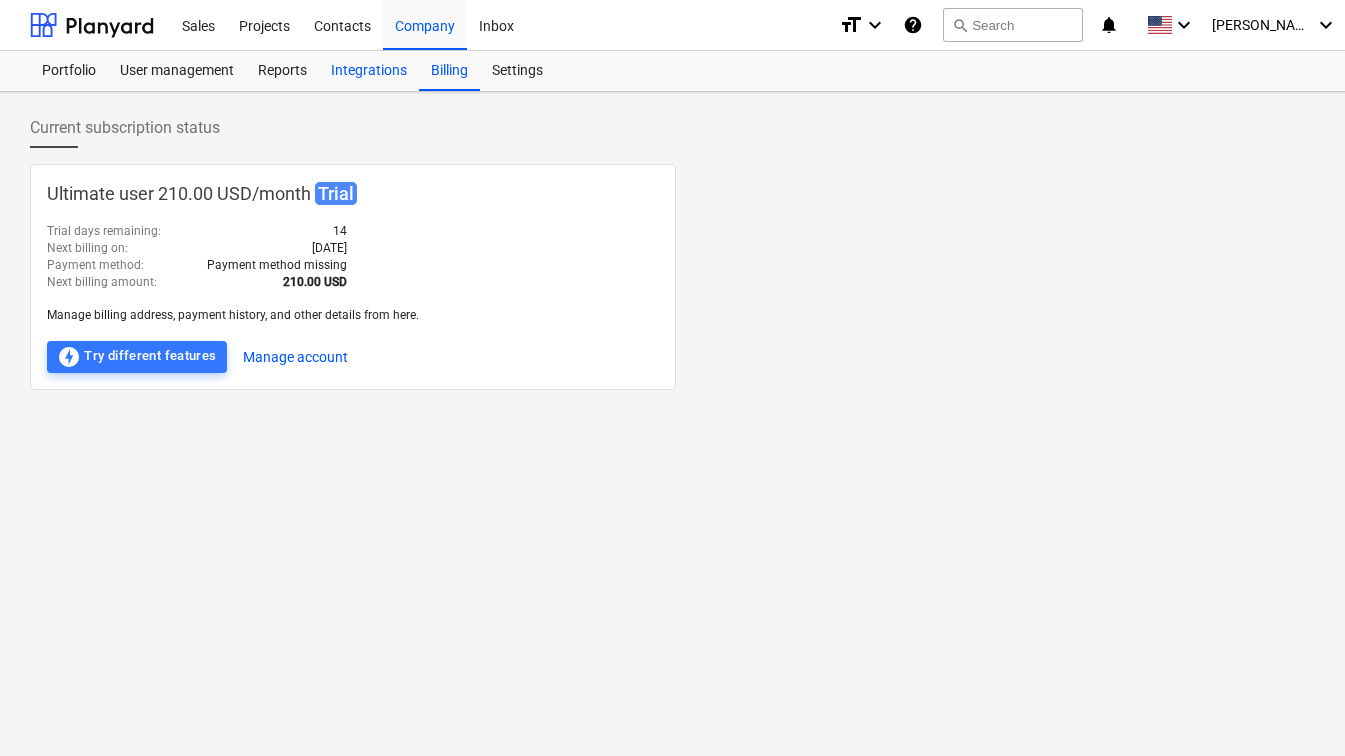 click on "Integrations" at bounding box center (369, 71) 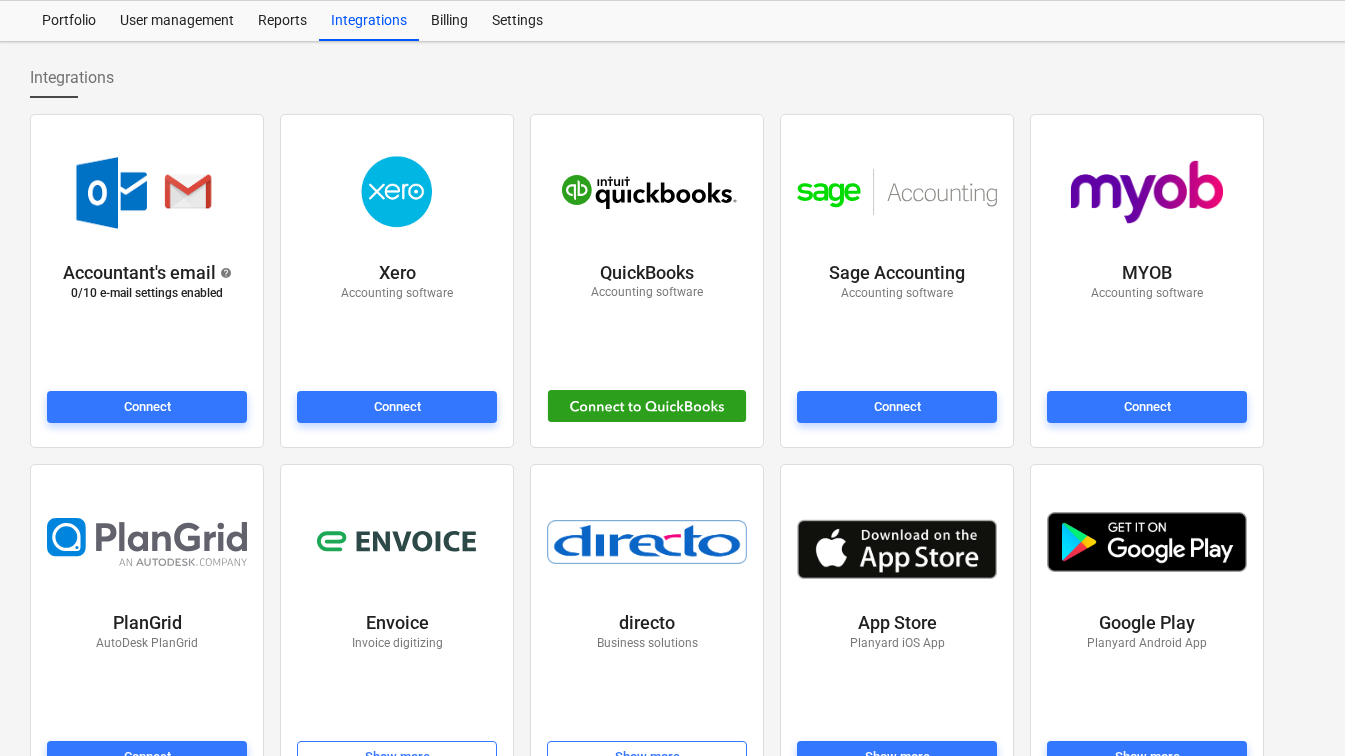 scroll, scrollTop: 0, scrollLeft: 0, axis: both 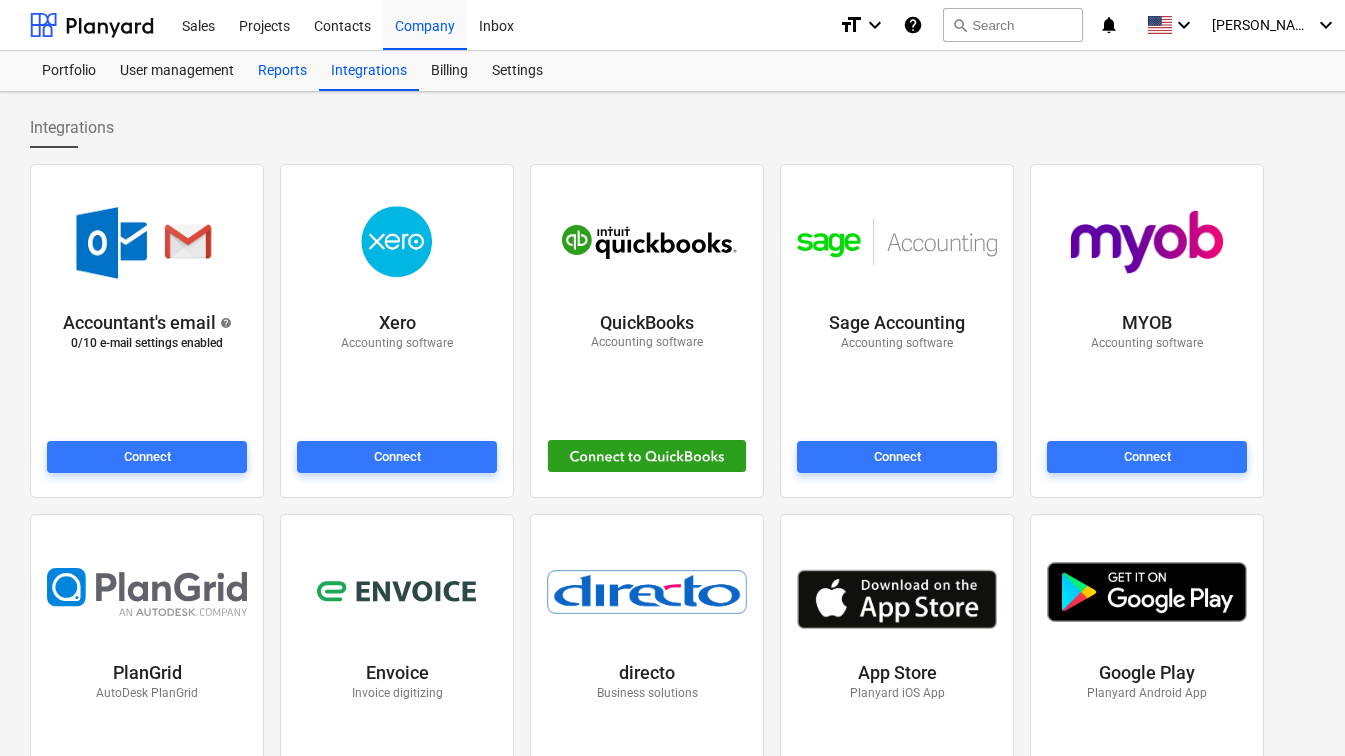 click on "Reports" at bounding box center [282, 71] 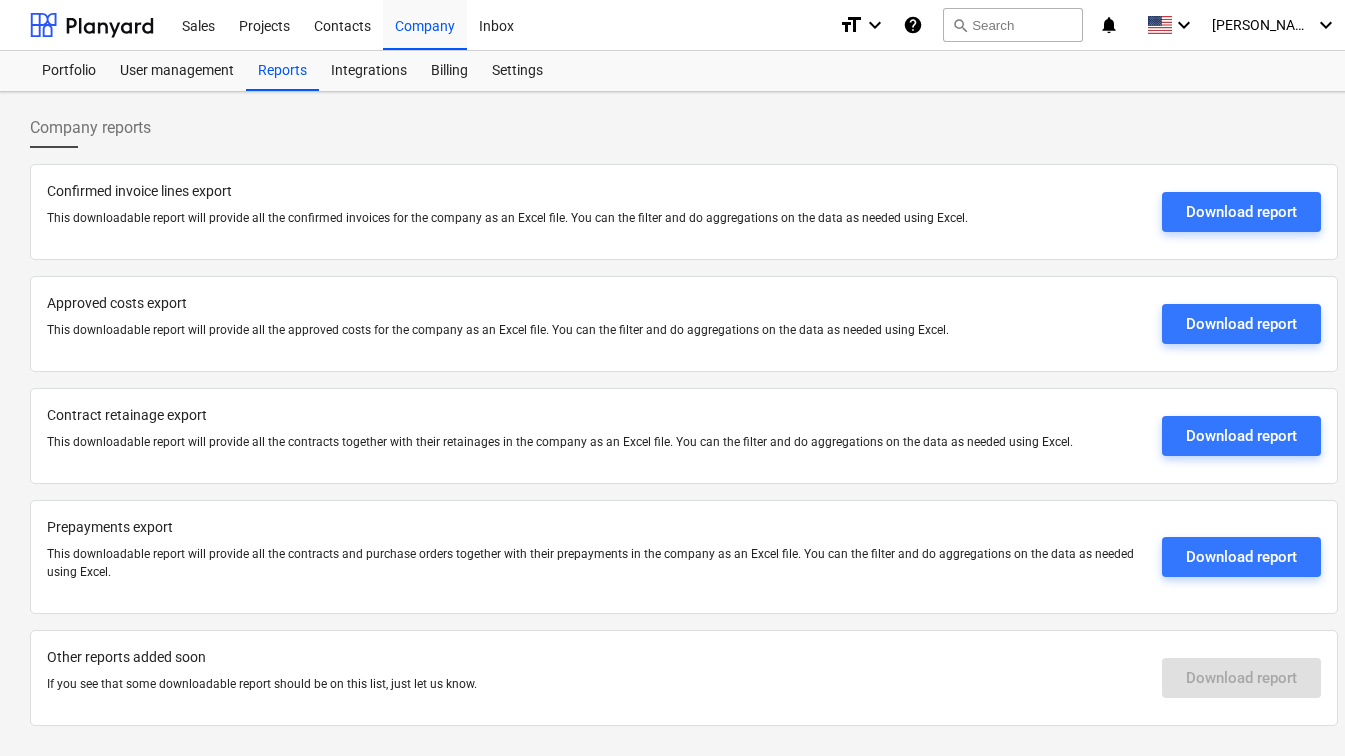 scroll, scrollTop: 19, scrollLeft: 0, axis: vertical 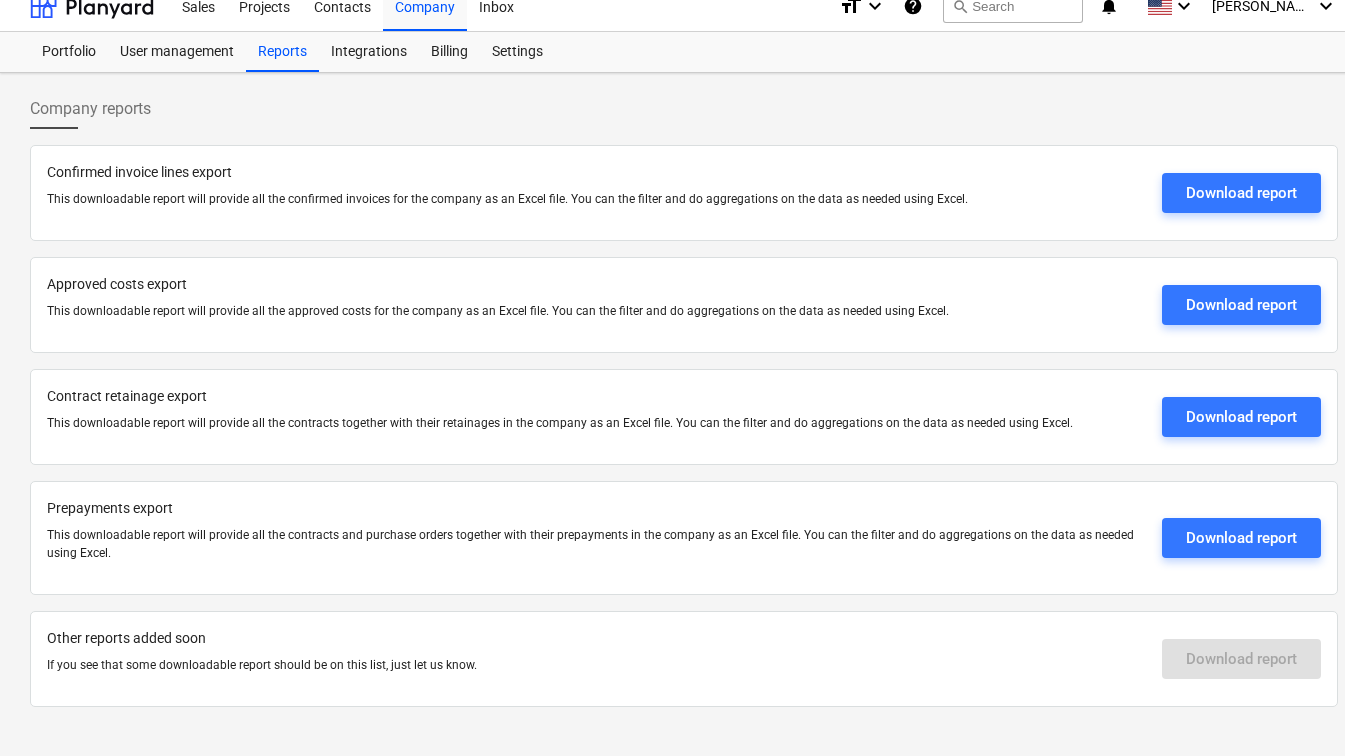 click on "Contract retainage export" at bounding box center [596, 396] 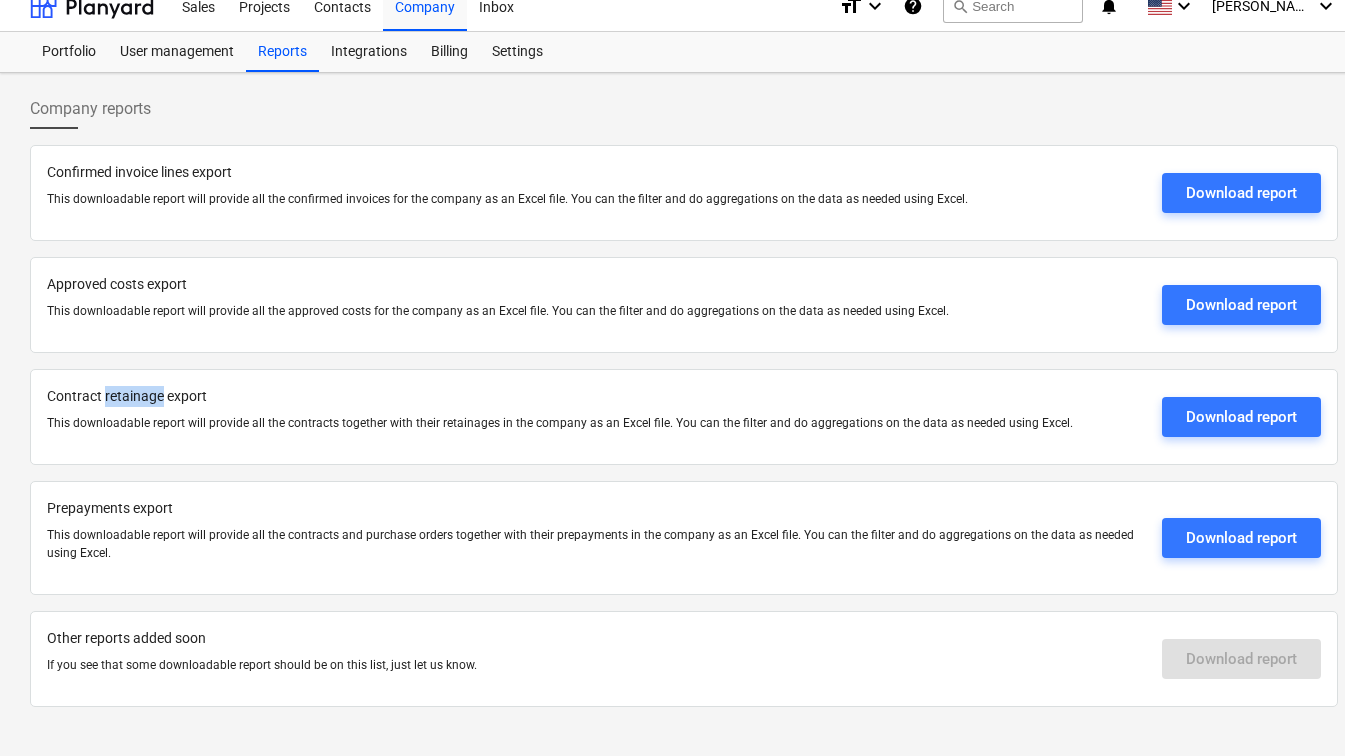 click on "Contract retainage export" at bounding box center [596, 396] 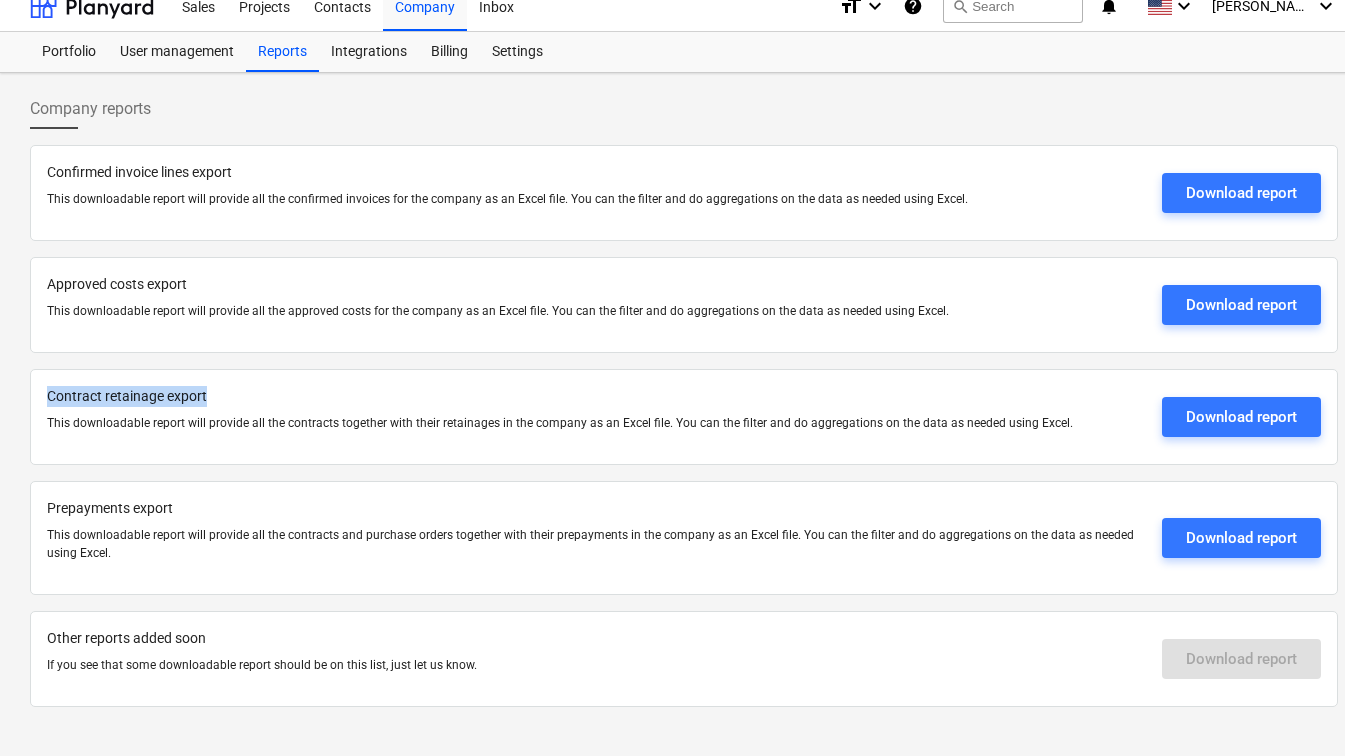 click on "Contract retainage export" at bounding box center [596, 396] 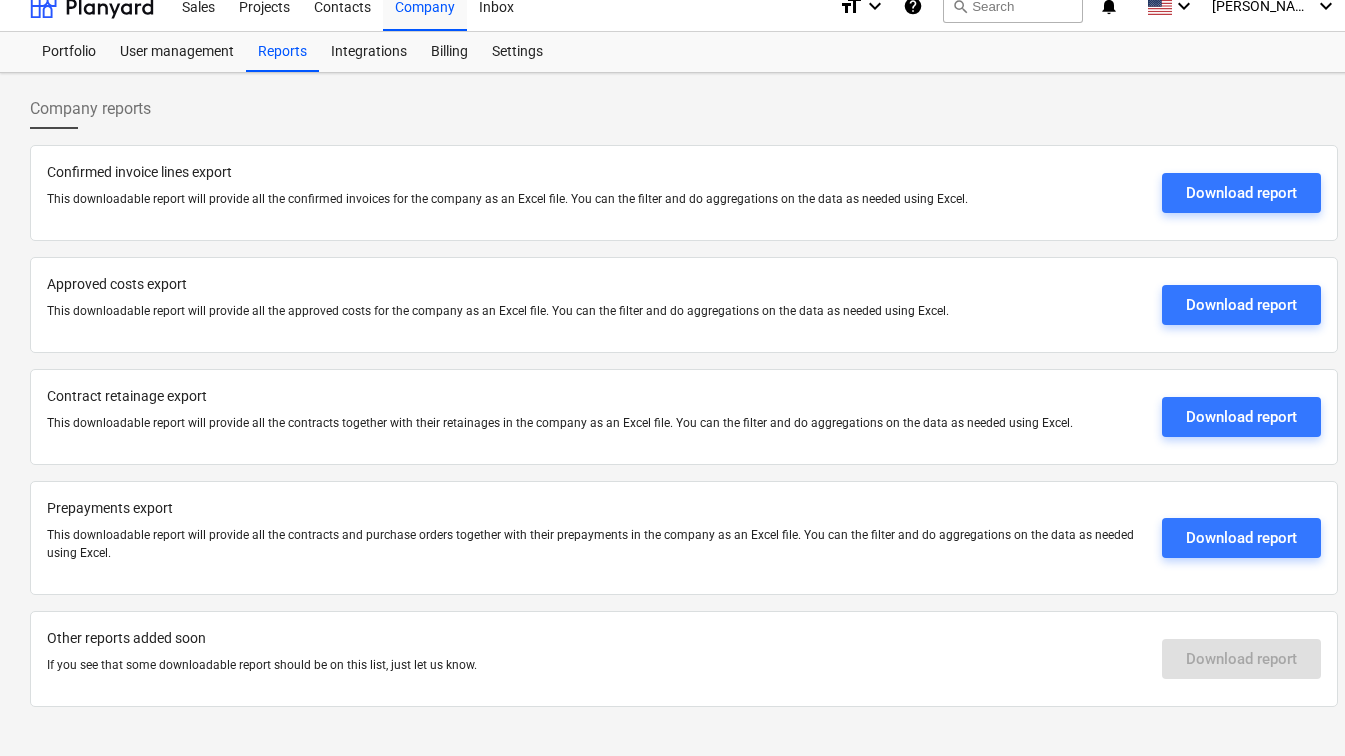 click on "Contract retainage export" at bounding box center (596, 396) 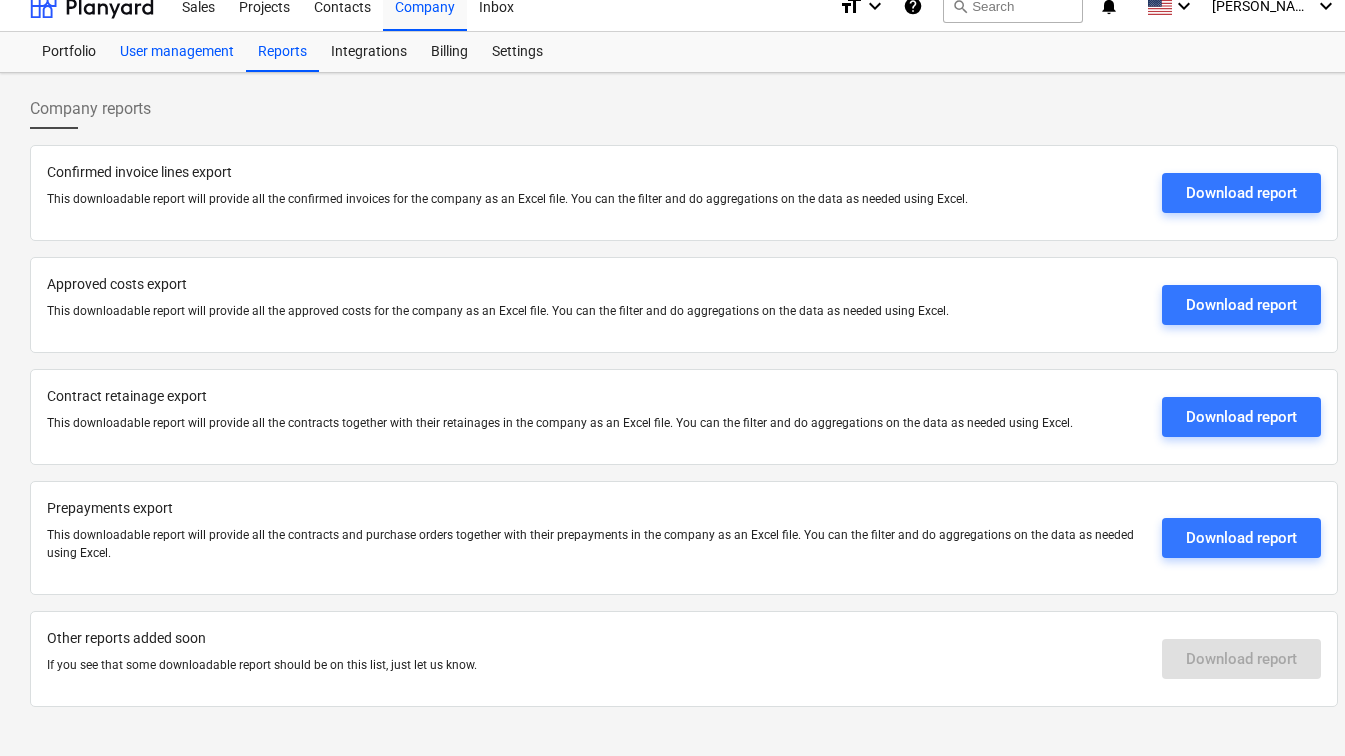 click on "User management" at bounding box center (177, 52) 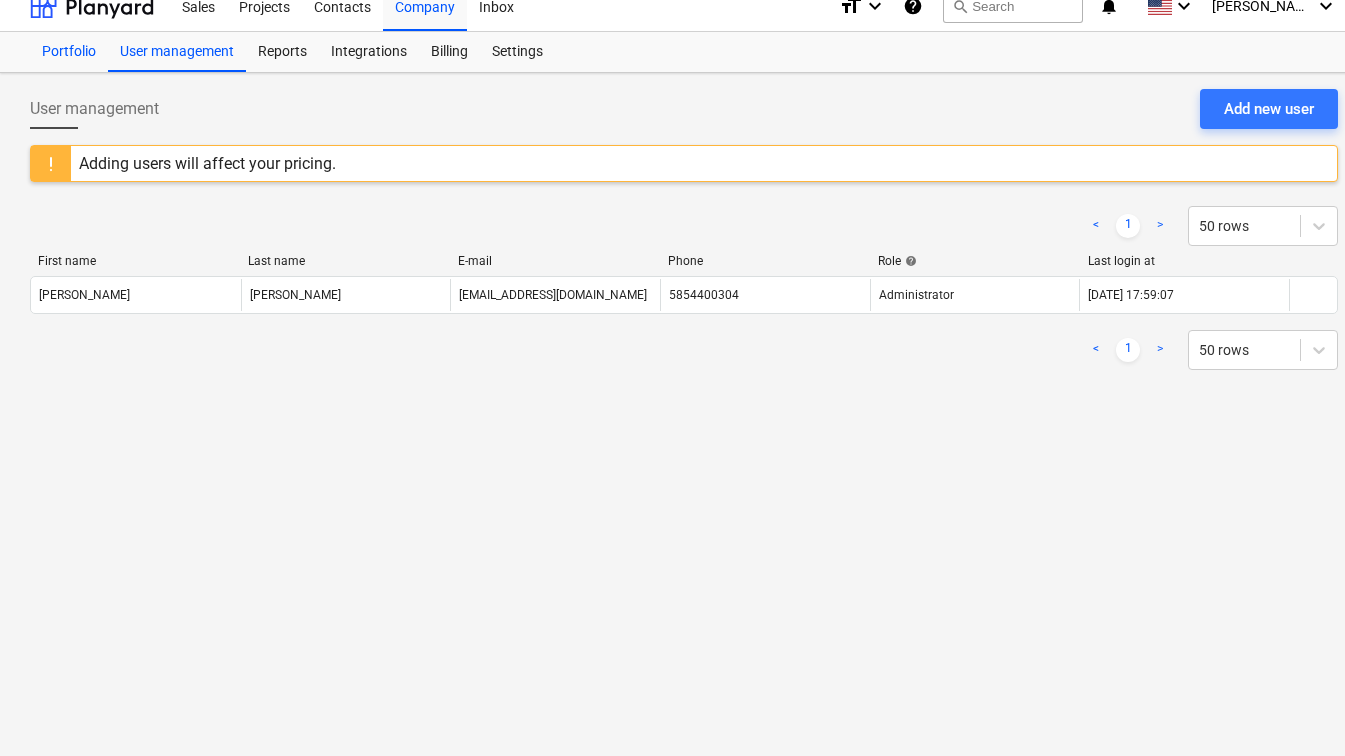 click on "Portfolio" at bounding box center [69, 52] 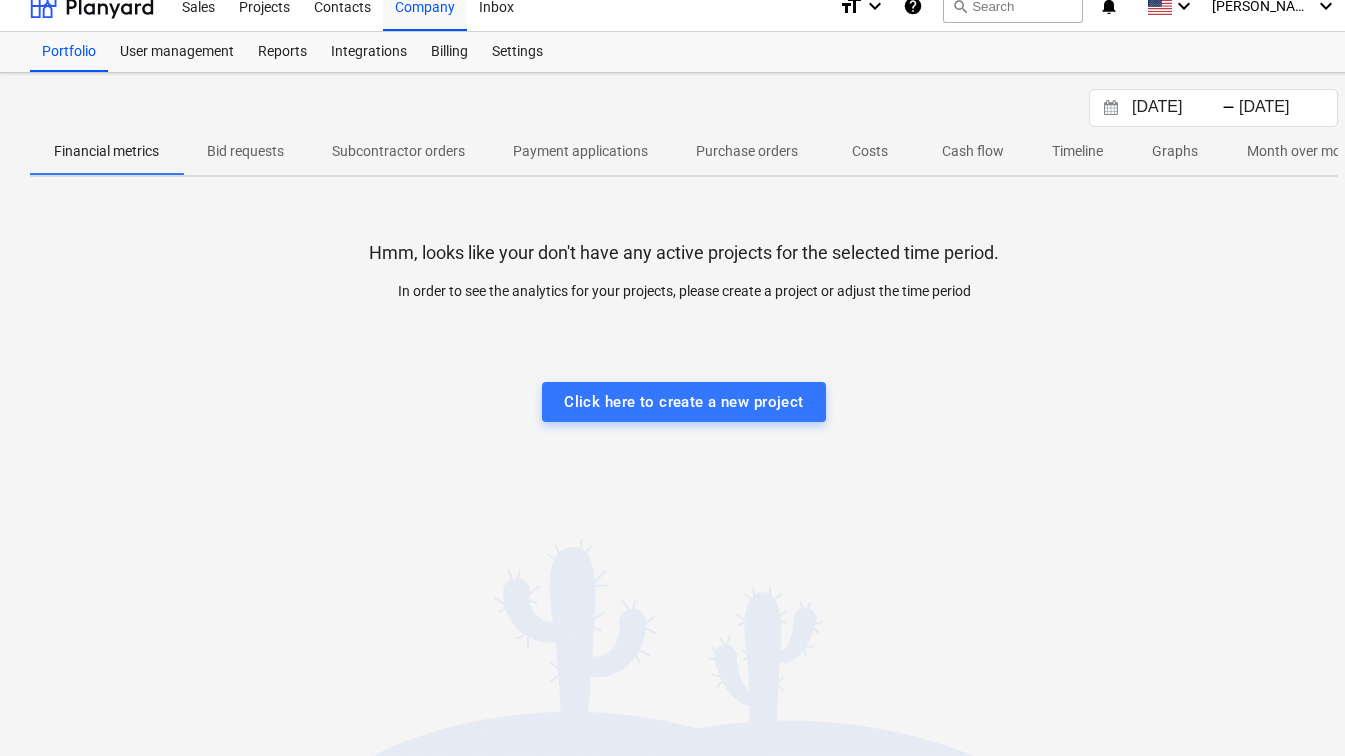 scroll, scrollTop: 0, scrollLeft: 0, axis: both 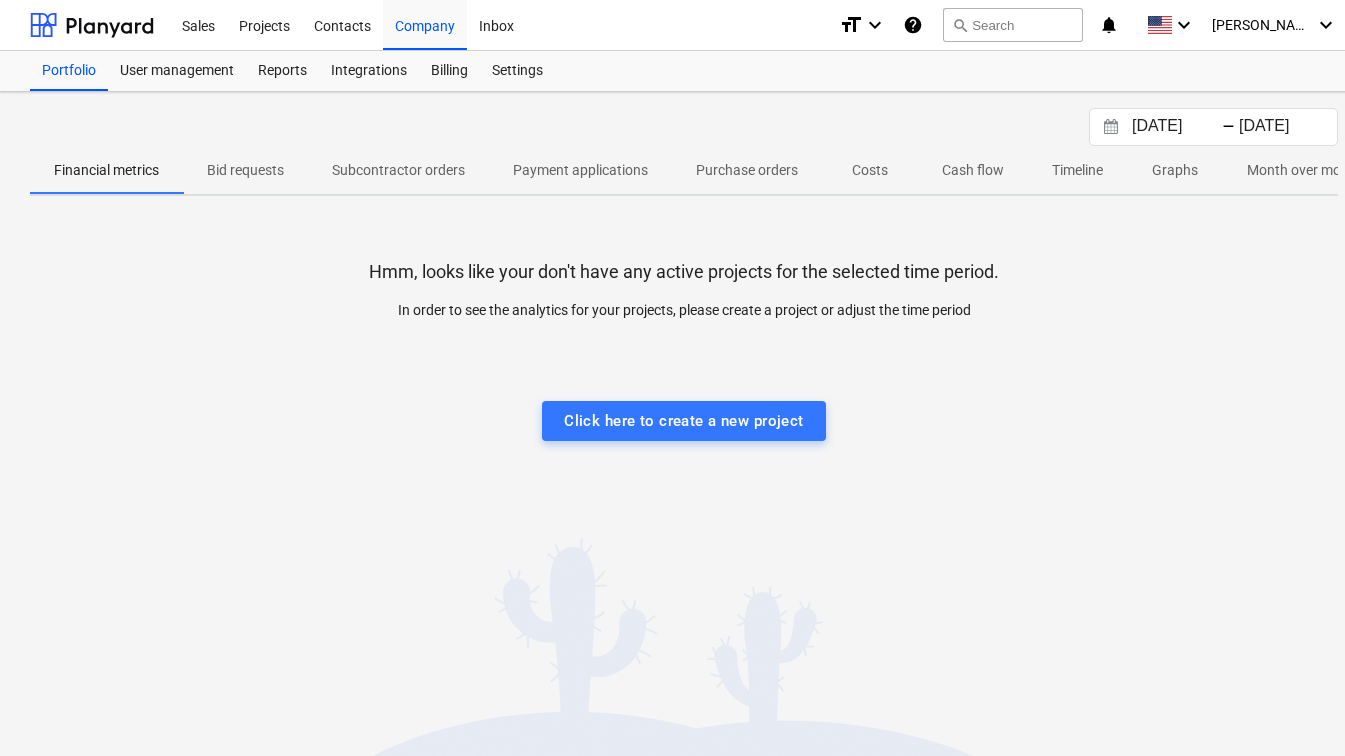 click on "Bid requests" at bounding box center [245, 170] 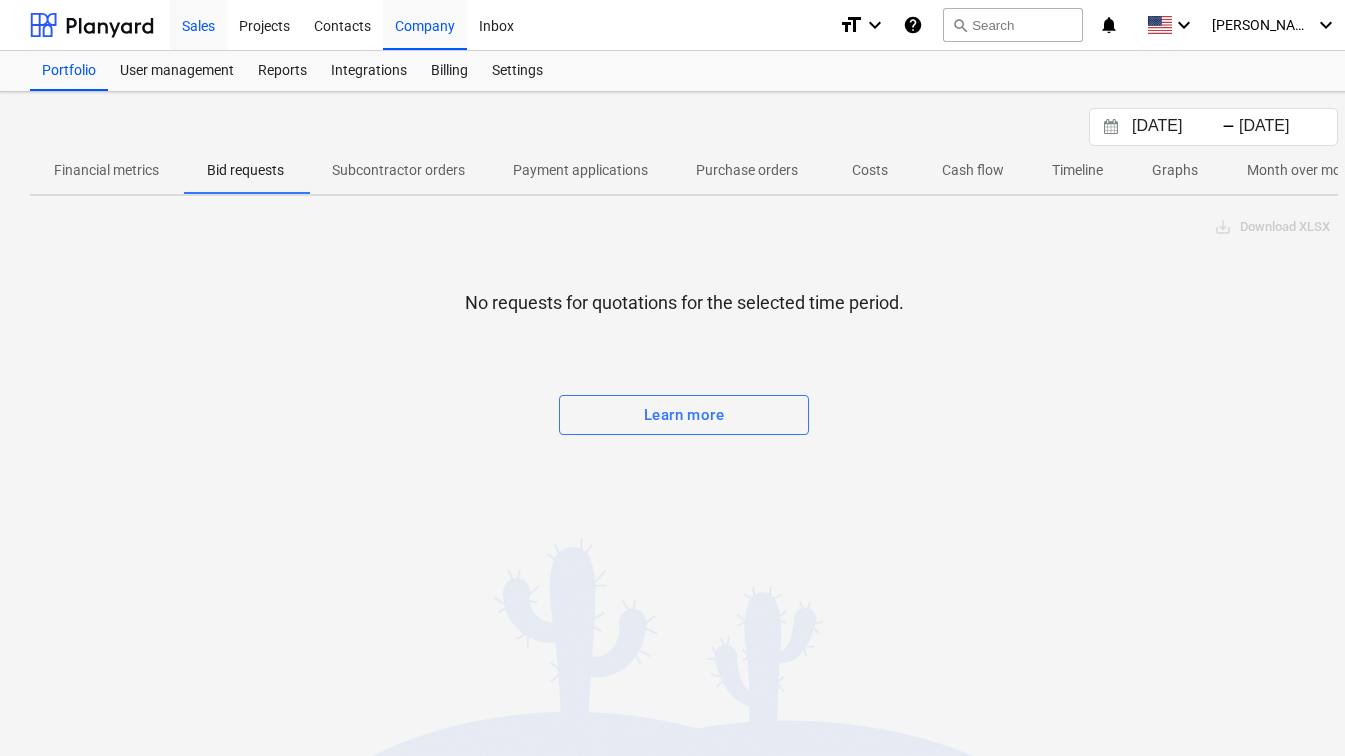 click on "Sales" at bounding box center (198, 24) 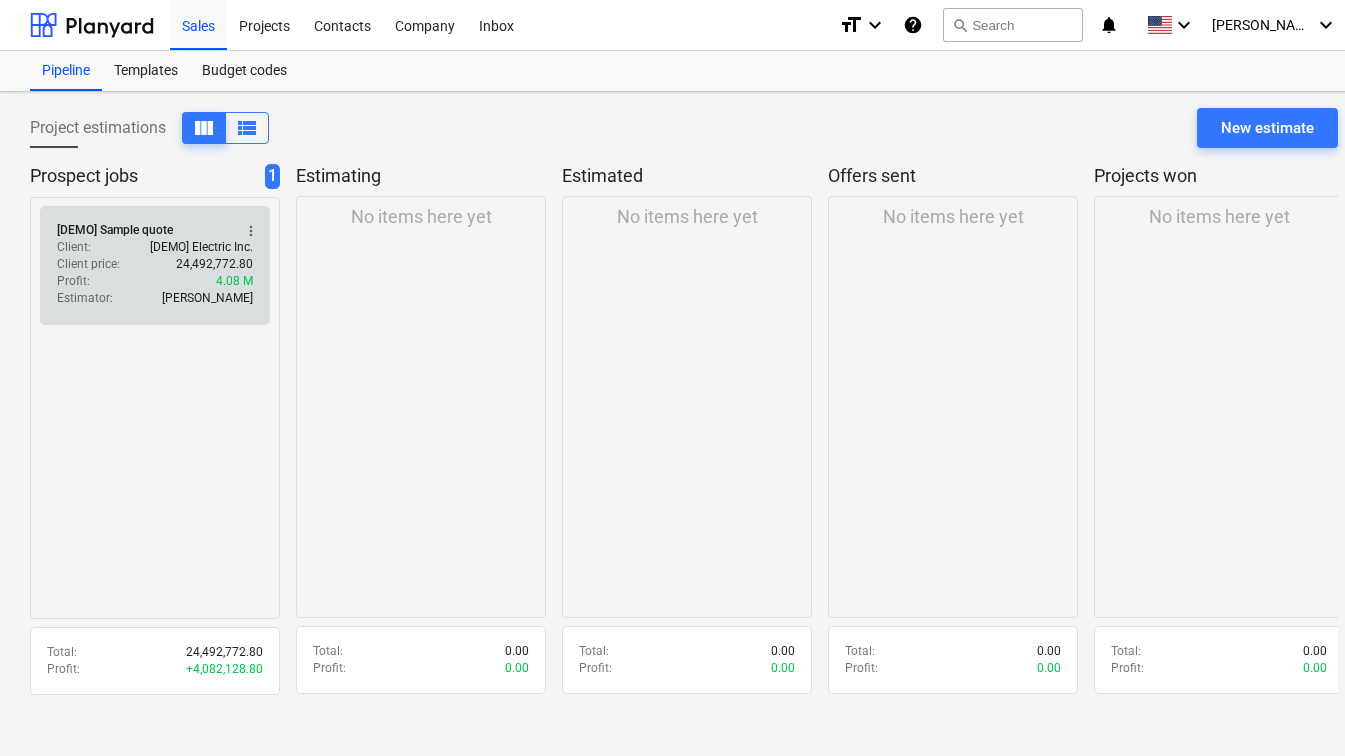 click on "Profit : 4.08 M" at bounding box center [155, 281] 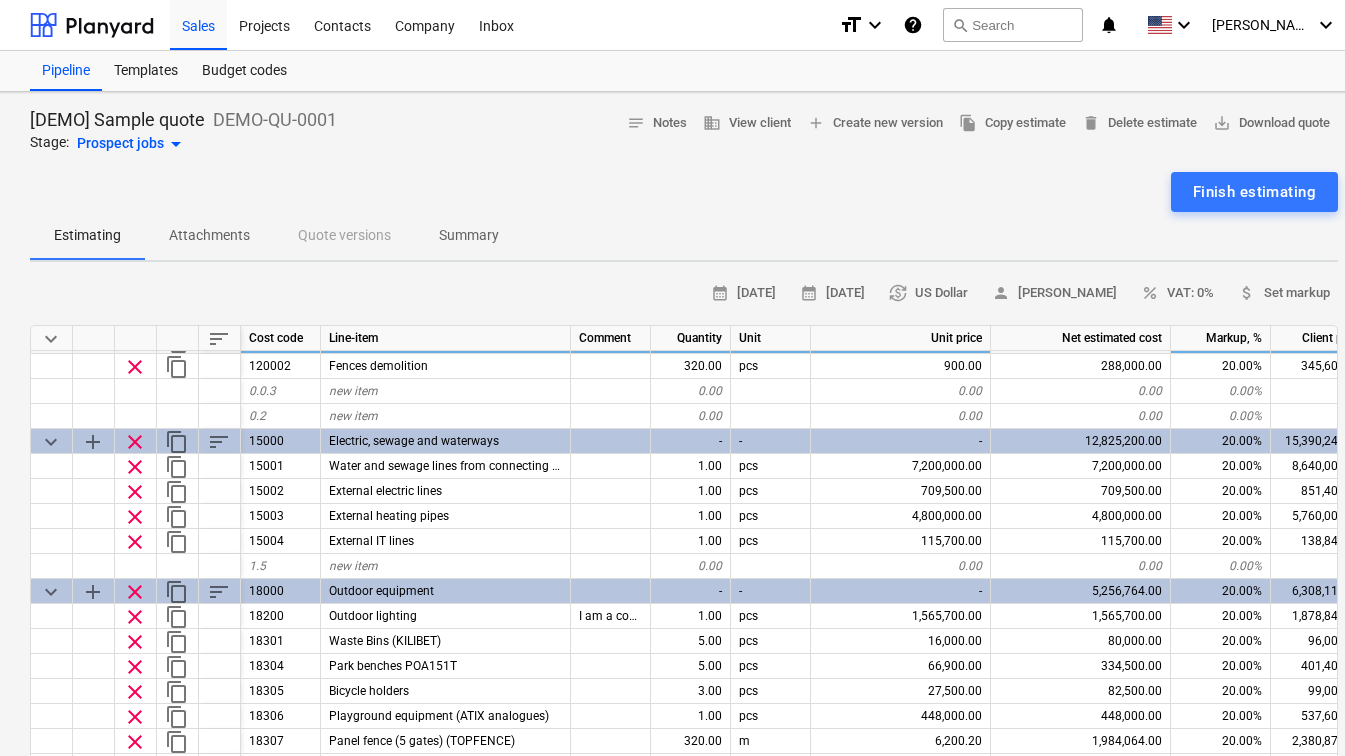 scroll, scrollTop: 0, scrollLeft: 0, axis: both 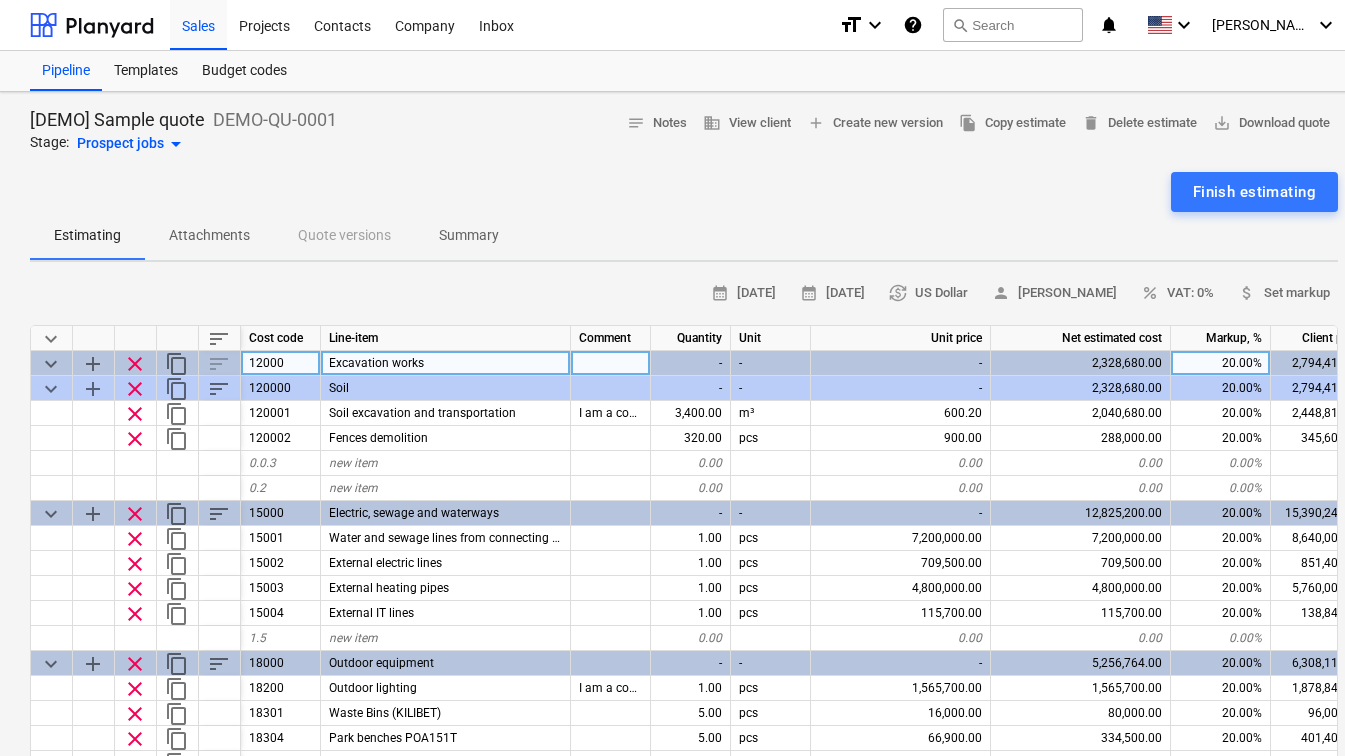 click on "12000" at bounding box center (281, 363) 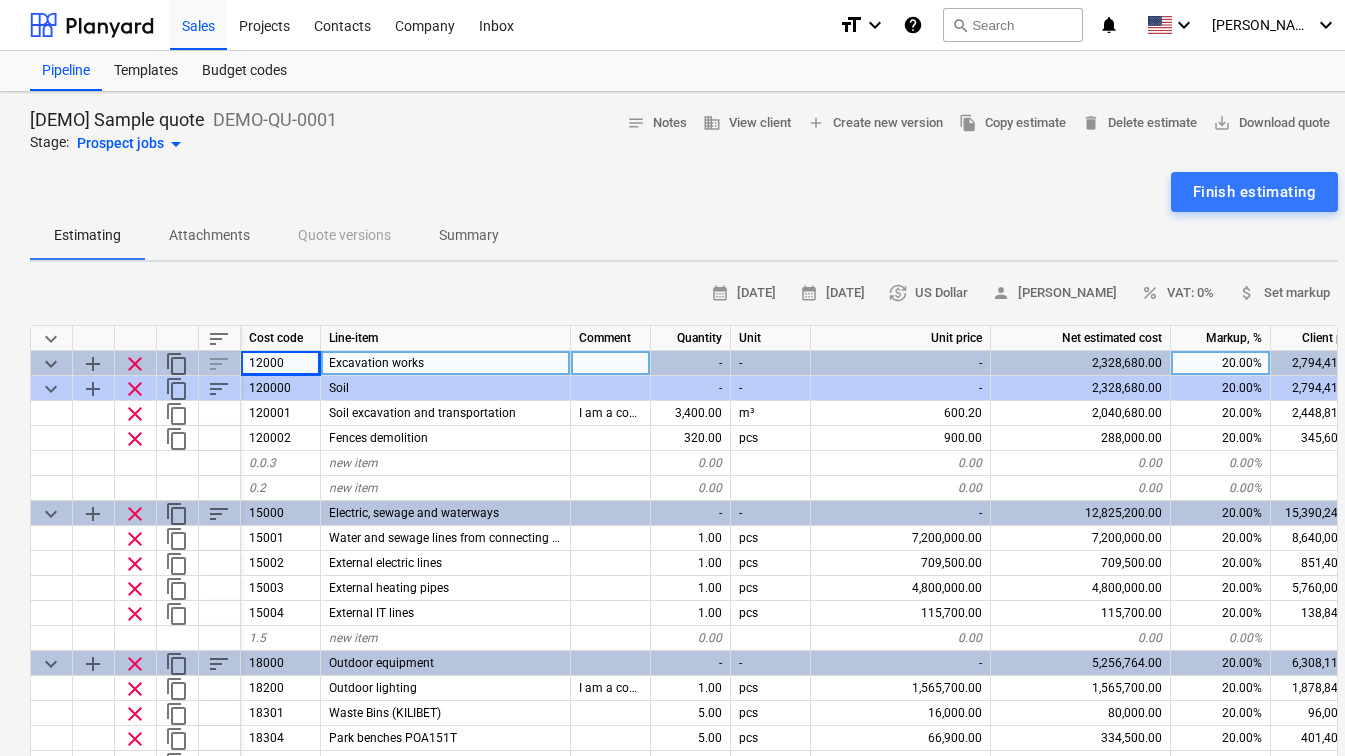 click on "calendar_month [DATE] calendar_month [DATE] currency_exchange US Dollar person [PERSON_NAME] percent VAT: 0% attach_money Set markup" at bounding box center (684, 293) 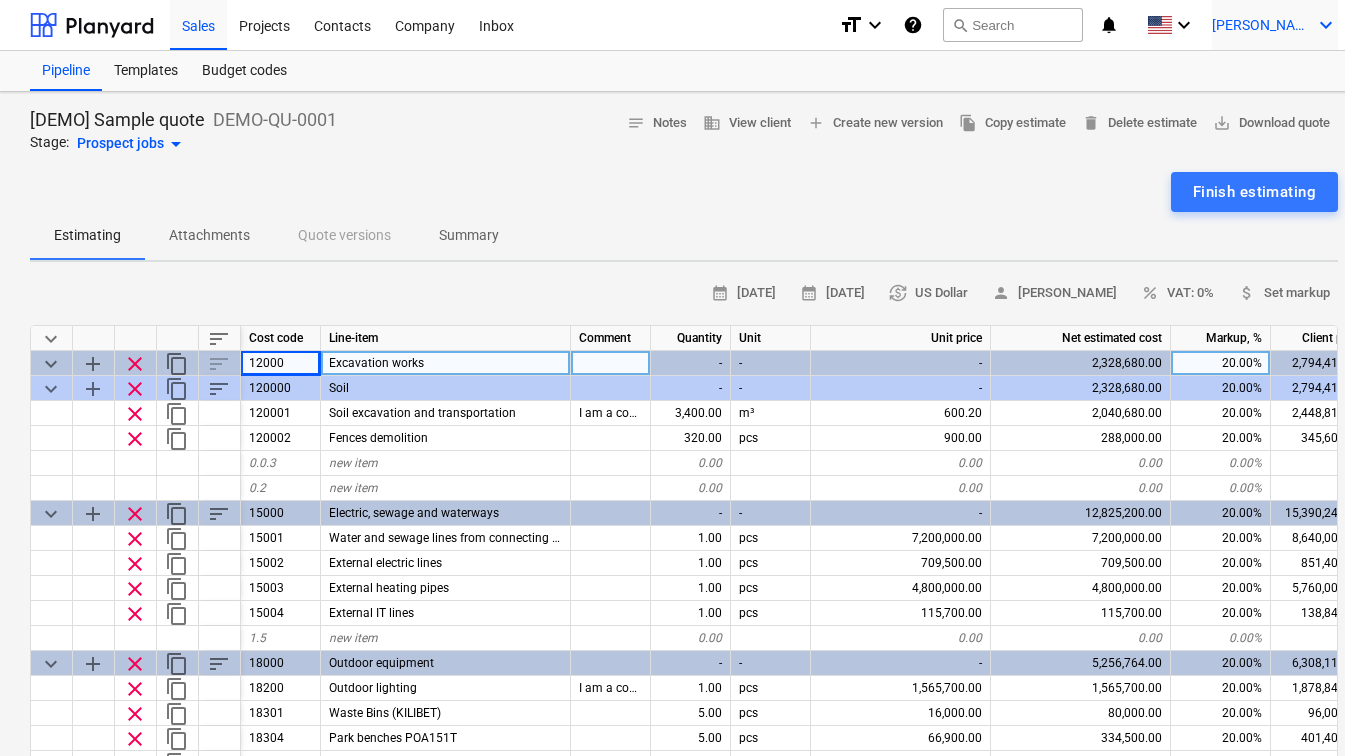 click on "keyboard_arrow_down" at bounding box center [1326, 25] 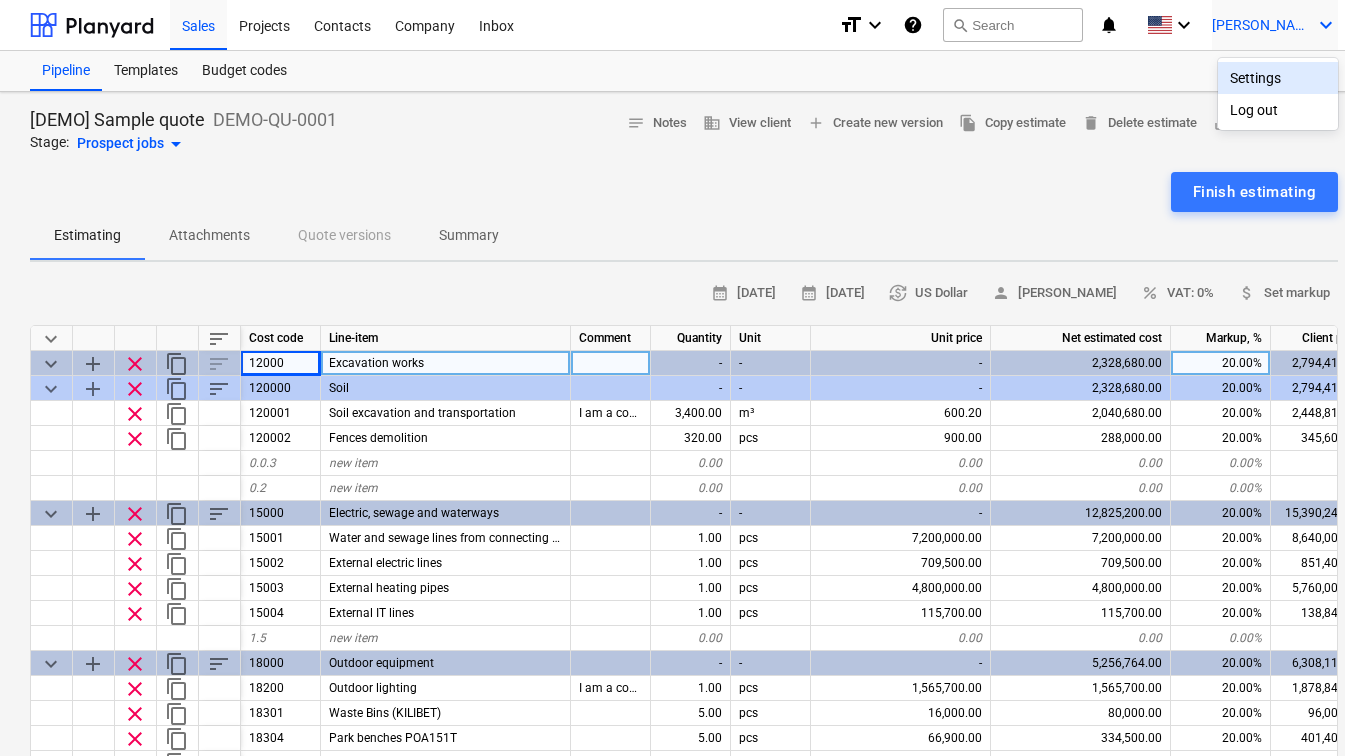 click on "Settings" at bounding box center [1278, 78] 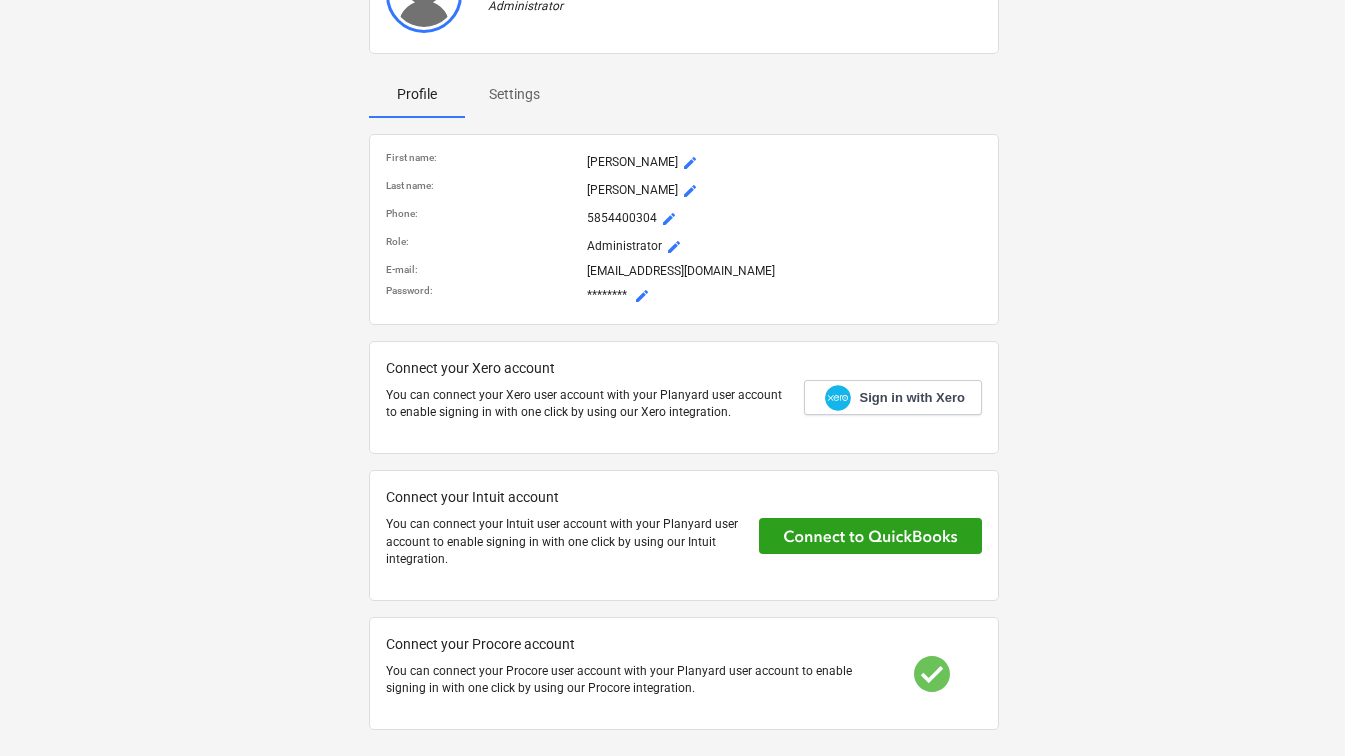 scroll, scrollTop: 133, scrollLeft: 0, axis: vertical 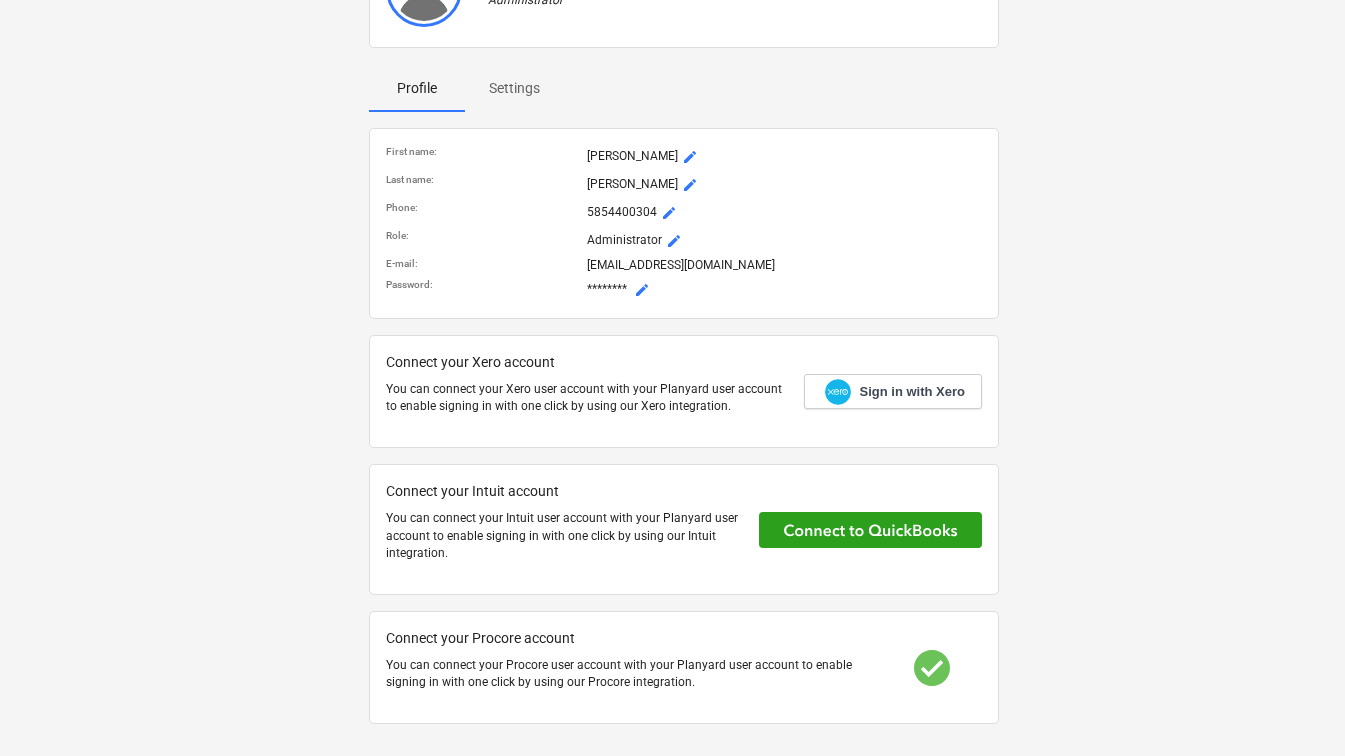 click on "Settings" at bounding box center [514, 88] 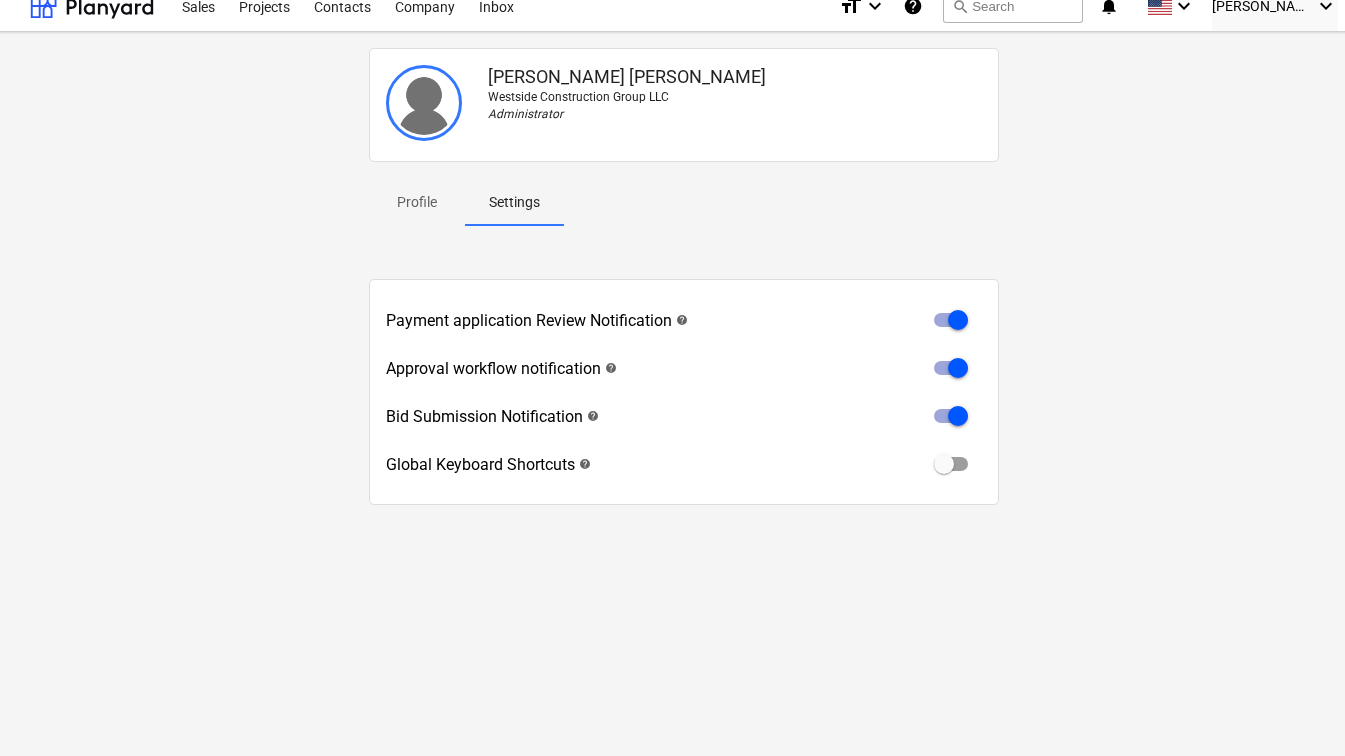 scroll, scrollTop: 19, scrollLeft: 0, axis: vertical 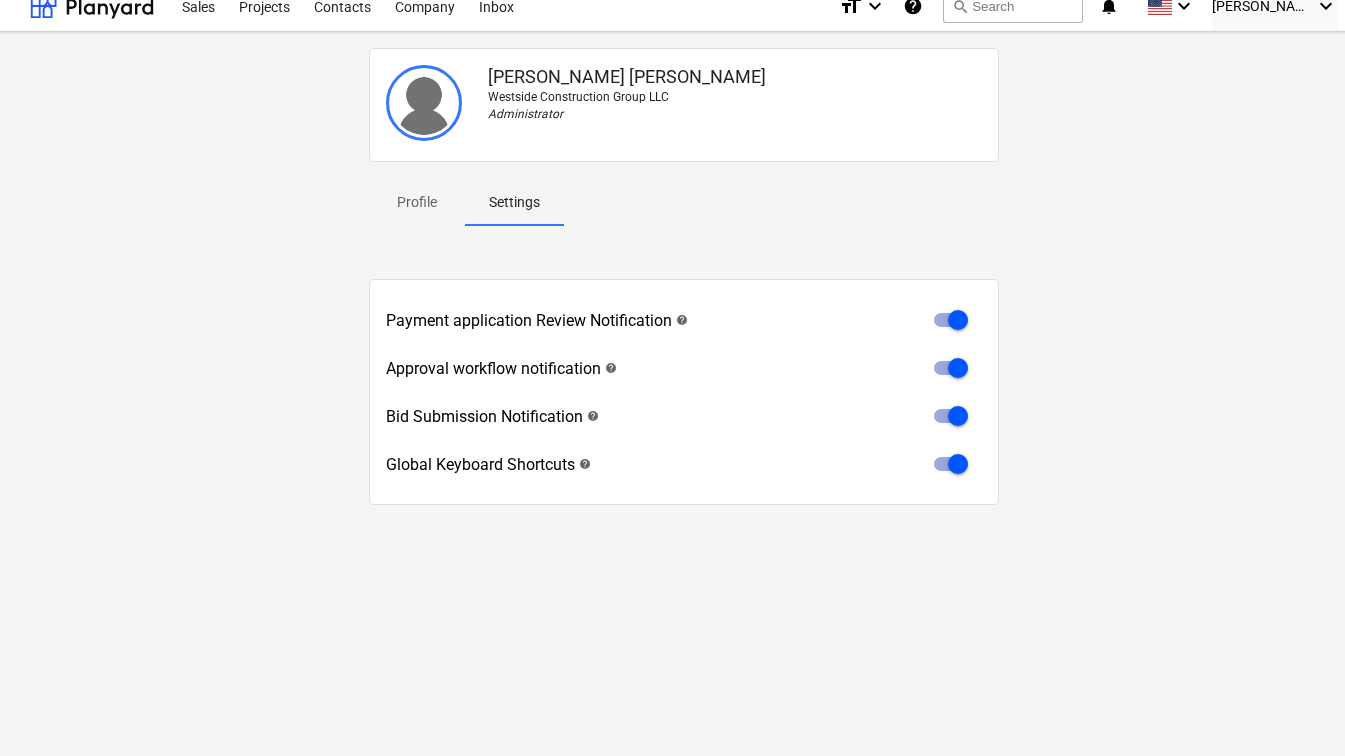 click on "[PERSON_NAME] Westside Construction Group LLC Administrator Profile Settings Payment application Review Notification help Approval workflow notification help Bid Submission Notification help Global Keyboard Shortcuts help" at bounding box center (684, 303) 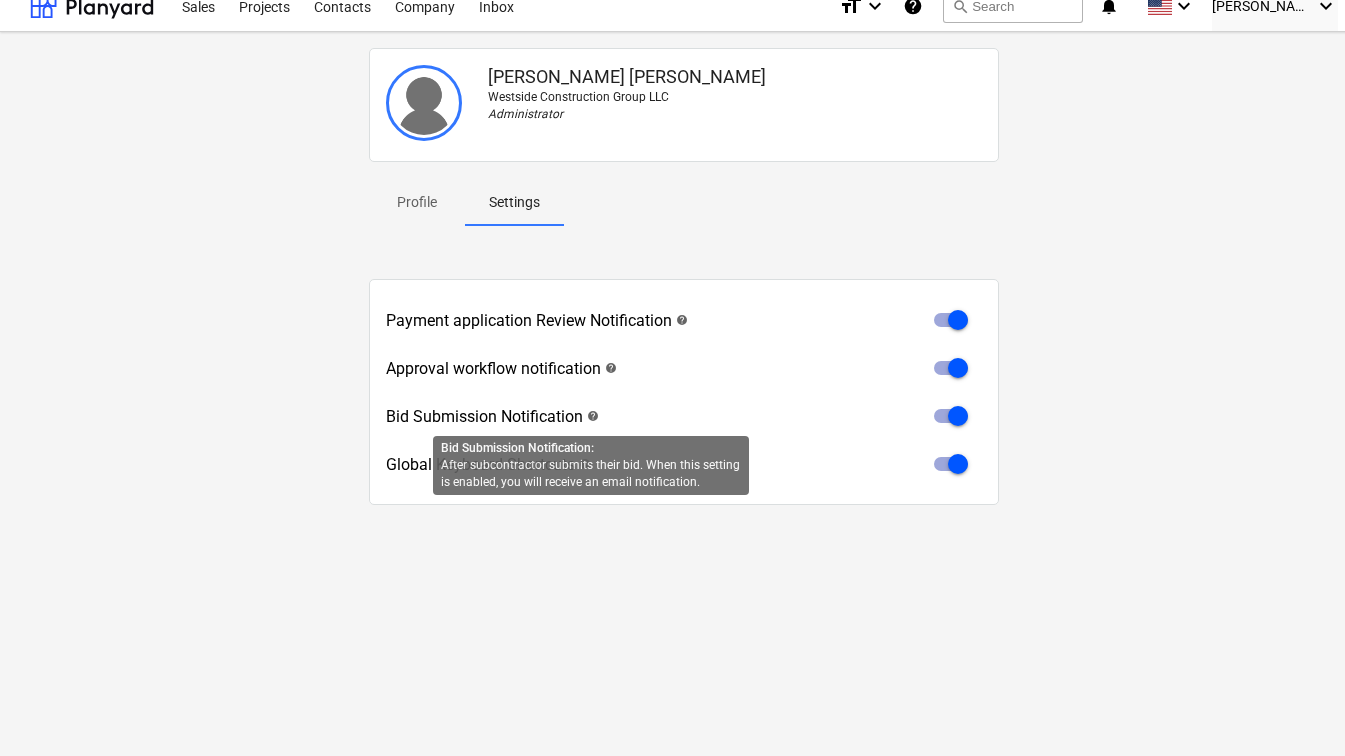scroll, scrollTop: 0, scrollLeft: 0, axis: both 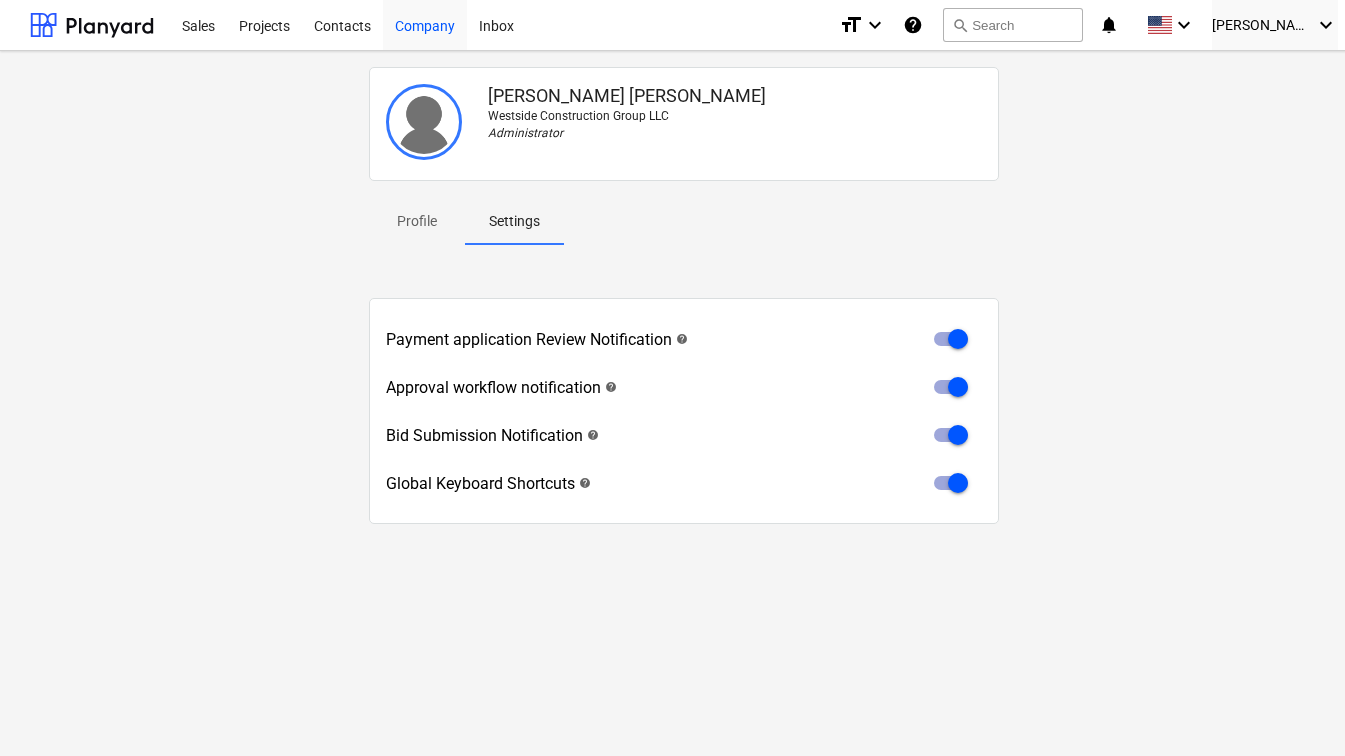 click on "Company" at bounding box center (425, 24) 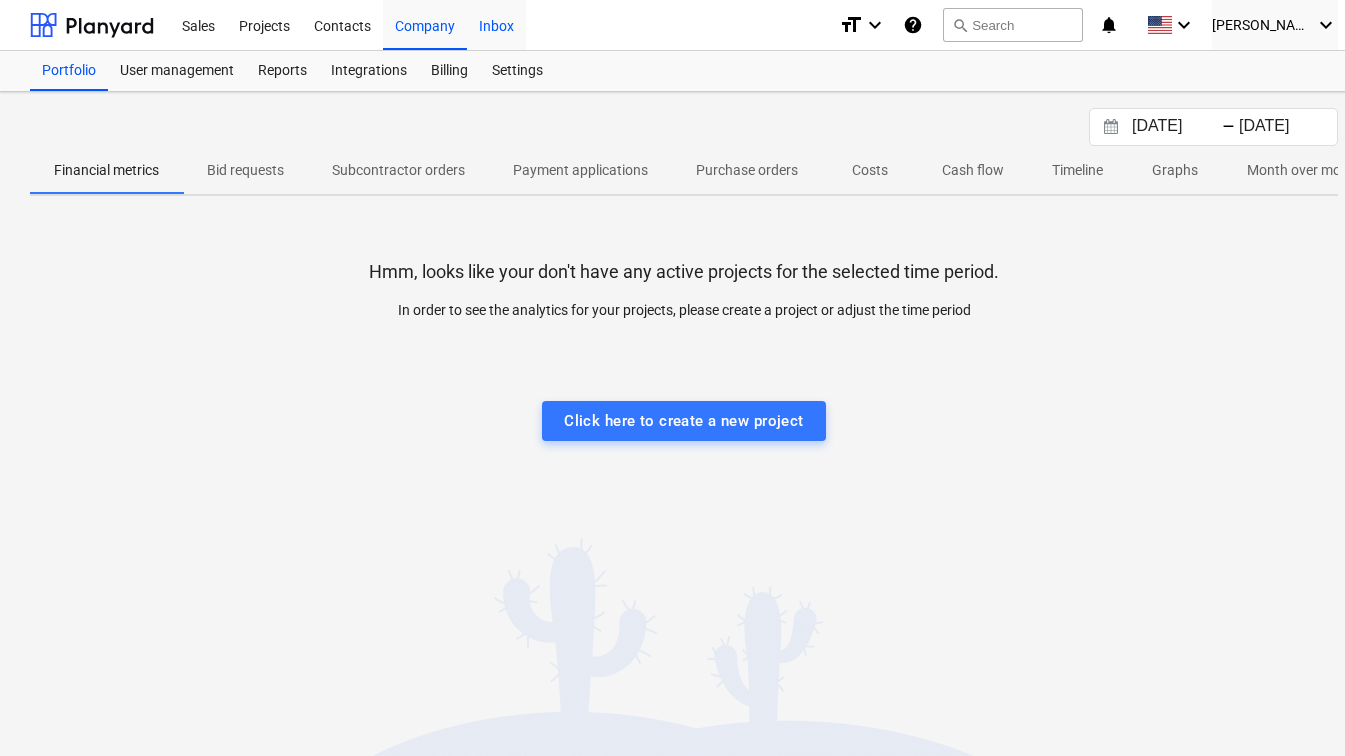 click on "Inbox" at bounding box center (496, 24) 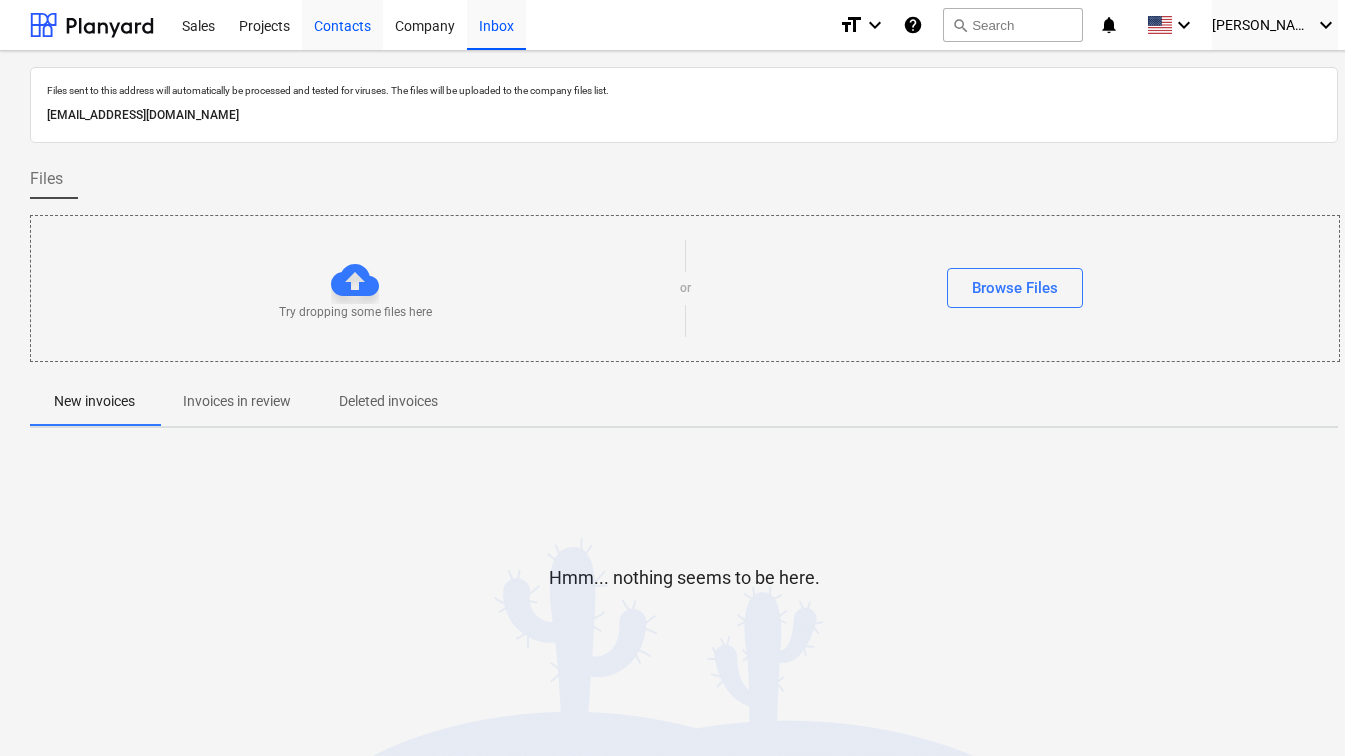 click on "Contacts" at bounding box center [342, 24] 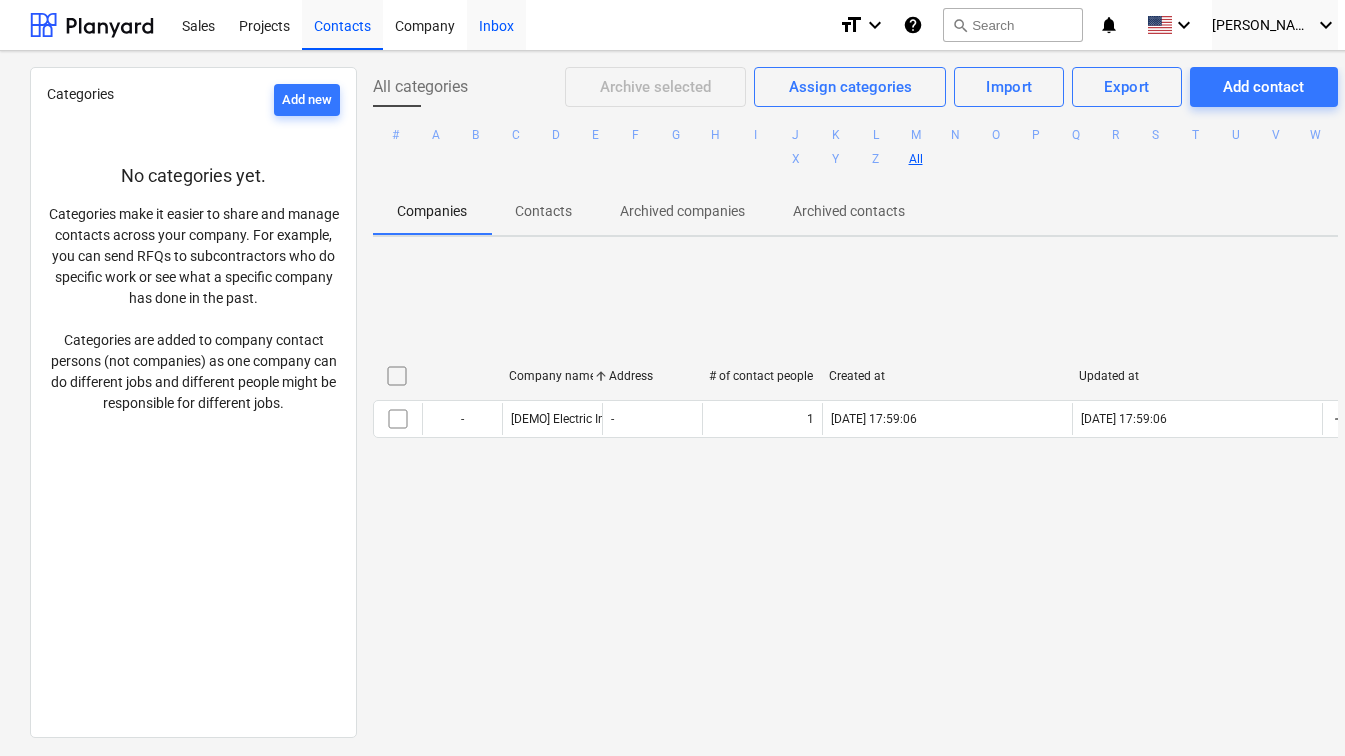 click on "Inbox" at bounding box center [496, 24] 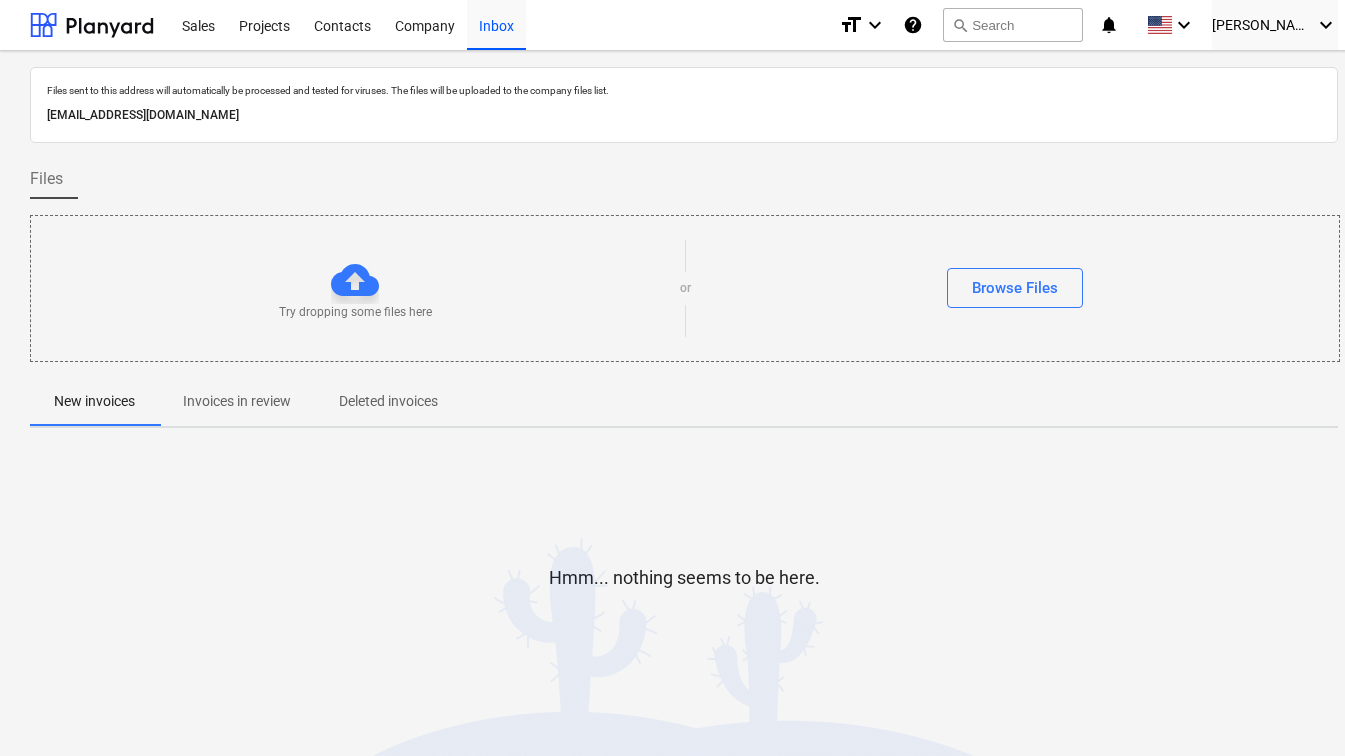 click on "[EMAIL_ADDRESS][DOMAIN_NAME]" at bounding box center (684, 115) 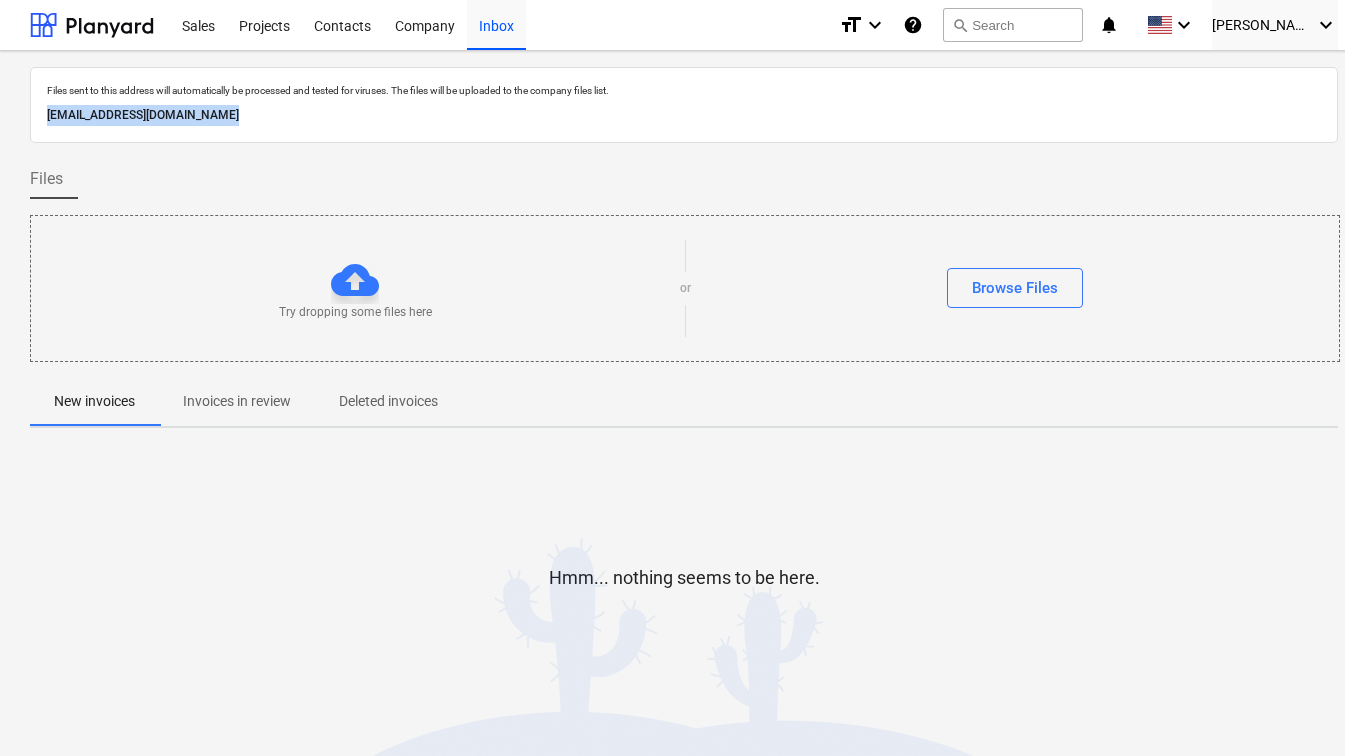 click on "[EMAIL_ADDRESS][DOMAIN_NAME]" at bounding box center (684, 115) 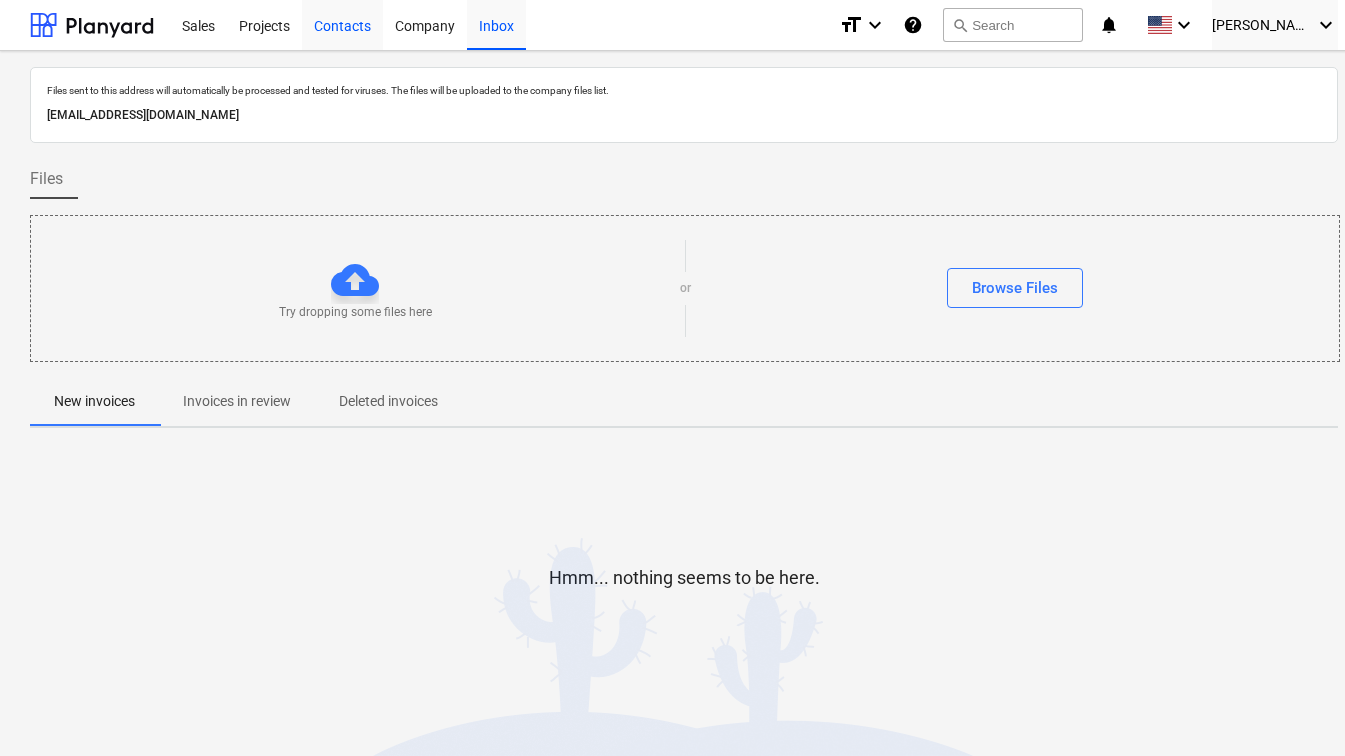 click on "Contacts" at bounding box center [342, 24] 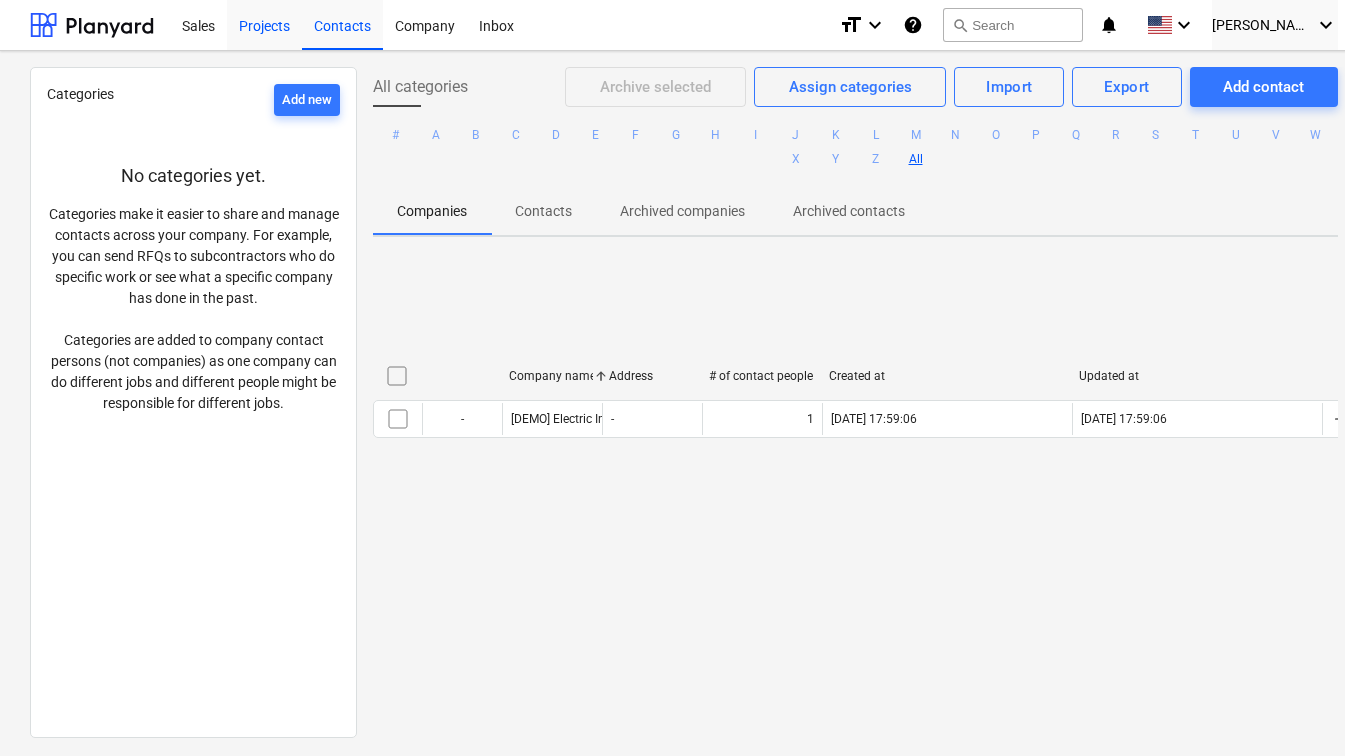 click on "Projects" at bounding box center (264, 24) 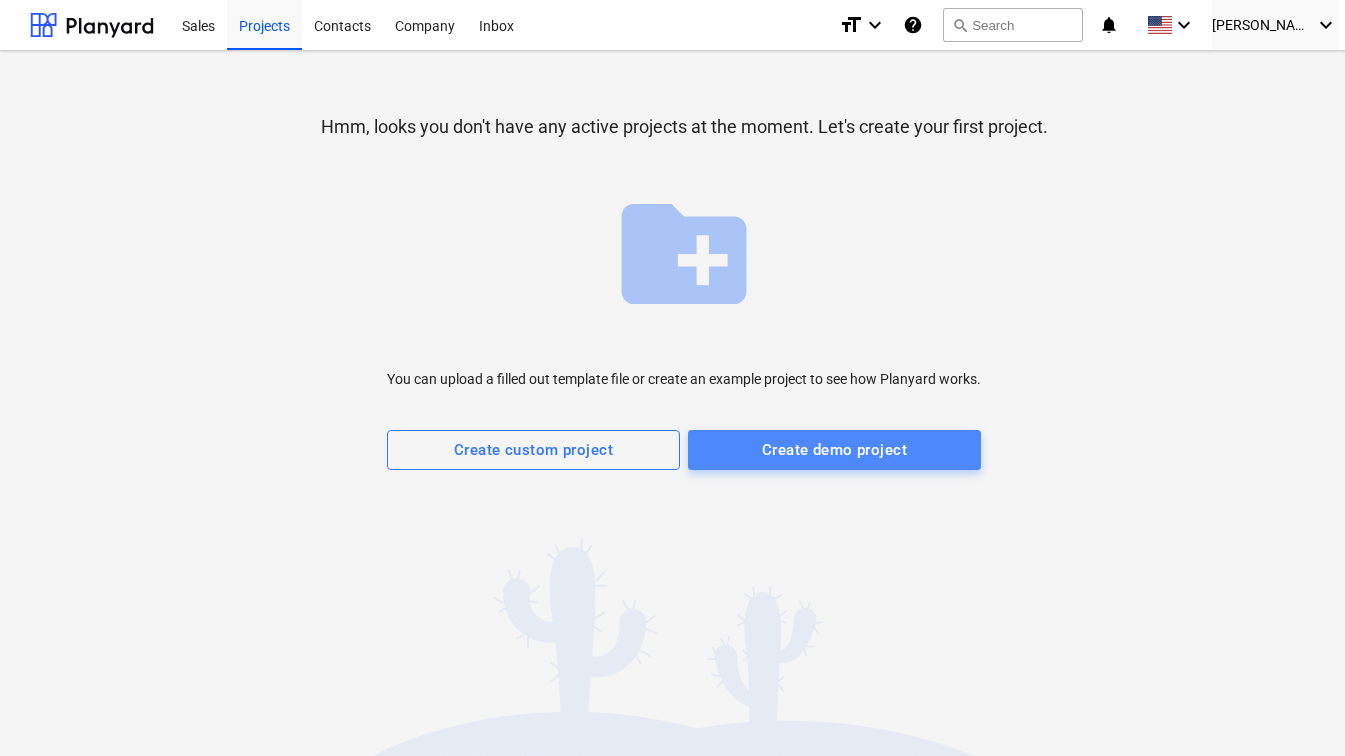 click on "Create demo project" at bounding box center (834, 450) 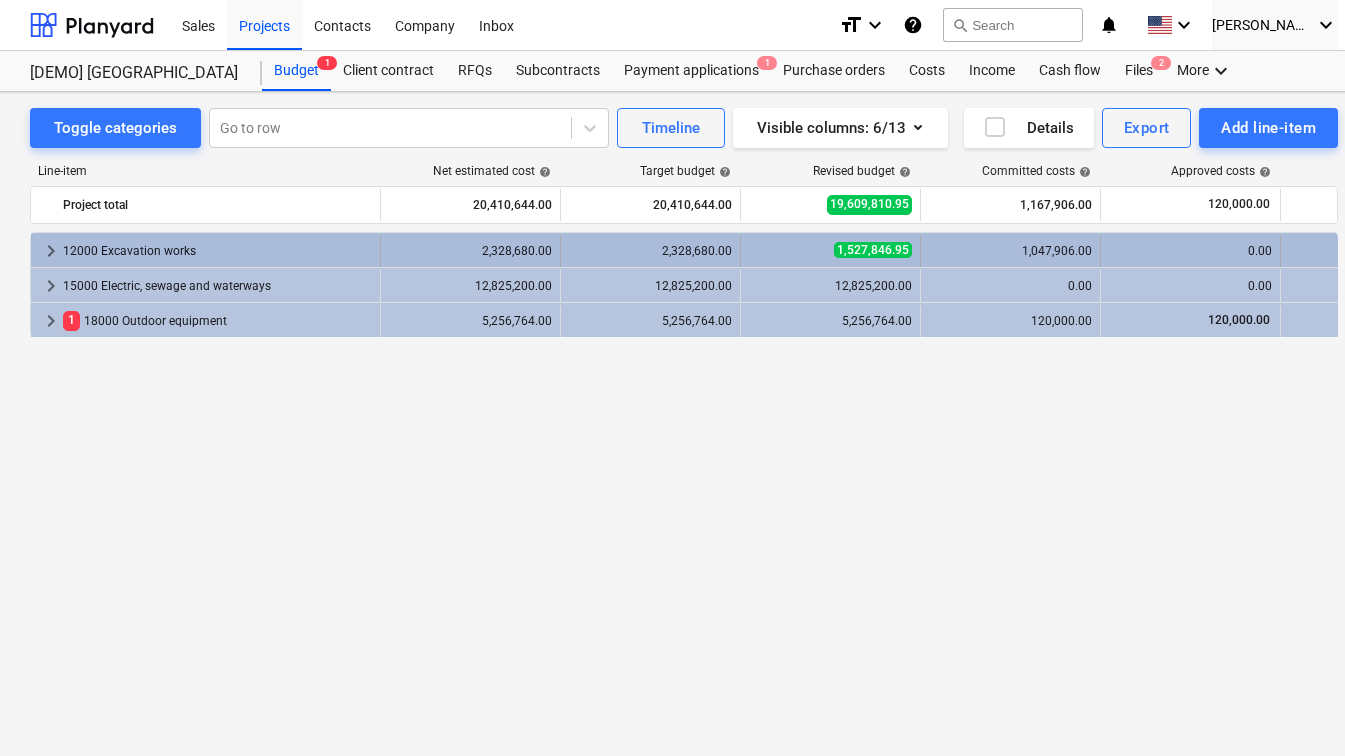 click on "keyboard_arrow_right" at bounding box center (51, 251) 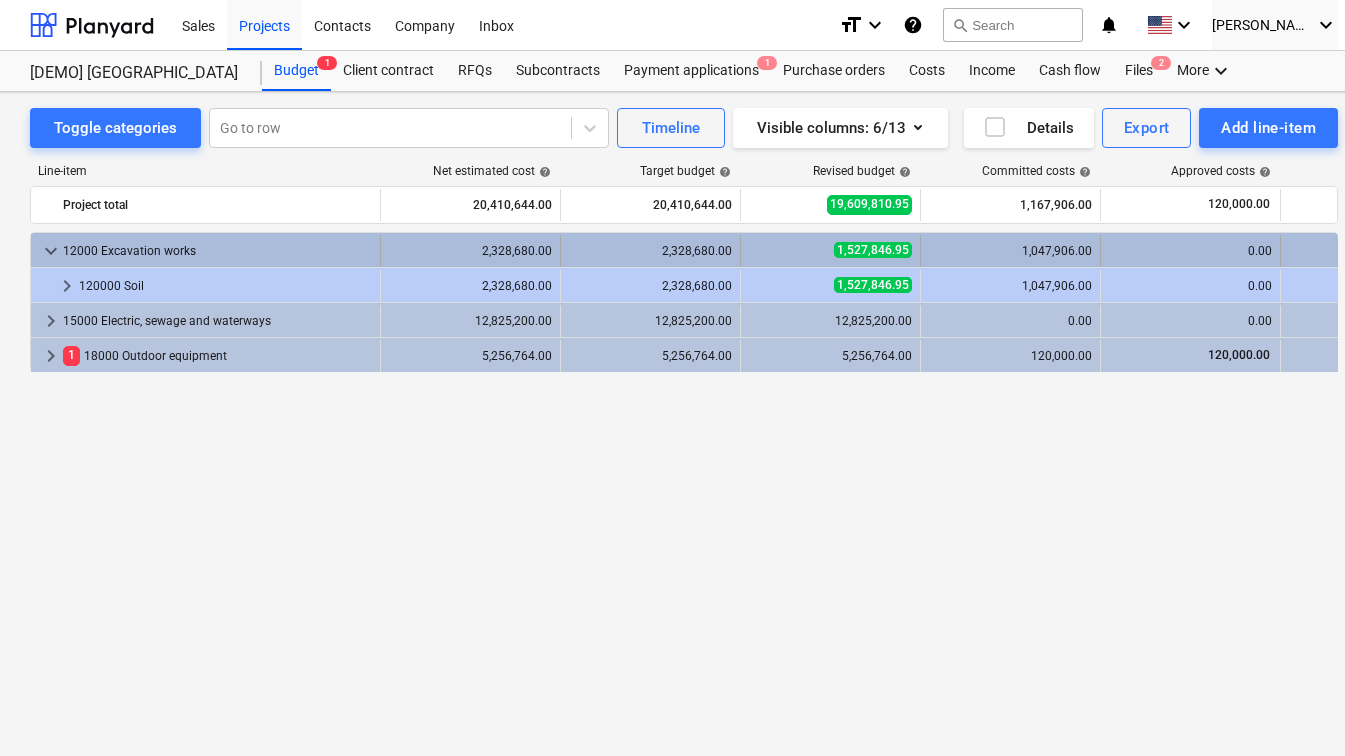 click on "keyboard_arrow_down" at bounding box center (51, 251) 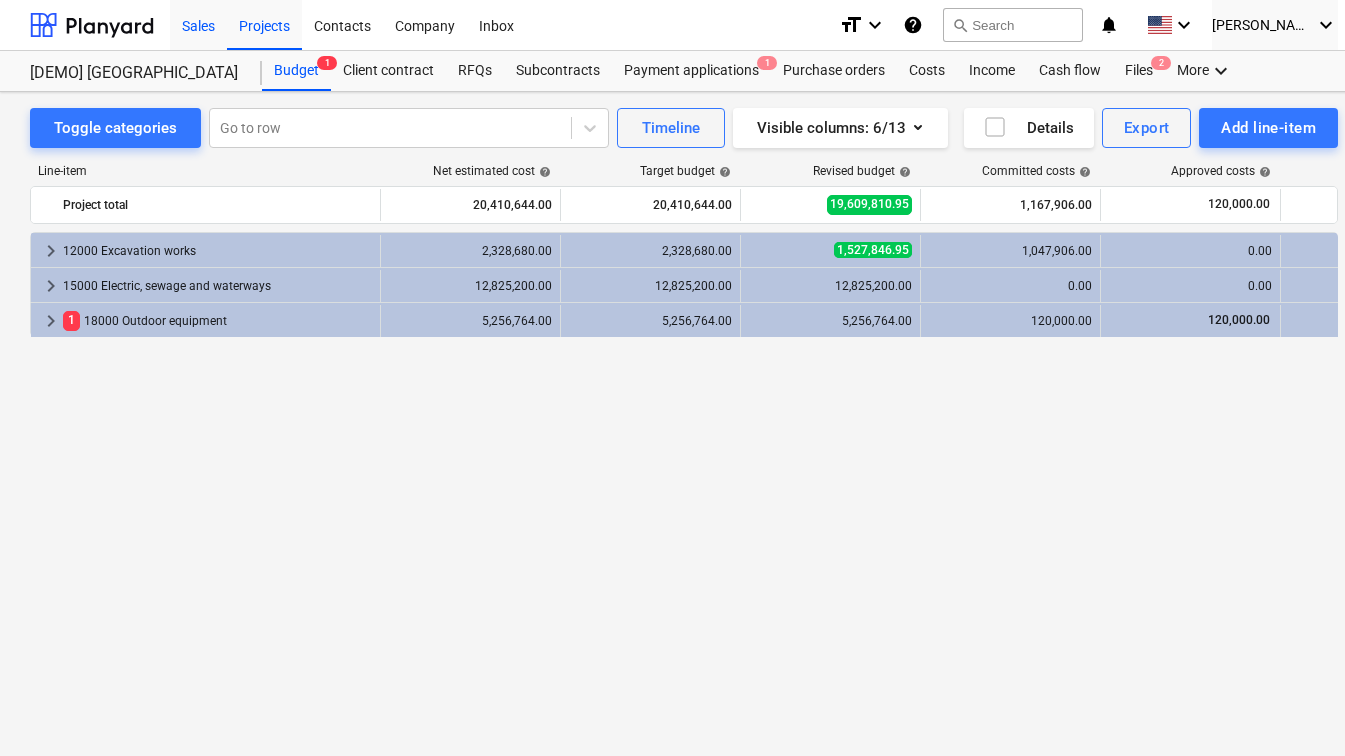 click on "Sales" at bounding box center (198, 24) 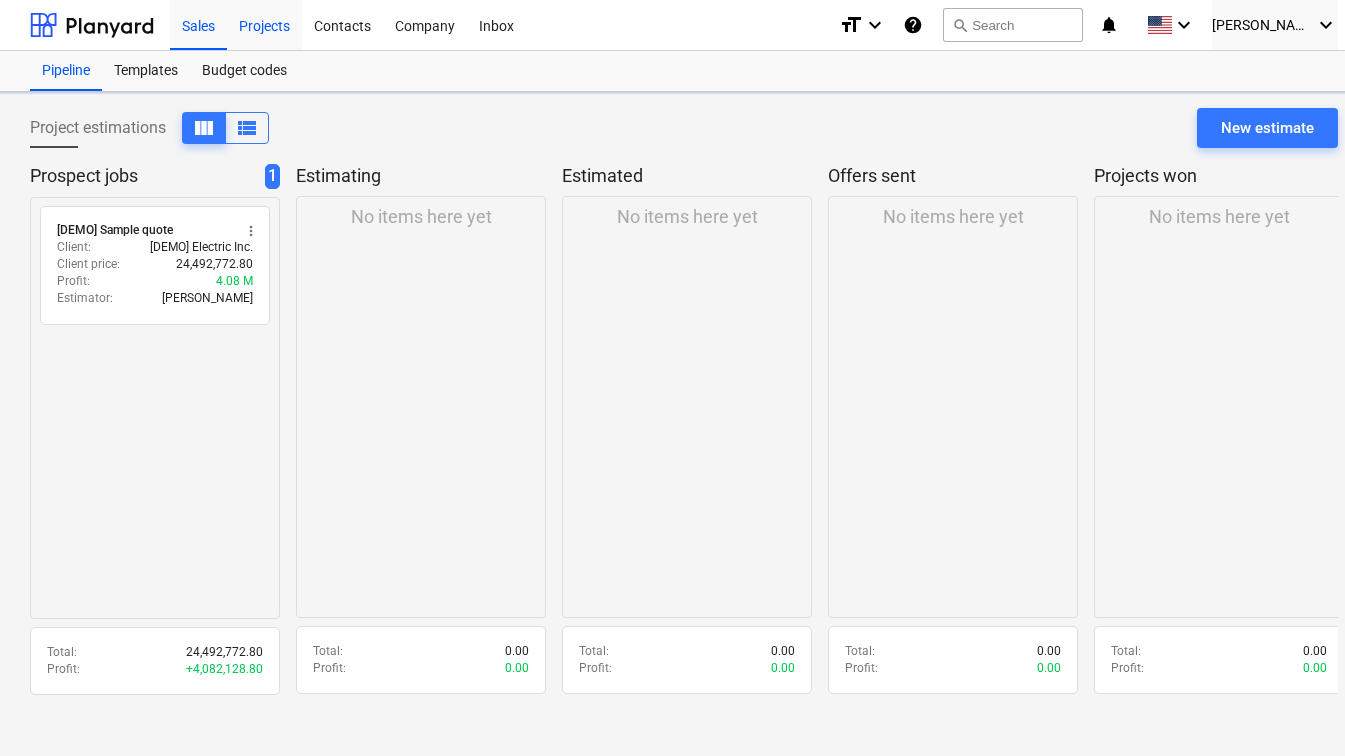 click on "Projects" at bounding box center (264, 24) 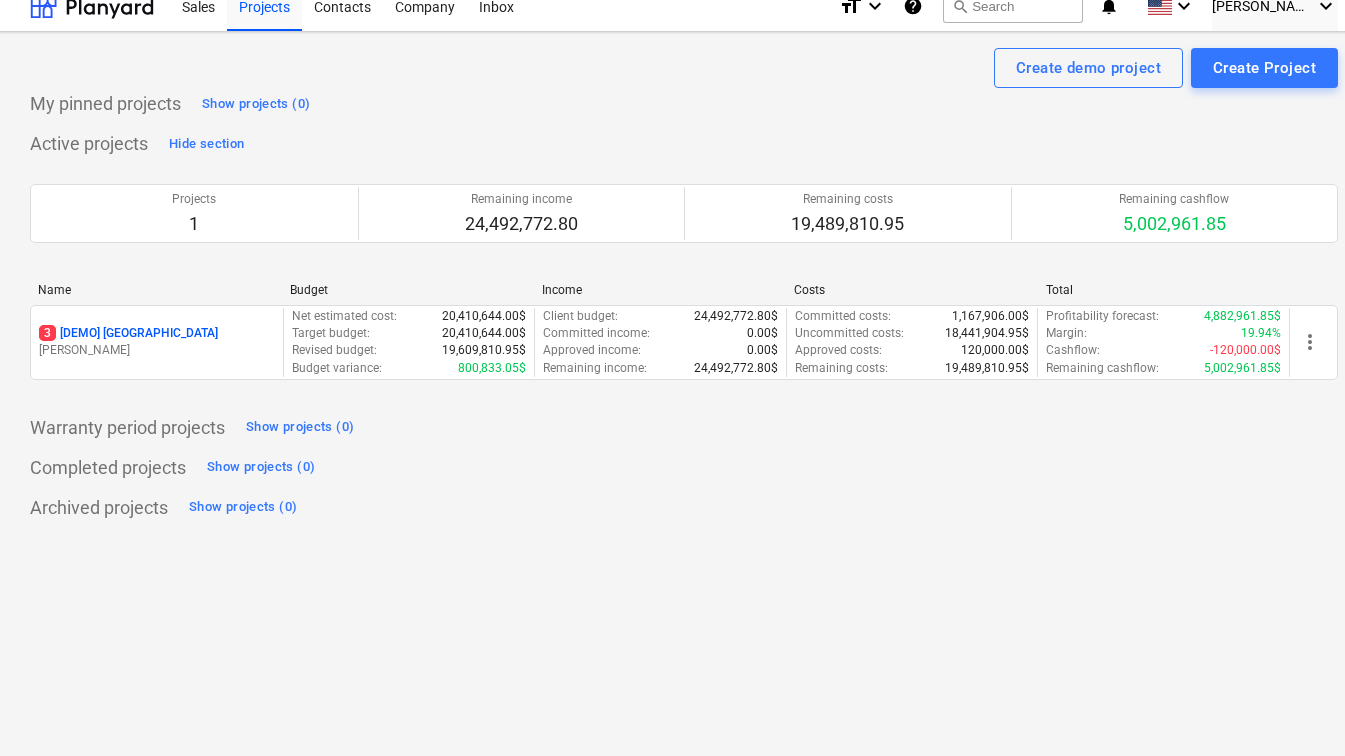 scroll, scrollTop: 0, scrollLeft: 0, axis: both 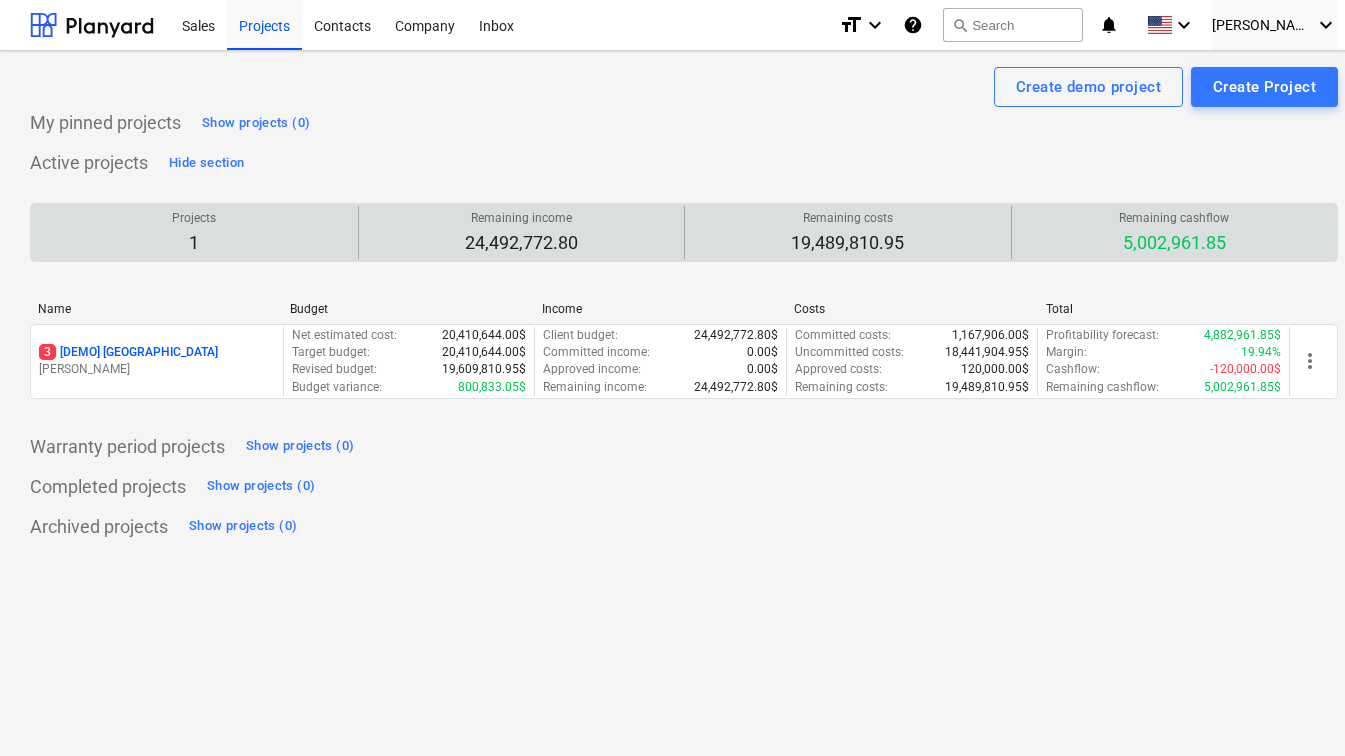 click on "Projects 1" at bounding box center (194, 232) 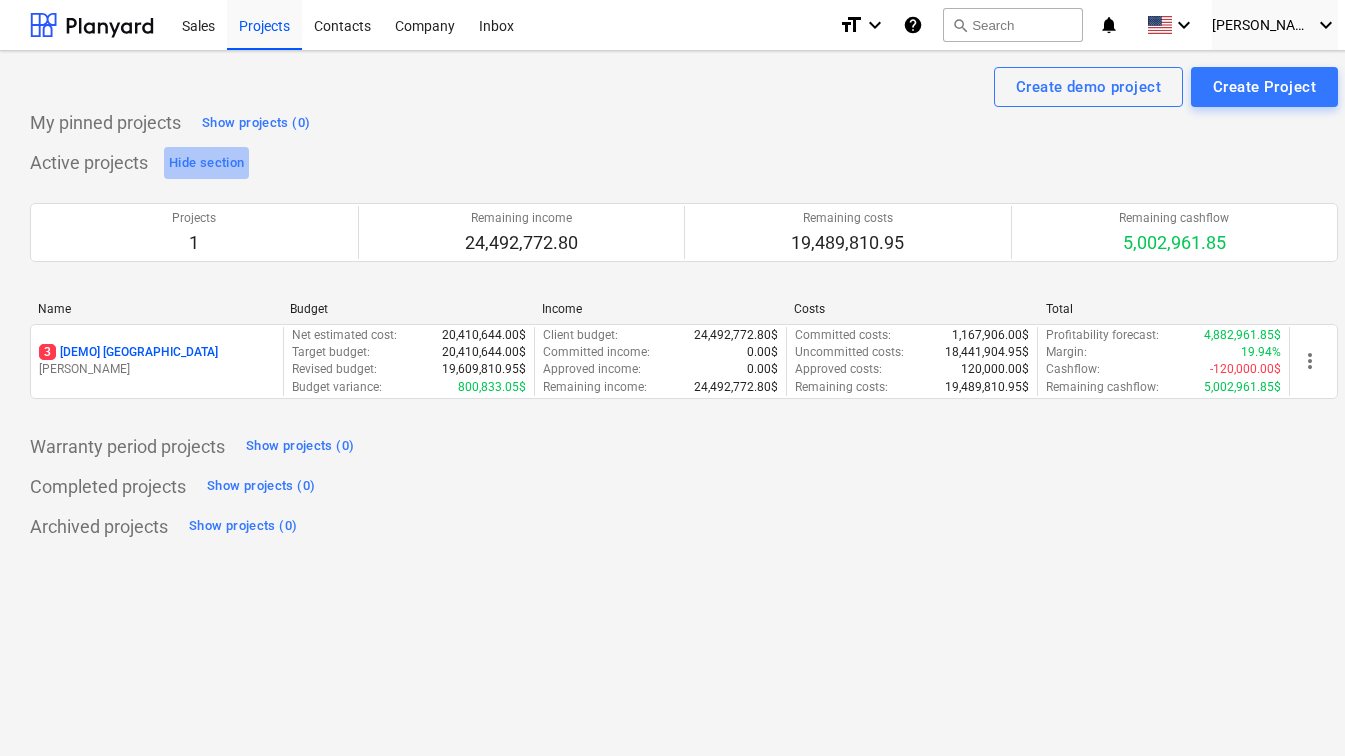 click on "Hide section" at bounding box center [206, 163] 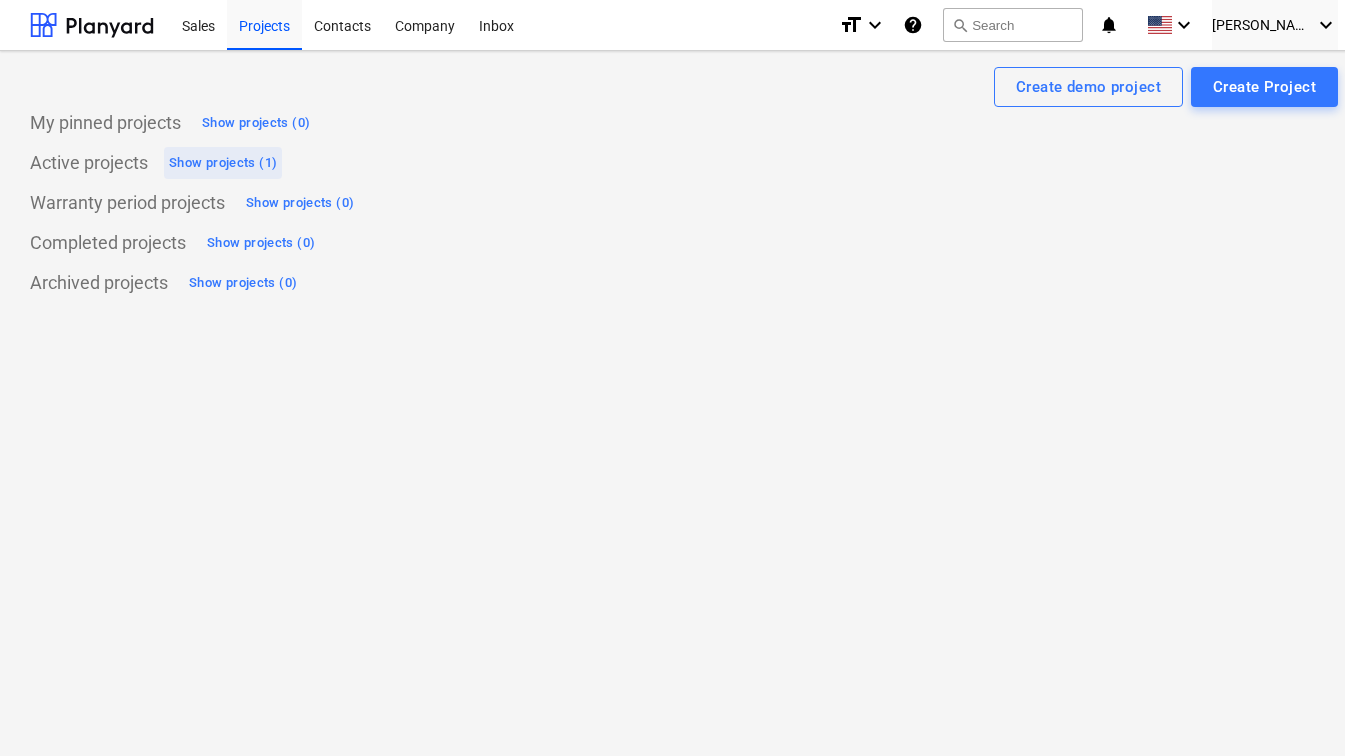 click on "Show projects (1)" at bounding box center [223, 163] 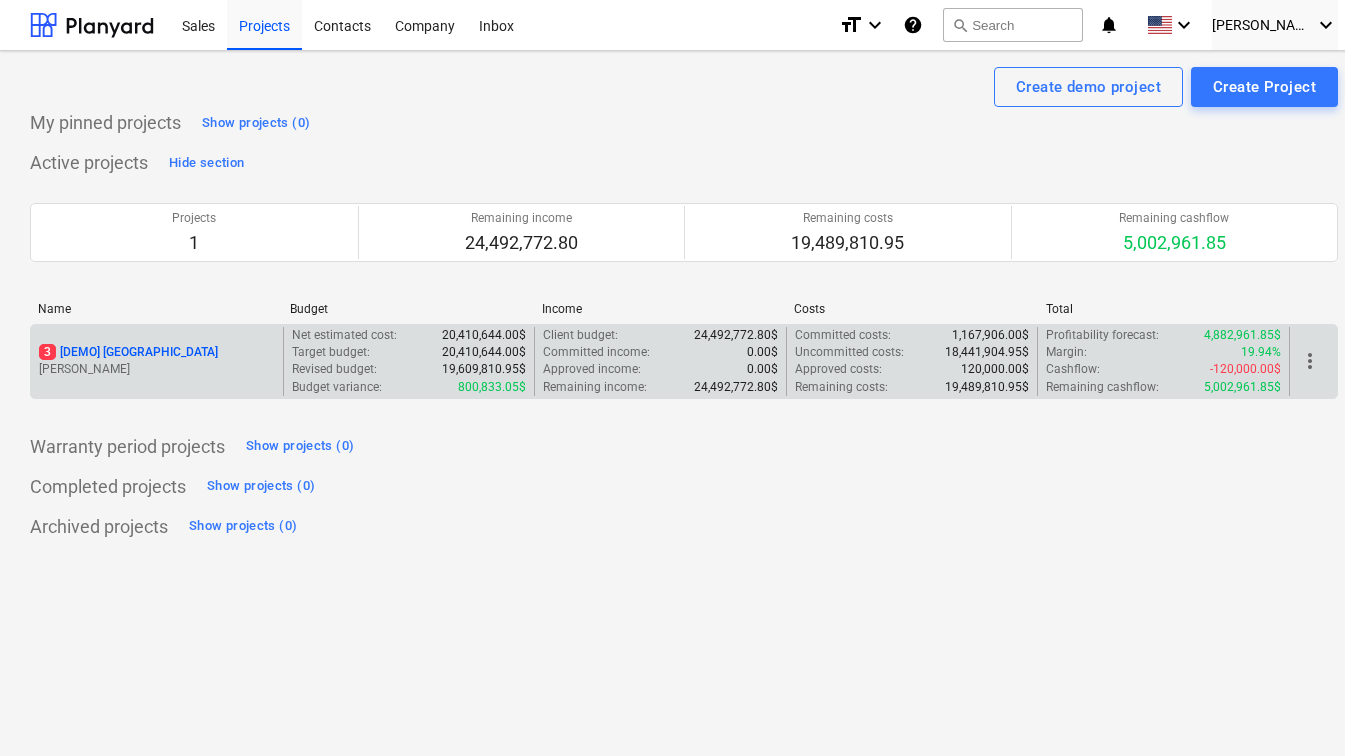 click on "[PERSON_NAME]" at bounding box center [157, 369] 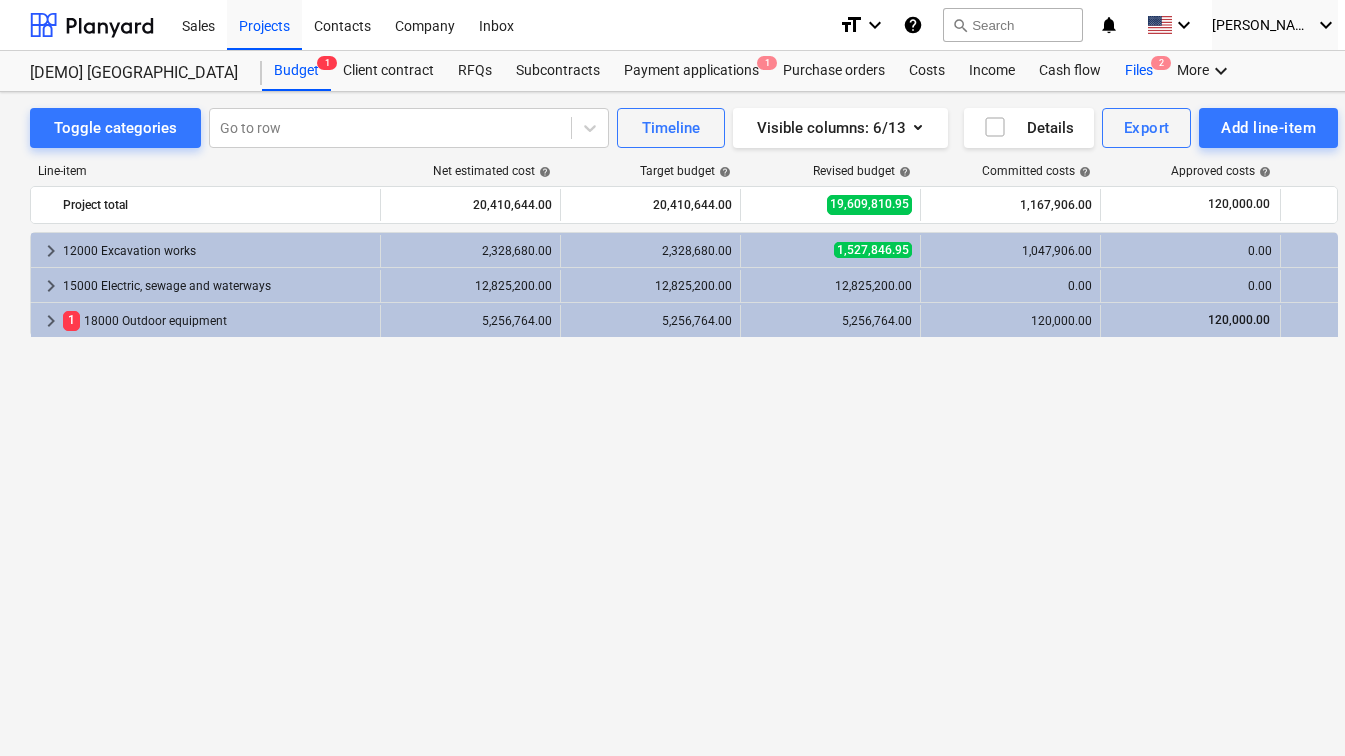 click on "Files 2" at bounding box center [1139, 71] 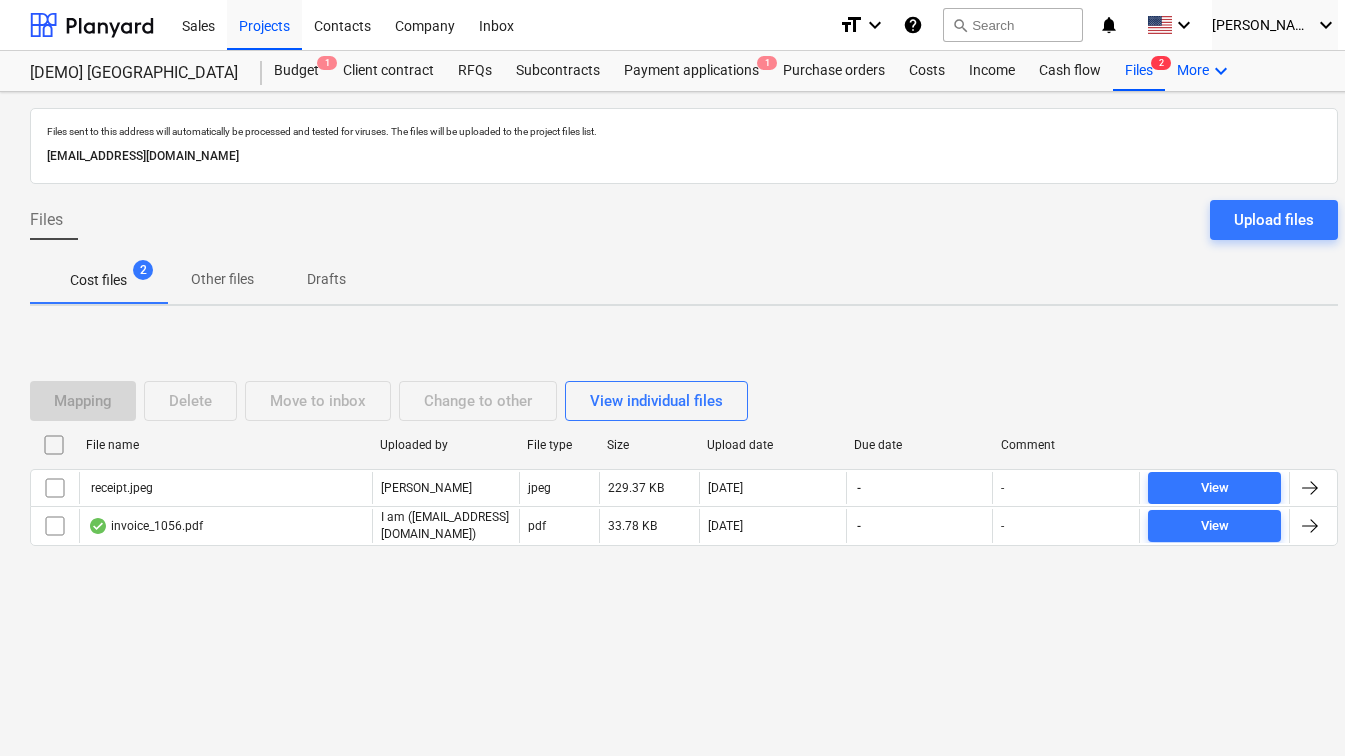 click on "More keyboard_arrow_down" at bounding box center [1205, 71] 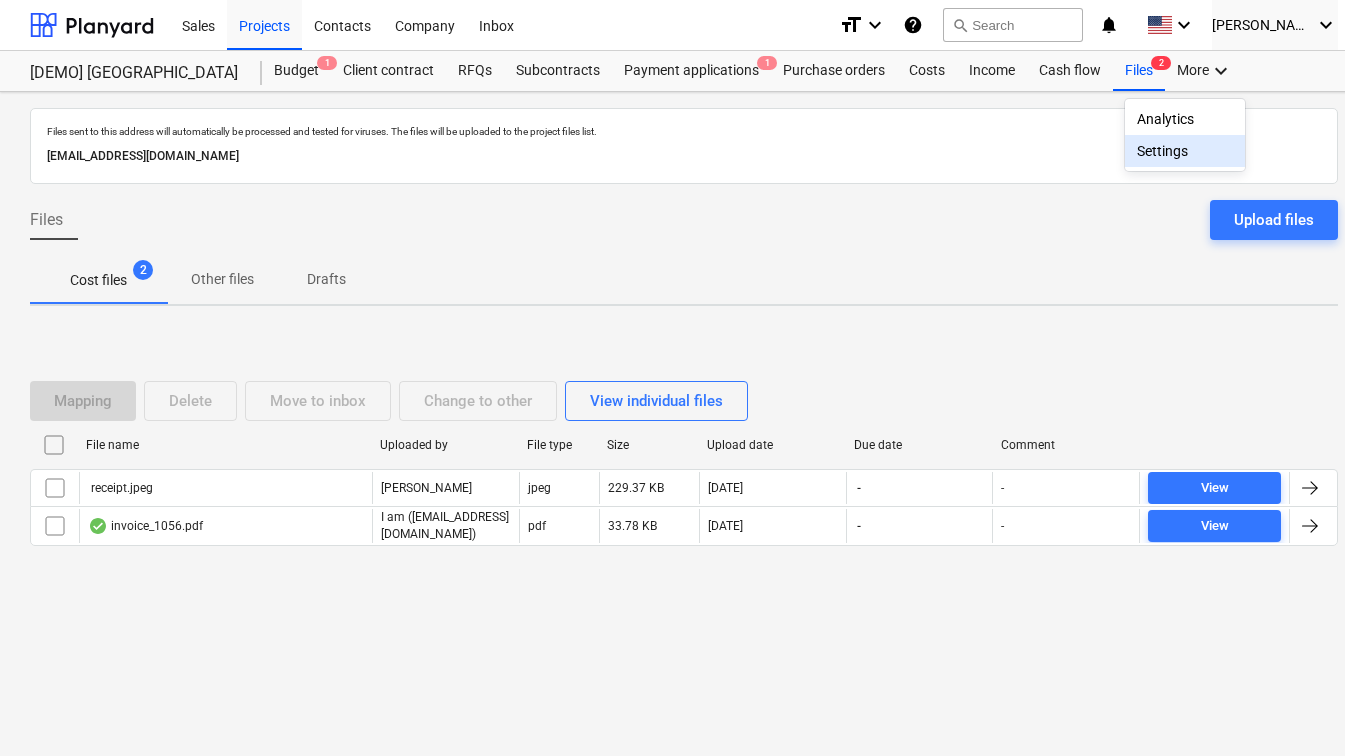 click on "Settings" at bounding box center [1185, 151] 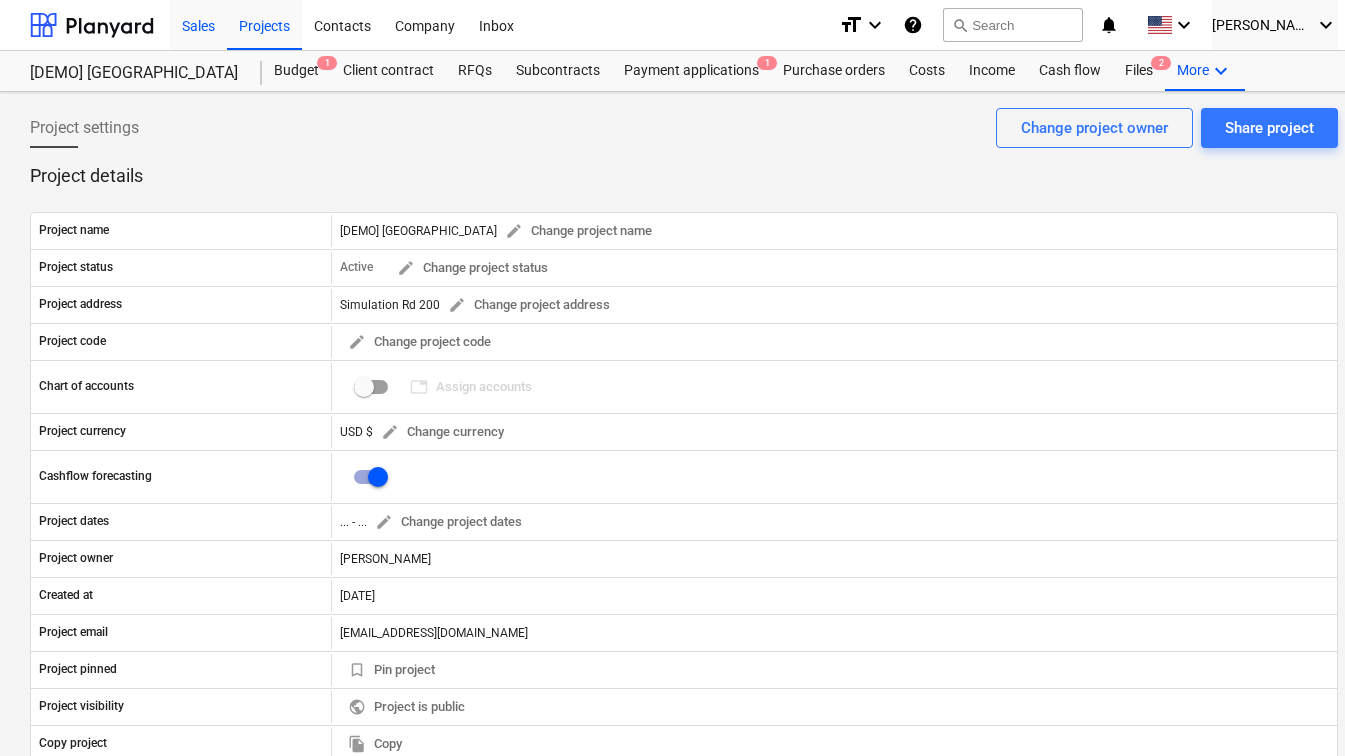 click on "Sales" at bounding box center [198, 24] 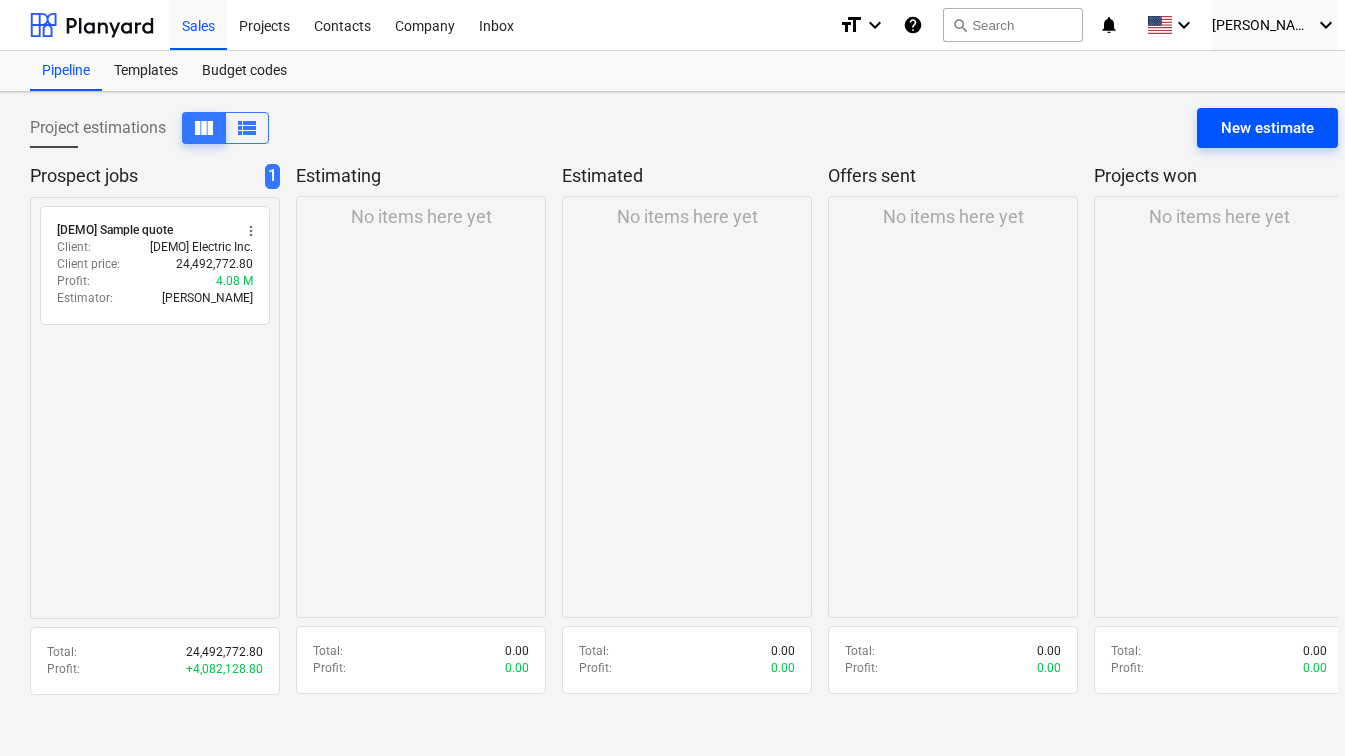 click on "New estimate" at bounding box center (1267, 128) 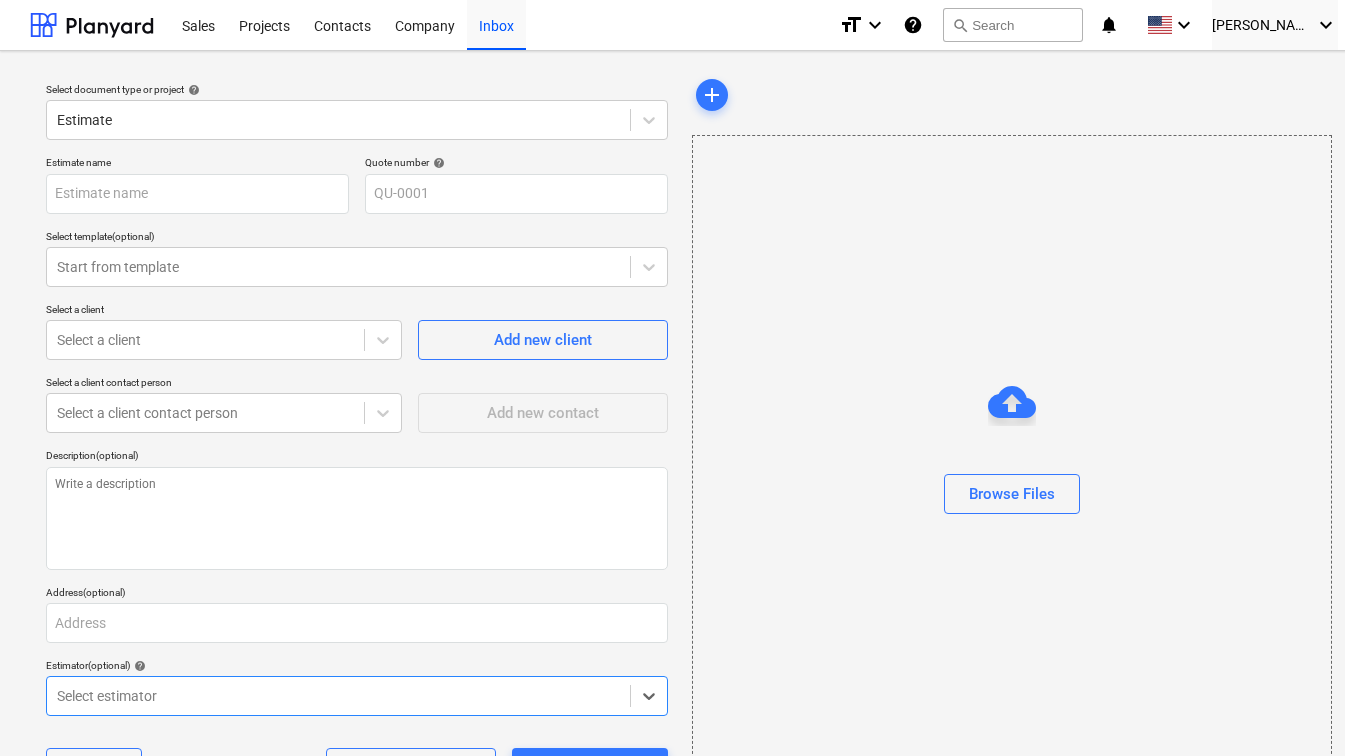 click on "Select document type or project help Estimate Estimate name Quote number help QU-0001 Select template  (optional) Start from template Select a client Select a client Add new client Select a client contact person Select a client contact person Add new contact Description  (optional) Address  (optional) Estimator  (optional) help   Select is focused ,type to refine list, press Down to open the menu,  Select estimator Cancel Save prospect job Start estimating add Browse Files" at bounding box center (684, 443) 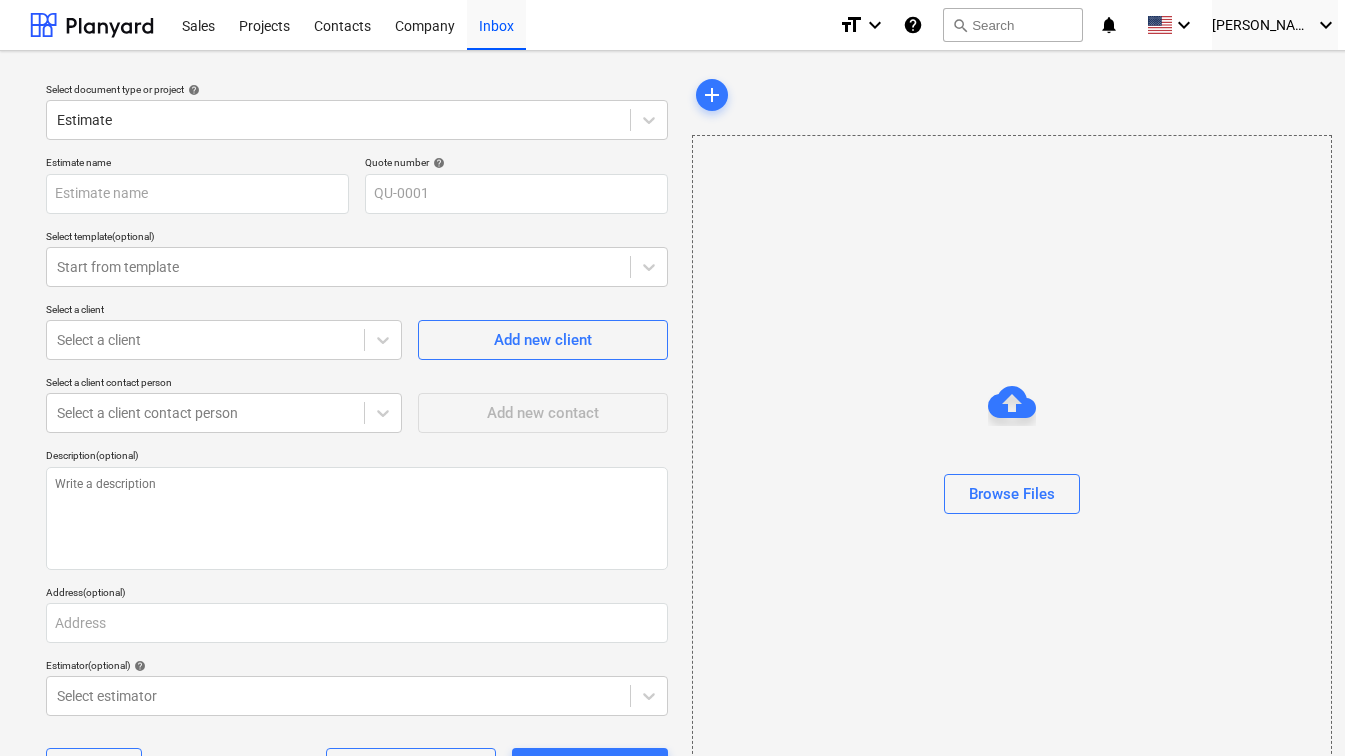 scroll, scrollTop: 80, scrollLeft: 0, axis: vertical 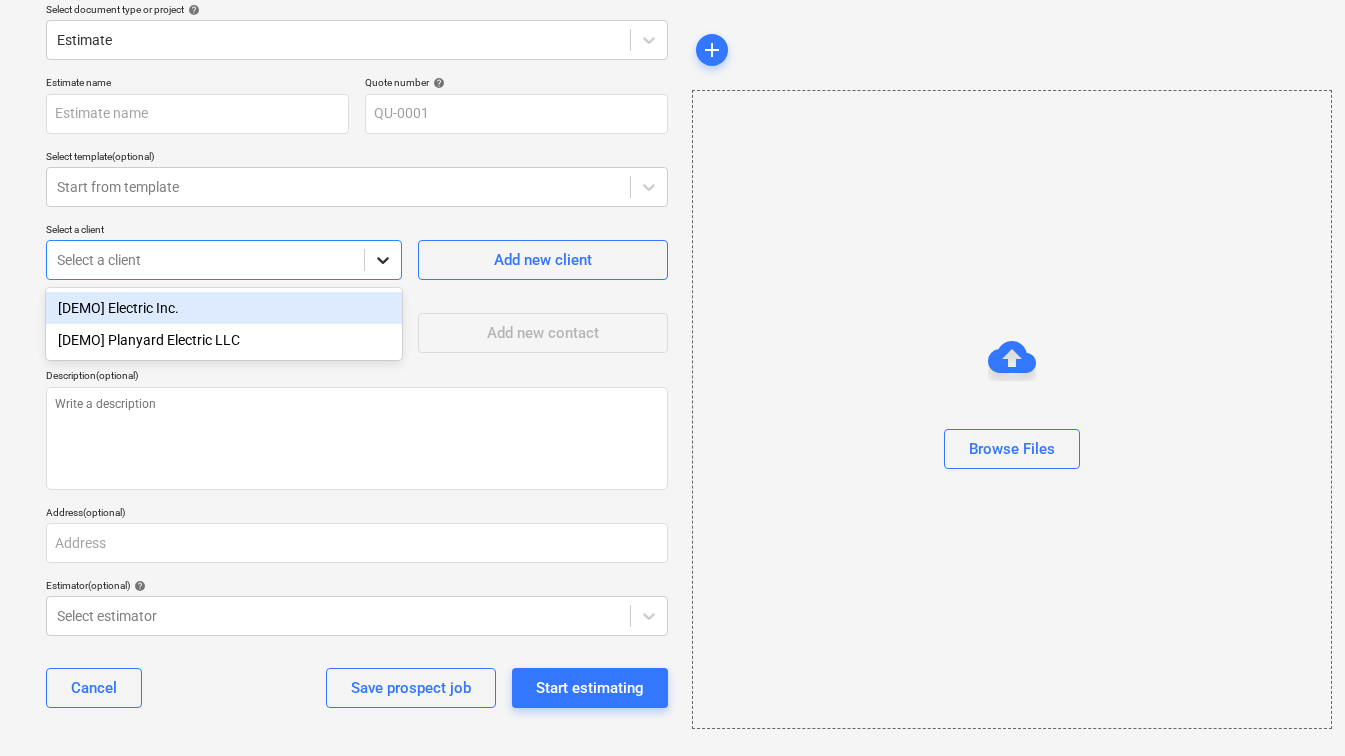 click at bounding box center (383, 260) 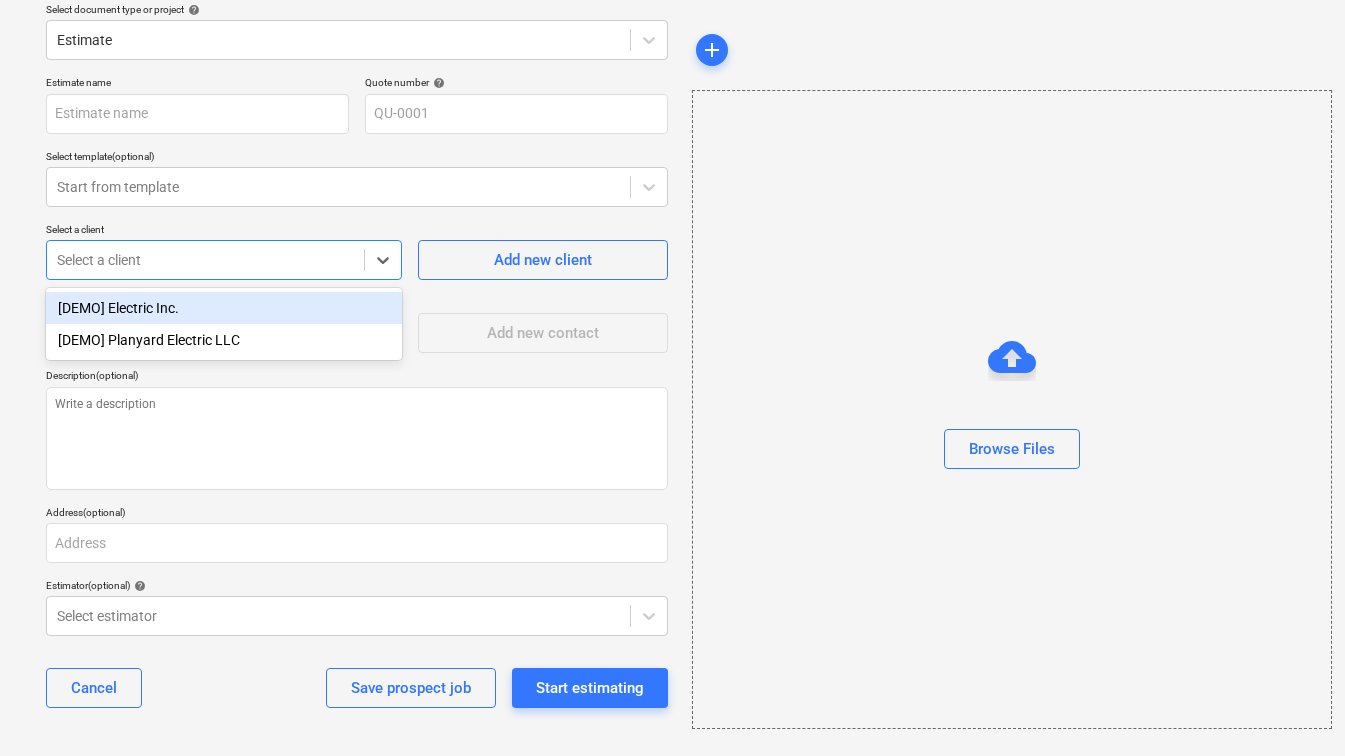 click on "Estimate name Quote number help QU-0001 Select template  (optional) Start from template Select a client option [DEMO] Electric Inc.   focused, 1 of 2. 2 results available. Use Up and Down to choose options, press Enter to select the currently focused option, press Escape to exit the menu, press Tab to select the option and exit the menu. Select a client Add new client Select a client contact person Select a client contact person Add new contact Description  (optional) Address  (optional) Estimator  (optional) help Select estimator Cancel Save prospect job Start estimating" at bounding box center (357, 400) 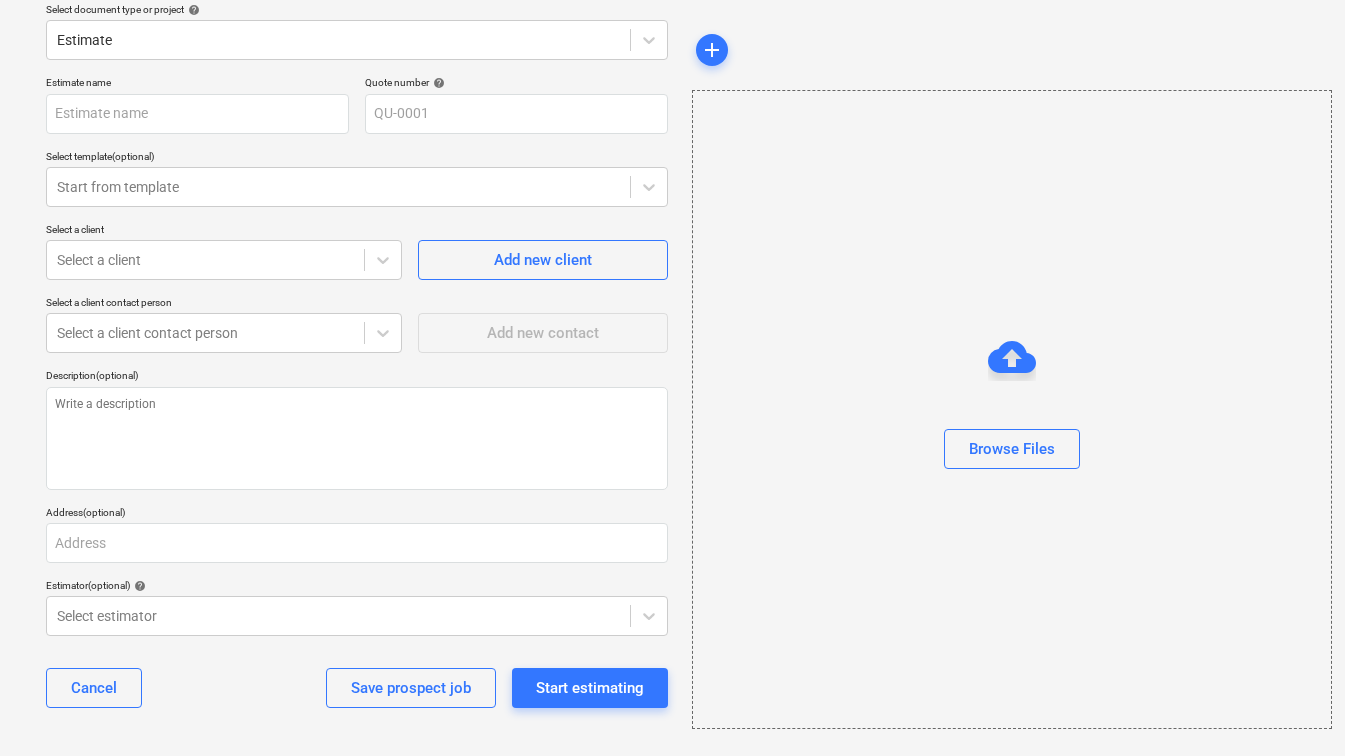 scroll, scrollTop: 0, scrollLeft: 0, axis: both 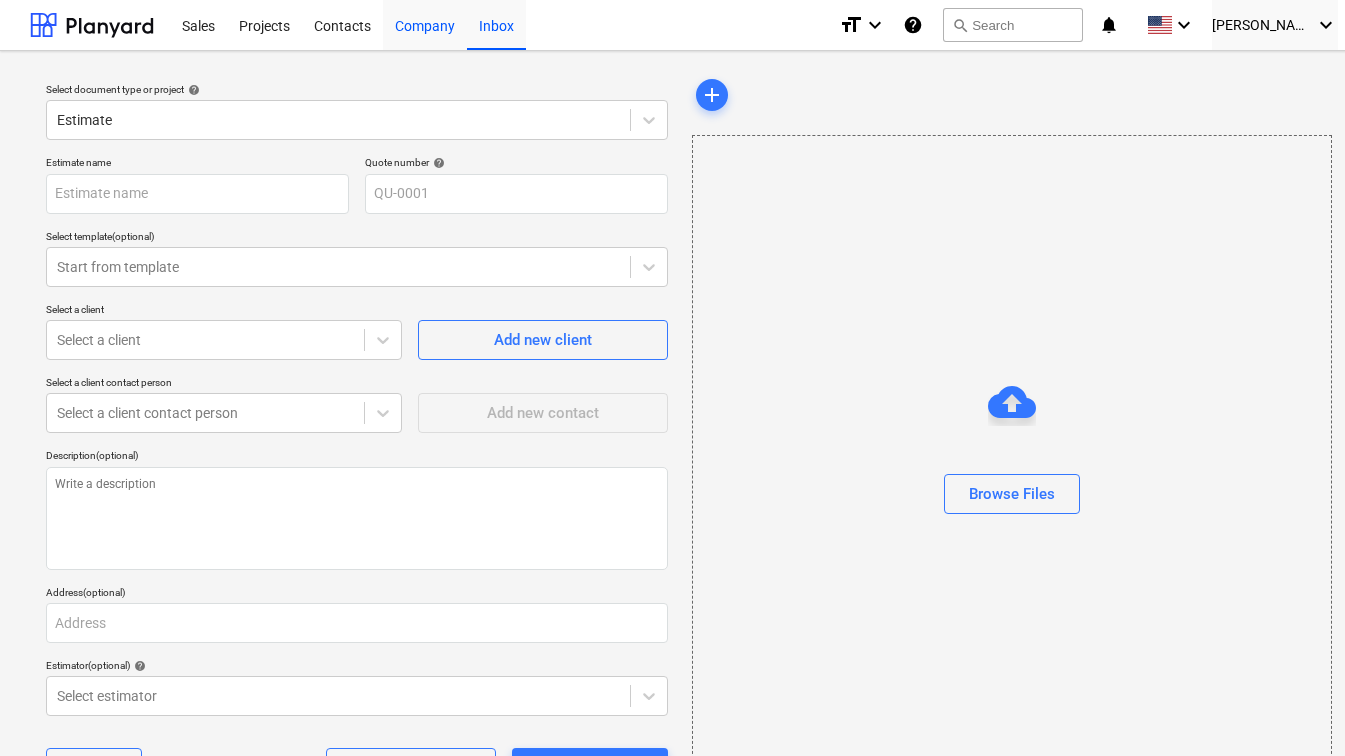 click on "Company" at bounding box center (425, 24) 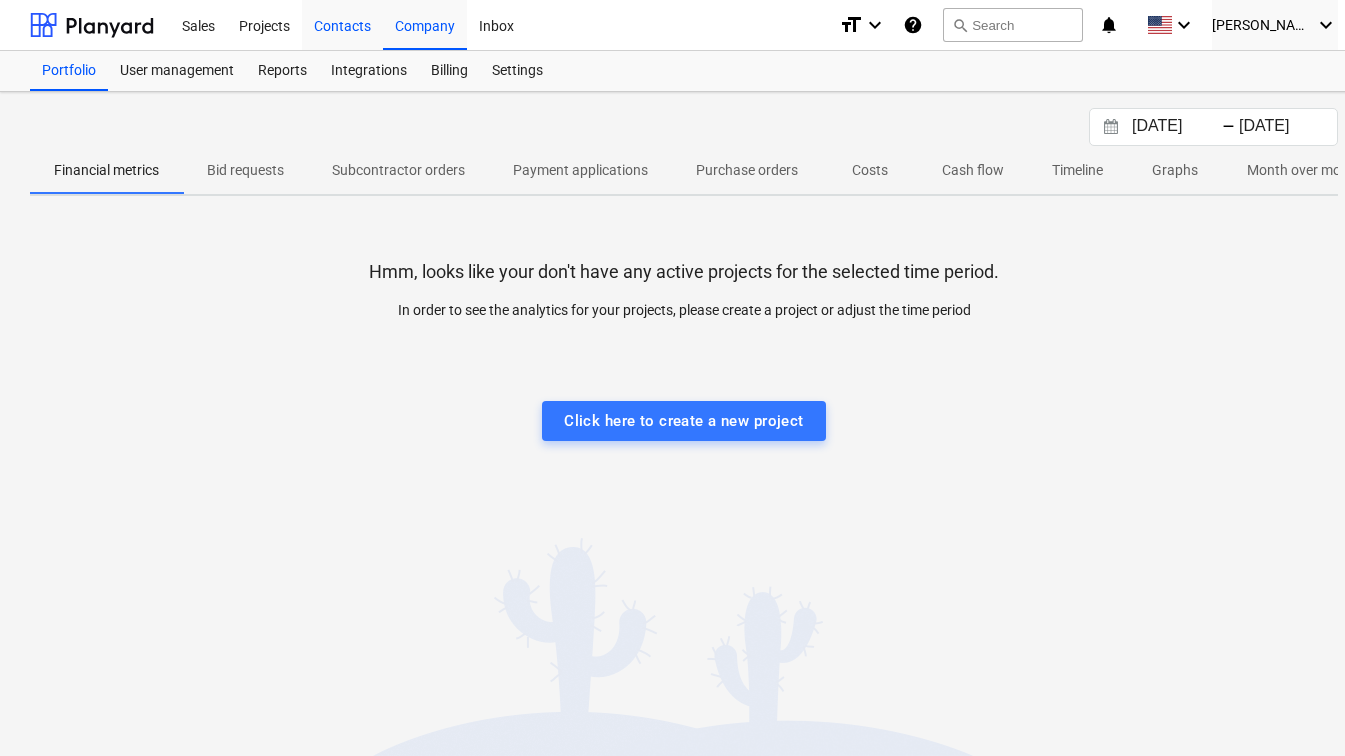 click on "Contacts" at bounding box center [342, 24] 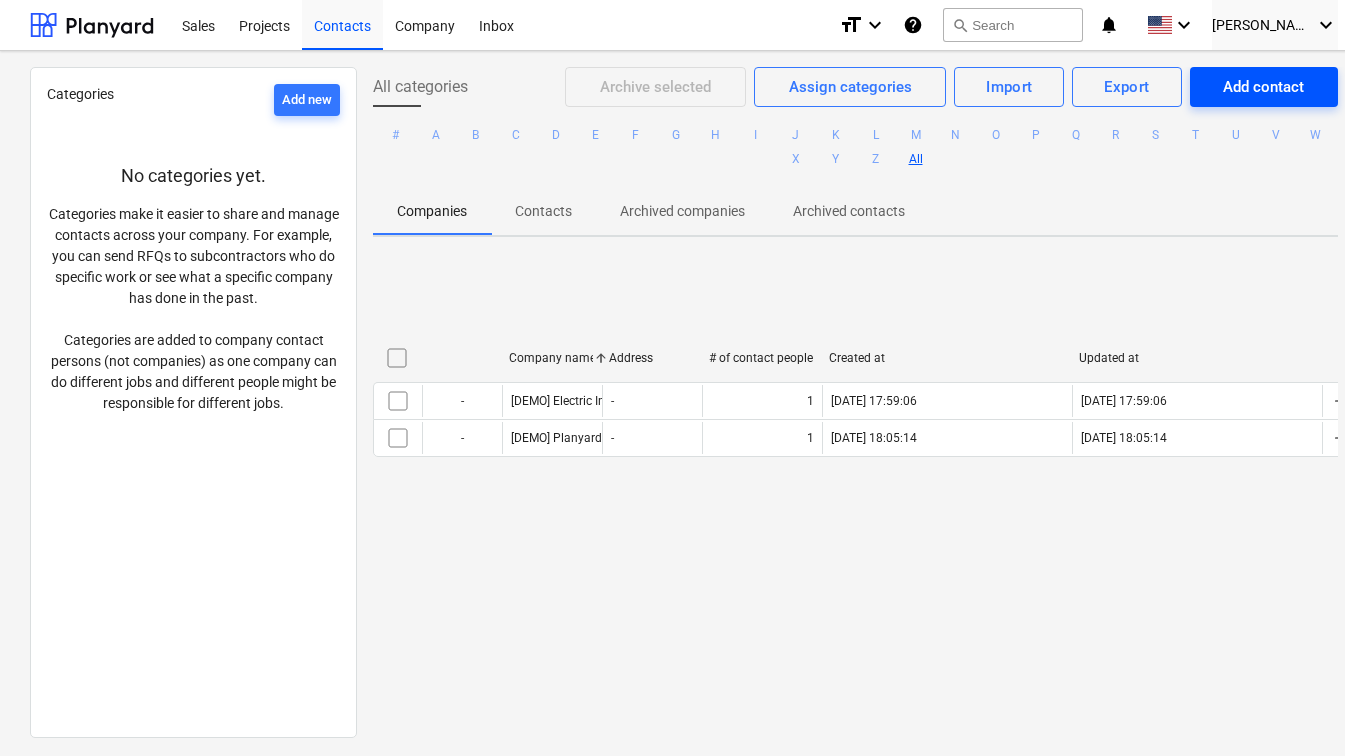 click on "Add contact" at bounding box center [1263, 87] 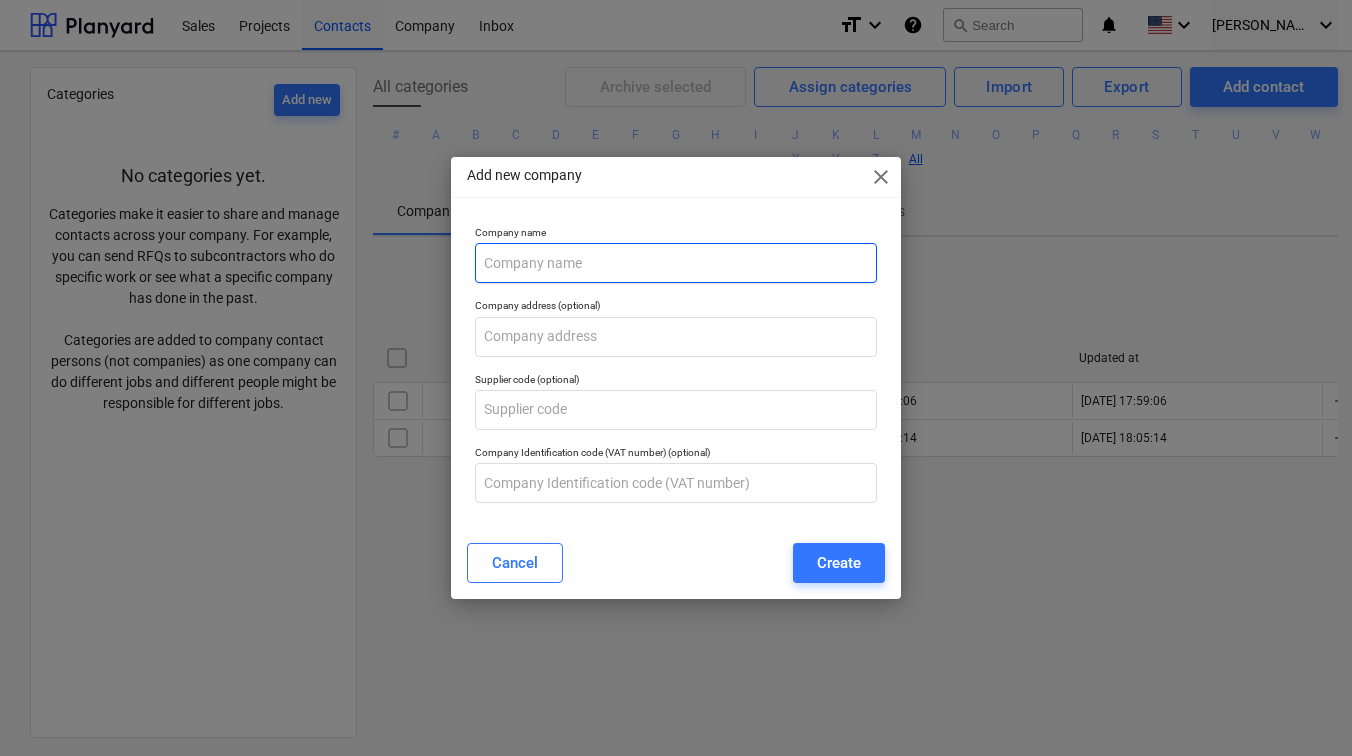 click at bounding box center [676, 263] 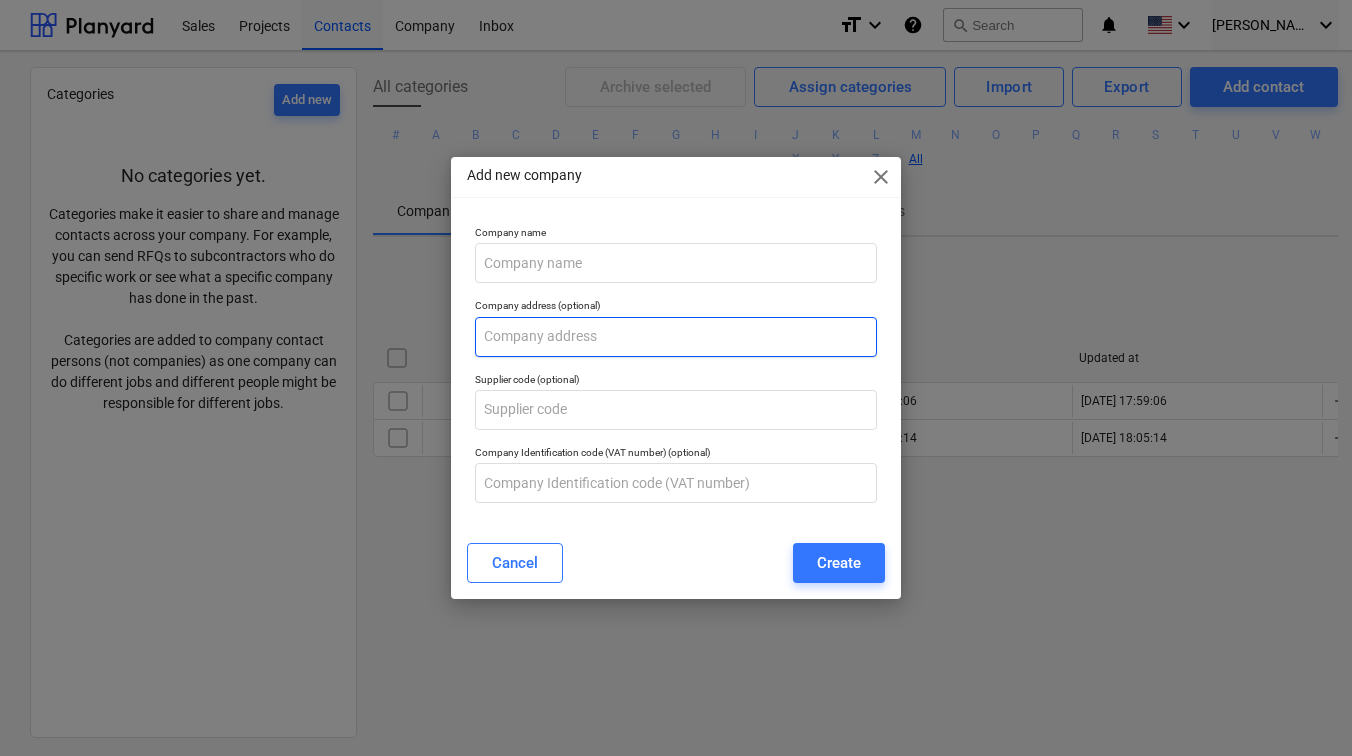 click at bounding box center (676, 337) 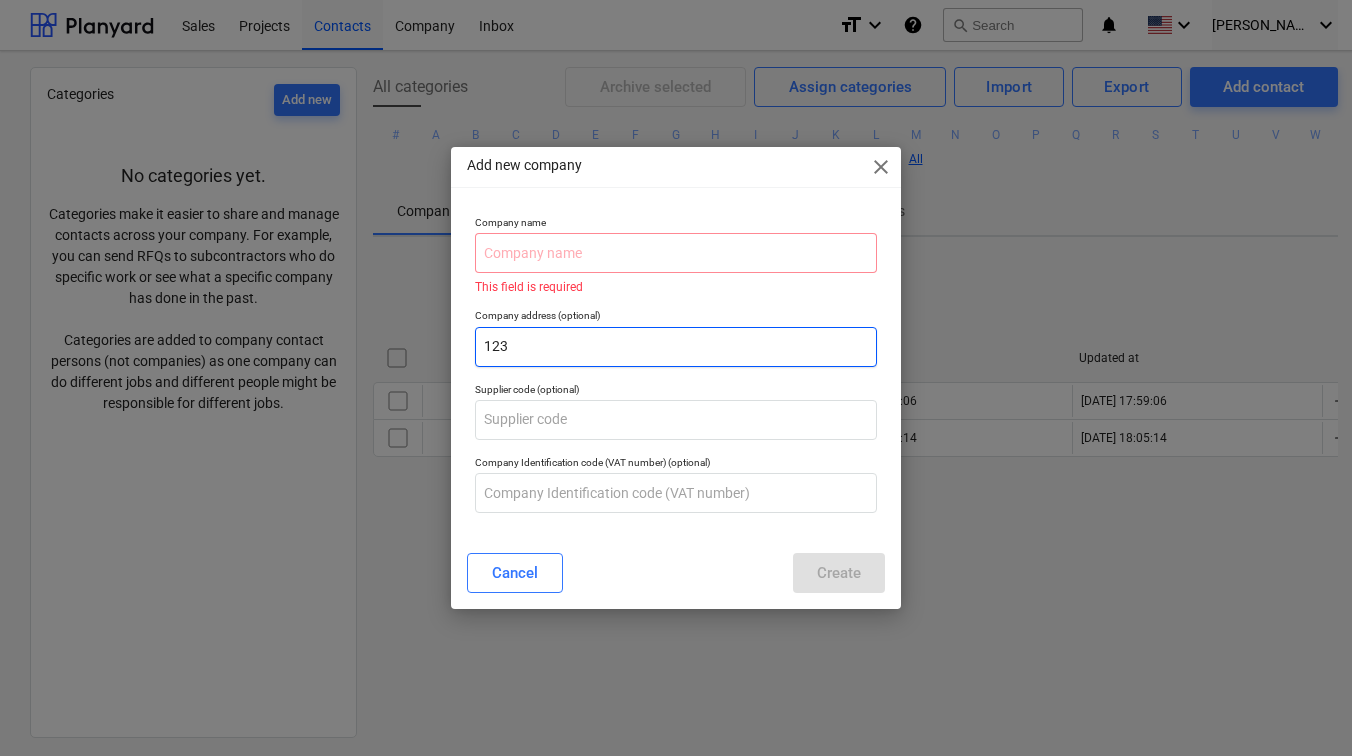 click on "123" at bounding box center [676, 347] 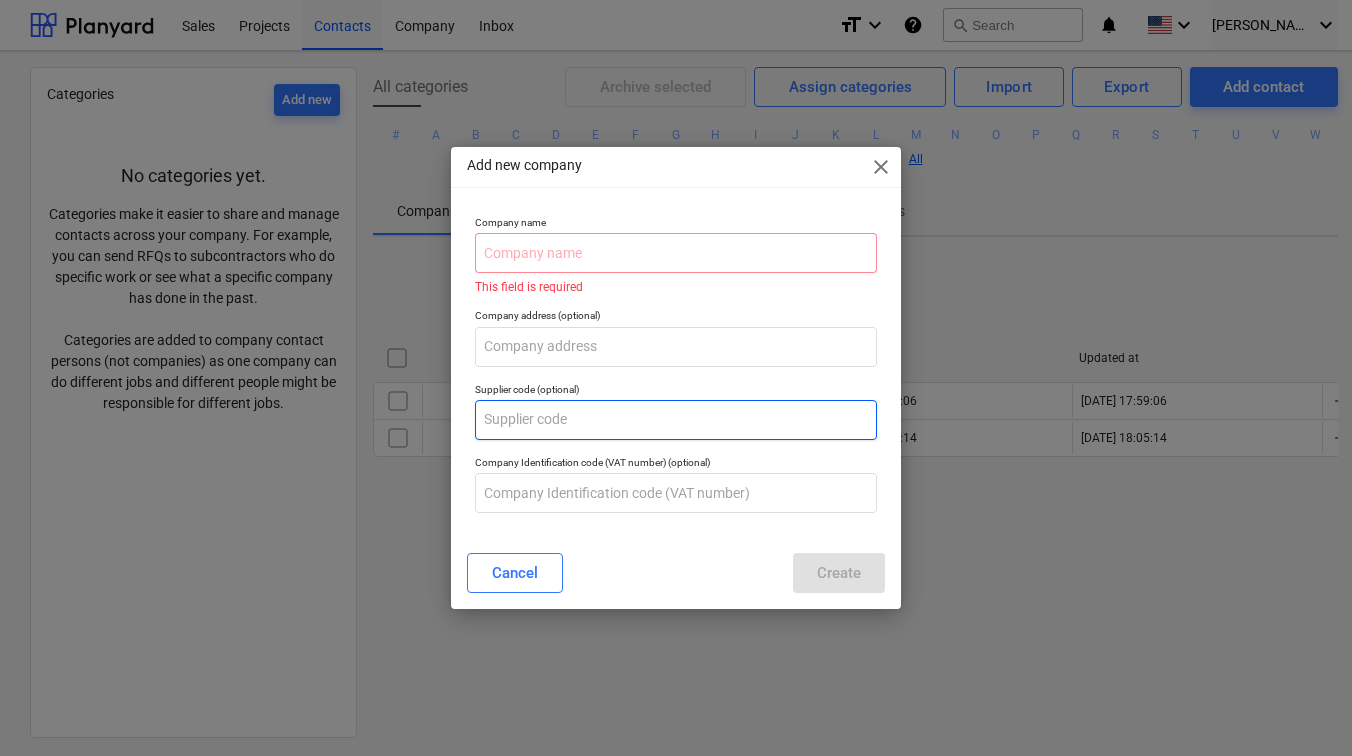 click at bounding box center (676, 420) 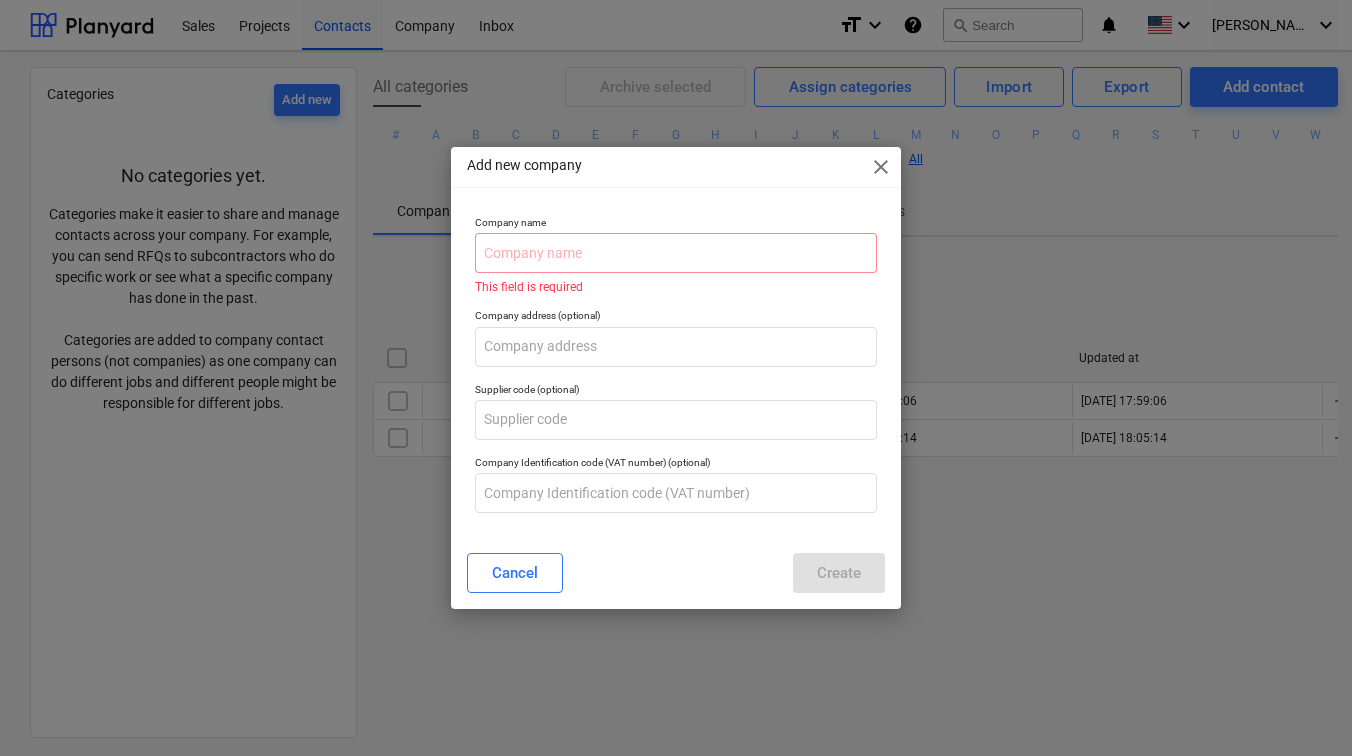click on "Supplier code   (optional)" at bounding box center [676, 391] 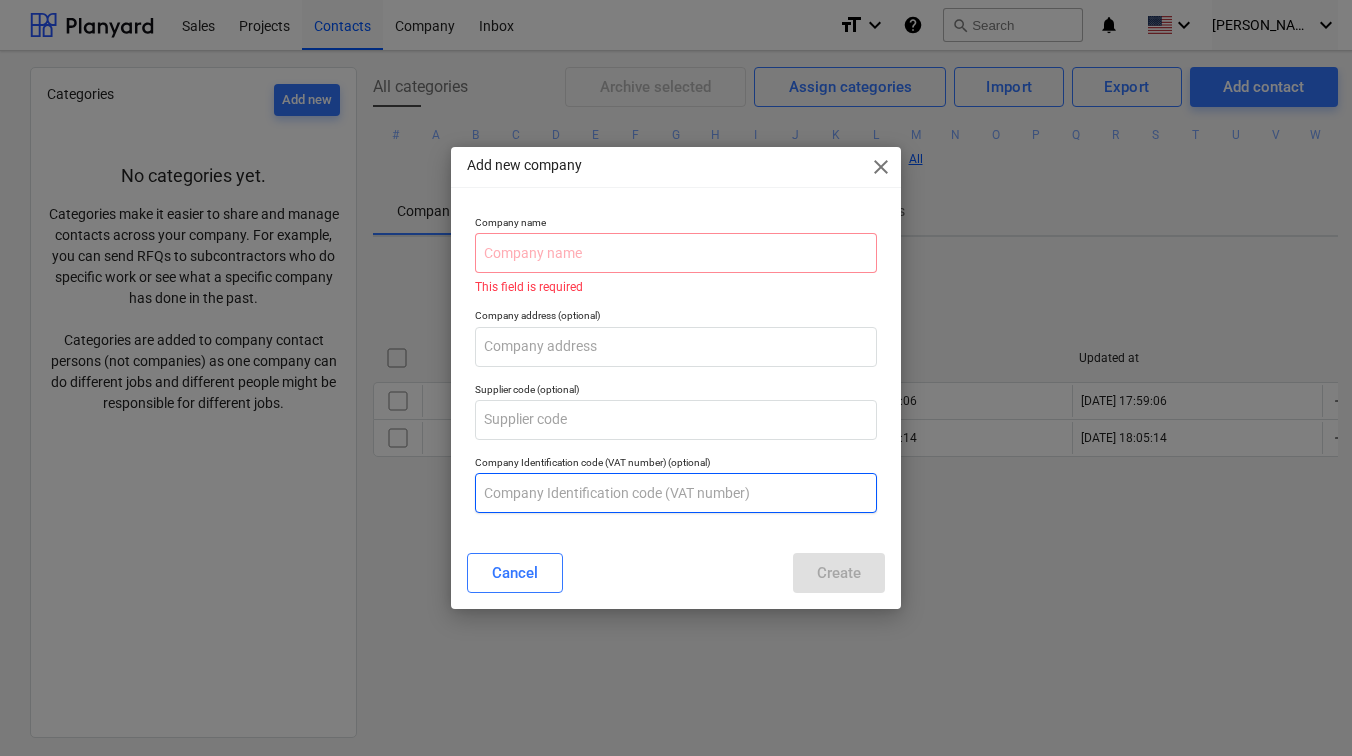 click at bounding box center [676, 493] 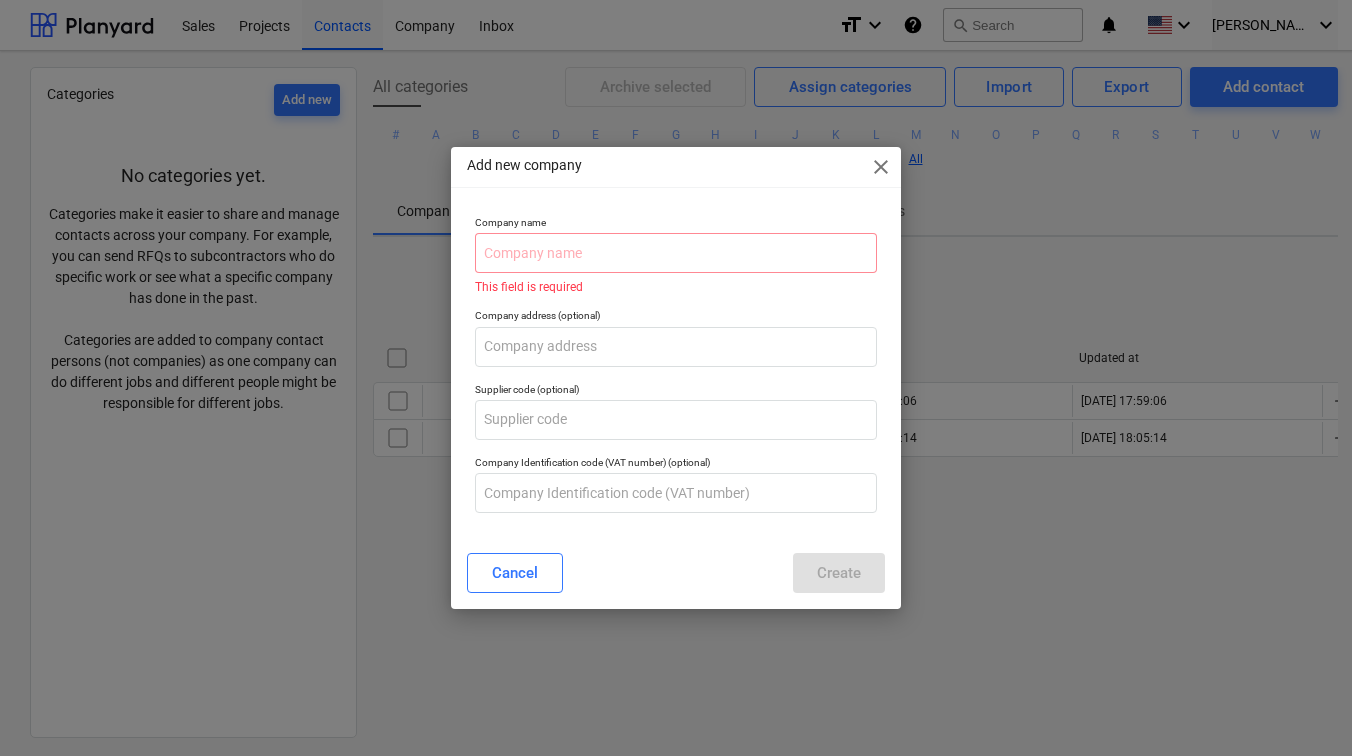 click on "Cancel Create" at bounding box center [676, 573] 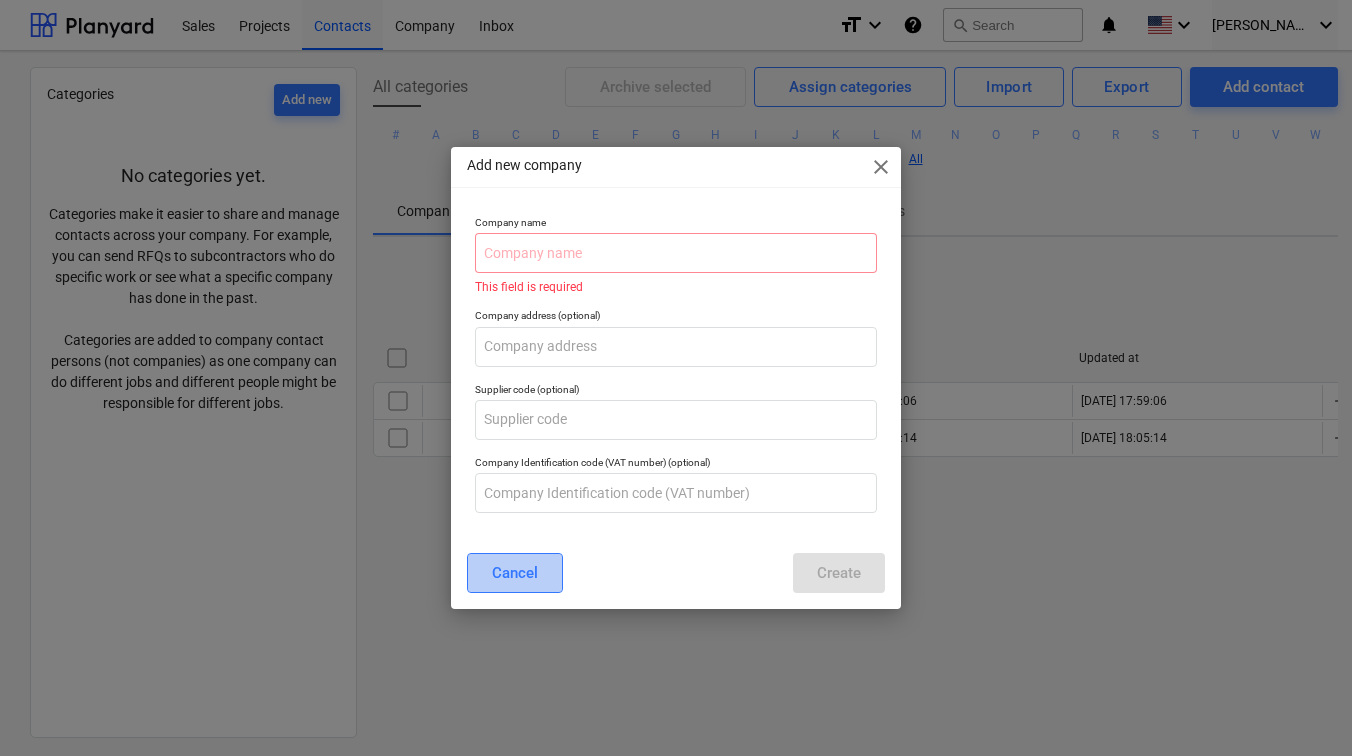 click on "Cancel" at bounding box center (515, 573) 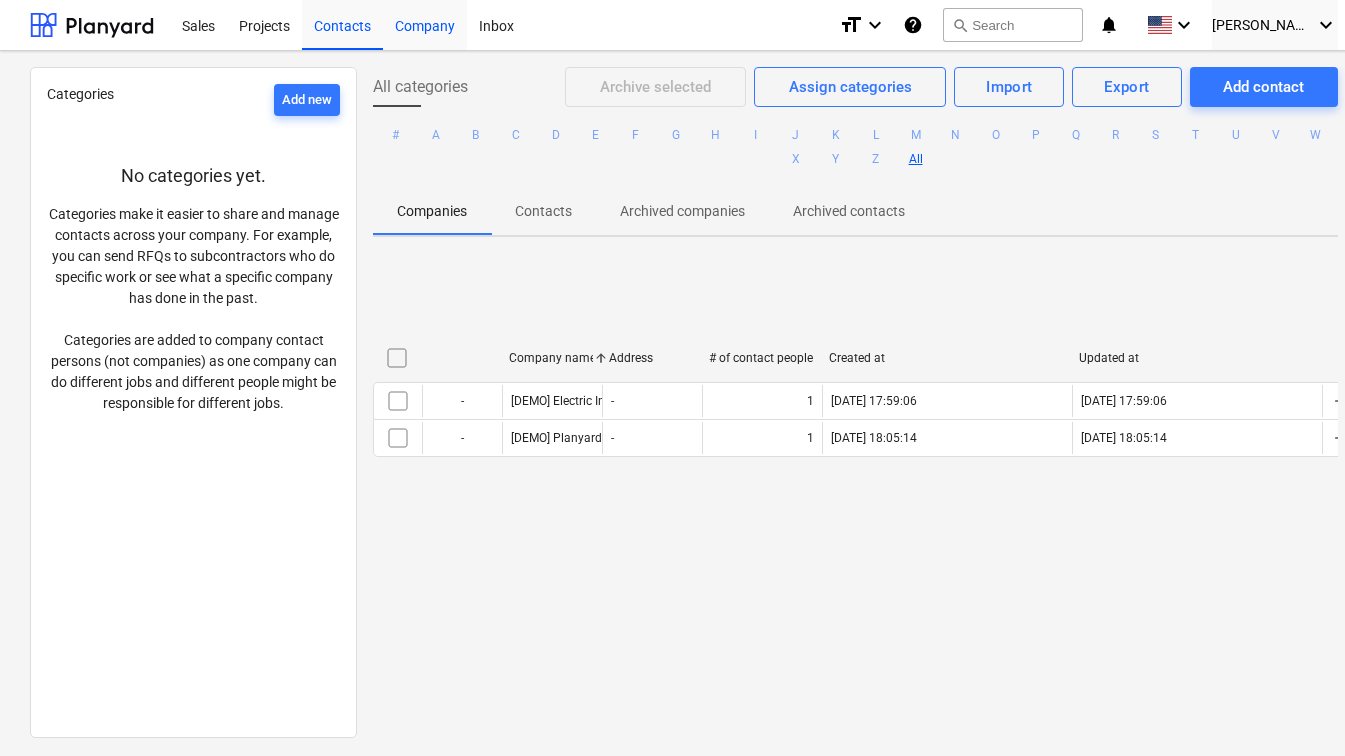 click on "Company" at bounding box center (425, 24) 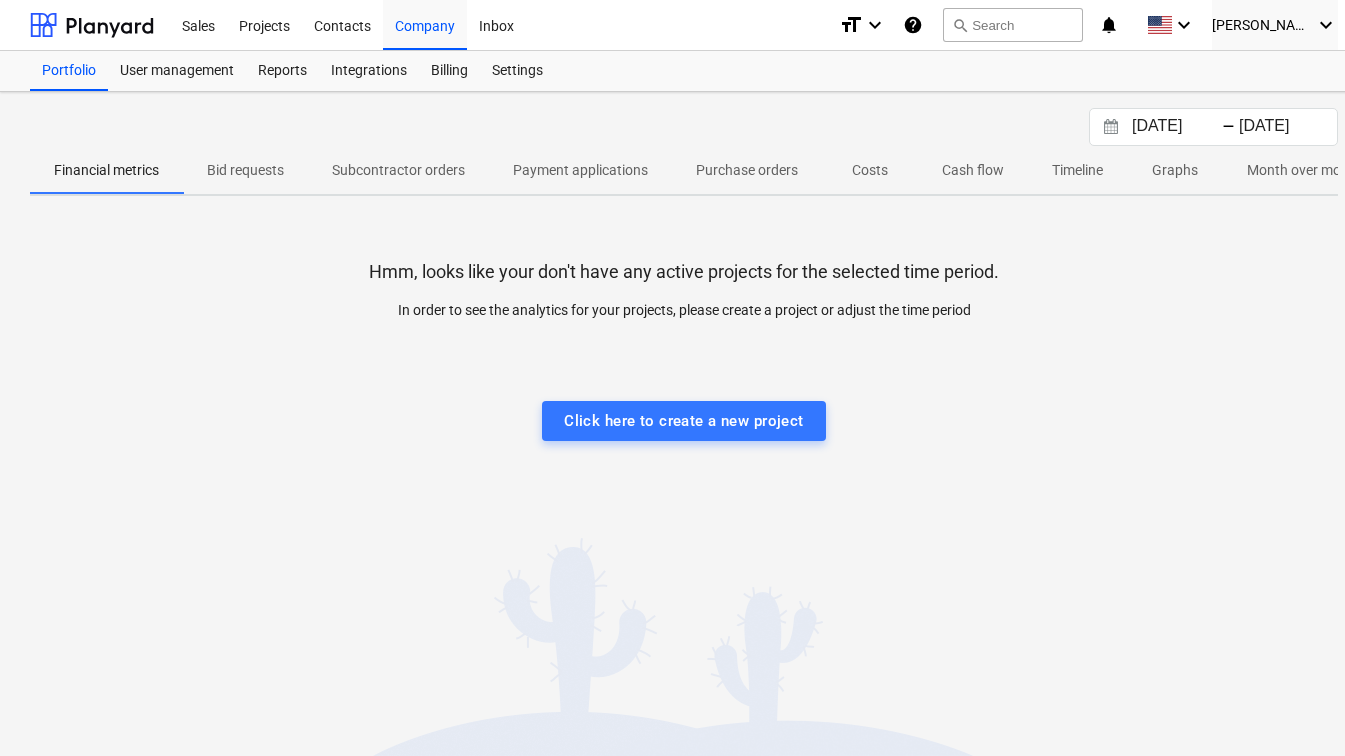 click on "Payment applications" at bounding box center [580, 170] 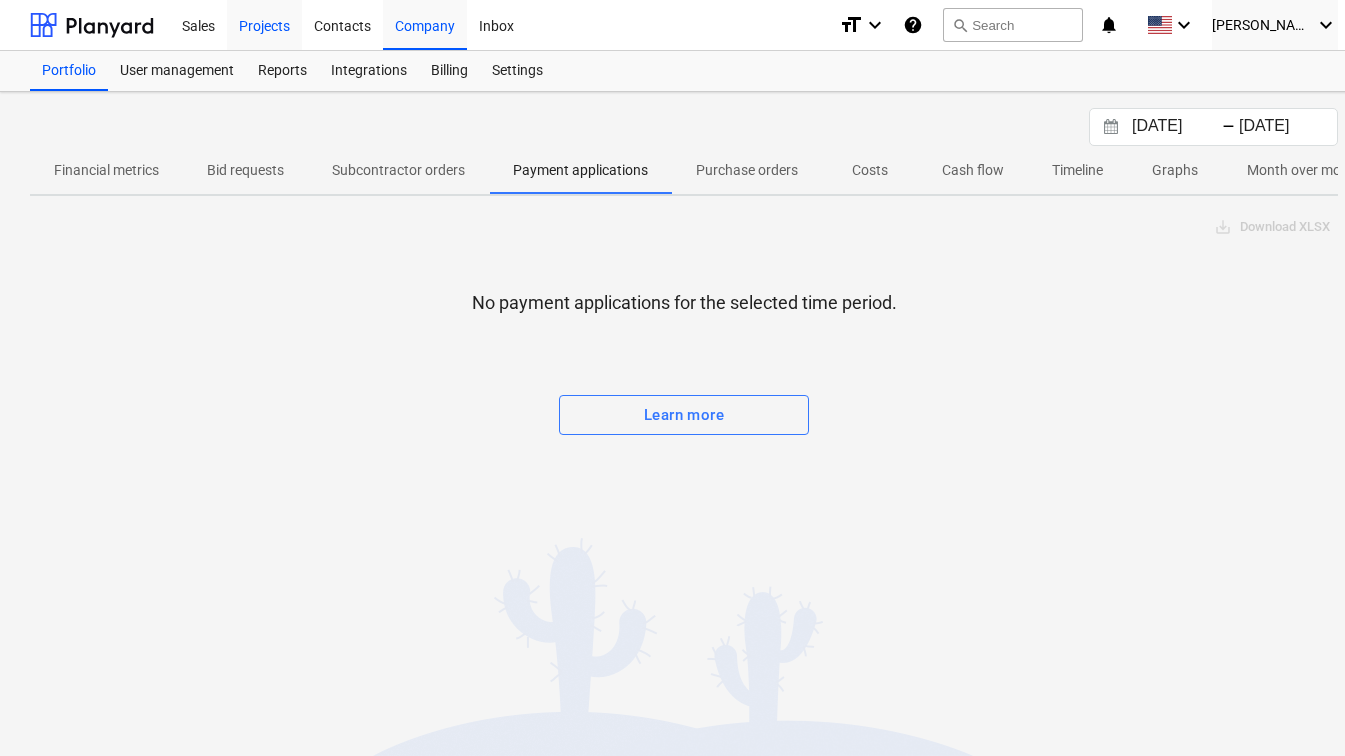 click on "Projects" at bounding box center (264, 24) 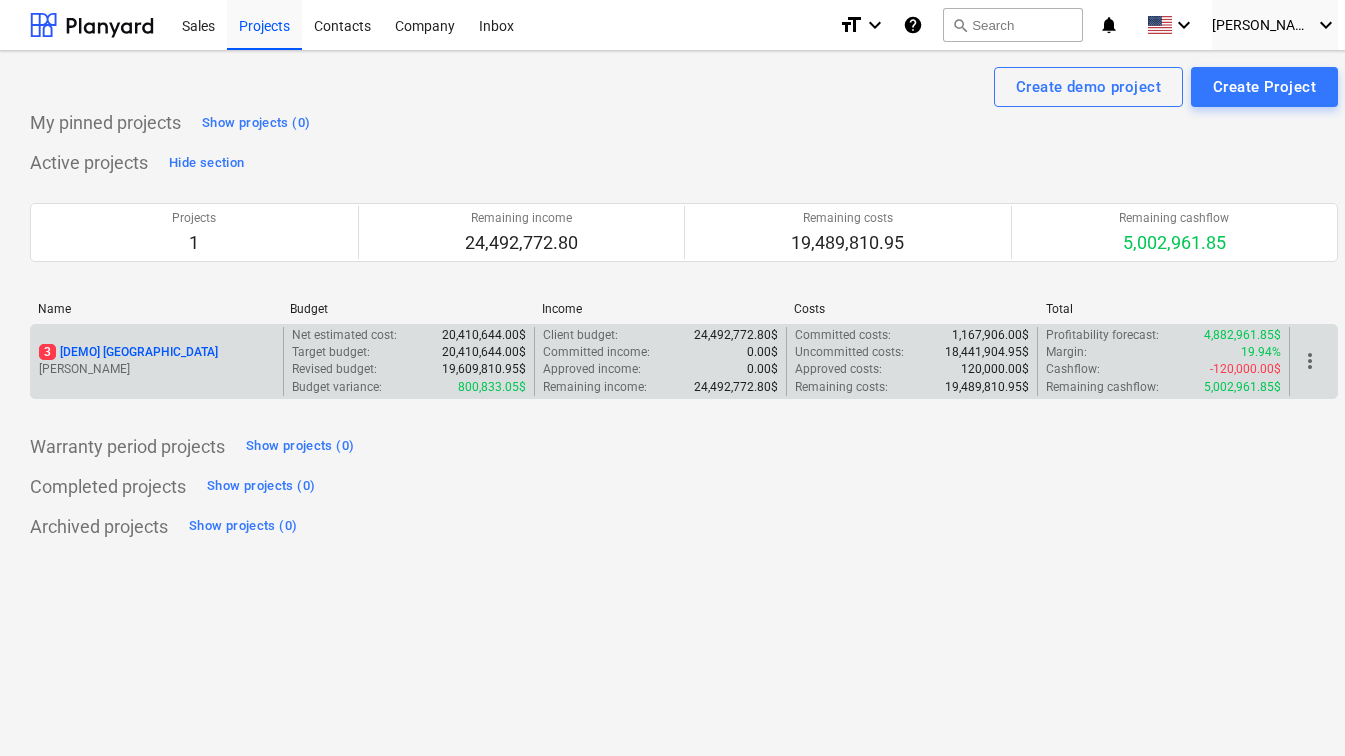 click on "3 [DEMO] [GEOGRAPHIC_DATA]" at bounding box center (157, 352) 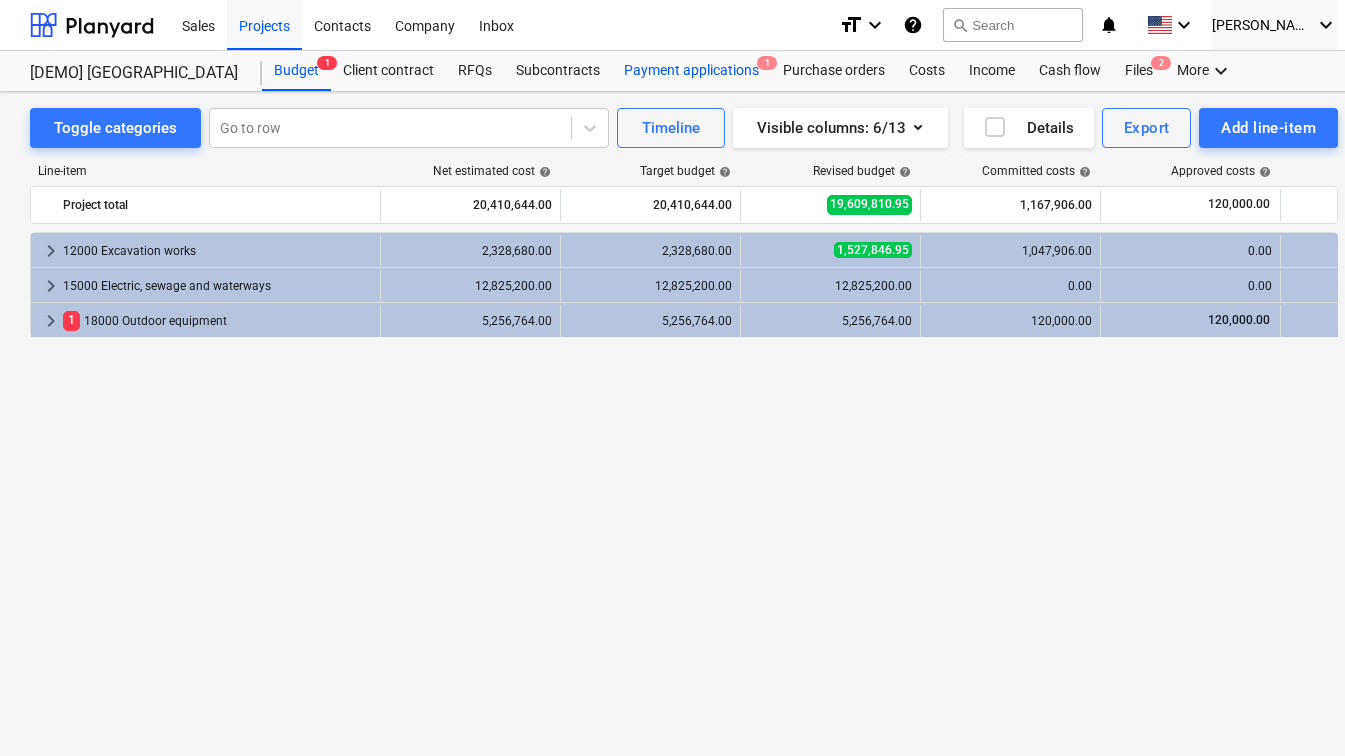 click on "Payment applications 1" at bounding box center (691, 71) 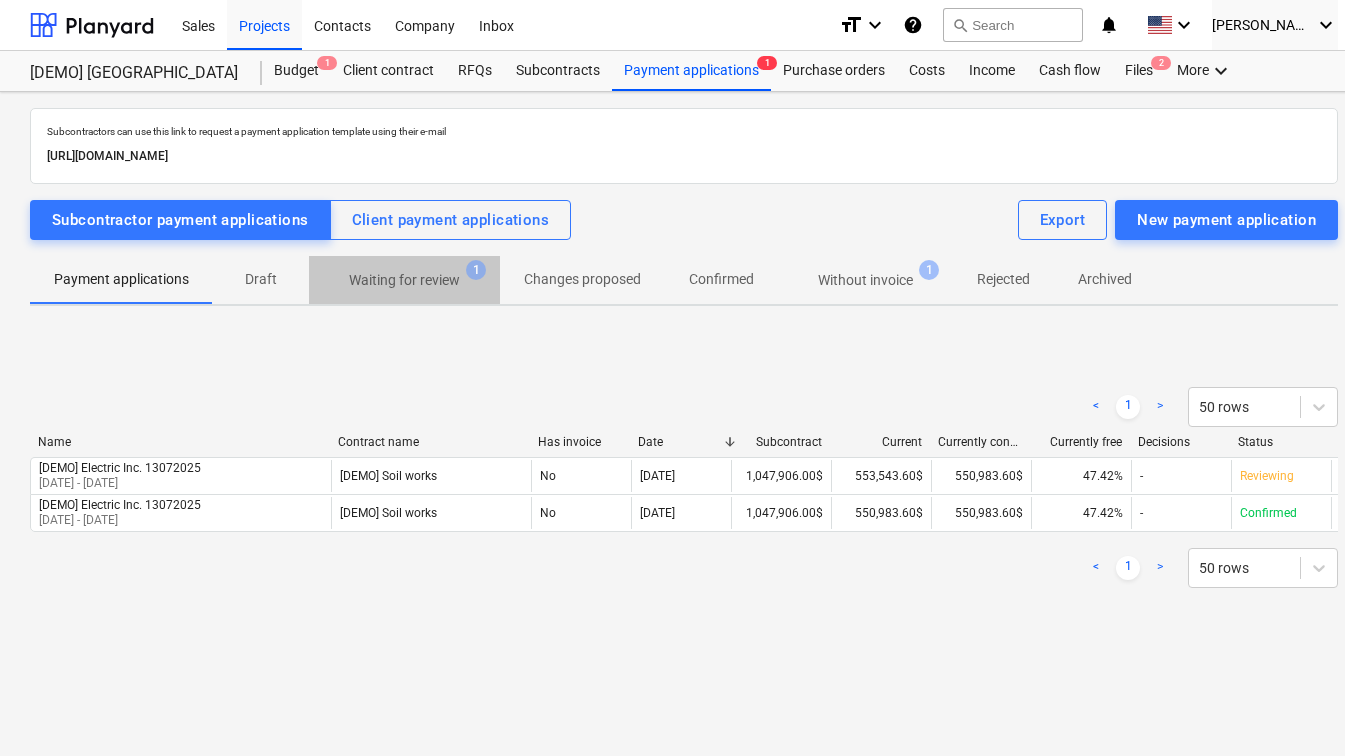 click on "Waiting for review" at bounding box center (404, 280) 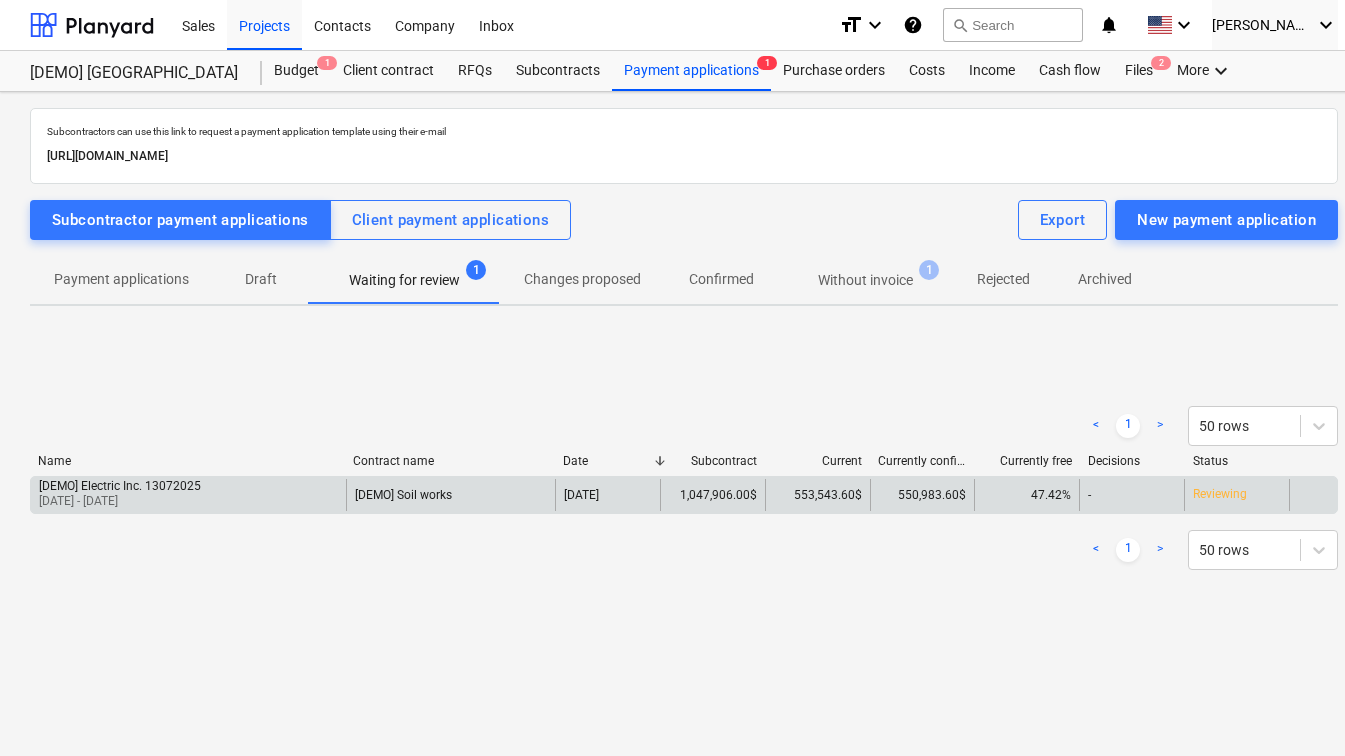 click on "[DEMO] Electric Inc. 13072025 [DATE] - [DATE]" at bounding box center (188, 495) 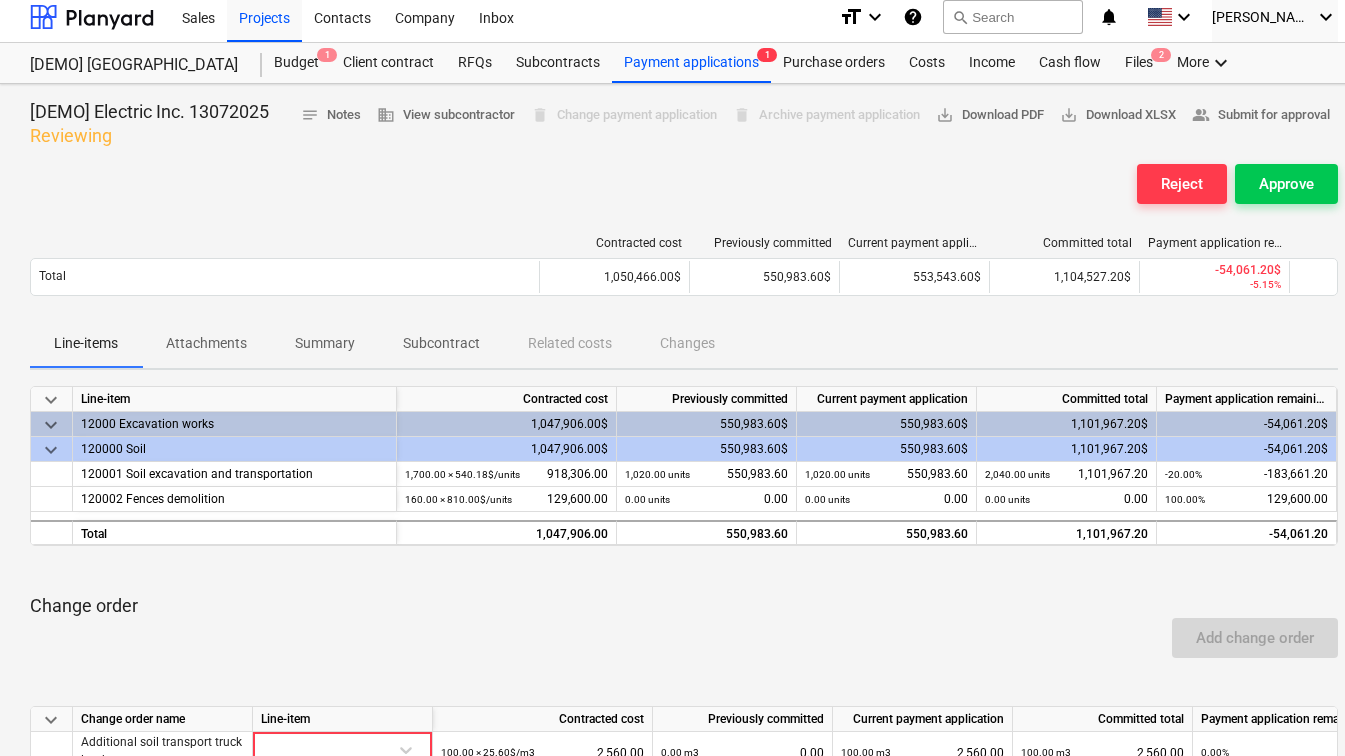 scroll, scrollTop: 0, scrollLeft: 0, axis: both 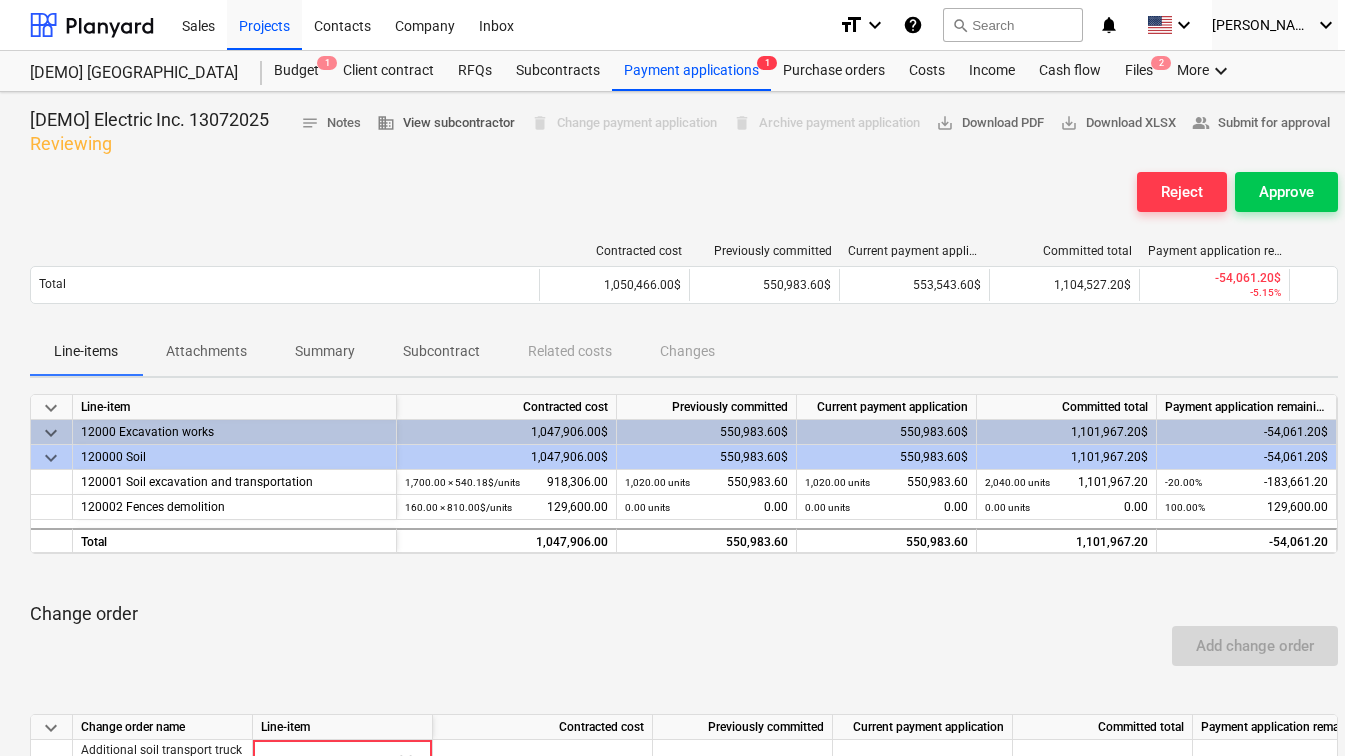 click on "business View subcontractor" at bounding box center [446, 123] 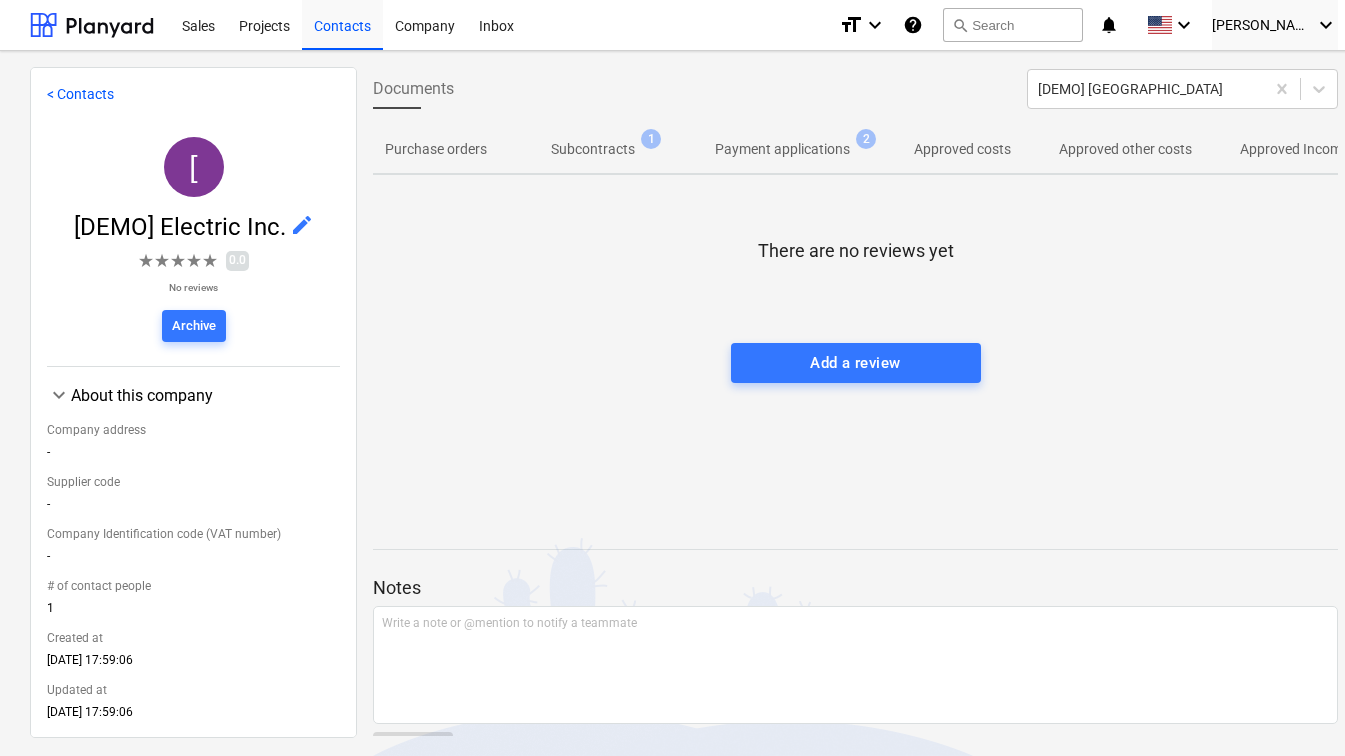 scroll, scrollTop: 0, scrollLeft: 434, axis: horizontal 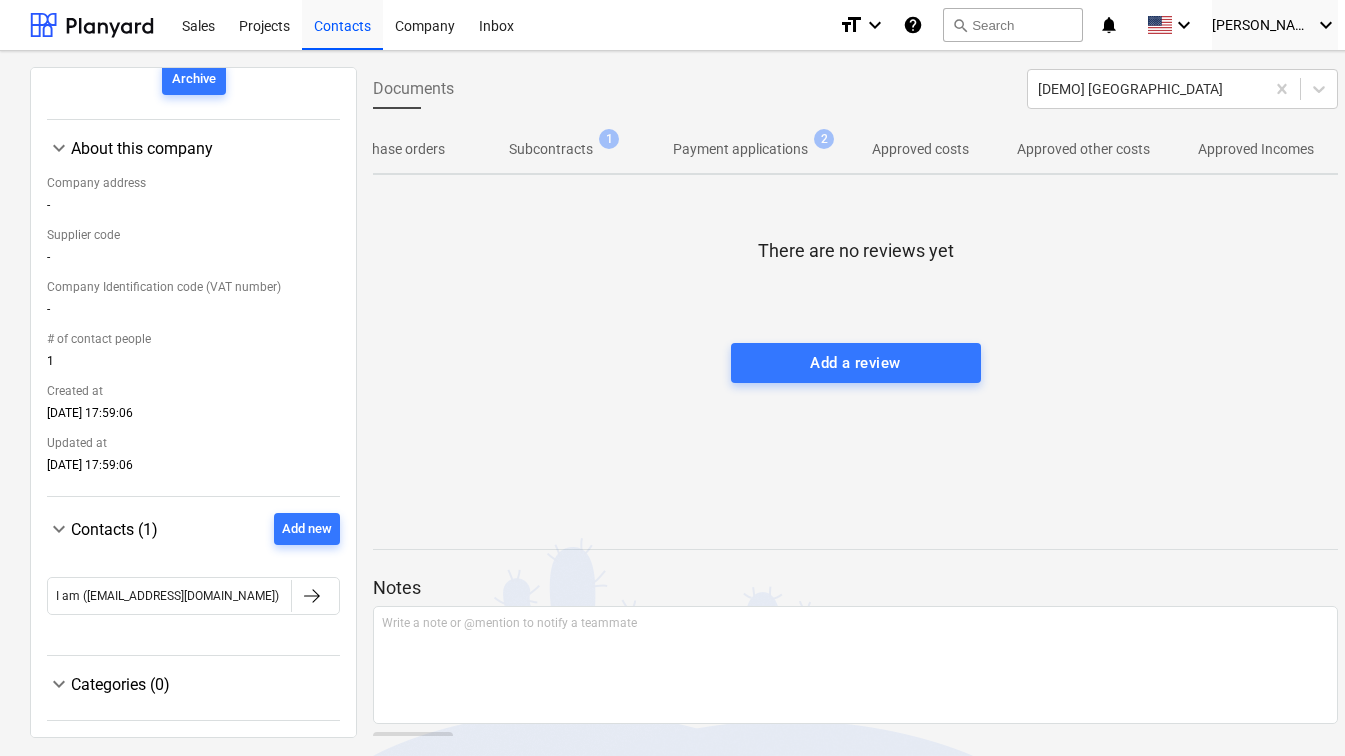 click on "Subcontracts" at bounding box center (551, 149) 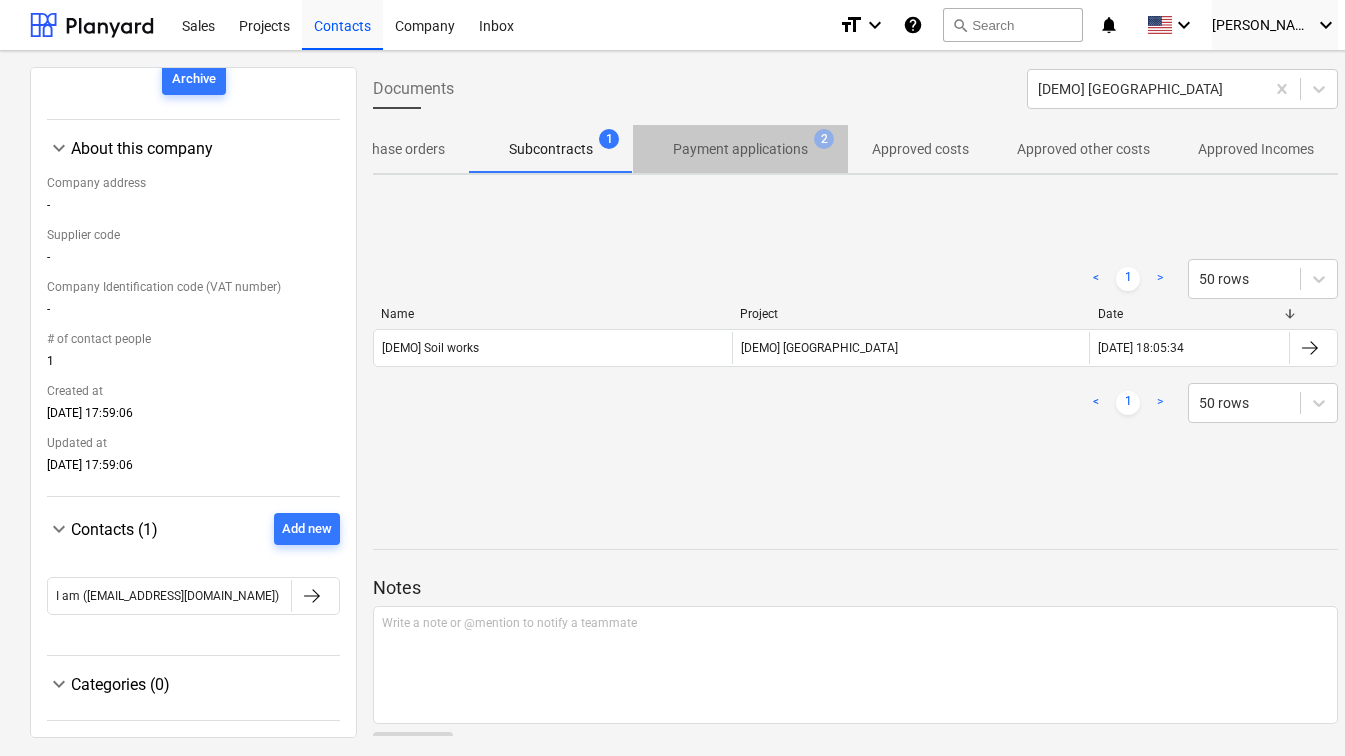 click on "Payment applications 2" at bounding box center (740, 149) 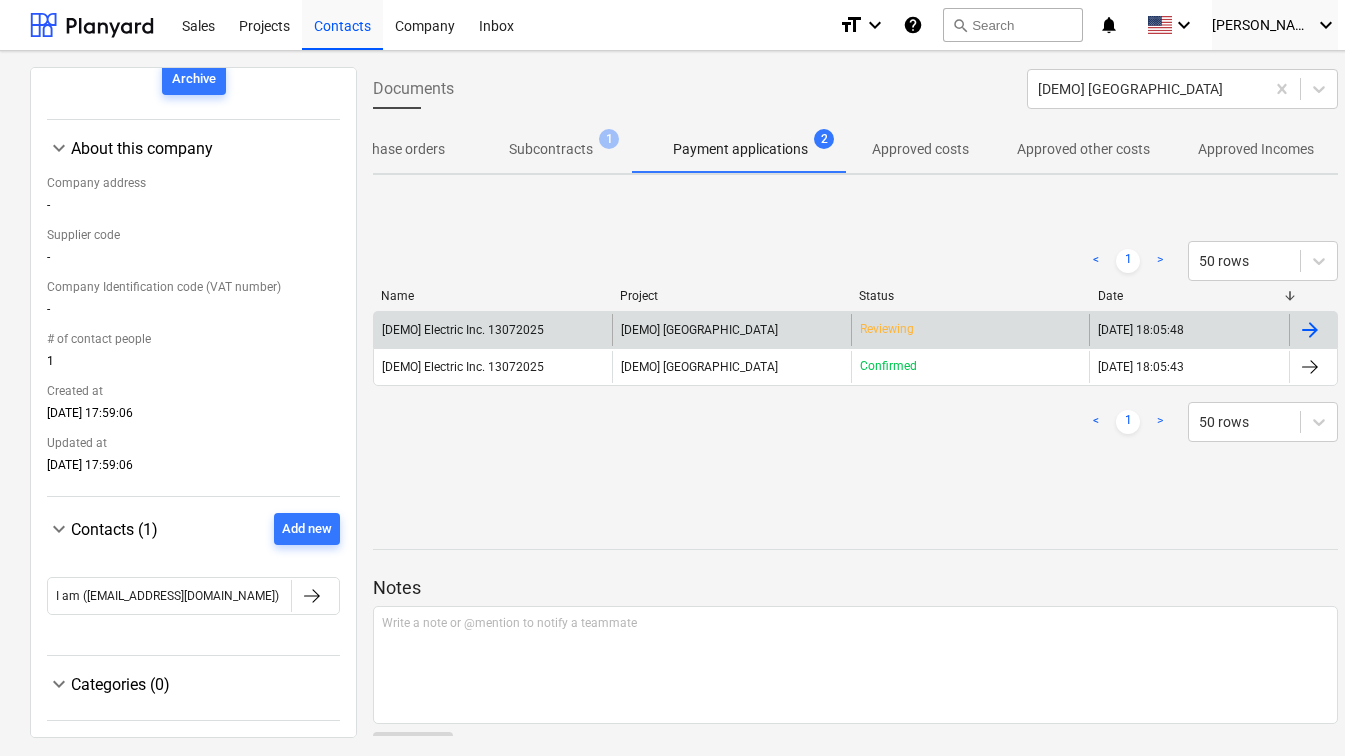 scroll, scrollTop: 0, scrollLeft: 23, axis: horizontal 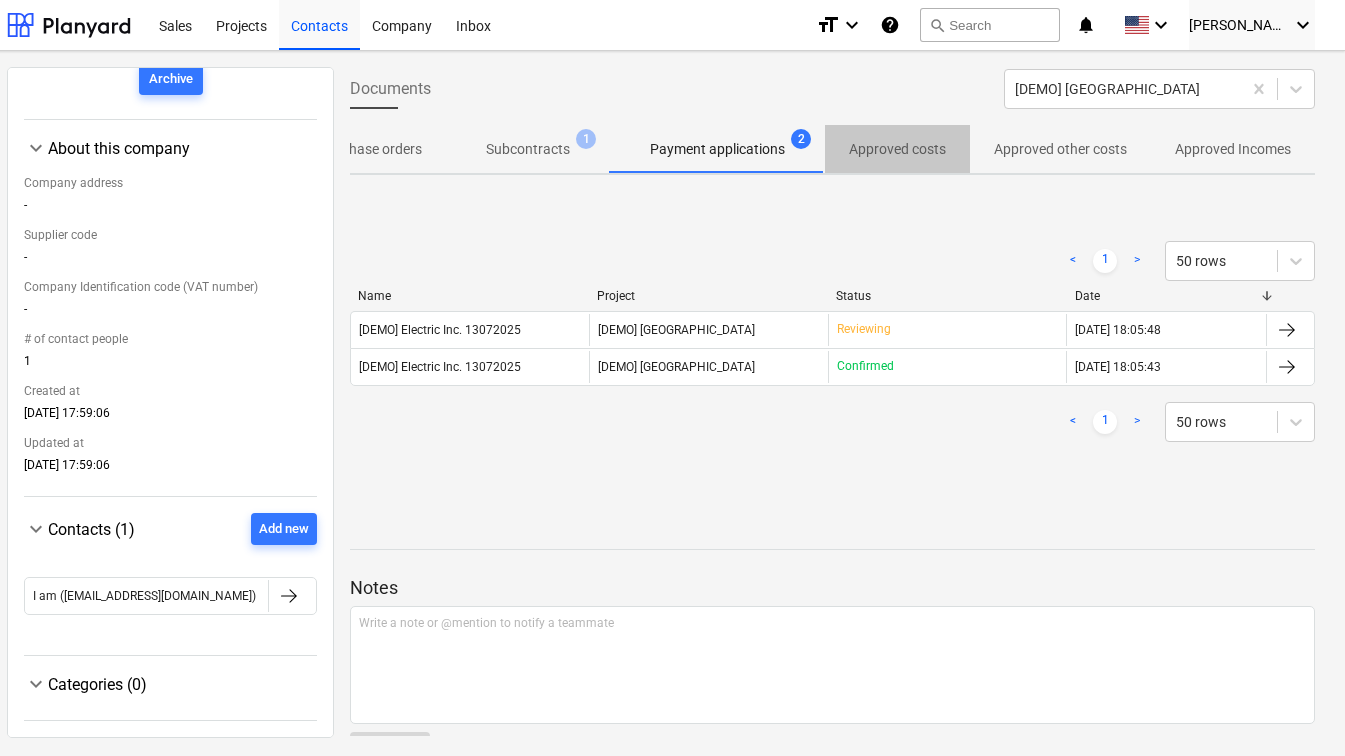 click on "Approved costs" at bounding box center (897, 149) 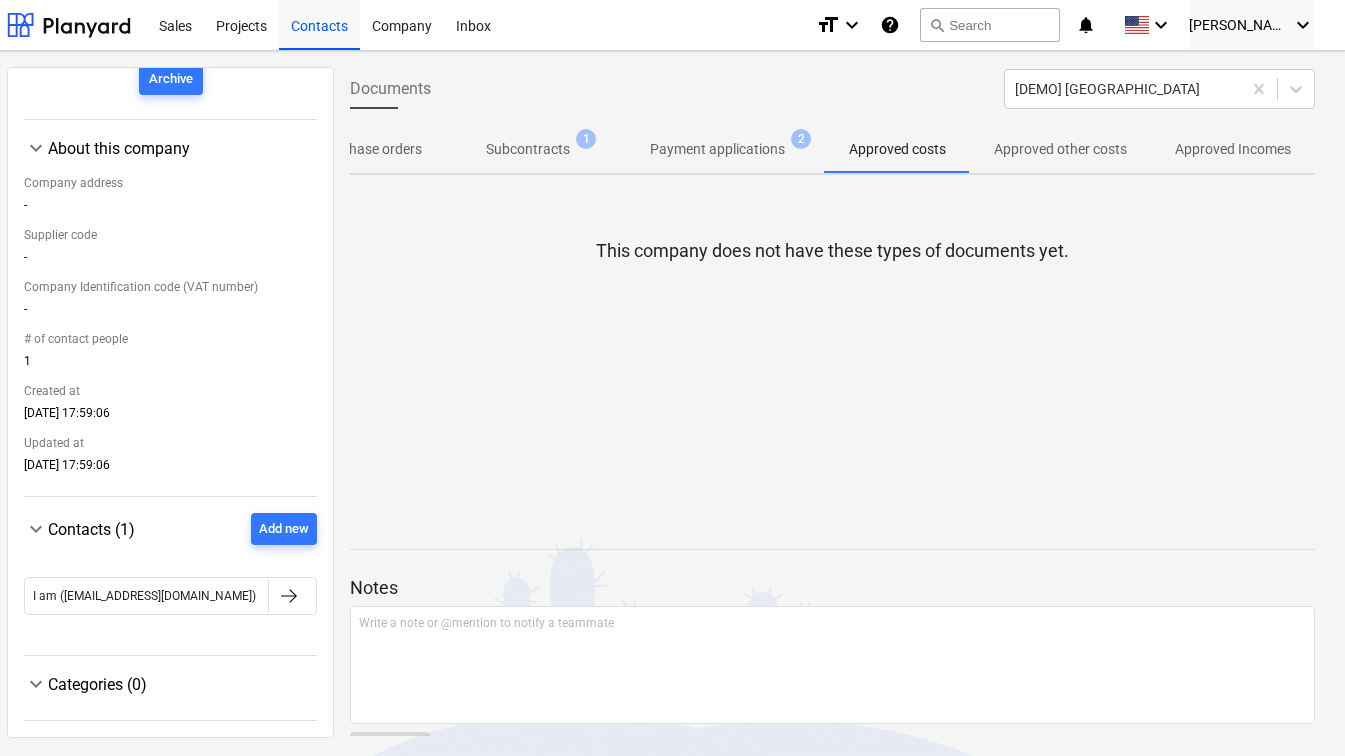 click on "Purchase orders" at bounding box center [371, 149] 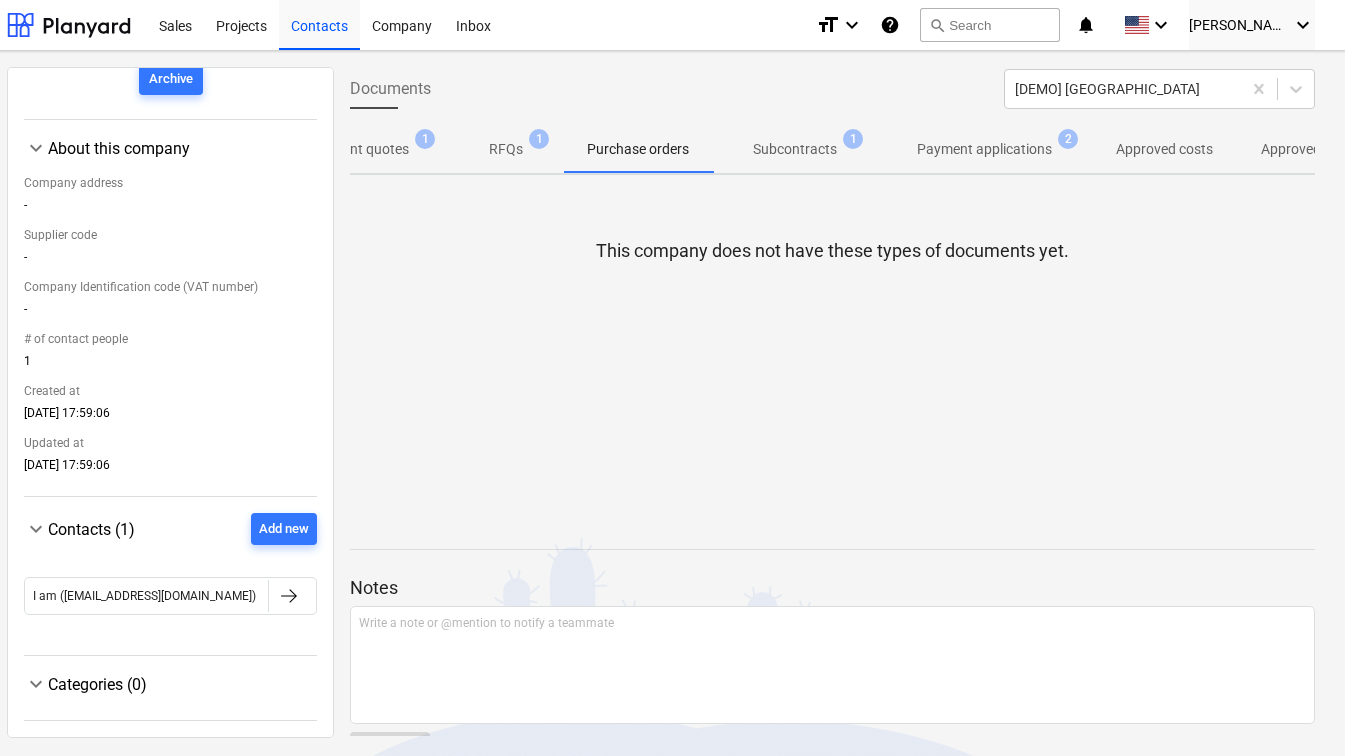 scroll, scrollTop: 0, scrollLeft: 0, axis: both 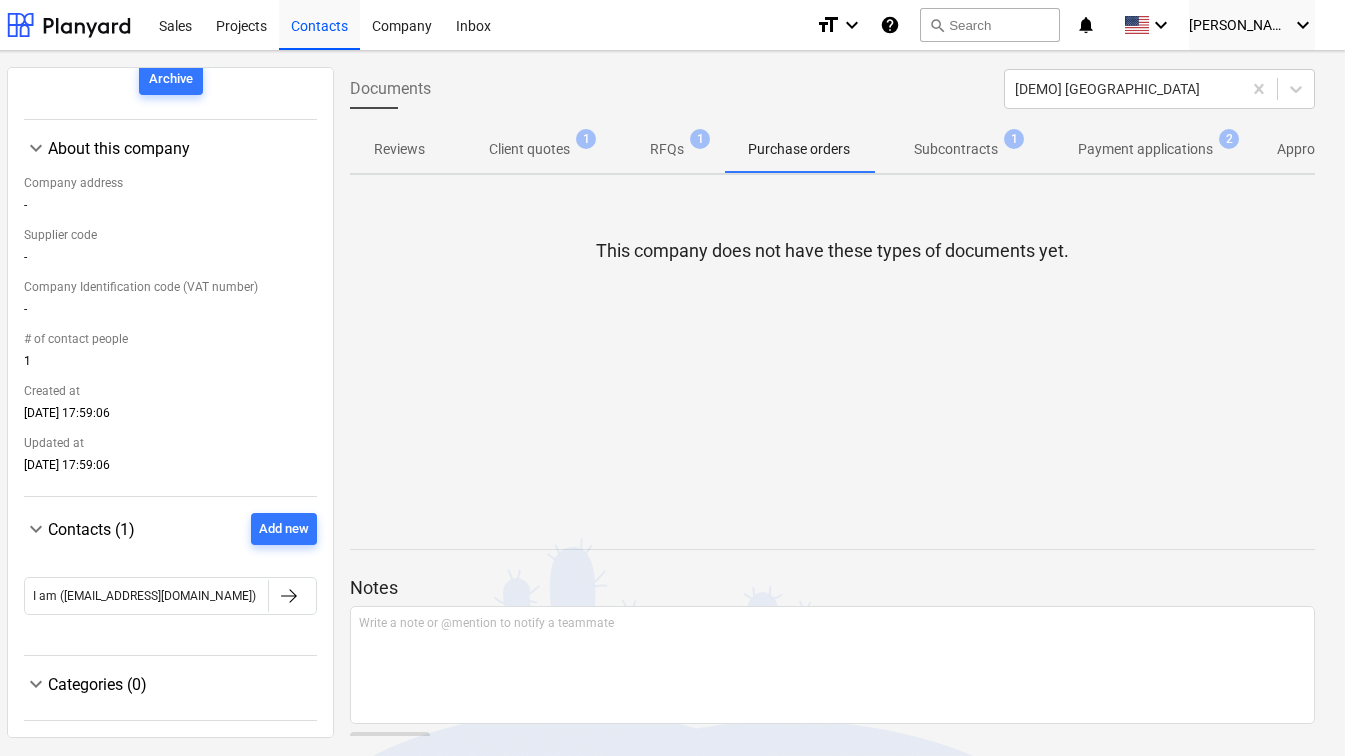click on "RFQs 1" at bounding box center (667, 149) 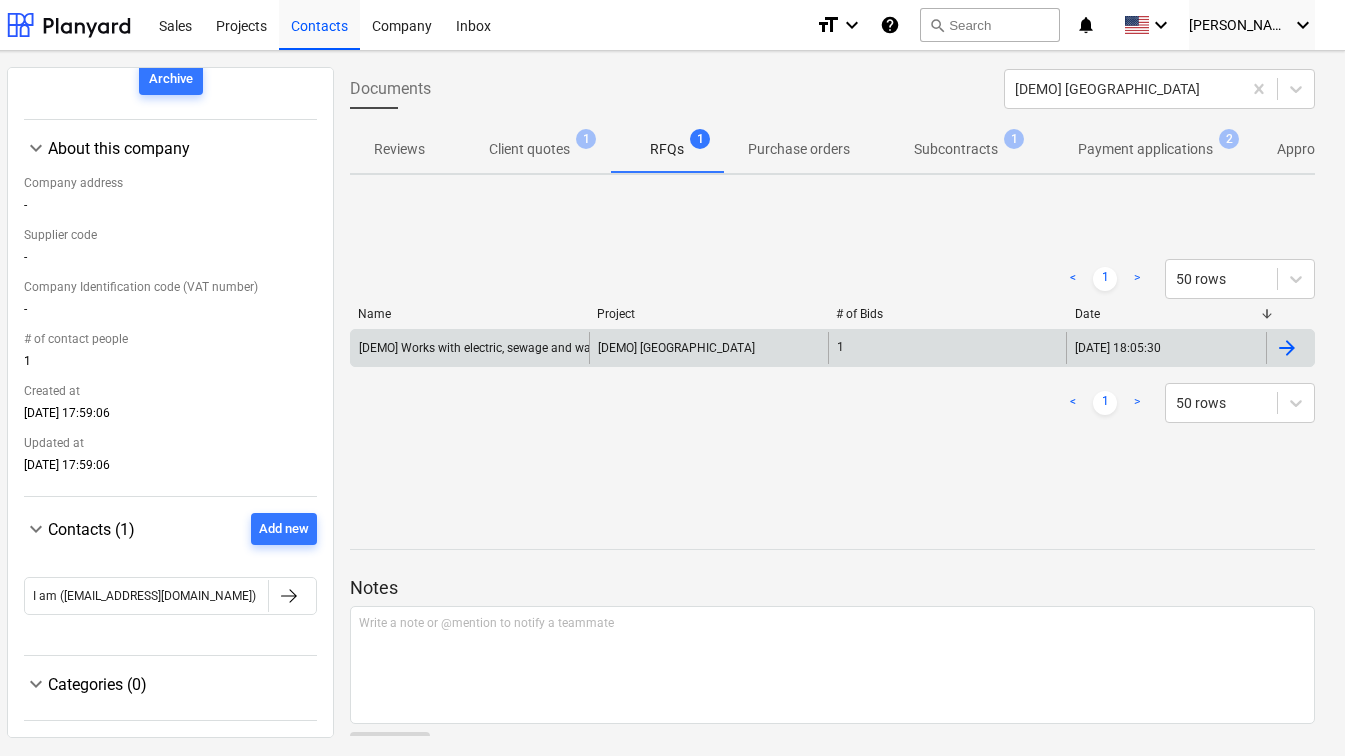 click on "[DEMO] Works with electric, sewage and waterways" at bounding box center (496, 348) 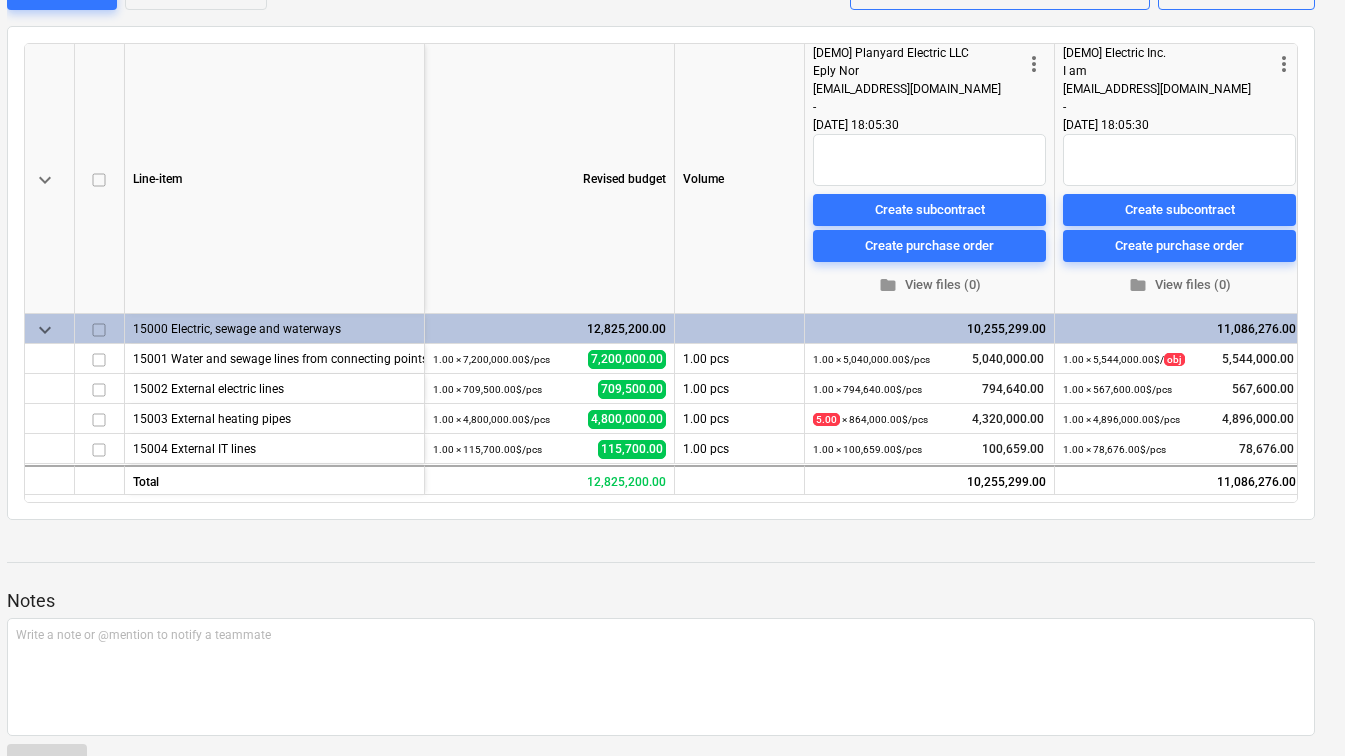 scroll, scrollTop: 288, scrollLeft: 23, axis: both 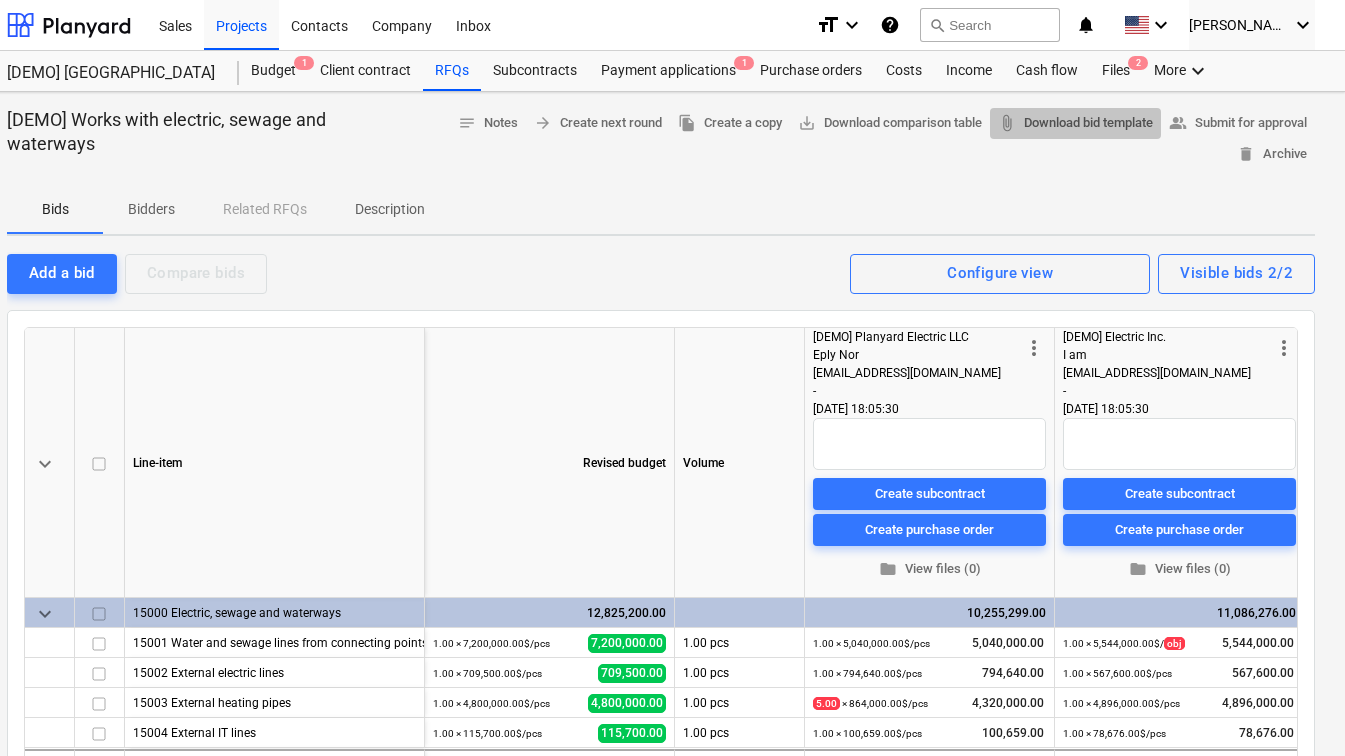click on "attach_file Download bid template" at bounding box center (1075, 123) 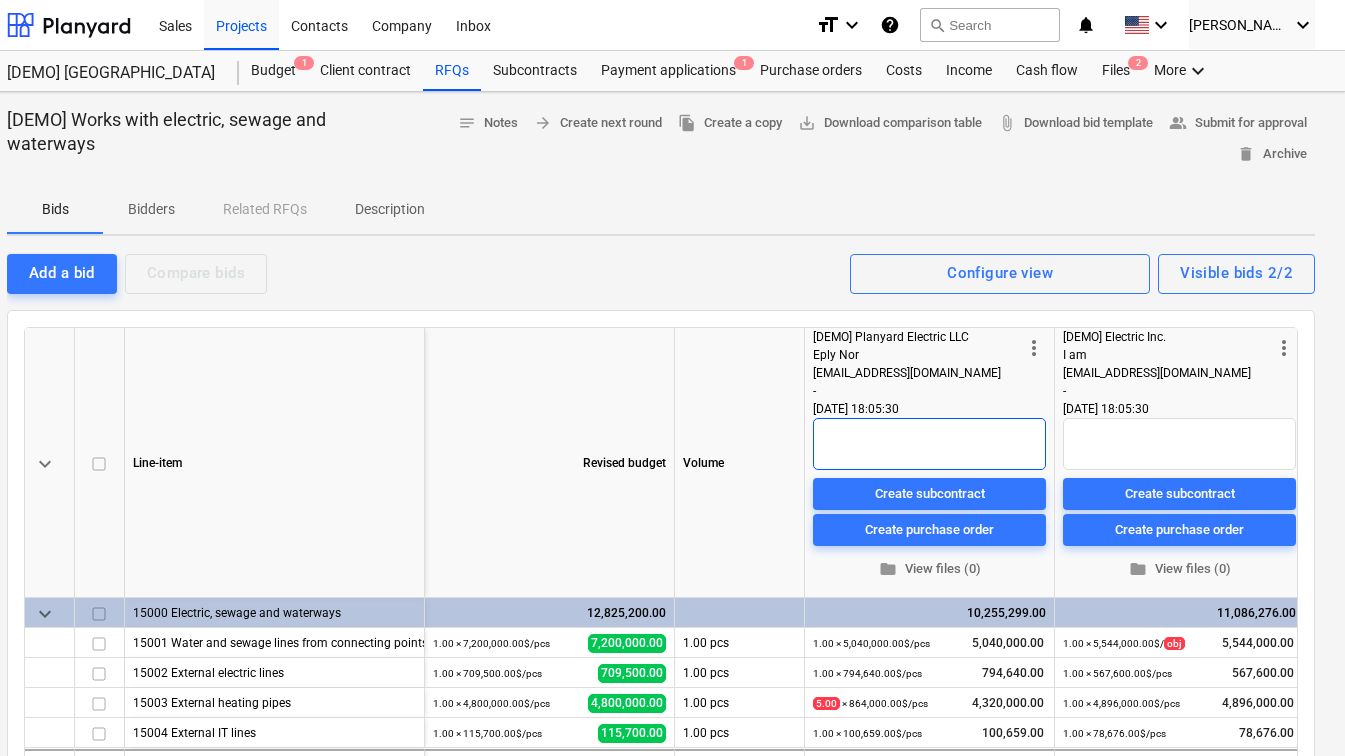 scroll, scrollTop: 0, scrollLeft: 8, axis: horizontal 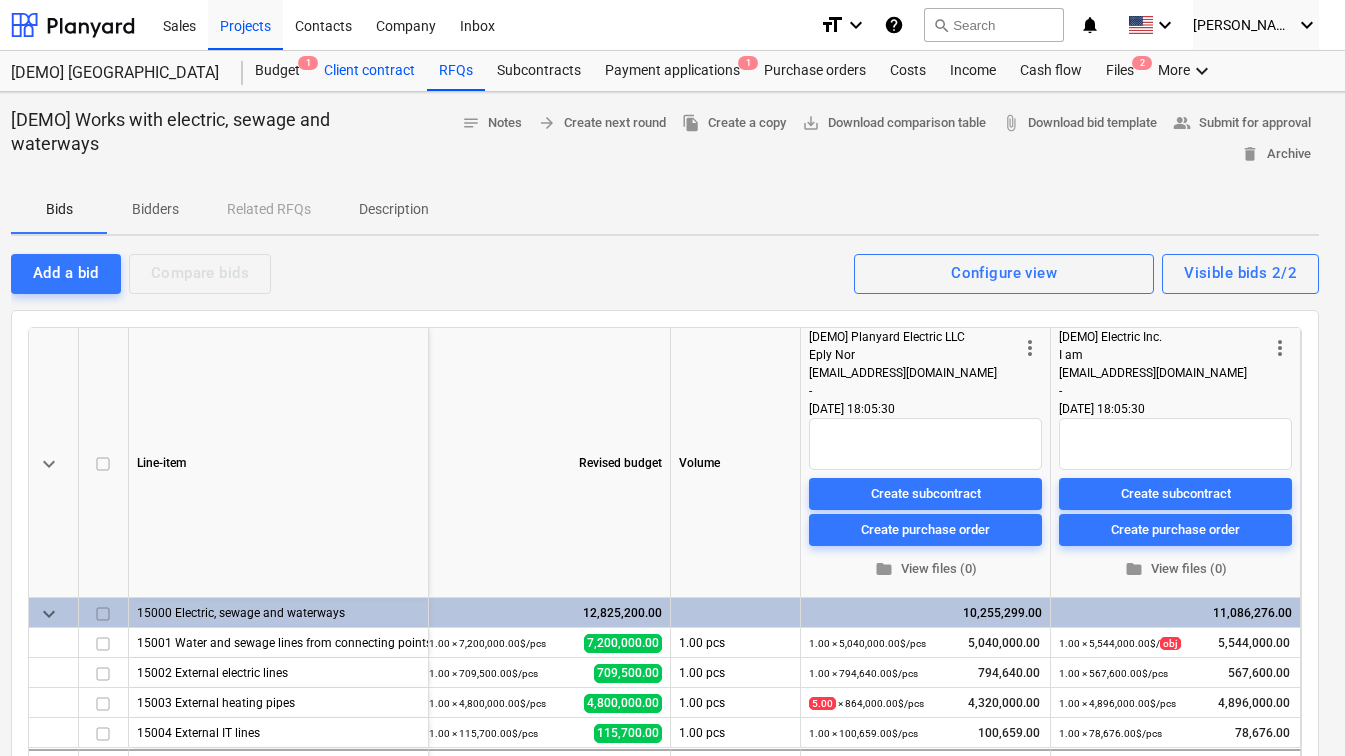 click on "Client contract" at bounding box center (369, 71) 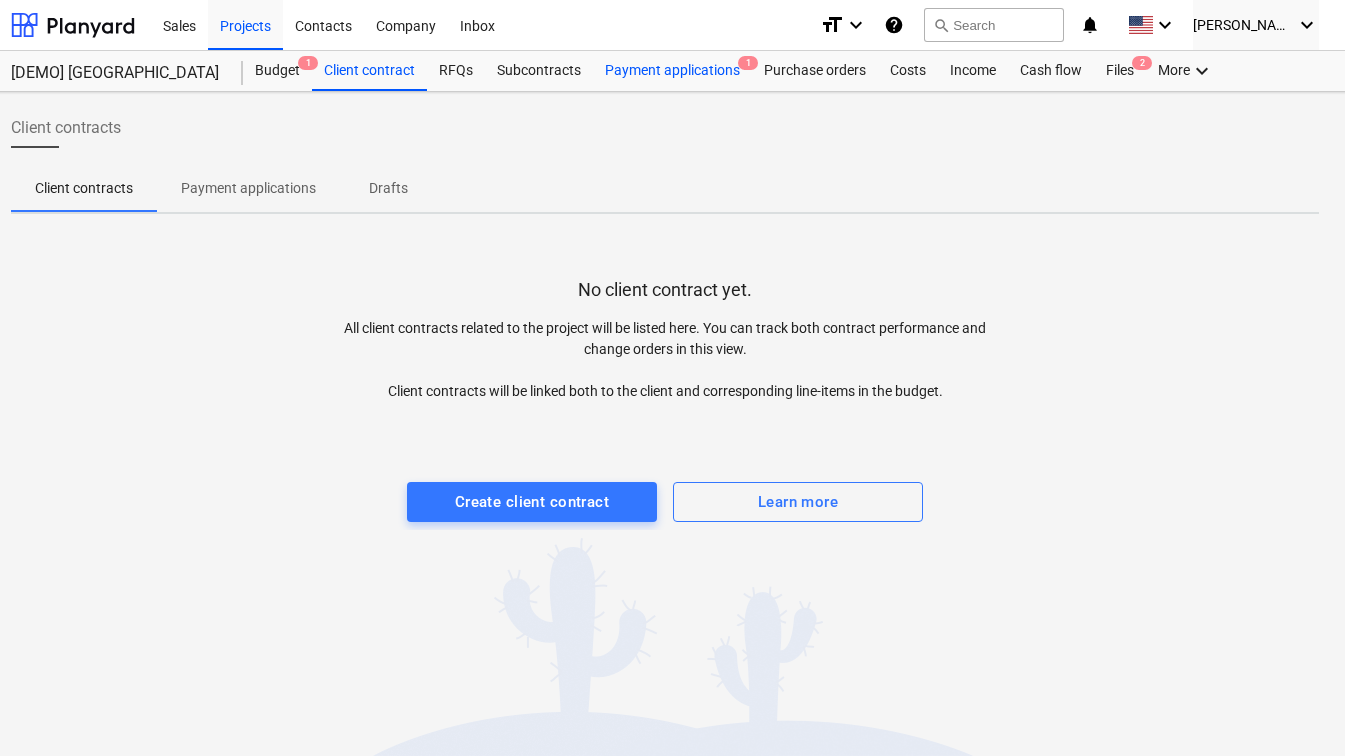 click on "Payment applications 1" at bounding box center [672, 71] 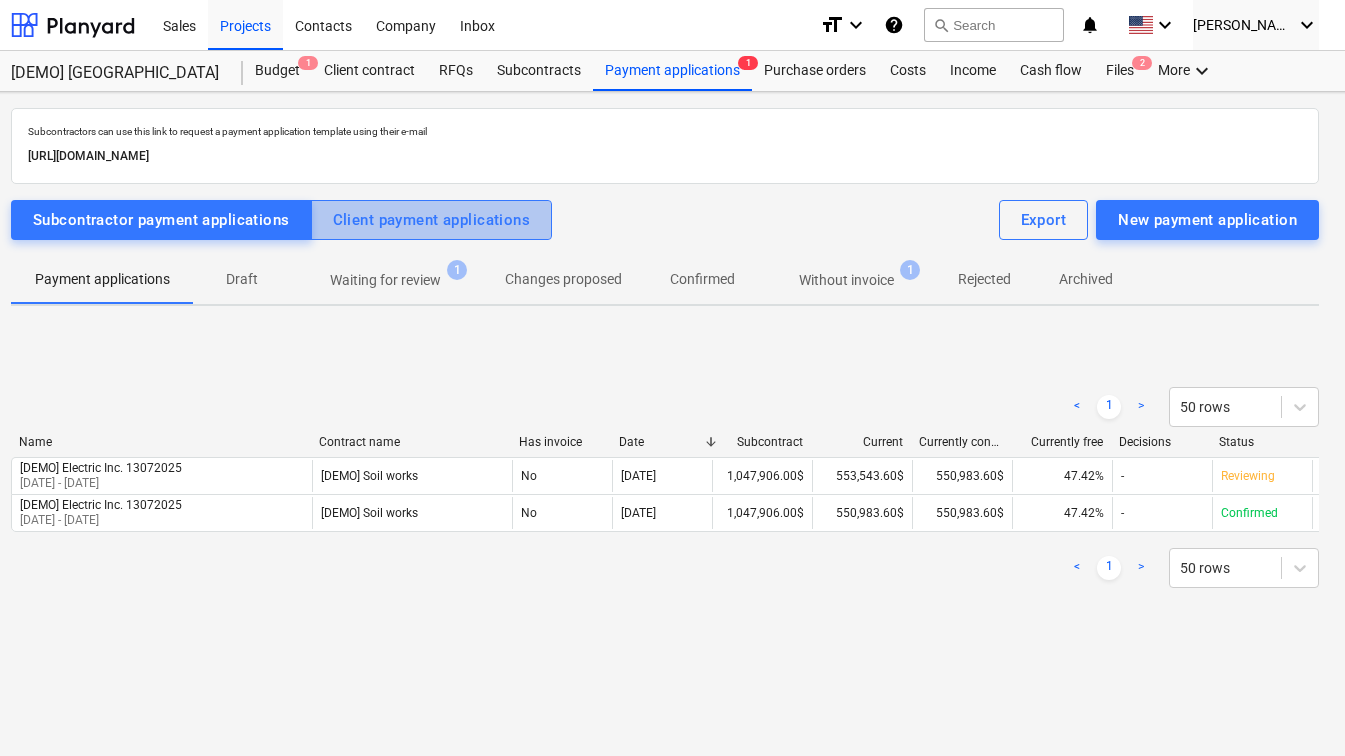 click on "Client payment applications" at bounding box center [432, 220] 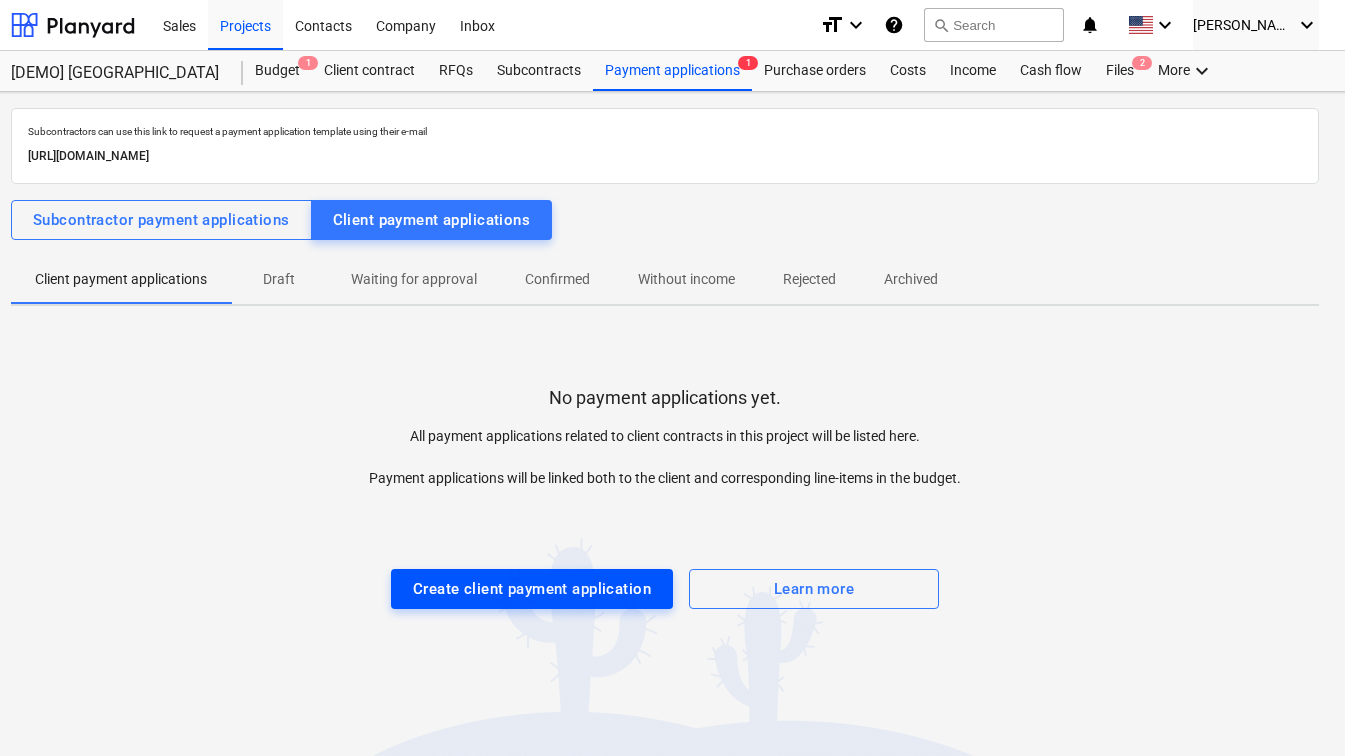 click on "Create client payment application" at bounding box center (532, 589) 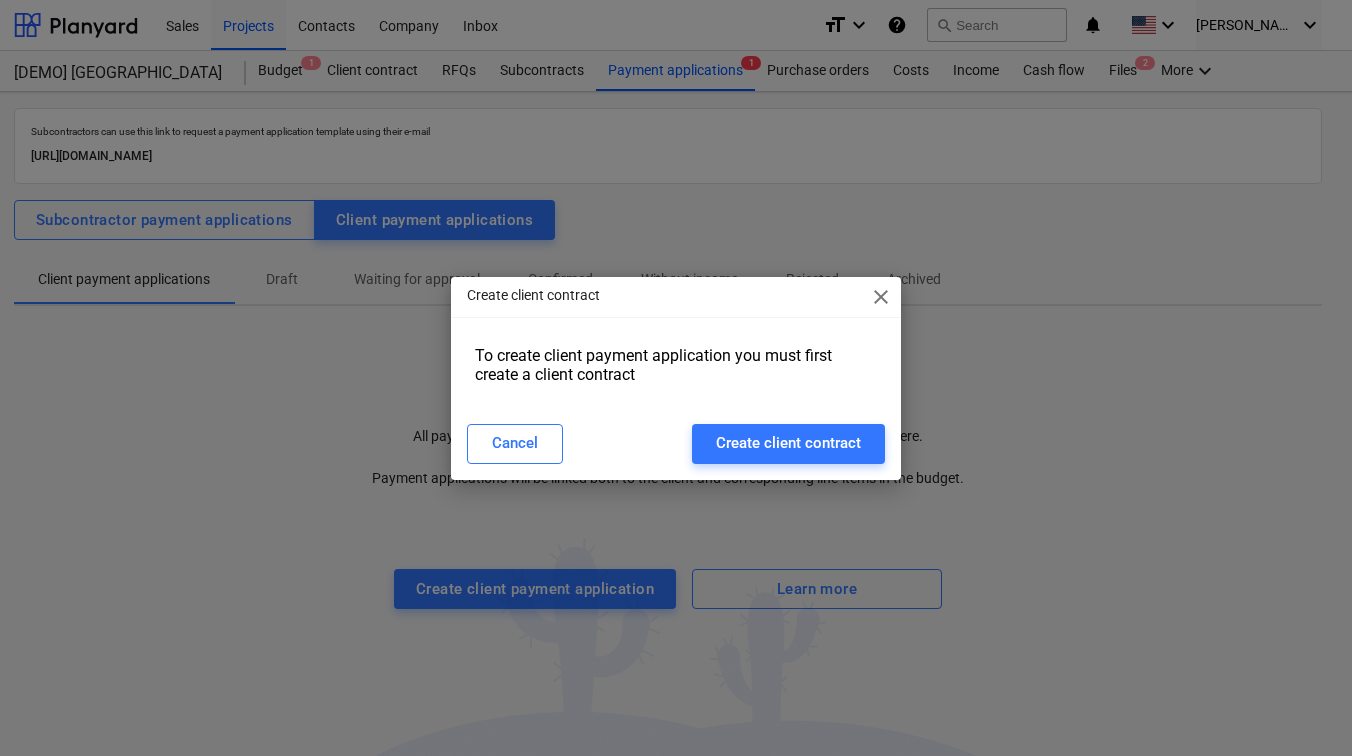 click on "To create client payment application you must first create a client contract" at bounding box center (676, 365) 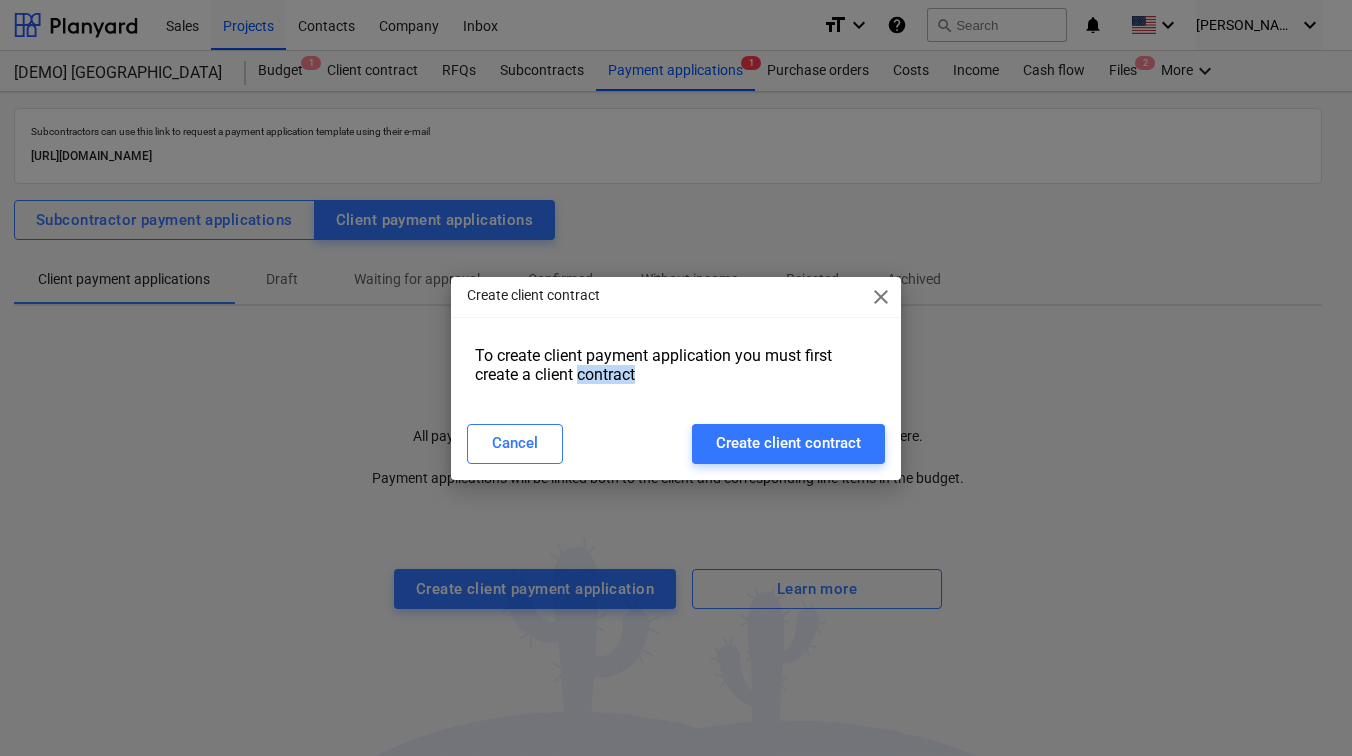 click on "To create client payment application you must first create a client contract" at bounding box center [676, 365] 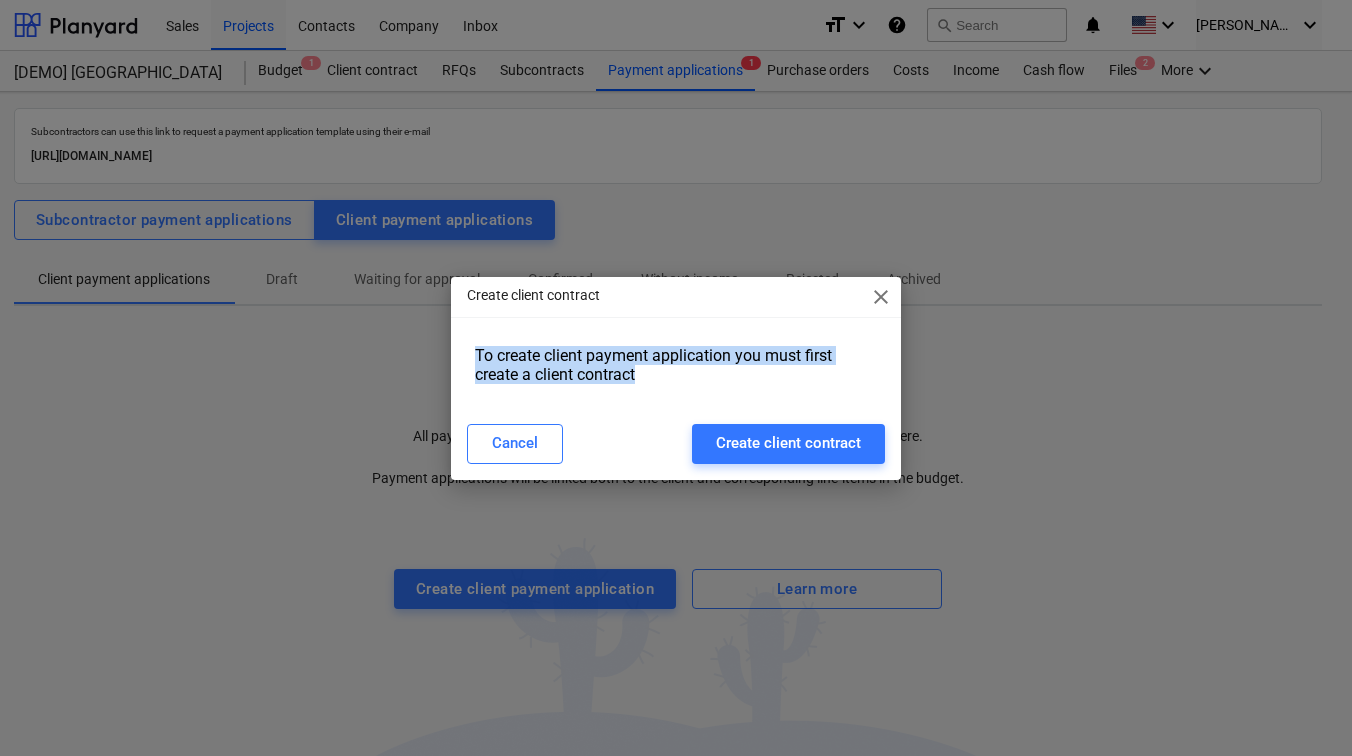click on "To create client payment application you must first create a client contract" at bounding box center (676, 365) 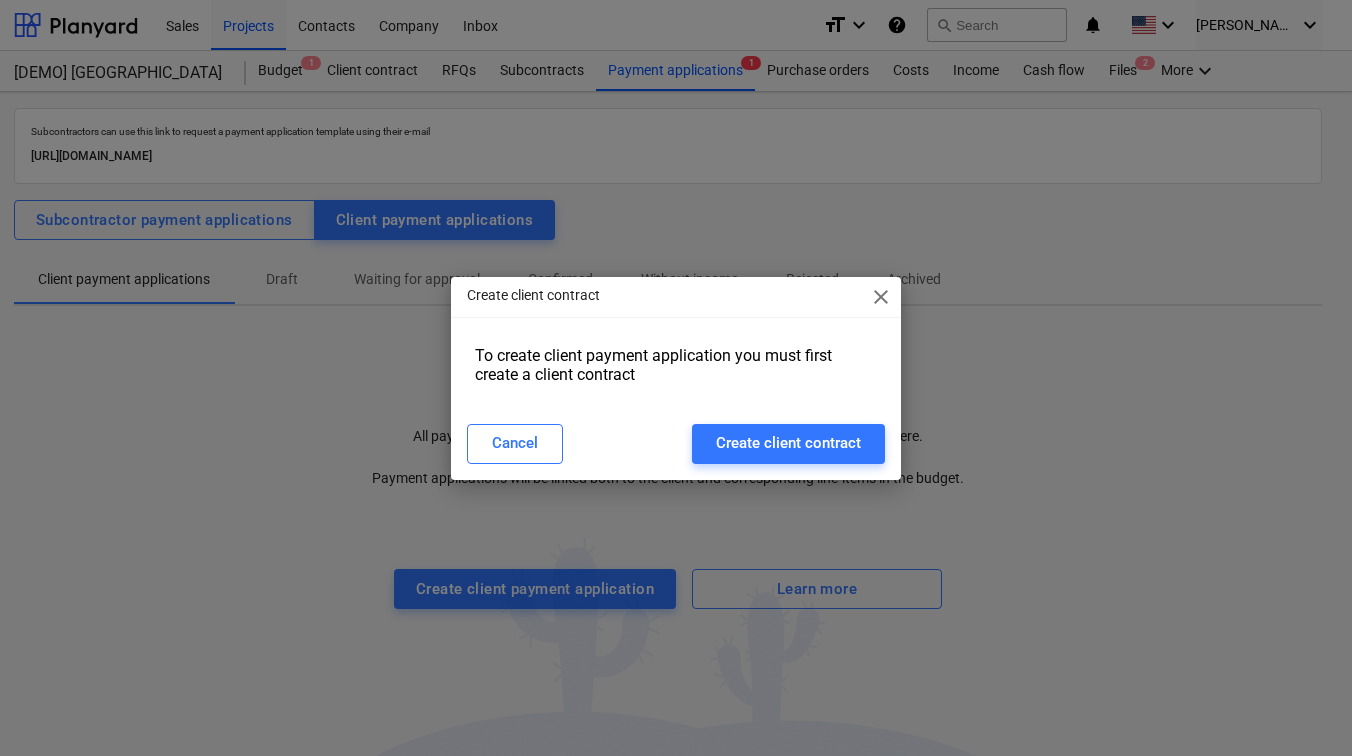 click on "Create client contract close To create client payment application you must first create a client contract Cancel Create client contract" at bounding box center (676, 378) 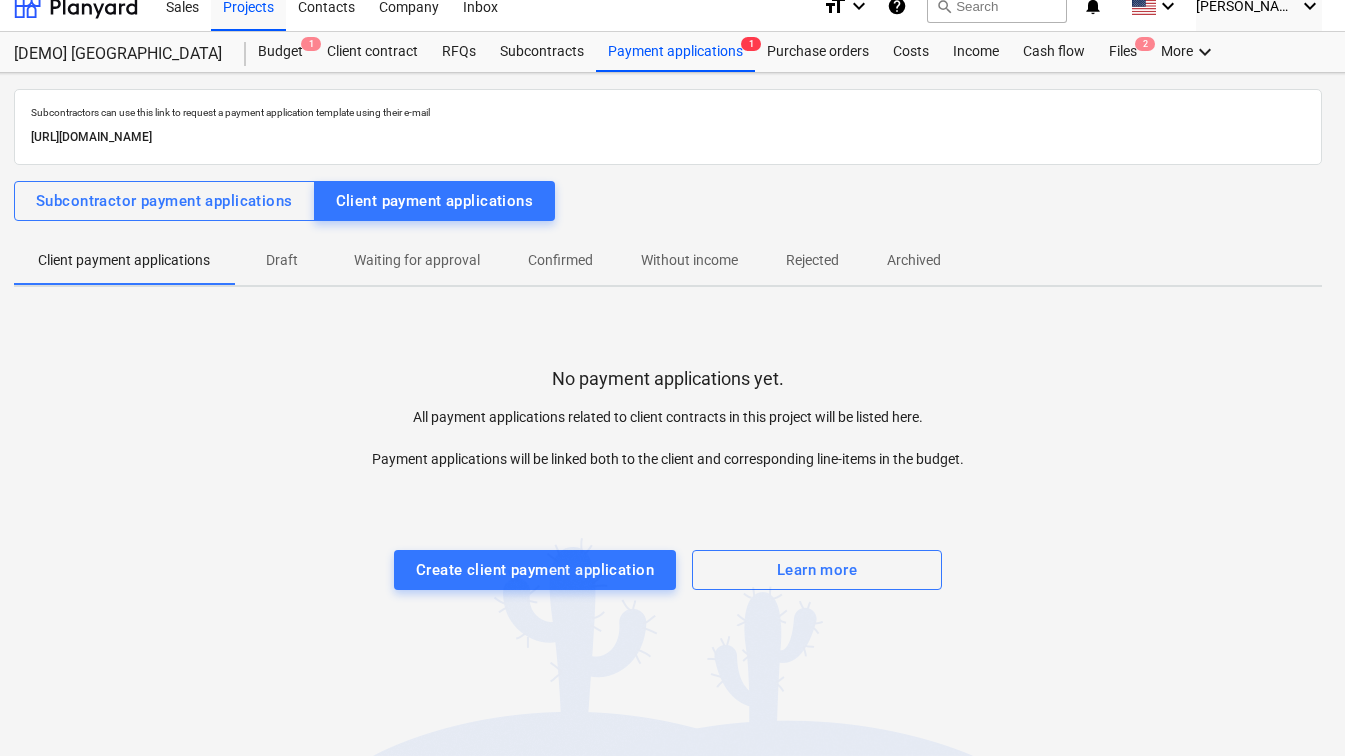 scroll, scrollTop: 0, scrollLeft: 16, axis: horizontal 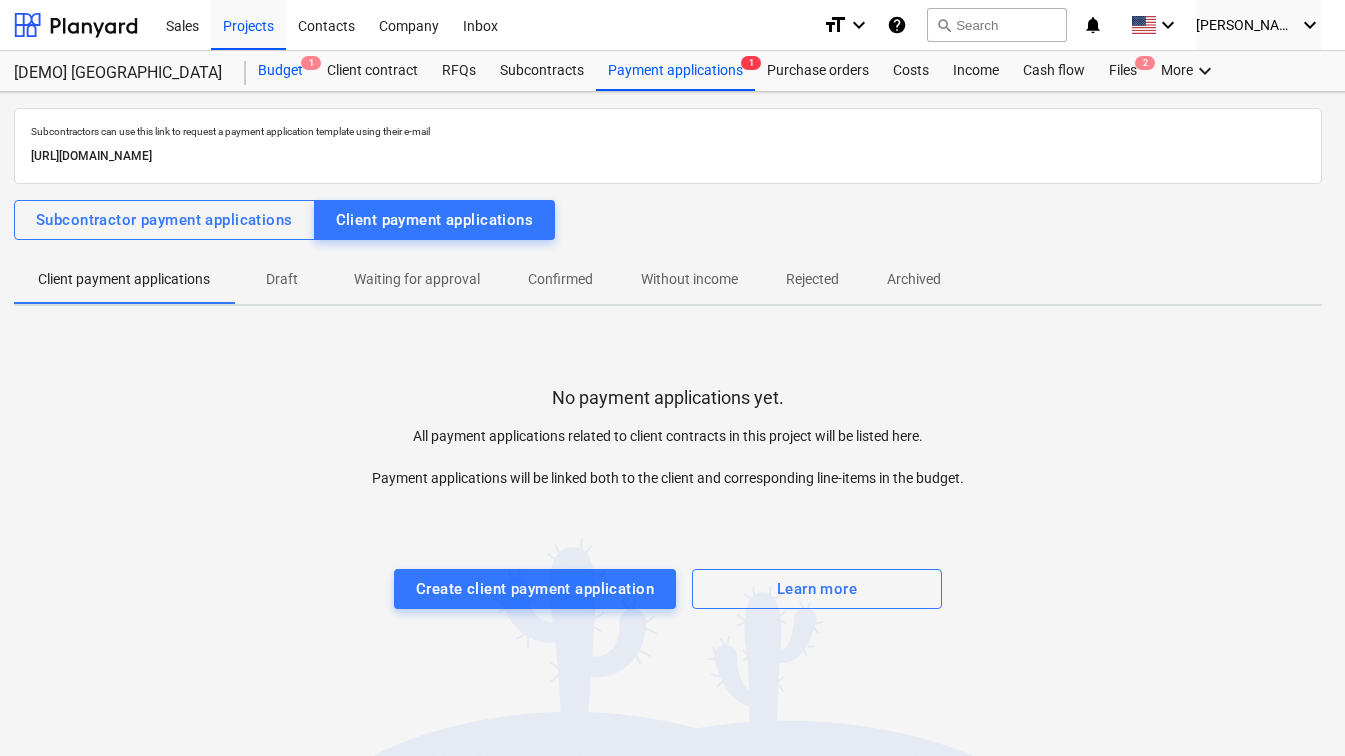 click on "Budget 1" at bounding box center [280, 71] 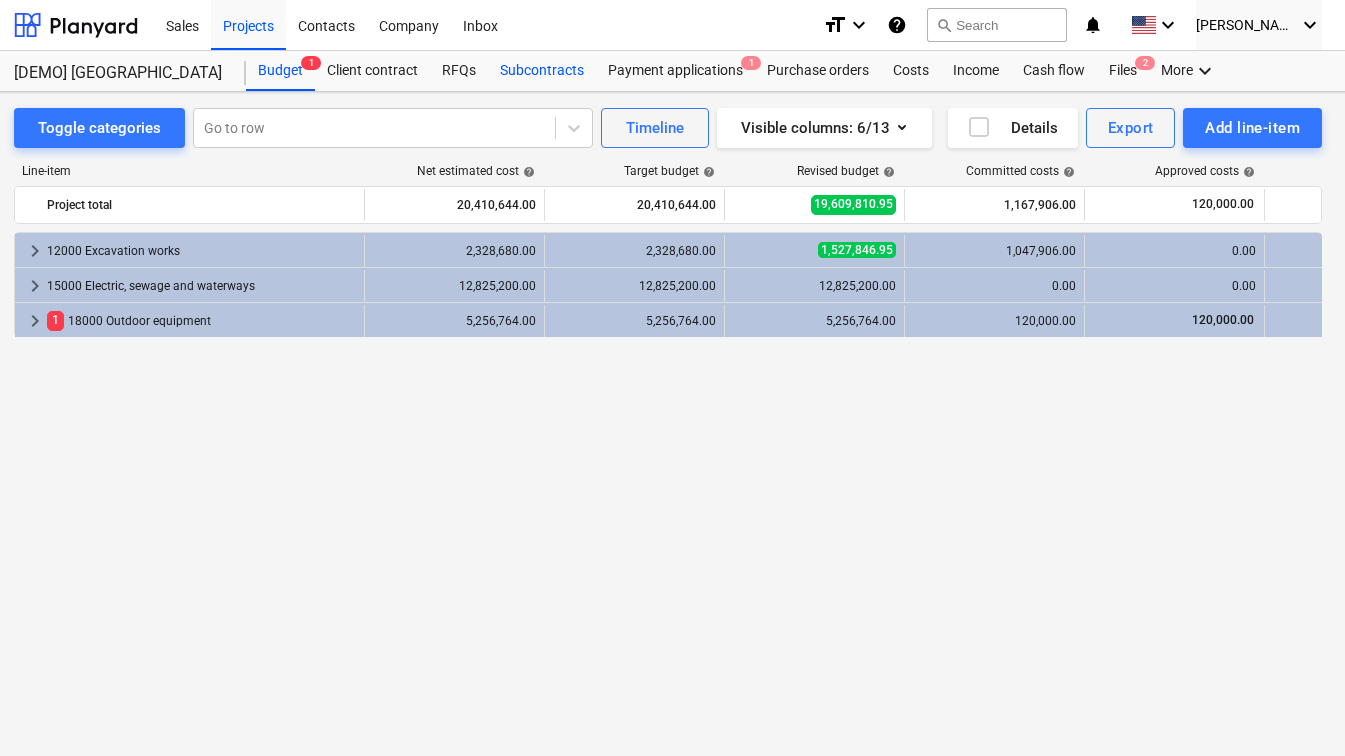 click on "Subcontracts" at bounding box center [542, 71] 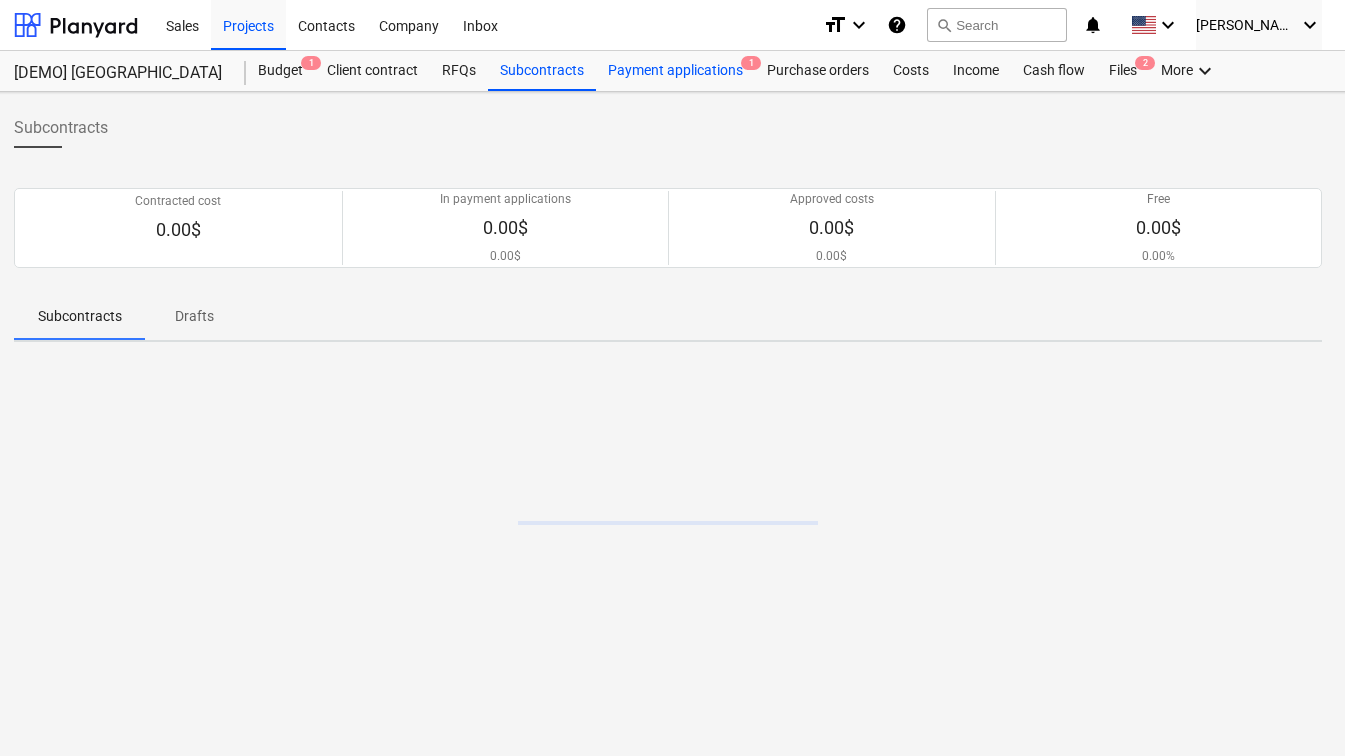 click on "Payment applications 1" at bounding box center (675, 71) 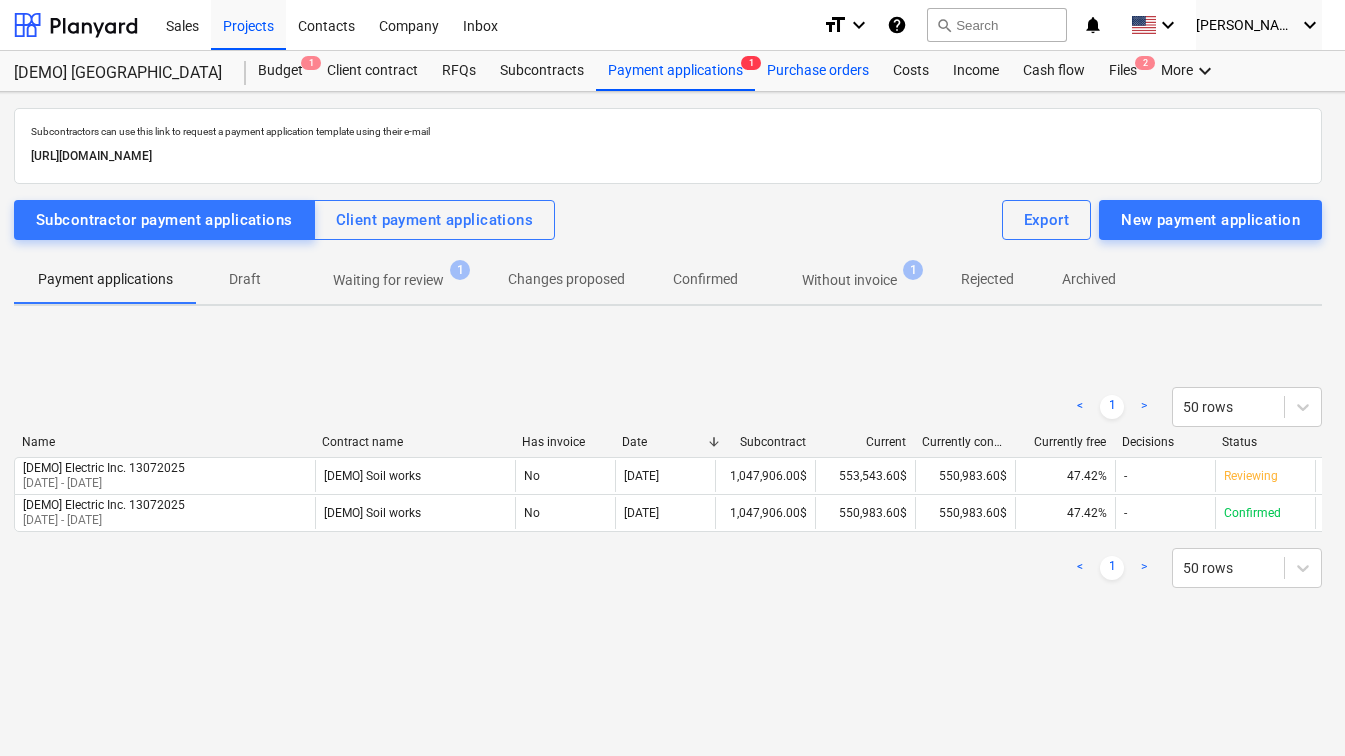 click on "Purchase orders" at bounding box center (818, 71) 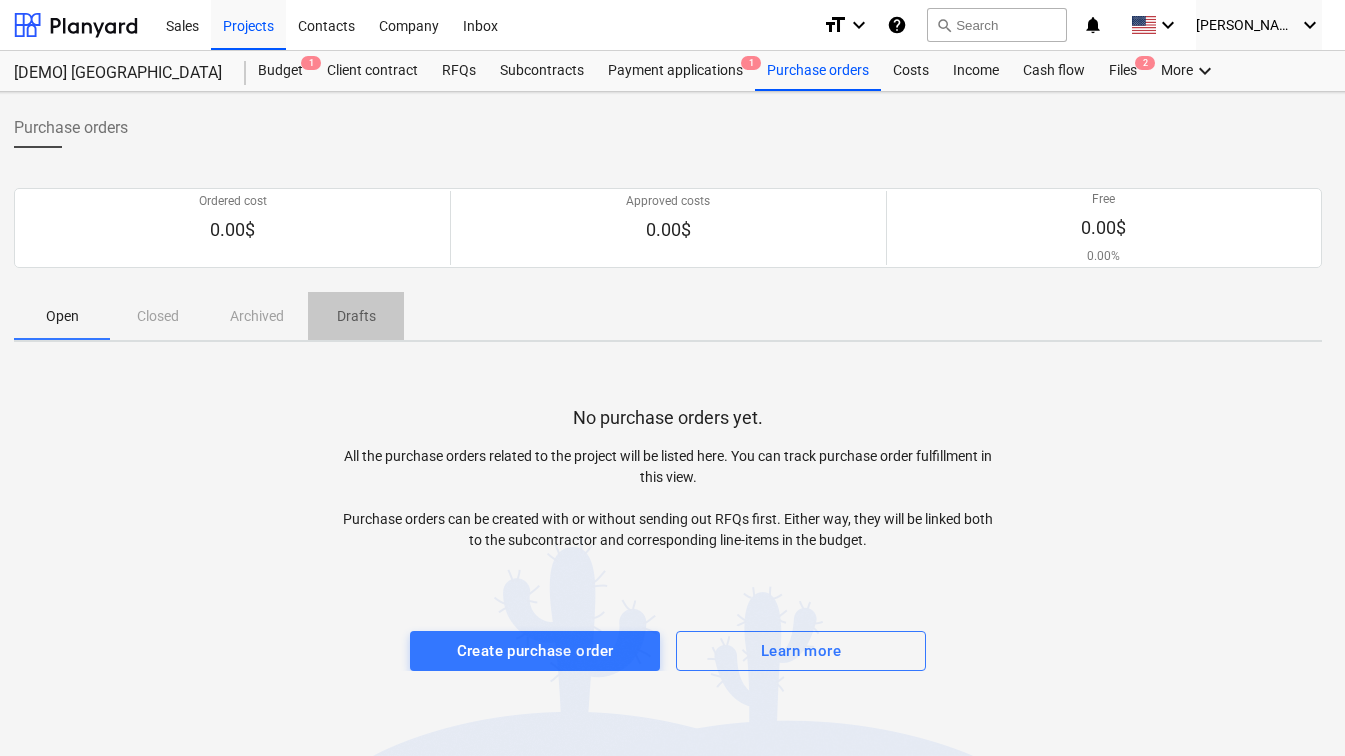 click on "Drafts" at bounding box center [356, 316] 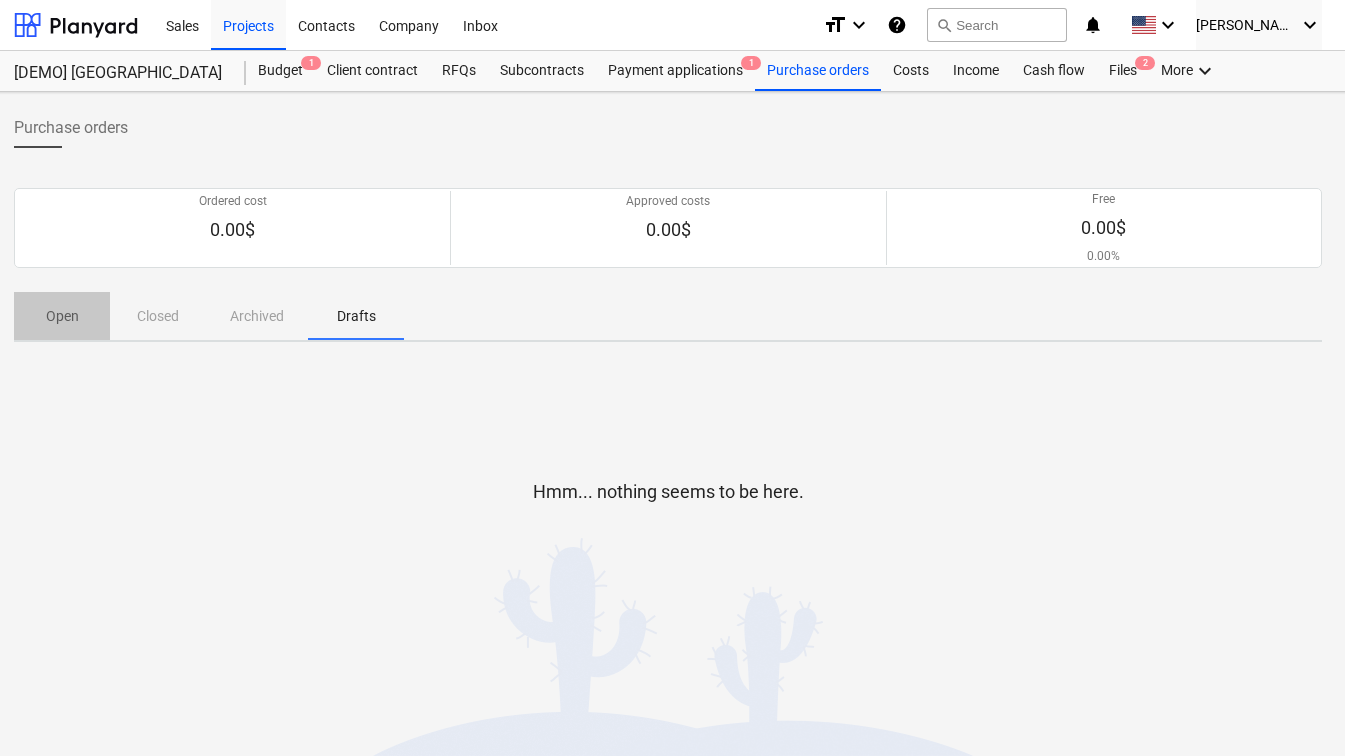 click on "Open" at bounding box center [62, 316] 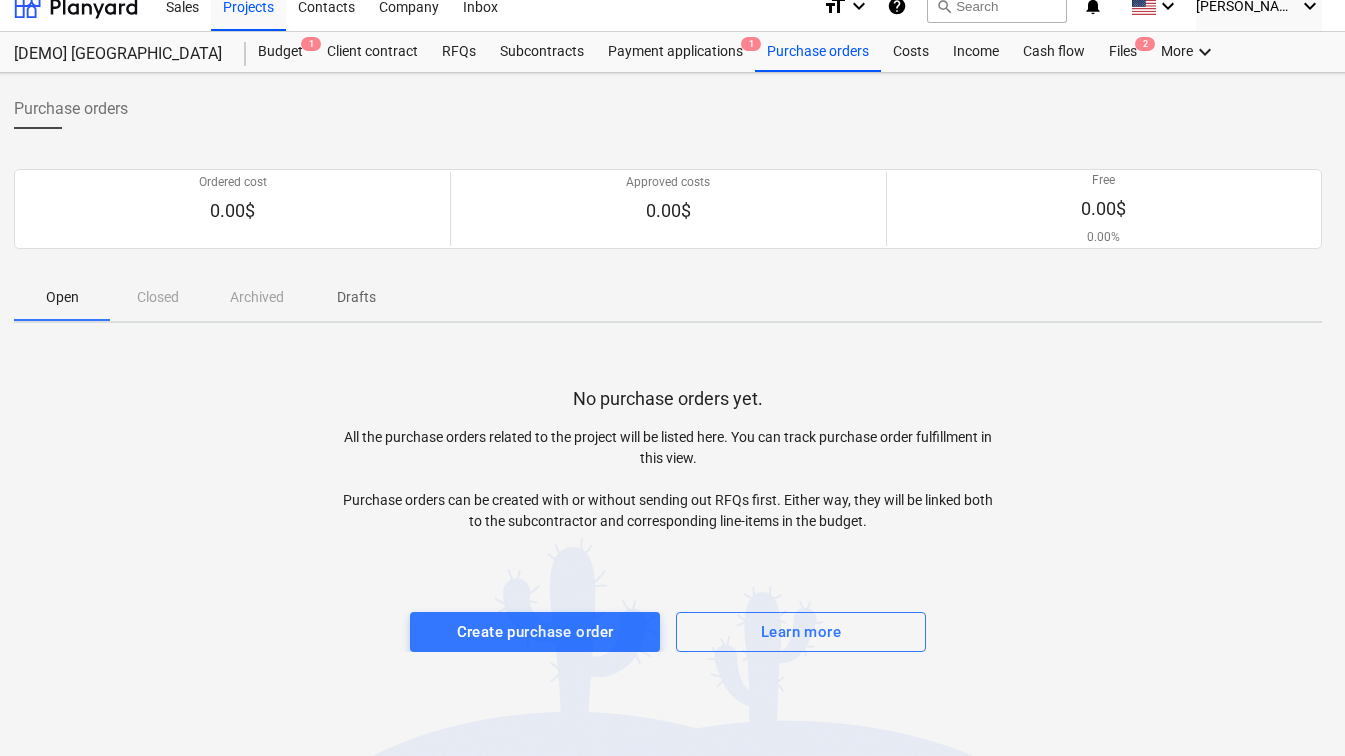 scroll, scrollTop: 0, scrollLeft: 16, axis: horizontal 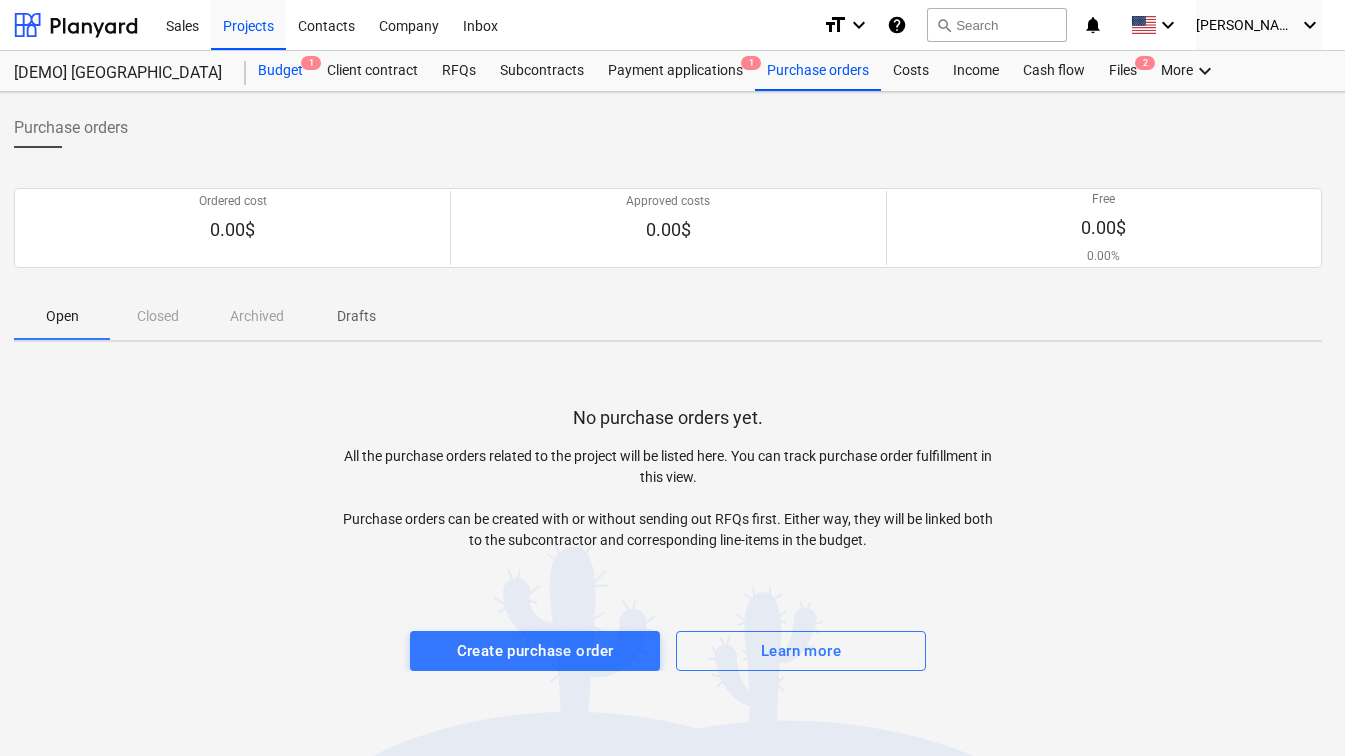 click on "Budget 1" at bounding box center (280, 71) 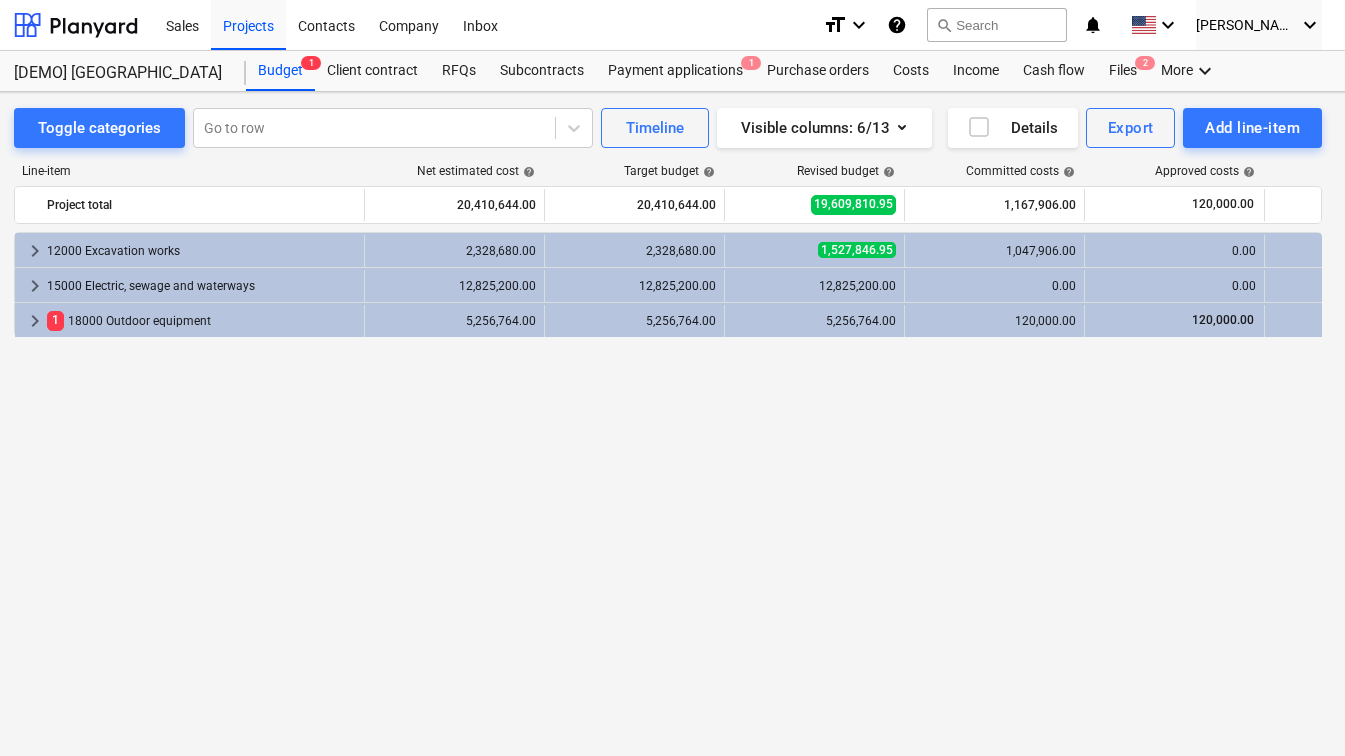 scroll, scrollTop: 0, scrollLeft: 13, axis: horizontal 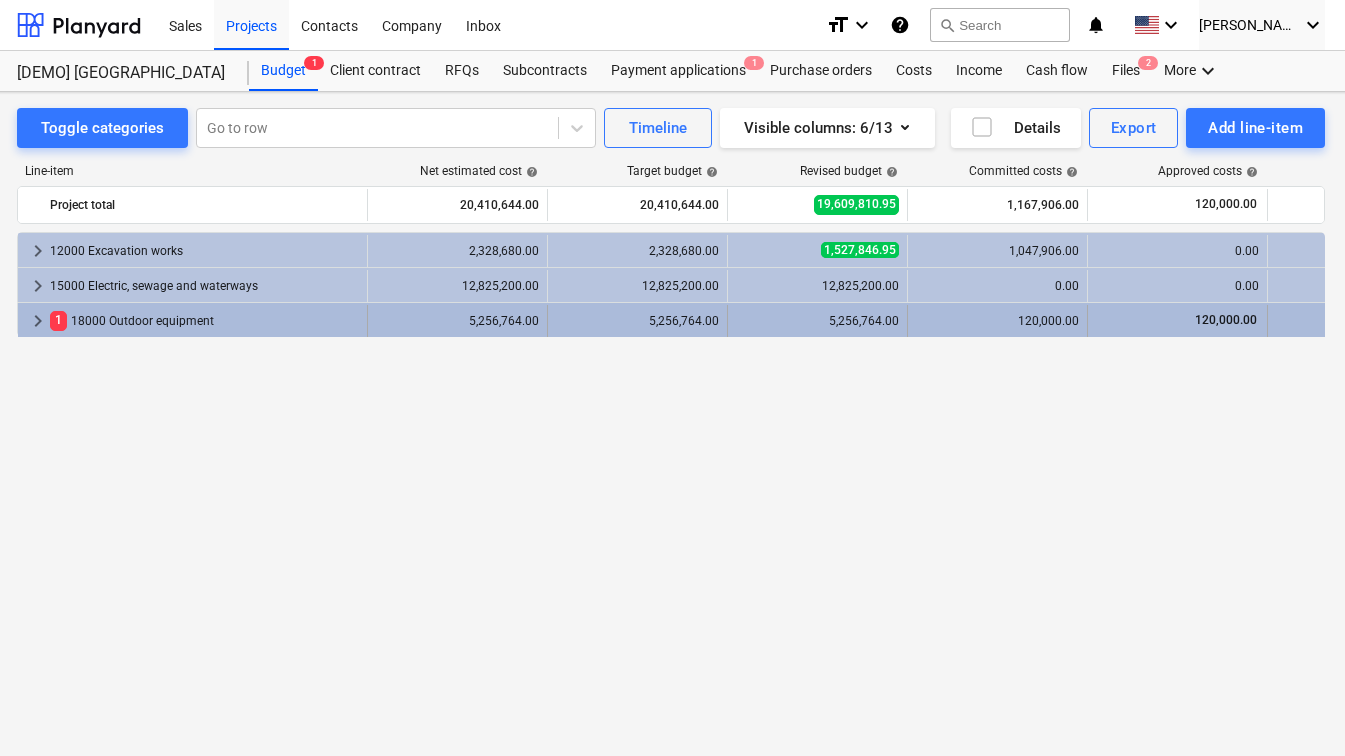 click on "keyboard_arrow_right" at bounding box center (38, 321) 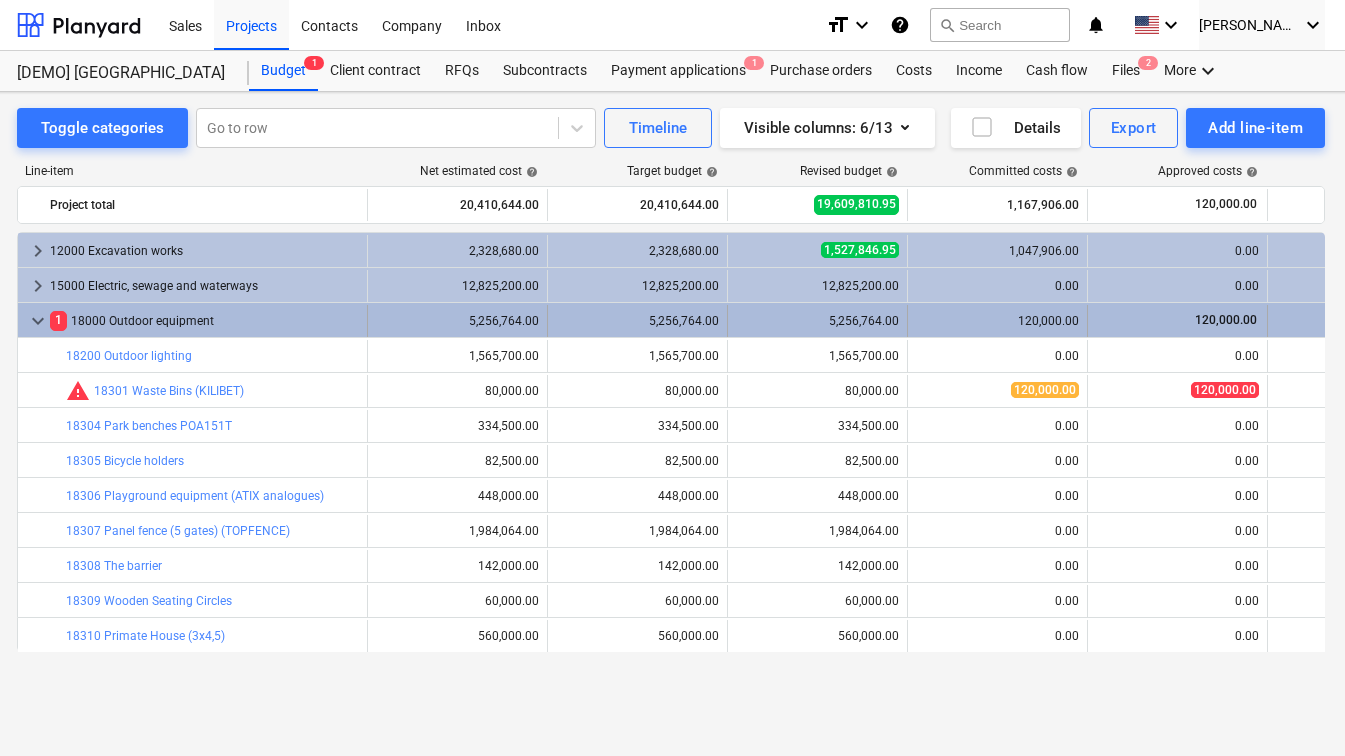 click on "keyboard_arrow_down" at bounding box center (38, 321) 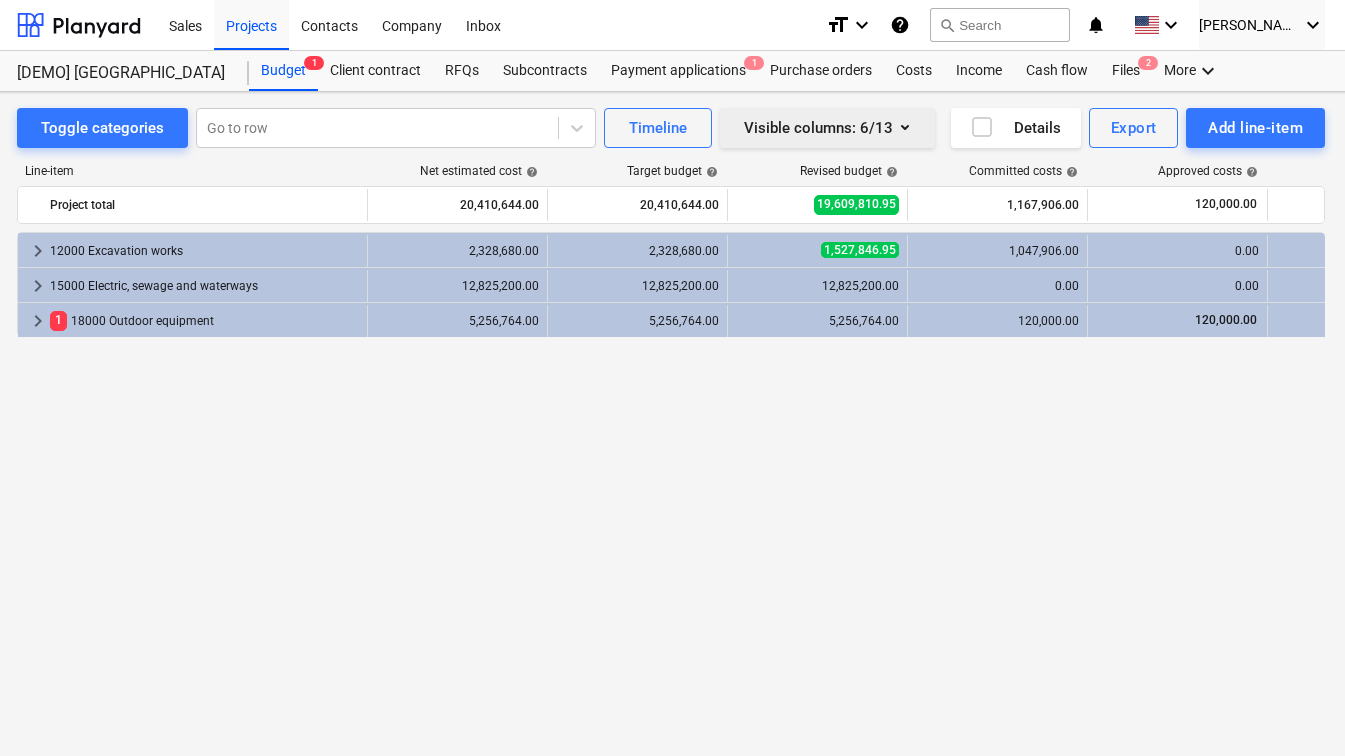 click 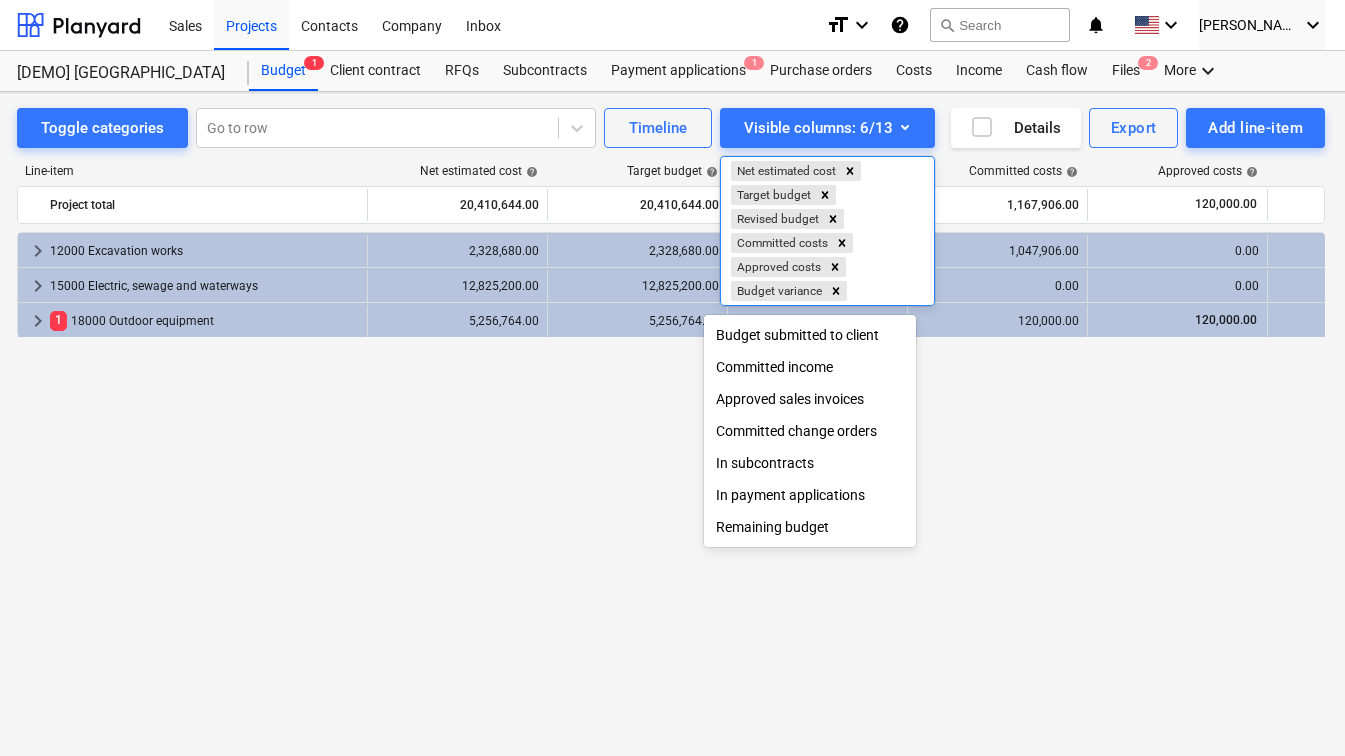 scroll, scrollTop: 19, scrollLeft: 13, axis: both 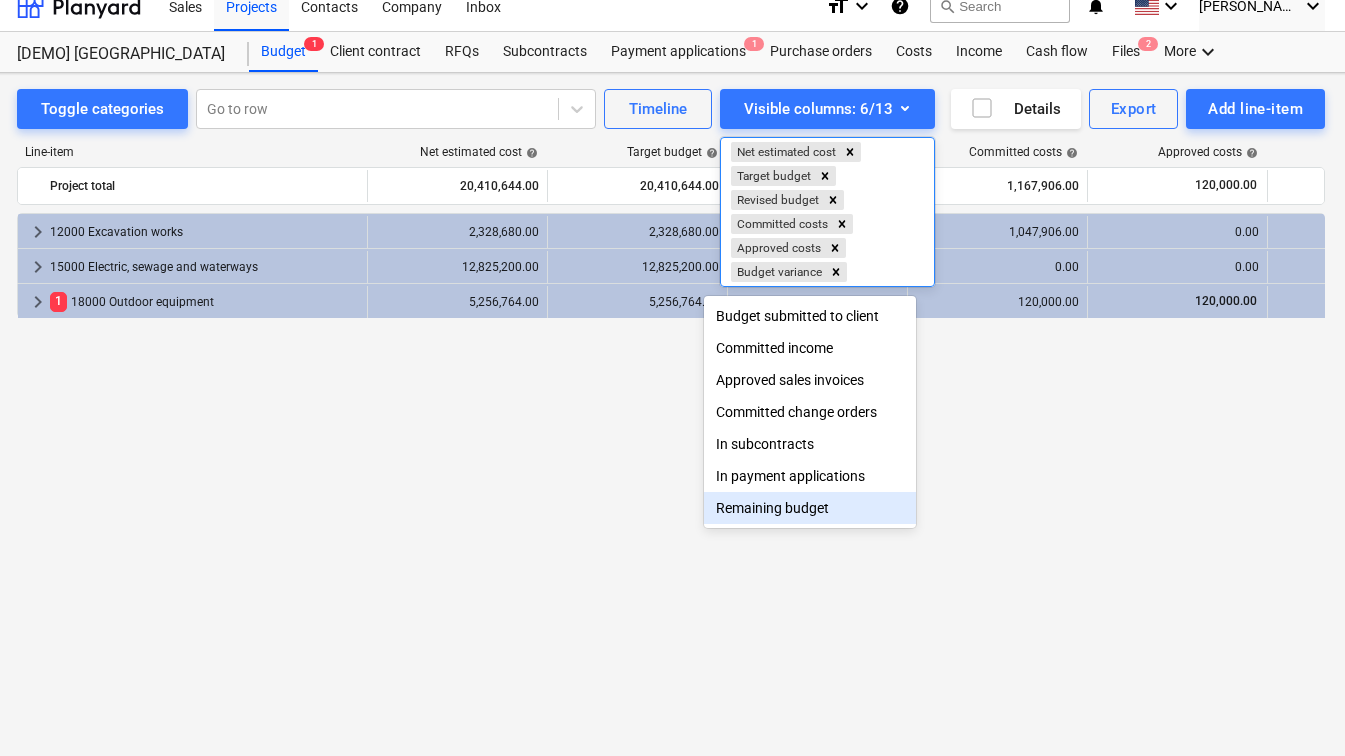 click at bounding box center [672, 378] 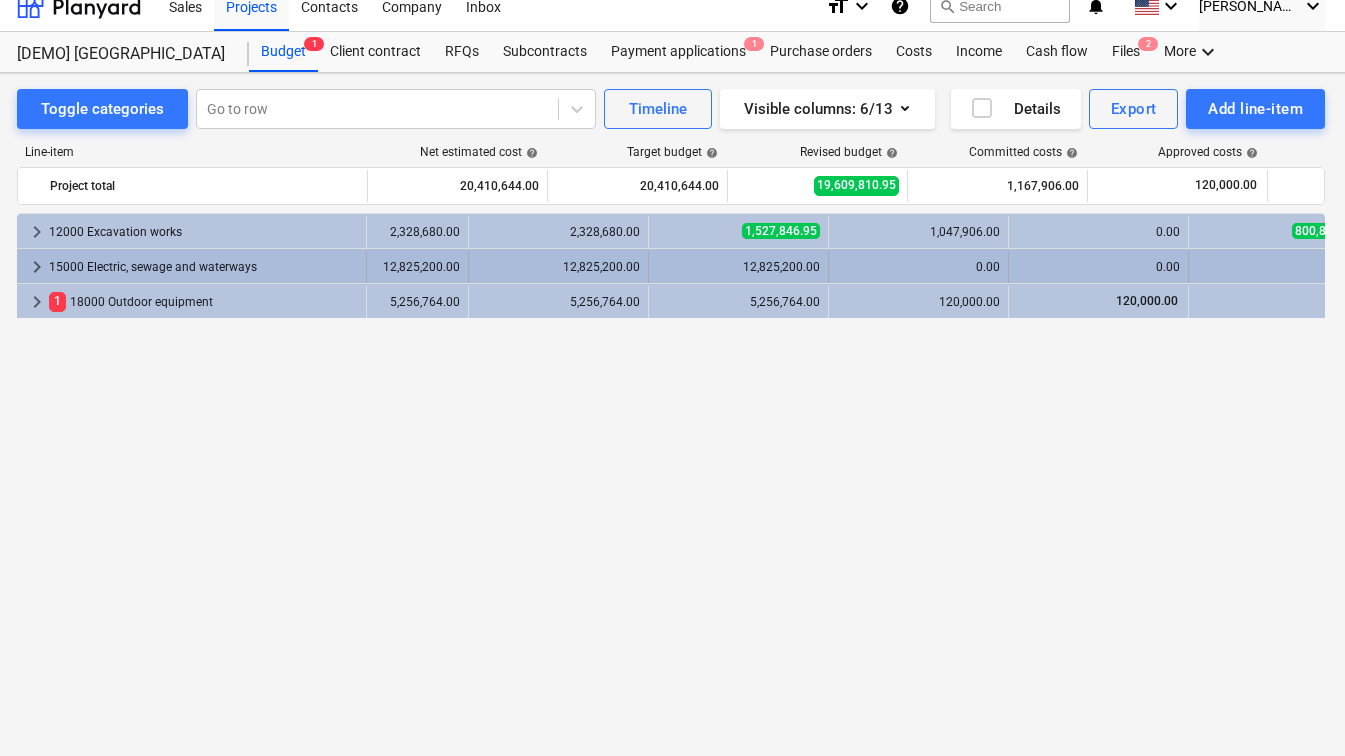 scroll, scrollTop: 0, scrollLeft: 174, axis: horizontal 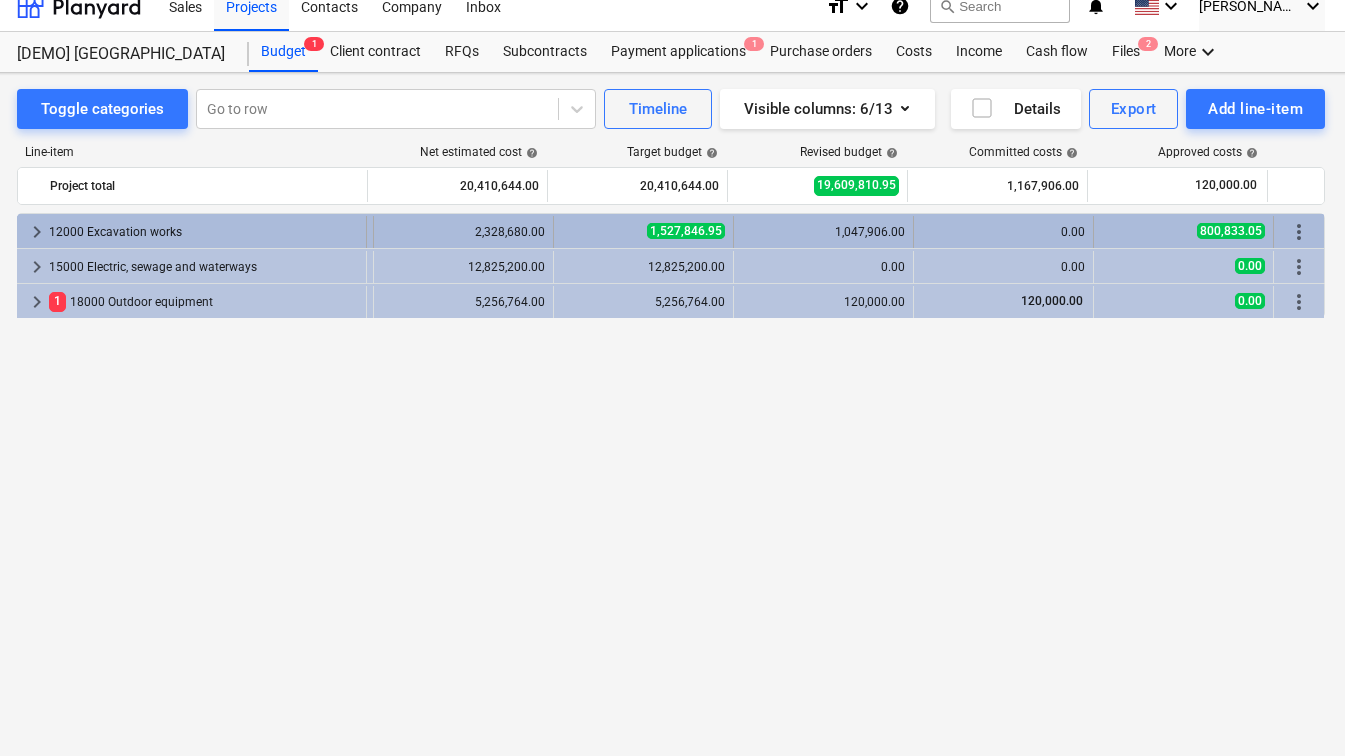 click on "800,833.05" at bounding box center (1183, 231) 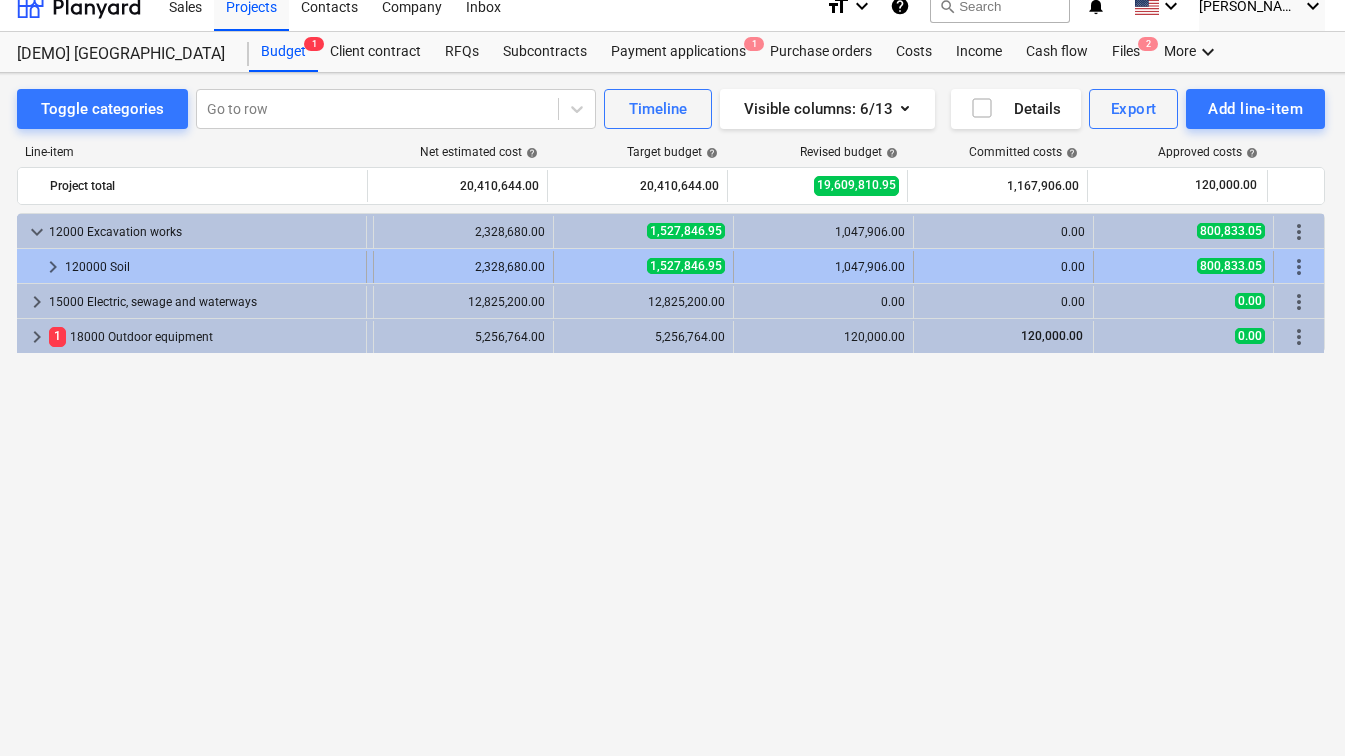 click on "120000 Soil" at bounding box center (211, 267) 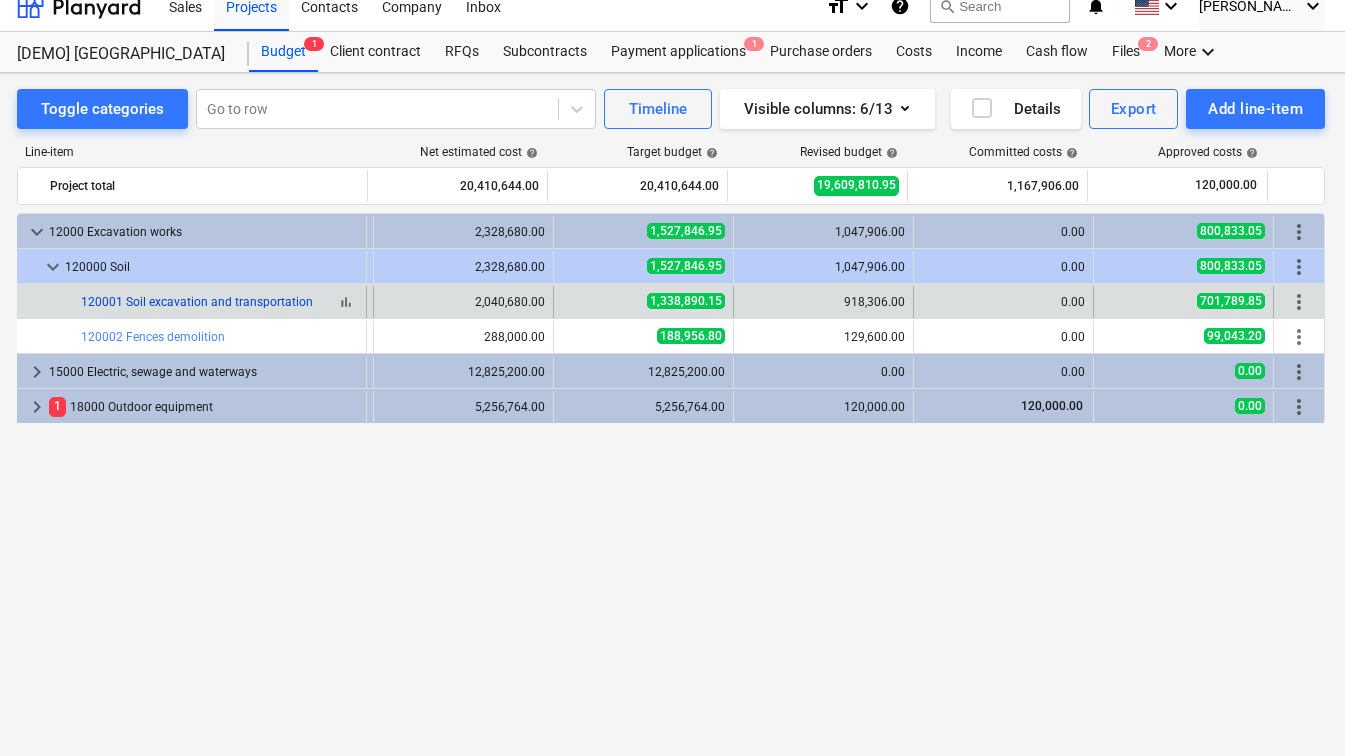 click on "120001 Soil excavation and transportation" at bounding box center [197, 302] 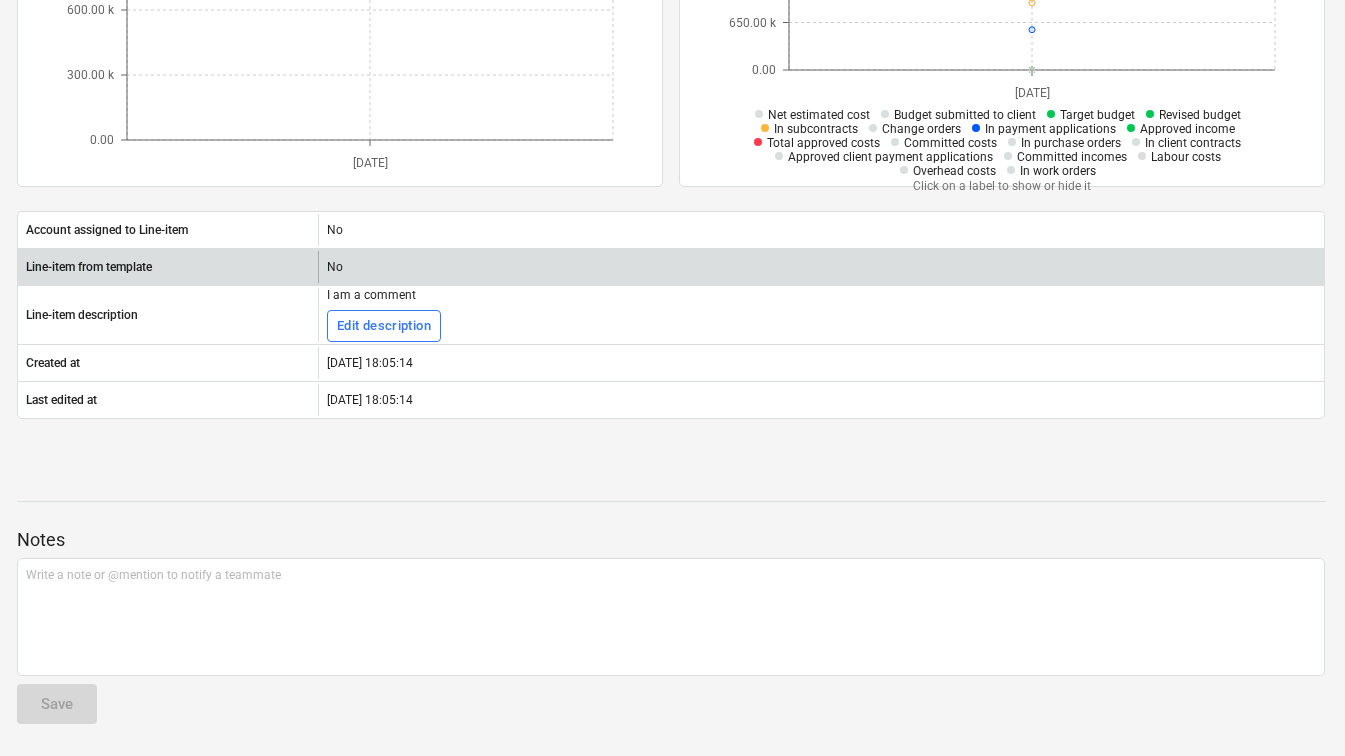scroll, scrollTop: 0, scrollLeft: 13, axis: horizontal 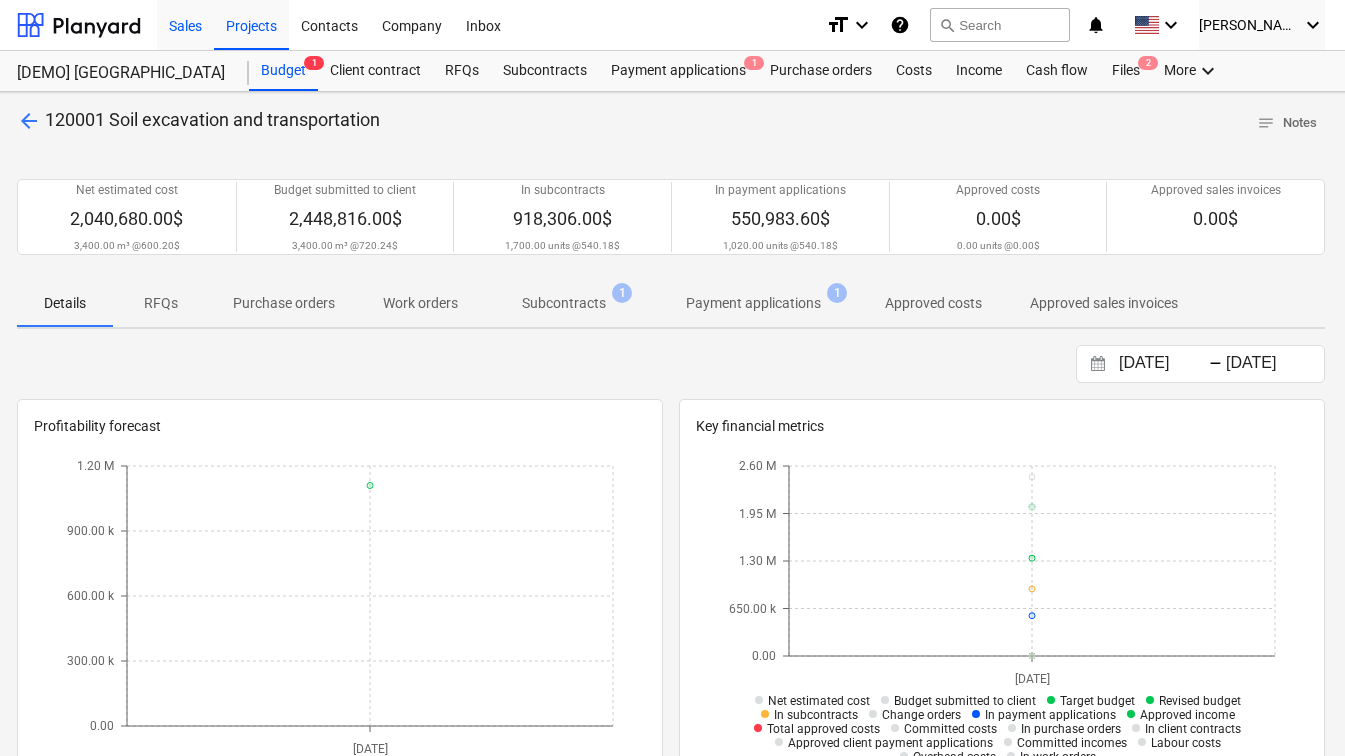 click on "Sales" at bounding box center (185, 24) 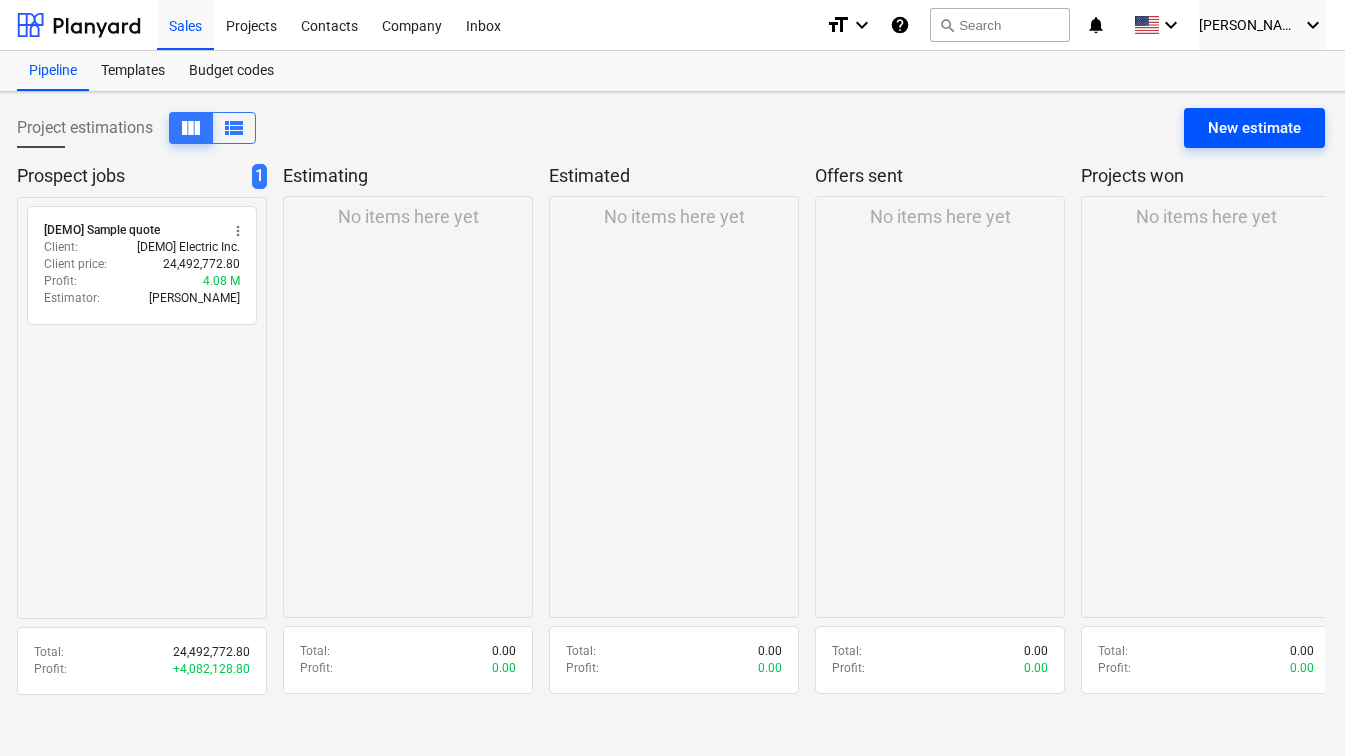 click on "New estimate" at bounding box center (1254, 128) 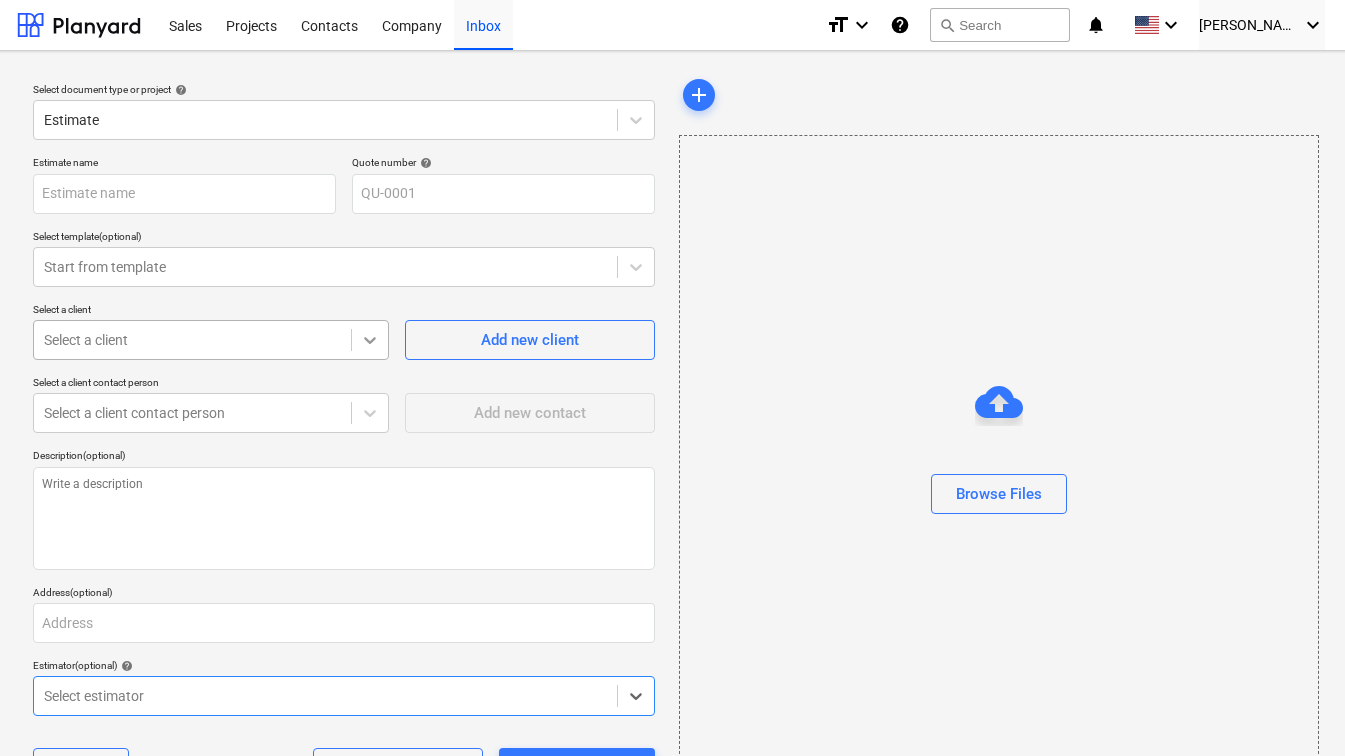 click 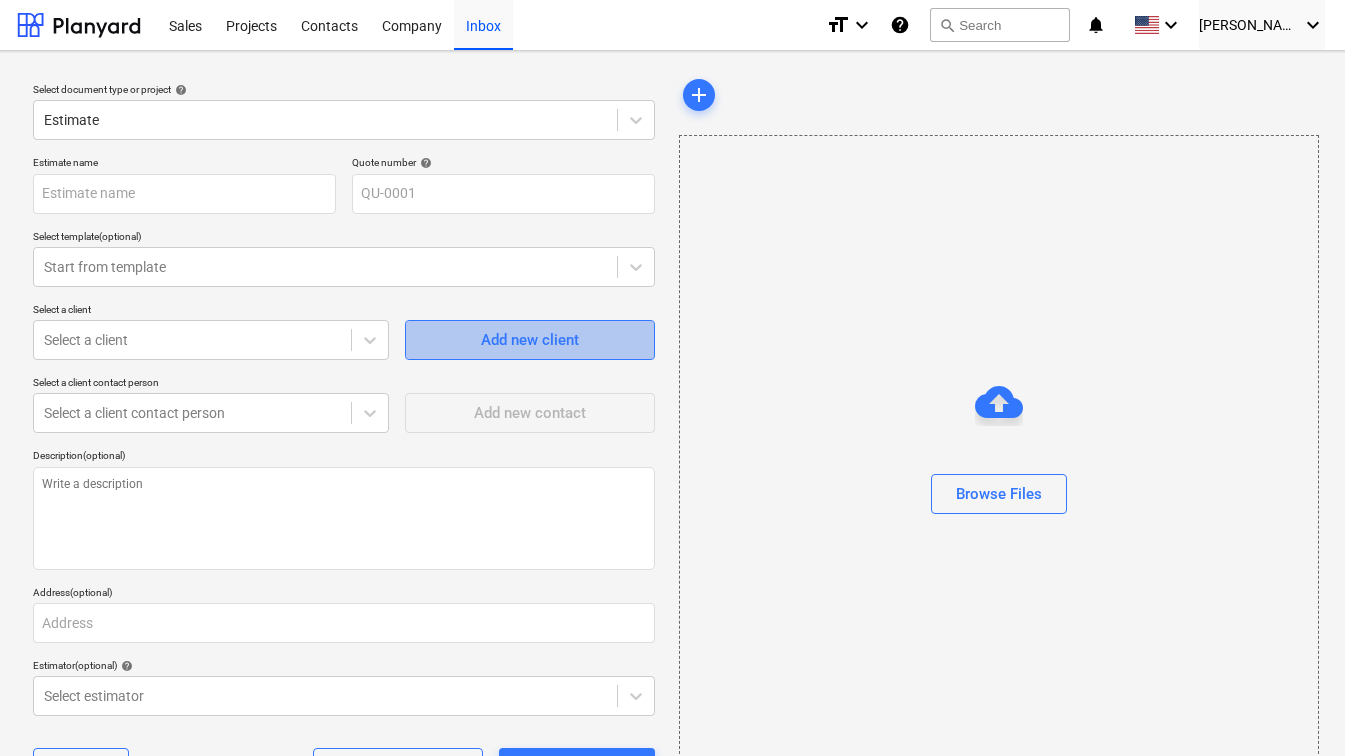 click on "Add new client" at bounding box center (530, 340) 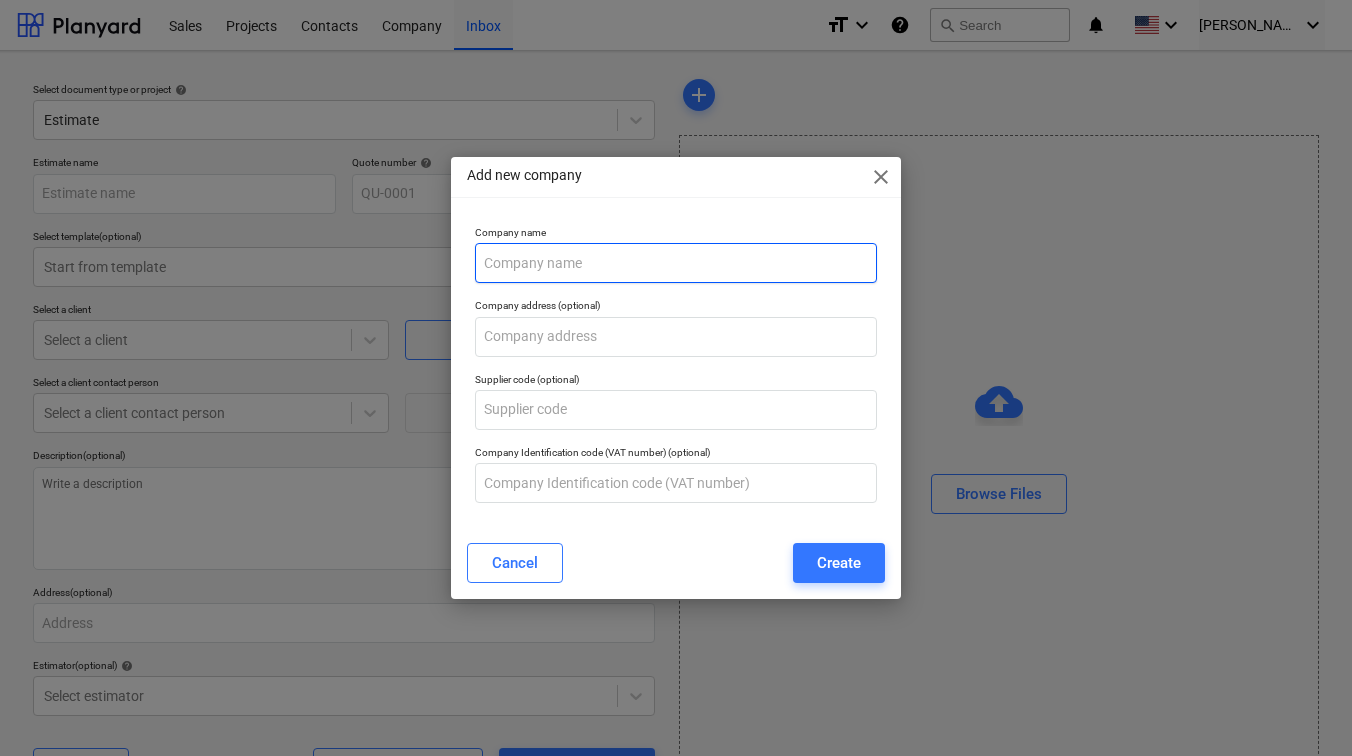 click at bounding box center [676, 263] 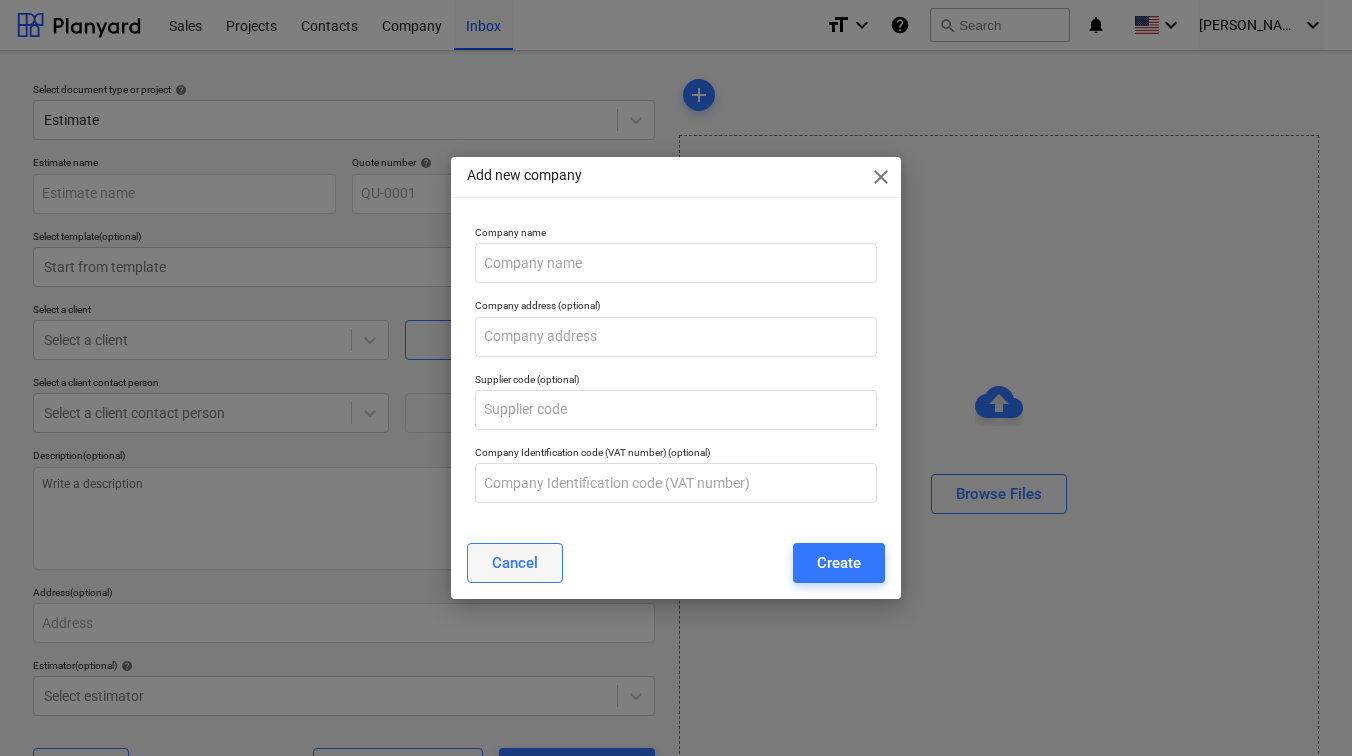 click on "Cancel" at bounding box center [515, 563] 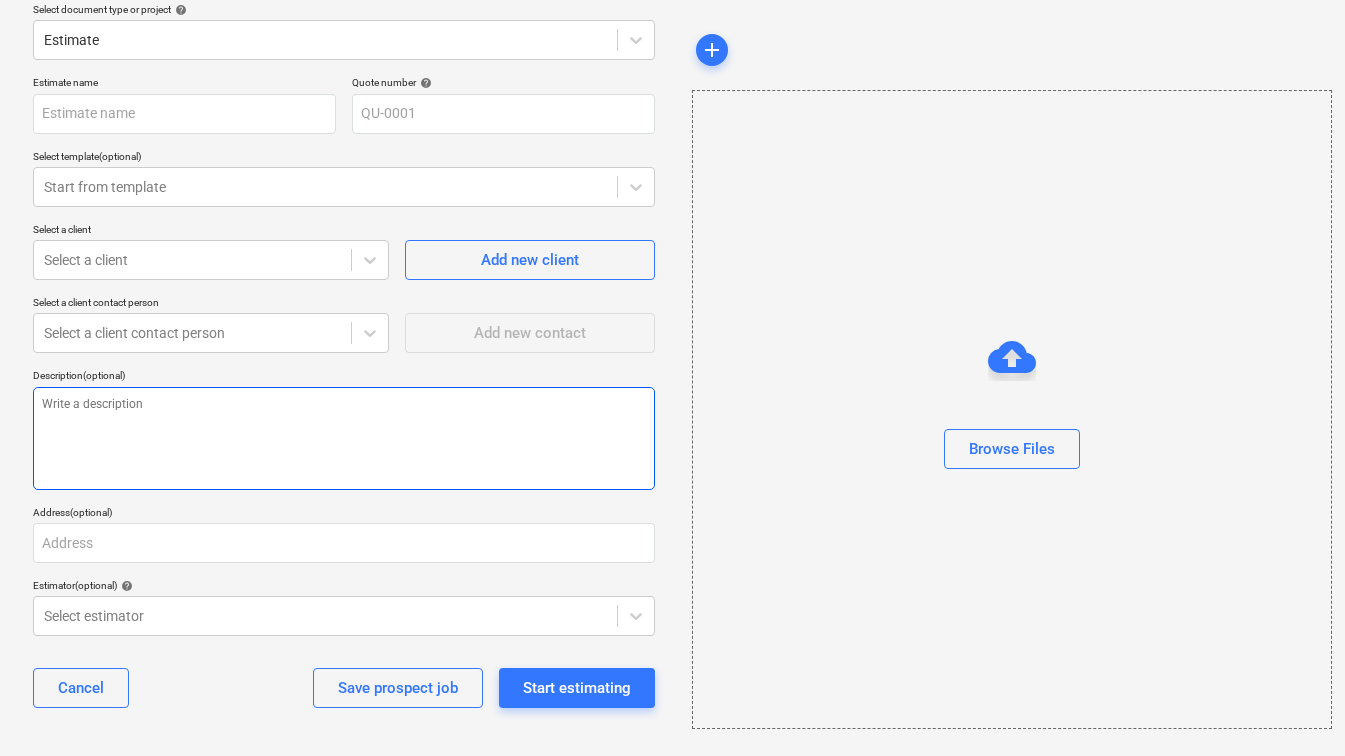 scroll, scrollTop: 0, scrollLeft: 13, axis: horizontal 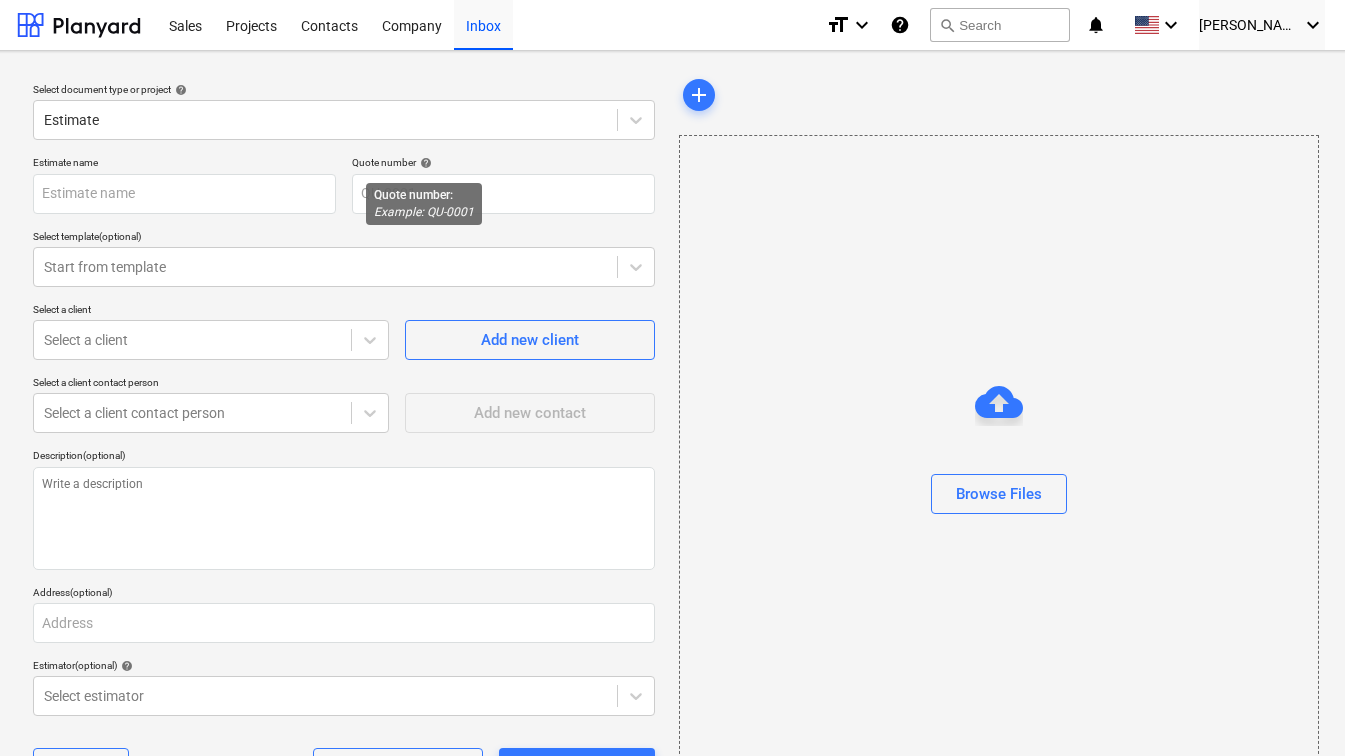 click on "help" at bounding box center [424, 163] 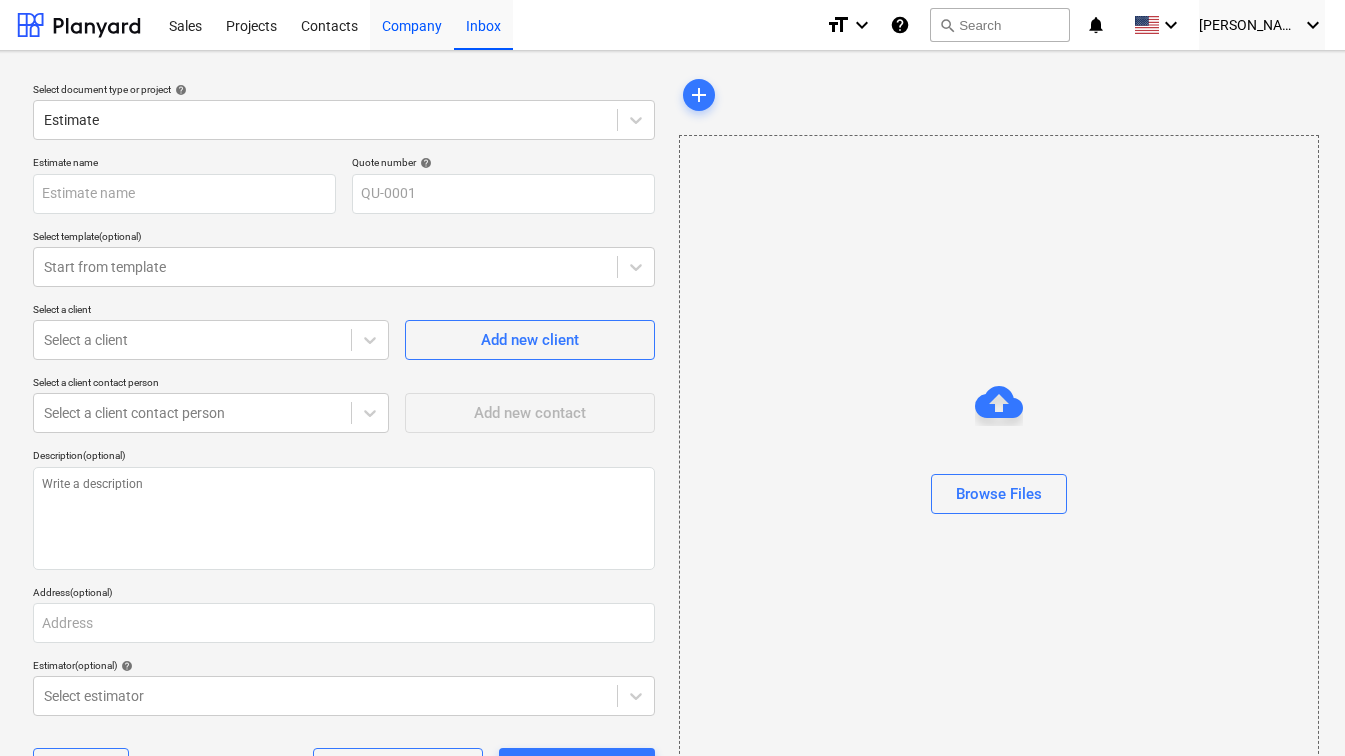 click on "Company" at bounding box center (412, 24) 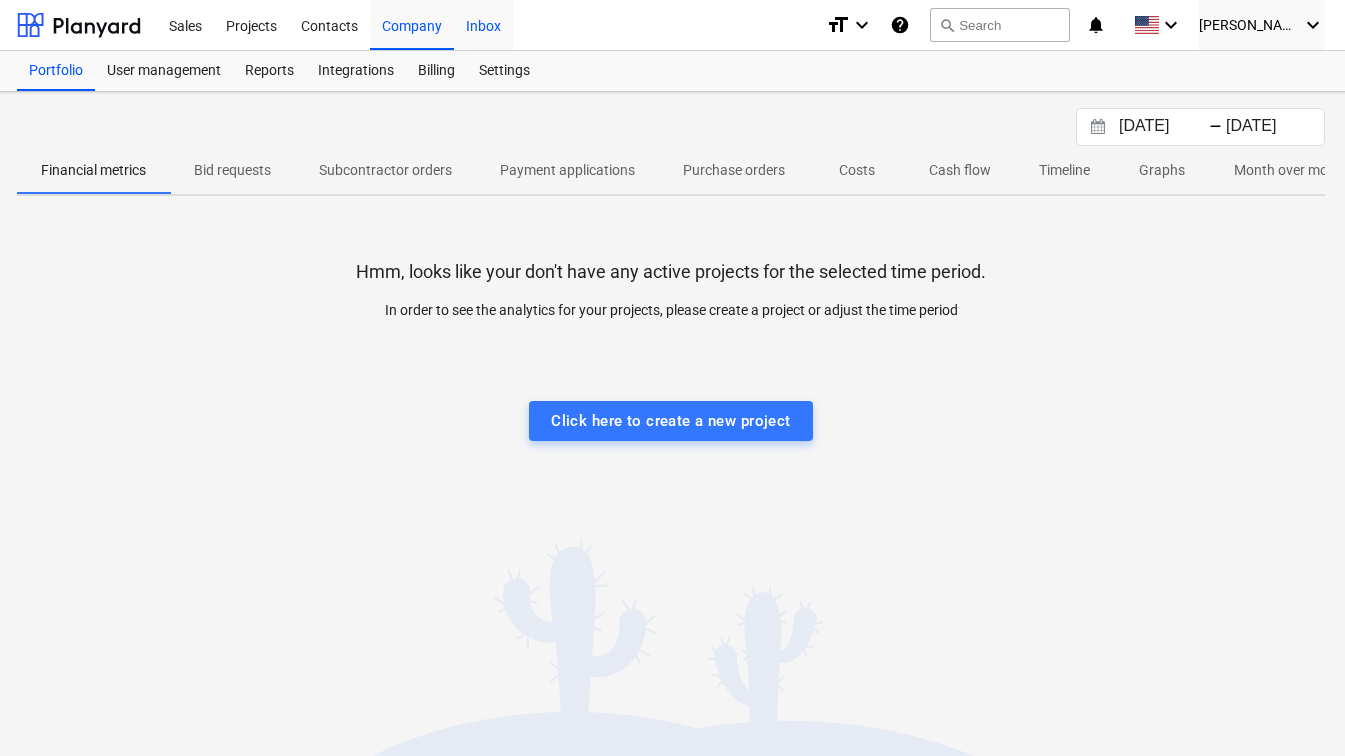 click on "Inbox" at bounding box center [483, 24] 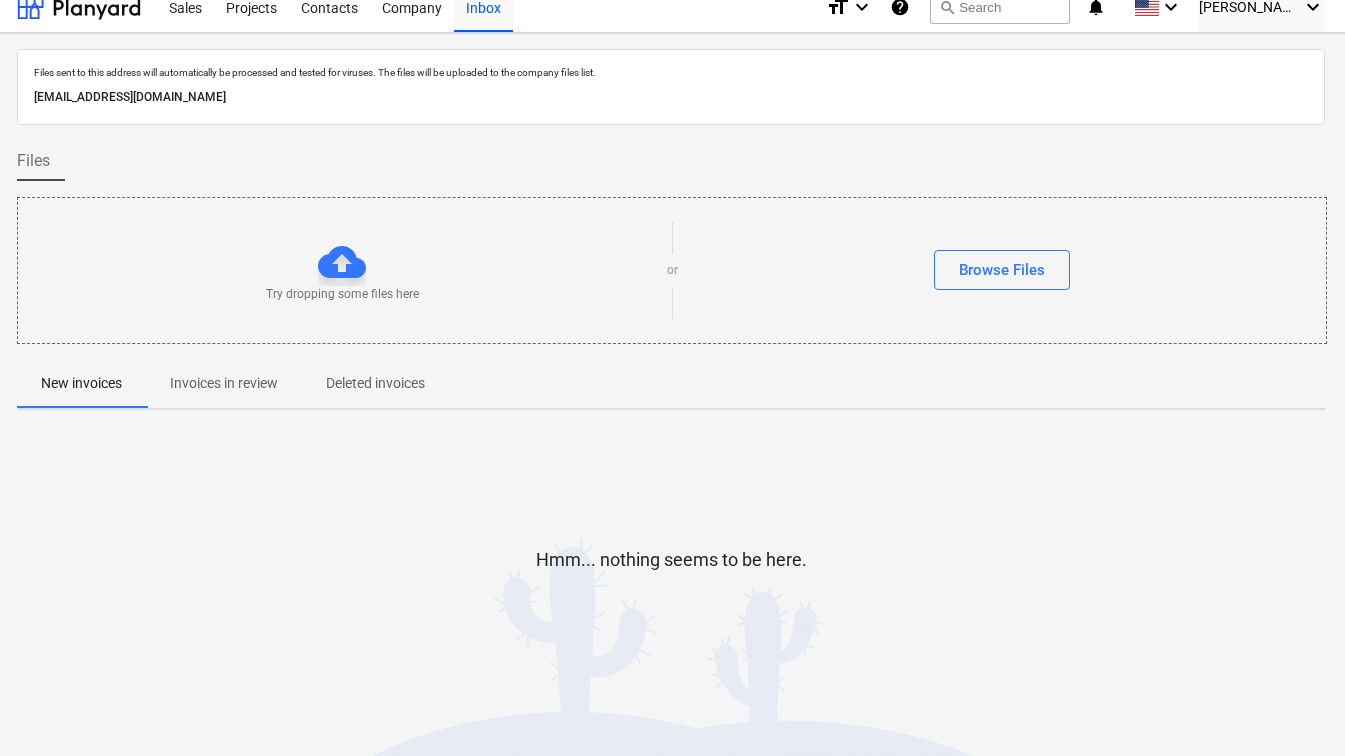 scroll, scrollTop: 0, scrollLeft: 13, axis: horizontal 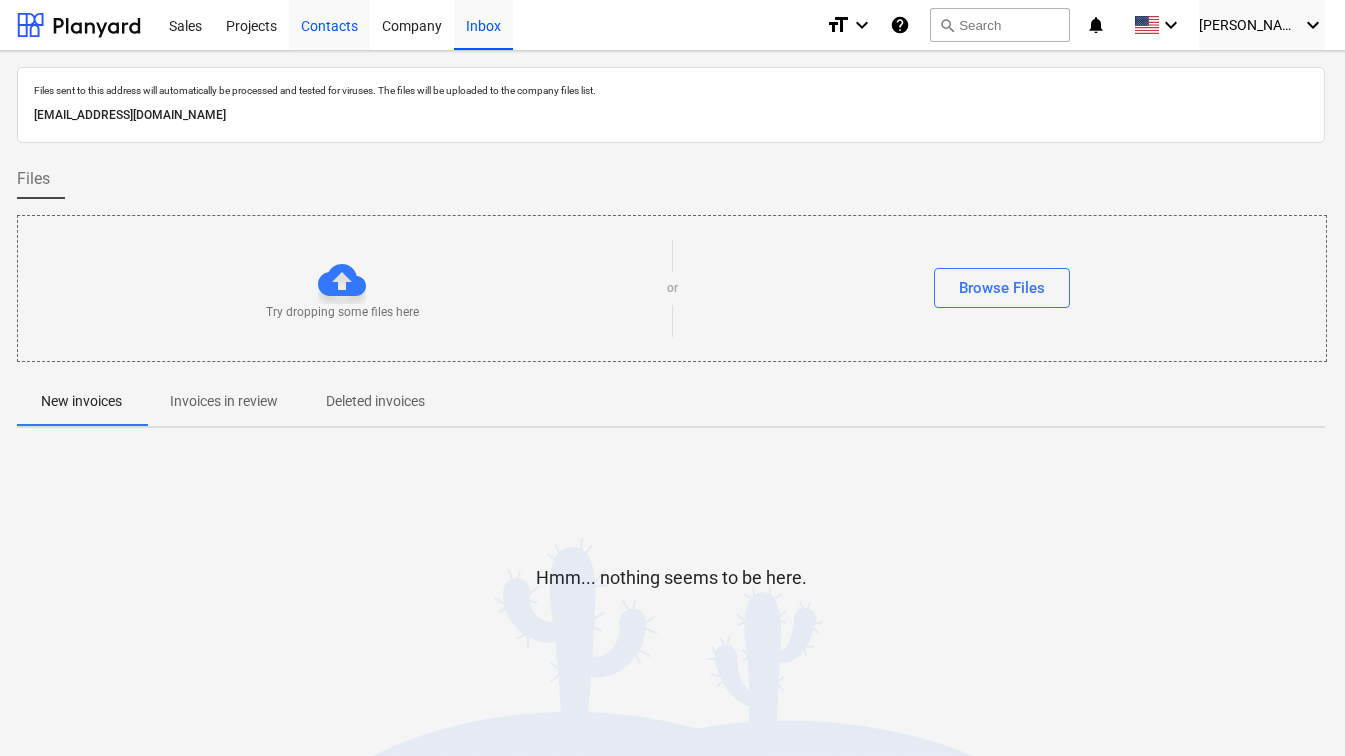 click on "Contacts" at bounding box center [329, 24] 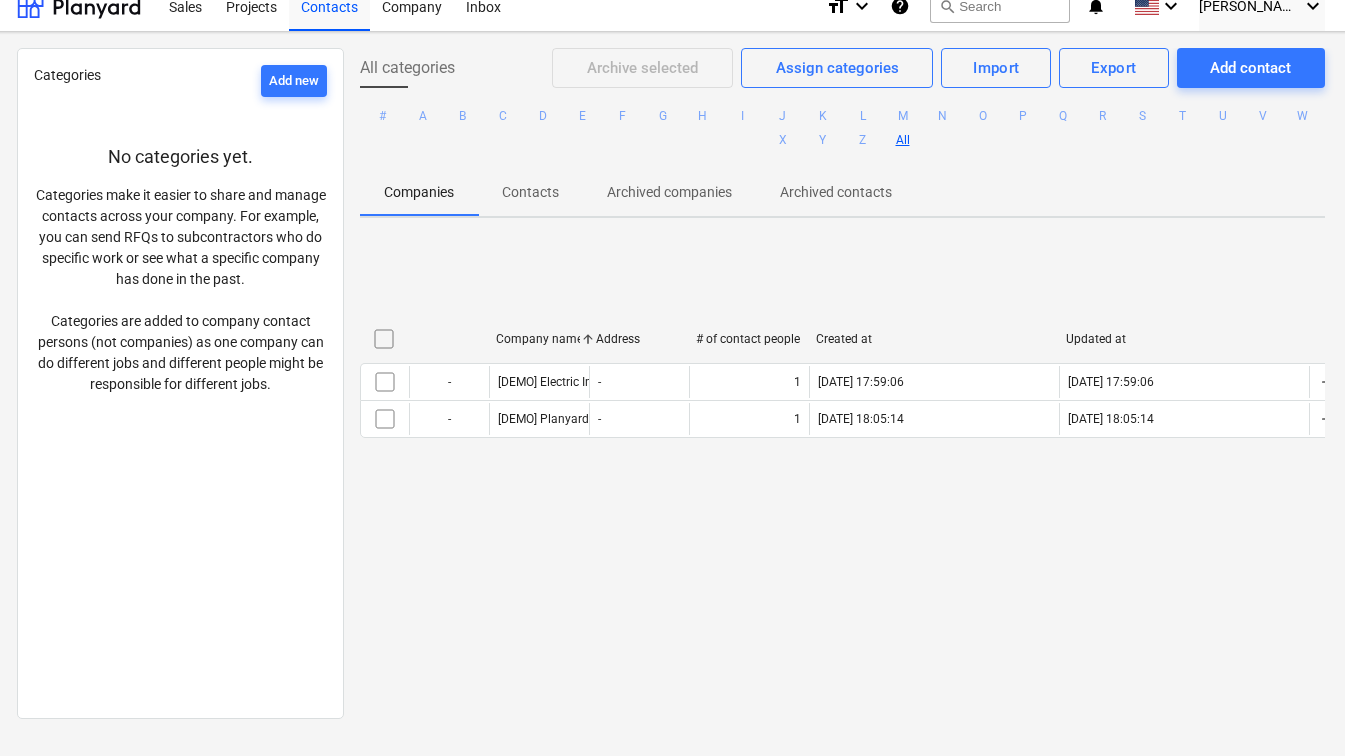 scroll, scrollTop: 0, scrollLeft: 13, axis: horizontal 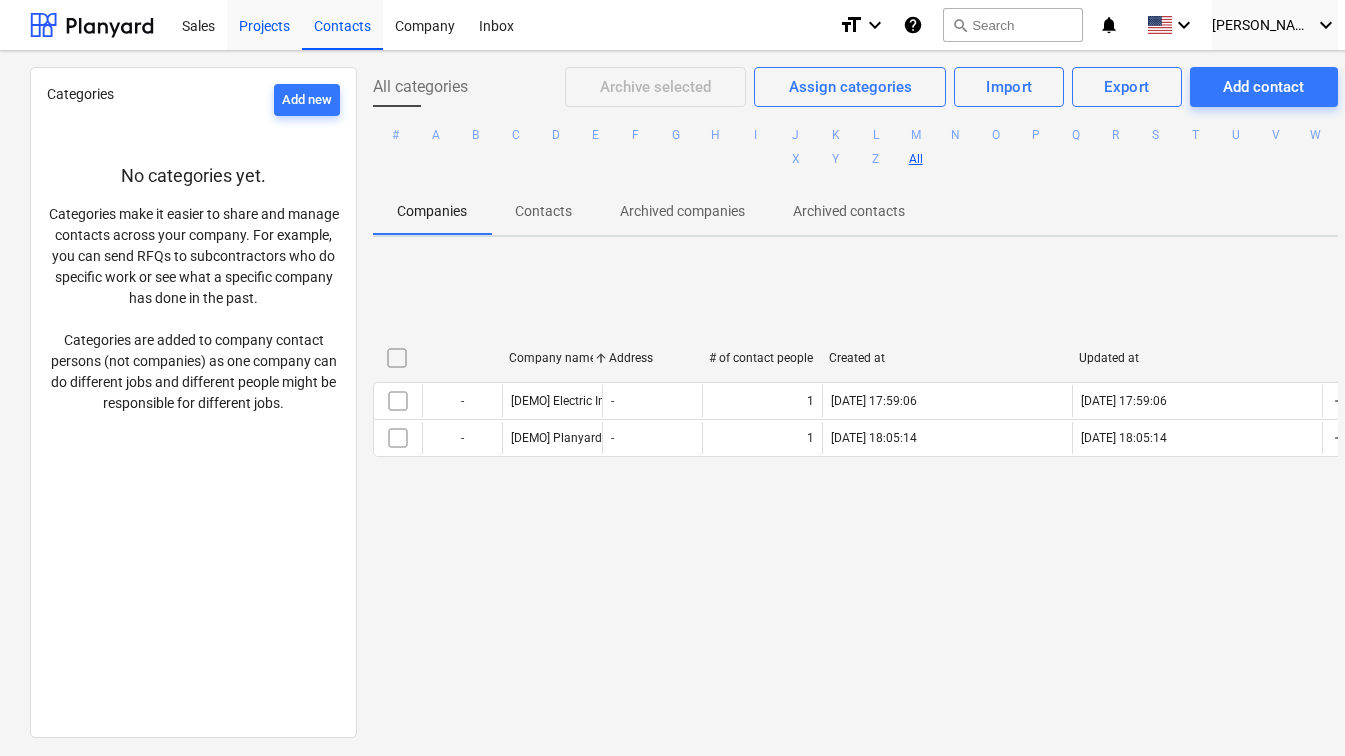click on "Projects" at bounding box center [264, 24] 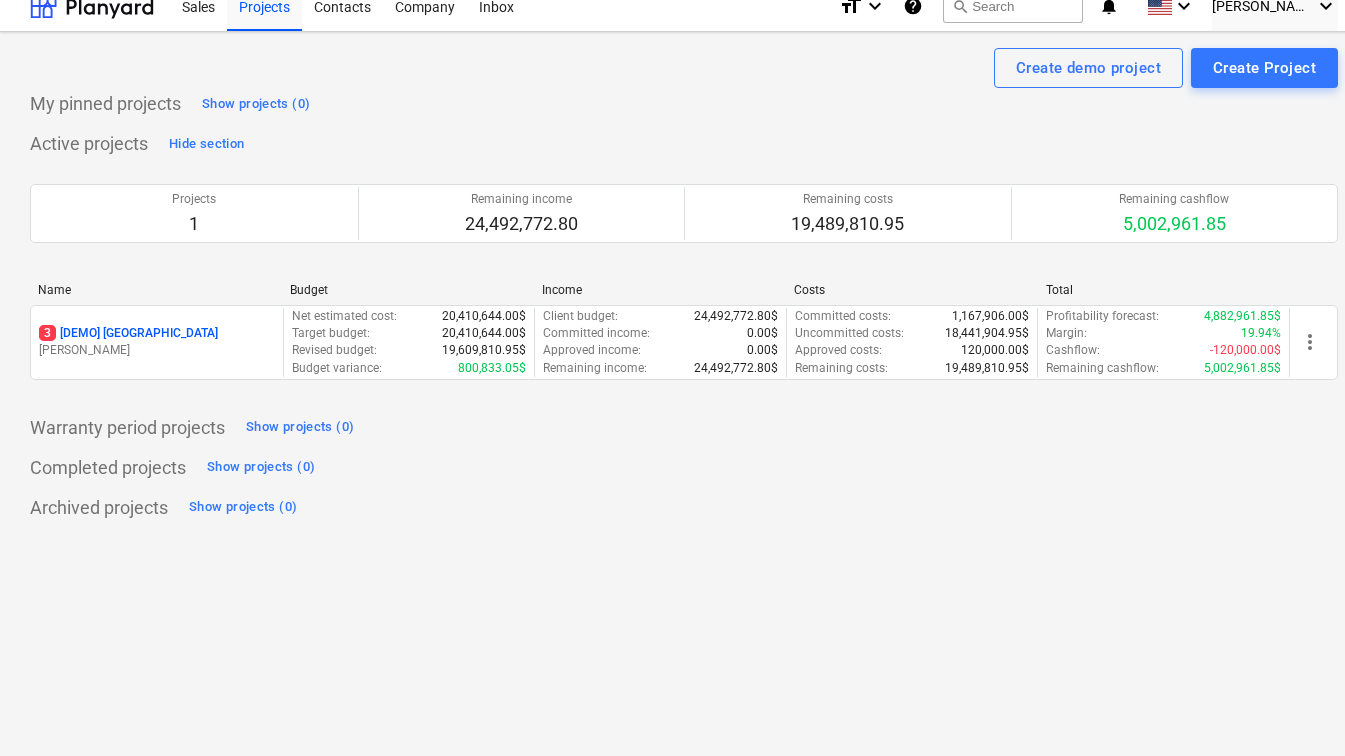 scroll, scrollTop: 0, scrollLeft: 0, axis: both 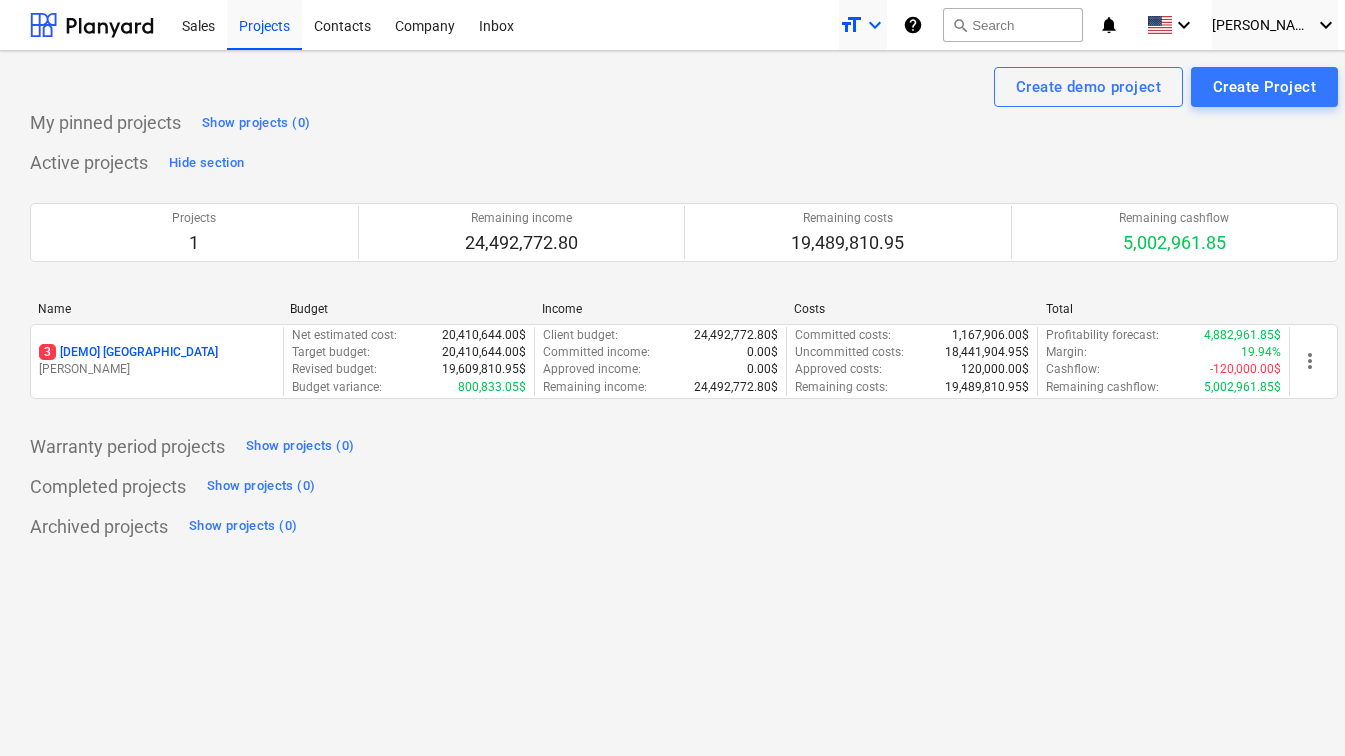 click on "keyboard_arrow_down" at bounding box center [875, 25] 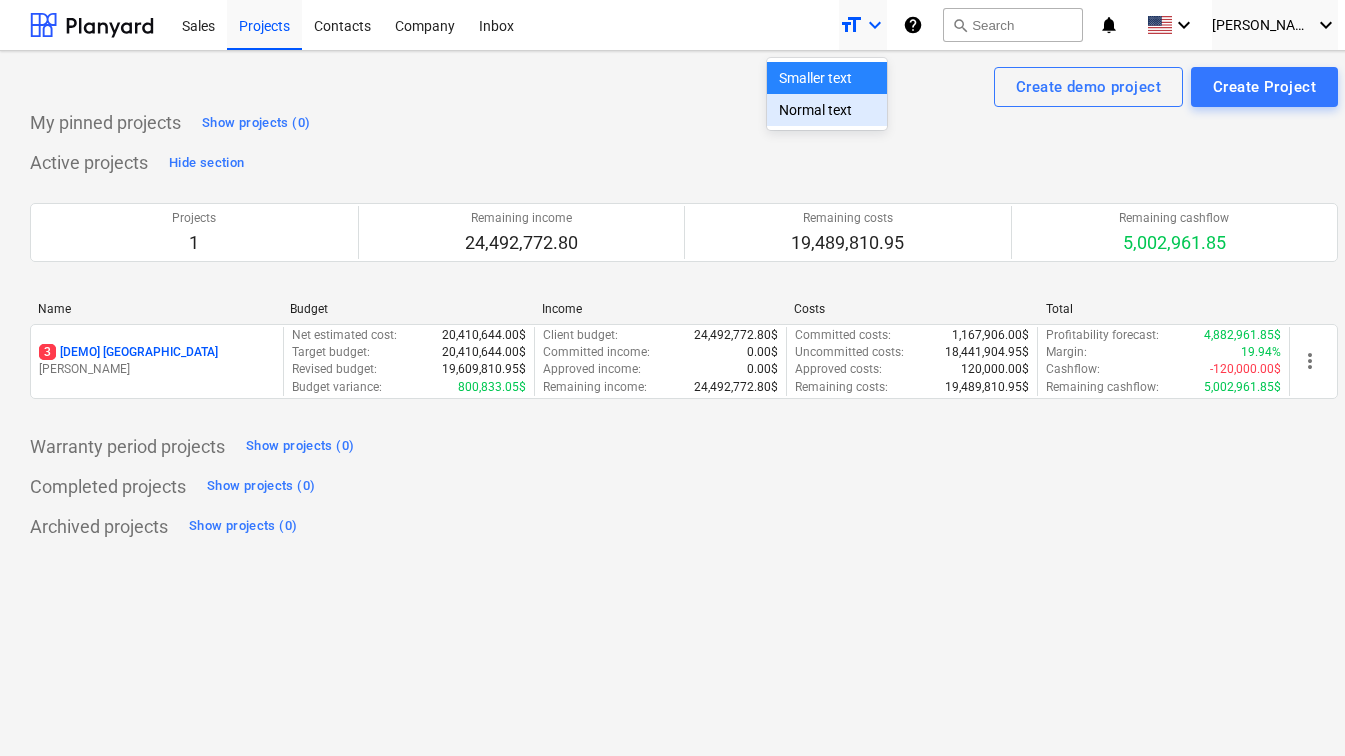 click on "Normal text" at bounding box center [827, 110] 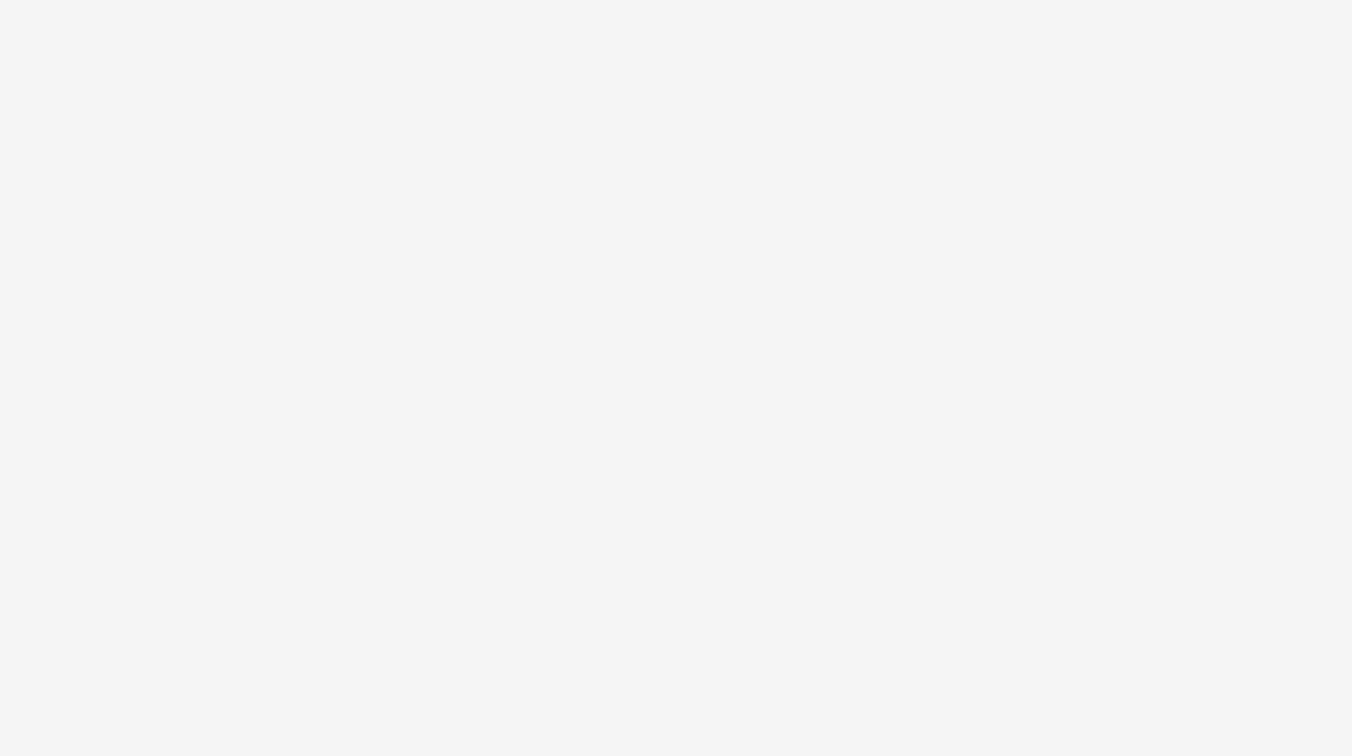 scroll, scrollTop: 0, scrollLeft: 0, axis: both 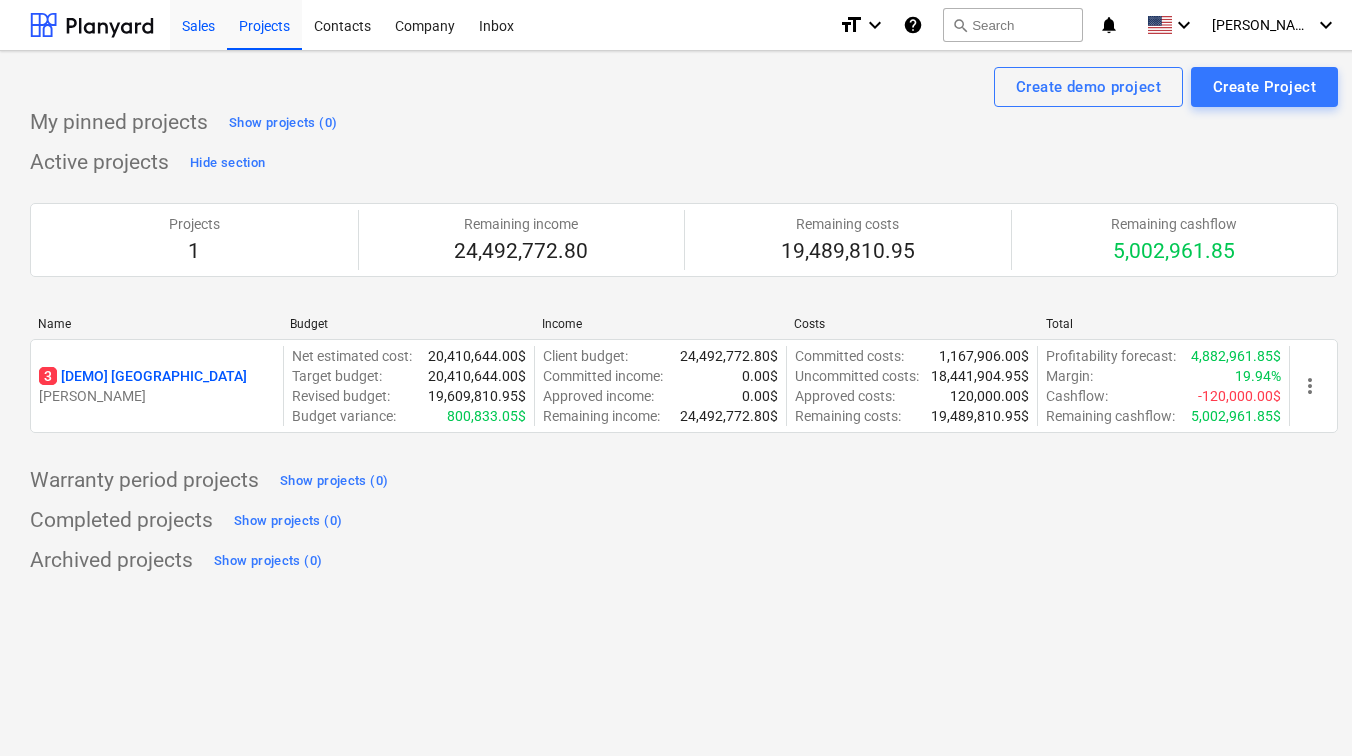 click on "Sales" at bounding box center [198, 24] 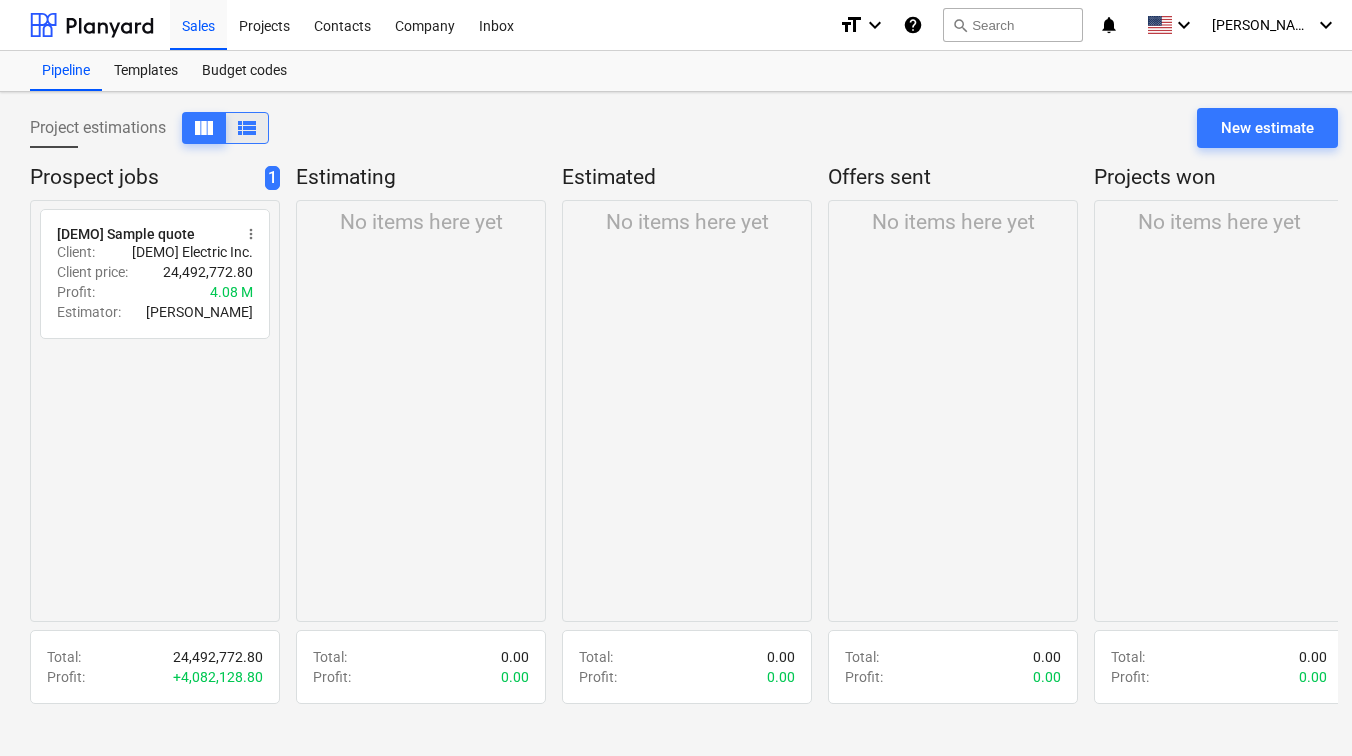 click on "view_list" at bounding box center (247, 128) 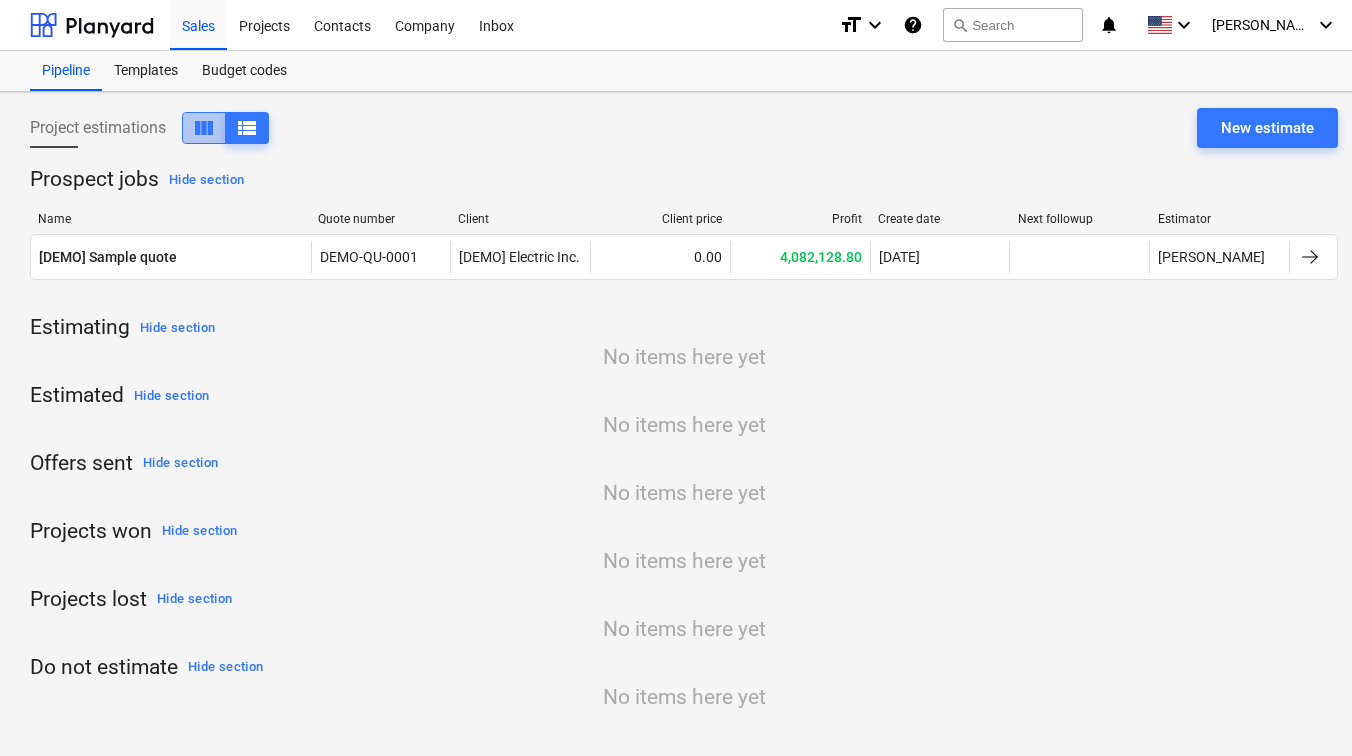 click on "view_column" at bounding box center (204, 128) 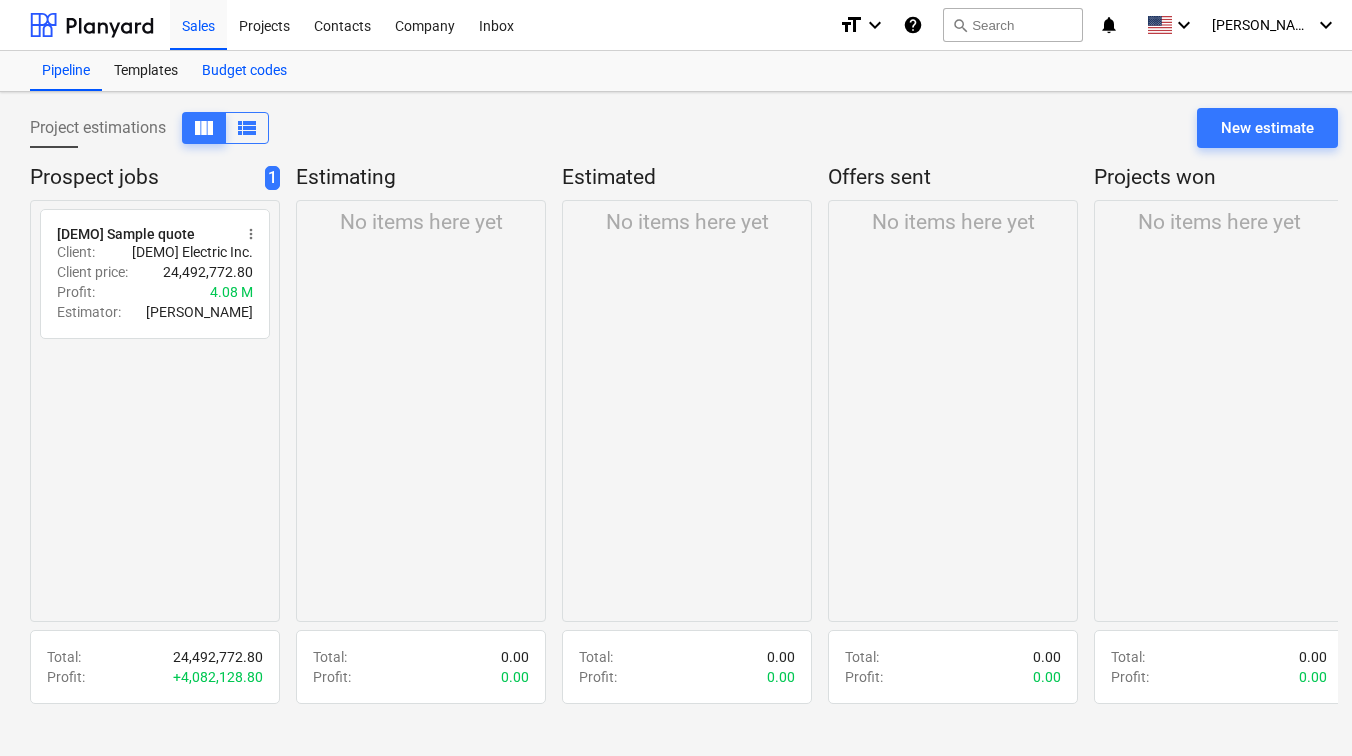 click on "Budget codes" at bounding box center (244, 71) 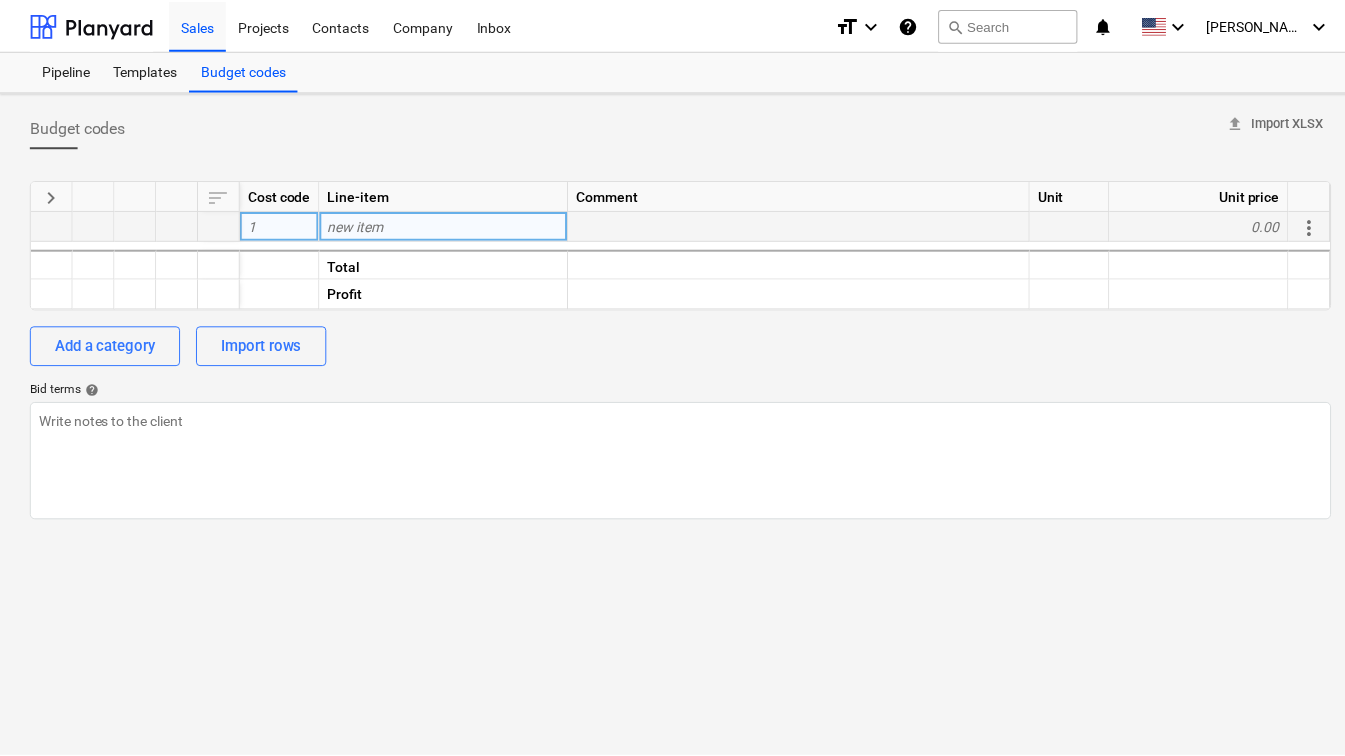scroll, scrollTop: 0, scrollLeft: 16, axis: horizontal 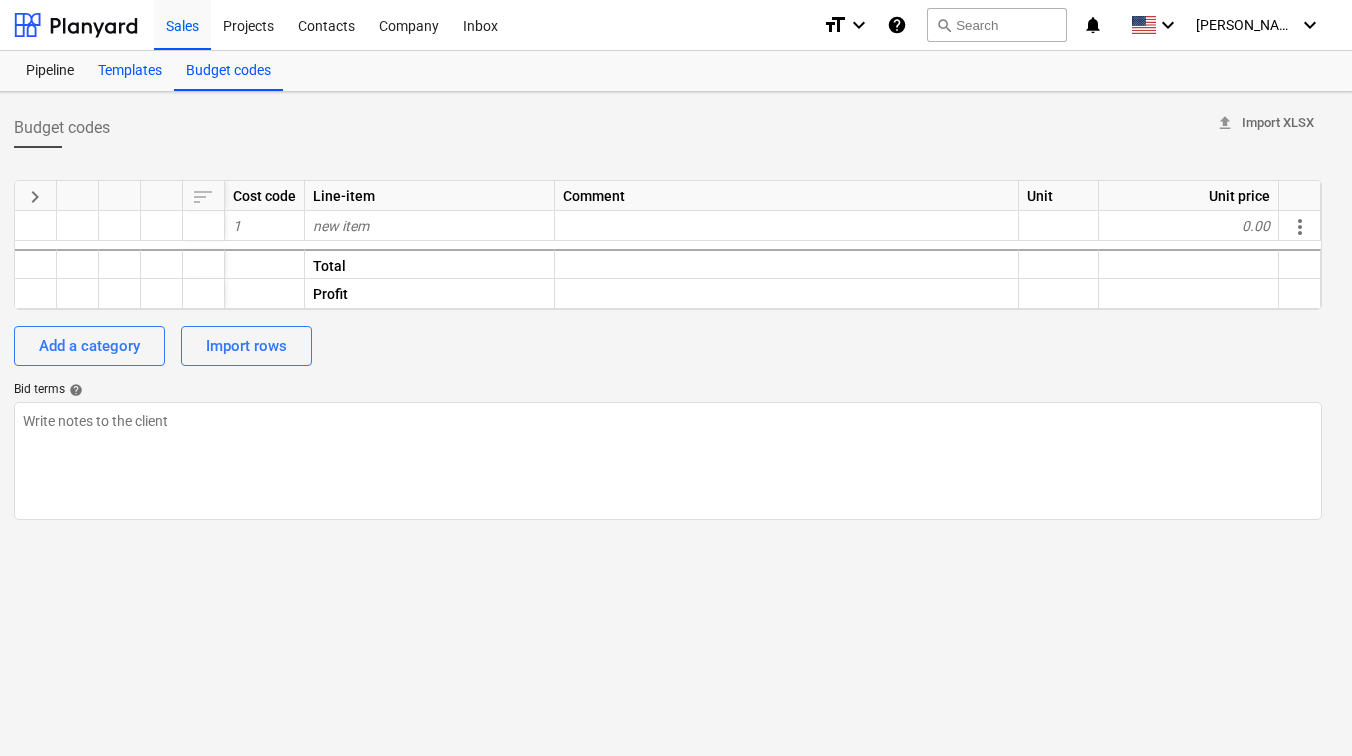 click on "Templates" at bounding box center [130, 71] 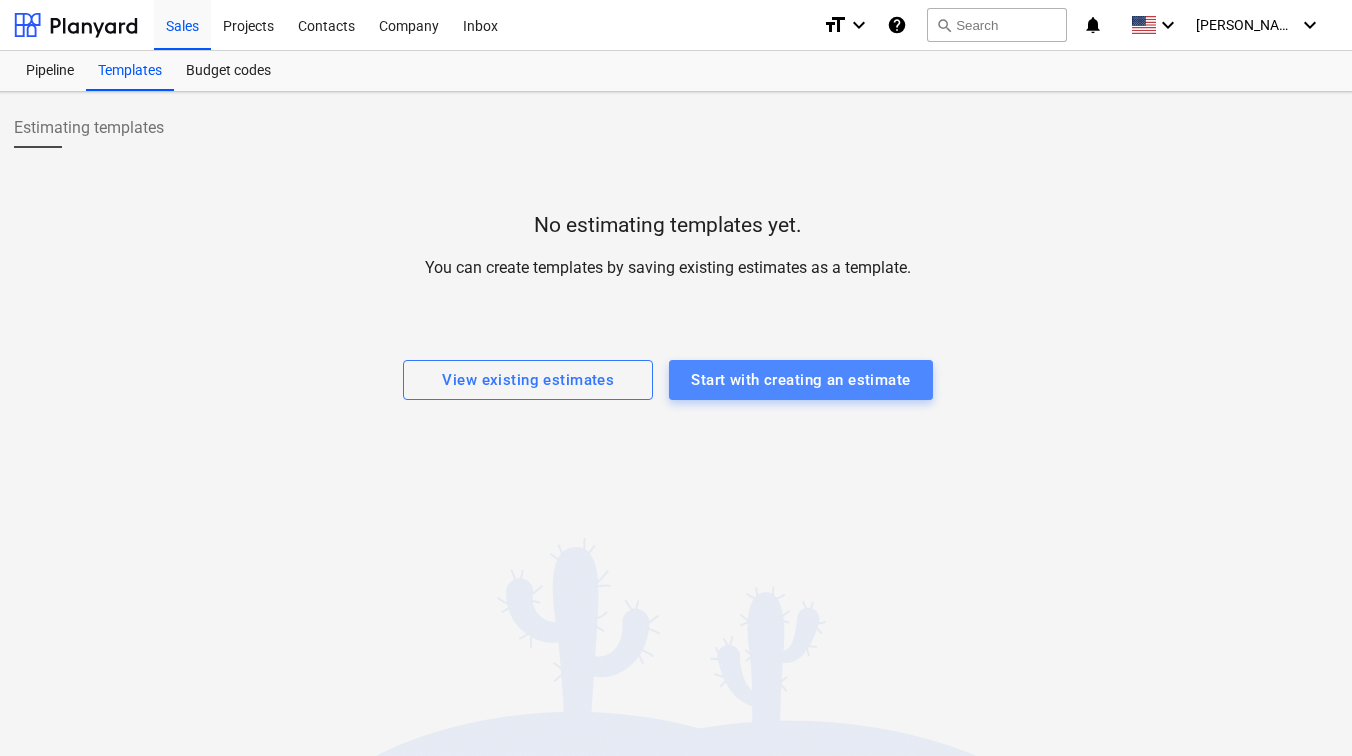 click on "Start with creating an estimate" at bounding box center (800, 380) 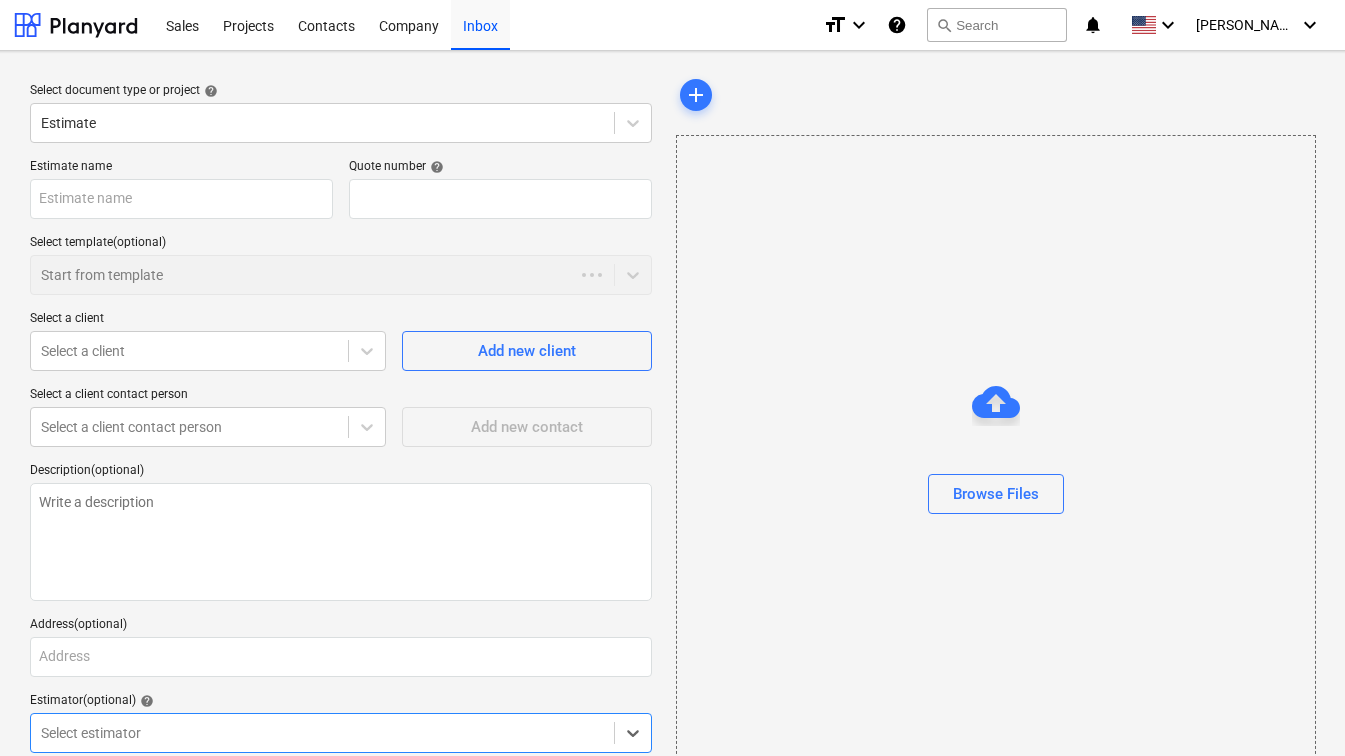 type on "x" 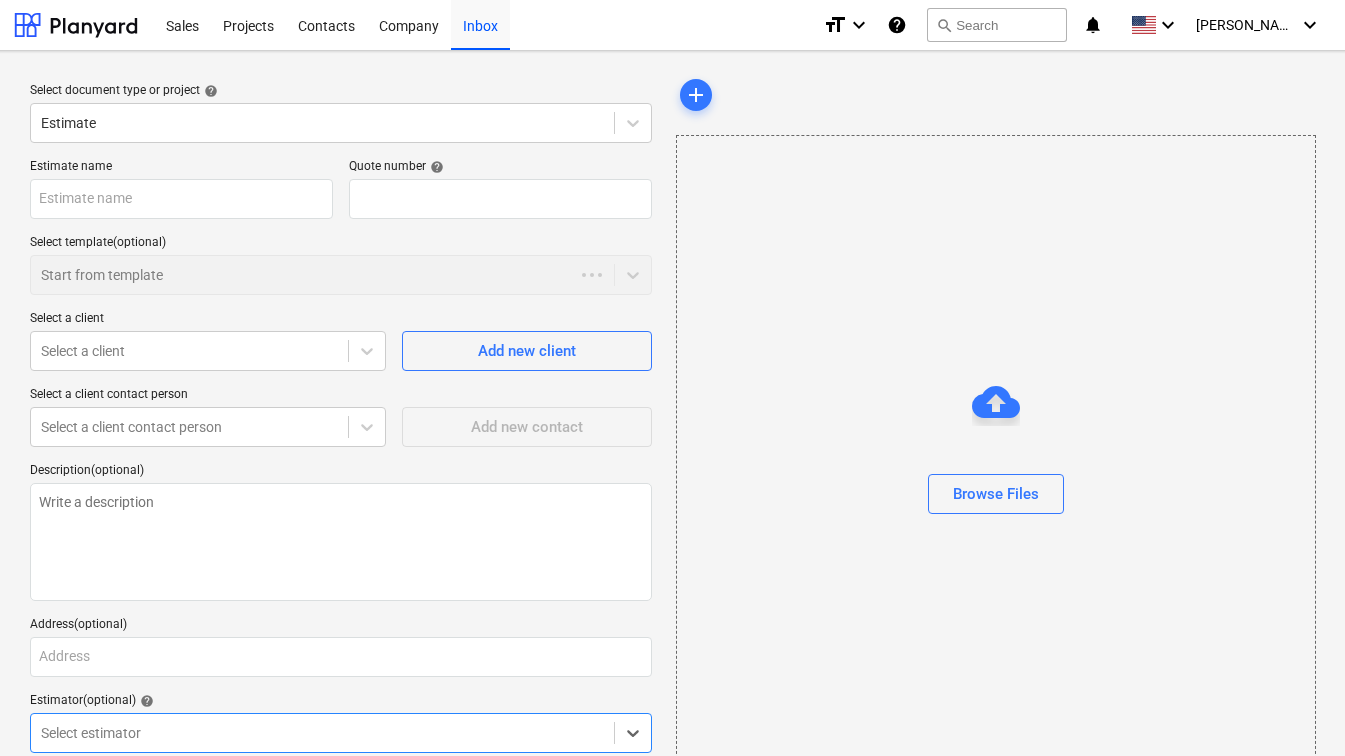 type on "QU-0003" 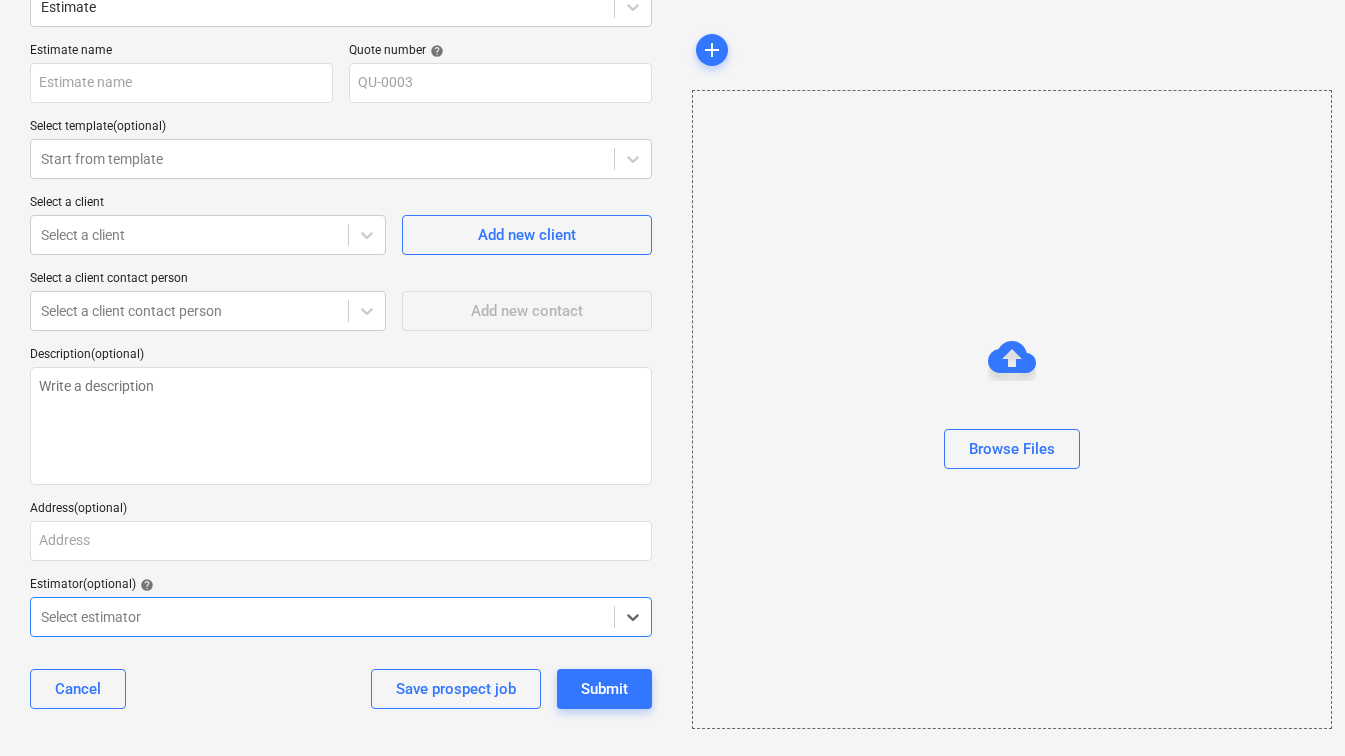 scroll, scrollTop: 0, scrollLeft: 16, axis: horizontal 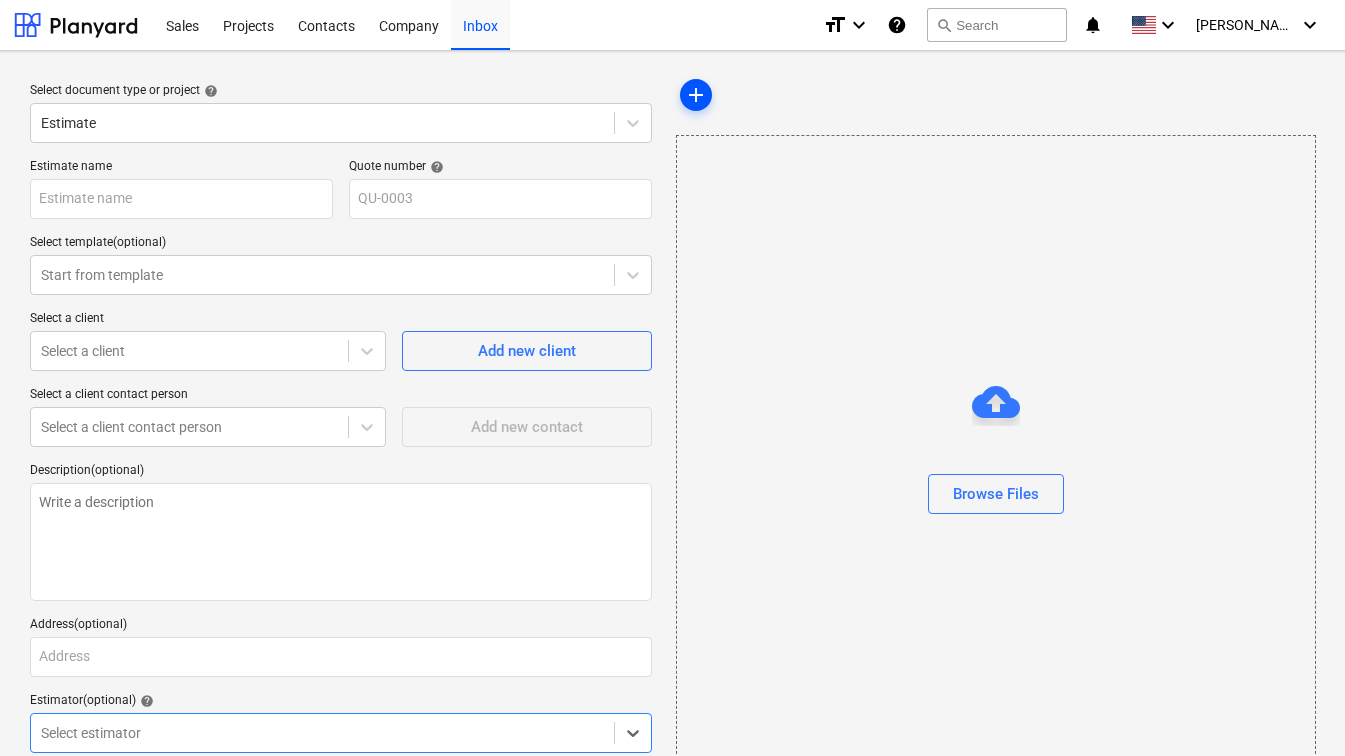 click on "add" at bounding box center (696, 95) 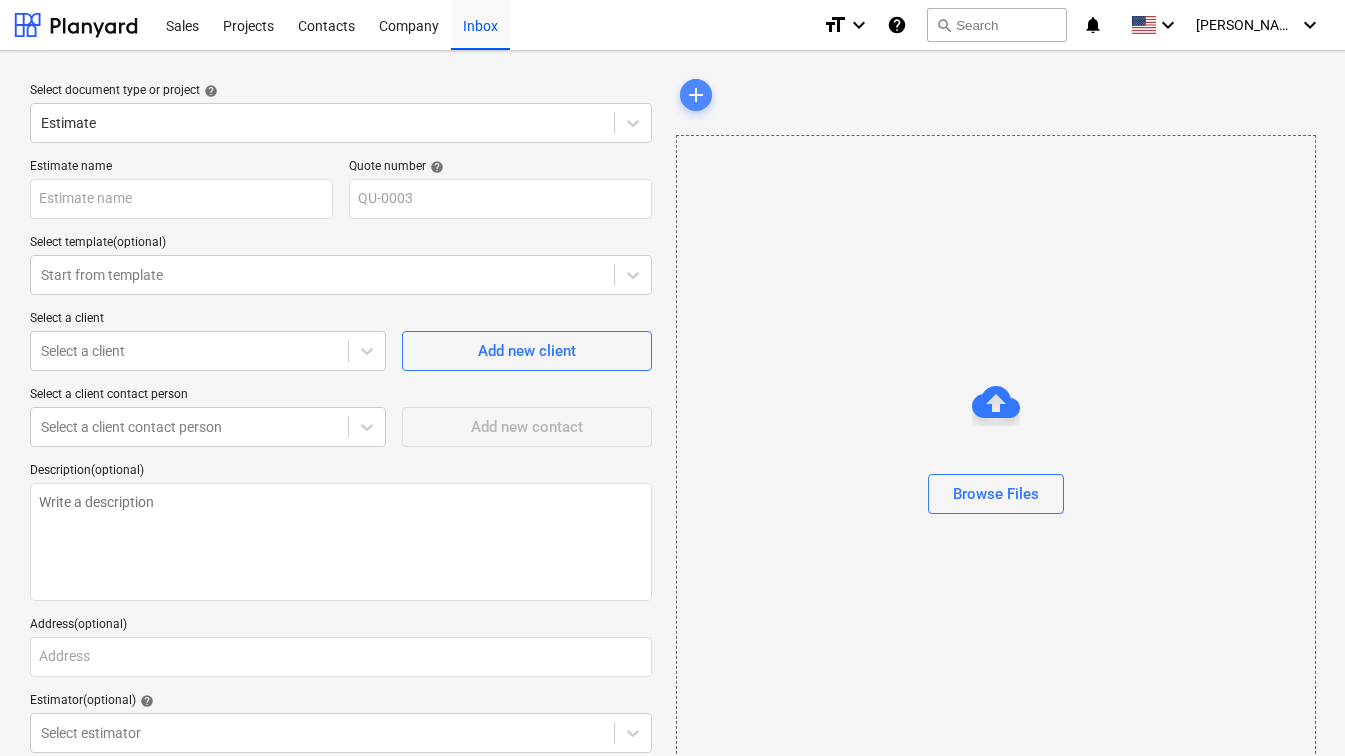 click on "add" at bounding box center [696, 95] 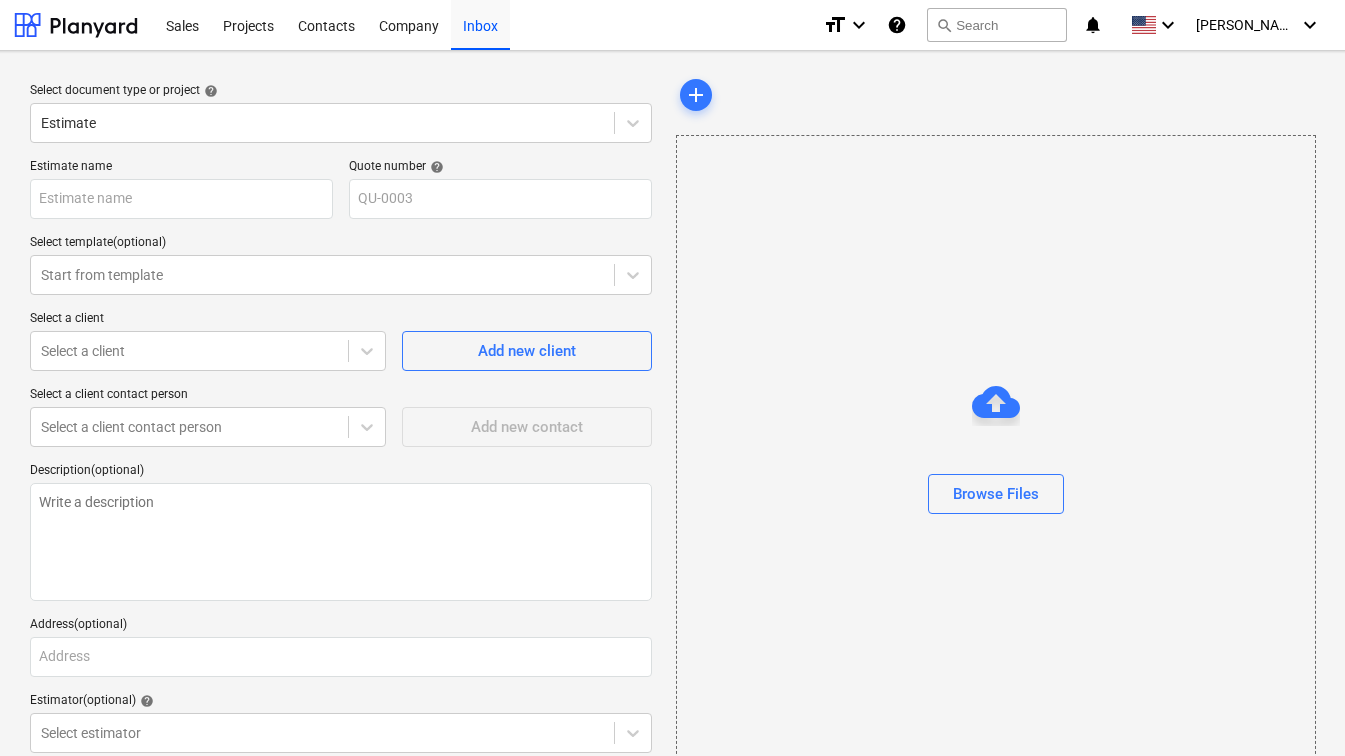 drag, startPoint x: 700, startPoint y: 99, endPoint x: 695, endPoint y: 230, distance: 131.09538 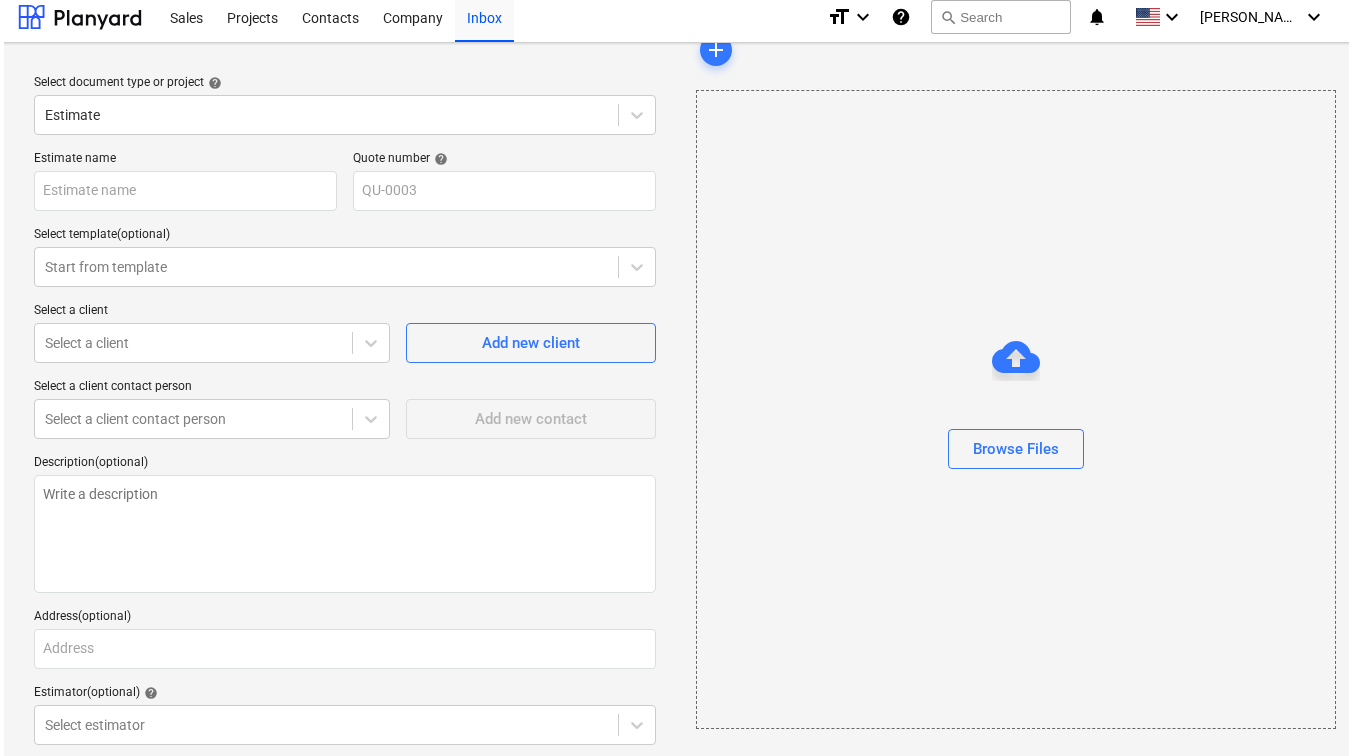 scroll, scrollTop: 0, scrollLeft: 16, axis: horizontal 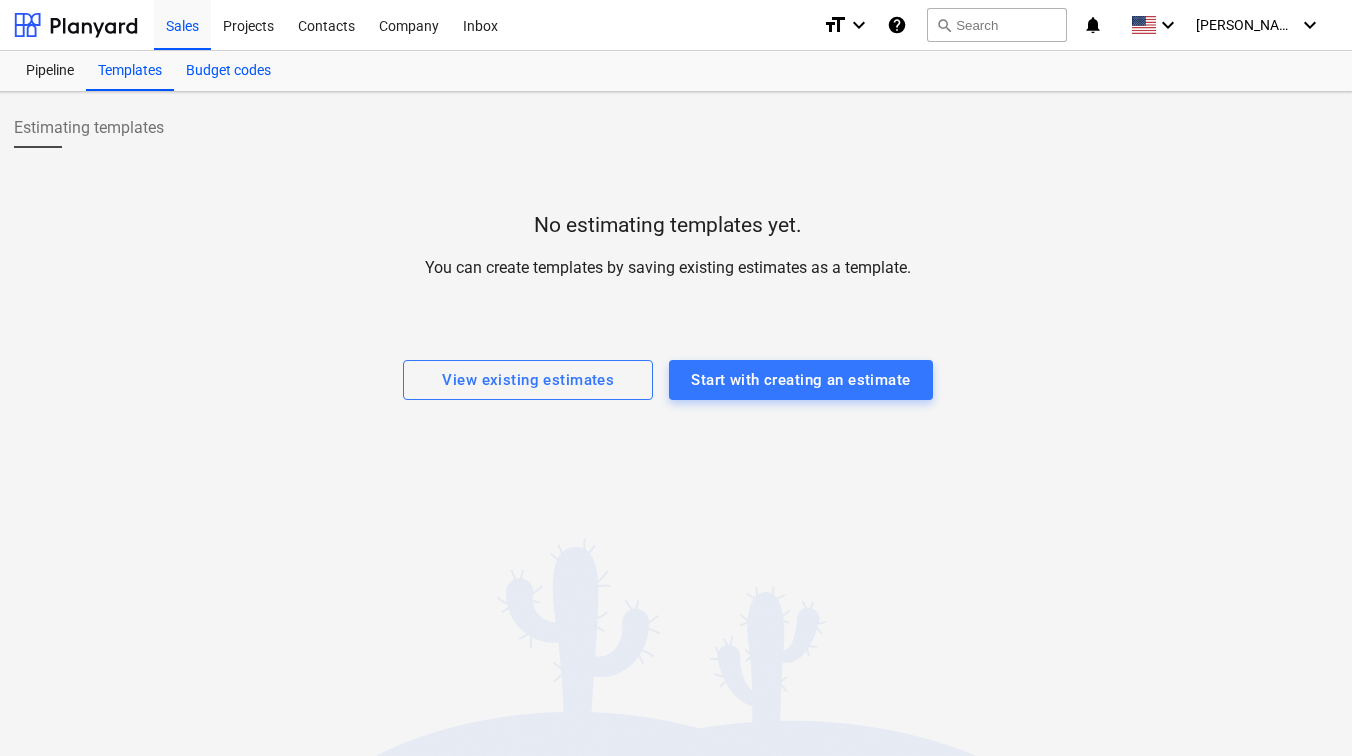 click on "Budget codes" at bounding box center (228, 71) 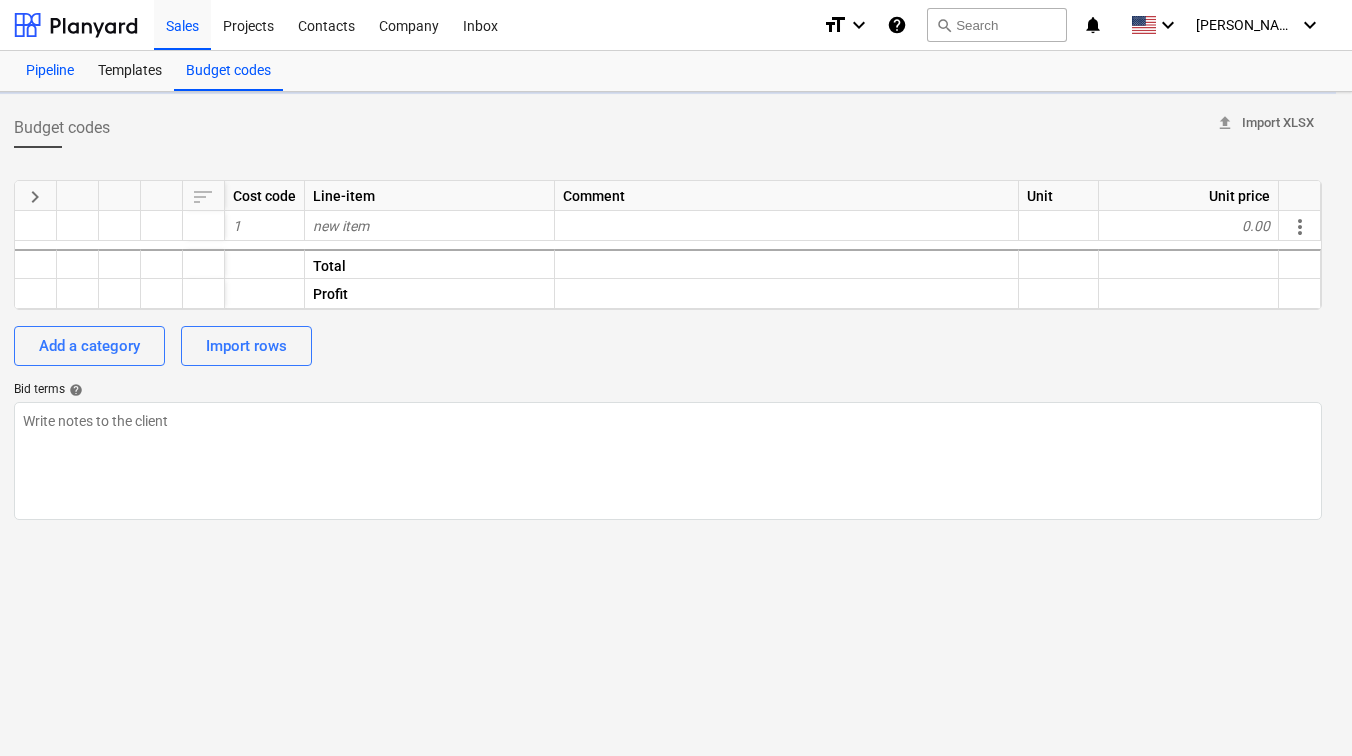 click on "Pipeline" at bounding box center (50, 71) 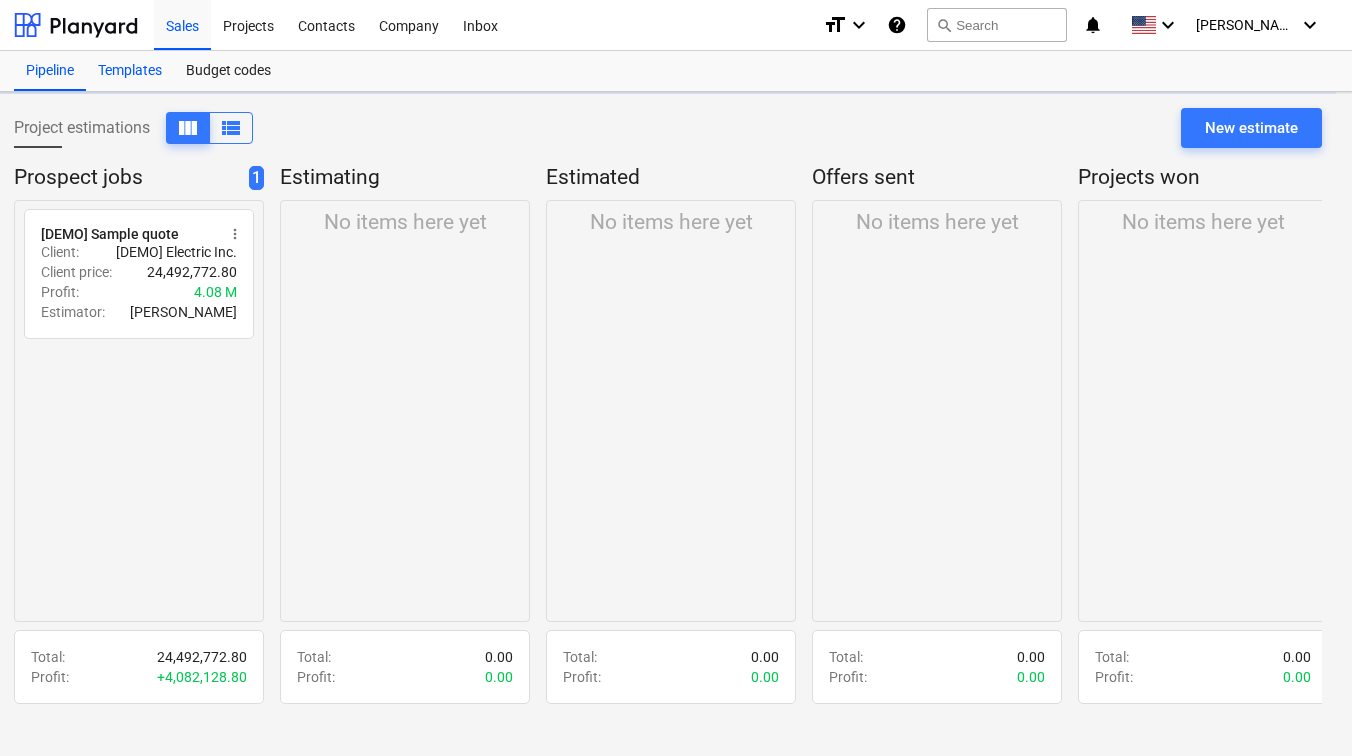 click on "Templates" at bounding box center [130, 71] 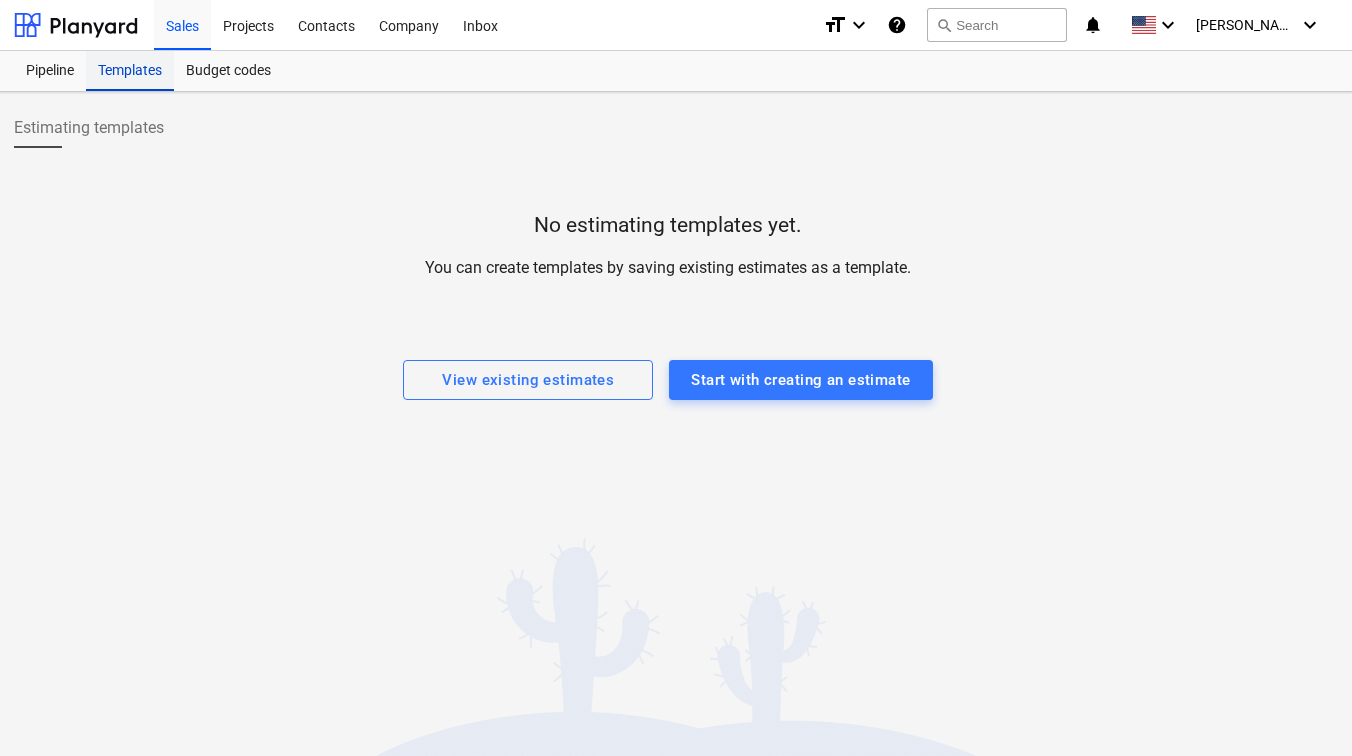 click on "Templates" at bounding box center (130, 71) 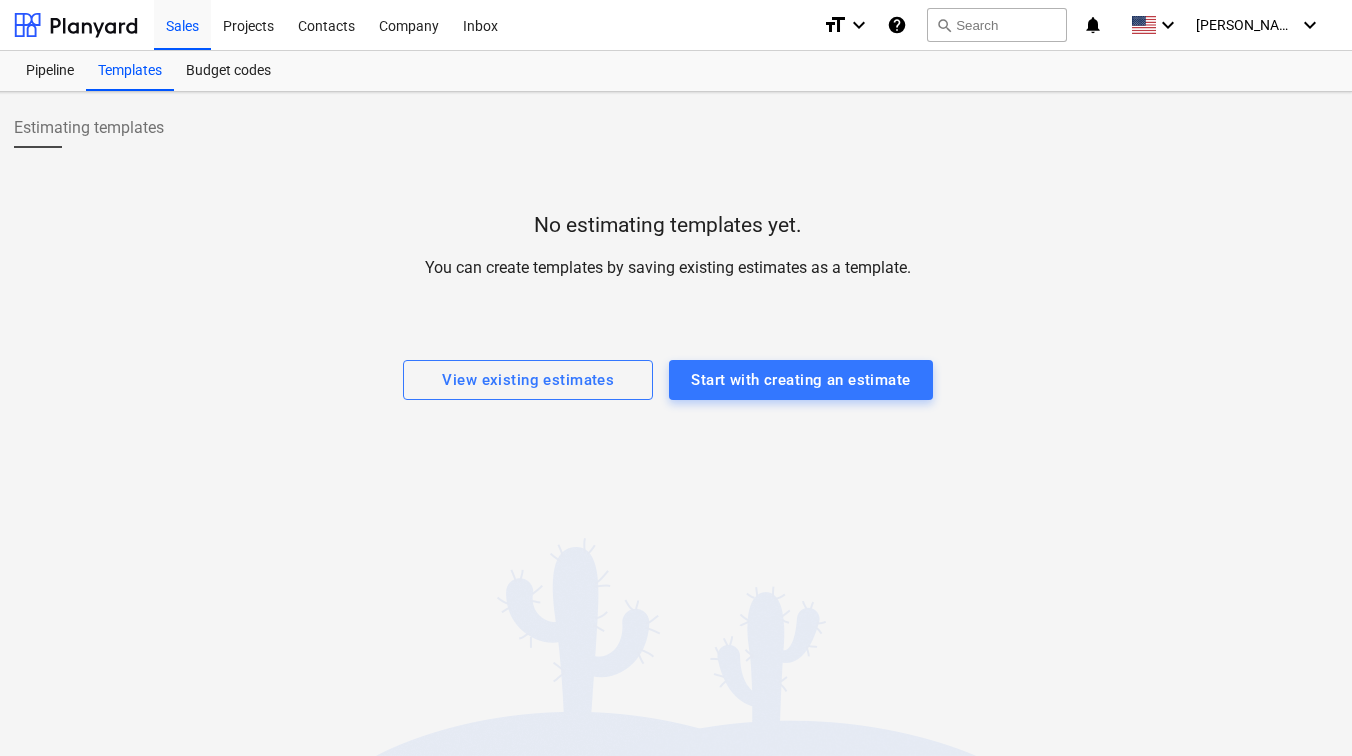 click on "You can create templates by saving existing estimates as a template." at bounding box center [668, 268] 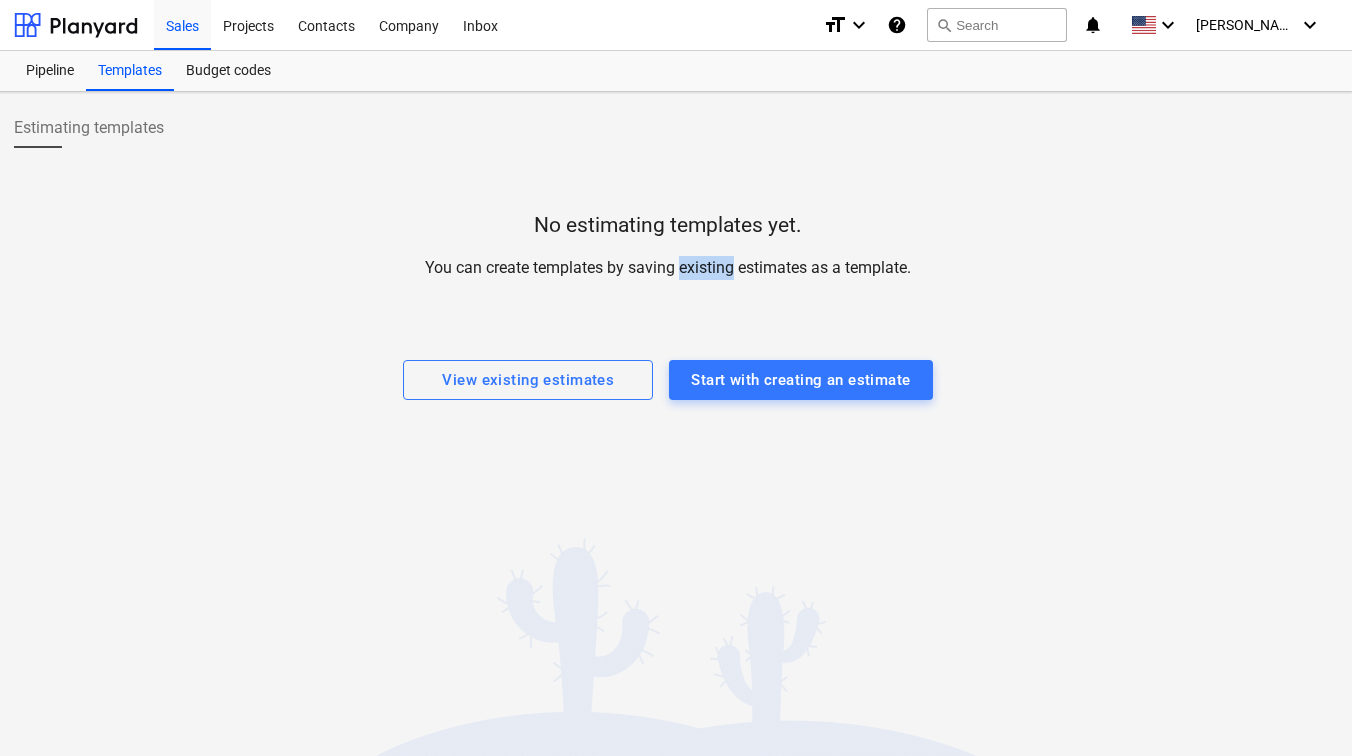 click on "You can create templates by saving existing estimates as a template." at bounding box center (668, 268) 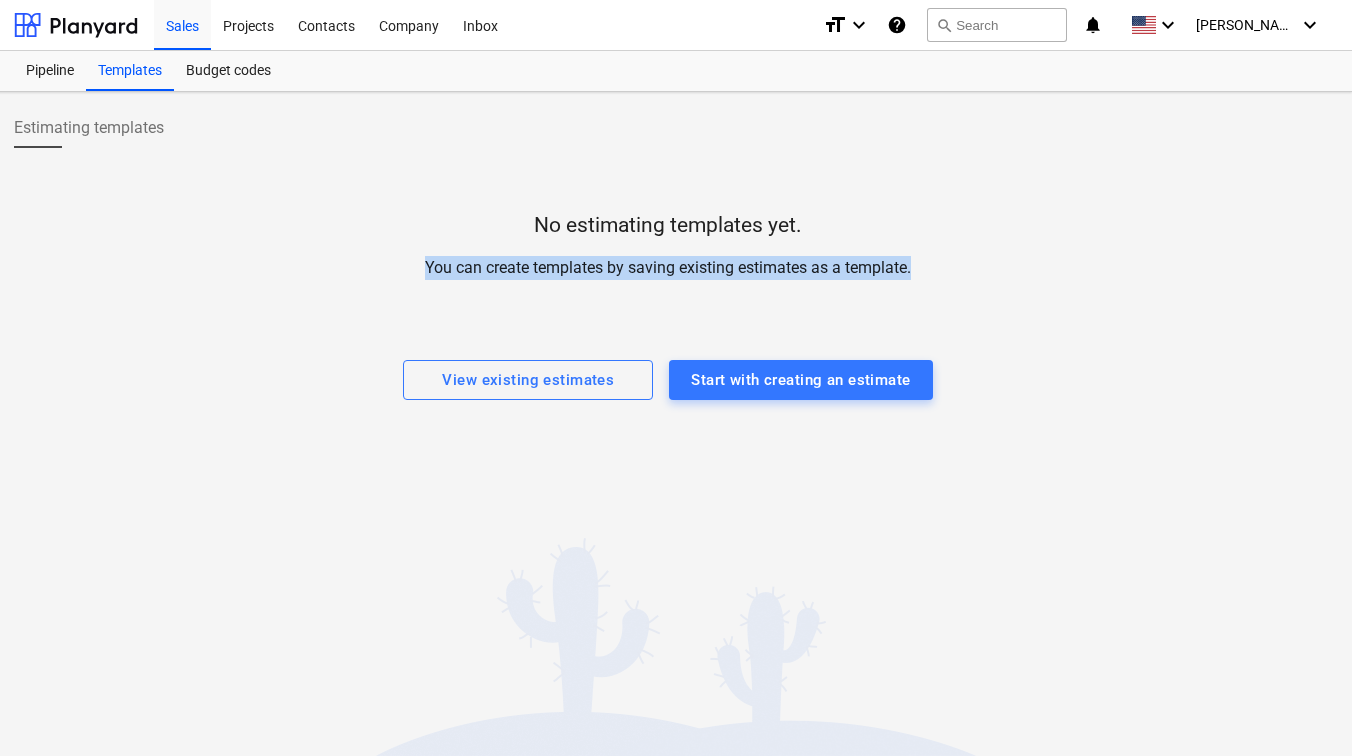 click on "You can create templates by saving existing estimates as a template." at bounding box center (668, 268) 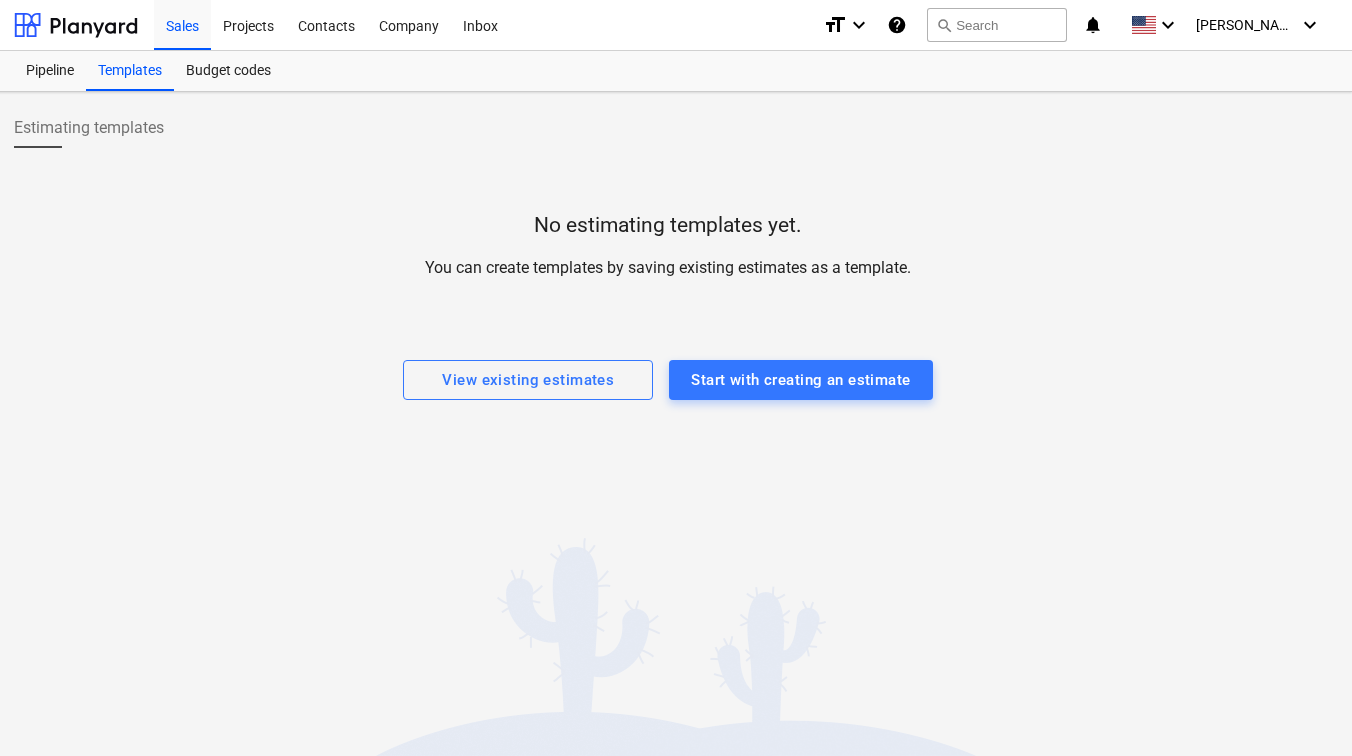 click on "No estimating templates yet. You can create templates by saving existing estimates as a template. View existing estimates Start with creating an estimate" at bounding box center [668, 282] 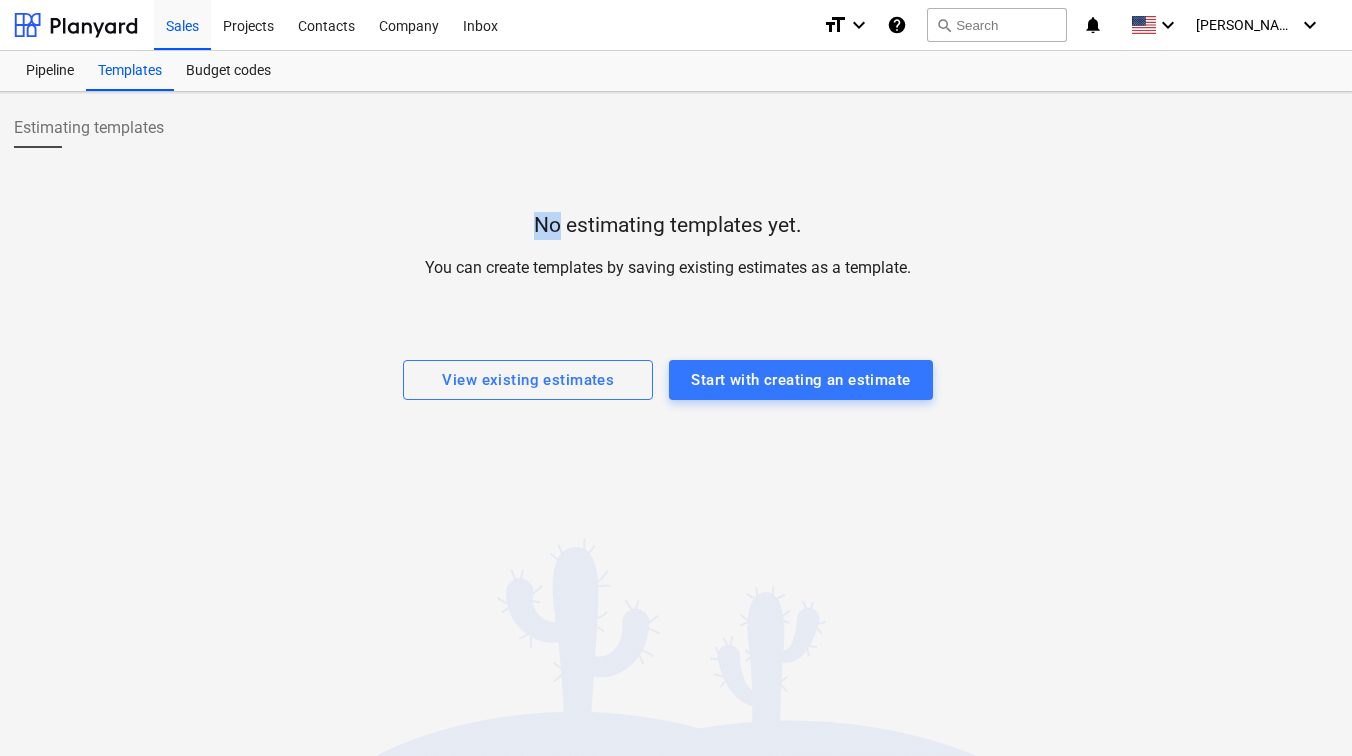 click on "No estimating templates yet. You can create templates by saving existing estimates as a template. View existing estimates Start with creating an estimate" at bounding box center [668, 282] 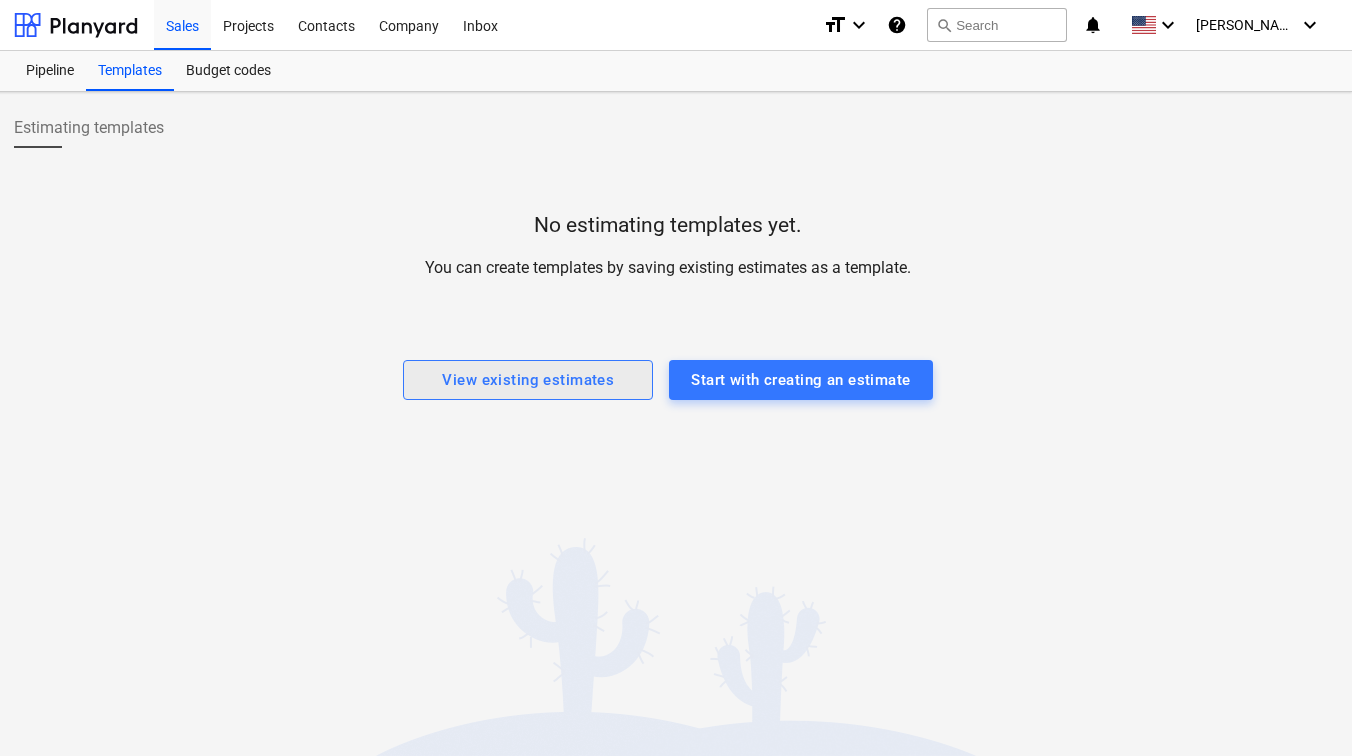 click on "View existing estimates" at bounding box center [528, 380] 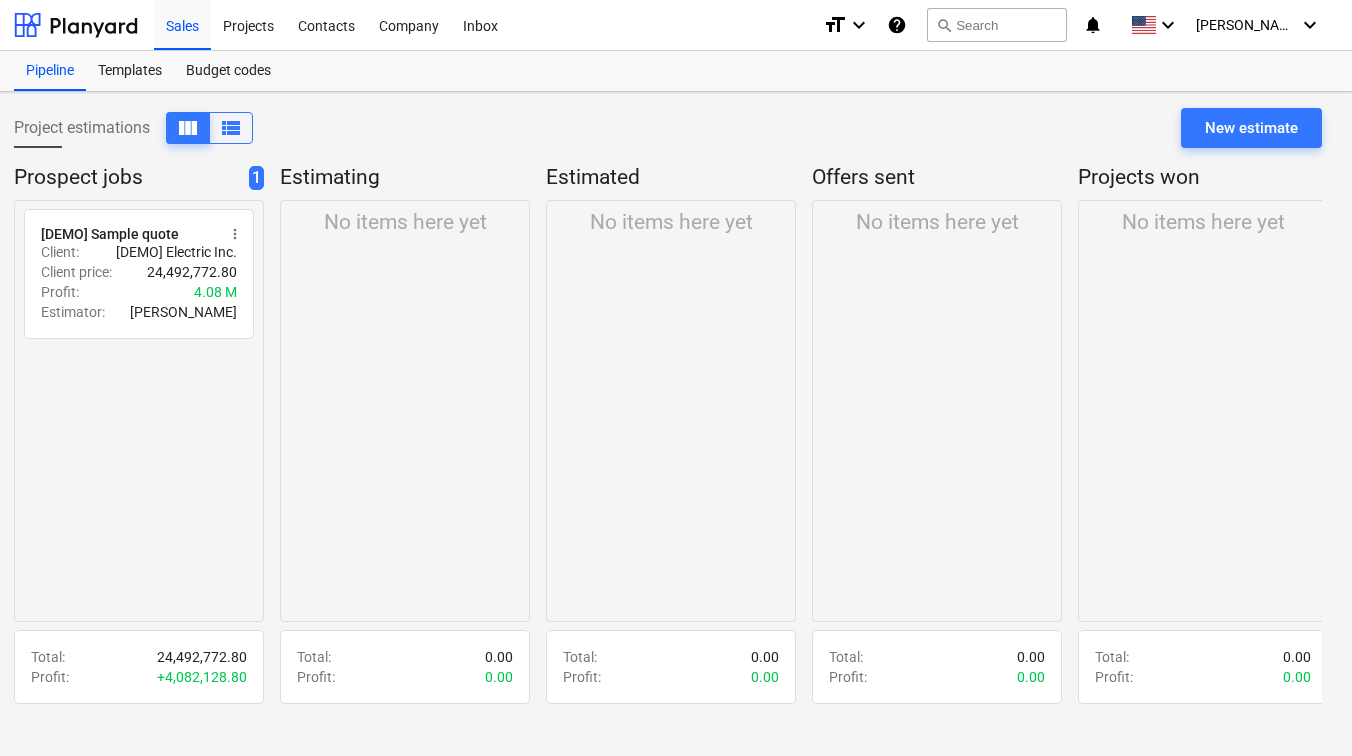scroll, scrollTop: 0, scrollLeft: 6, axis: horizontal 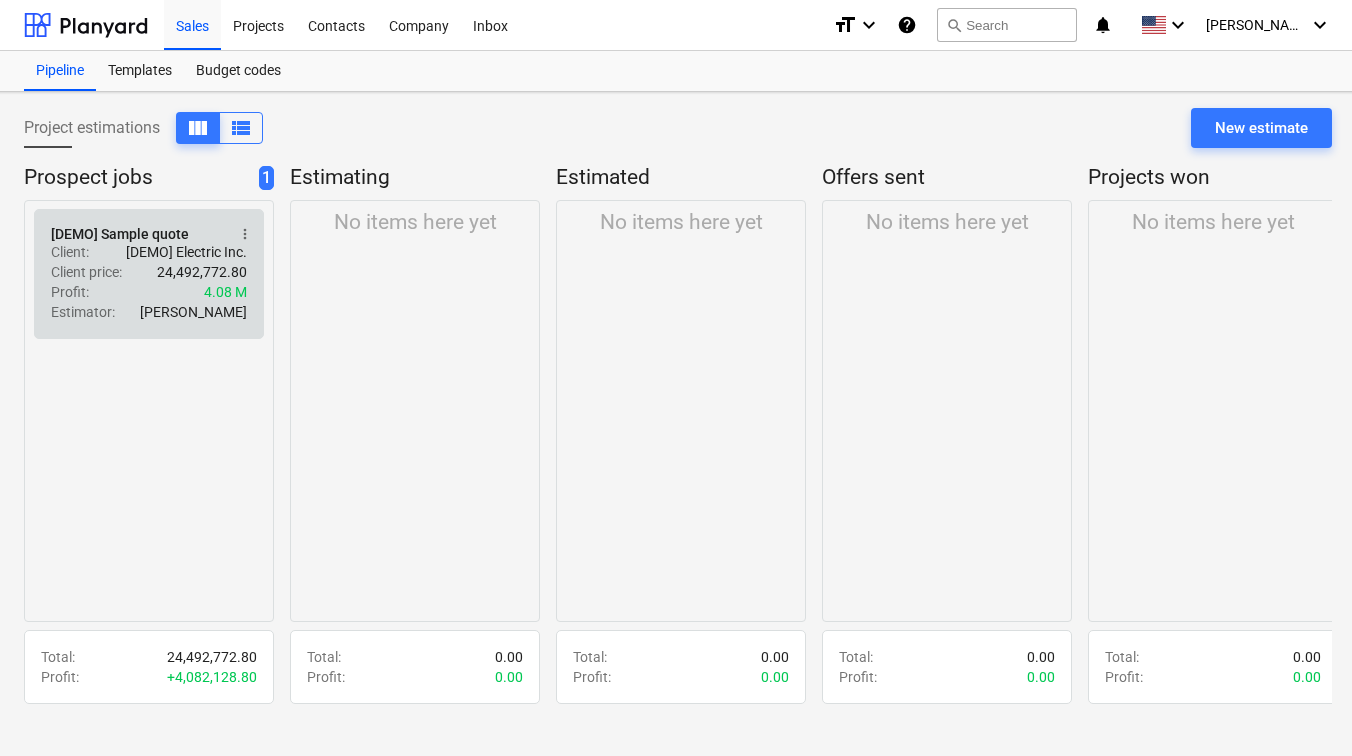 click on "[DEMO] Electric Inc." at bounding box center (186, 252) 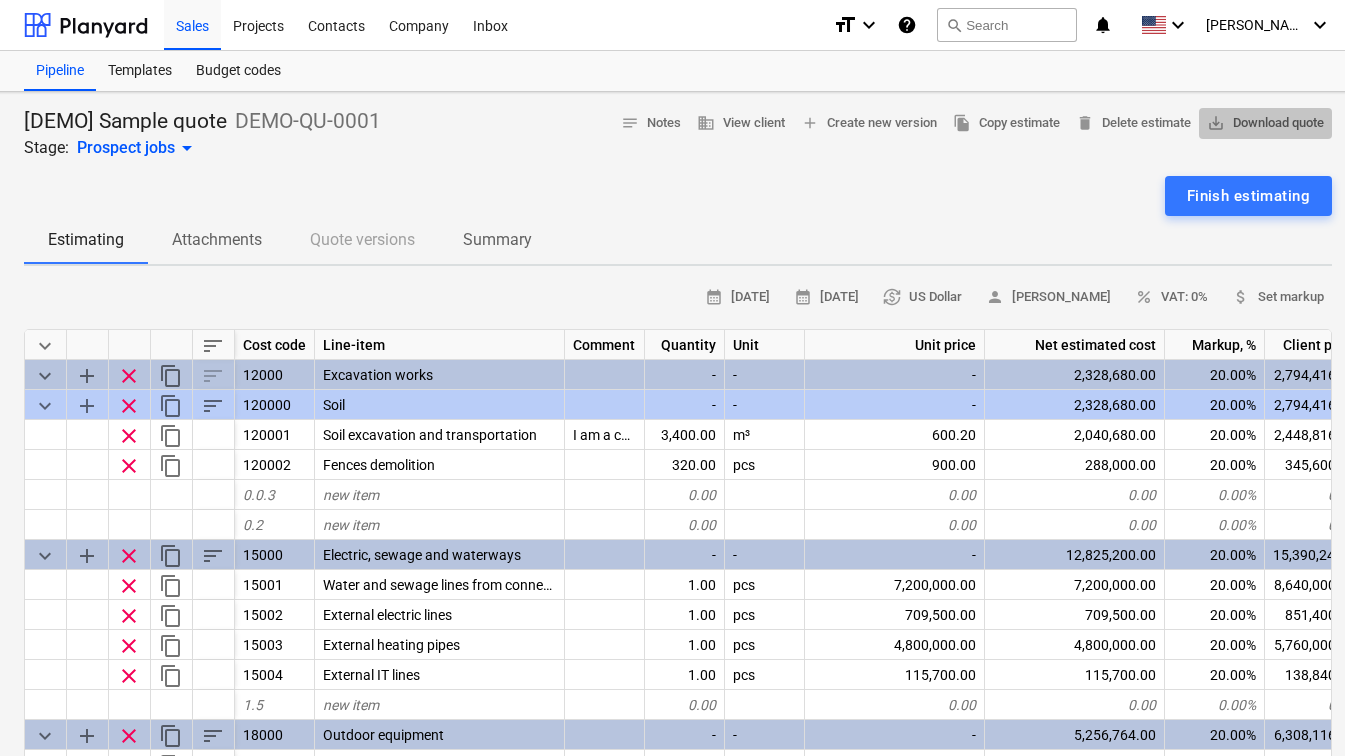 click on "save_alt Download quote" at bounding box center [1265, 123] 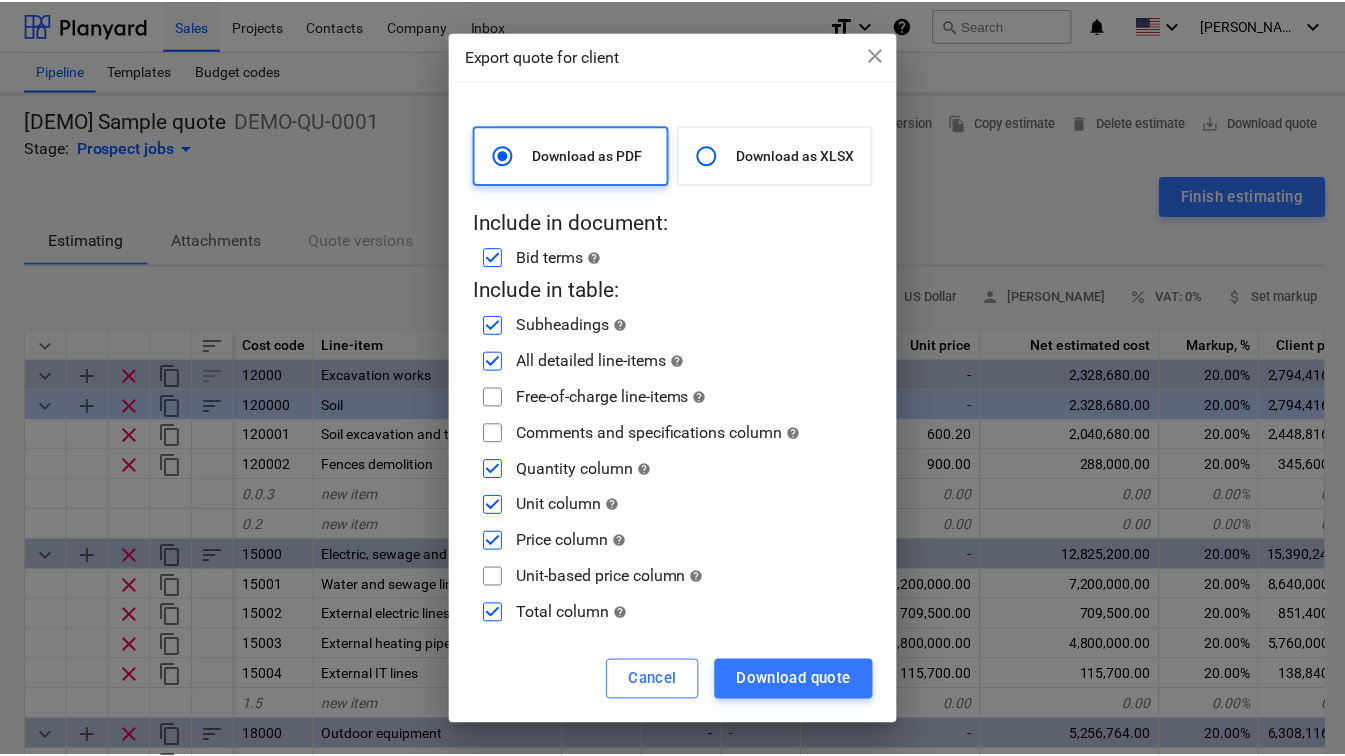 scroll, scrollTop: 1, scrollLeft: 0, axis: vertical 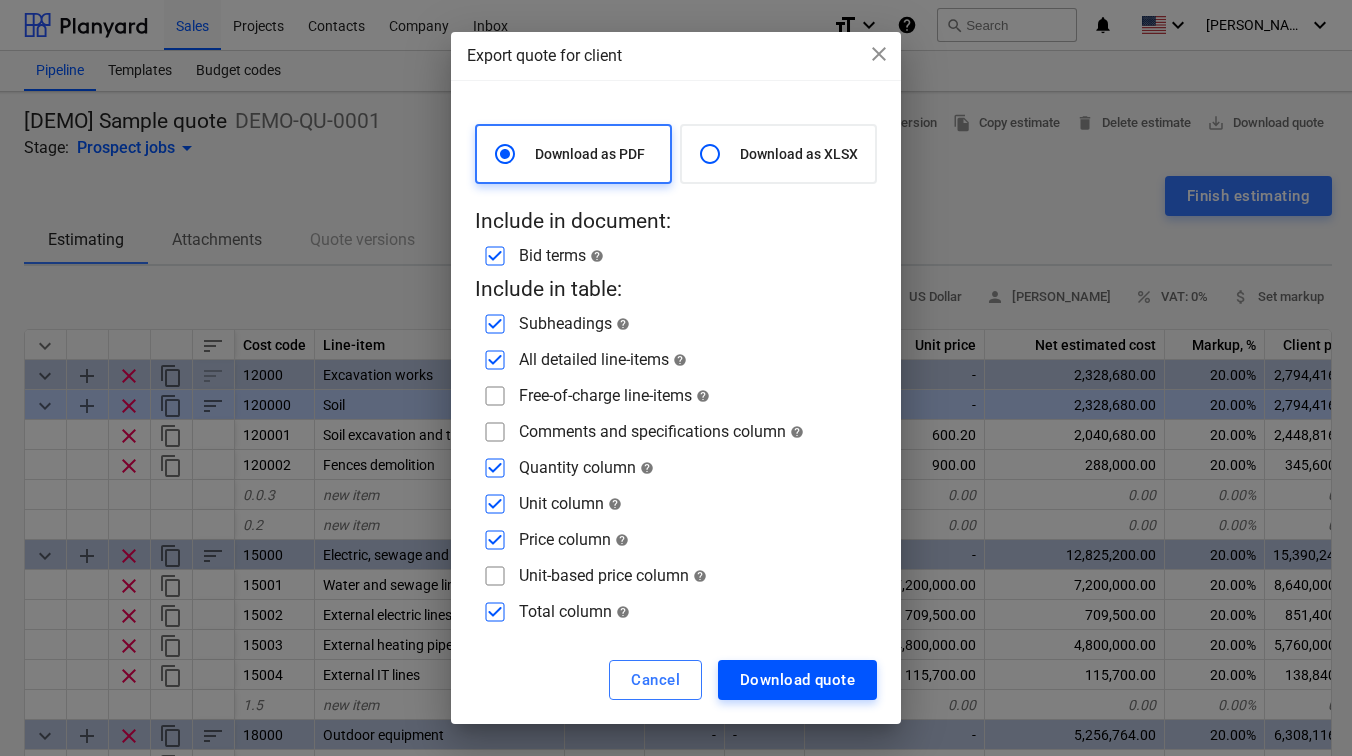 click on "Download quote" at bounding box center [797, 680] 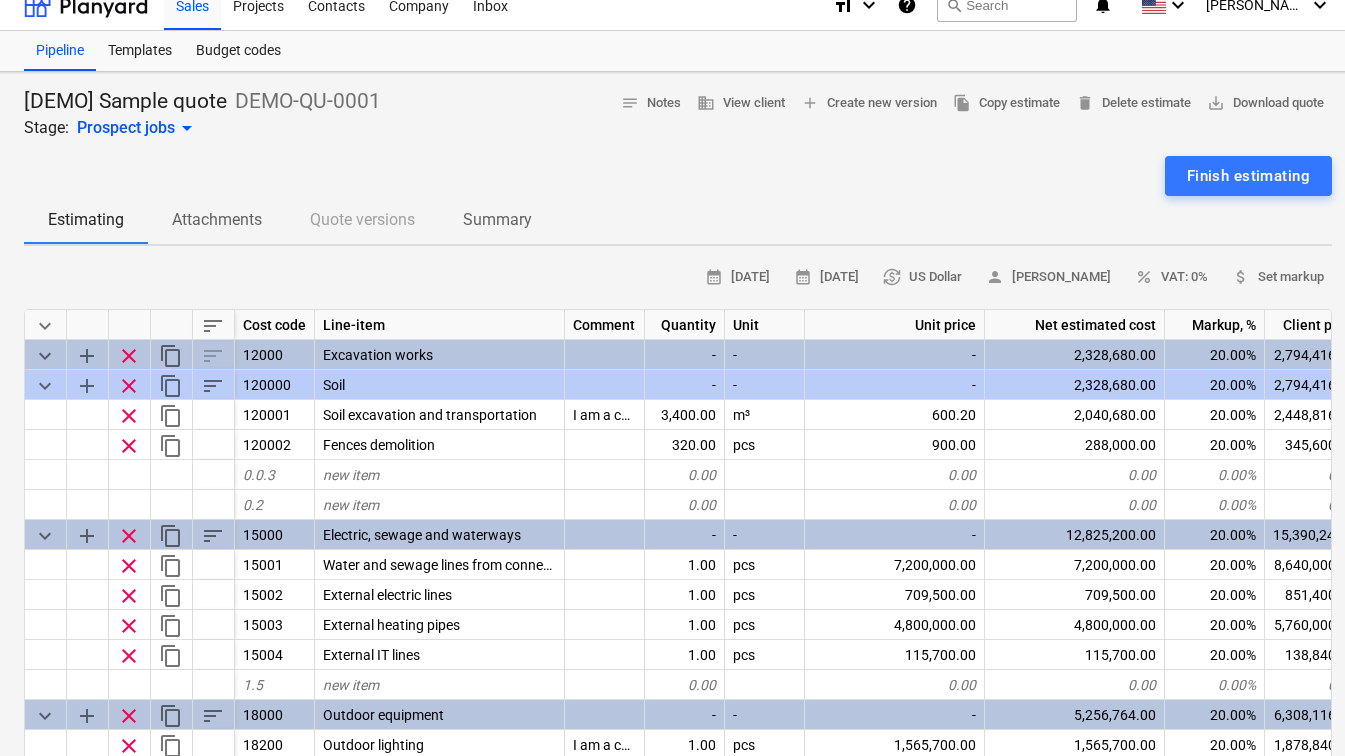scroll, scrollTop: 0, scrollLeft: 6, axis: horizontal 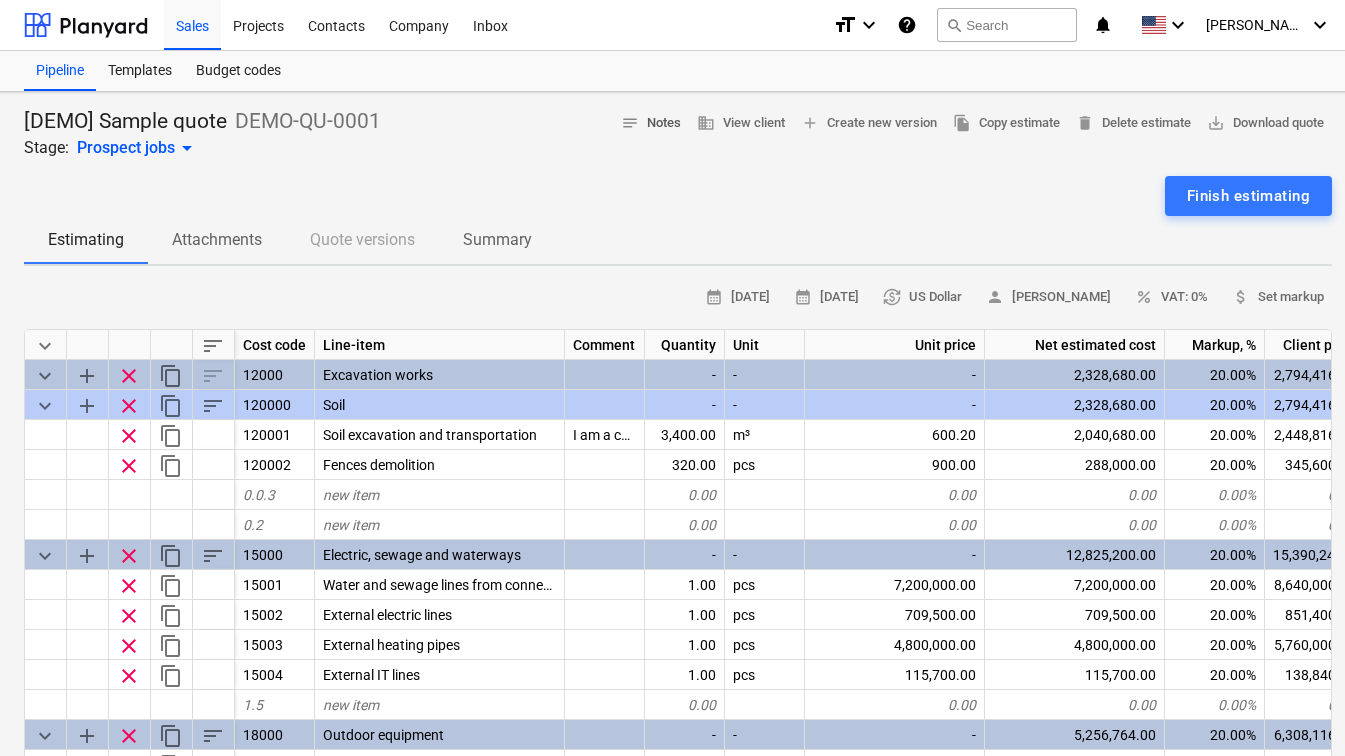 click on "notes Notes" at bounding box center (651, 123) 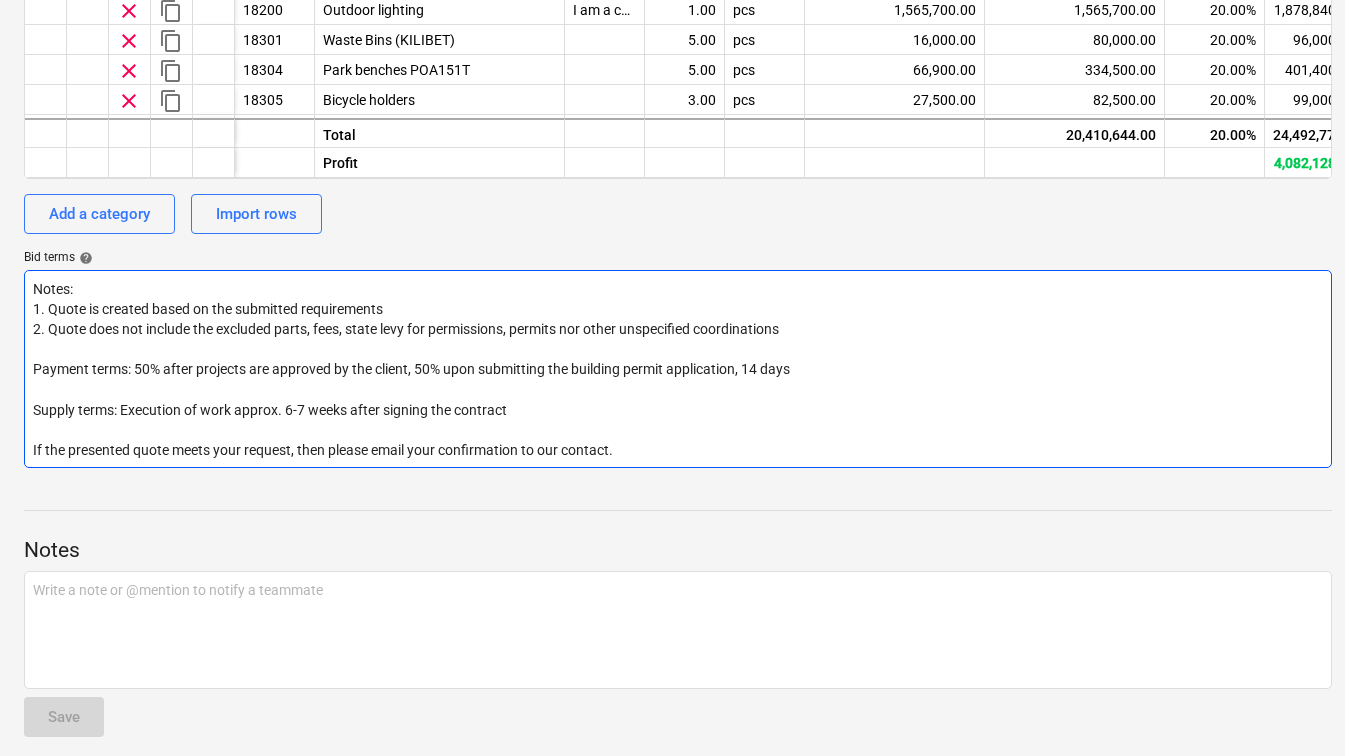 scroll, scrollTop: 768, scrollLeft: 6, axis: both 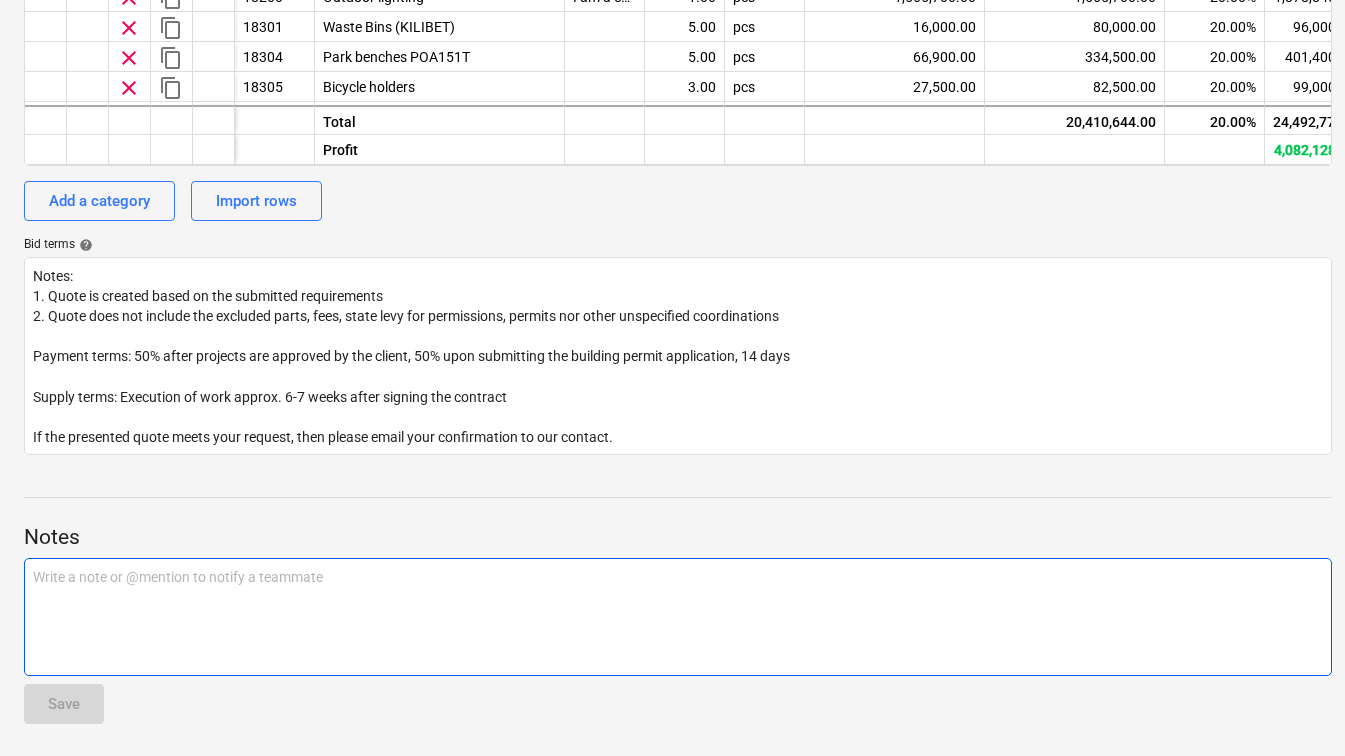 click on "Write a note or @mention to notify a teammate ﻿" at bounding box center [678, 617] 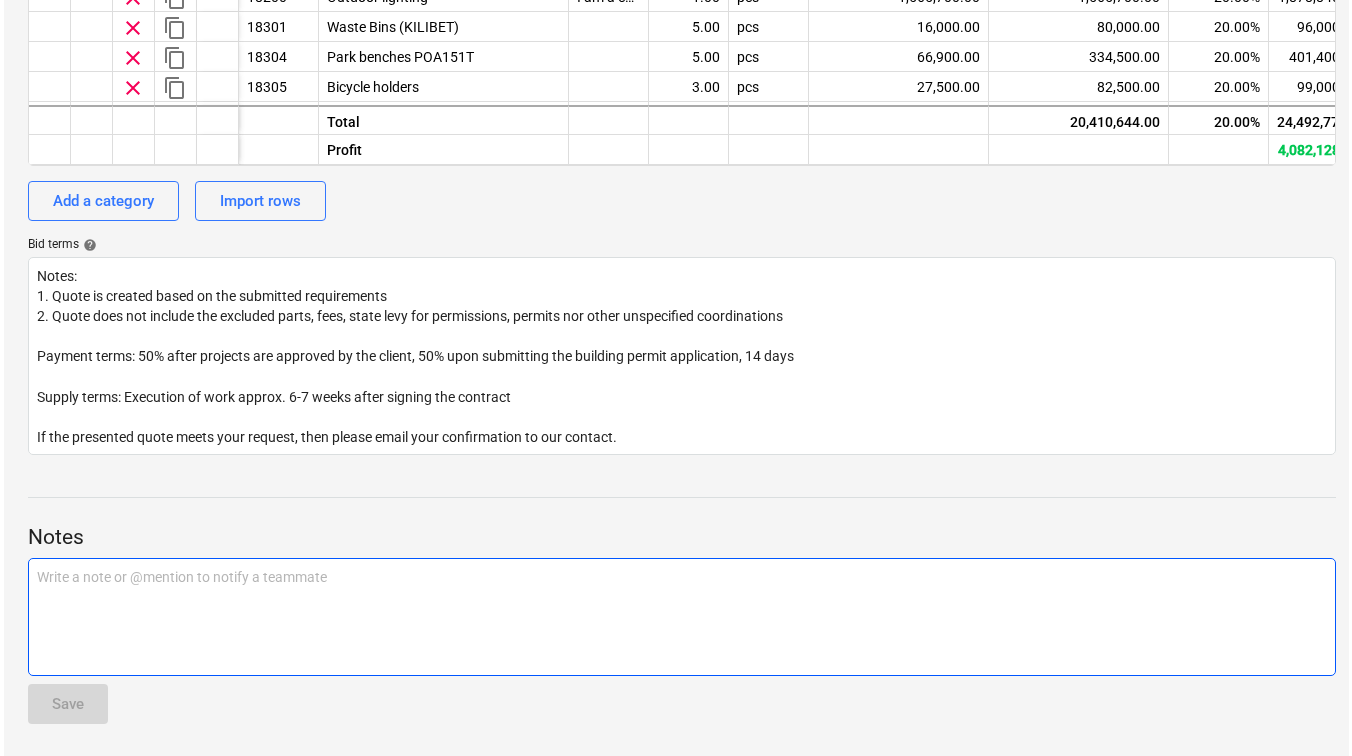 scroll, scrollTop: 0, scrollLeft: 6, axis: horizontal 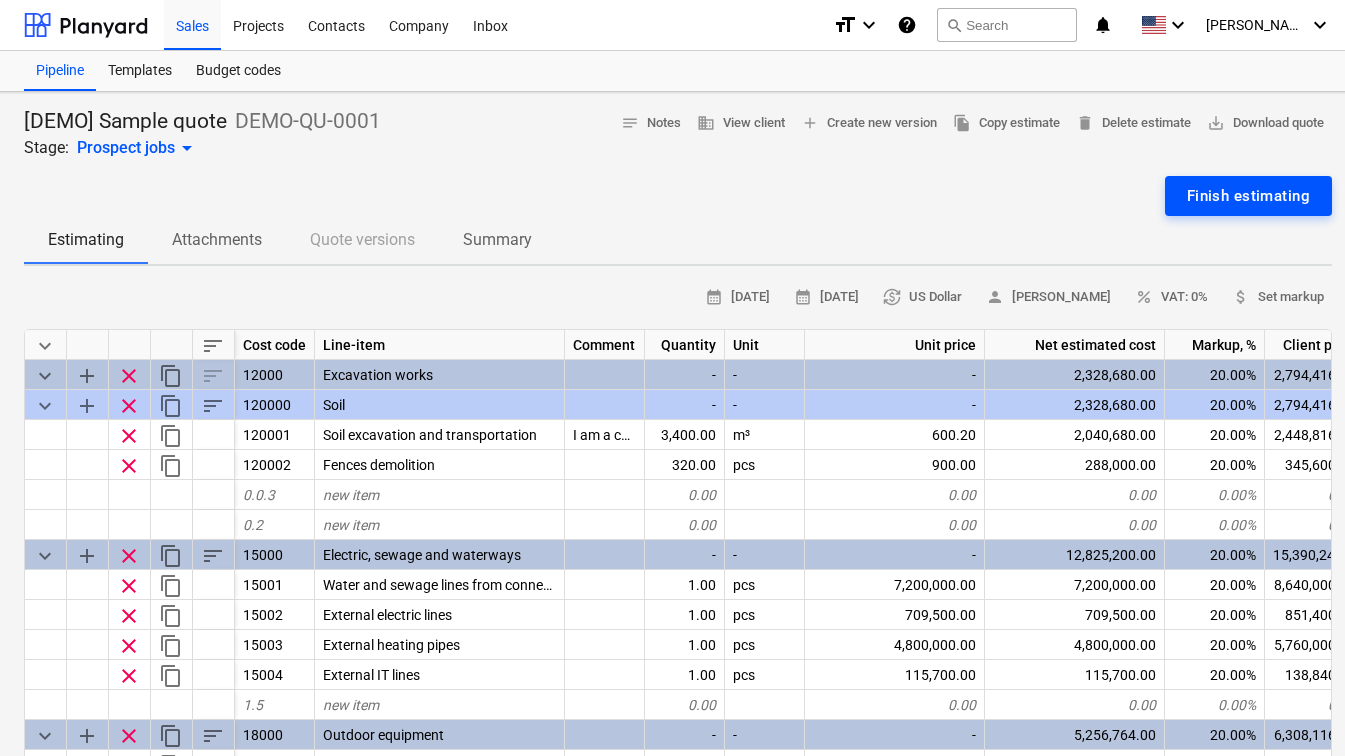 click on "Finish estimating" at bounding box center [1248, 196] 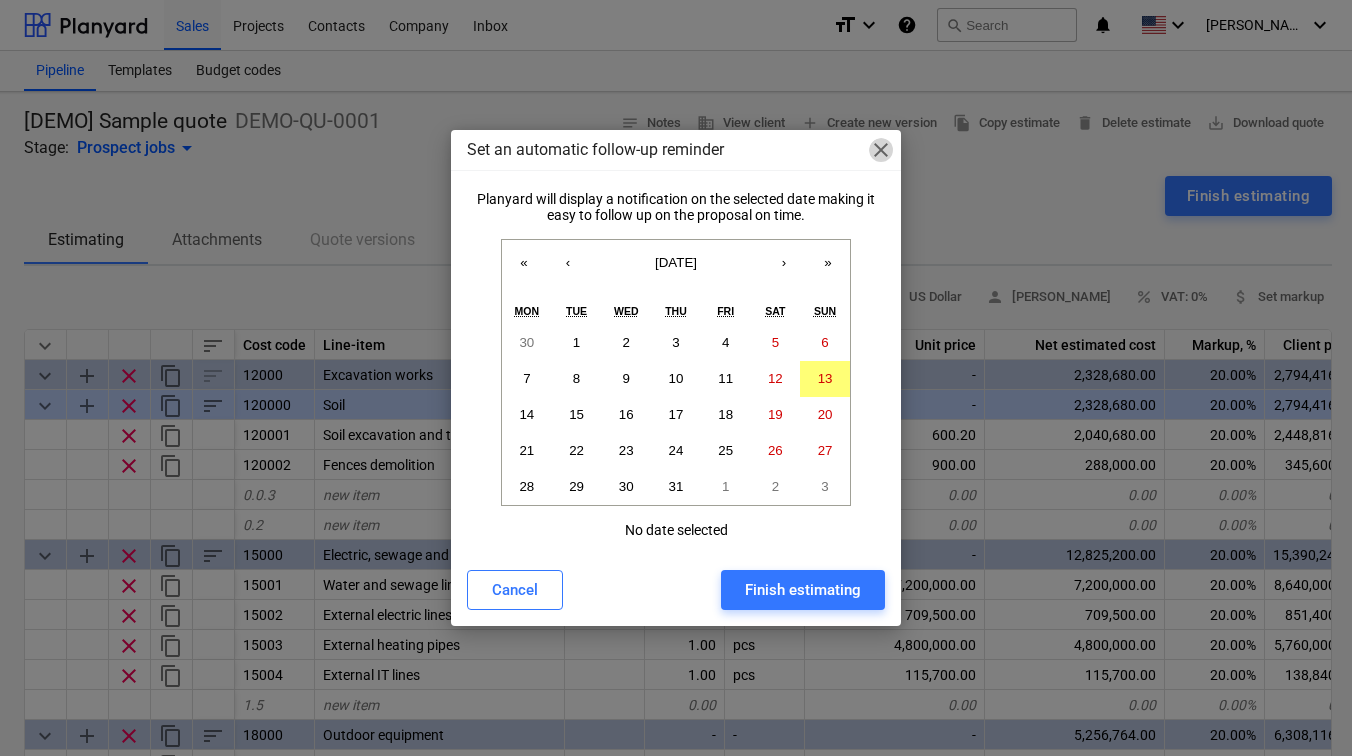 click on "close" at bounding box center (881, 150) 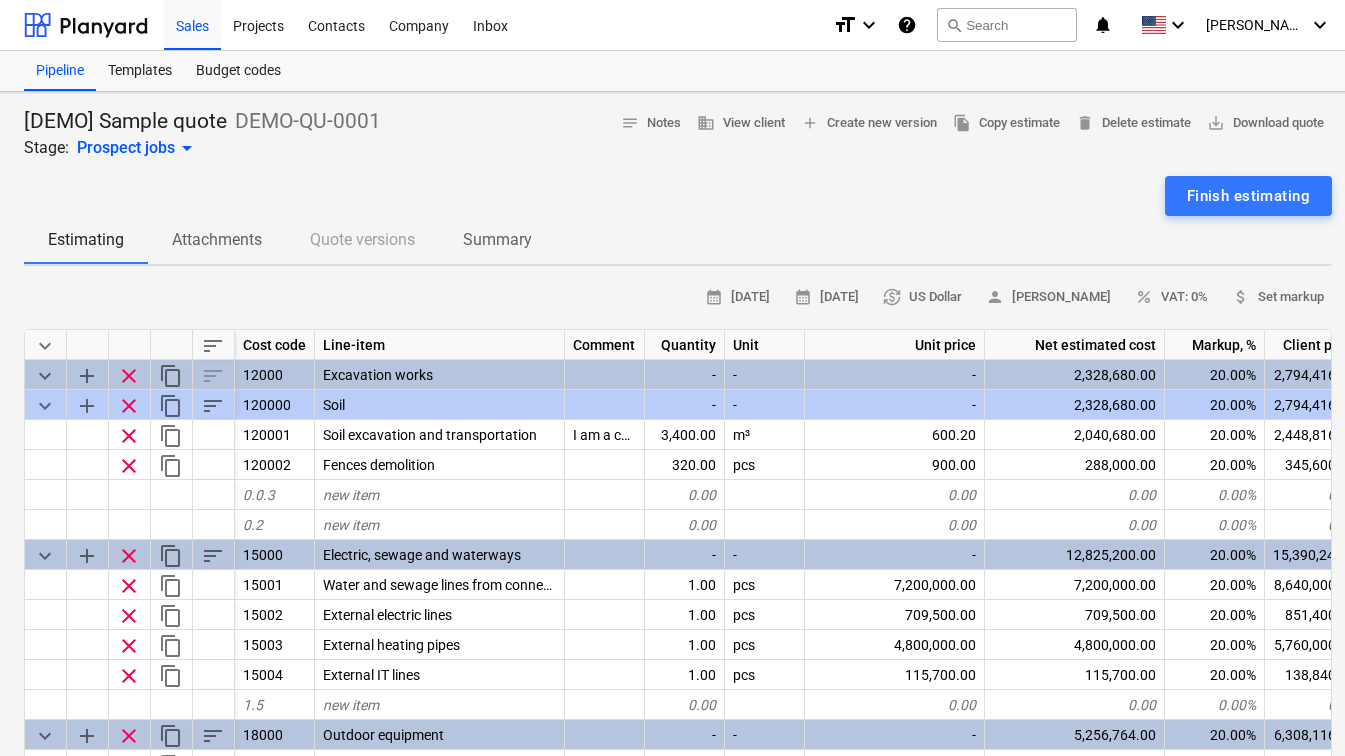 click on "help" at bounding box center [907, 25] 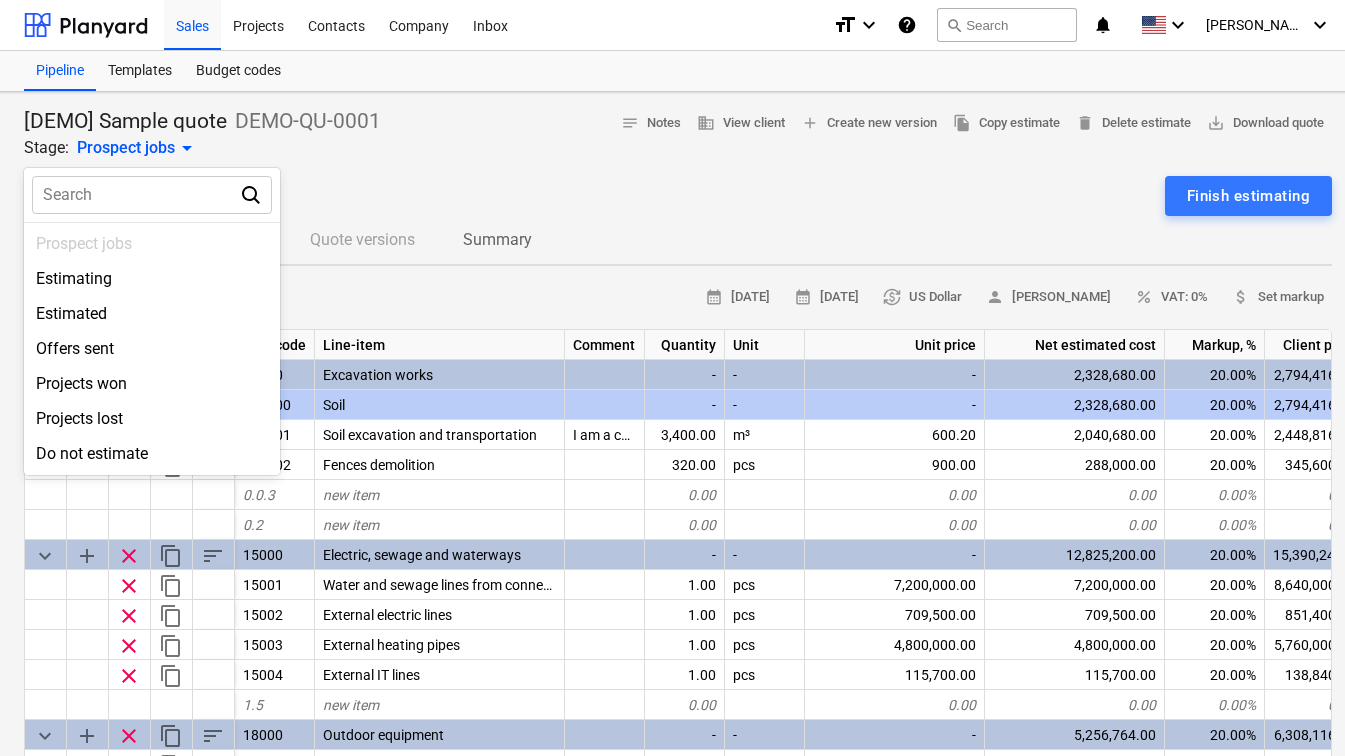 click at bounding box center [672, 378] 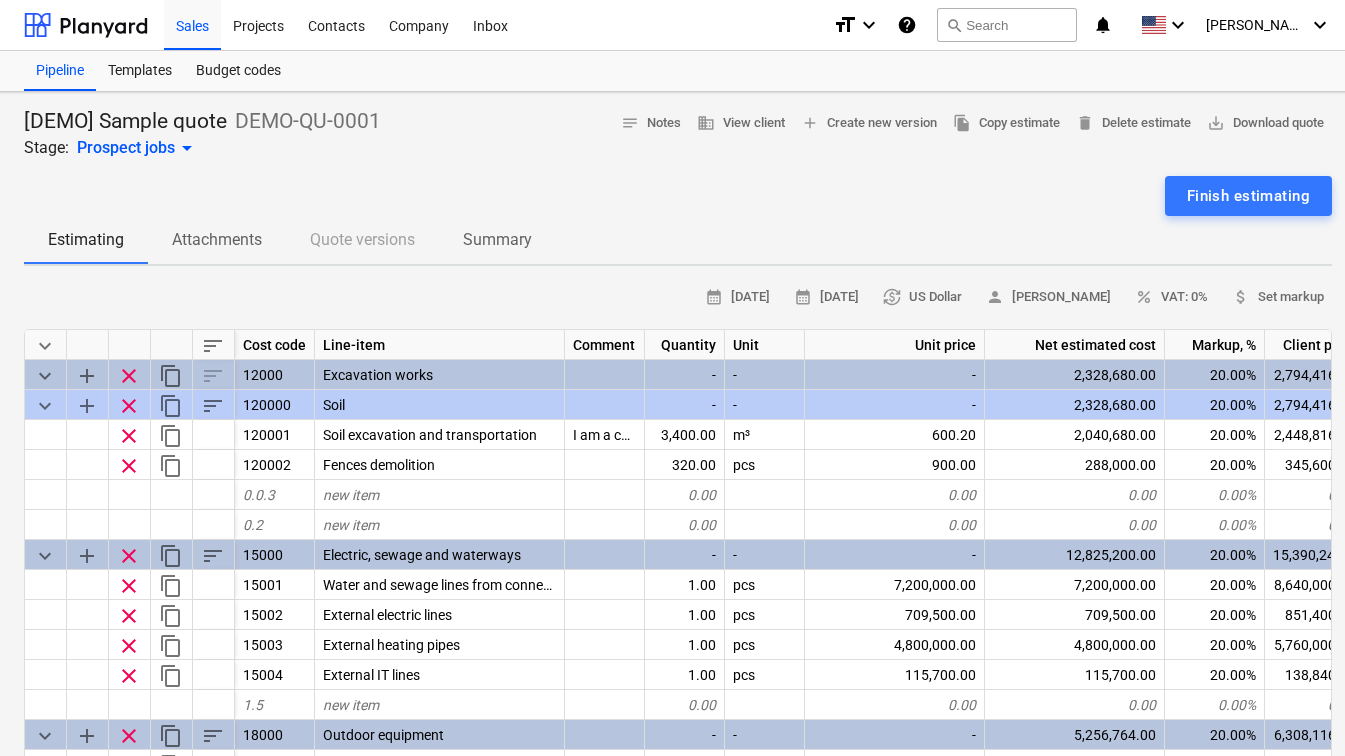 click on "DEMO-QU-0001" at bounding box center [308, 122] 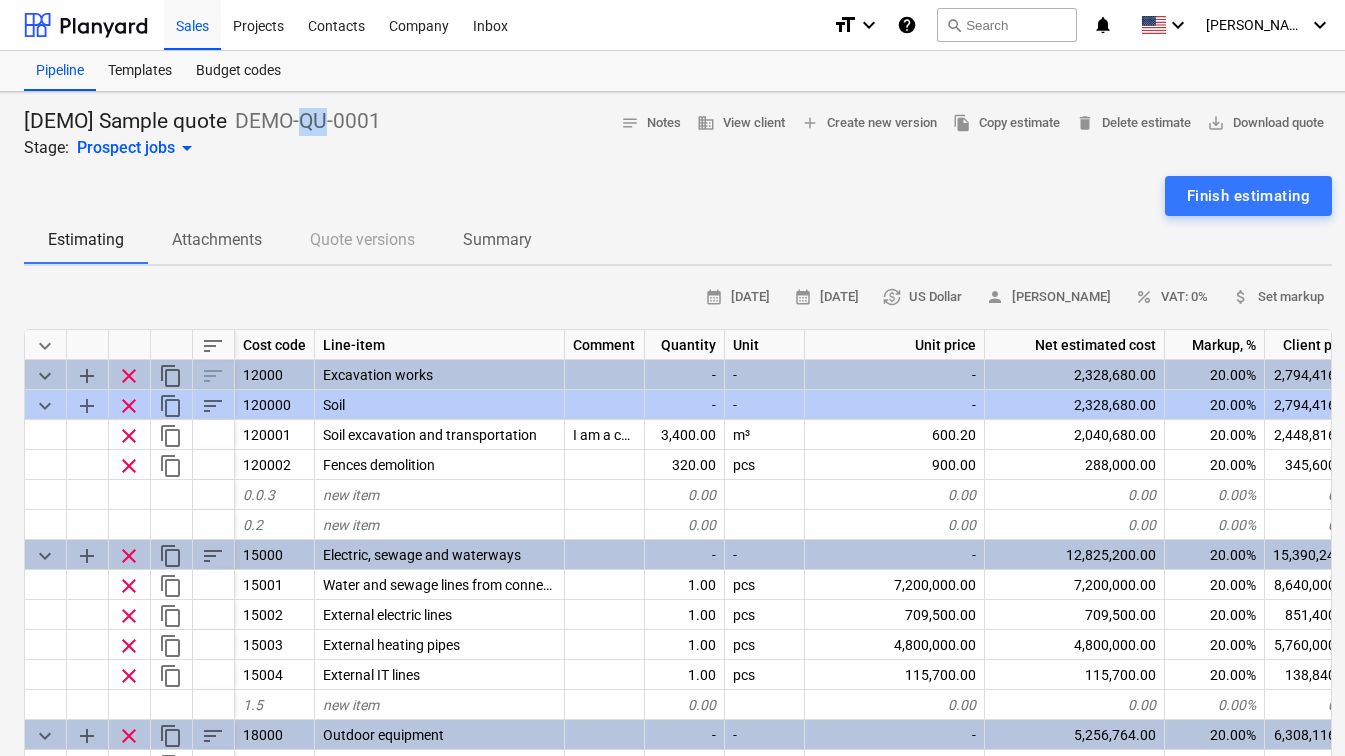 click on "DEMO-QU-0001" at bounding box center [308, 122] 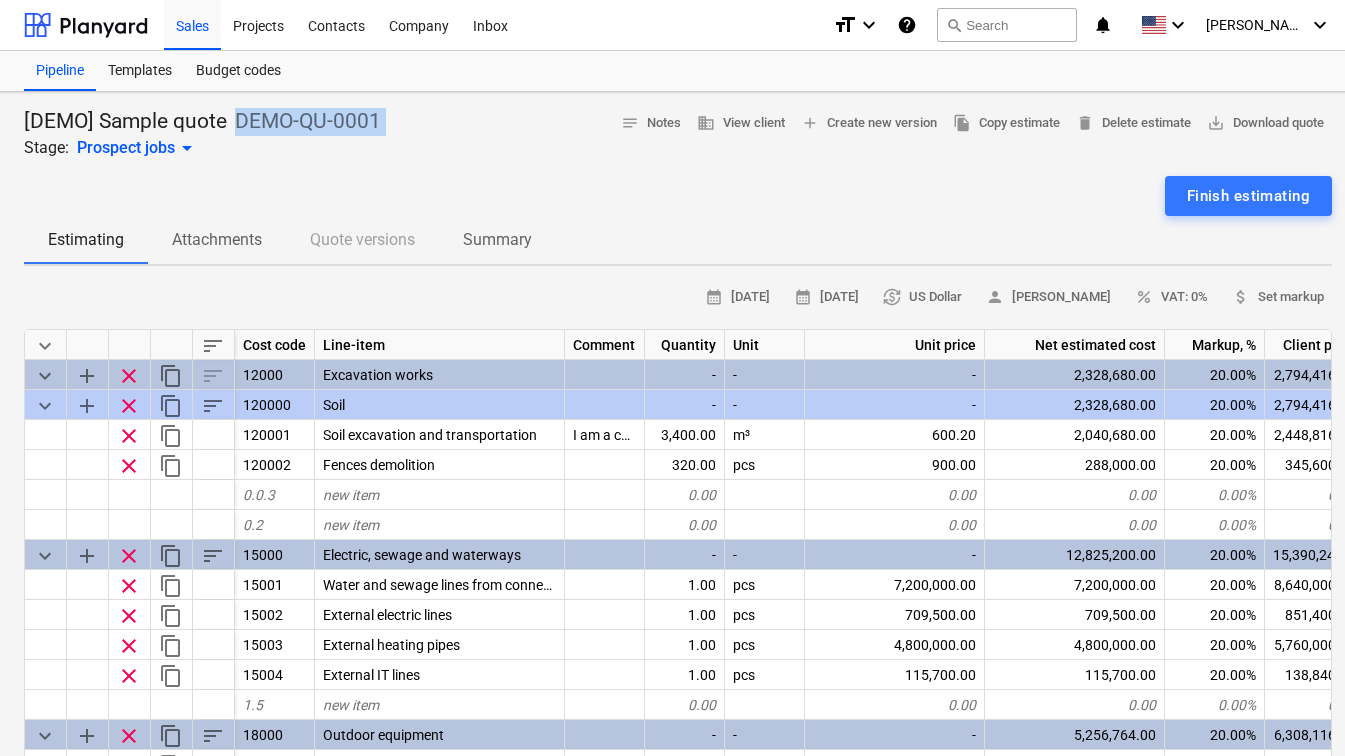 click on "DEMO-QU-0001" at bounding box center [308, 122] 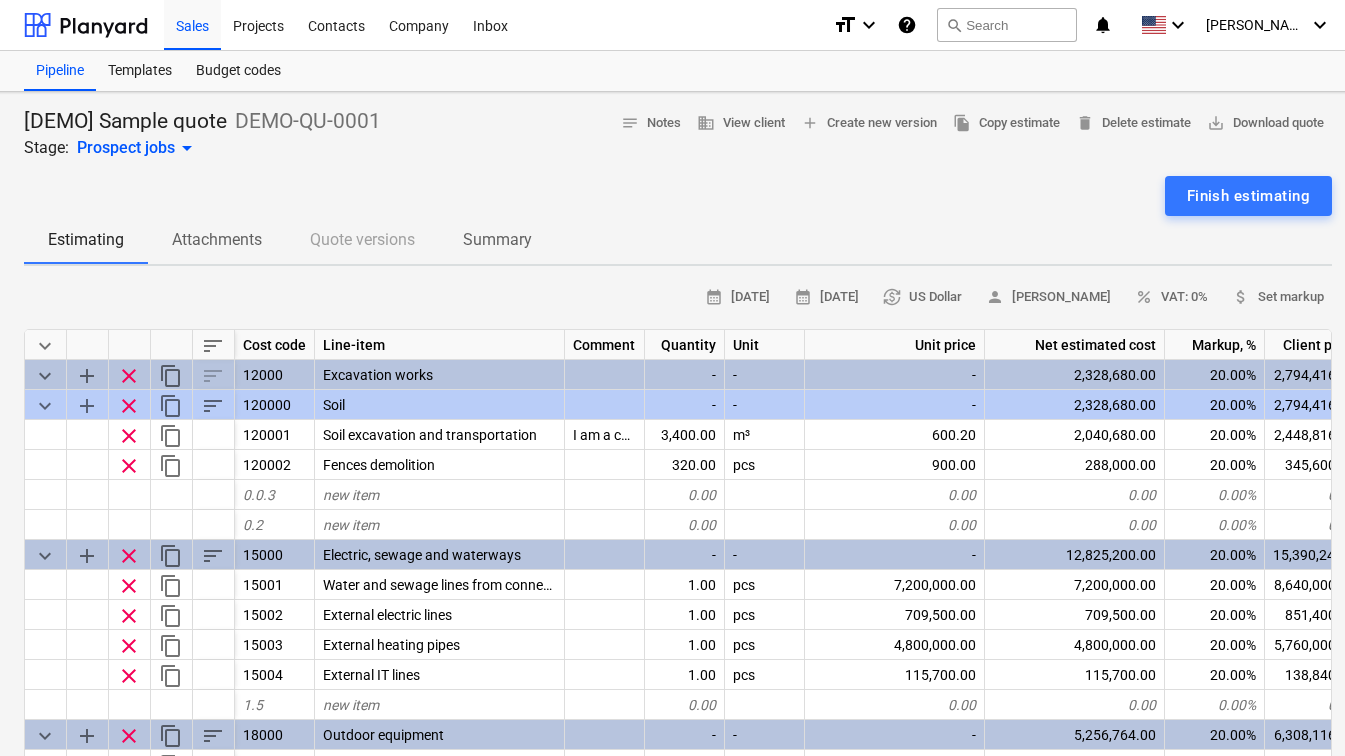 click at bounding box center [678, 168] 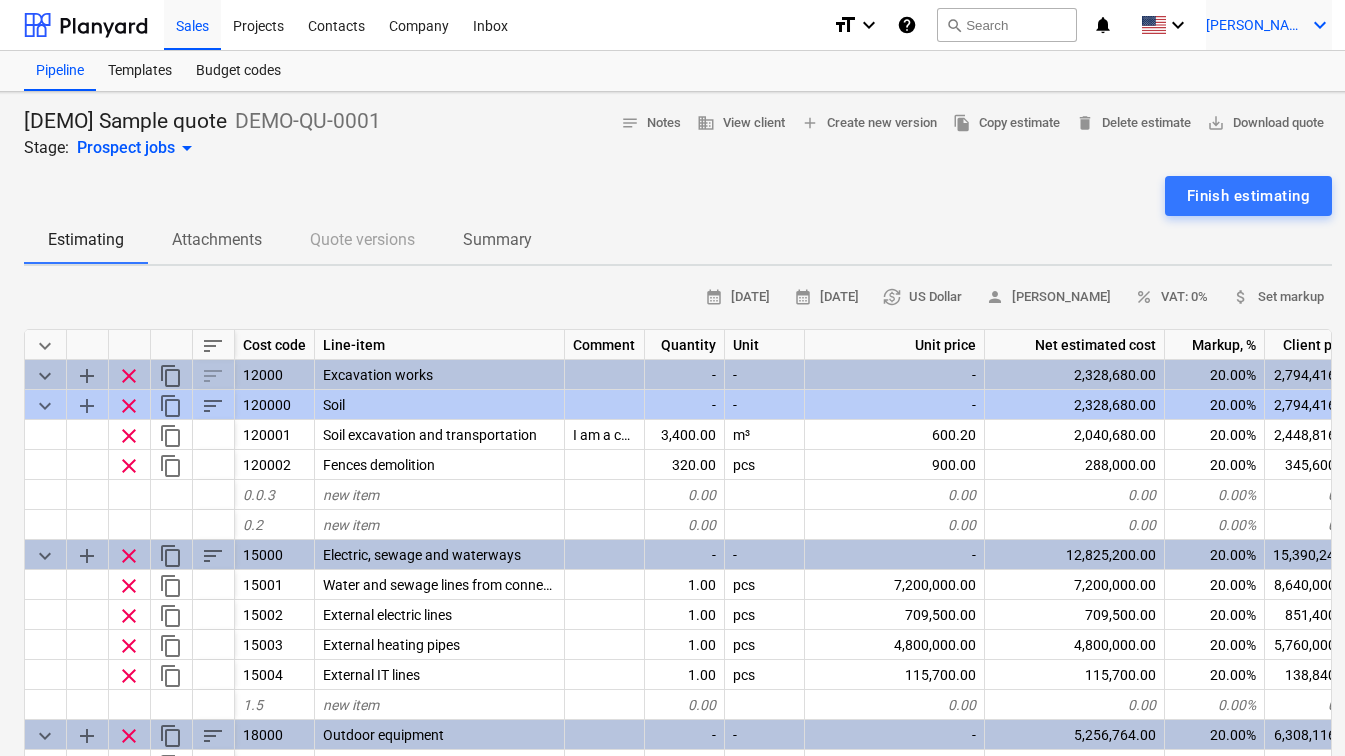 click on "[PERSON_NAME]" at bounding box center [1256, 25] 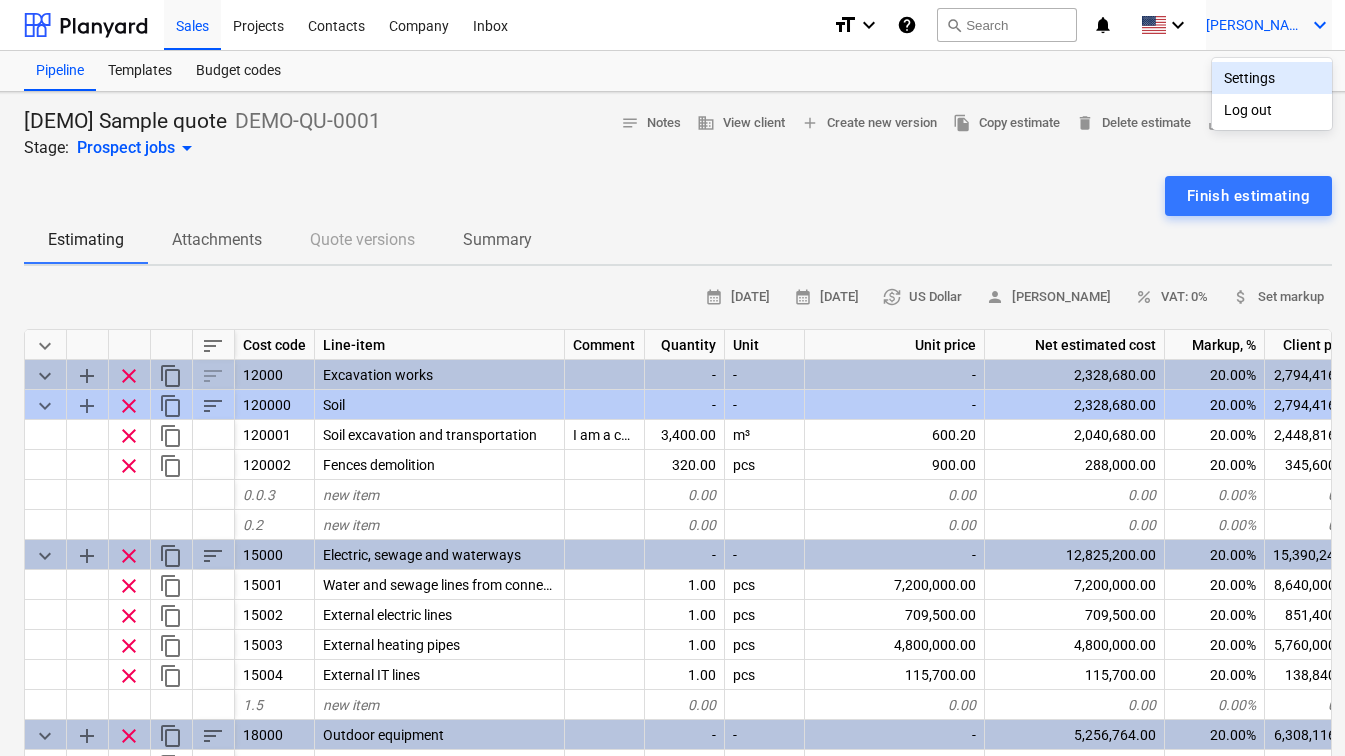 click at bounding box center [672, 378] 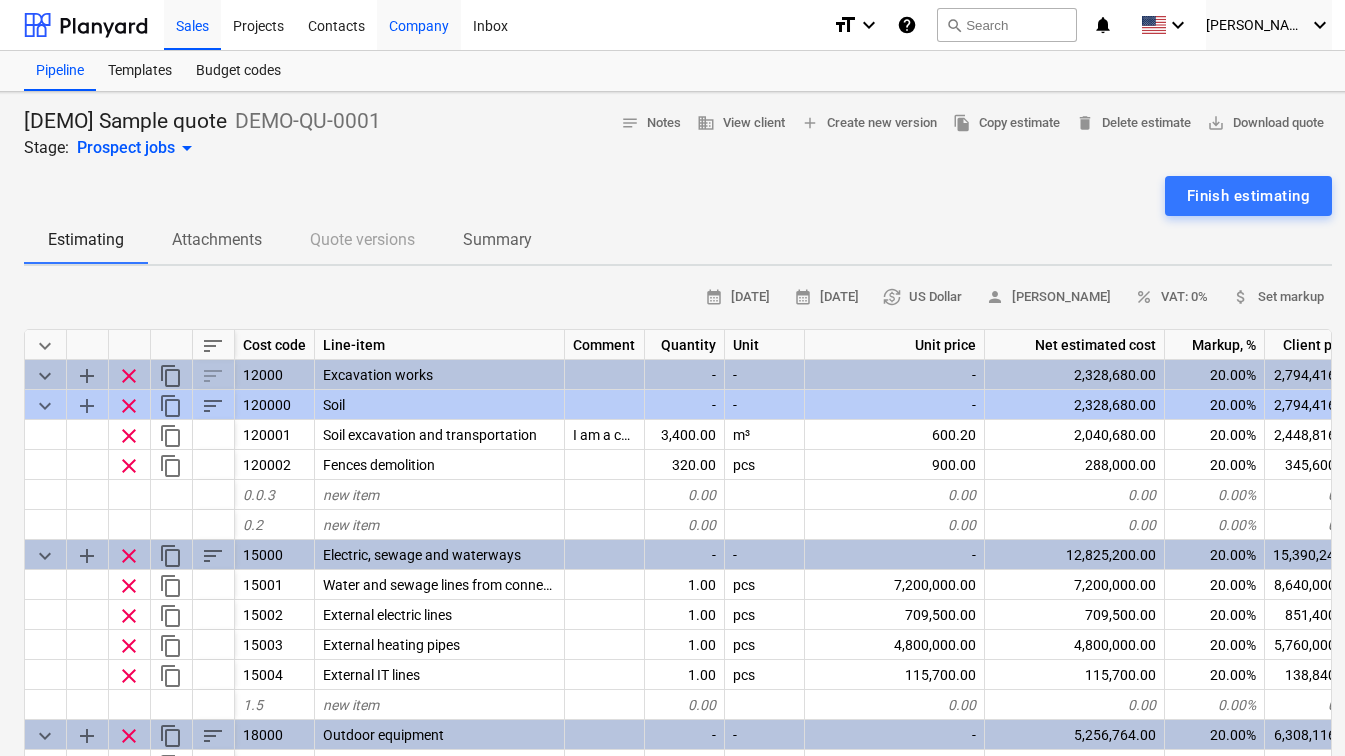 click on "Company" at bounding box center [419, 24] 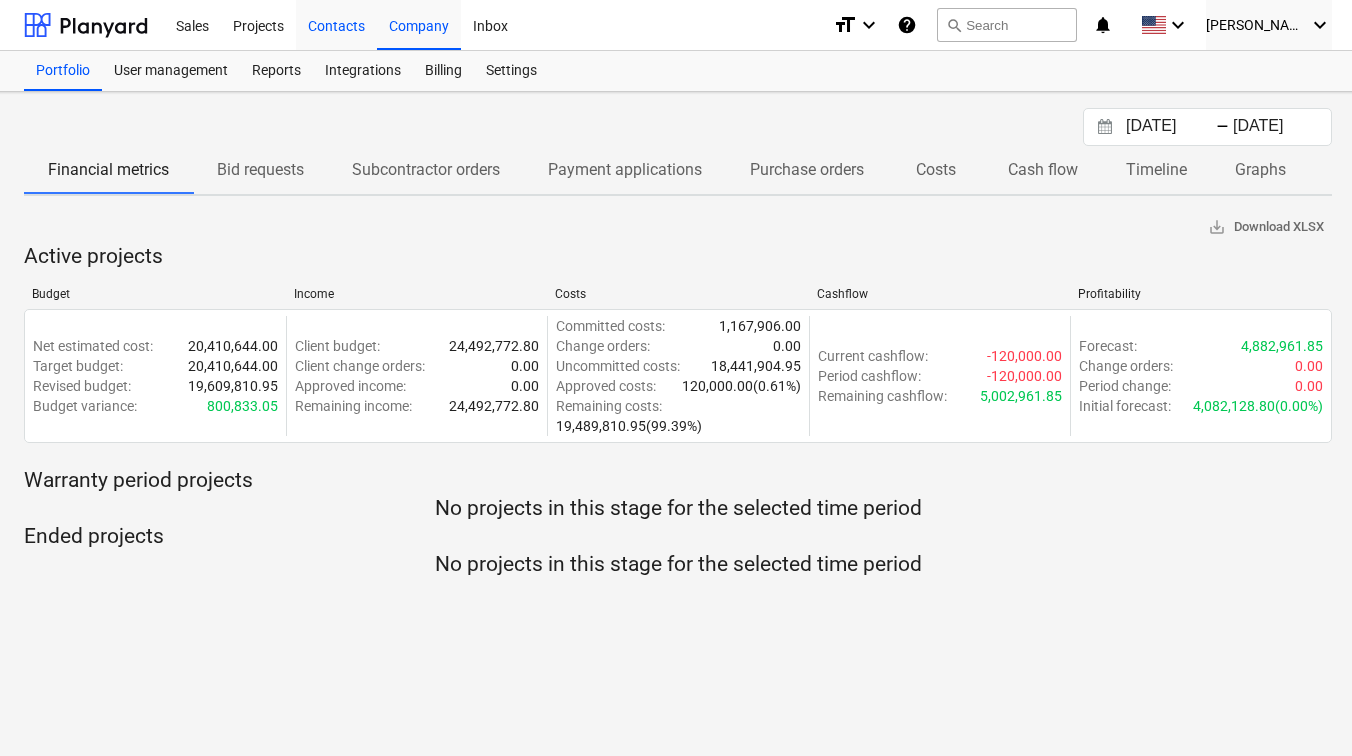 click on "Contacts" at bounding box center (336, 24) 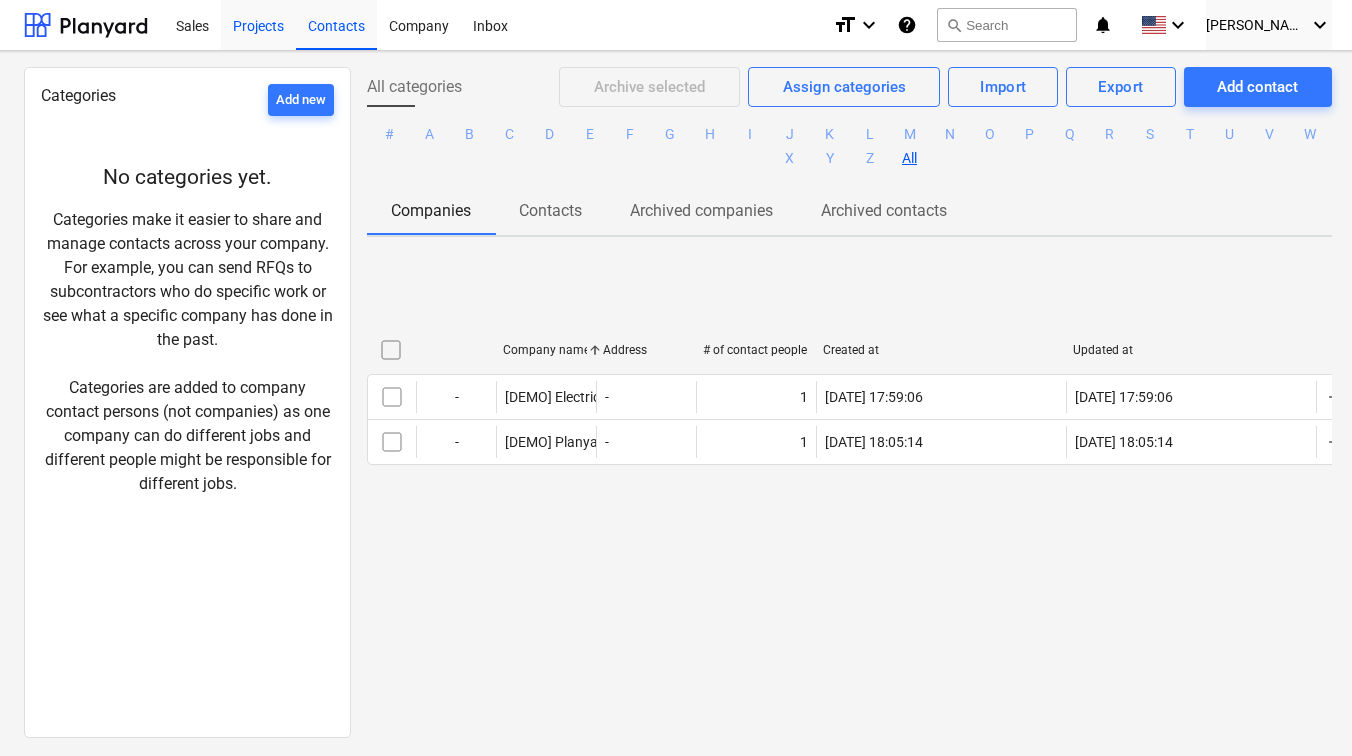 click on "Projects" at bounding box center (258, 24) 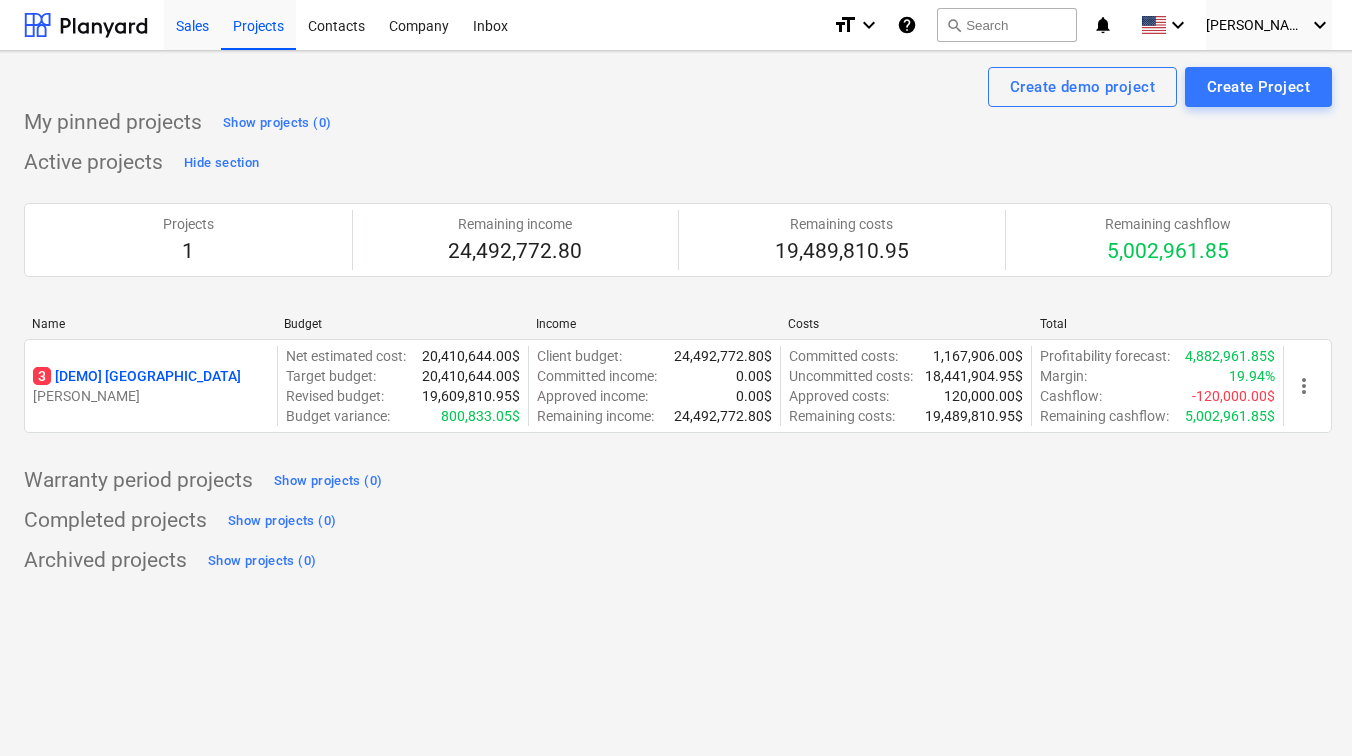 click on "Sales" at bounding box center (192, 24) 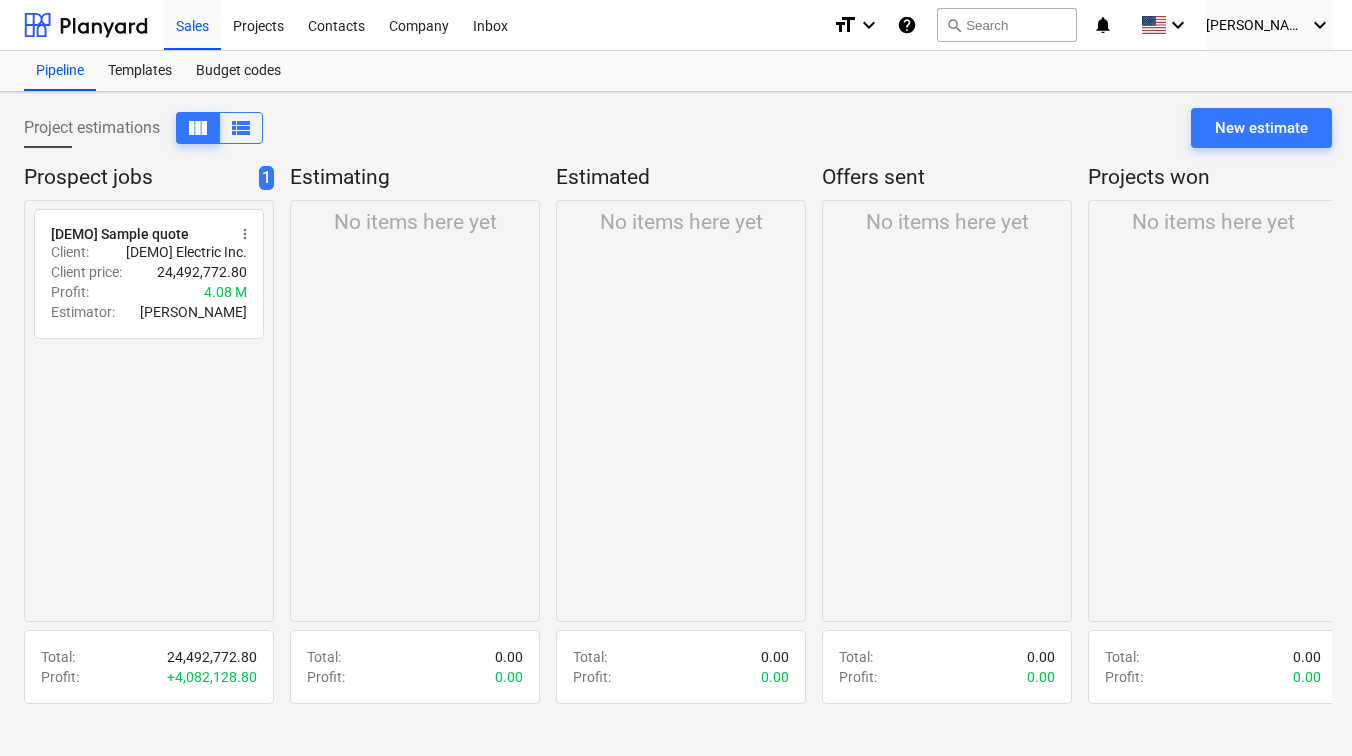 click on "Estimating" at bounding box center [411, 178] 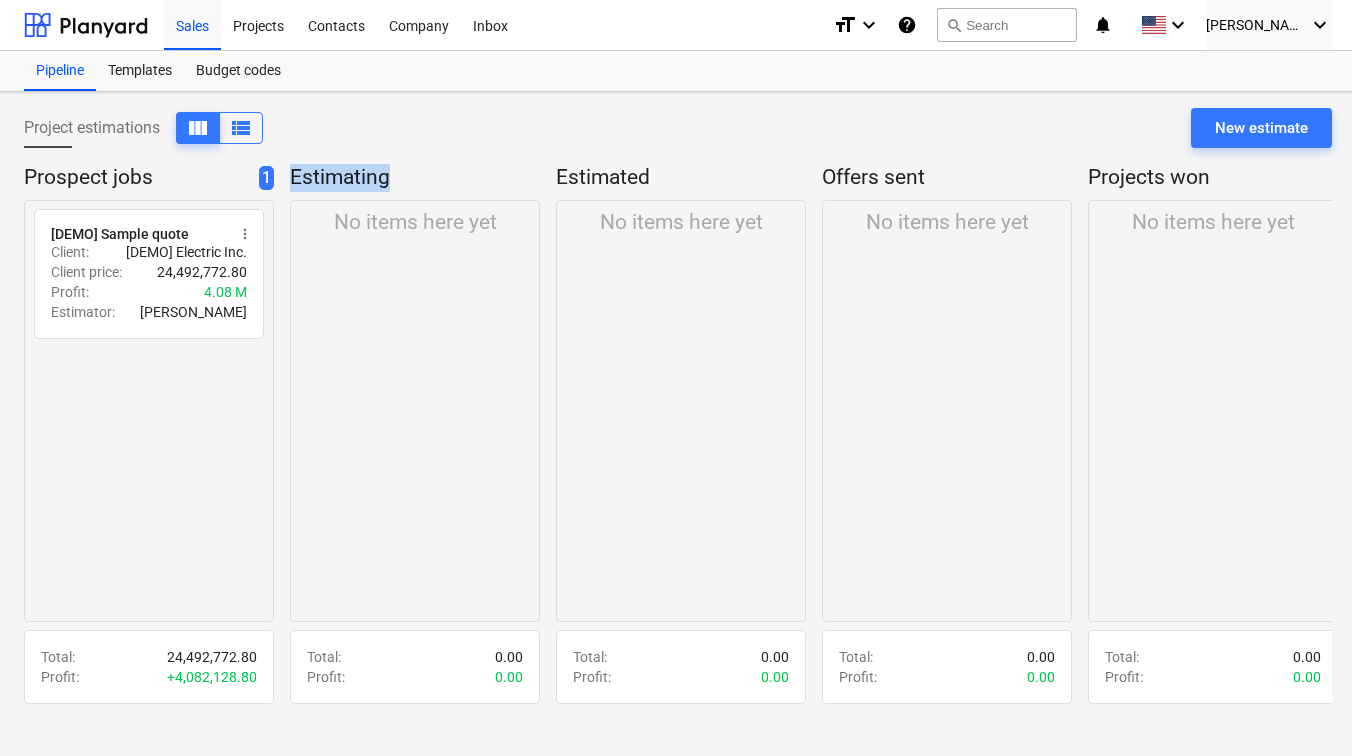 click on "Estimating" at bounding box center (411, 178) 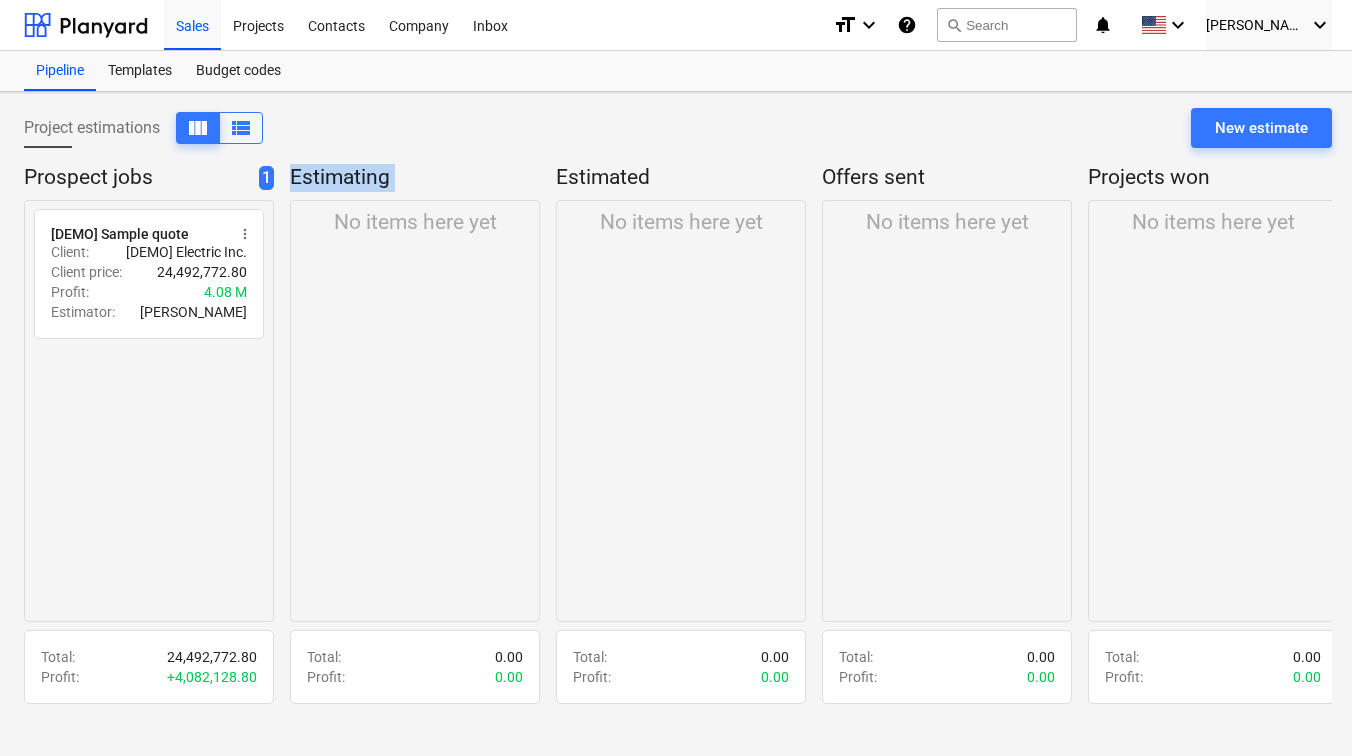 click on "Estimating" at bounding box center [411, 178] 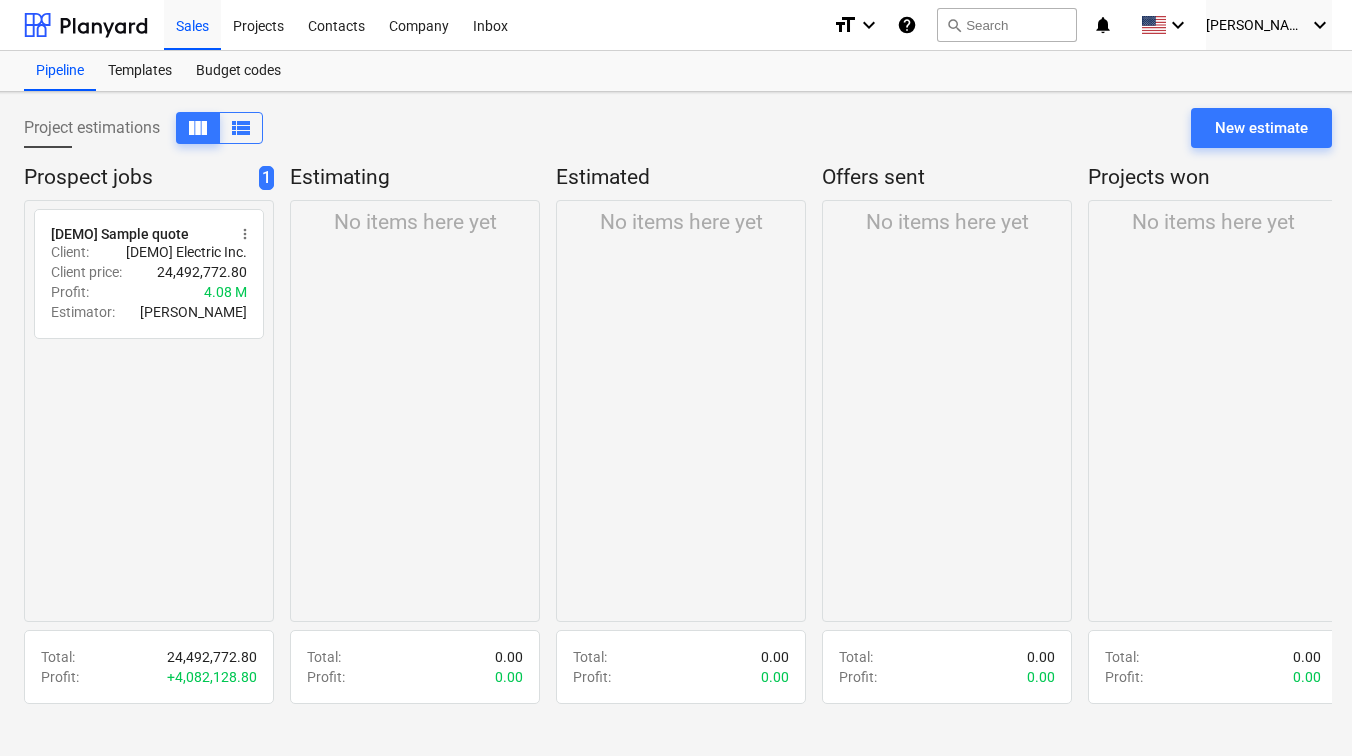 click on "Project estimations view_column view_list New estimate" at bounding box center [678, 136] 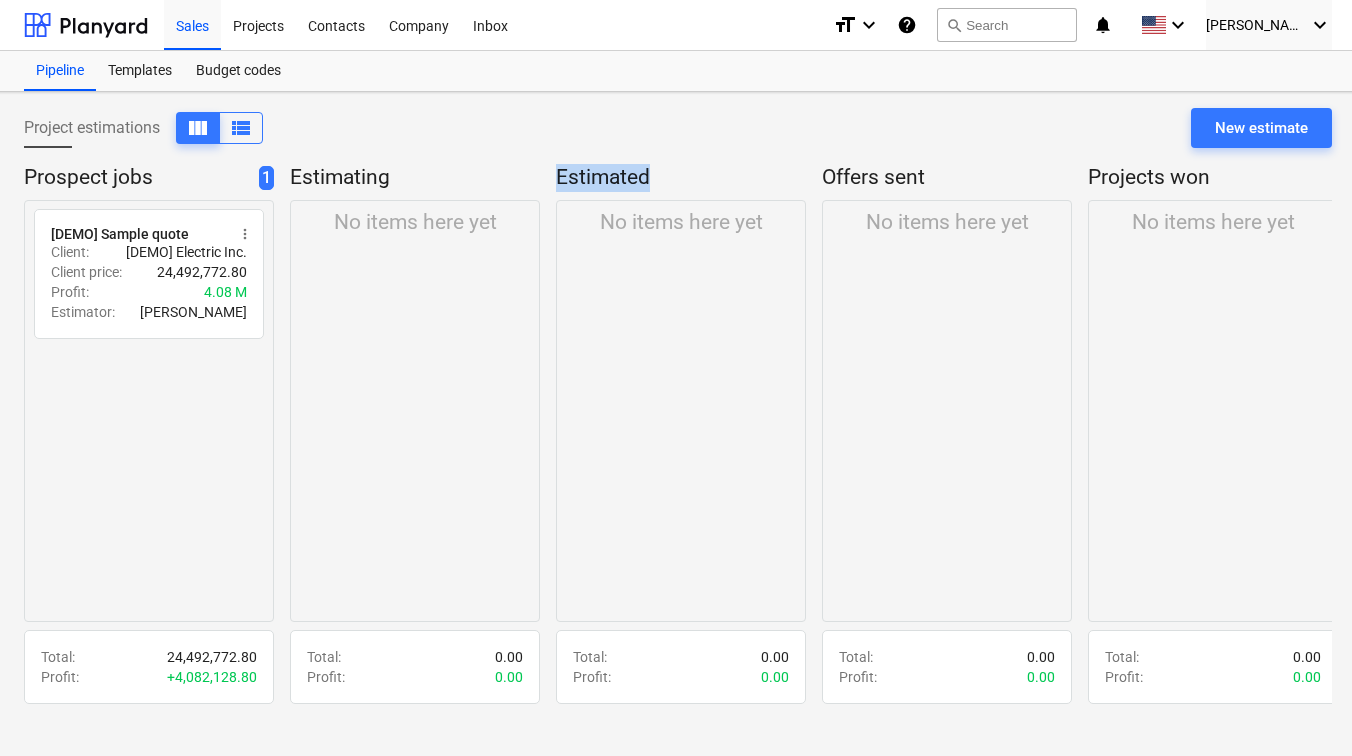 click on "Estimated" at bounding box center (677, 178) 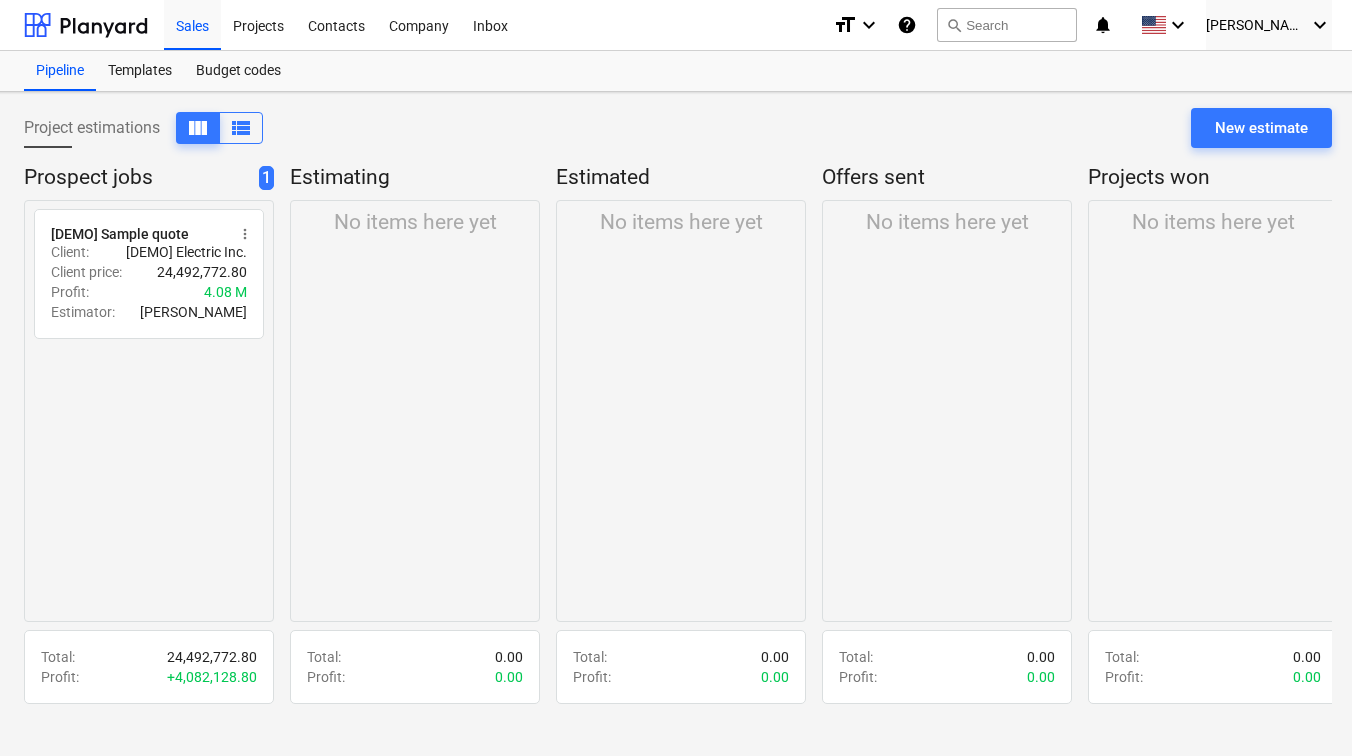 click on "Project estimations view_column view_list New estimate" at bounding box center (678, 136) 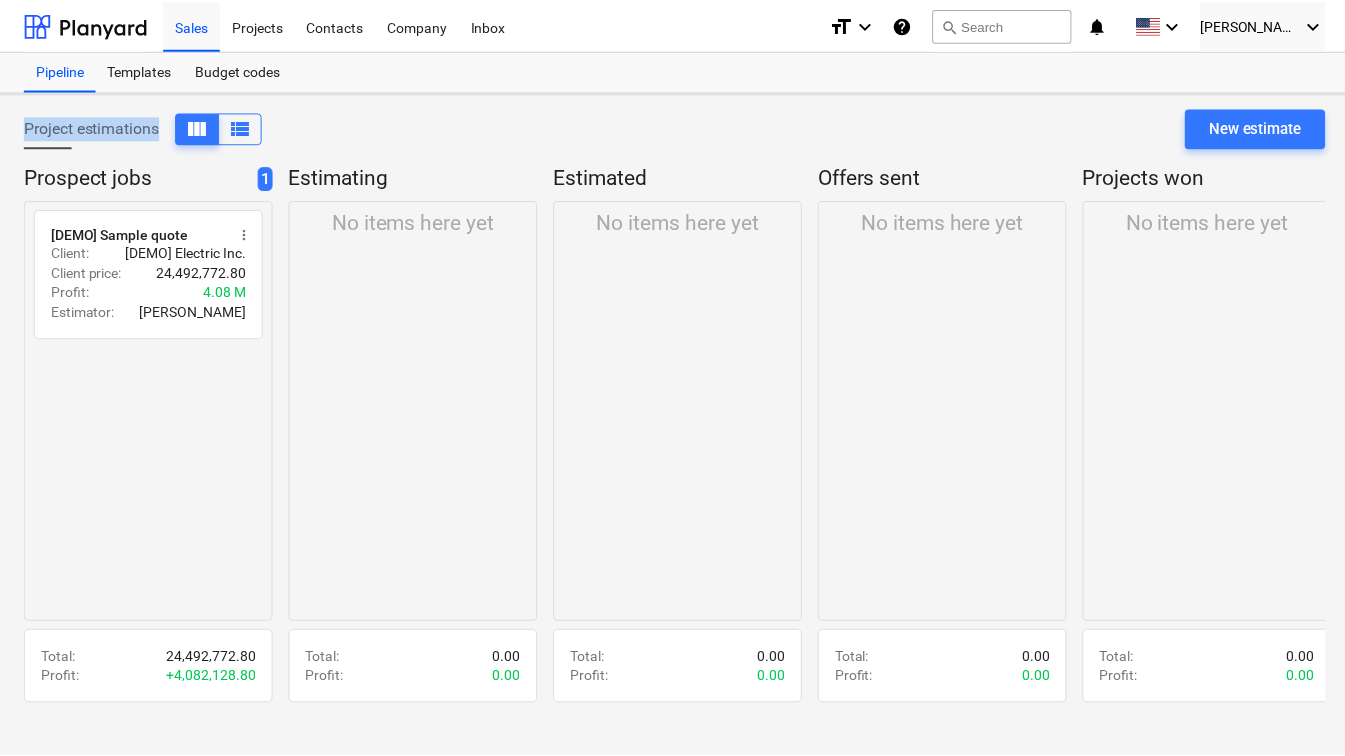scroll, scrollTop: 0, scrollLeft: 0, axis: both 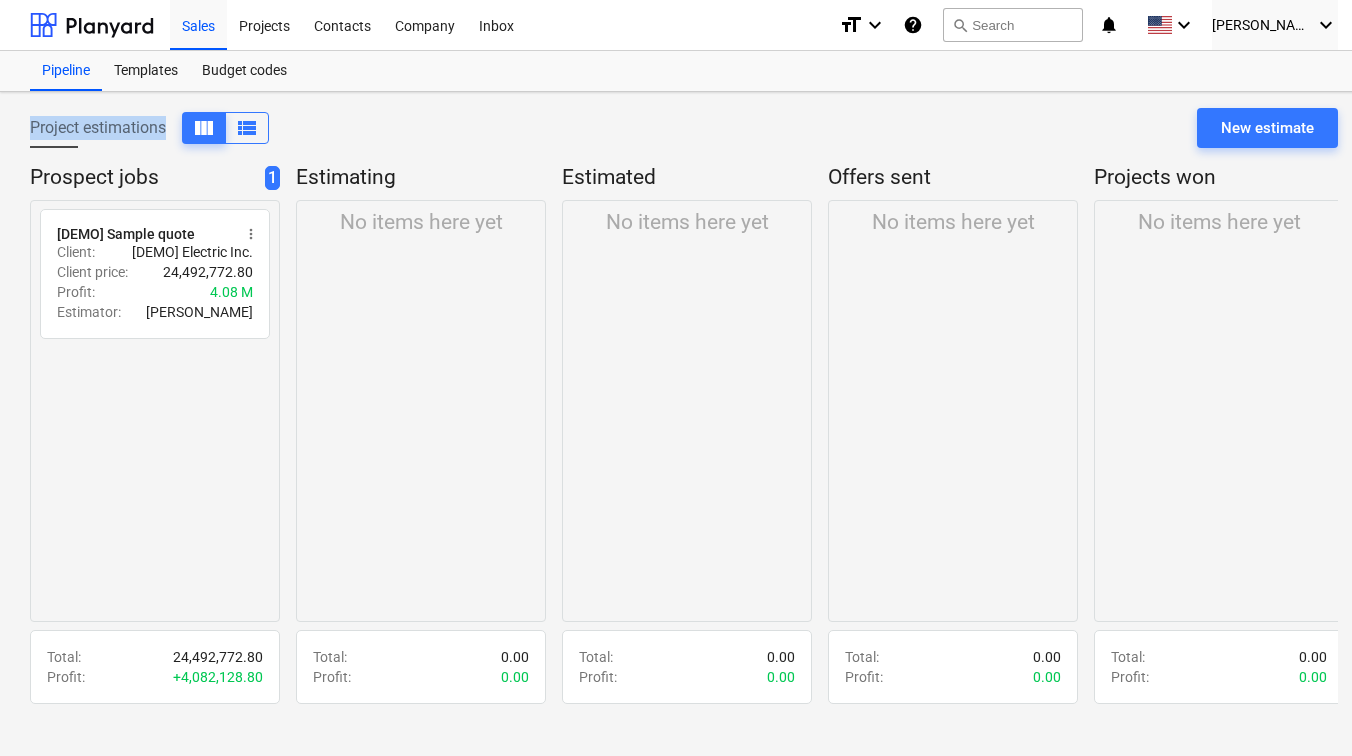 drag, startPoint x: 0, startPoint y: 136, endPoint x: 30, endPoint y: 138, distance: 30.066593 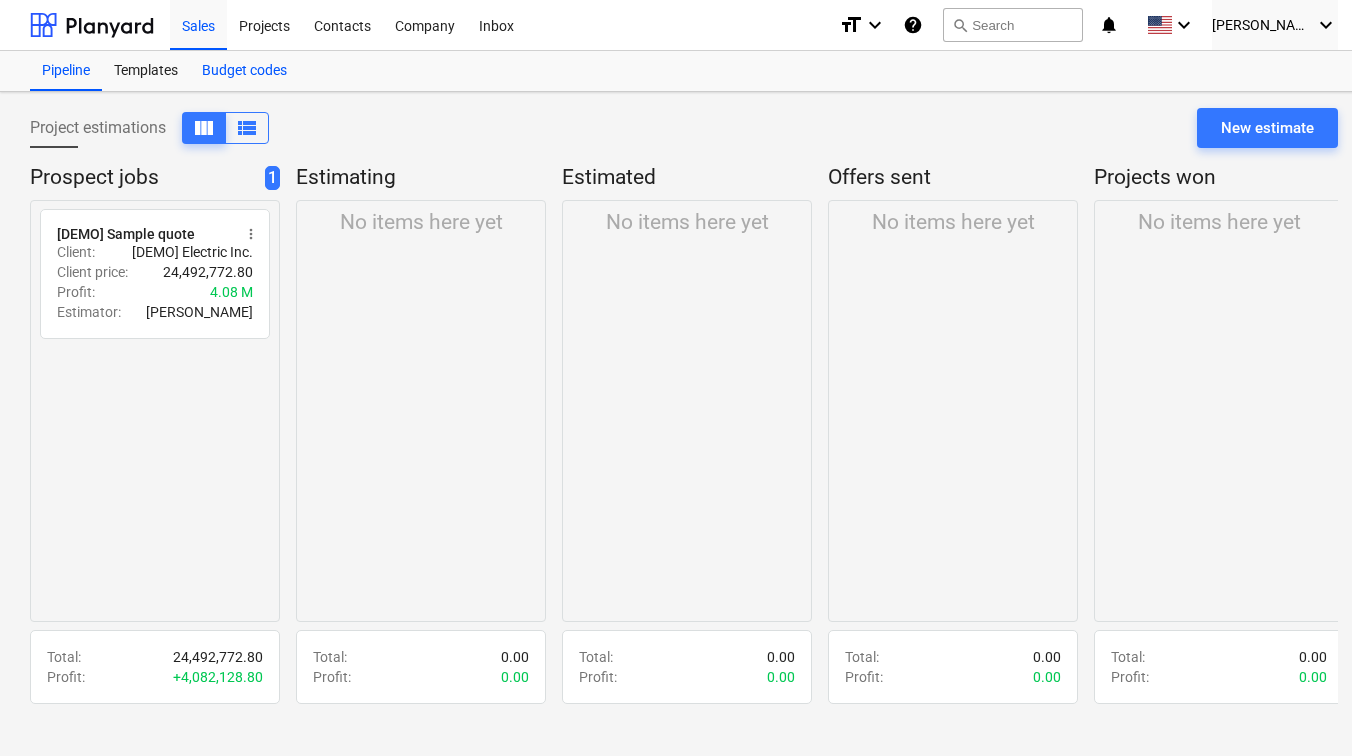 click on "Budget codes" at bounding box center (244, 71) 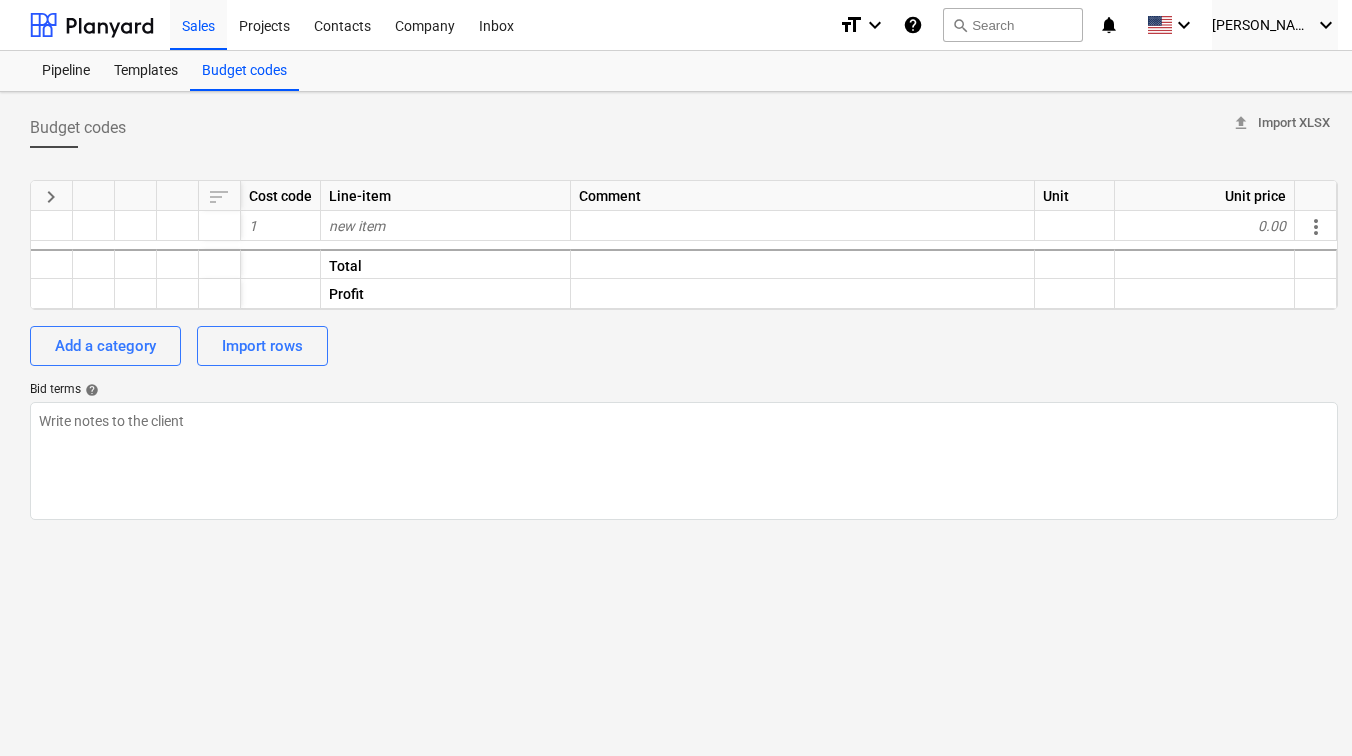 click on "Add a category Import rows" at bounding box center (684, 346) 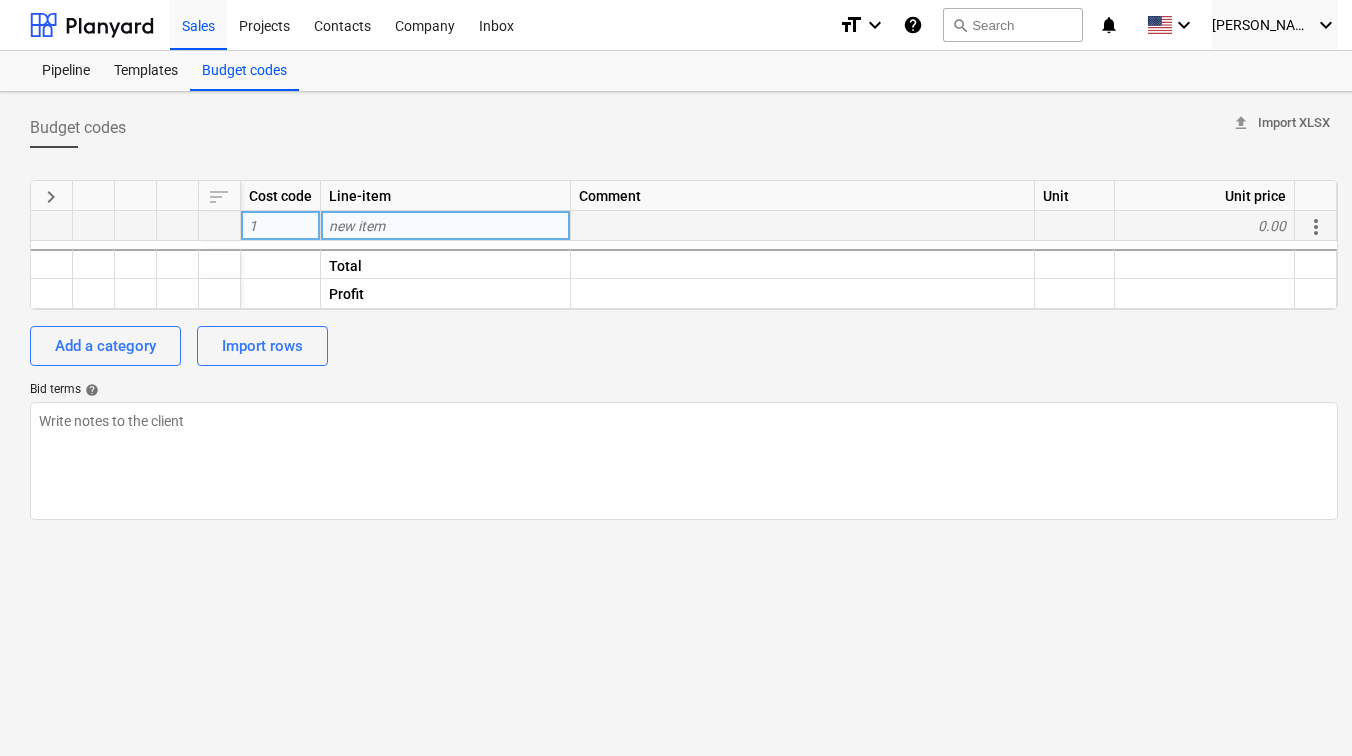 click on "new item" at bounding box center (446, 226) 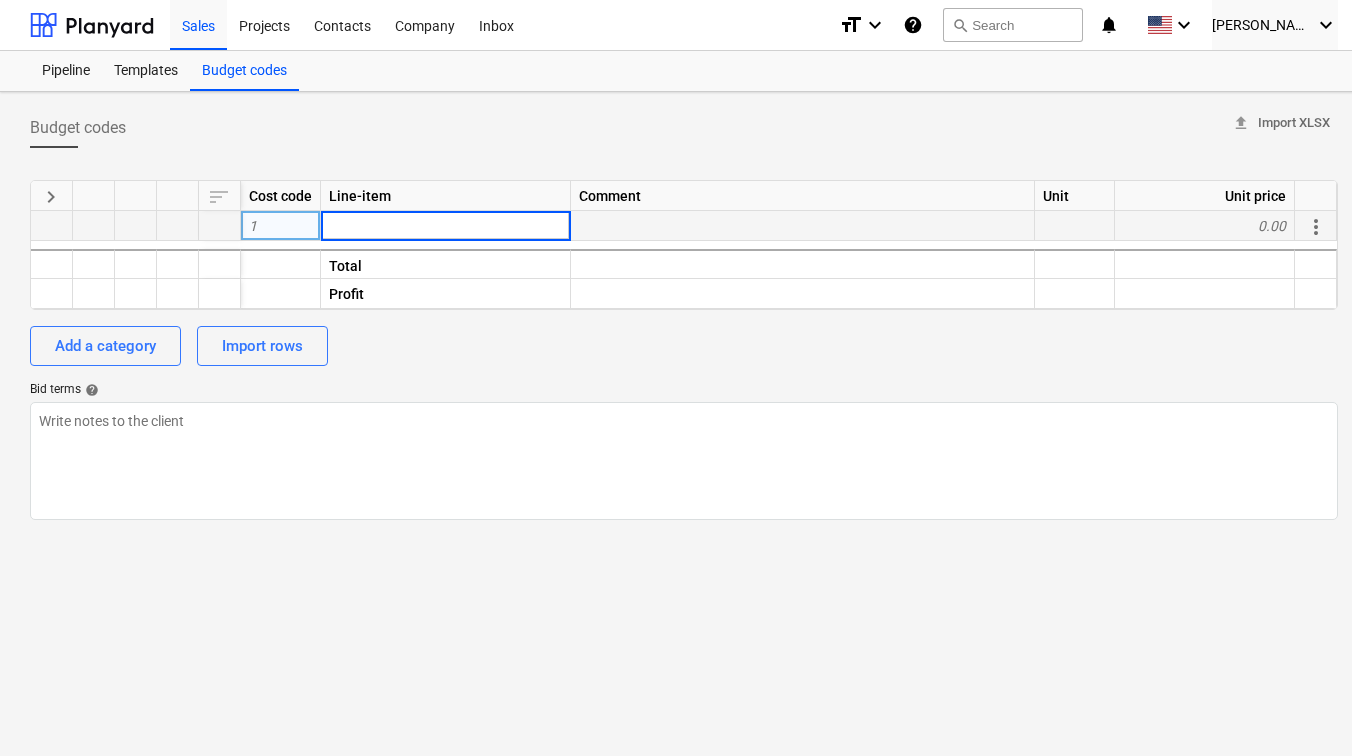 click on "more_vert" at bounding box center [1316, 227] 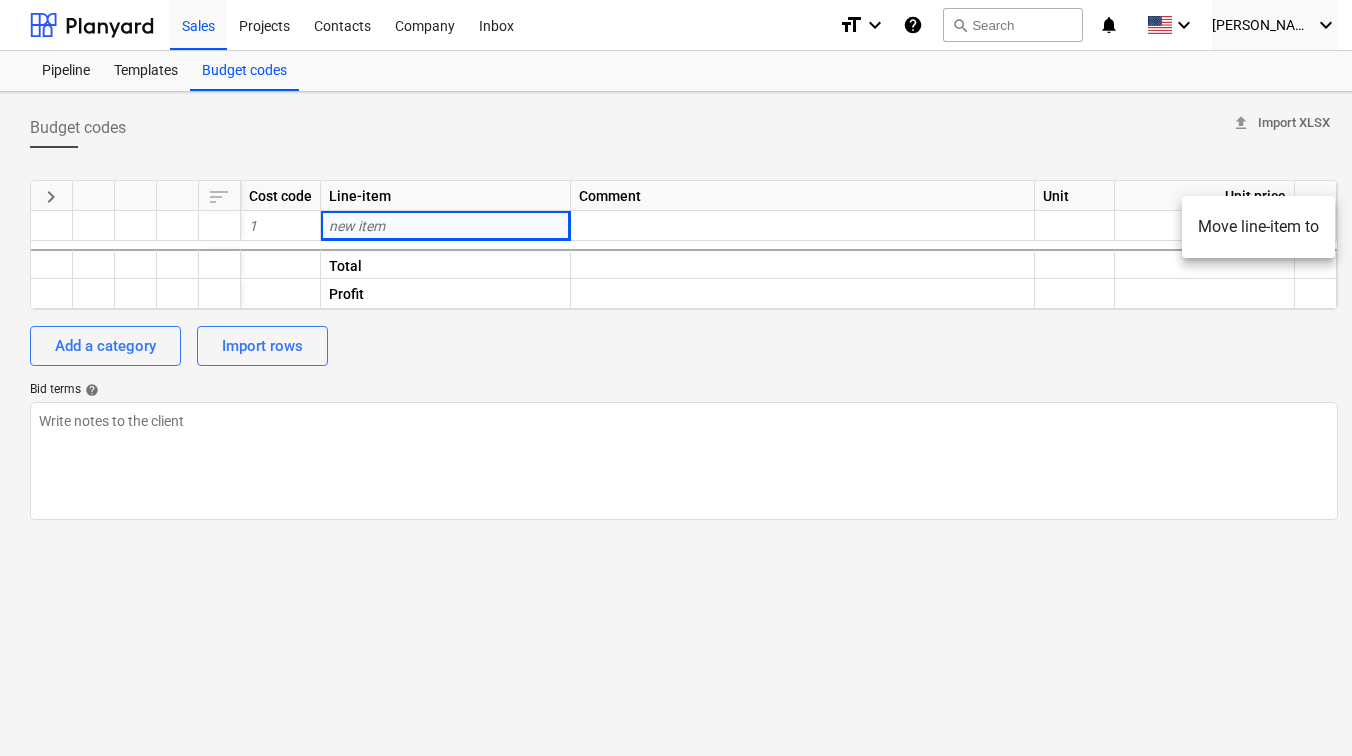click at bounding box center [676, 378] 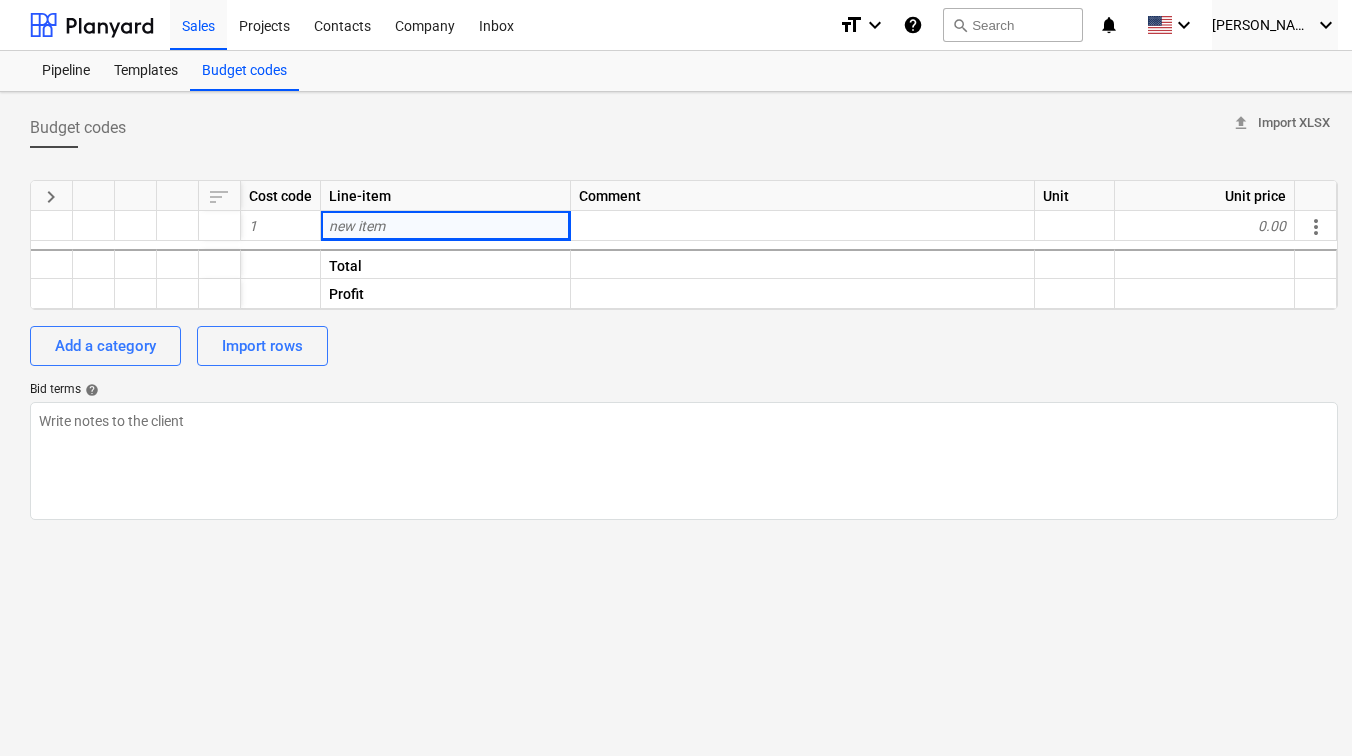 click on "Budget codes upload Import XLSX" at bounding box center (684, 128) 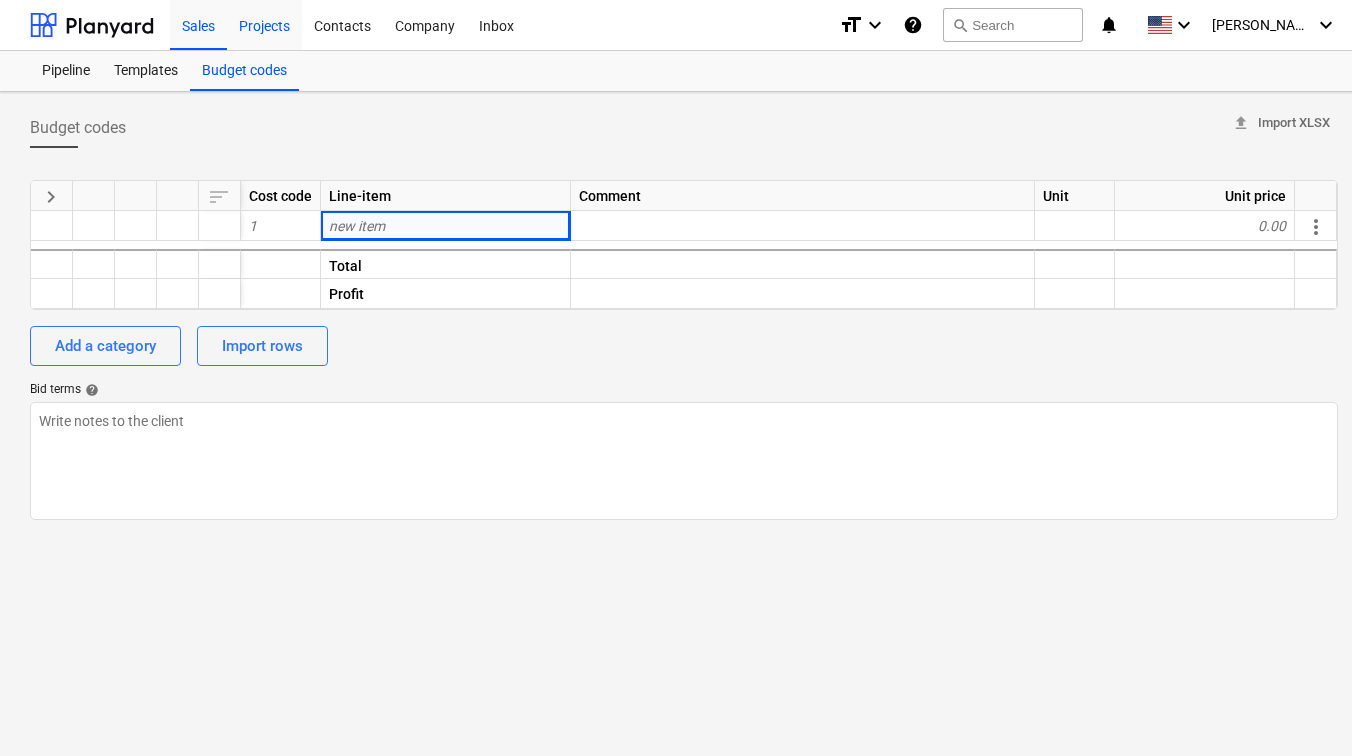 click on "Projects" at bounding box center [264, 24] 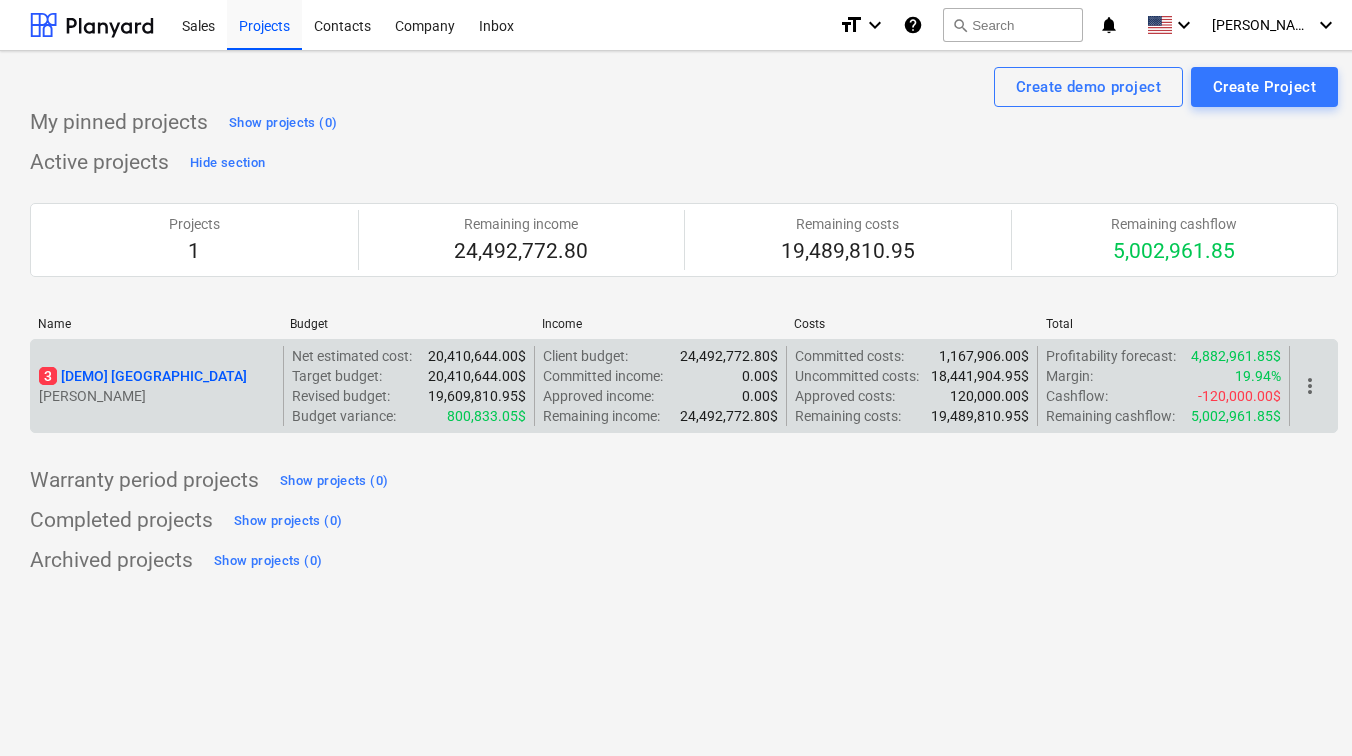 click on "3 [DEMO] [GEOGRAPHIC_DATA]" at bounding box center [143, 376] 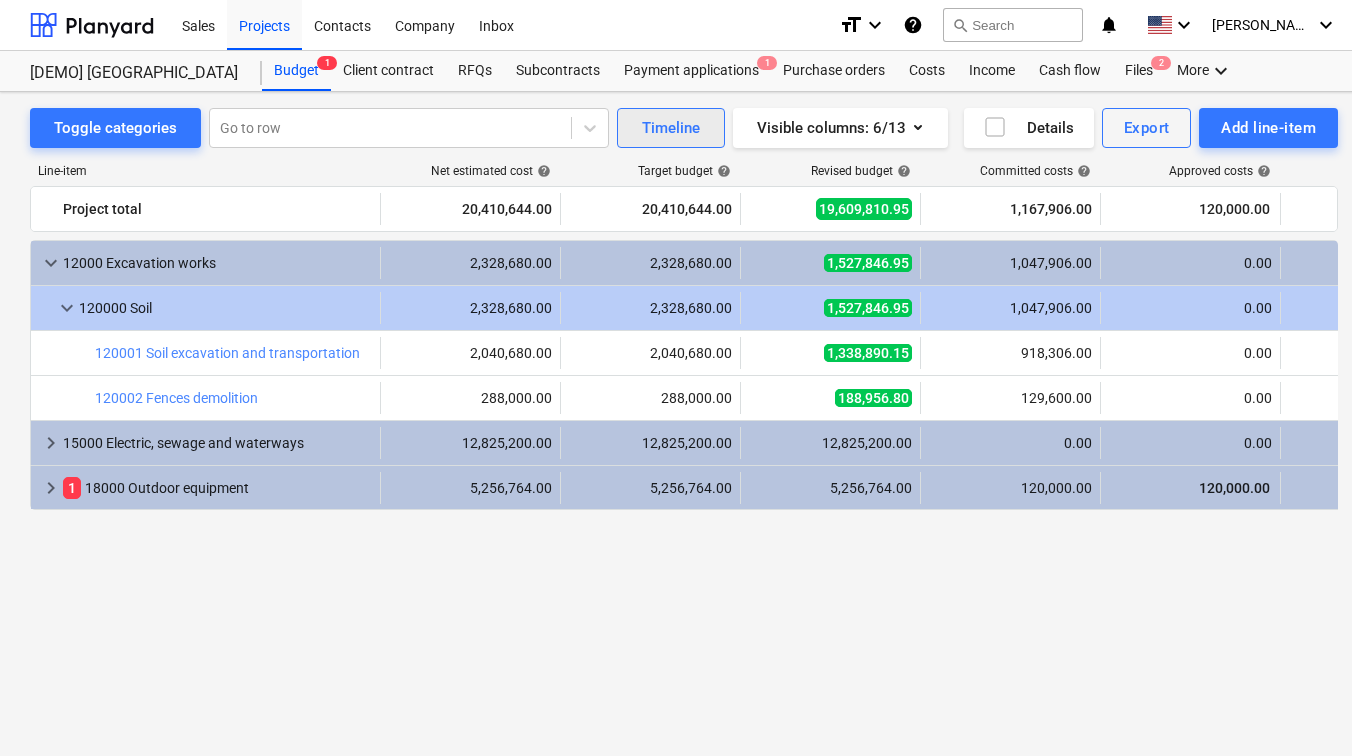 click on "Timeline" at bounding box center [671, 128] 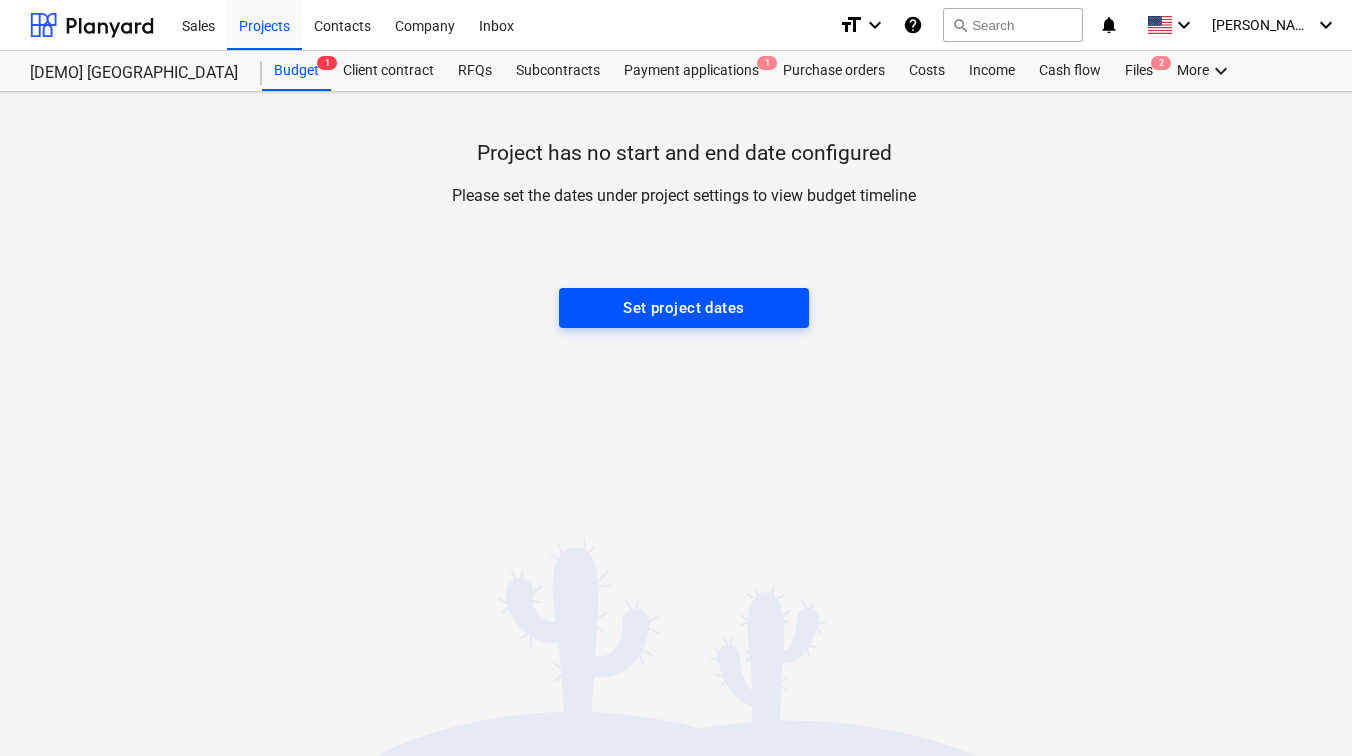 click on "Set project dates" at bounding box center (683, 308) 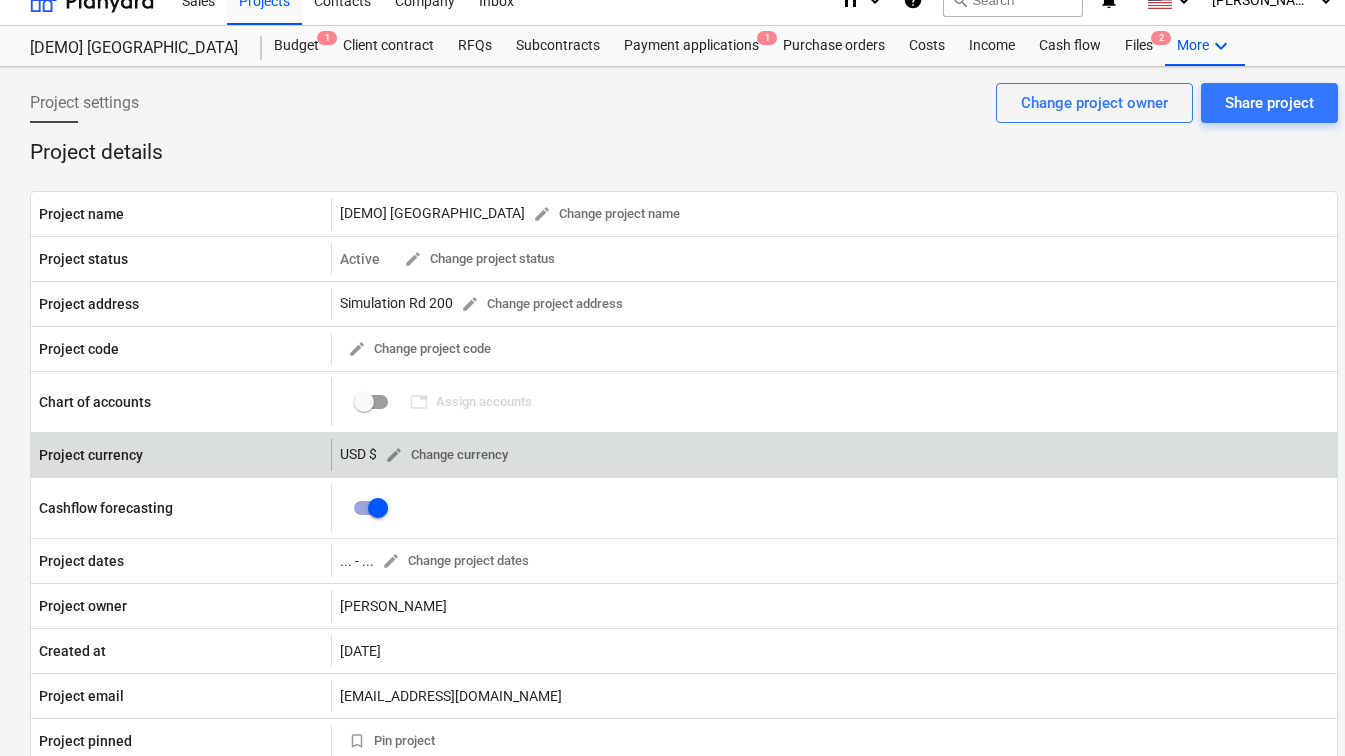 scroll, scrollTop: 0, scrollLeft: 0, axis: both 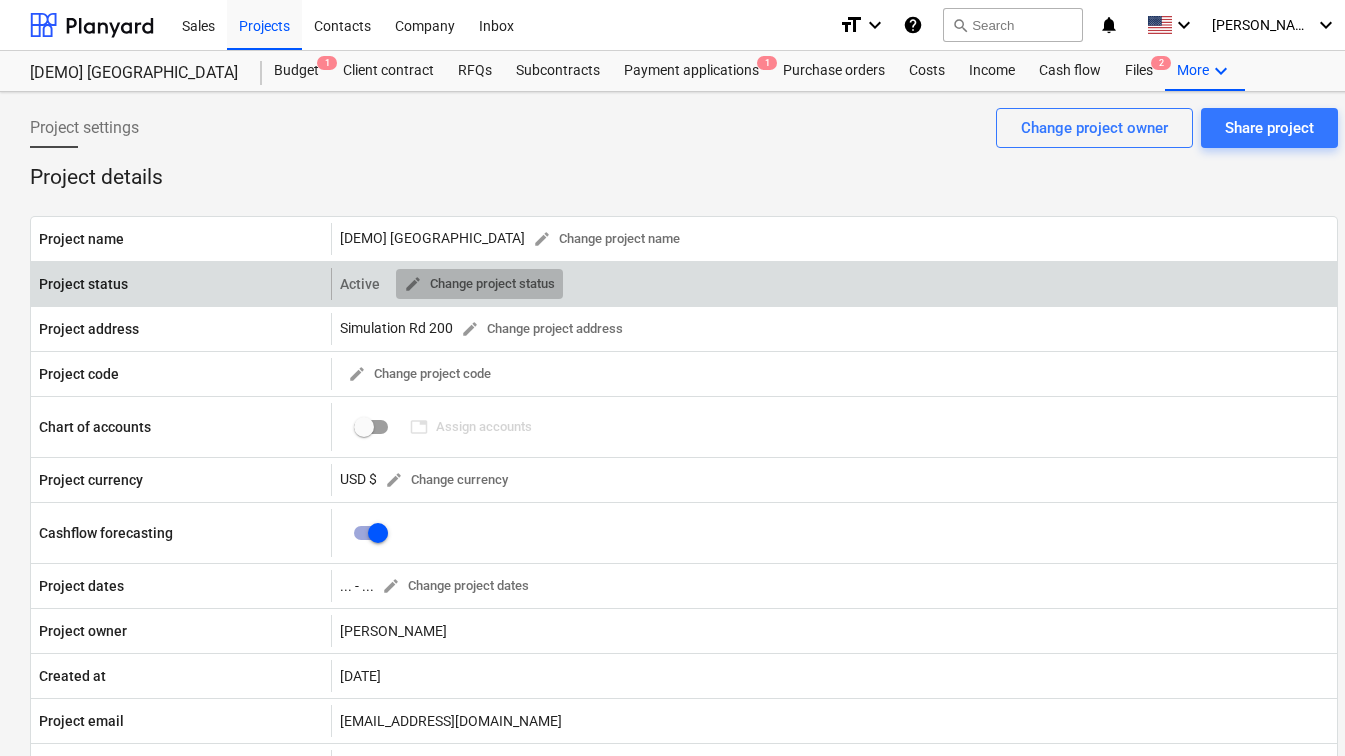 click on "edit" at bounding box center [413, 284] 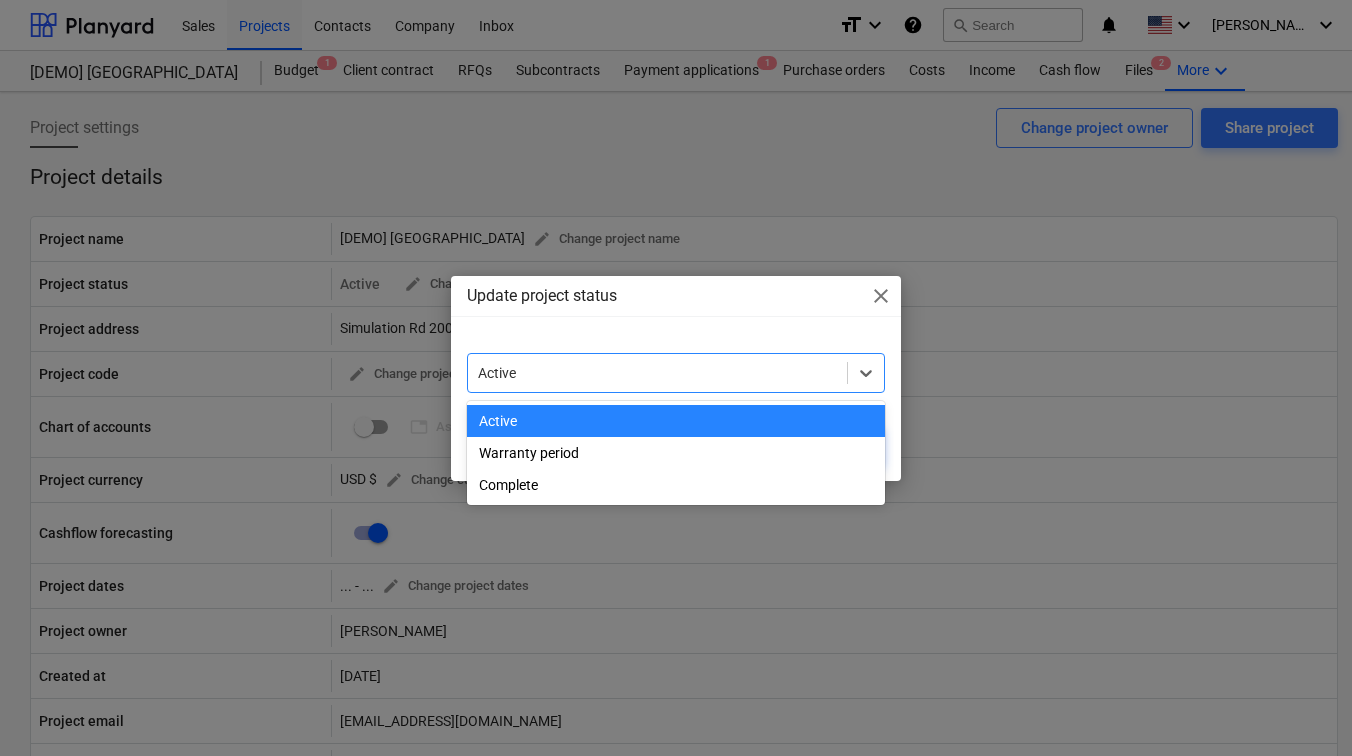click at bounding box center (657, 373) 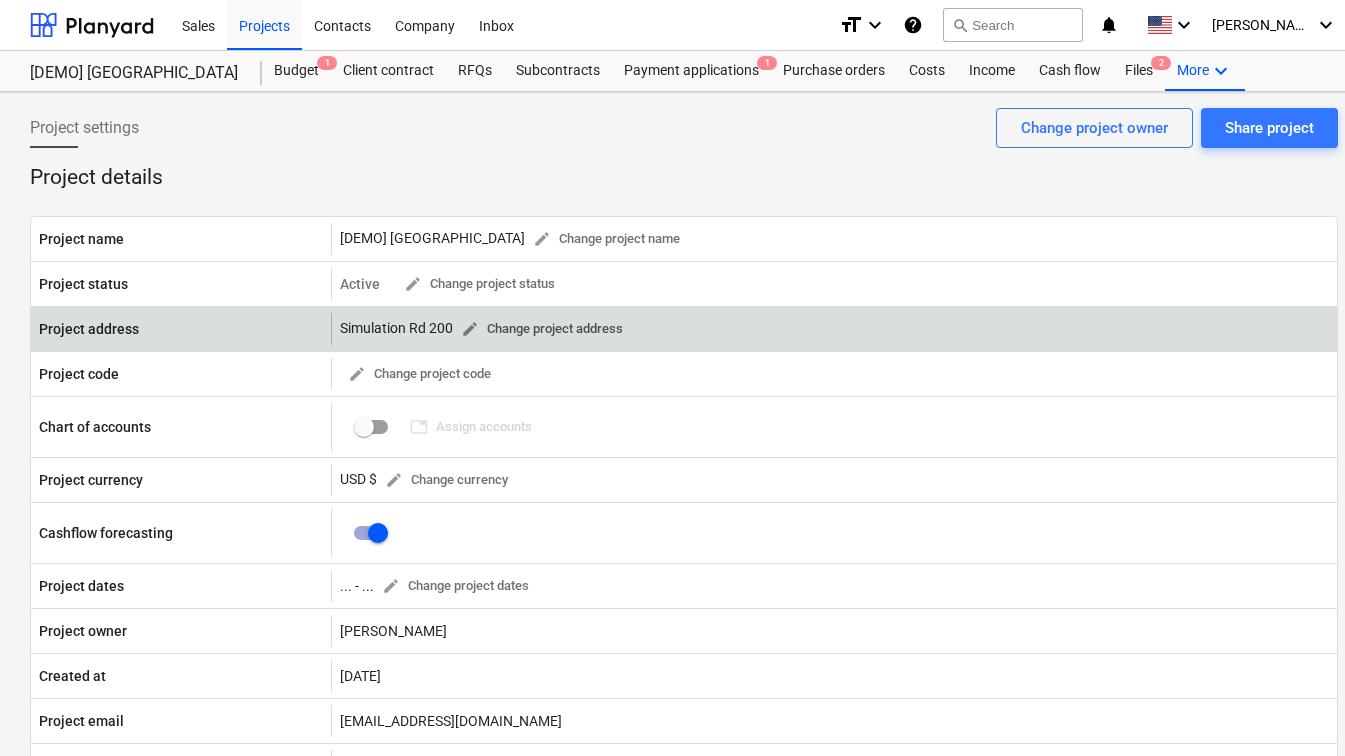 click on "edit" at bounding box center [470, 329] 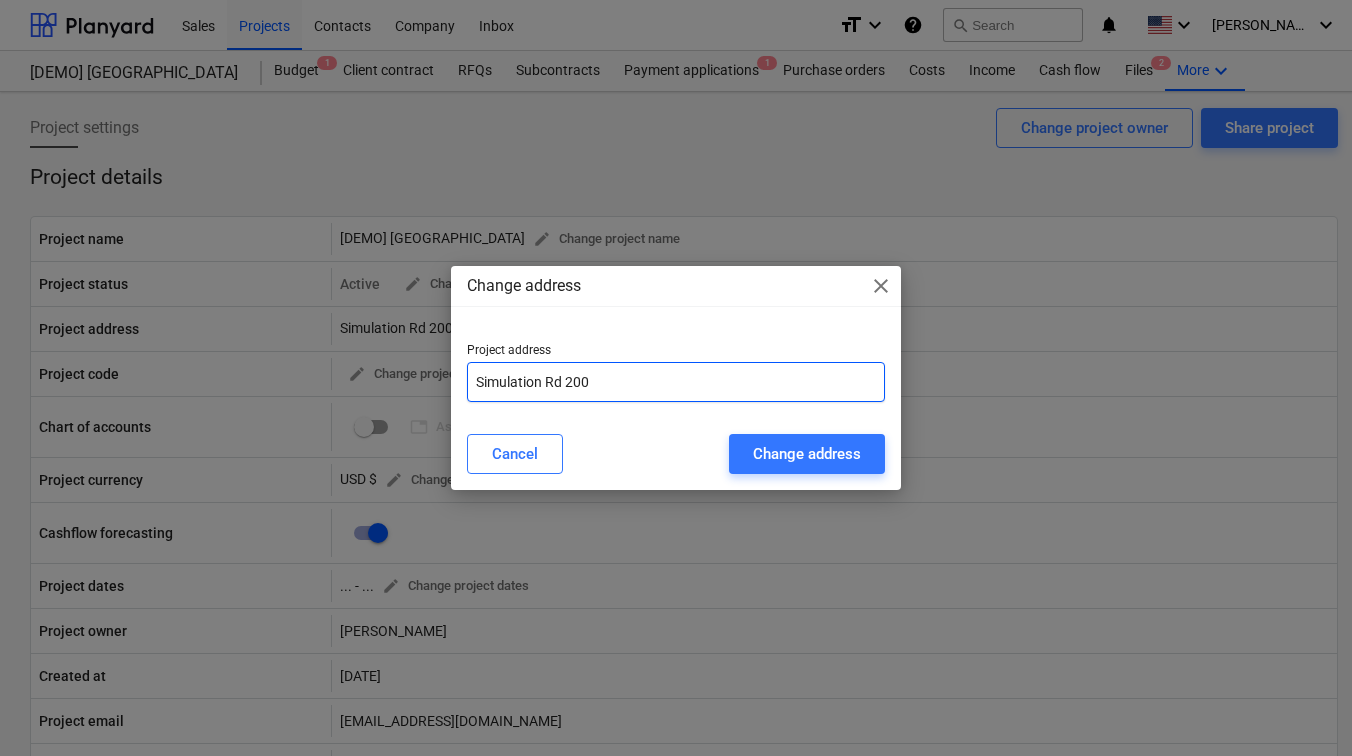 click on "Simulation Rd 200" at bounding box center [676, 382] 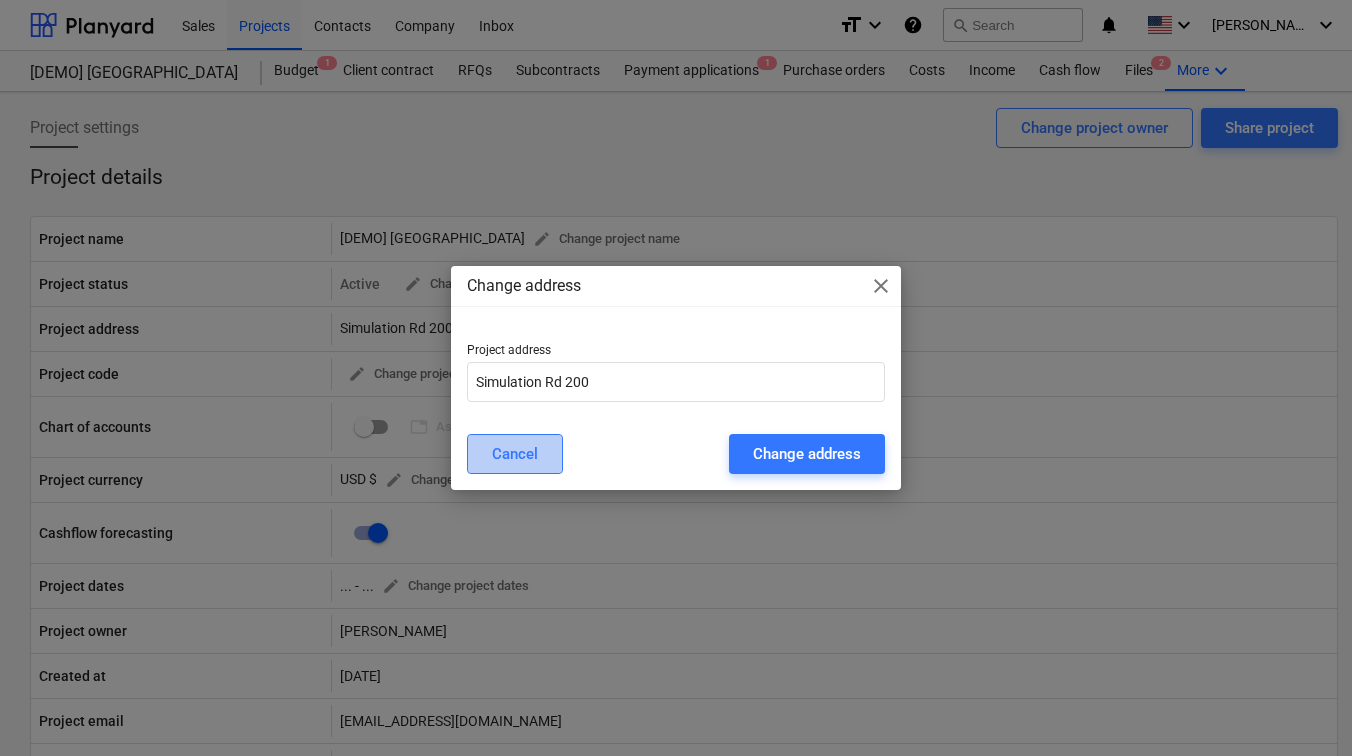 click on "Cancel" at bounding box center [515, 454] 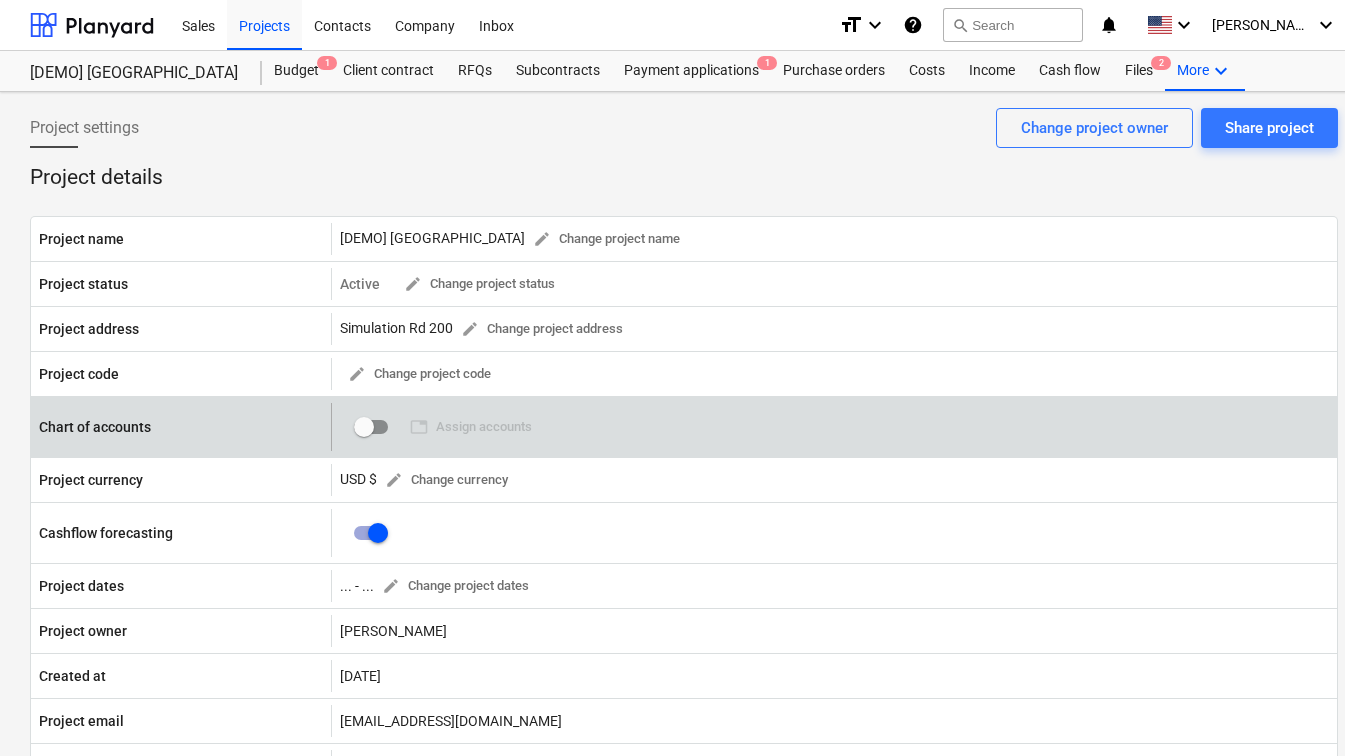 click on "table Assign accounts 0" at bounding box center (471, 427) 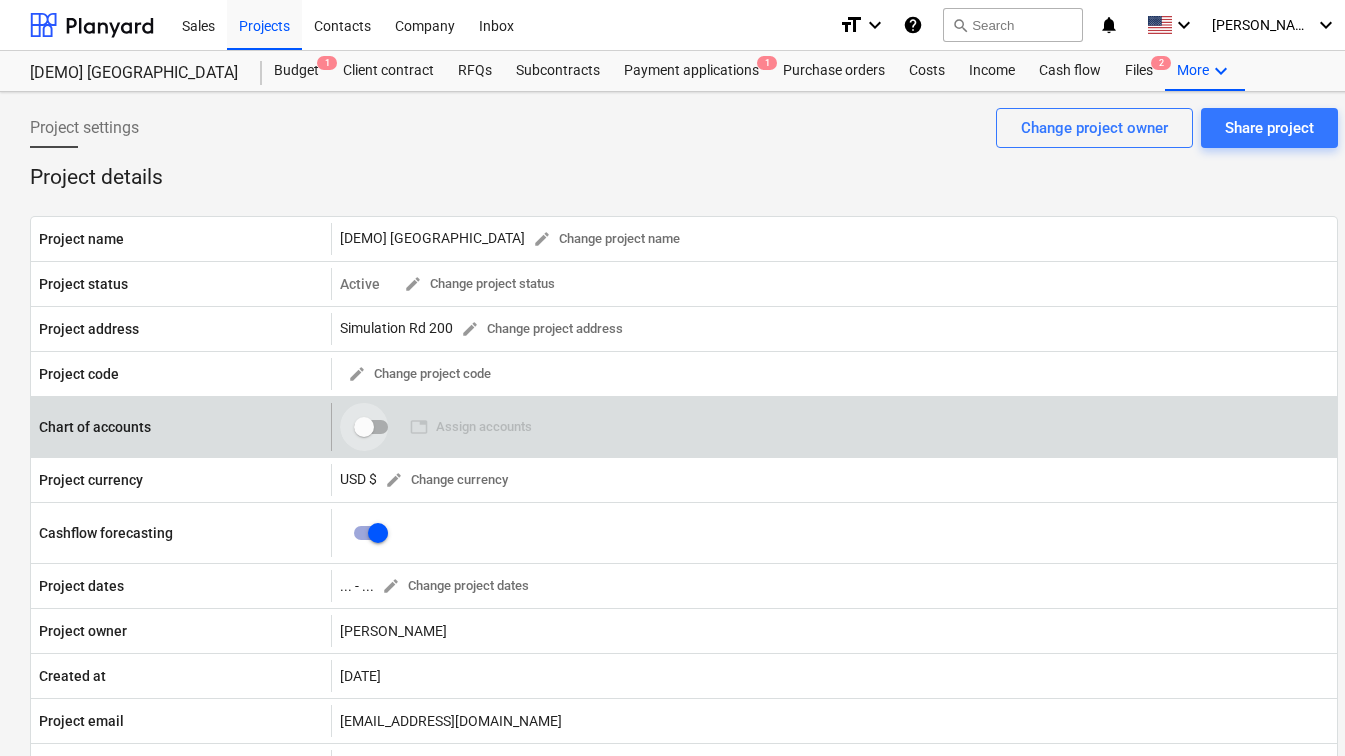 click at bounding box center [364, 427] 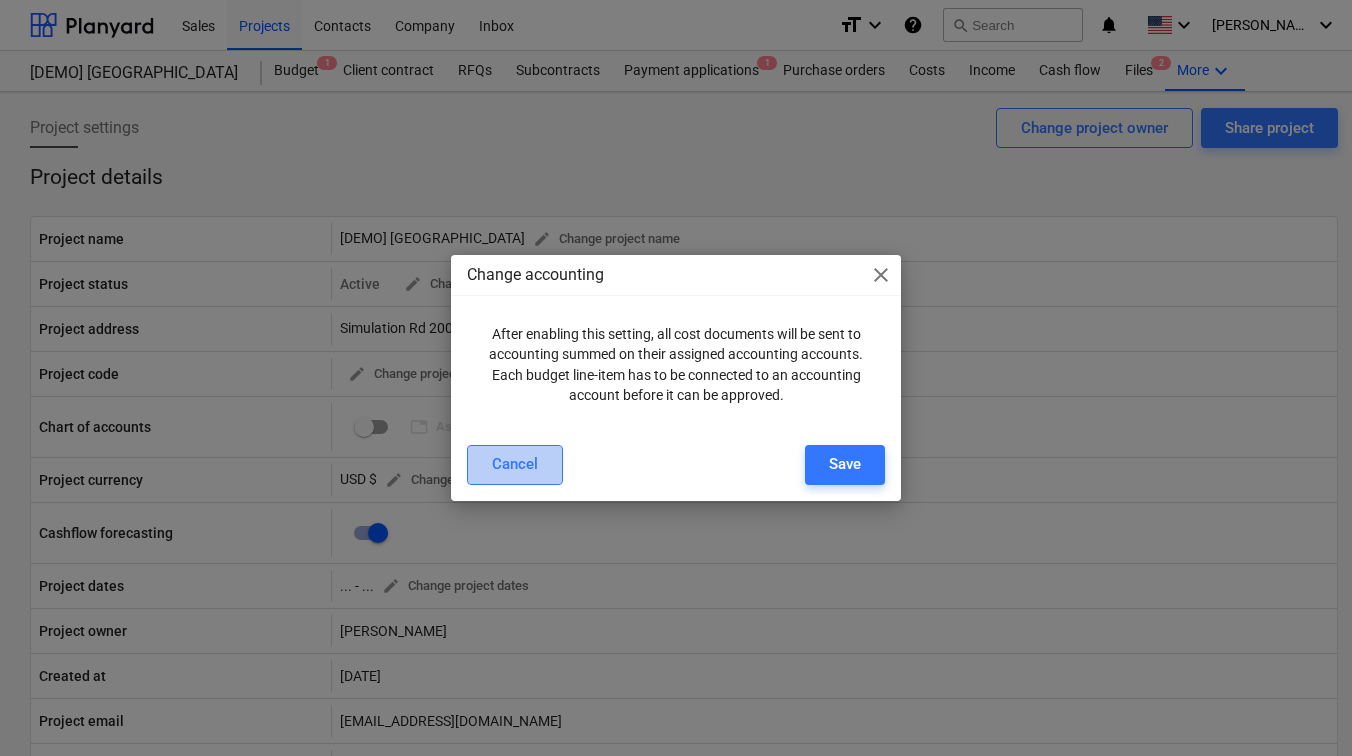 click on "Cancel" at bounding box center (515, 464) 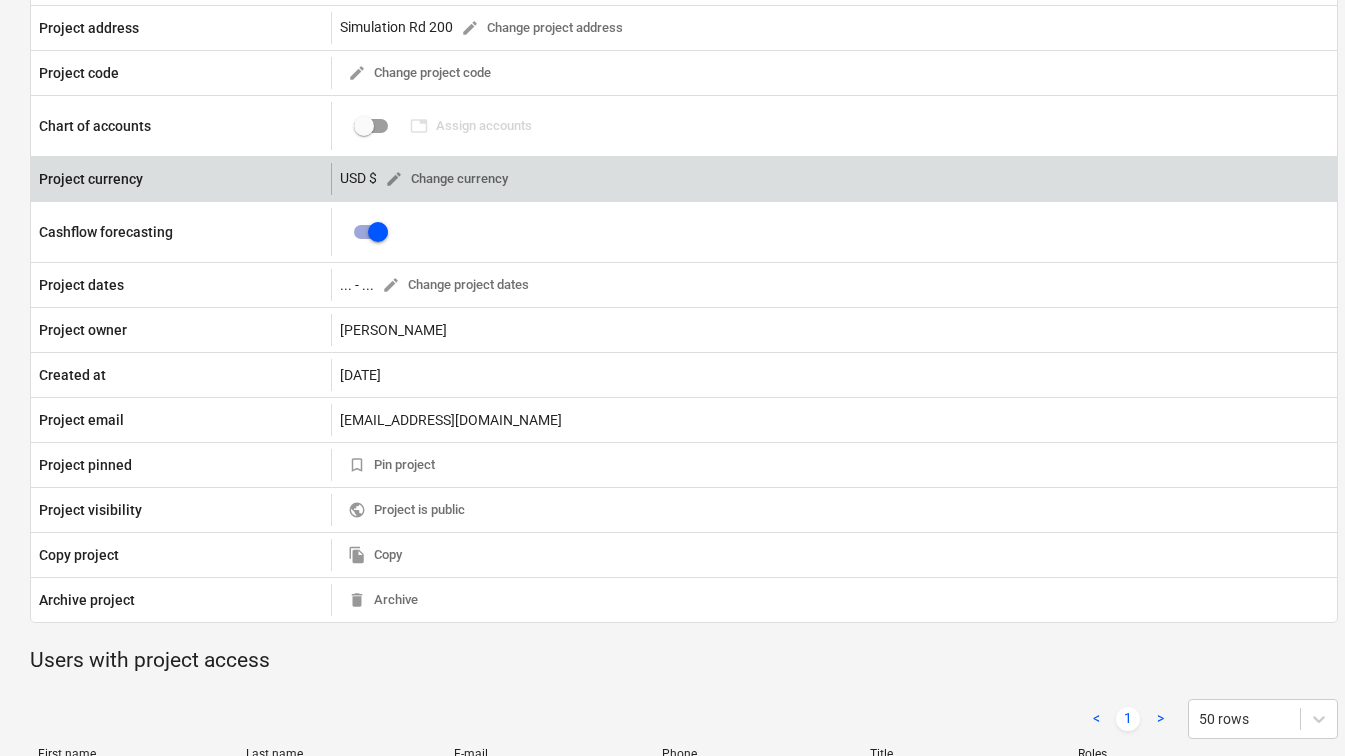 scroll, scrollTop: 308, scrollLeft: 0, axis: vertical 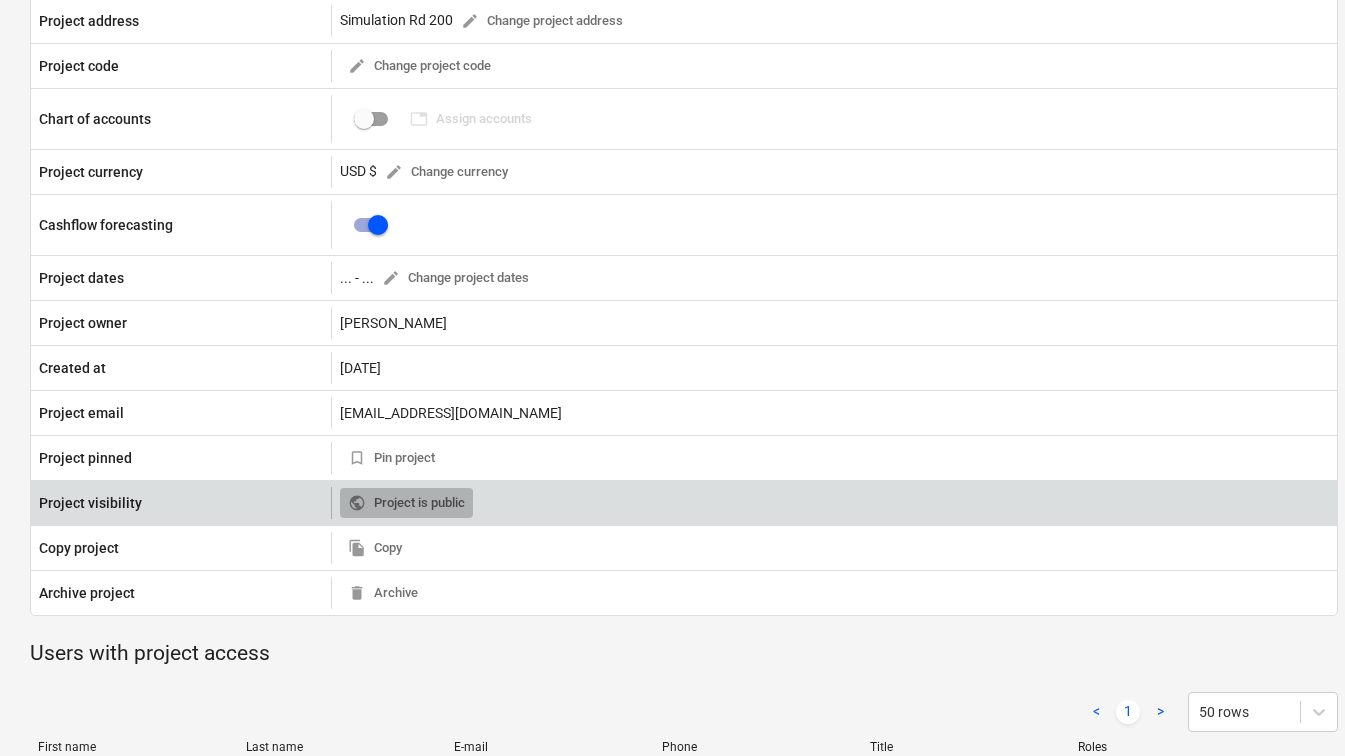 click on "public Project is public" at bounding box center [406, 503] 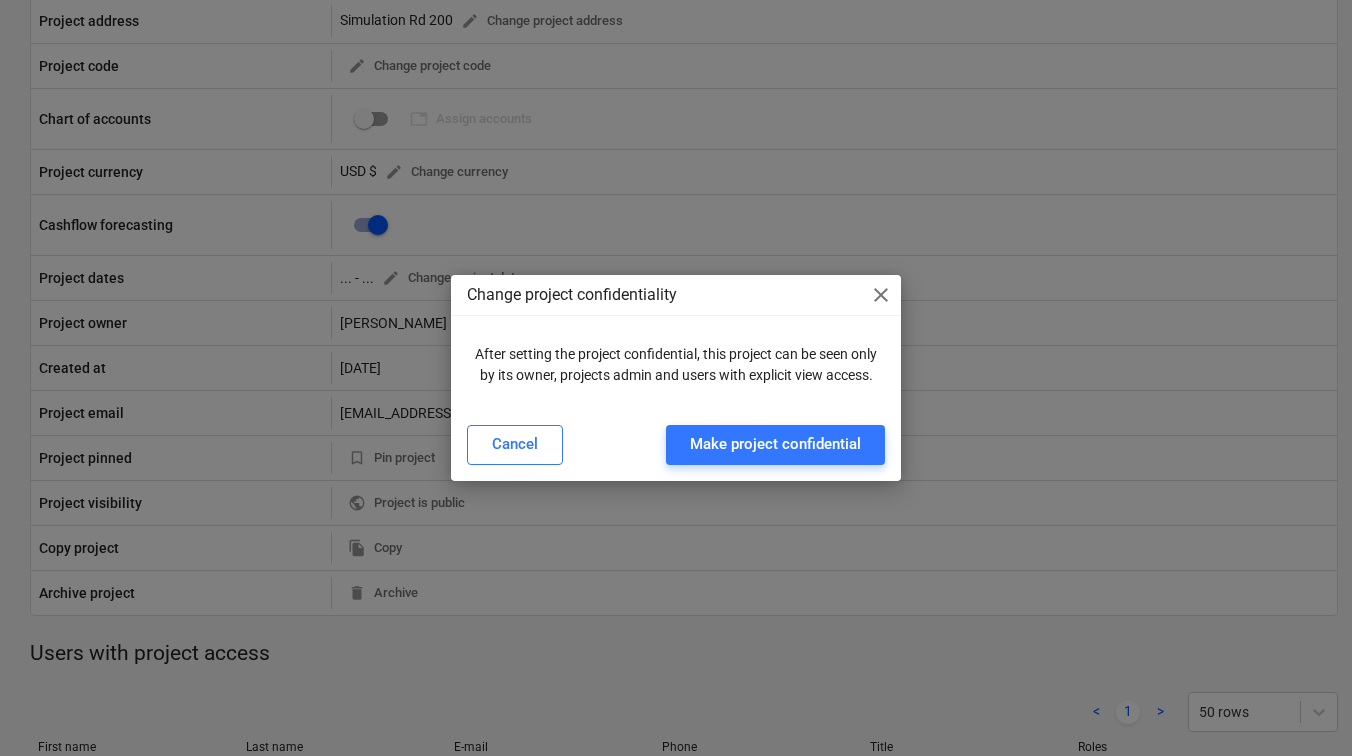 click on "Change project confidentiality close" at bounding box center (676, 295) 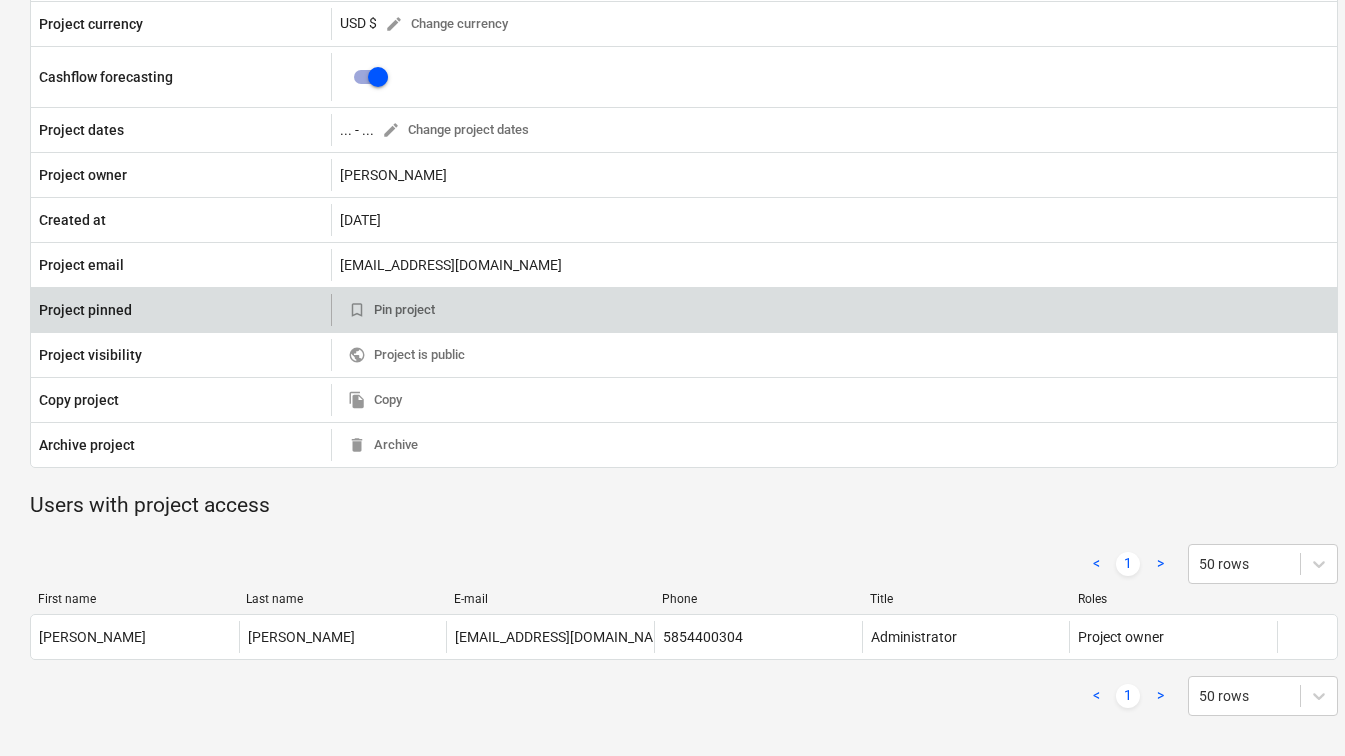 scroll, scrollTop: 0, scrollLeft: 0, axis: both 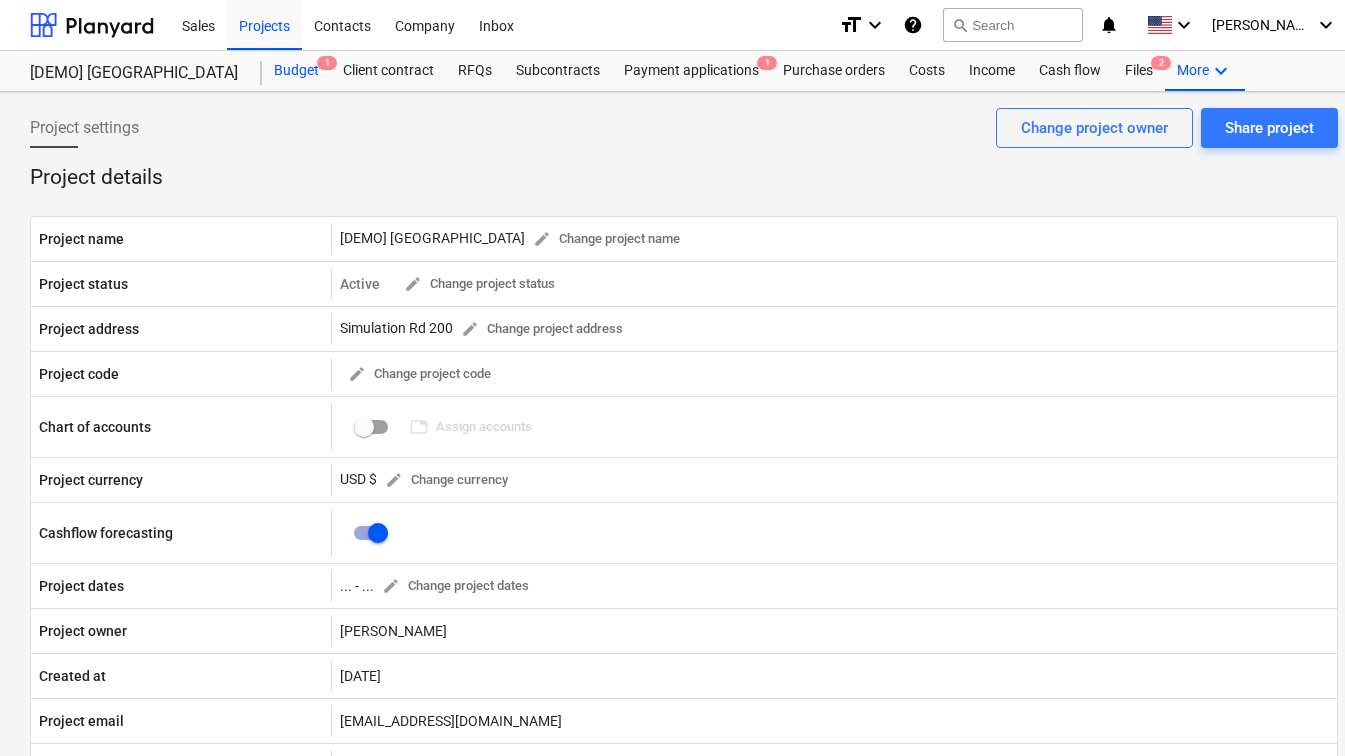 click on "Budget 1" at bounding box center [296, 71] 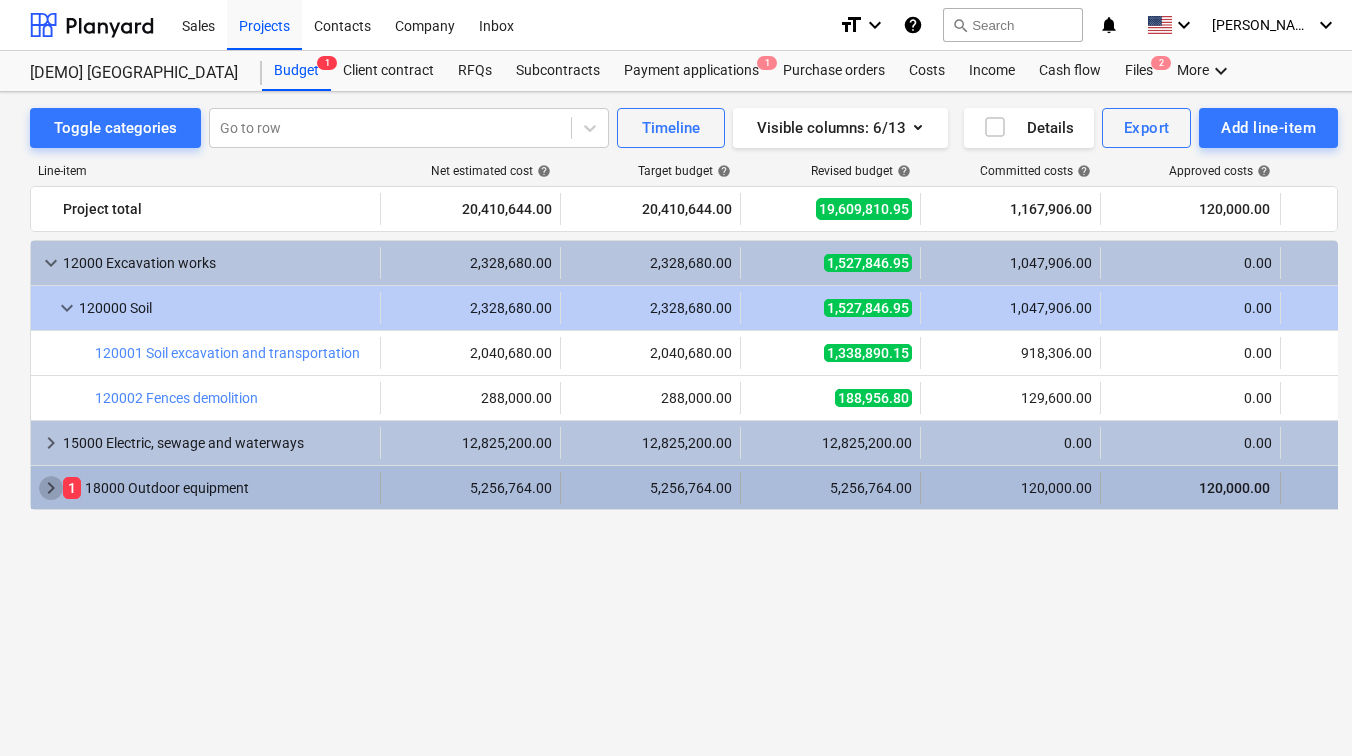 click on "keyboard_arrow_right" at bounding box center [51, 488] 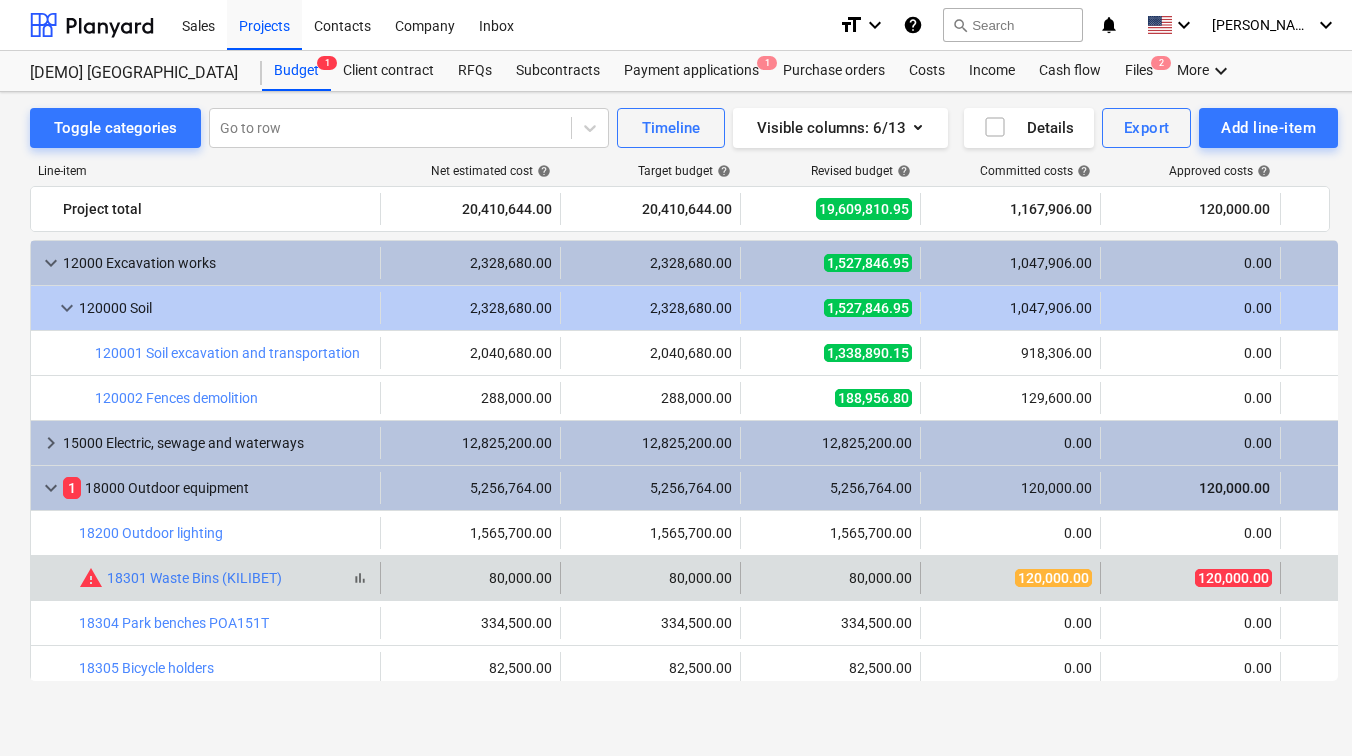 click on "warning" at bounding box center [91, 578] 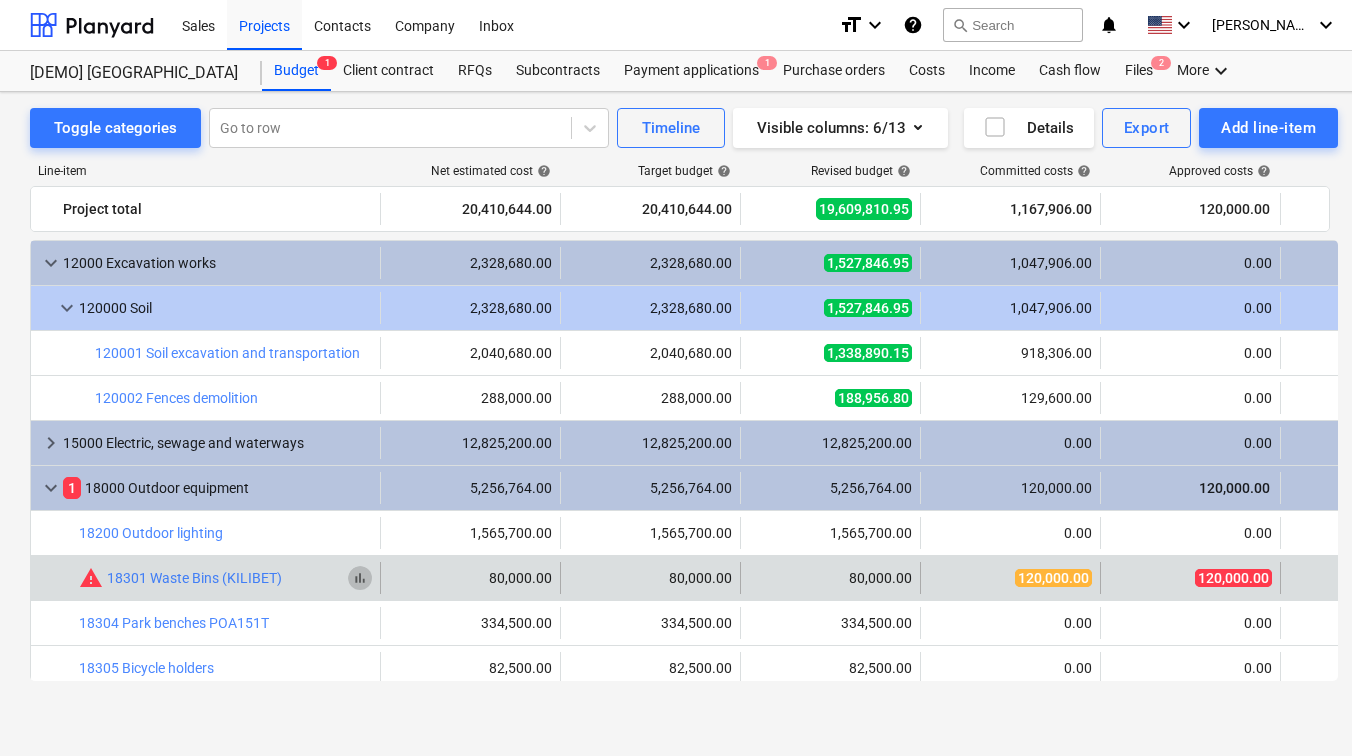click on "bar_chart" at bounding box center [360, 578] 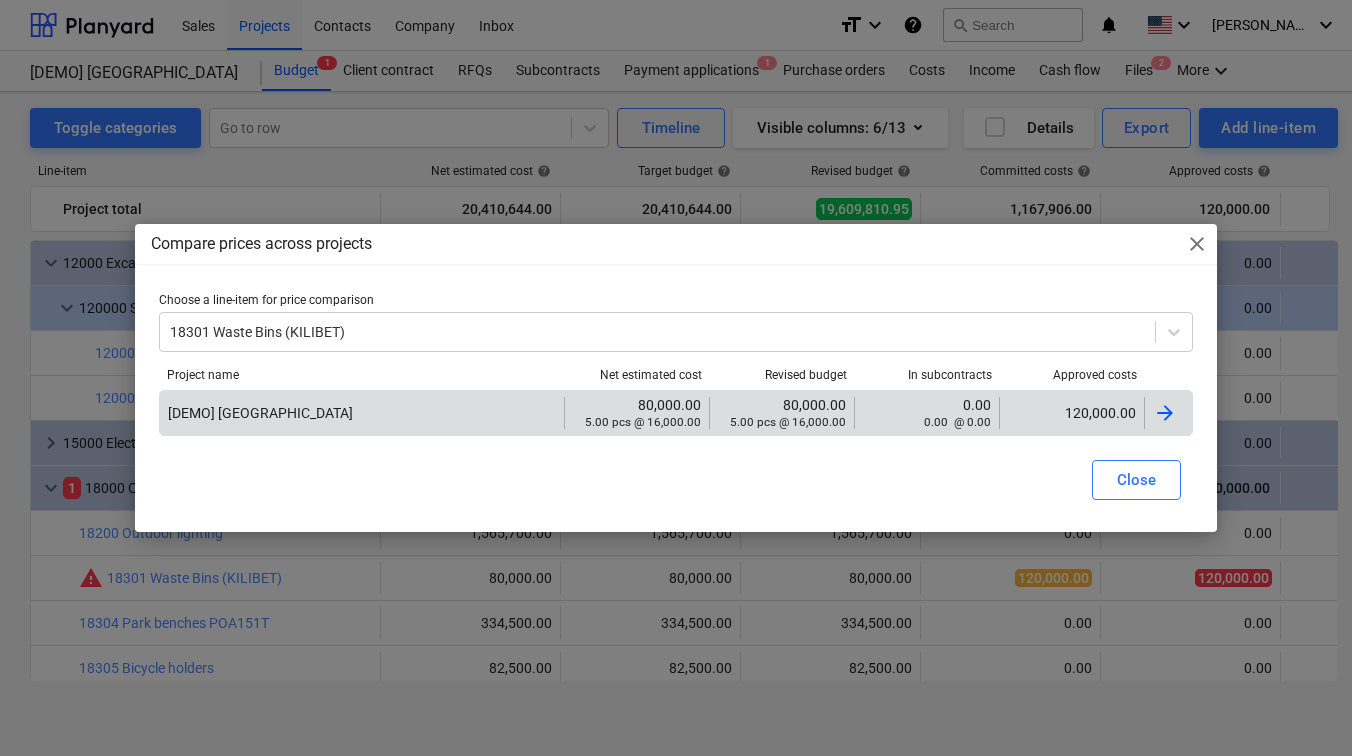 click at bounding box center [1165, 413] 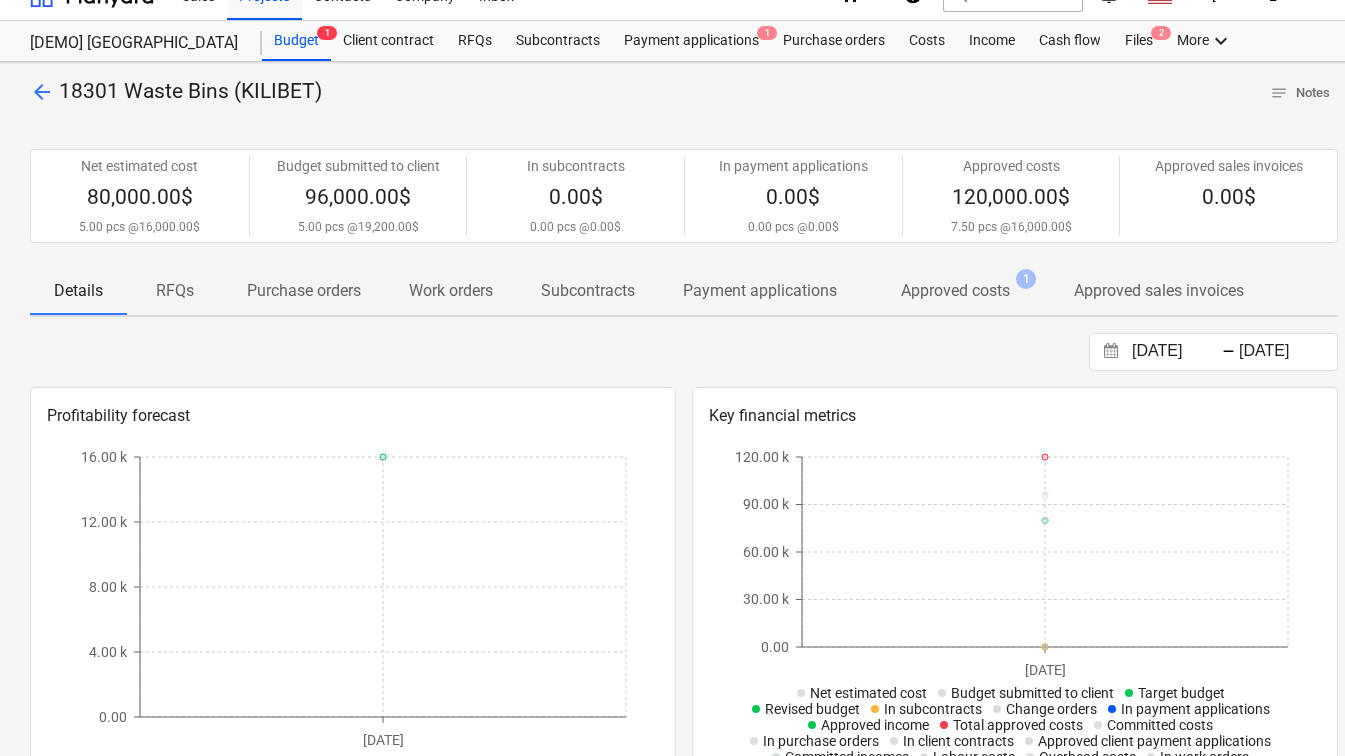 scroll, scrollTop: 0, scrollLeft: 0, axis: both 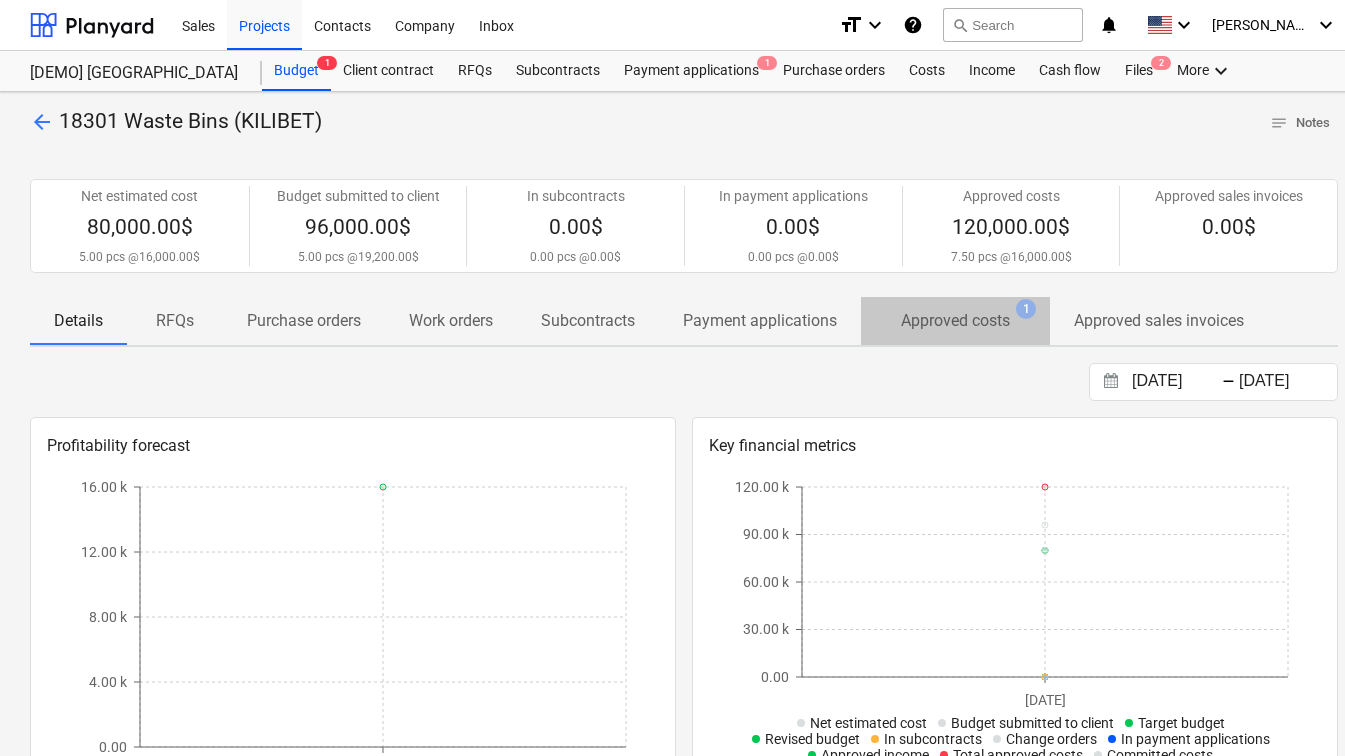 click on "Approved costs" at bounding box center (955, 321) 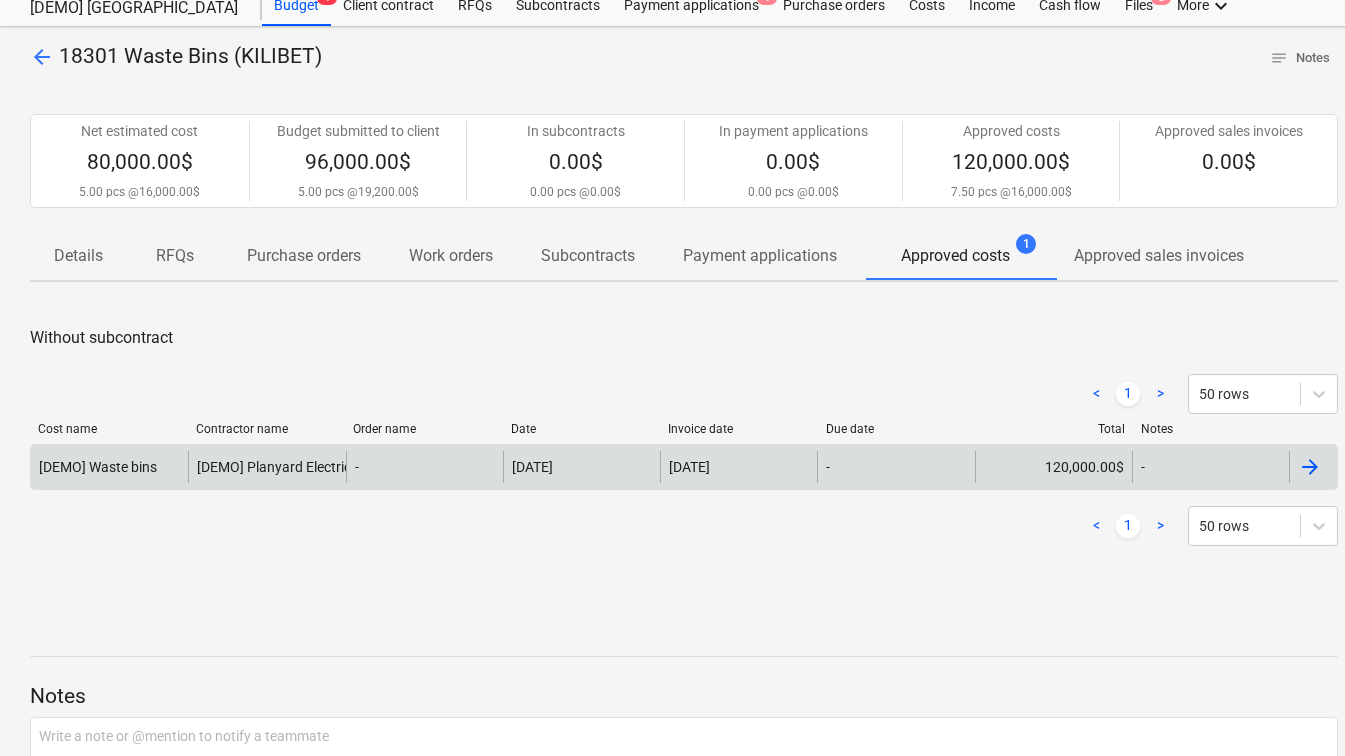scroll, scrollTop: 65, scrollLeft: 23, axis: both 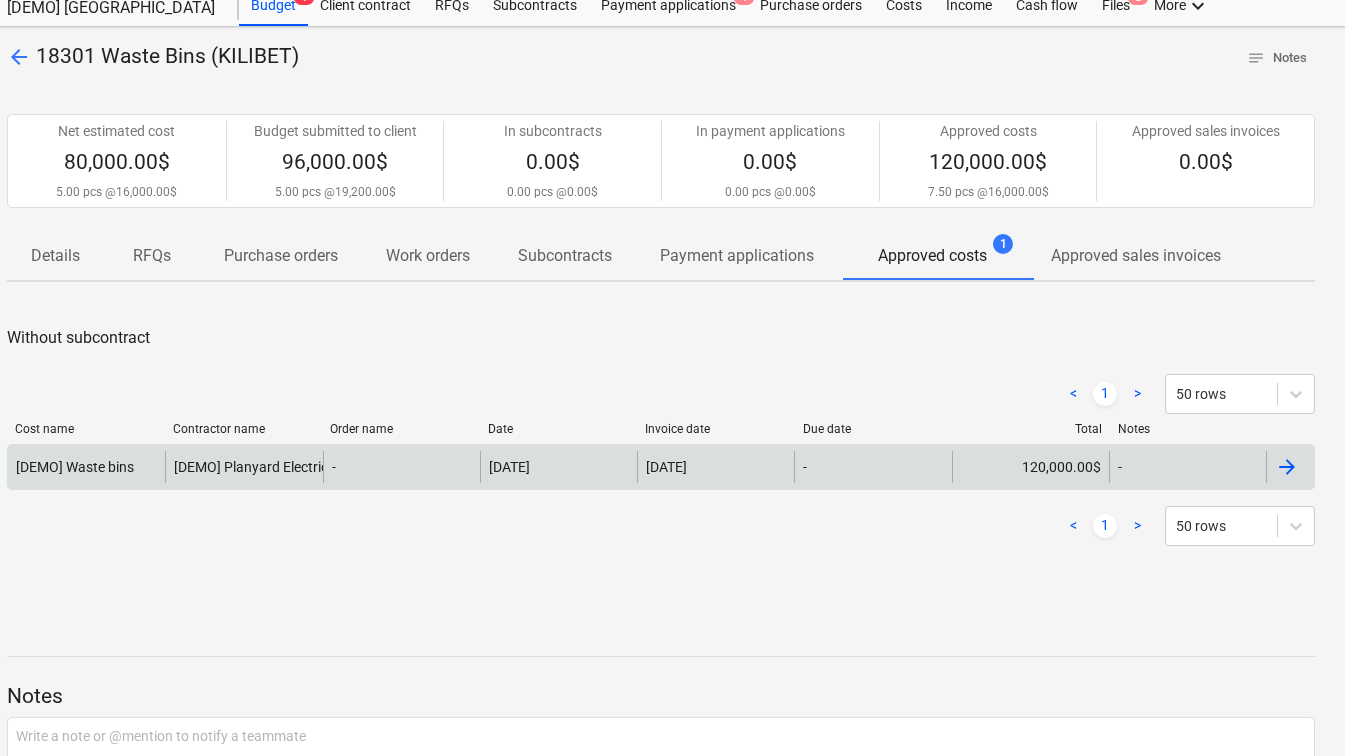 click on "-" at bounding box center [872, 467] 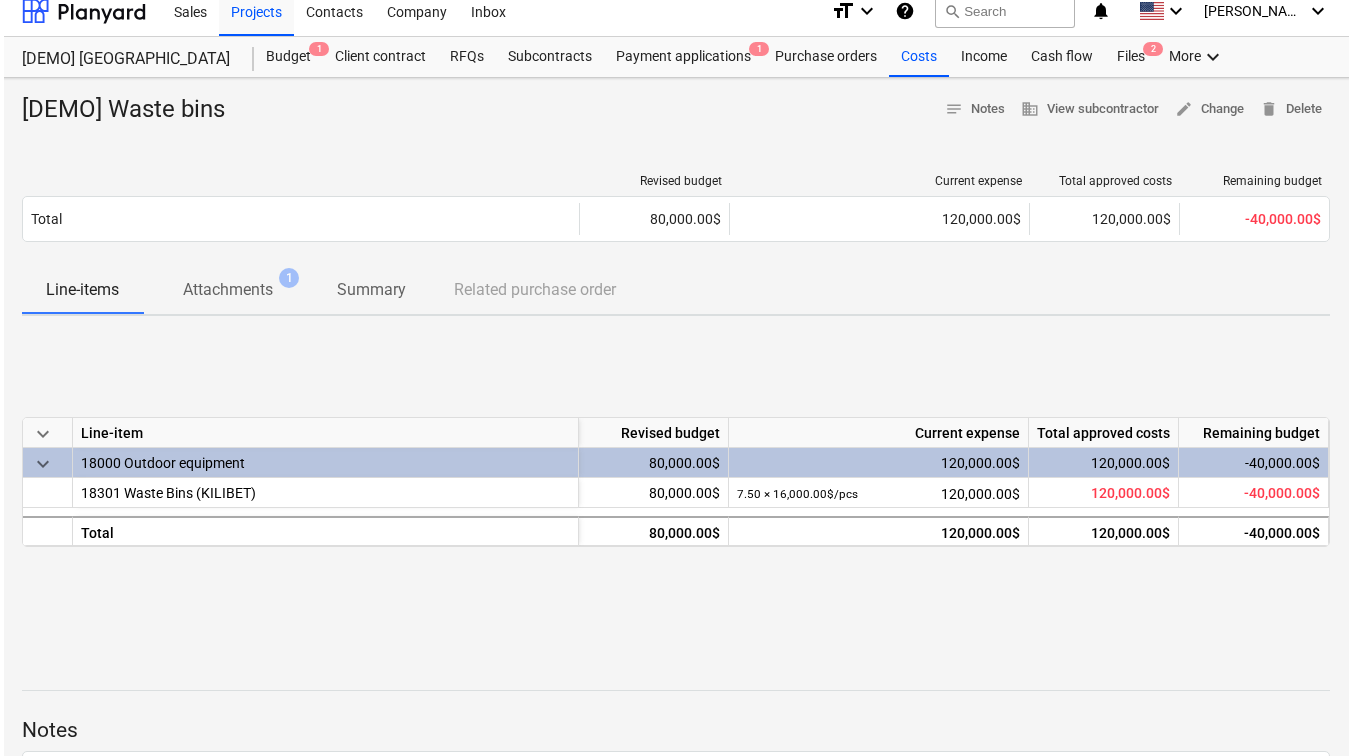 scroll, scrollTop: 0, scrollLeft: 12, axis: horizontal 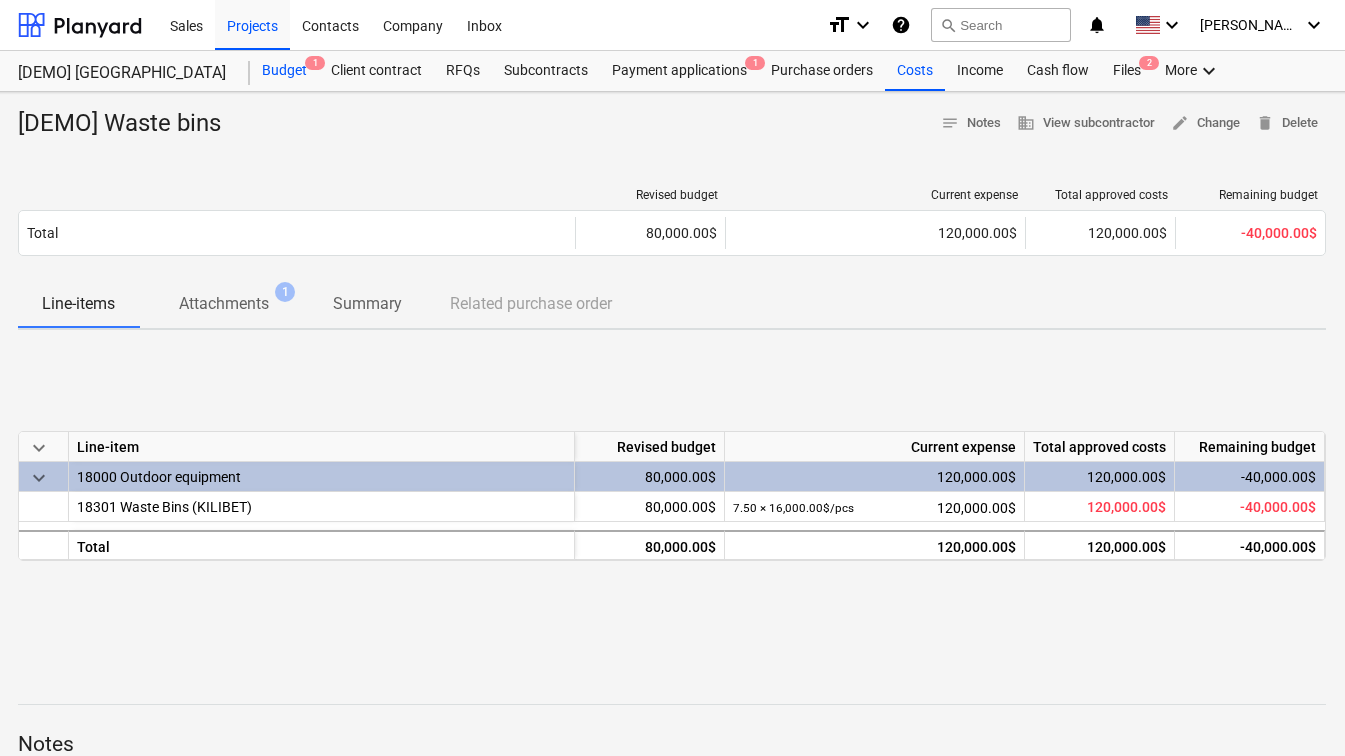 click on "Budget 1" at bounding box center (284, 71) 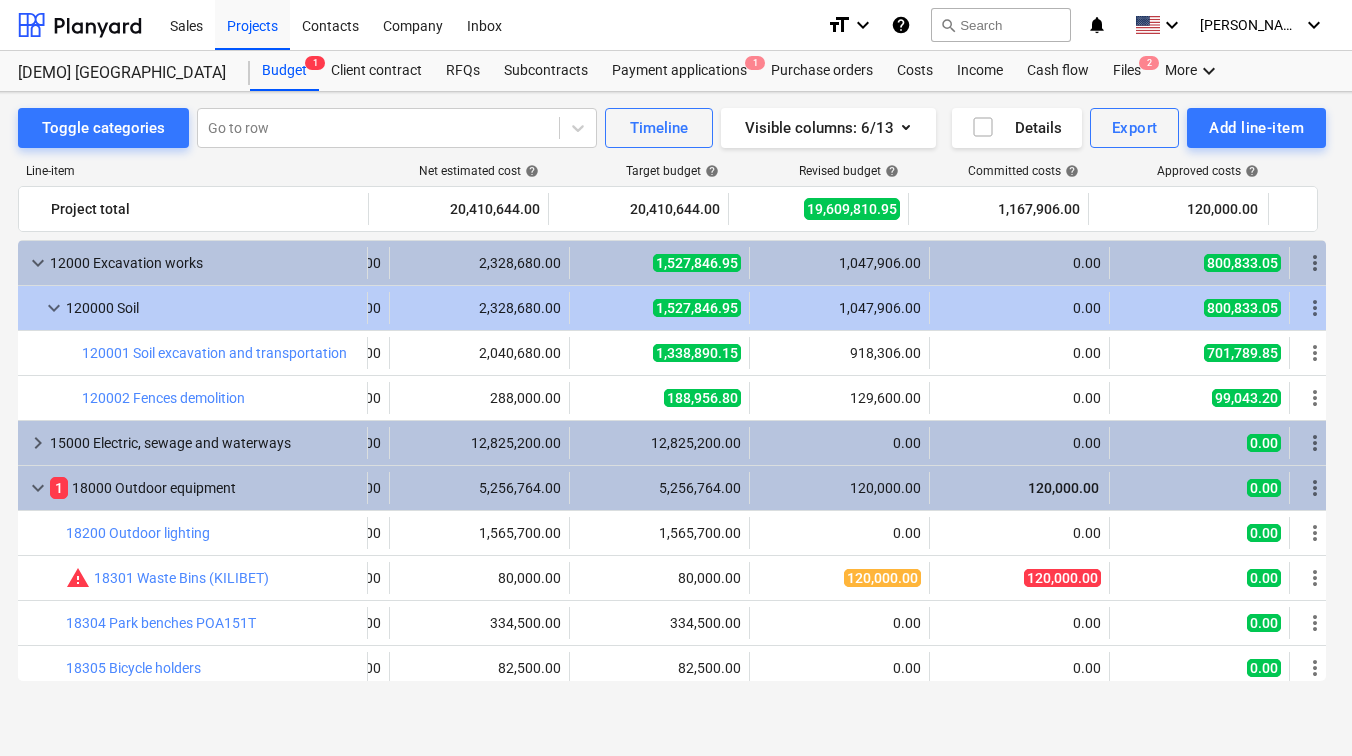 scroll, scrollTop: 0, scrollLeft: 181, axis: horizontal 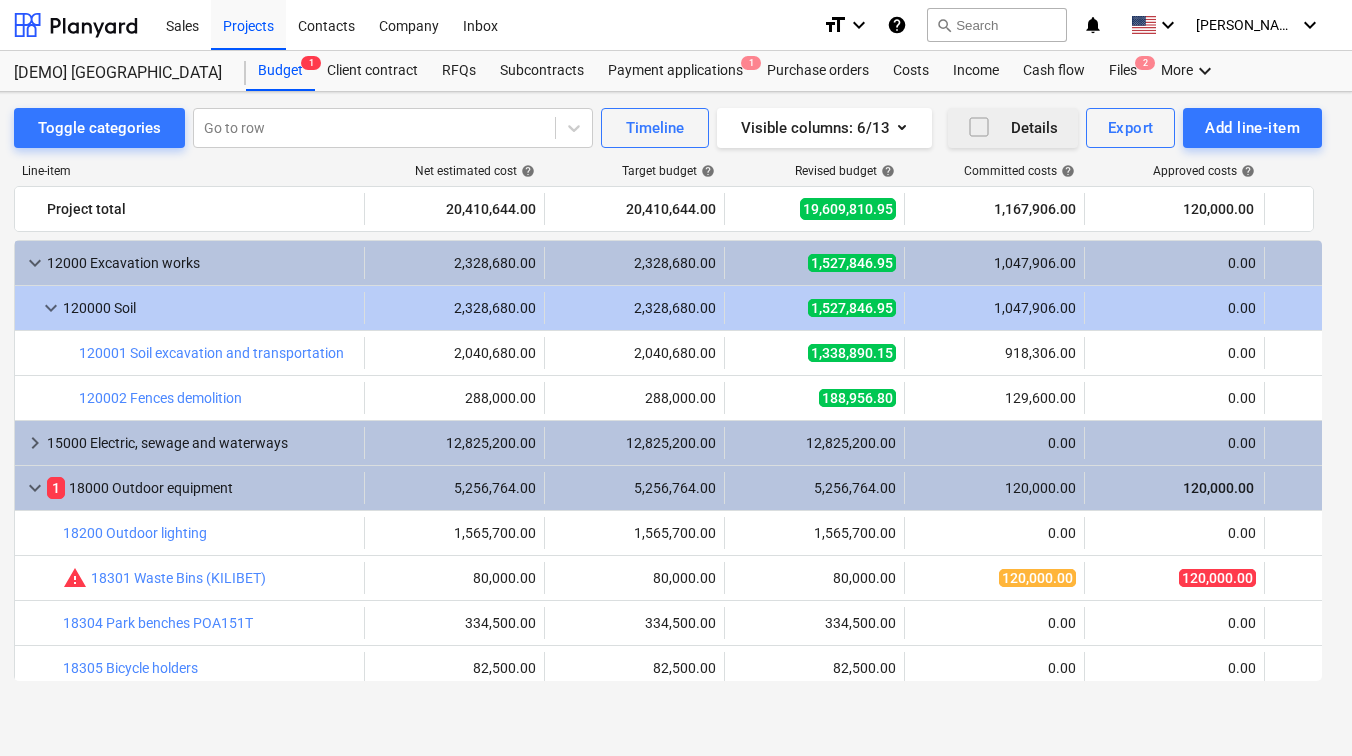 click 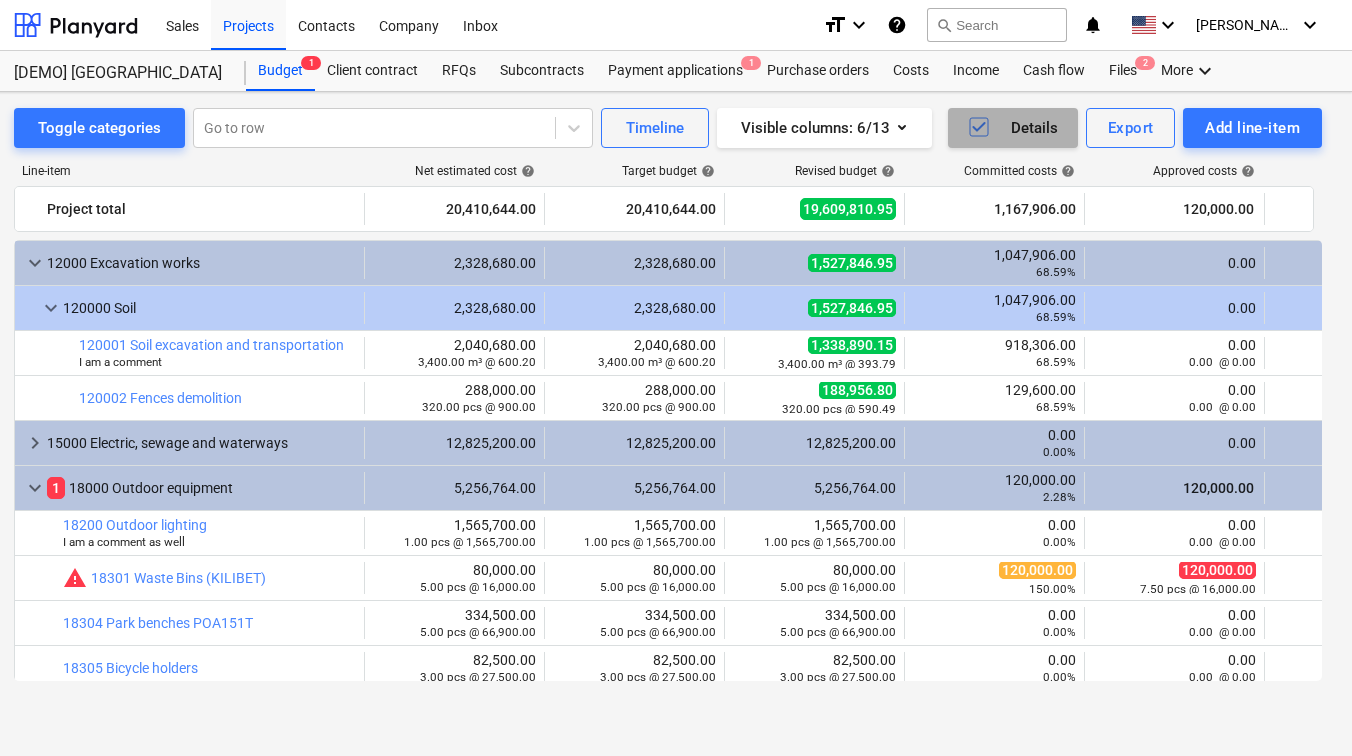 click 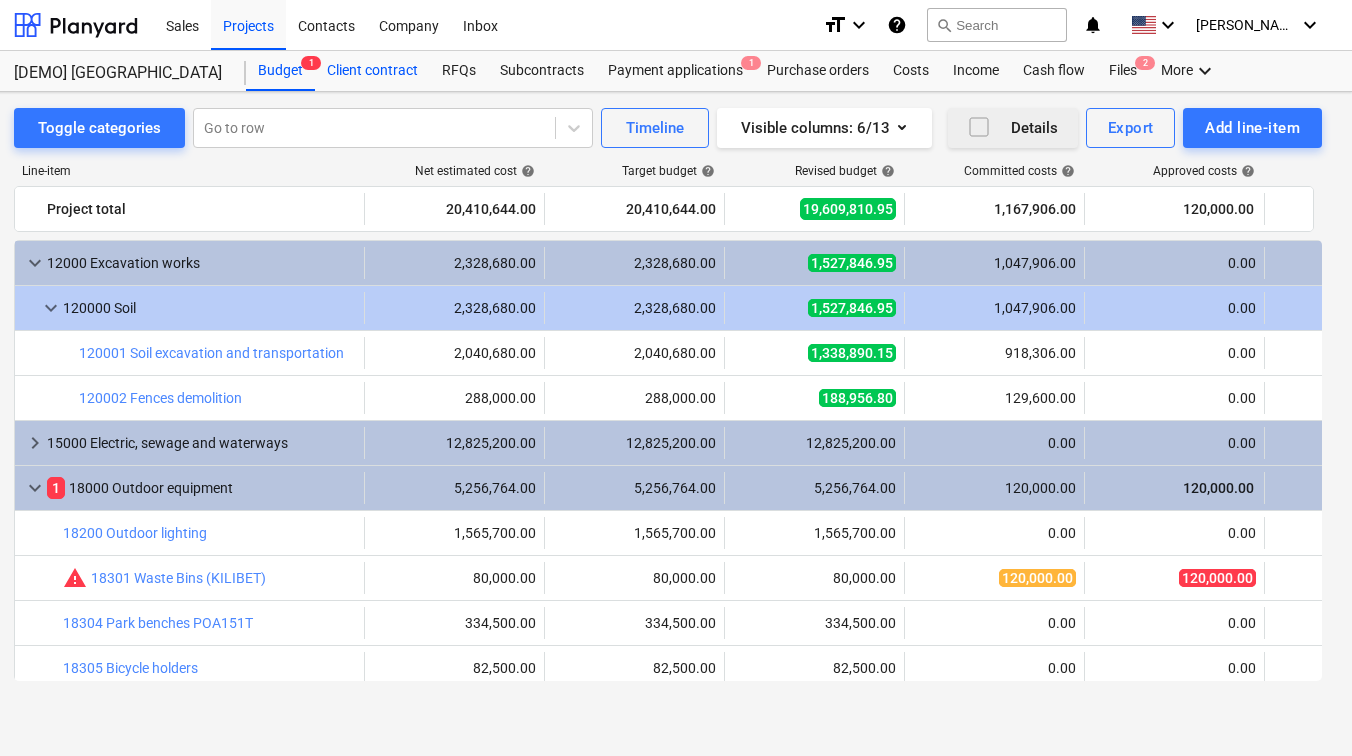 click on "Client contract" at bounding box center (372, 71) 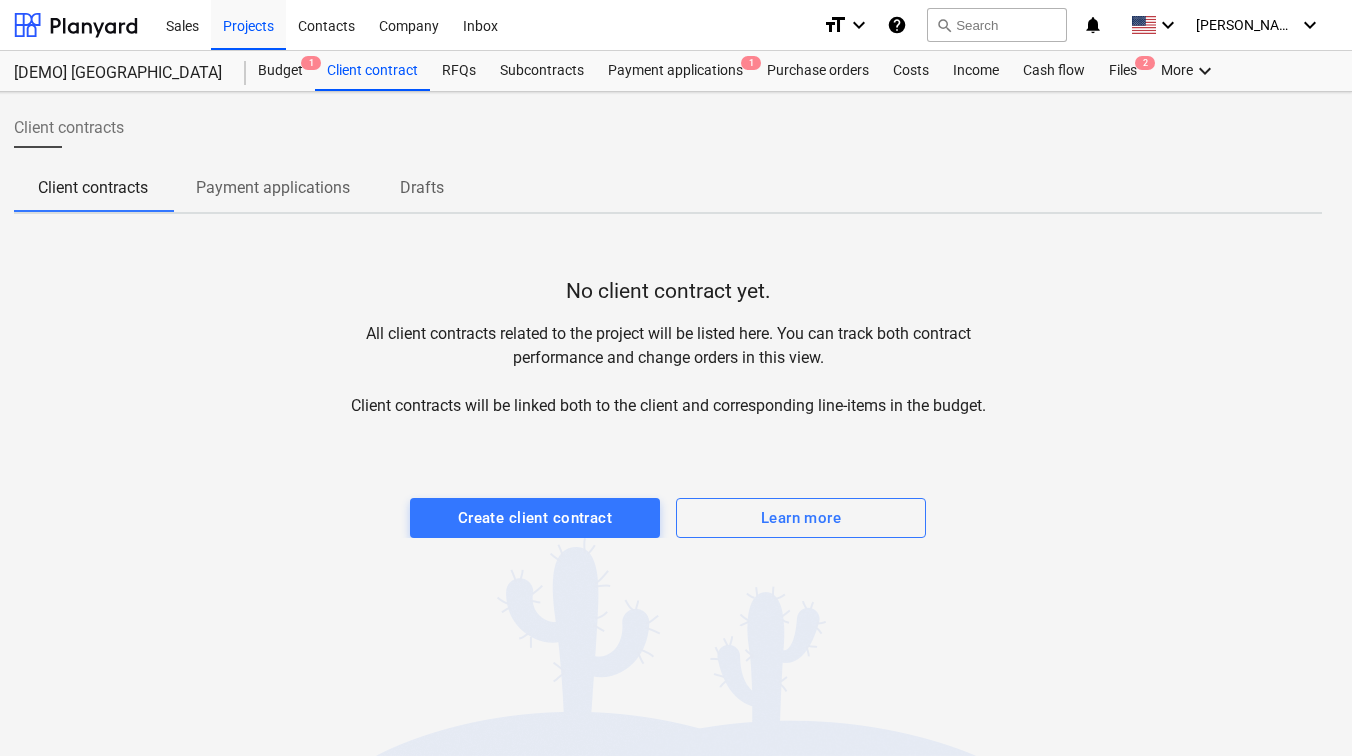 click on "Payment applications" at bounding box center [273, 188] 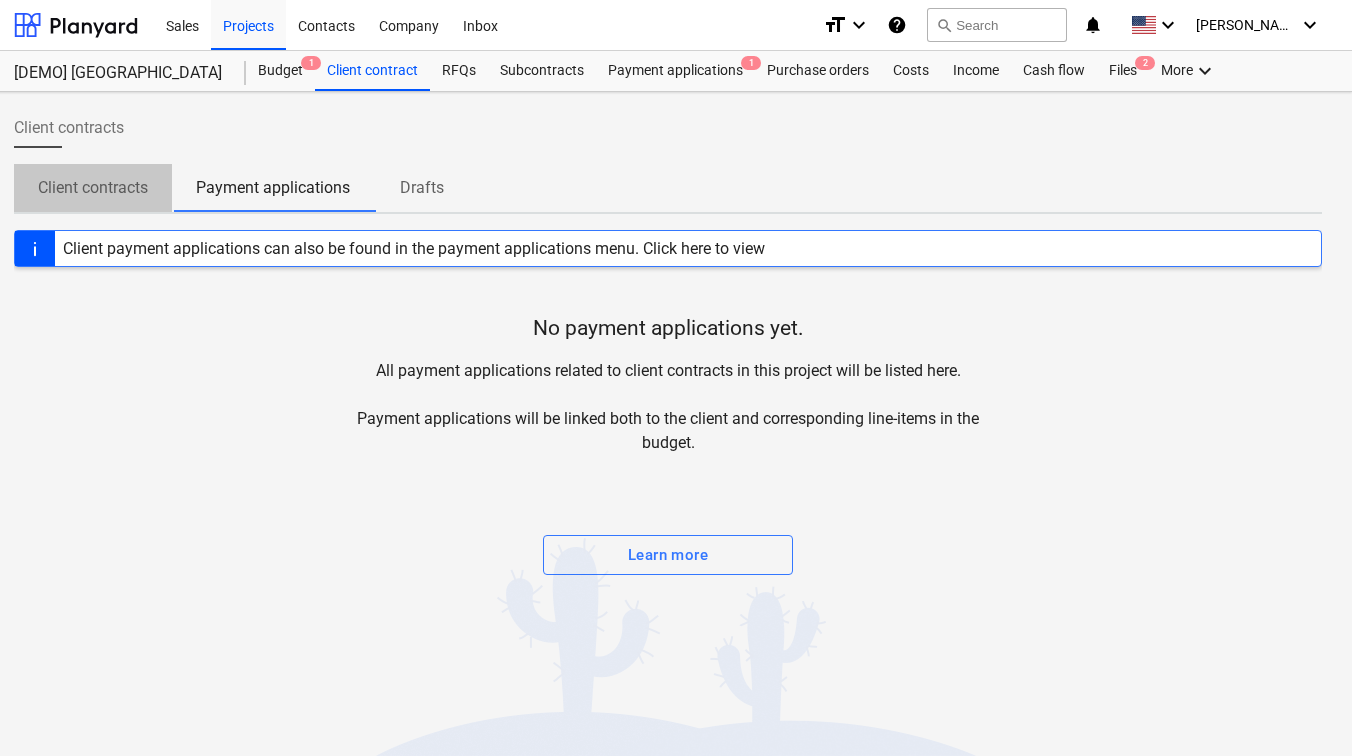 click on "Client contracts" at bounding box center [93, 188] 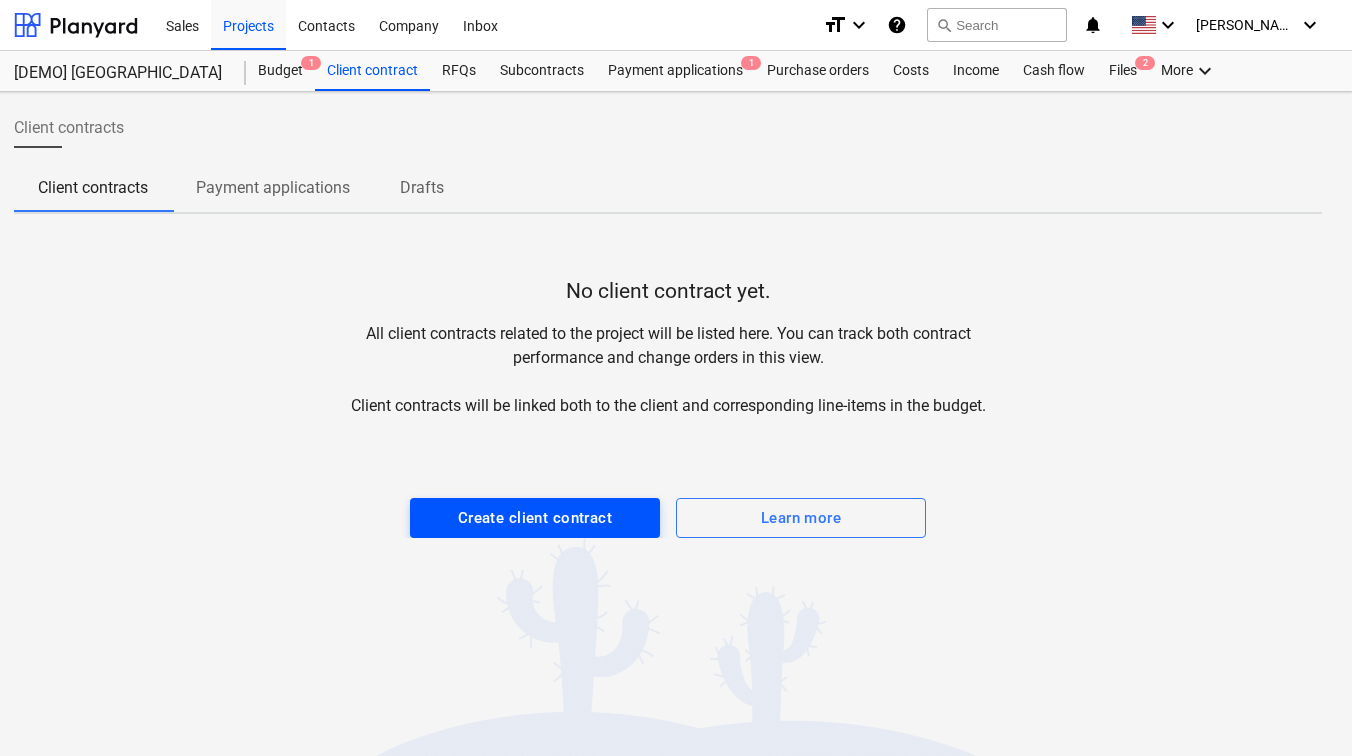 click on "Create client contract" at bounding box center (535, 518) 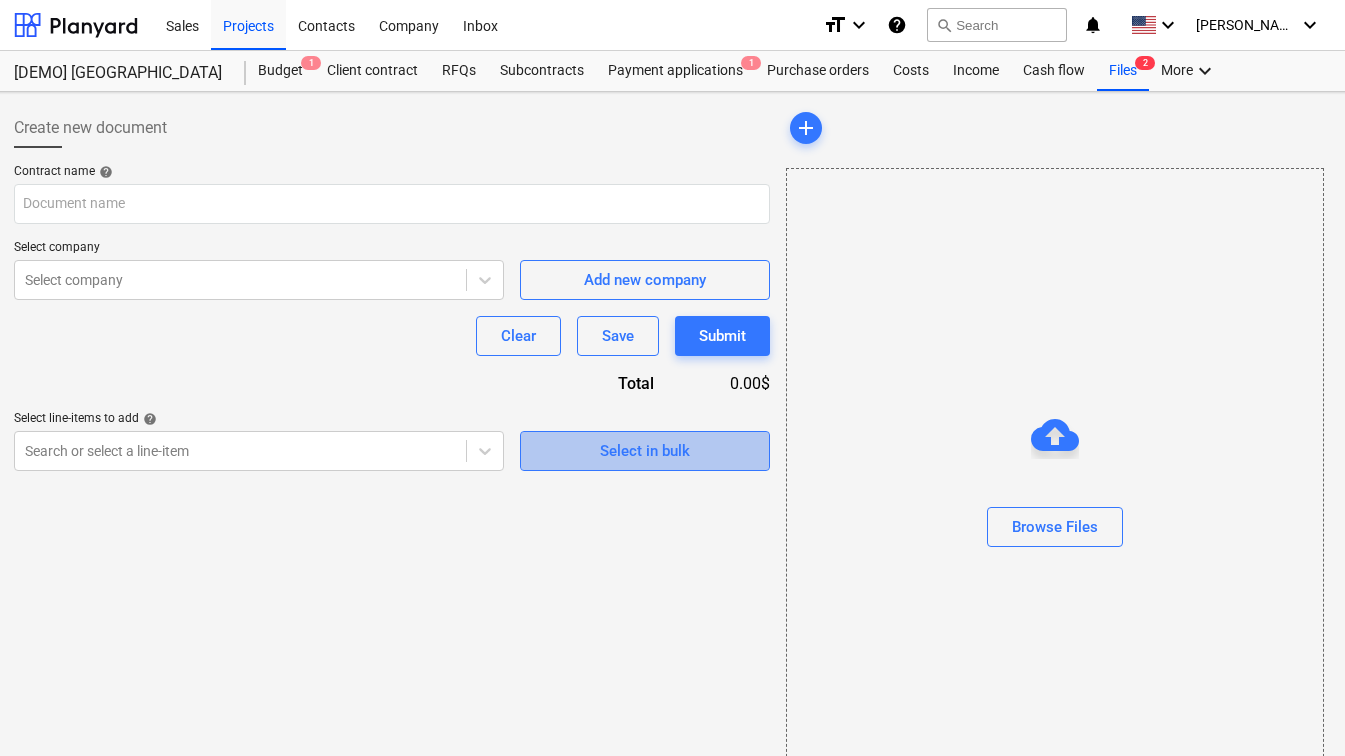 click on "Select in bulk" at bounding box center [645, 451] 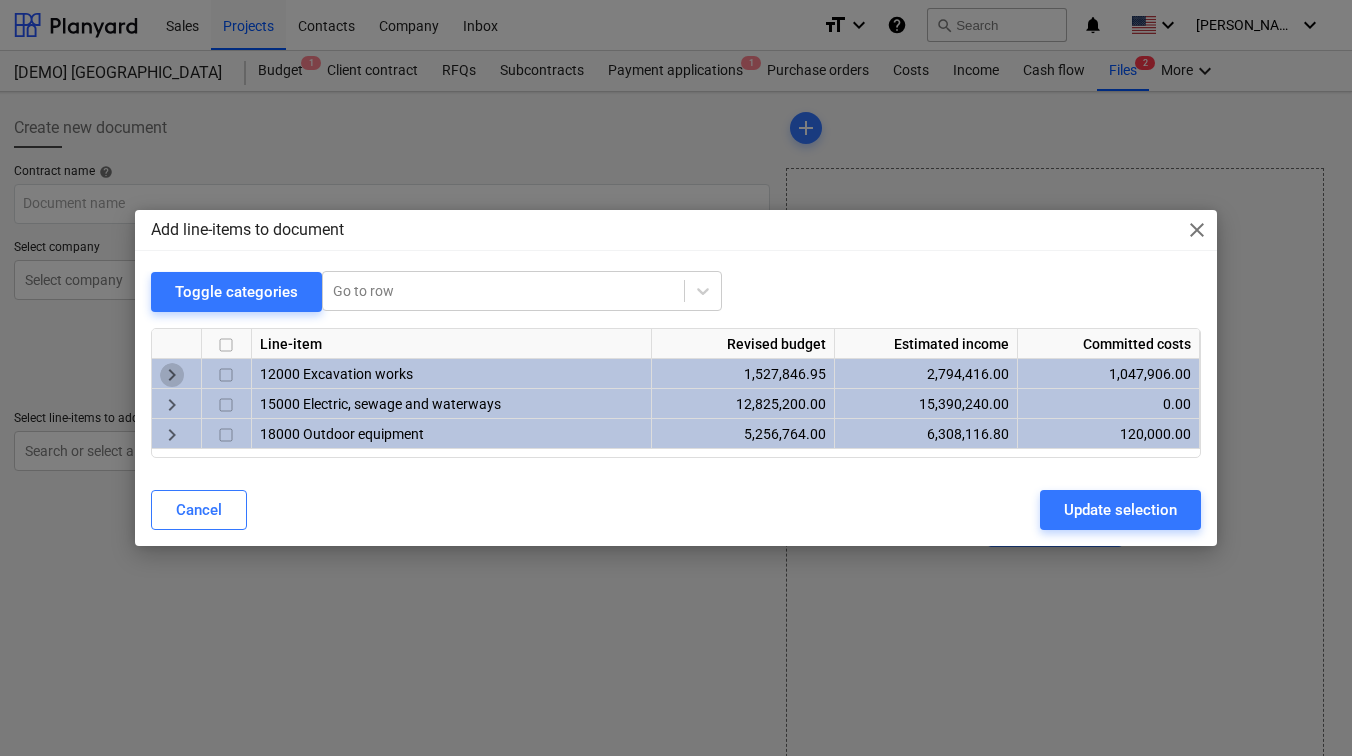 click on "keyboard_arrow_right" at bounding box center [172, 375] 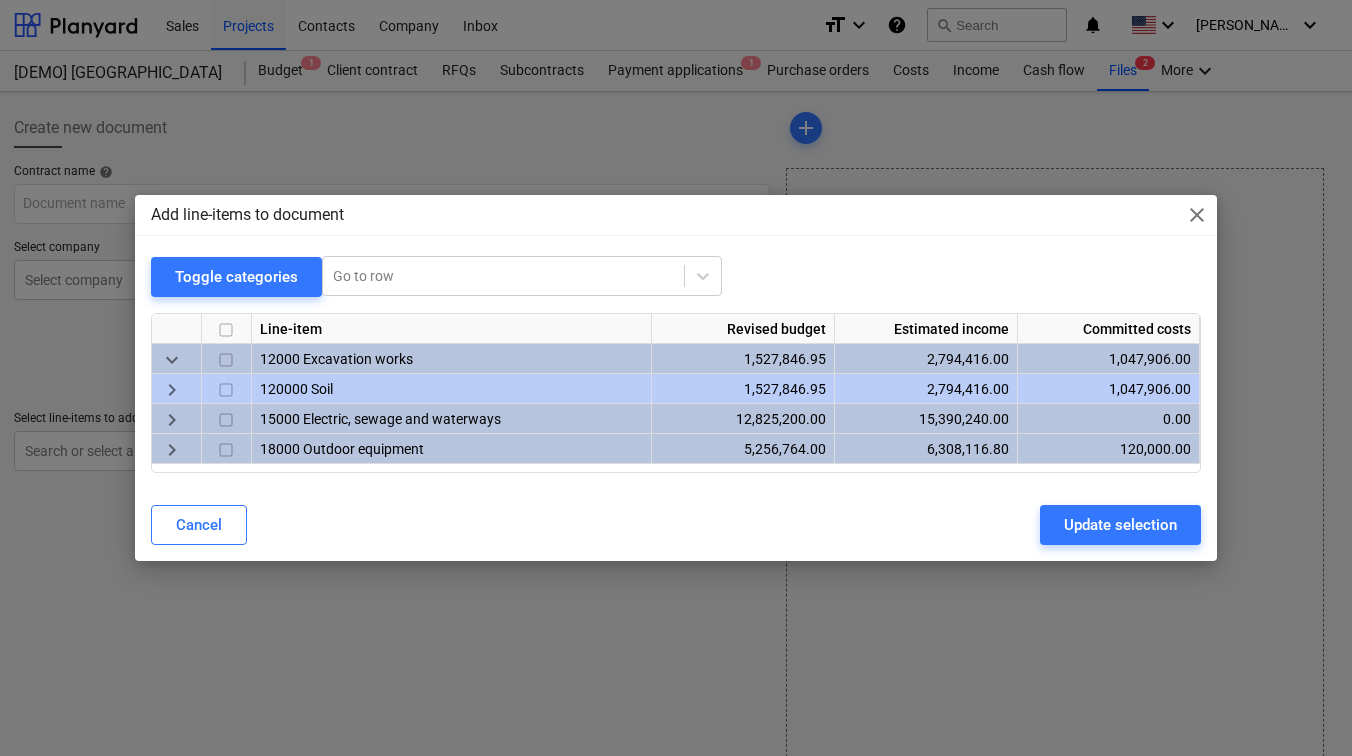 click on "keyboard_arrow_right" at bounding box center (172, 390) 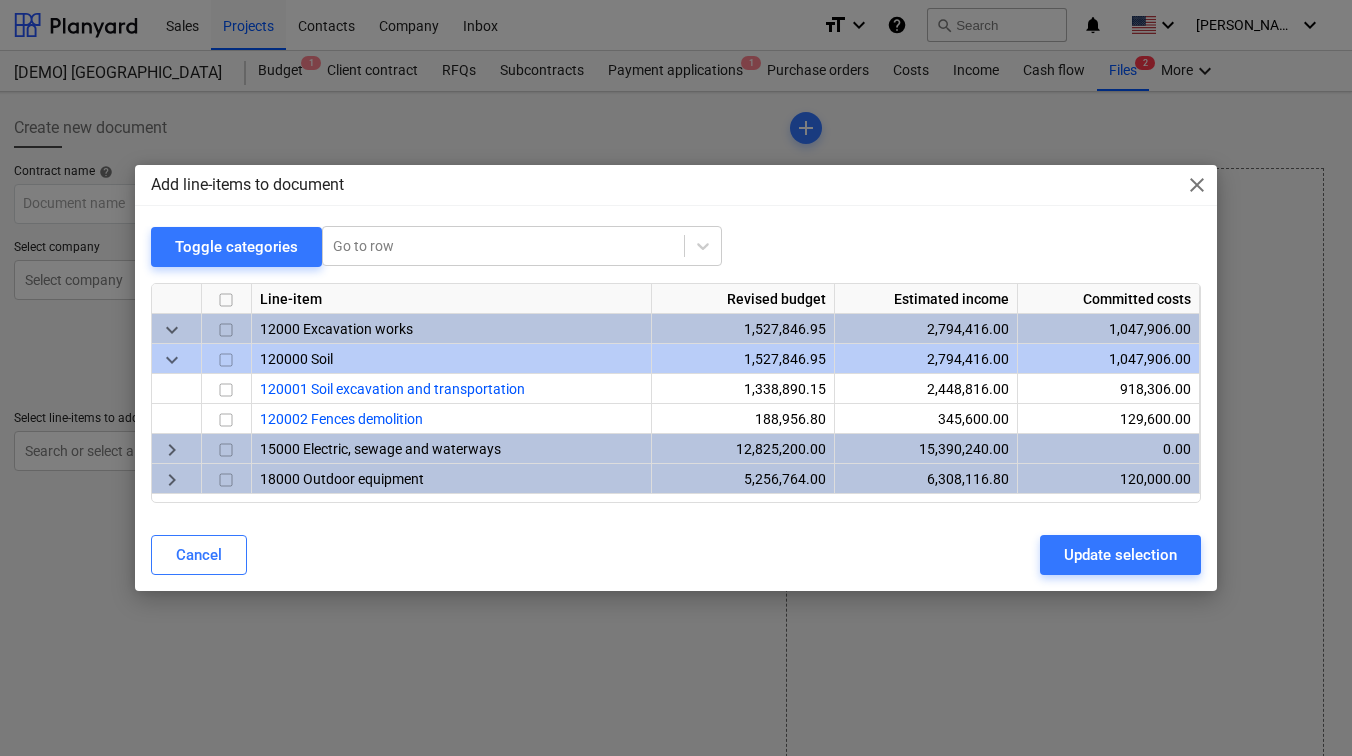 click on "keyboard_arrow_down" at bounding box center (172, 360) 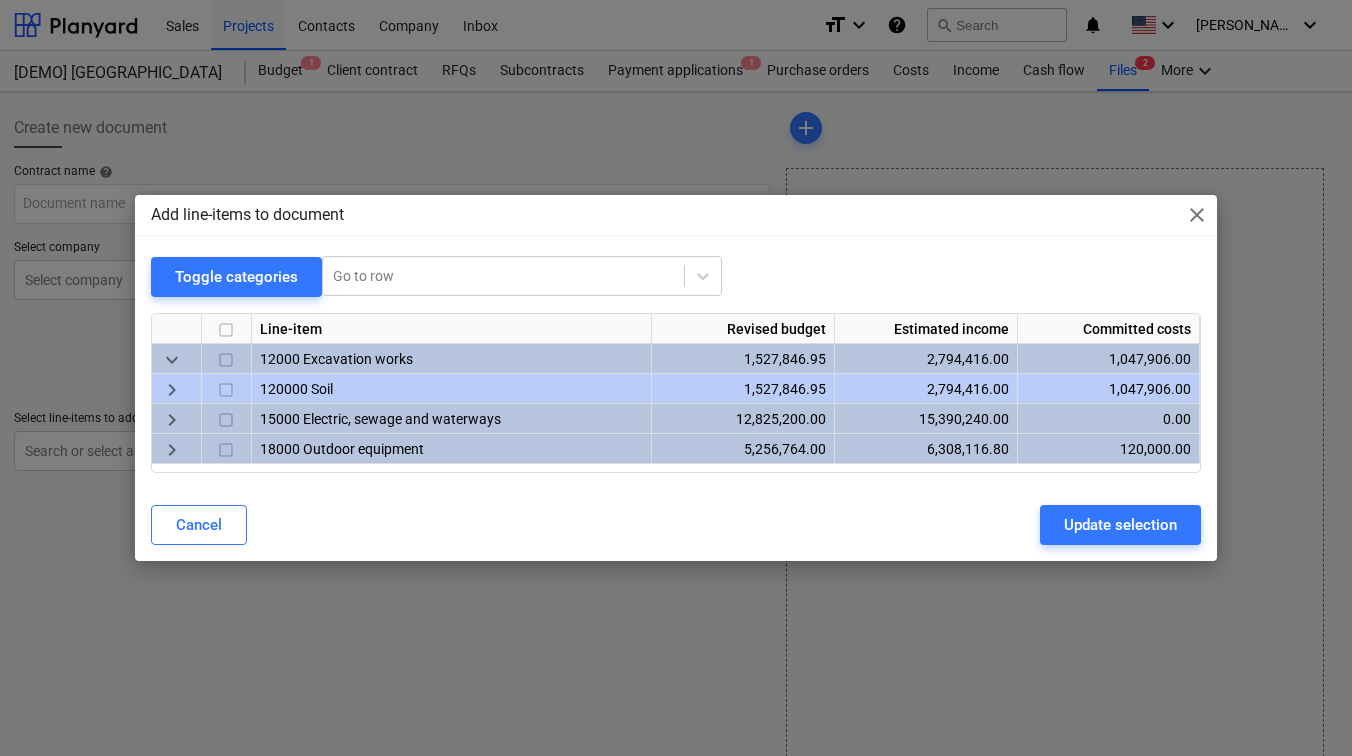click on "keyboard_arrow_down" at bounding box center (172, 360) 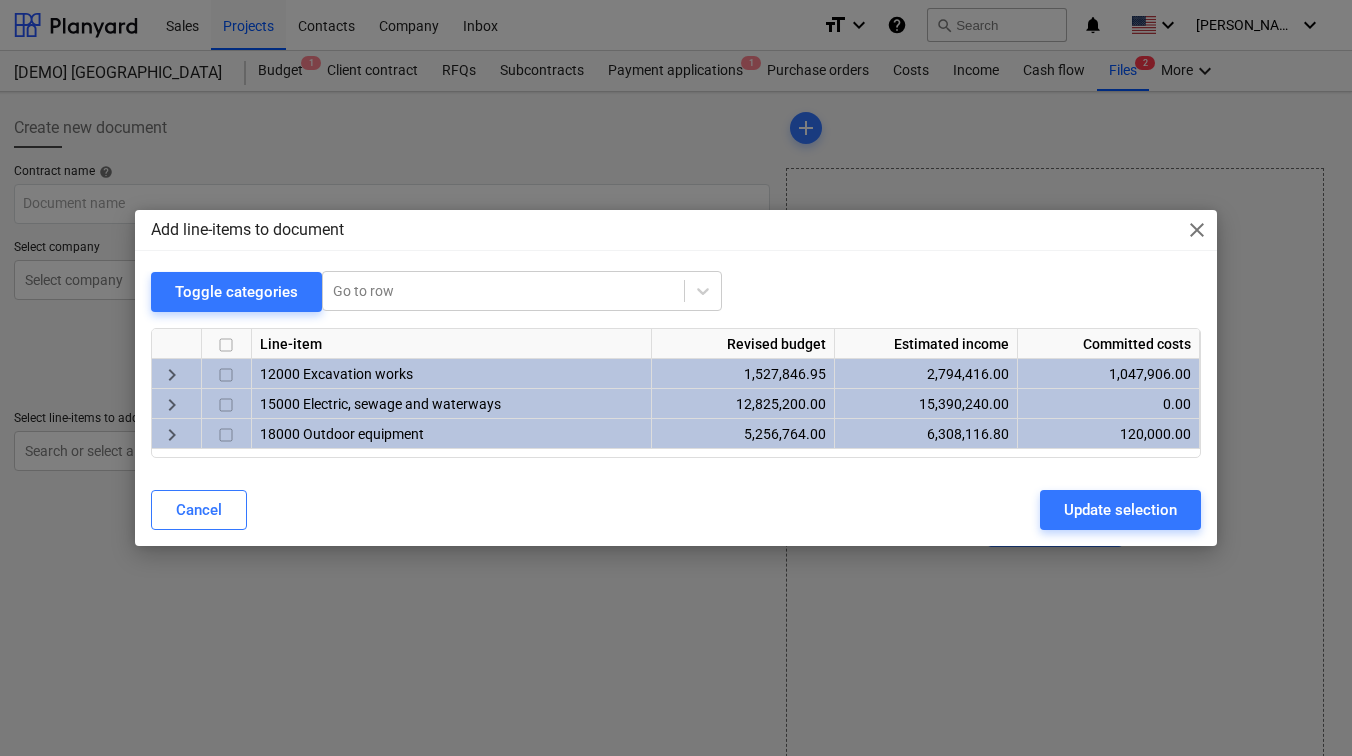 click at bounding box center (226, 375) 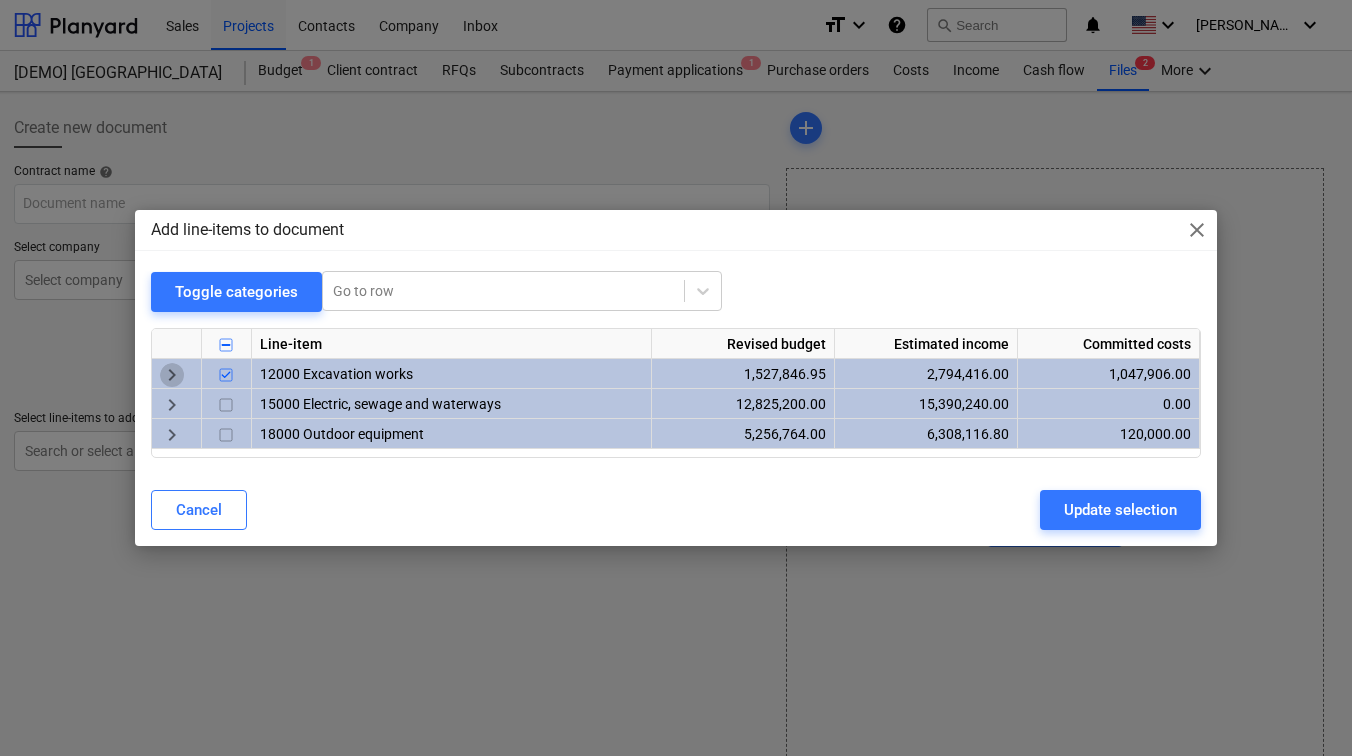 click on "keyboard_arrow_right" at bounding box center (172, 375) 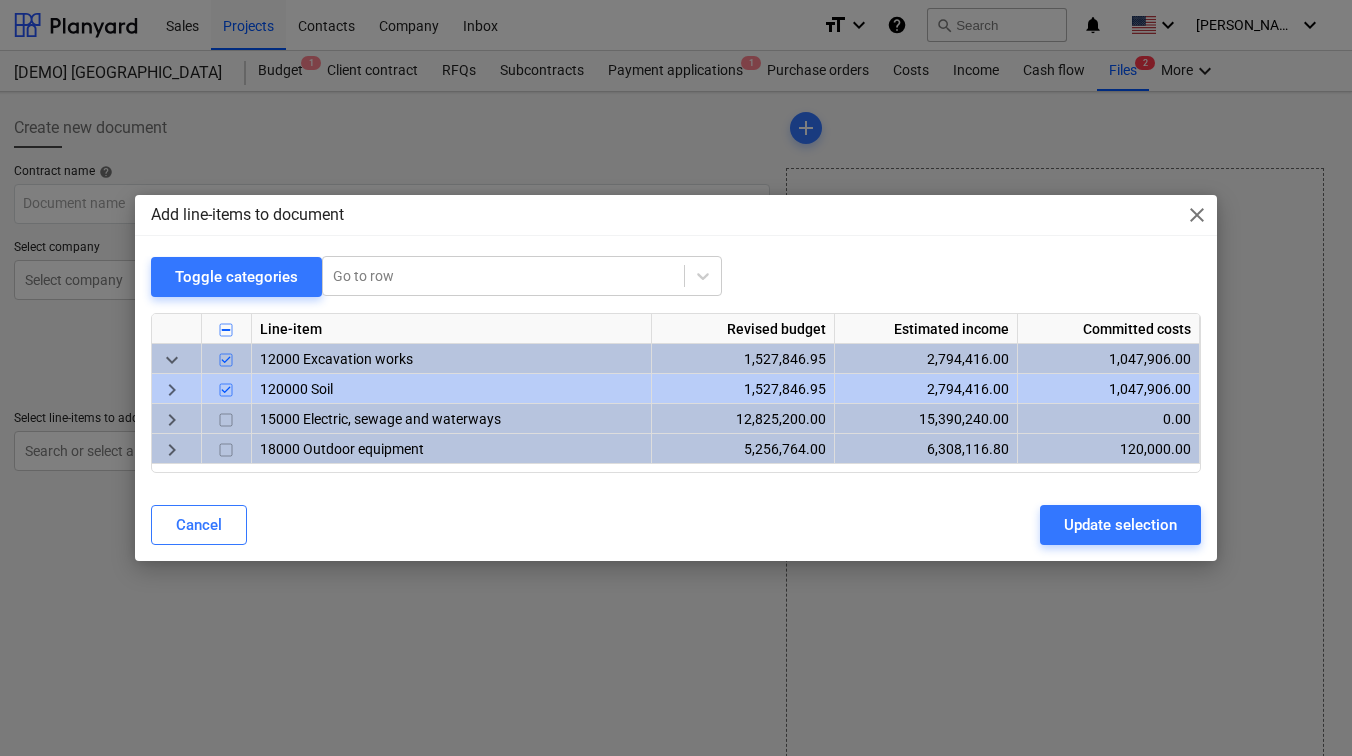 click on "keyboard_arrow_down" at bounding box center [172, 360] 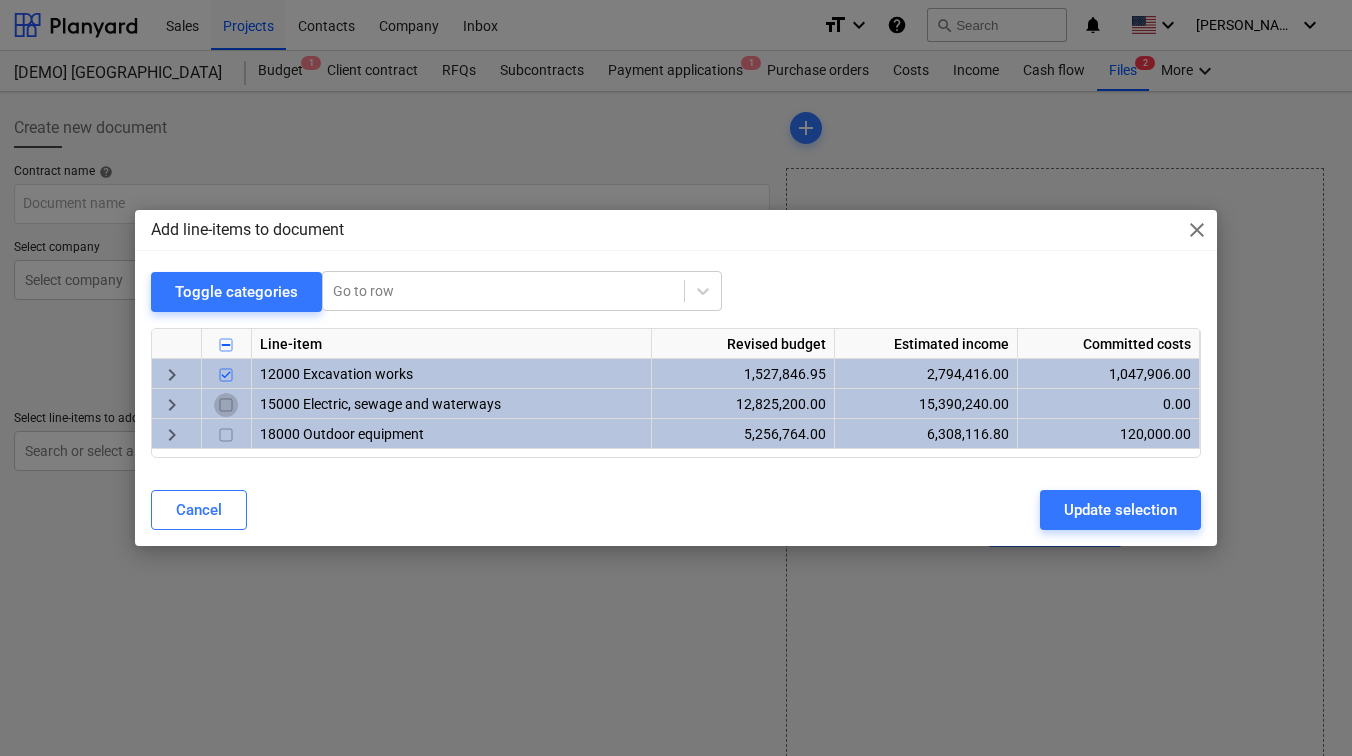 click at bounding box center (226, 405) 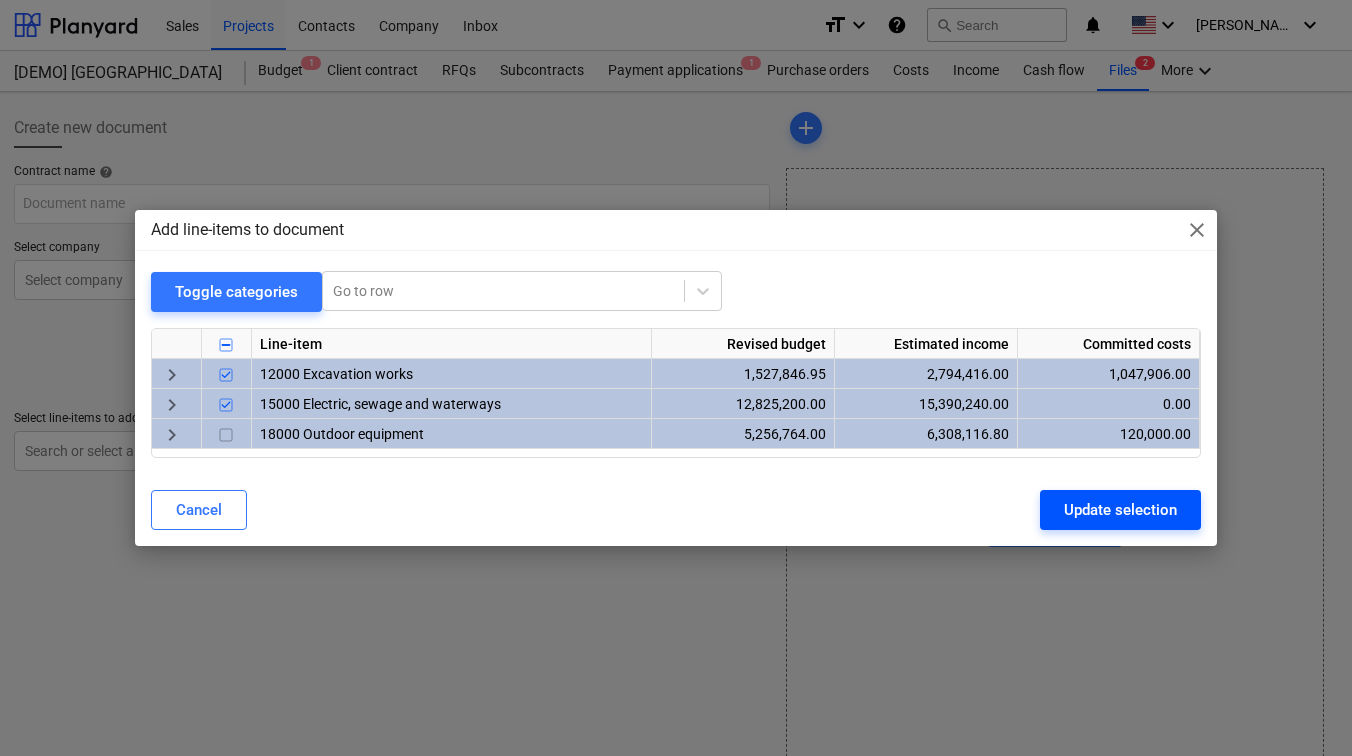 click on "Update selection" at bounding box center [1120, 510] 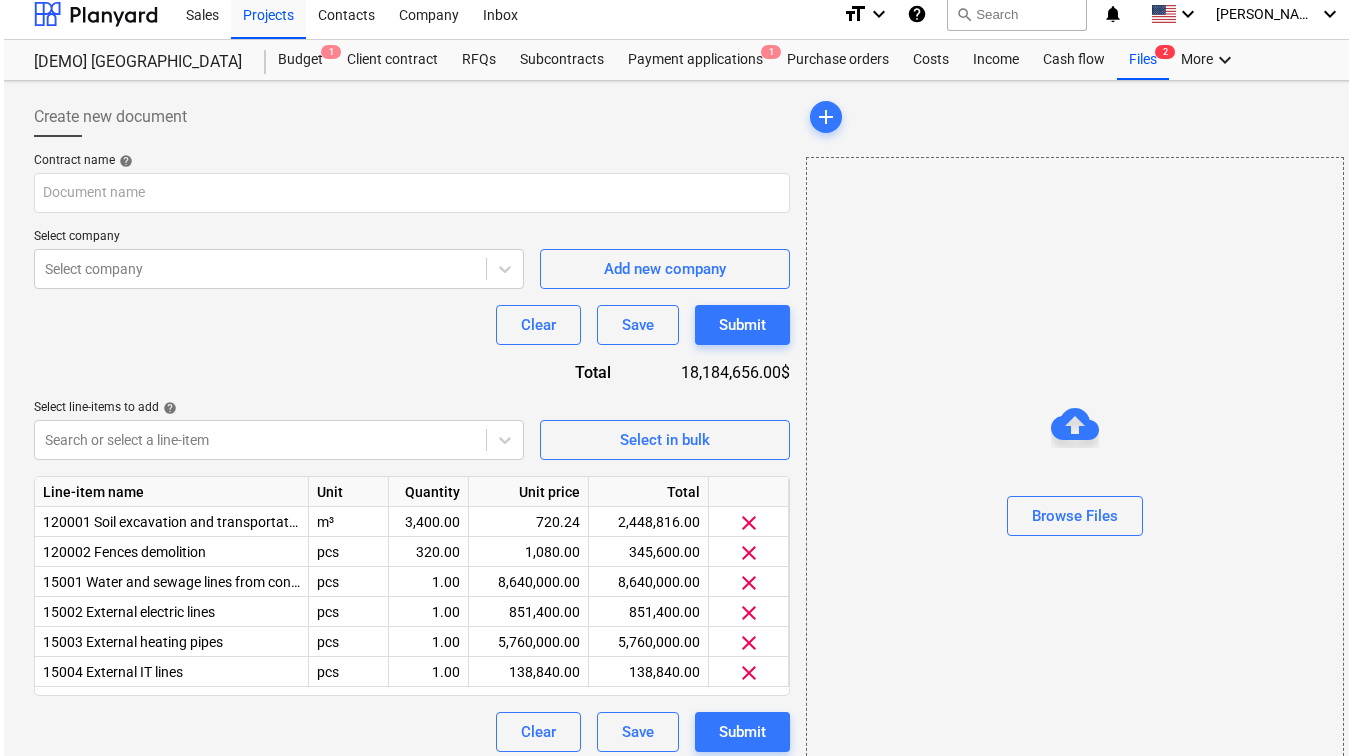 scroll, scrollTop: 0, scrollLeft: 0, axis: both 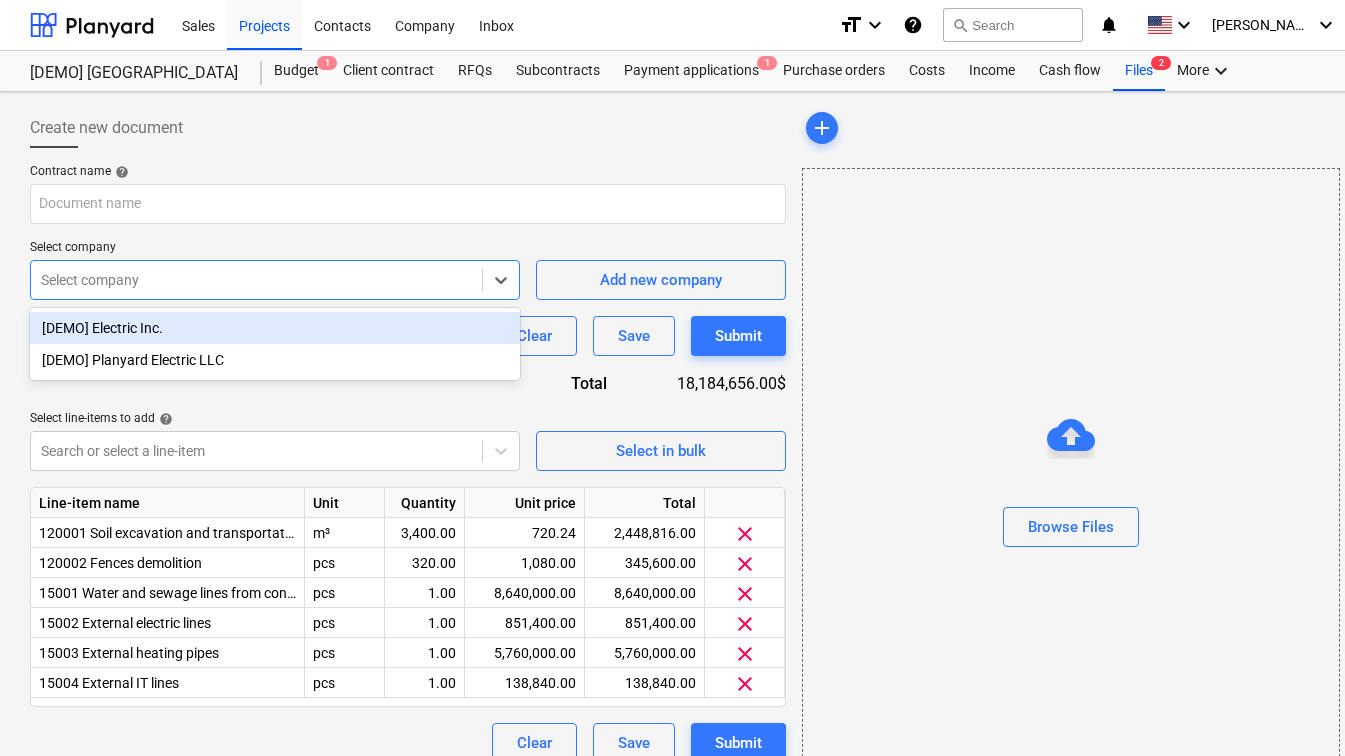 click on "Select company" at bounding box center [275, 280] 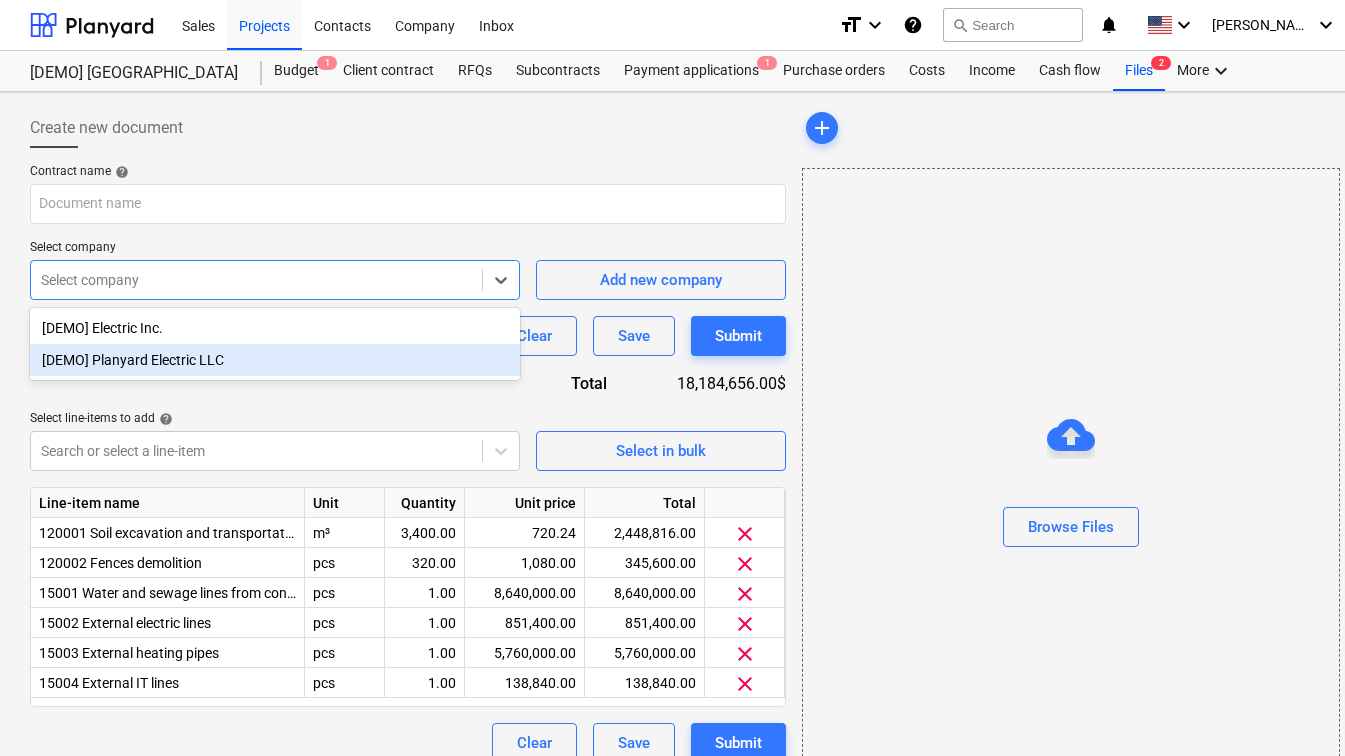 click on "[DEMO] Planyard Electric LLC" at bounding box center (275, 360) 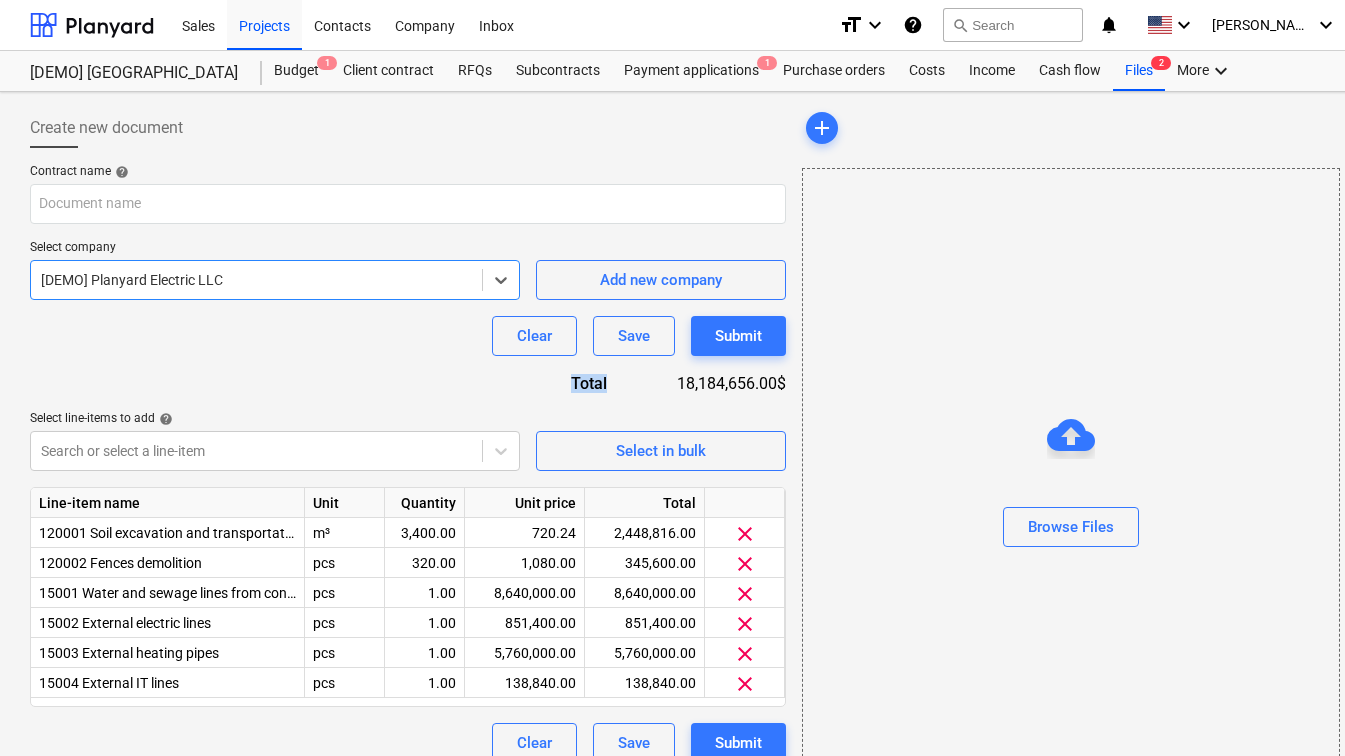 click on "Contract name help Select company option [DEMO] Planyard Electric LLC  , selected.   Select is focused ,type to refine list, press Down to open the menu,  [DEMO] Planyard Electric LLC   Add new company Clear Save Submit Total 18,184,656.00$ Select line-items to add help Search or select a line-item Select in bulk Line-item name Unit Quantity Unit price Total 120001 Soil excavation and transportation m³ 3,400.00 720.24 2,448,816.00 clear 120002 Fences demolition pcs 320.00 1,080.00 345,600.00 clear 15001 Water and sewage lines from connecting points pcs 1.00 8,640,000.00 8,640,000.00 clear 15002 External electric lines pcs 1.00 851,400.00 851,400.00 clear 15003 External heating pipes pcs 1.00 5,760,000.00 5,760,000.00 clear 15004 External IT lines pcs 1.00 138,840.00 138,840.00 clear Clear Save Submit" at bounding box center [408, 463] 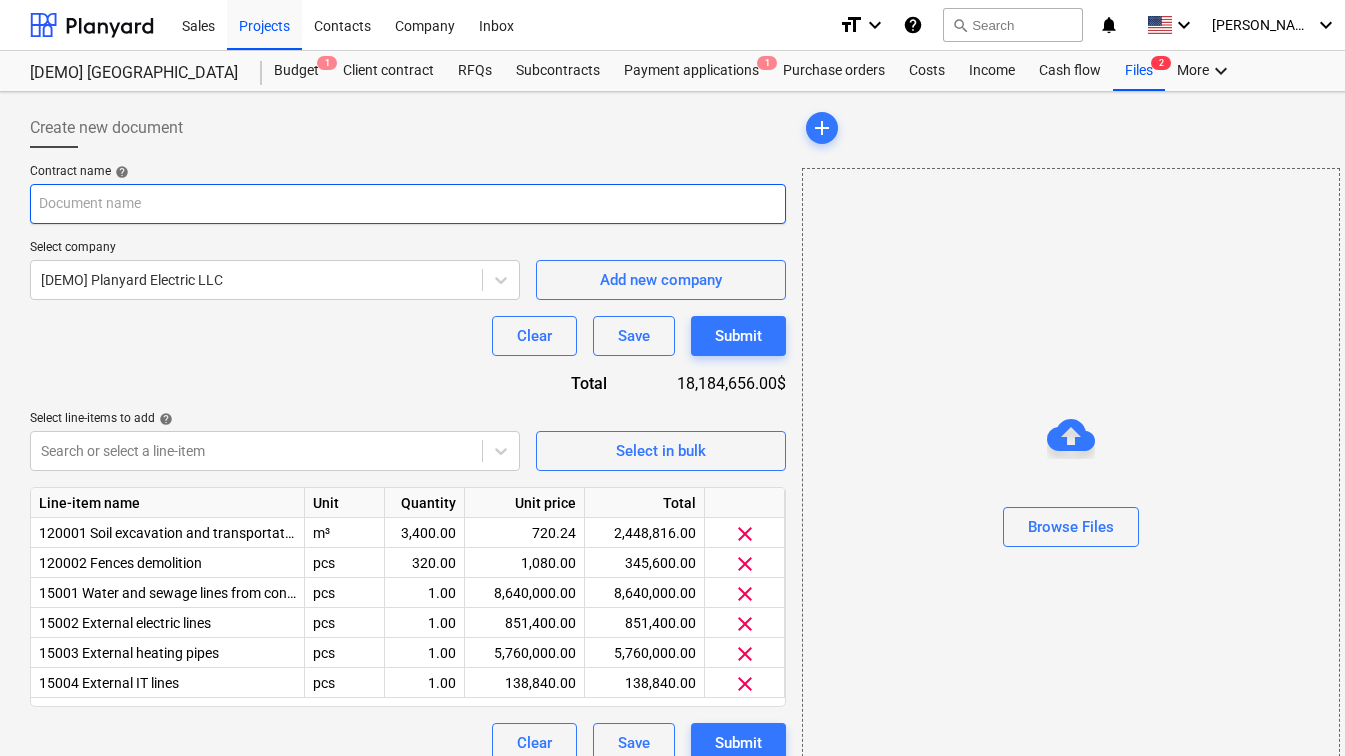 click at bounding box center (408, 204) 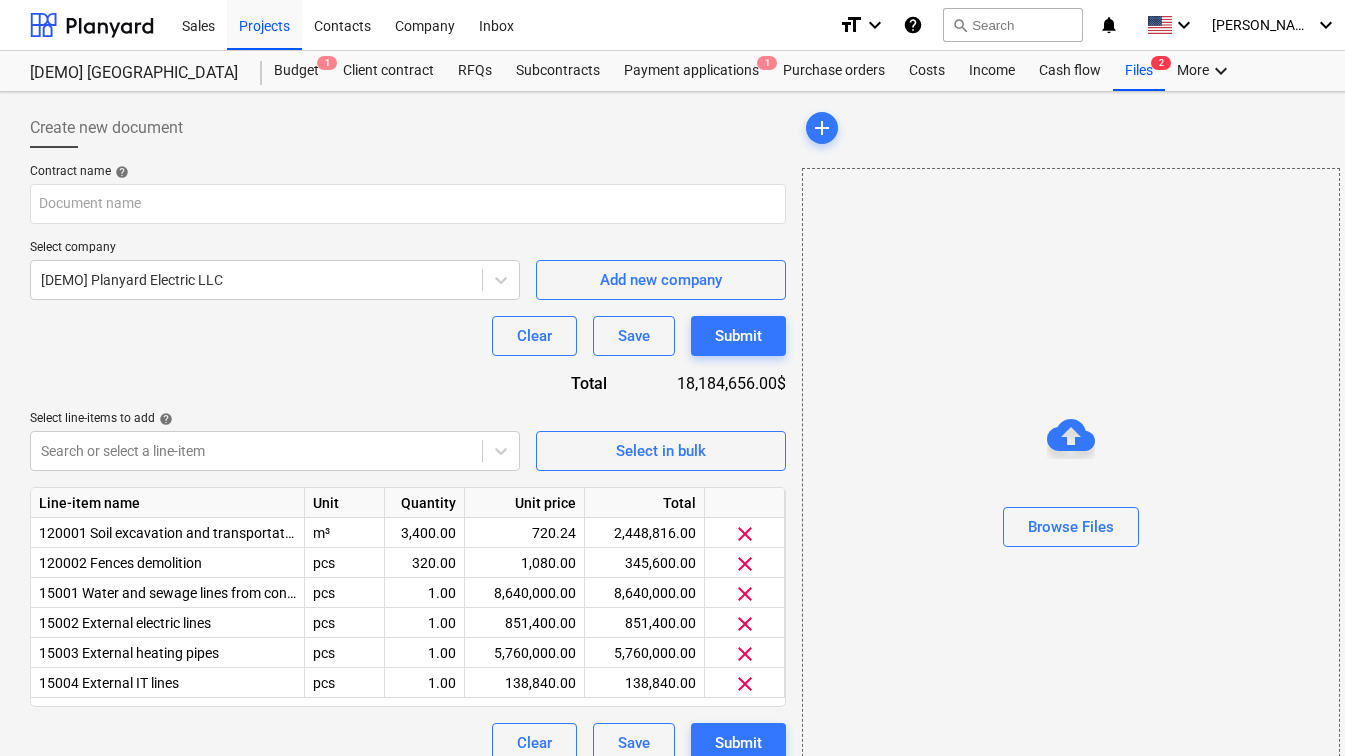 click on "help" at bounding box center (120, 172) 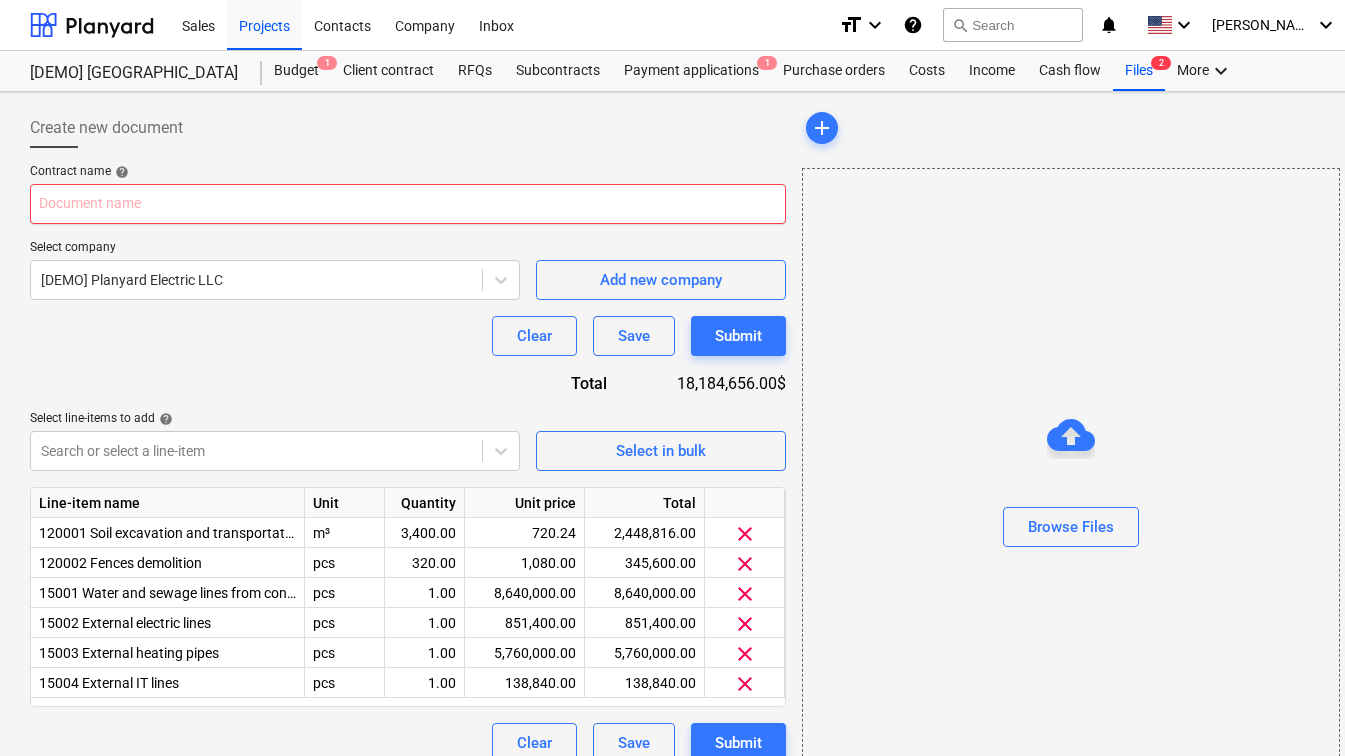 click at bounding box center [408, 204] 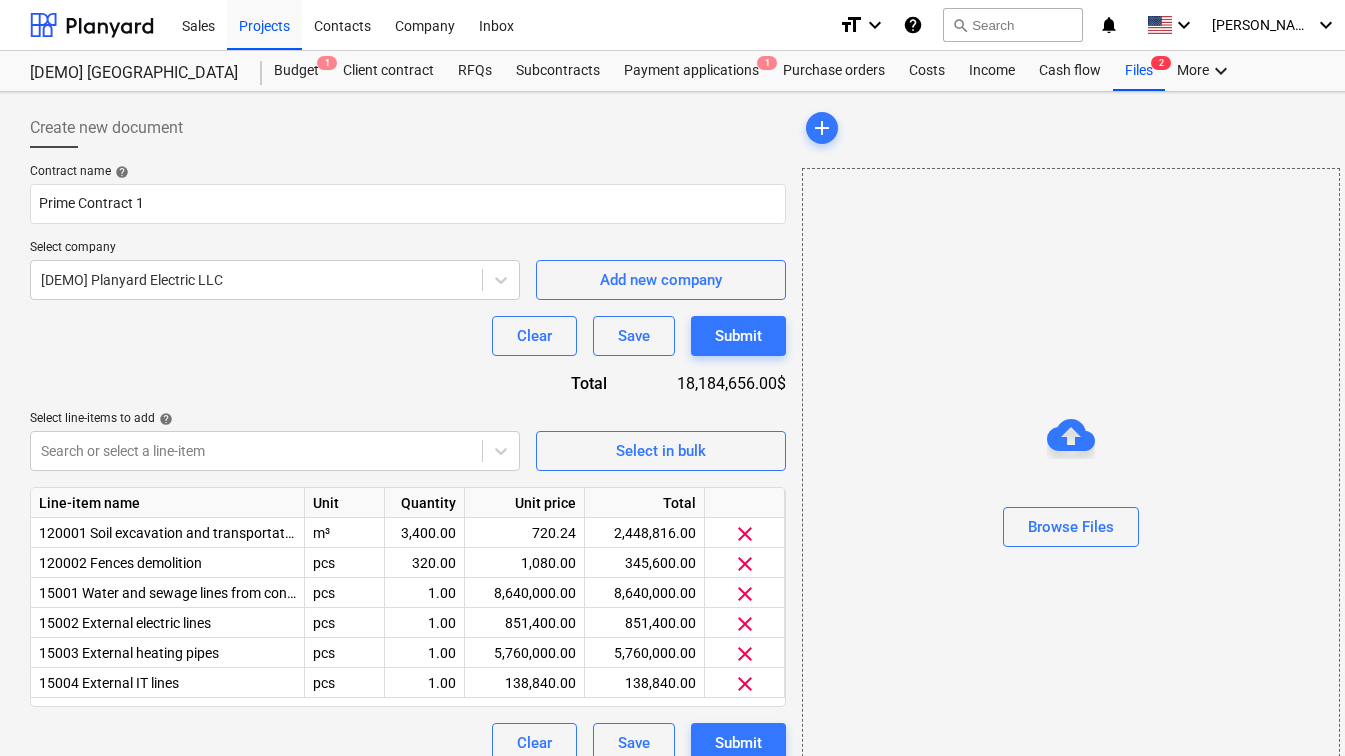 click on "Contract name help" at bounding box center (408, 172) 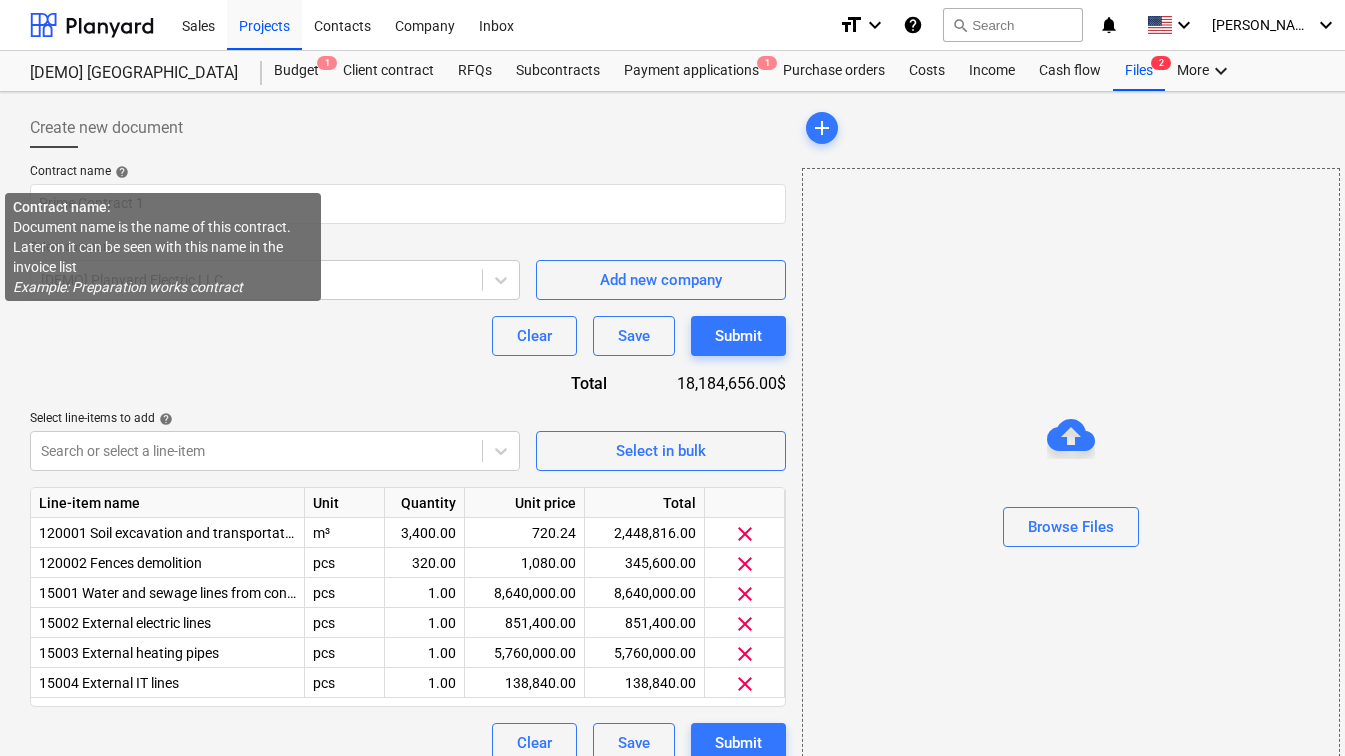 click on "help" at bounding box center [120, 172] 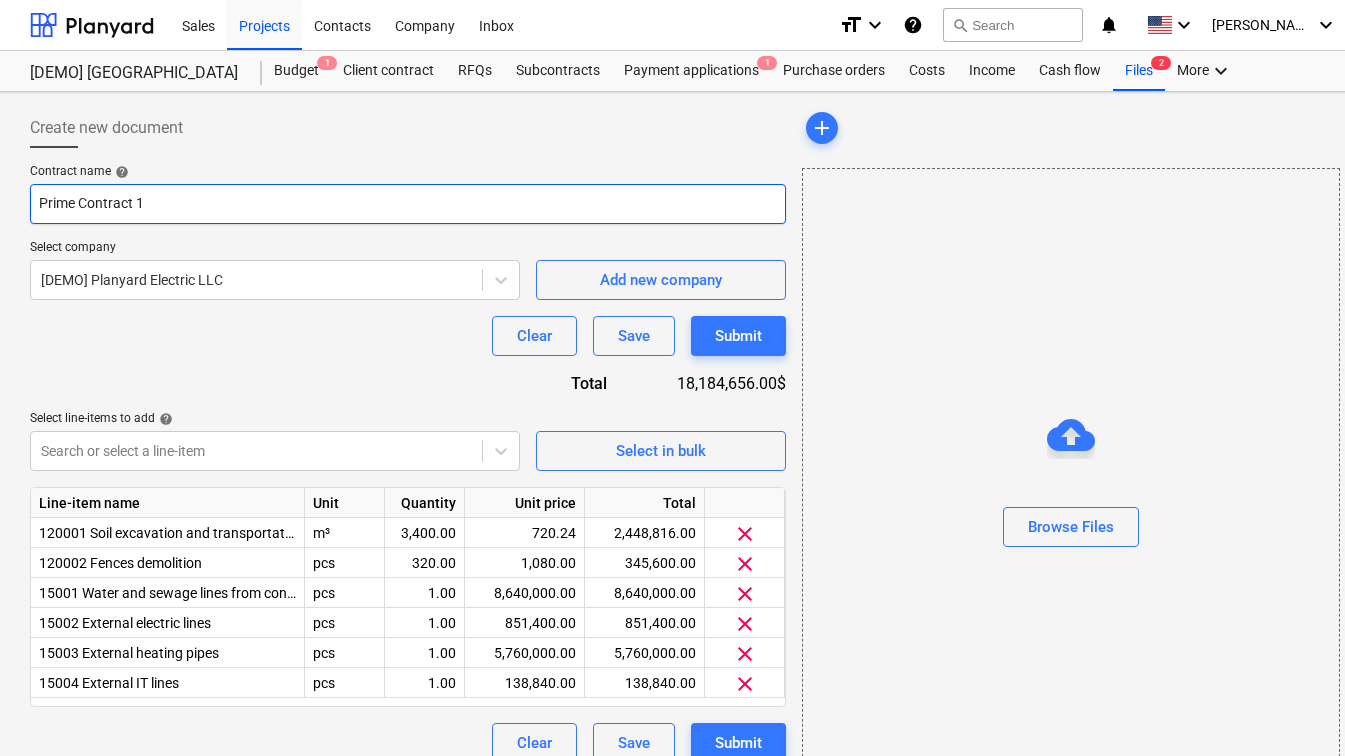 click on "Prime Contract 1" at bounding box center (408, 204) 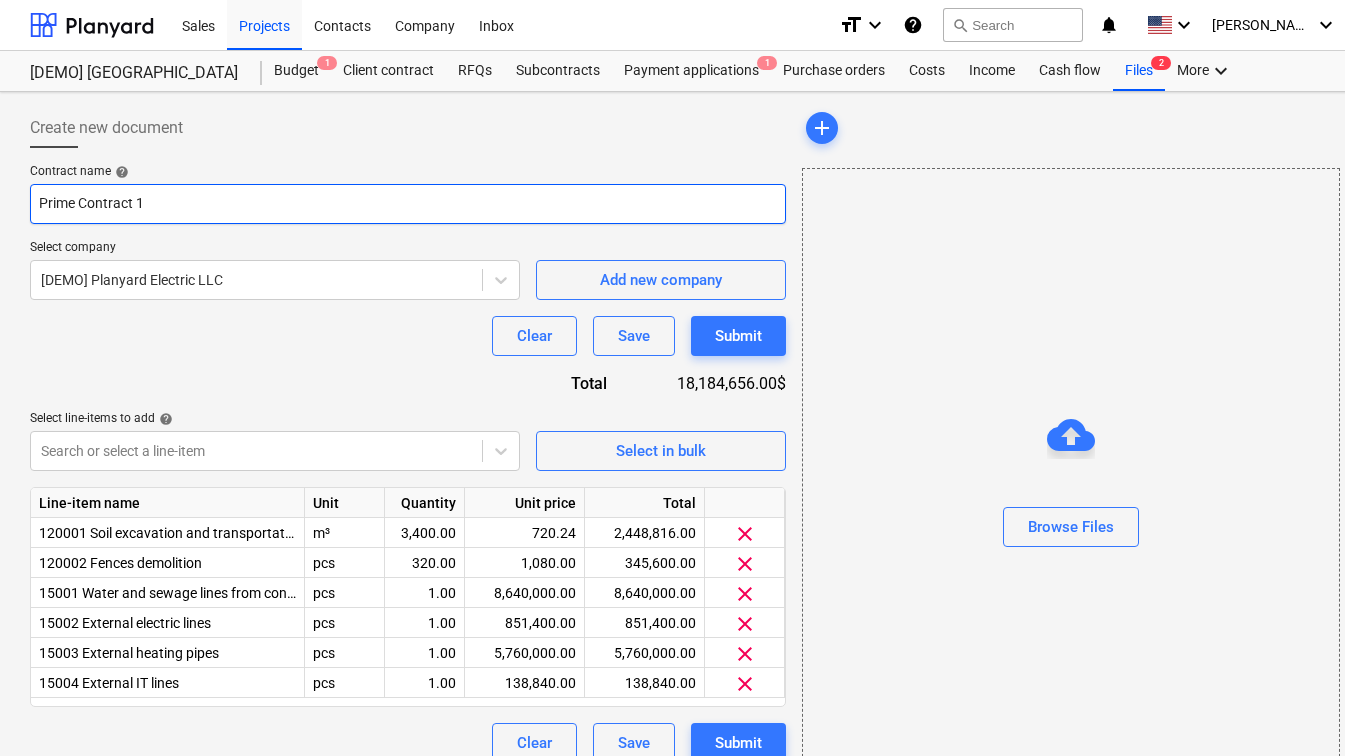 click on "Prime Contract 1" at bounding box center (408, 204) 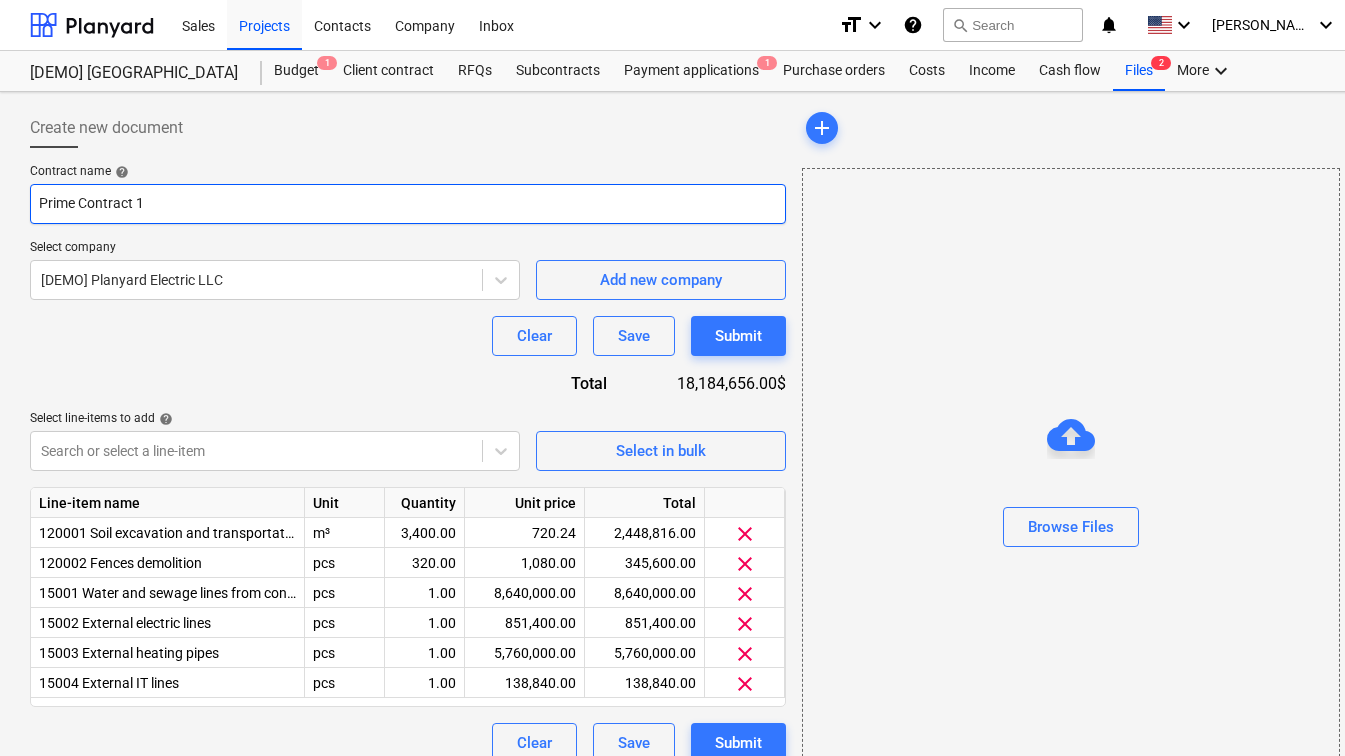 click on "Create new document Contract name help Prime Contract 1 Select company [DEMO] Planyard Electric LLC   Add new company Clear Save Submit Total 18,184,656.00$ Select line-items to add help Search or select a line-item Select in bulk Line-item name Unit Quantity Unit price Total 120001 Soil excavation and transportation m³ 3,400.00 720.24 2,448,816.00 clear 120002 Fences demolition pcs 320.00 1,080.00 345,600.00 clear 15001 Water and sewage lines from connecting points pcs 1.00 8,640,000.00 8,640,000.00 clear 15002 External electric lines pcs 1.00 851,400.00 851,400.00 clear 15003 External heating pipes pcs 1.00 5,760,000.00 5,760,000.00 clear 15004 External IT lines pcs 1.00 138,840.00 138,840.00 clear Clear Save Submit add Browse Files" at bounding box center [684, 457] 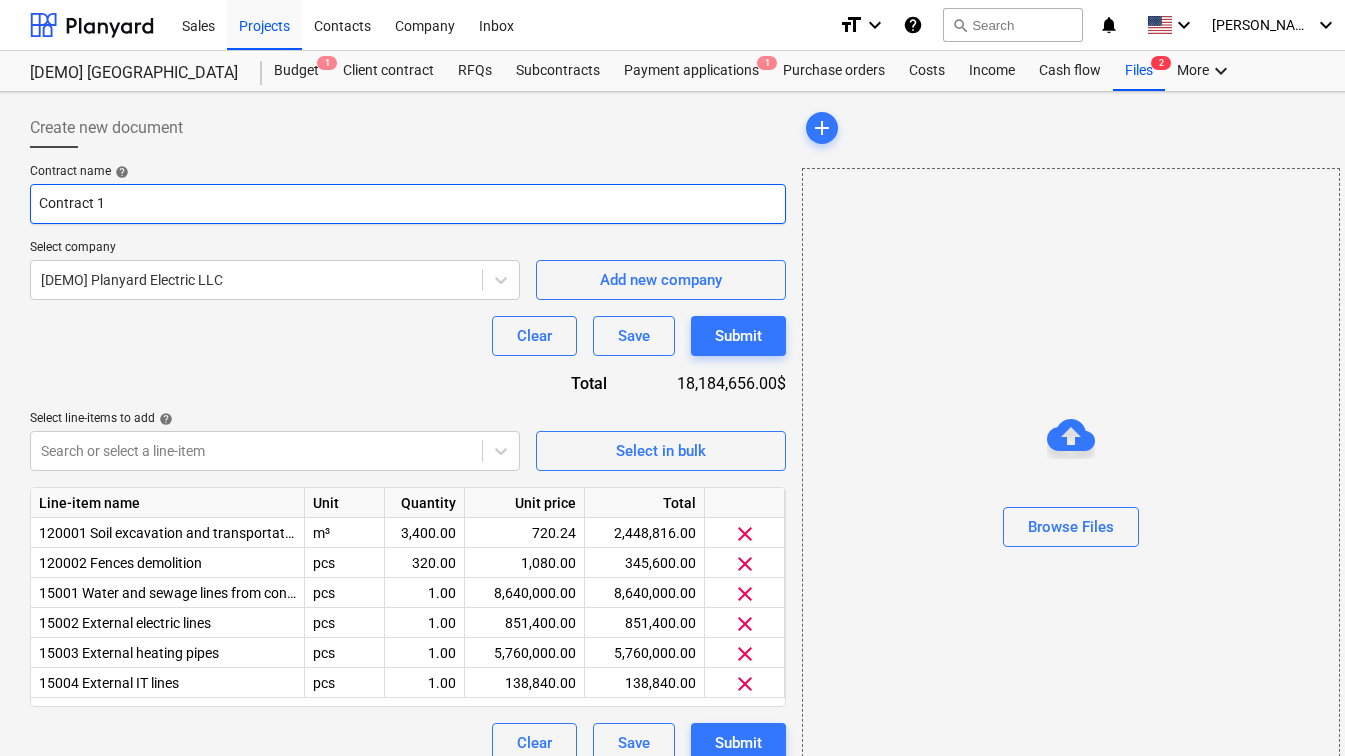 type on "Contract 1" 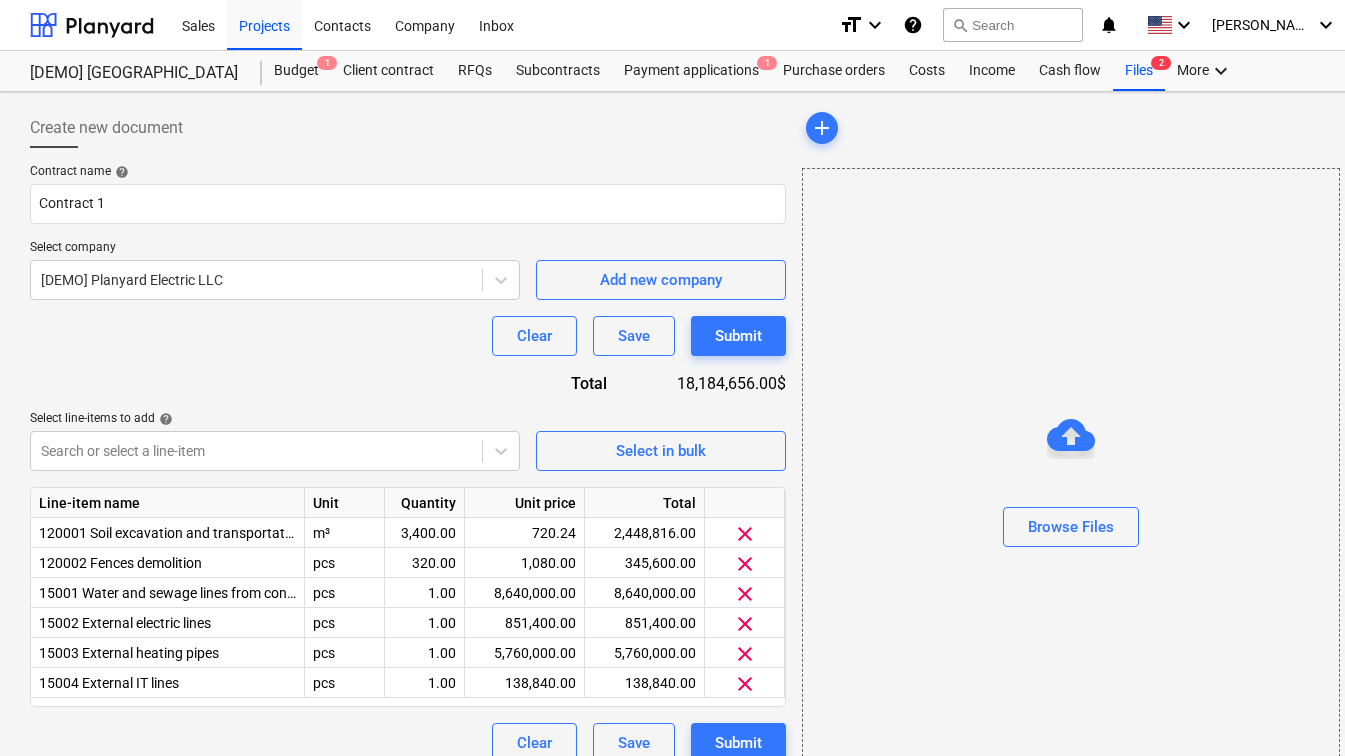 click at bounding box center [408, 156] 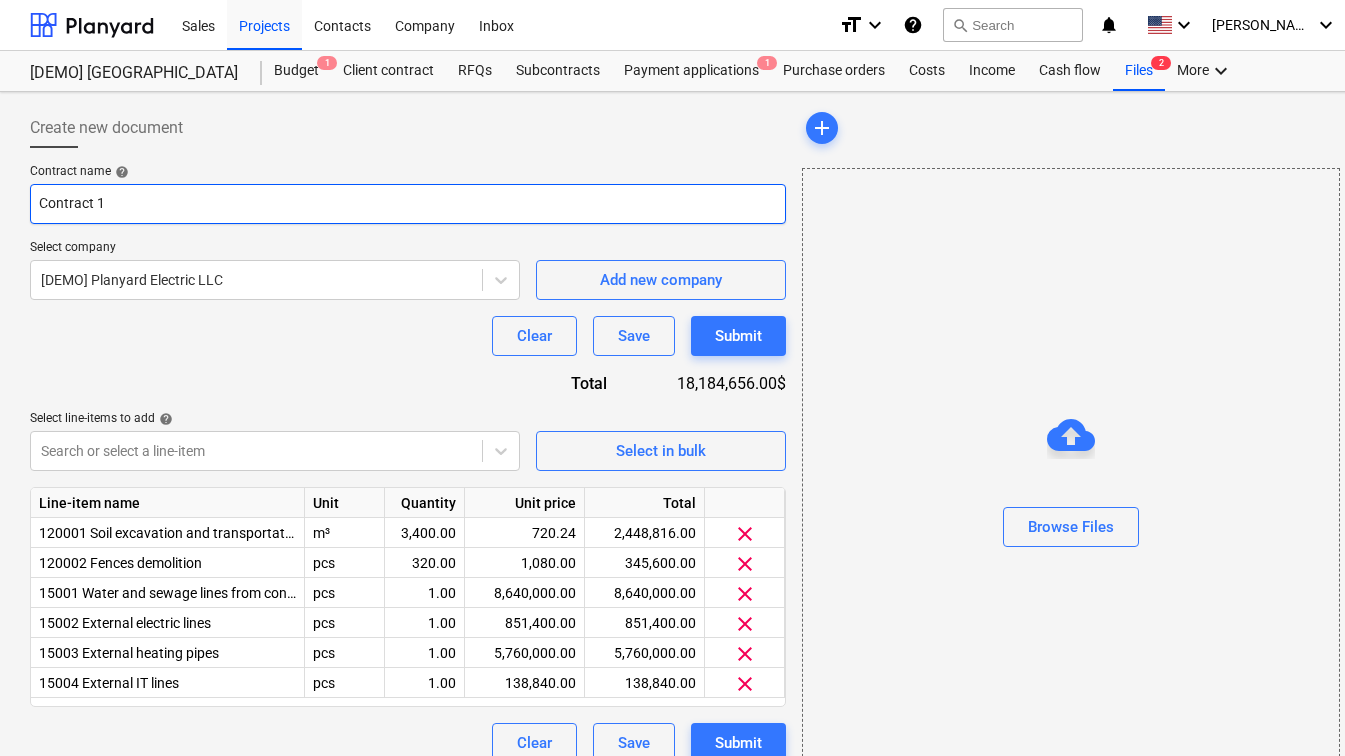 click on "Contract 1" at bounding box center (408, 204) 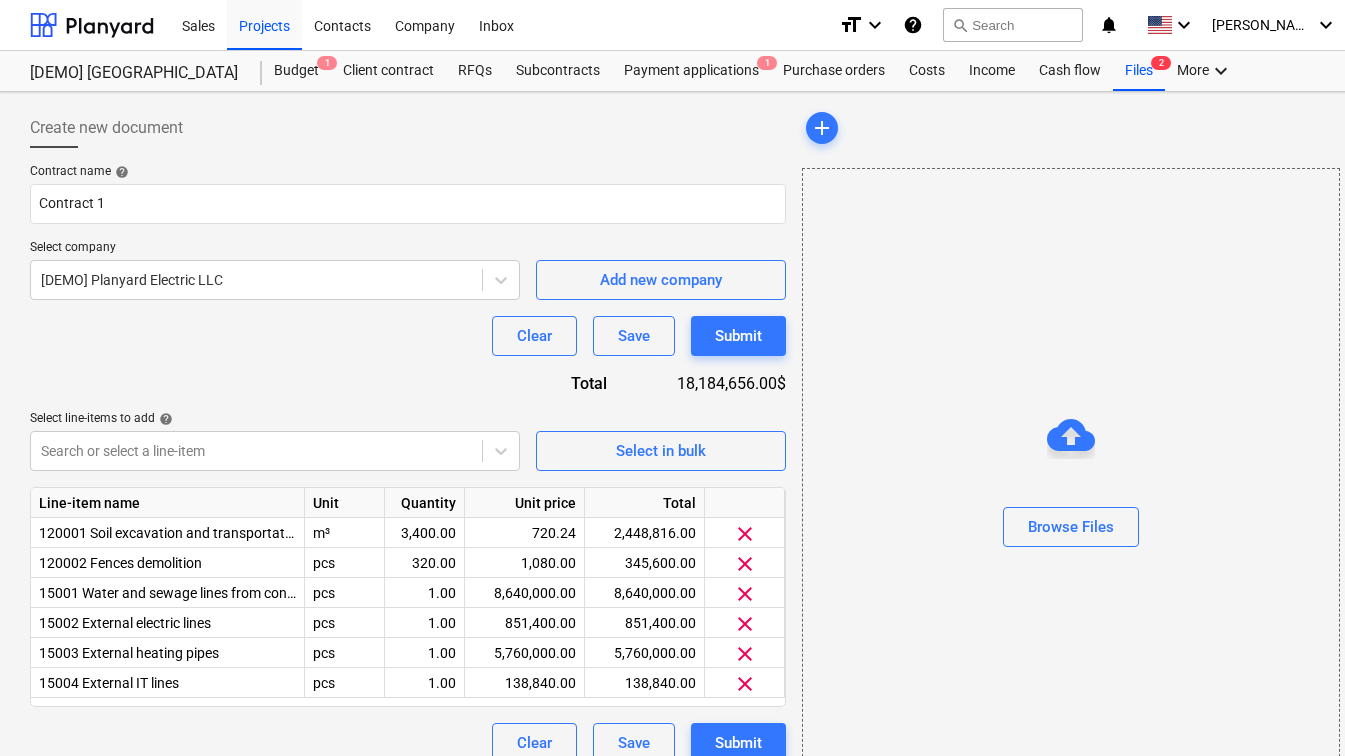 click on "Clear Save Submit" at bounding box center [408, 336] 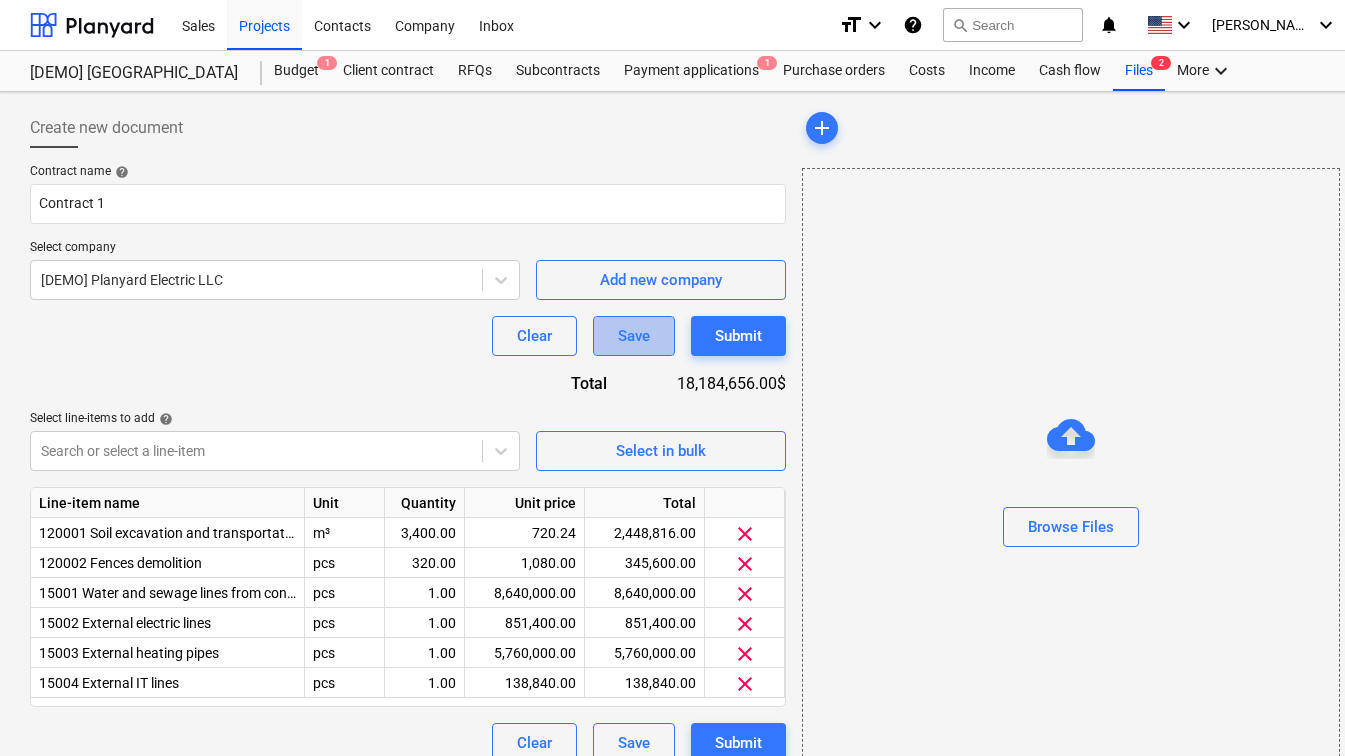 click on "Save" at bounding box center [634, 336] 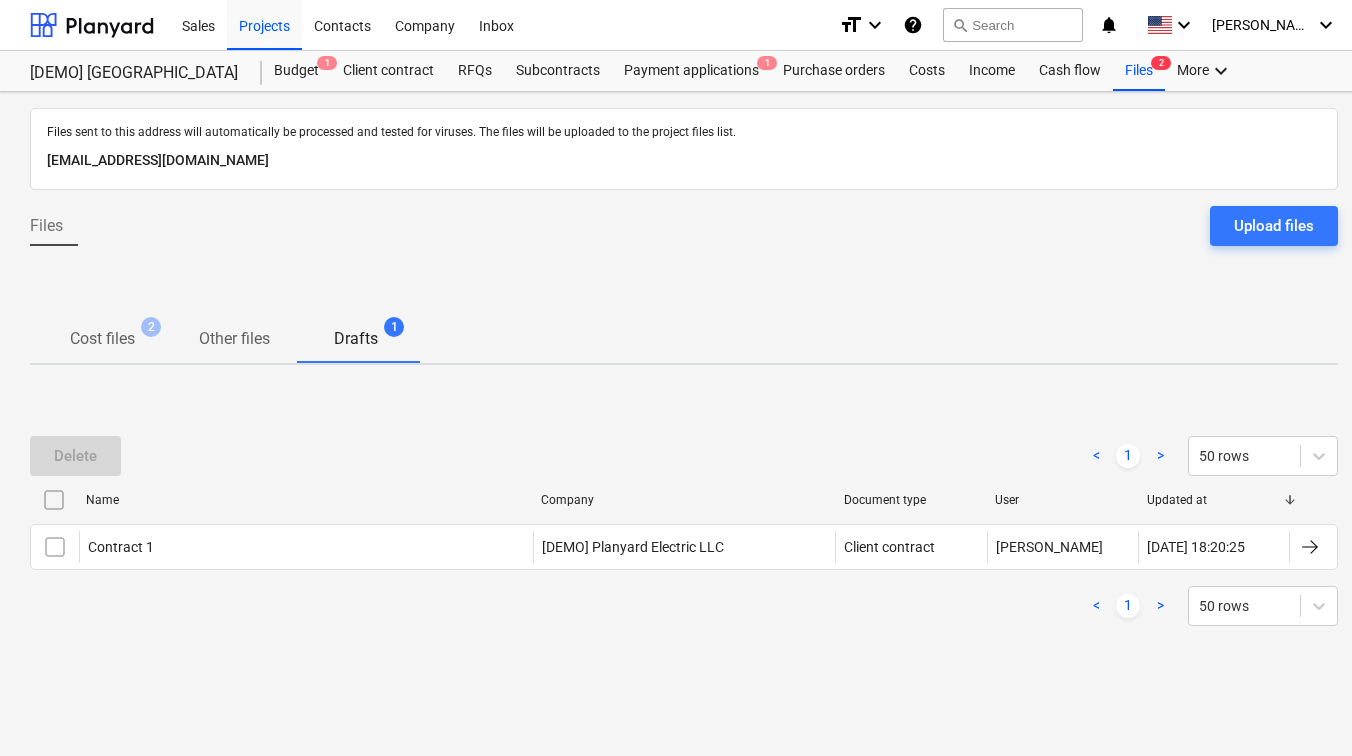 click at bounding box center [684, 288] 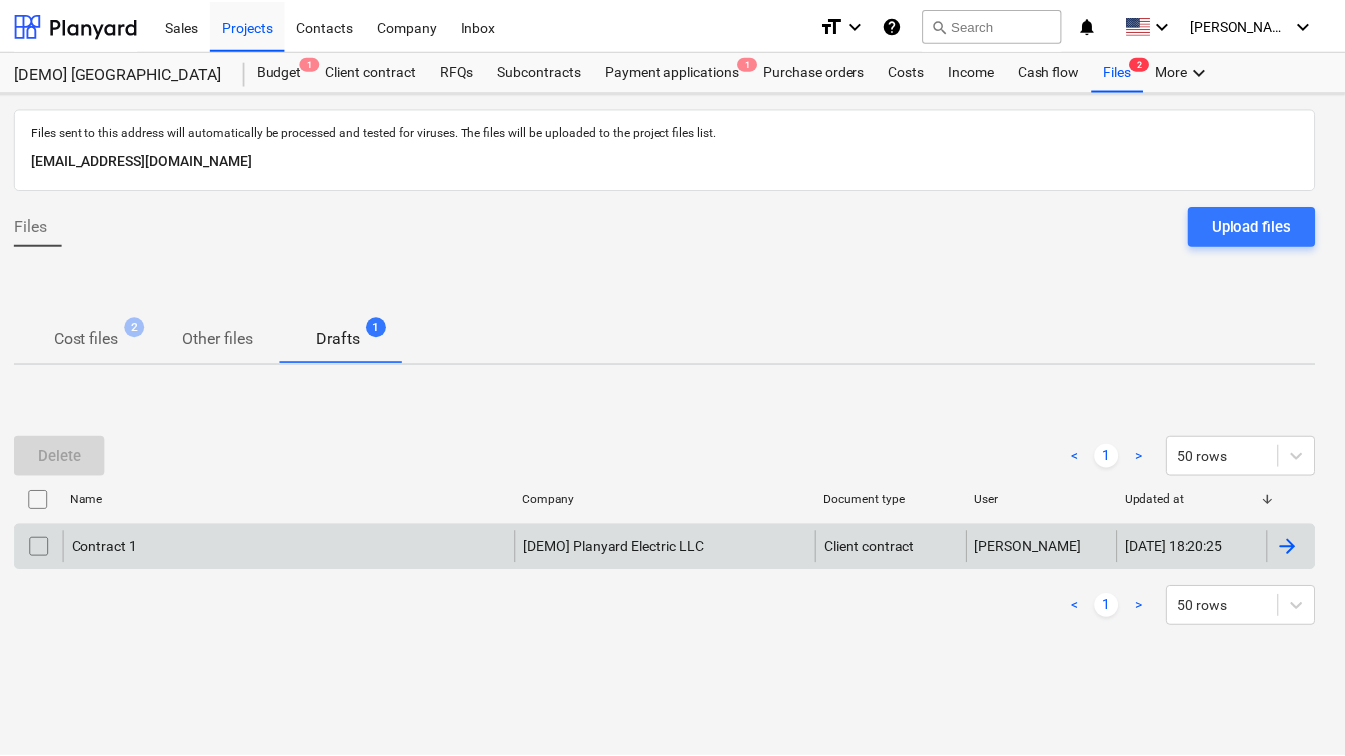 scroll, scrollTop: 0, scrollLeft: 0, axis: both 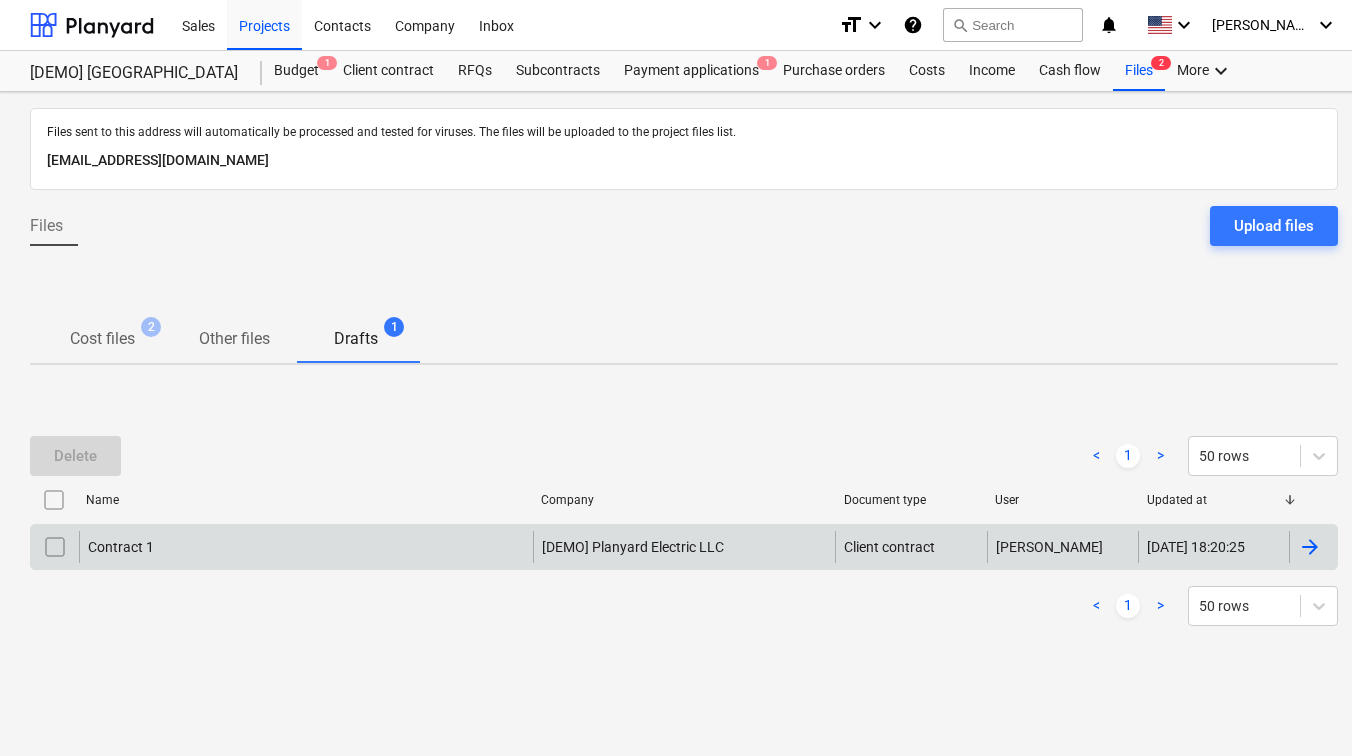 click on "[DEMO] Planyard Electric LLC" at bounding box center (684, 547) 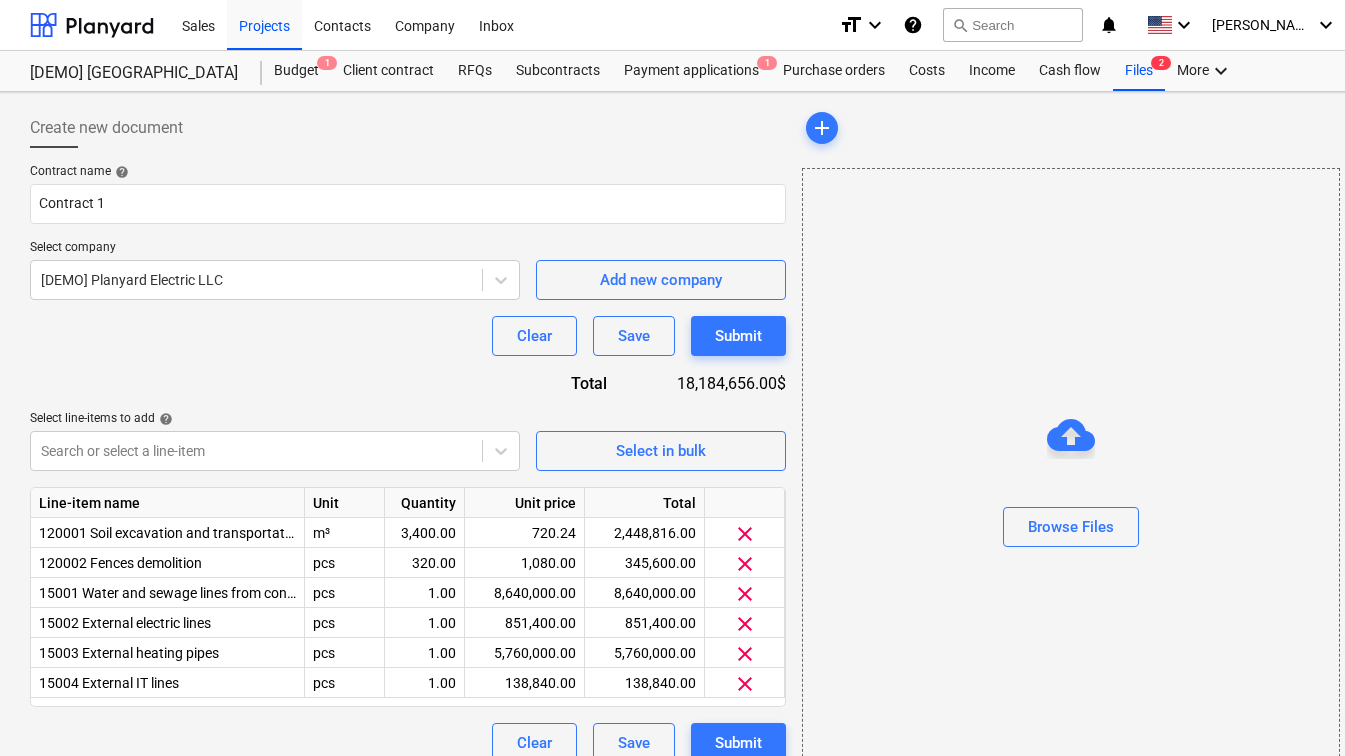 scroll, scrollTop: 67, scrollLeft: 0, axis: vertical 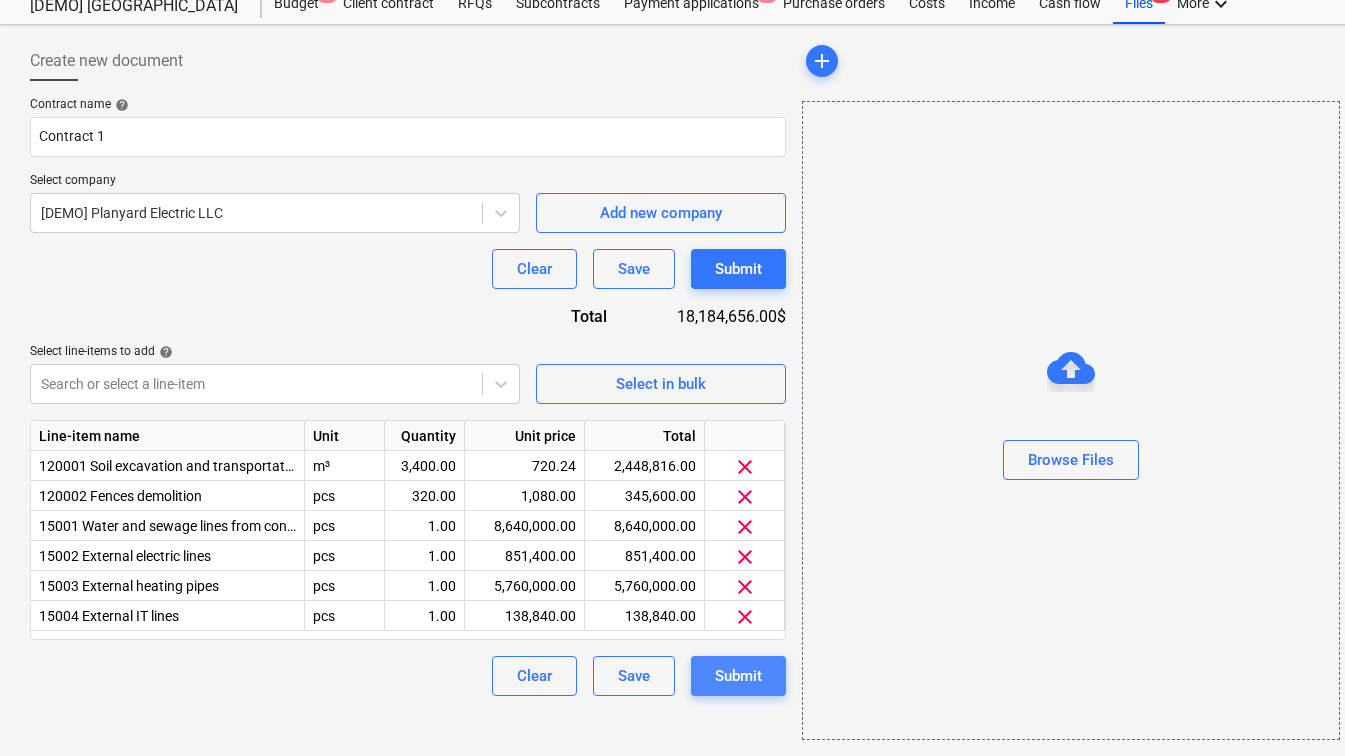 click on "Submit" at bounding box center [738, 676] 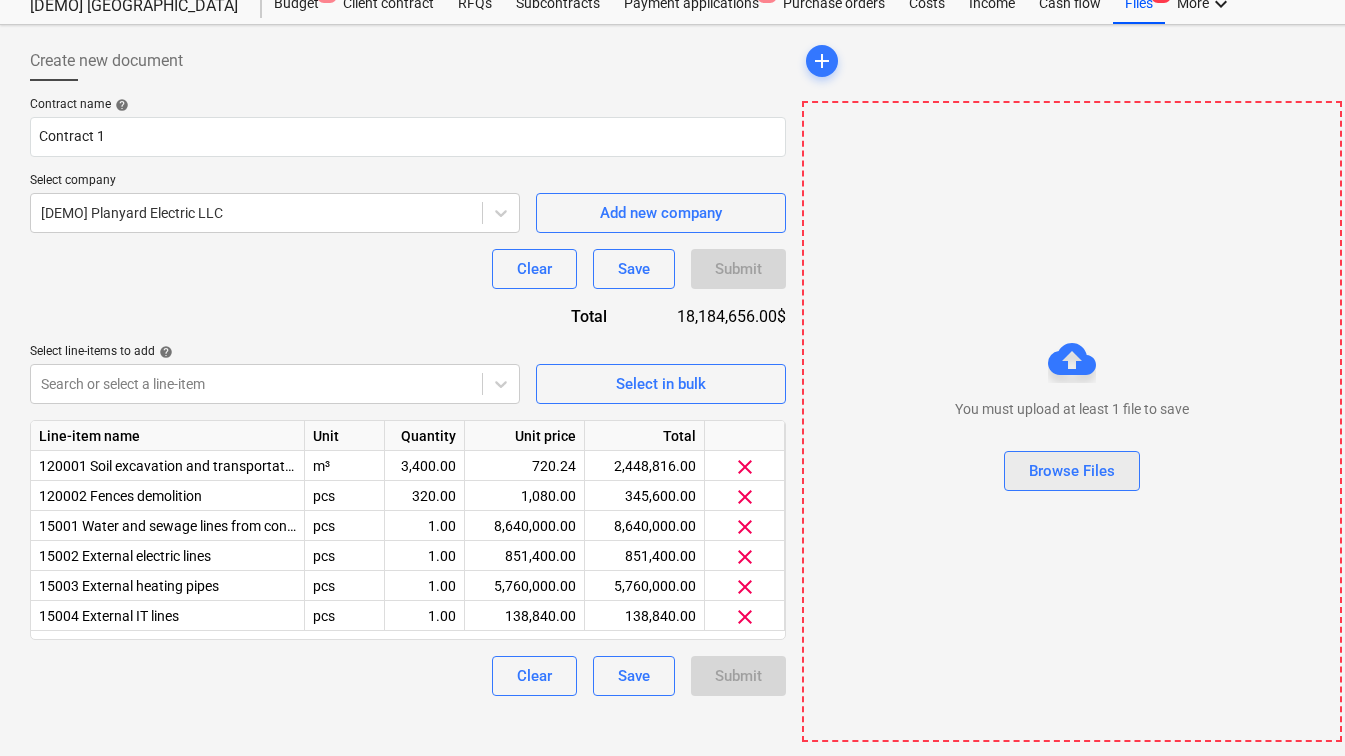 click on "Browse Files" at bounding box center [1072, 471] 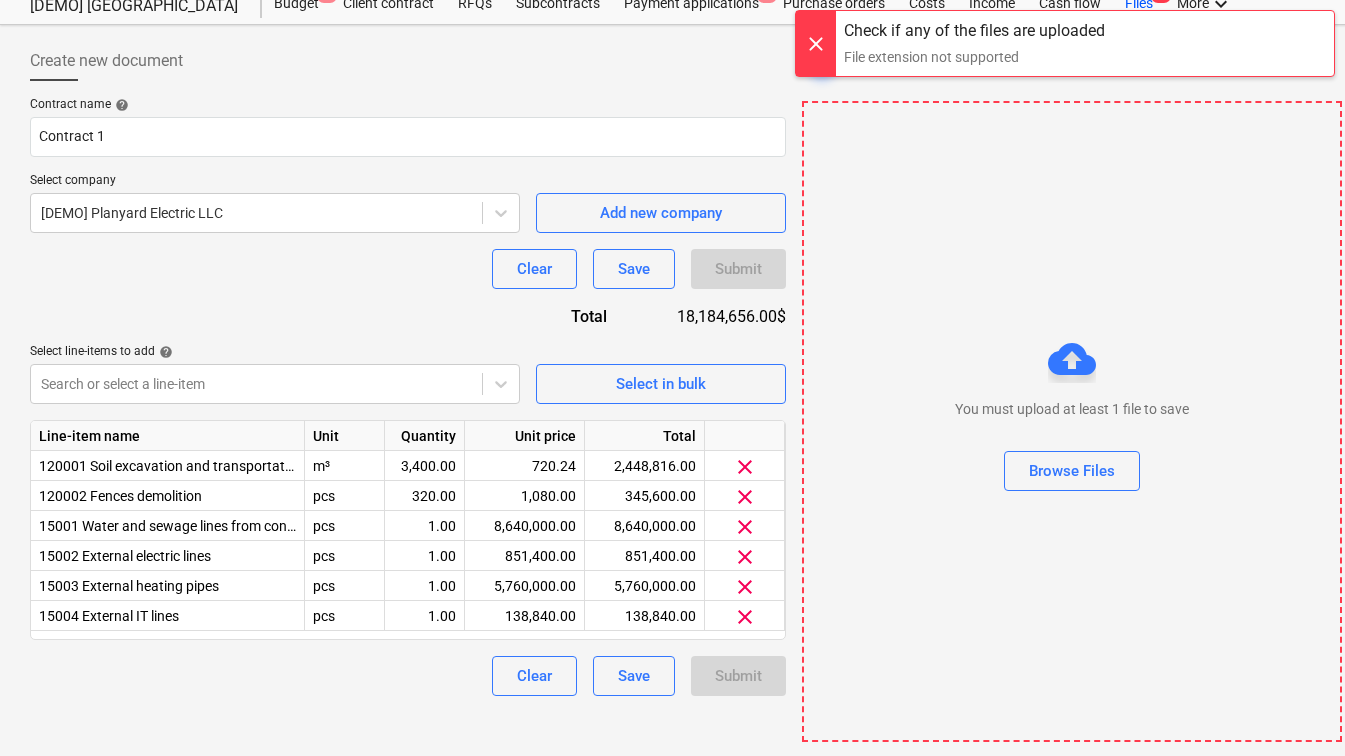 click at bounding box center [1072, 435] 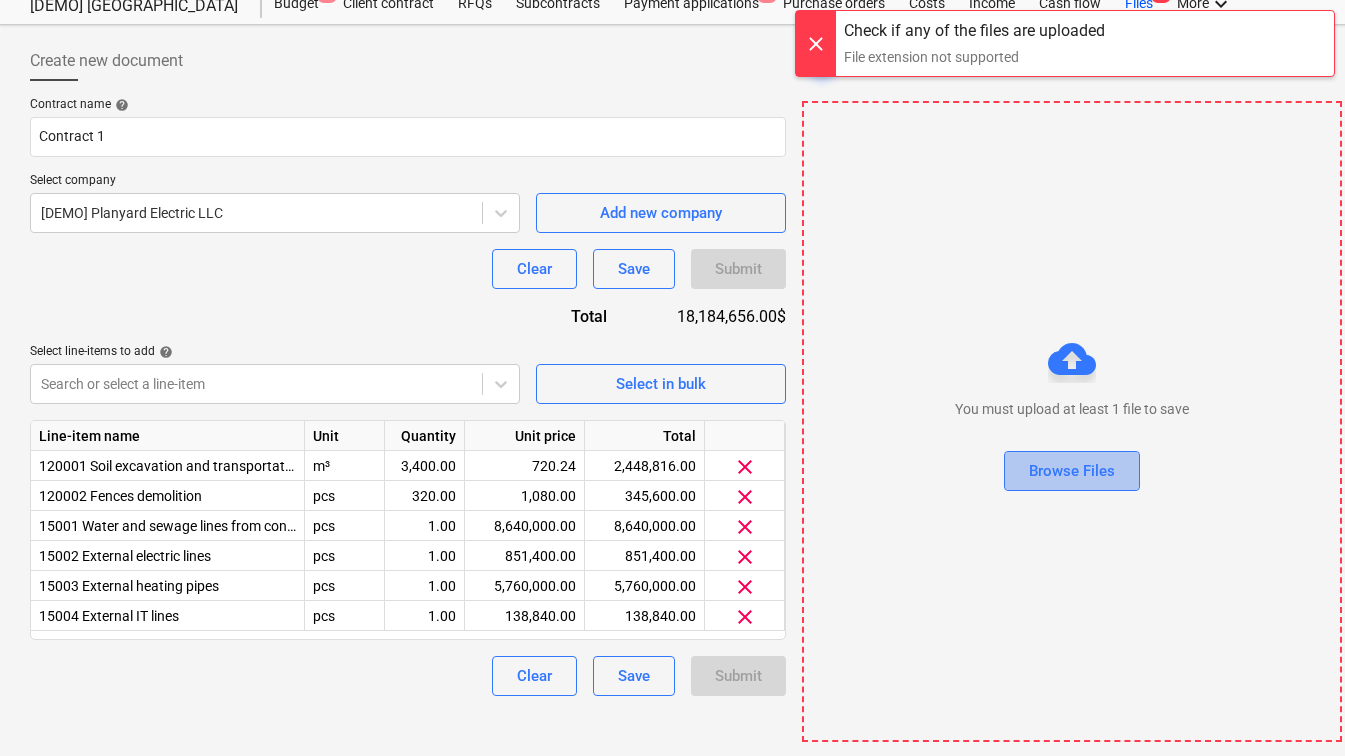 click on "Browse Files" at bounding box center (1072, 471) 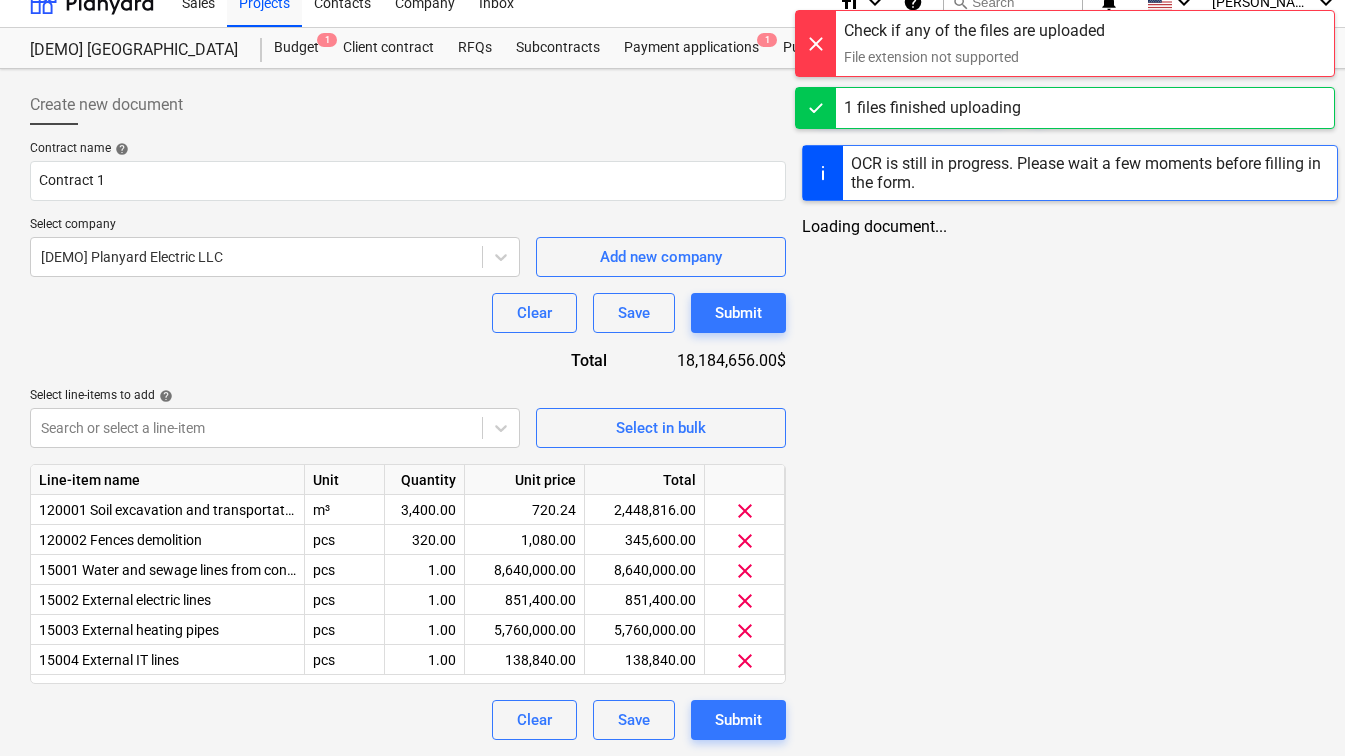 scroll, scrollTop: 0, scrollLeft: 0, axis: both 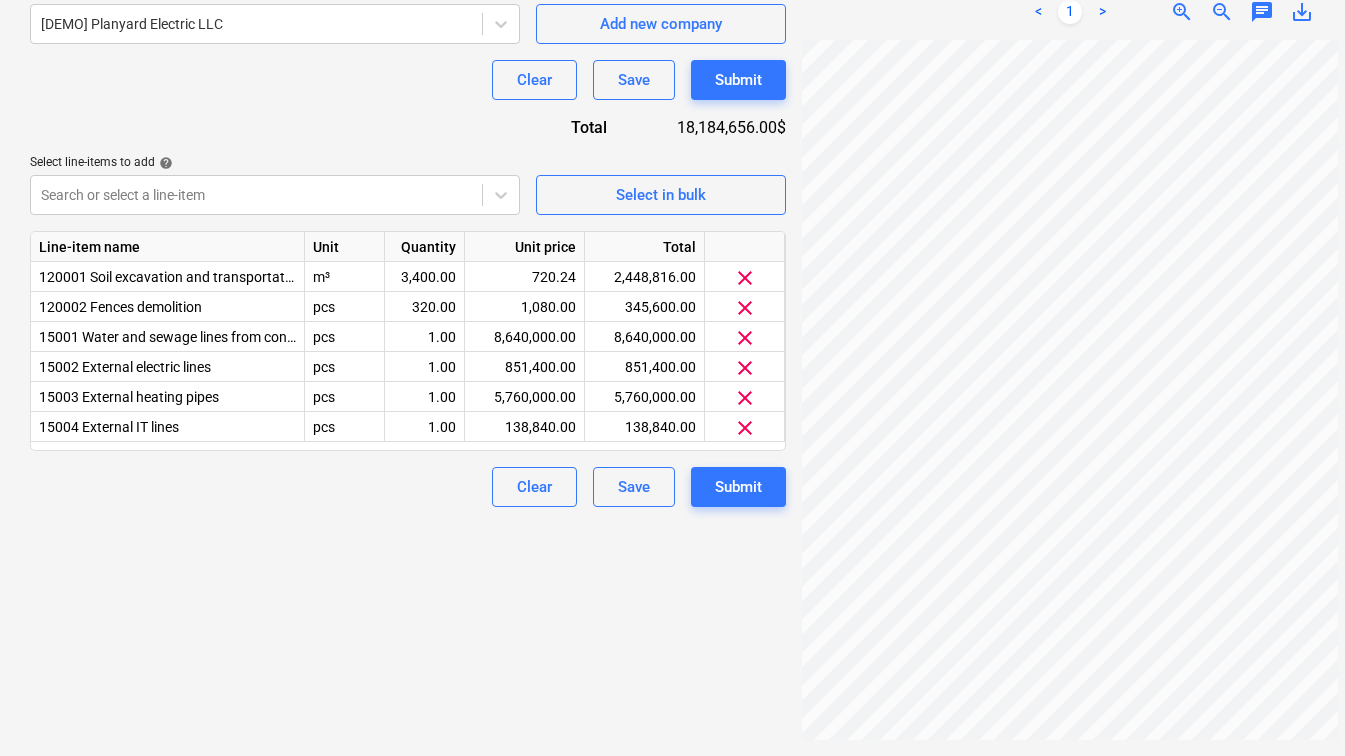 click on "Create new document Contract name help Contract 1 Select company [DEMO] Planyard Electric LLC   Add new company Clear Save Submit Total 18,184,656.00$ Select line-items to add help Search or select a line-item Select in bulk Line-item name Unit Quantity Unit price Total 120001 Soil excavation and transportation m³ 3,400.00 720.24 2,448,816.00 clear 120002 Fences demolition pcs 320.00 1,080.00 345,600.00 clear 15001 Water and sewage lines from connecting points pcs 1.00 8,640,000.00 8,640,000.00 clear 15002 External electric lines pcs 1.00 851,400.00 851,400.00 clear 15003 External heating pipes pcs 1.00 5,760,000.00 5,760,000.00 clear 15004 External IT lines pcs 1.00 138,840.00 138,840.00 clear Clear Save Submit" at bounding box center (408, 296) 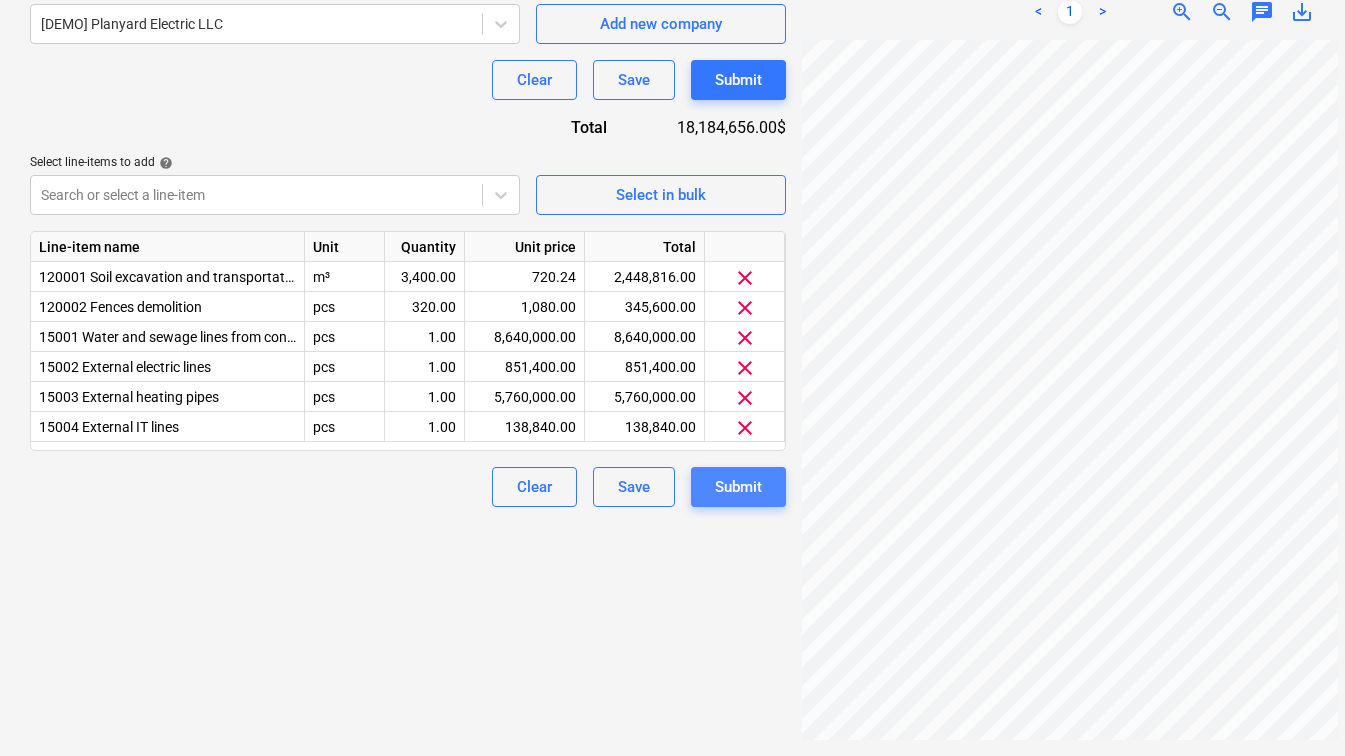 click on "Submit" at bounding box center (738, 487) 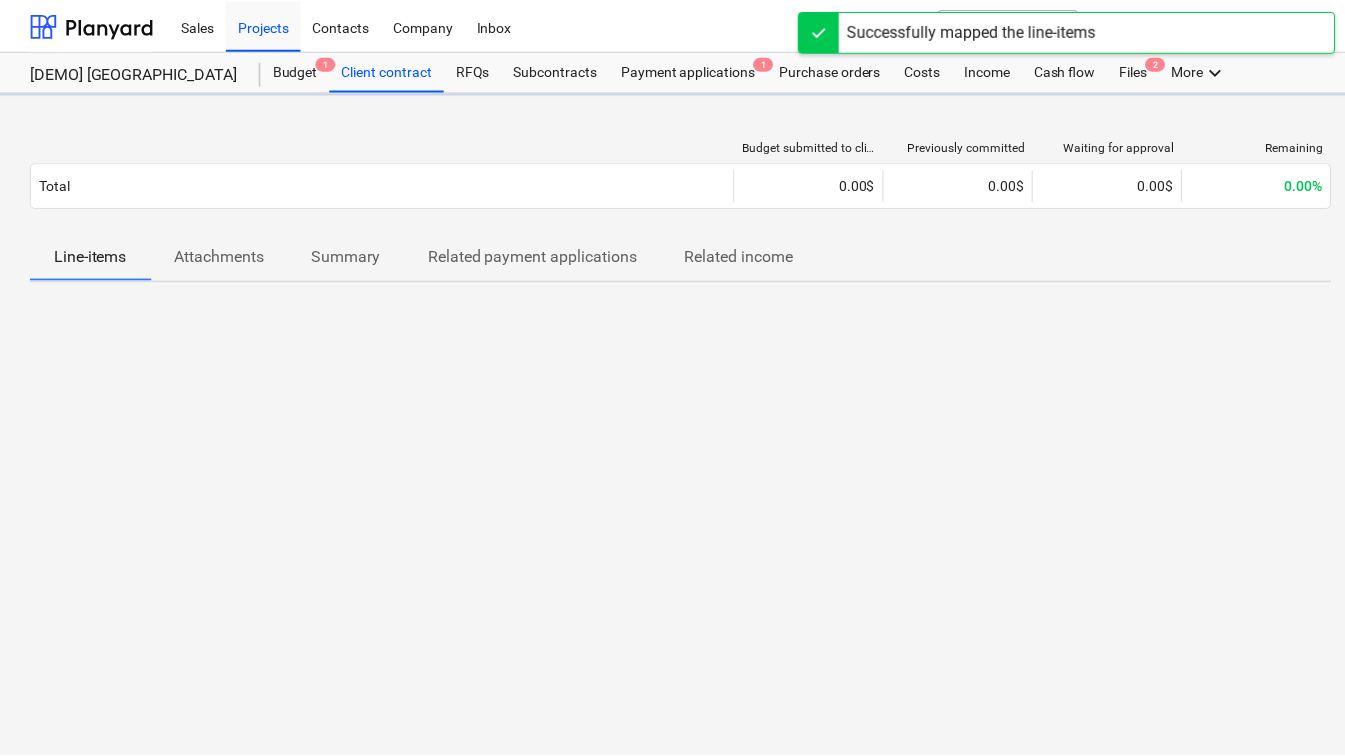 scroll, scrollTop: 0, scrollLeft: 0, axis: both 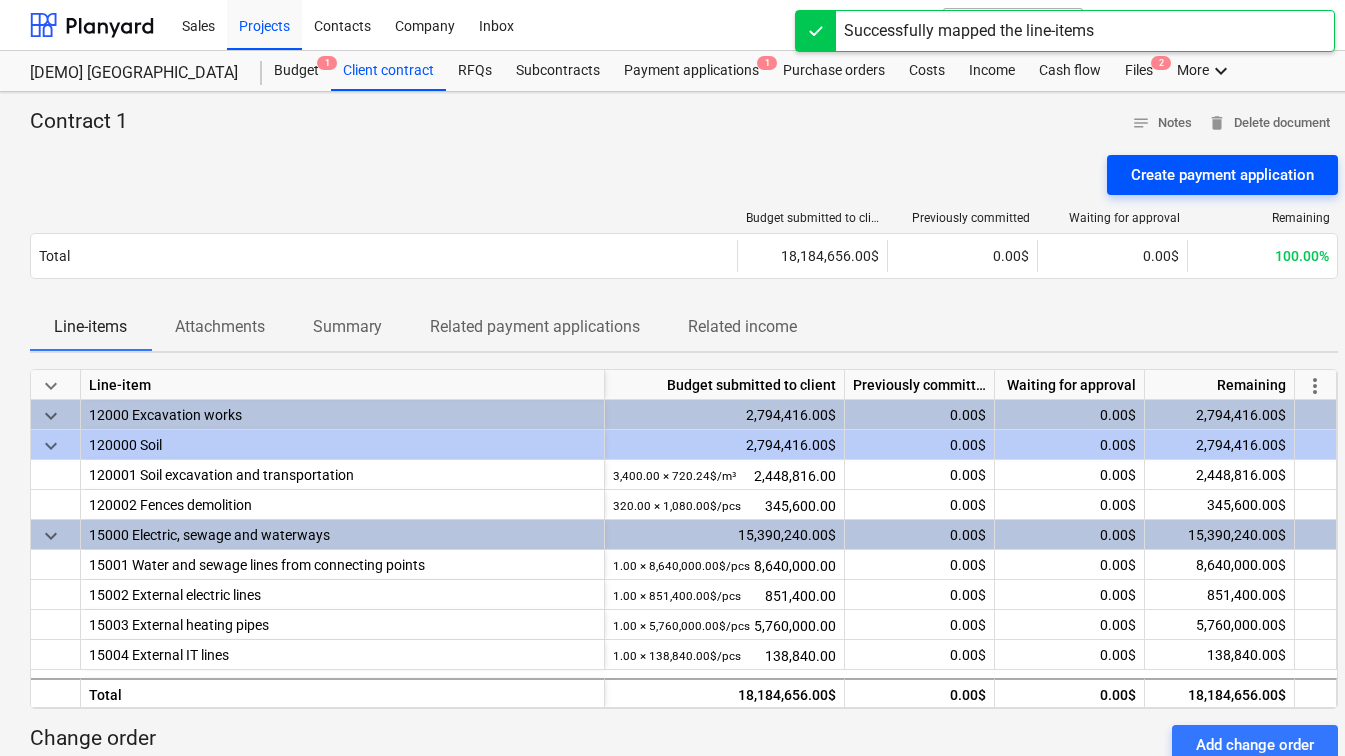 click on "Create payment application" at bounding box center [1222, 175] 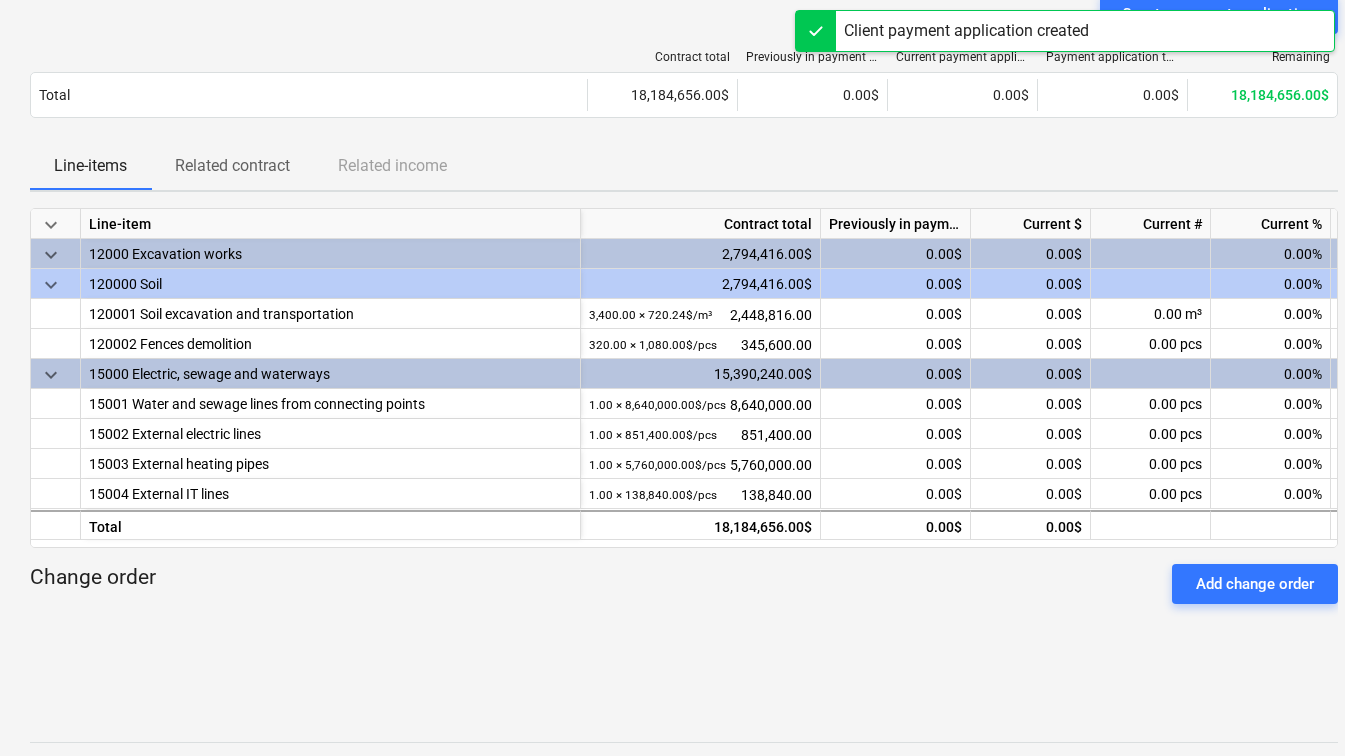 scroll, scrollTop: 0, scrollLeft: 0, axis: both 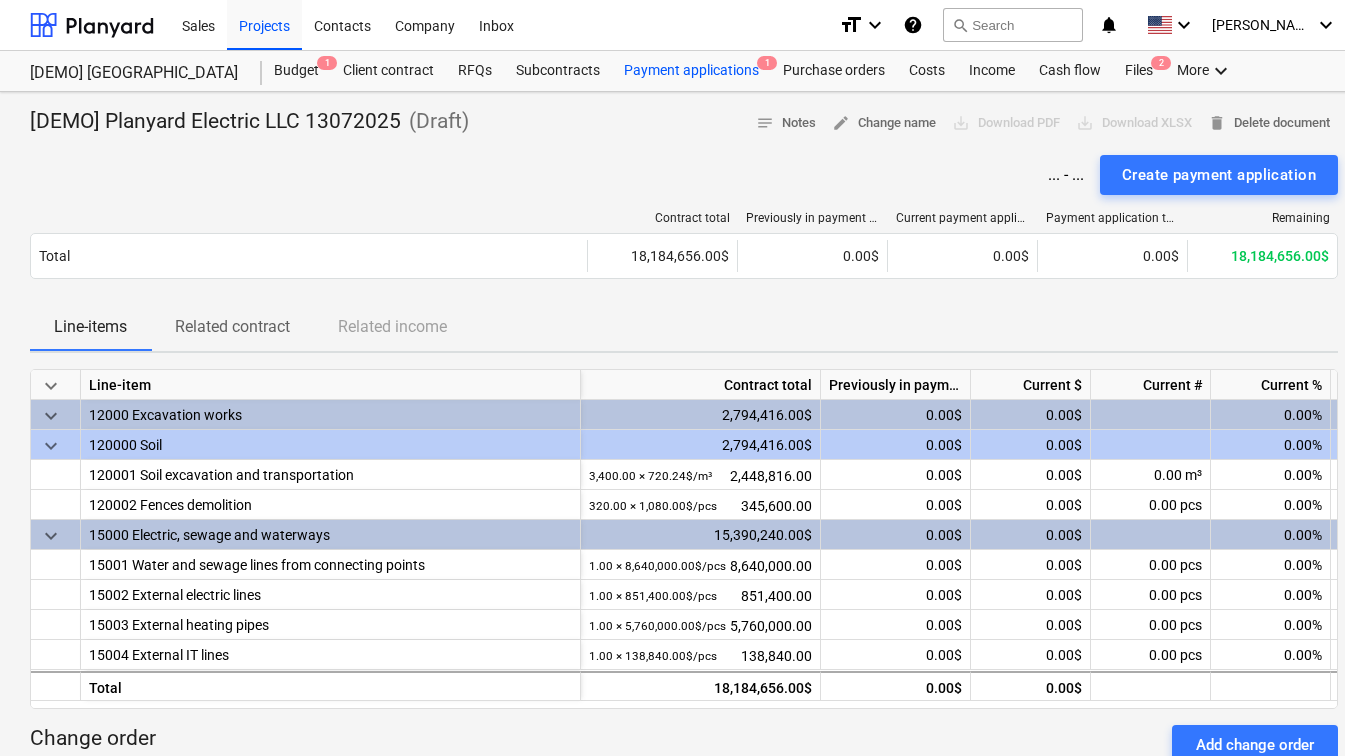 click on "Payment applications 1" at bounding box center [691, 71] 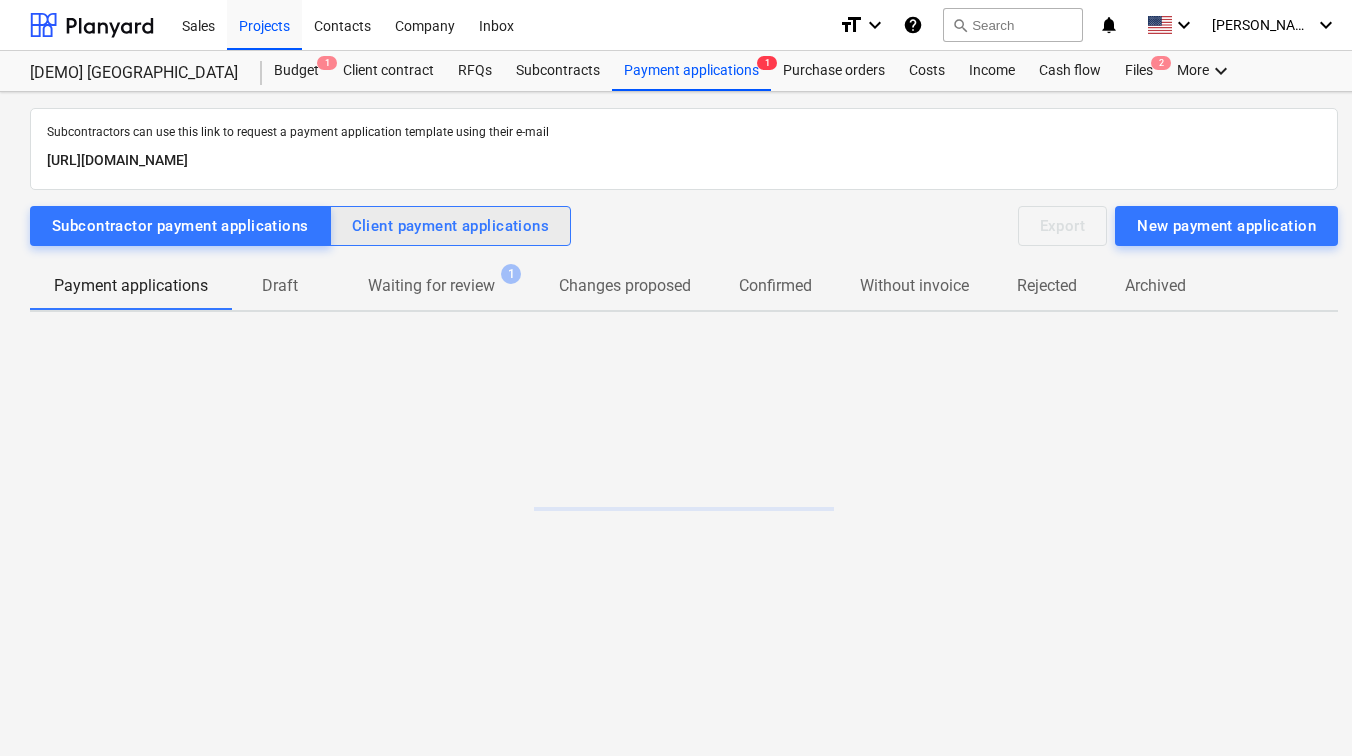 click on "Client payment applications" at bounding box center (451, 226) 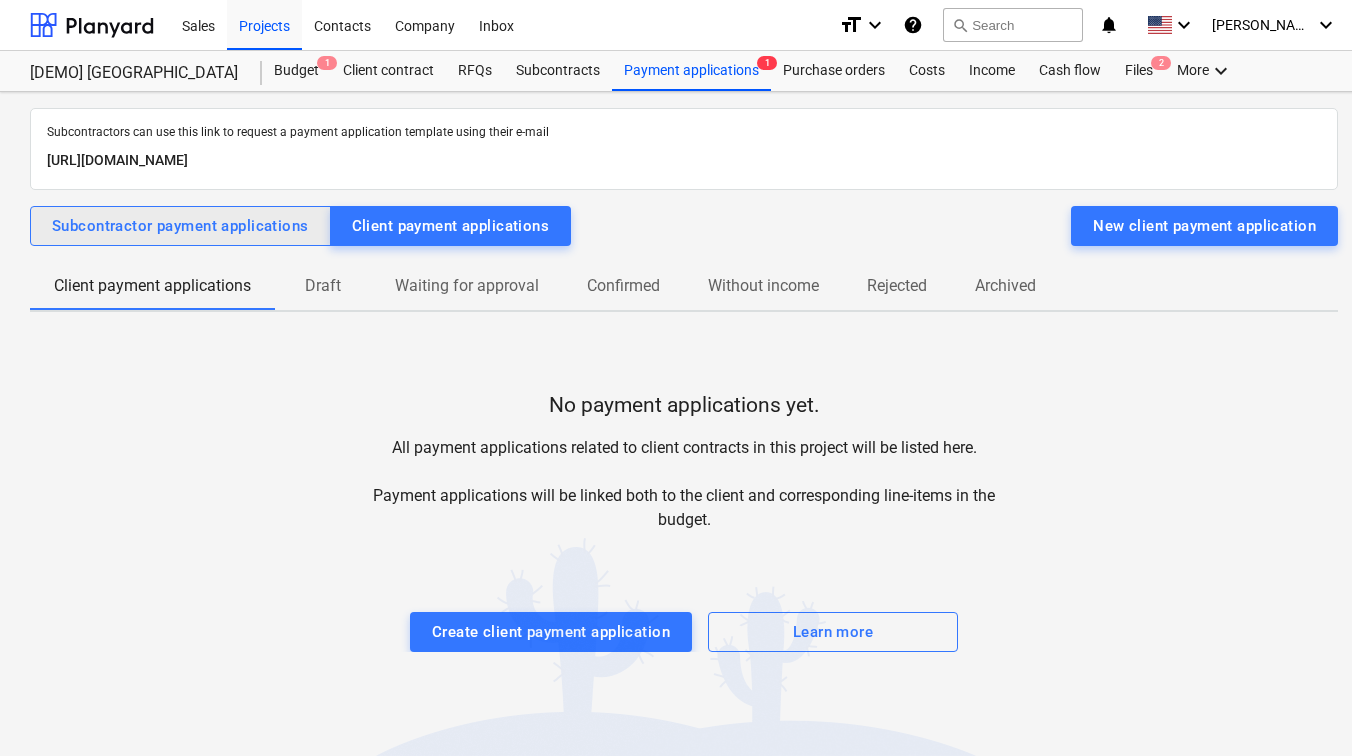 click on "Subcontractor payment applications" at bounding box center (180, 226) 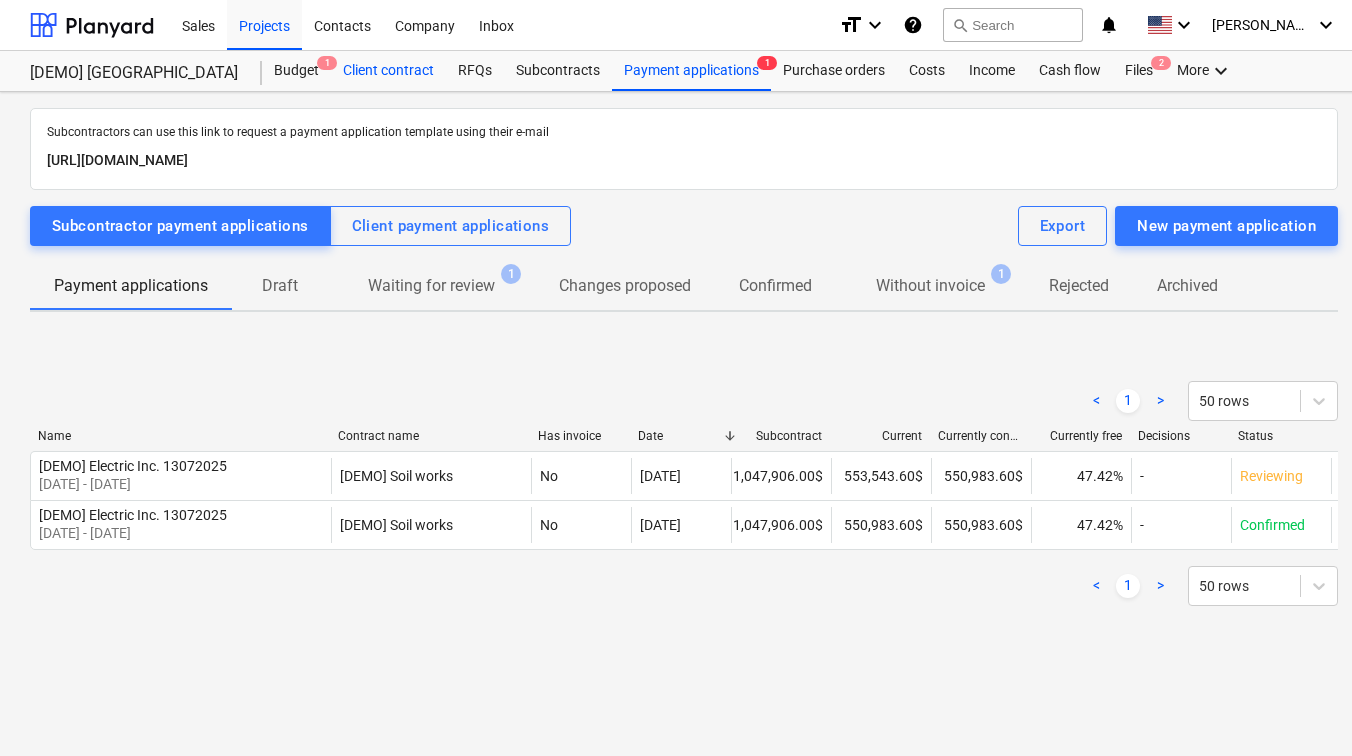 click on "Client contract" at bounding box center [388, 71] 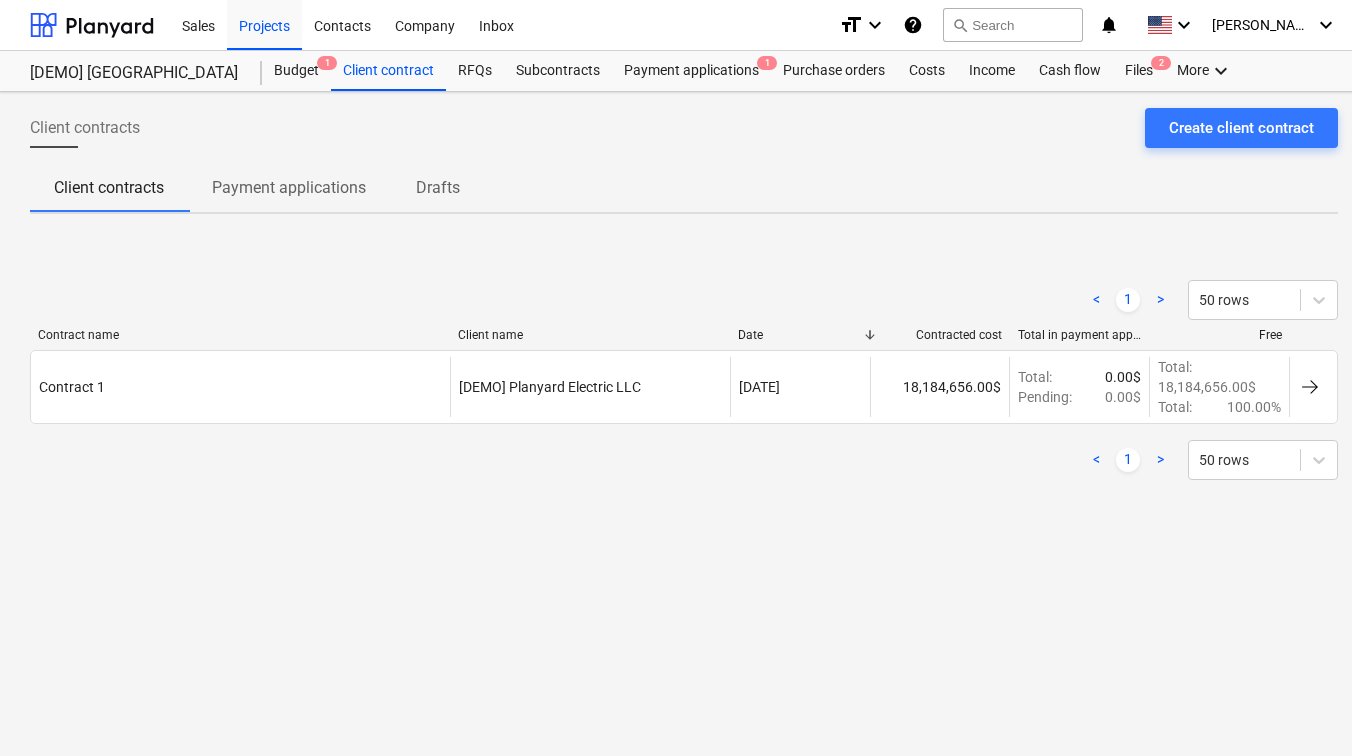 click on "Payment applications" at bounding box center [289, 188] 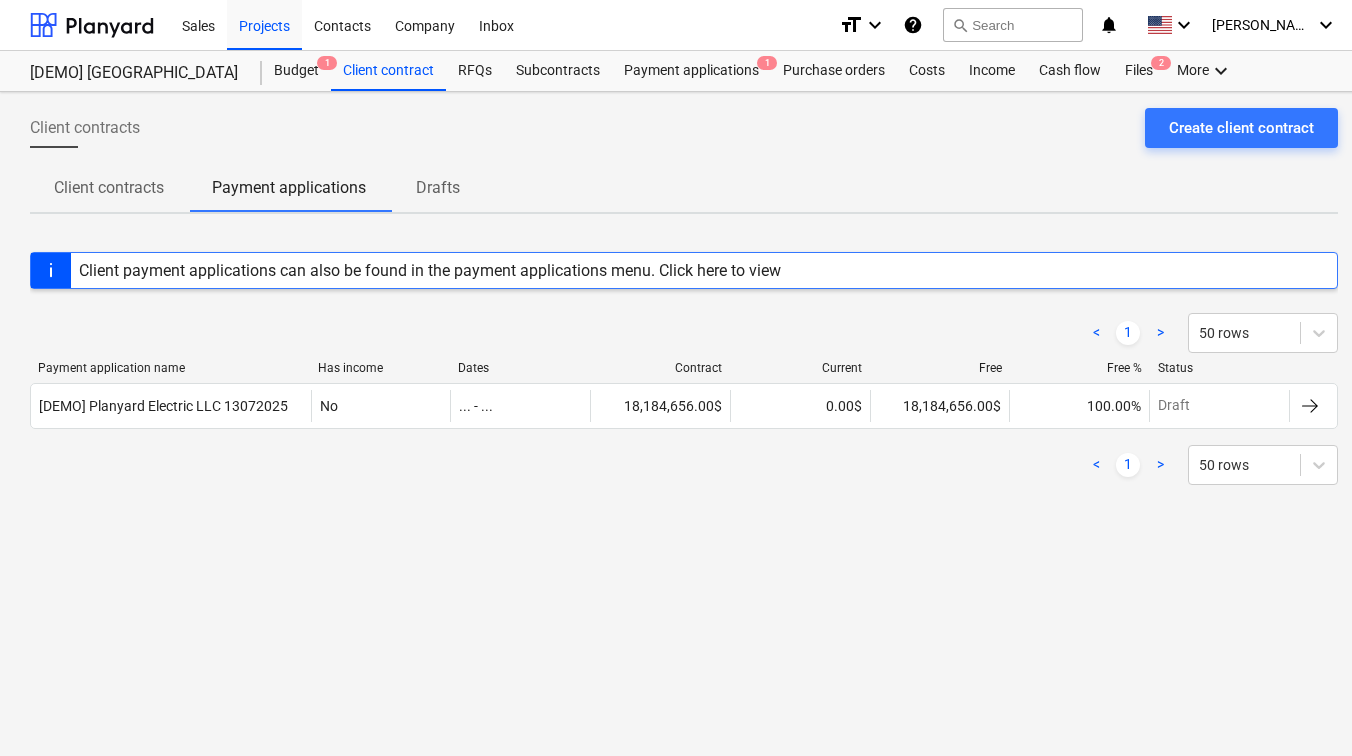 click on "Client contracts" at bounding box center [109, 188] 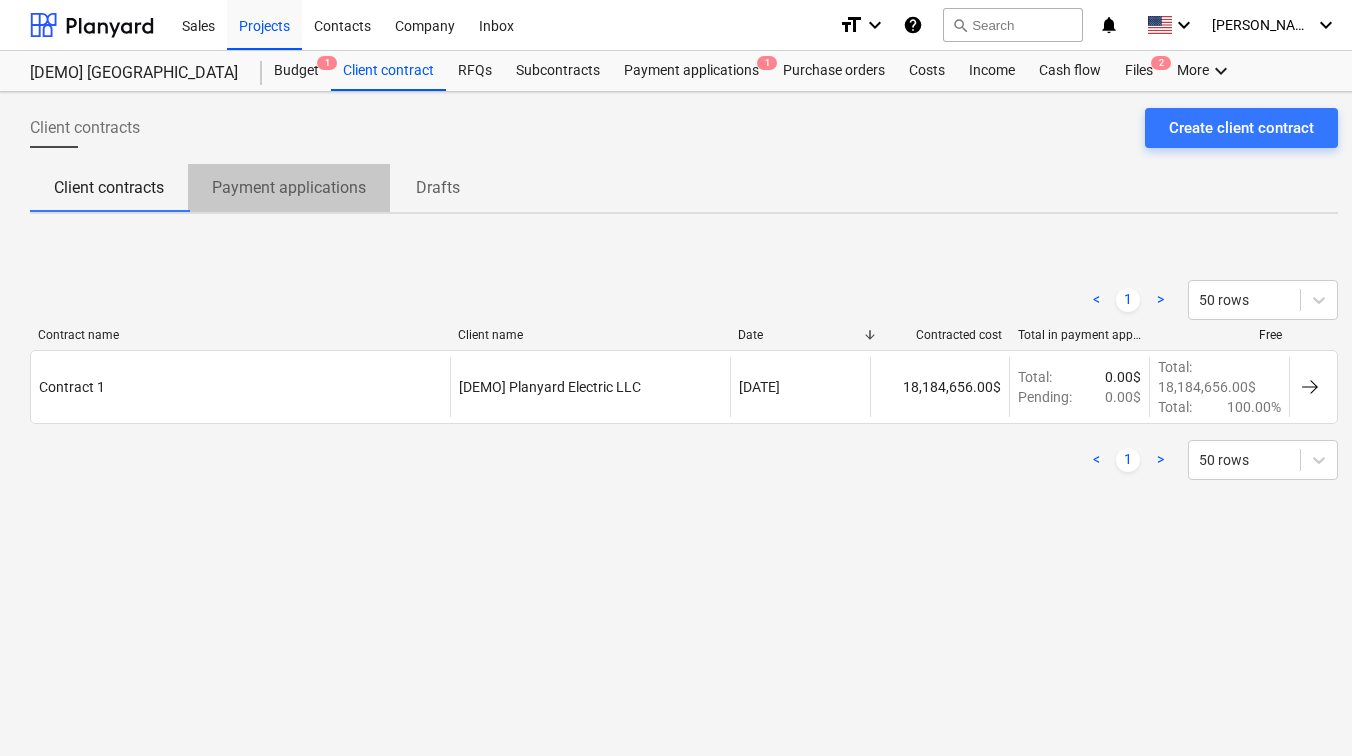 click on "Payment applications" at bounding box center (289, 188) 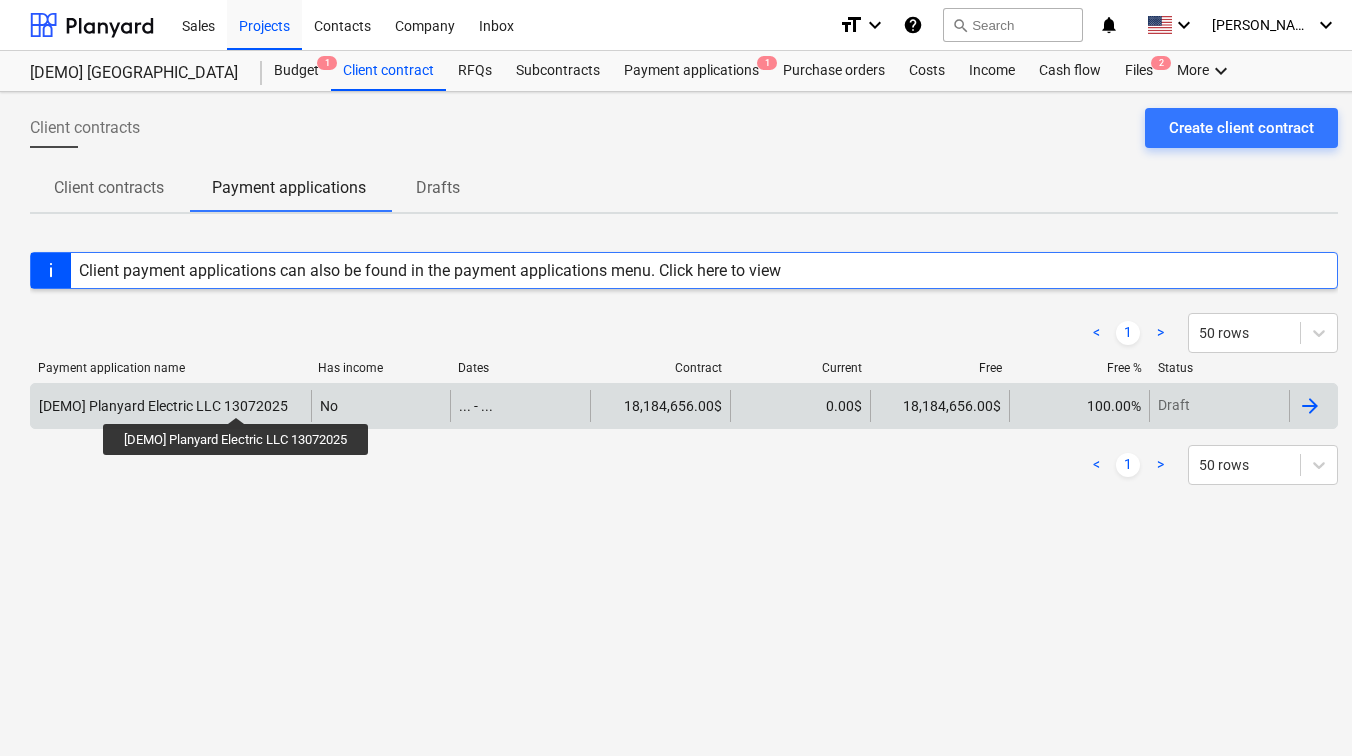 click on "[DEMO] Planyard Electric LLC 13072025" at bounding box center (163, 406) 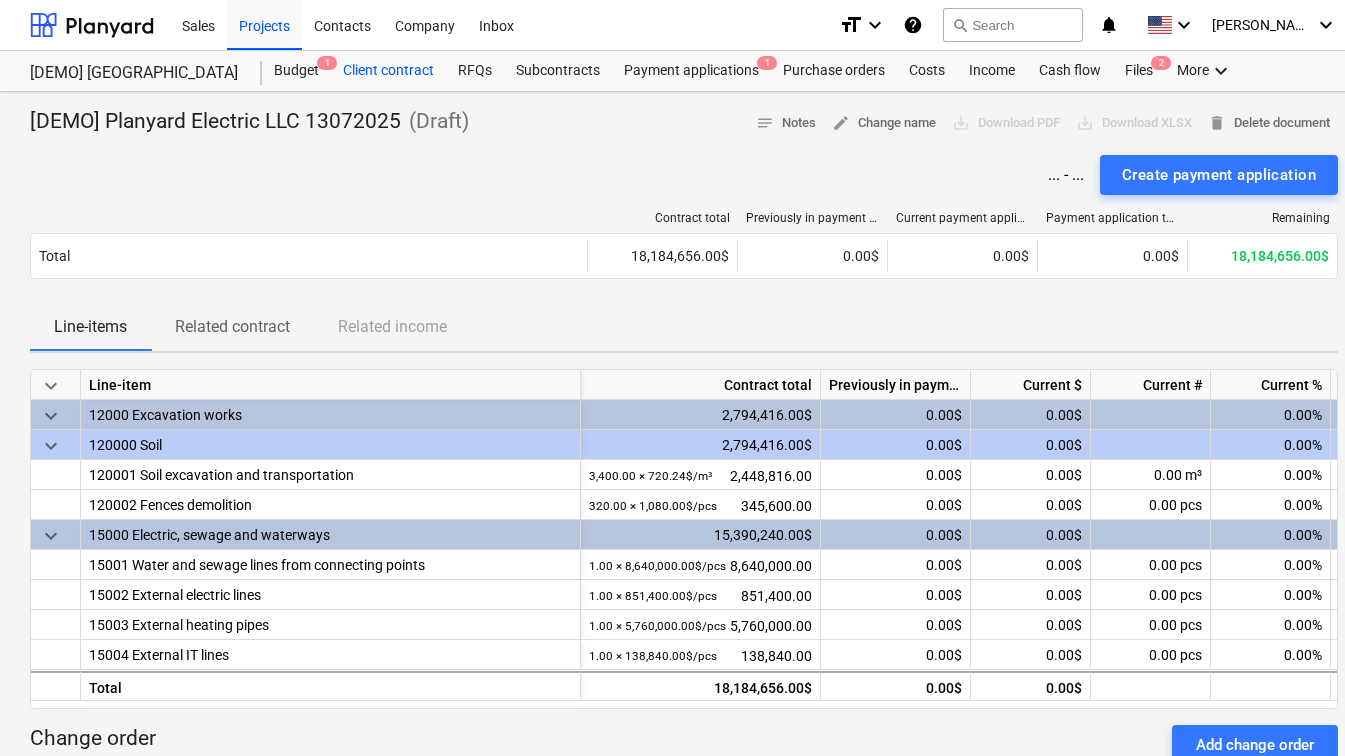 click on "Client contract" at bounding box center (388, 71) 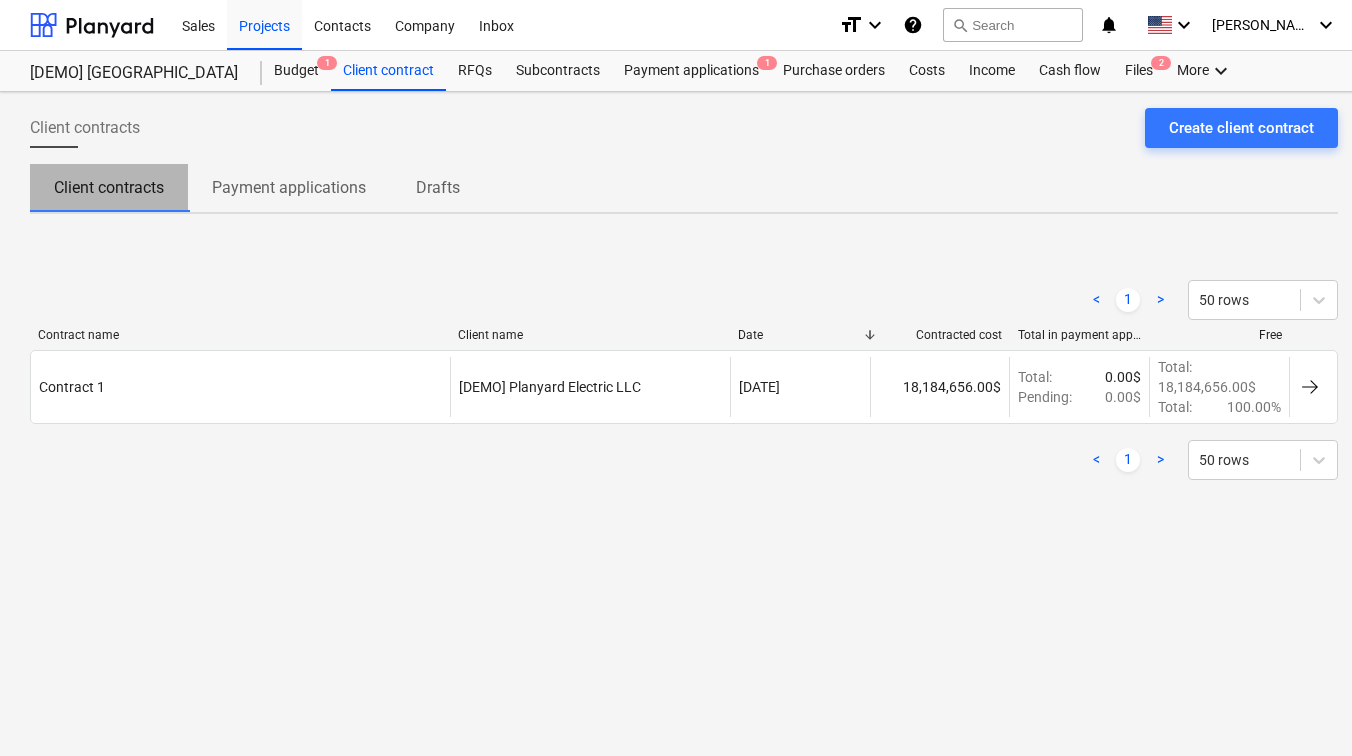 click on "Client contracts" at bounding box center (109, 188) 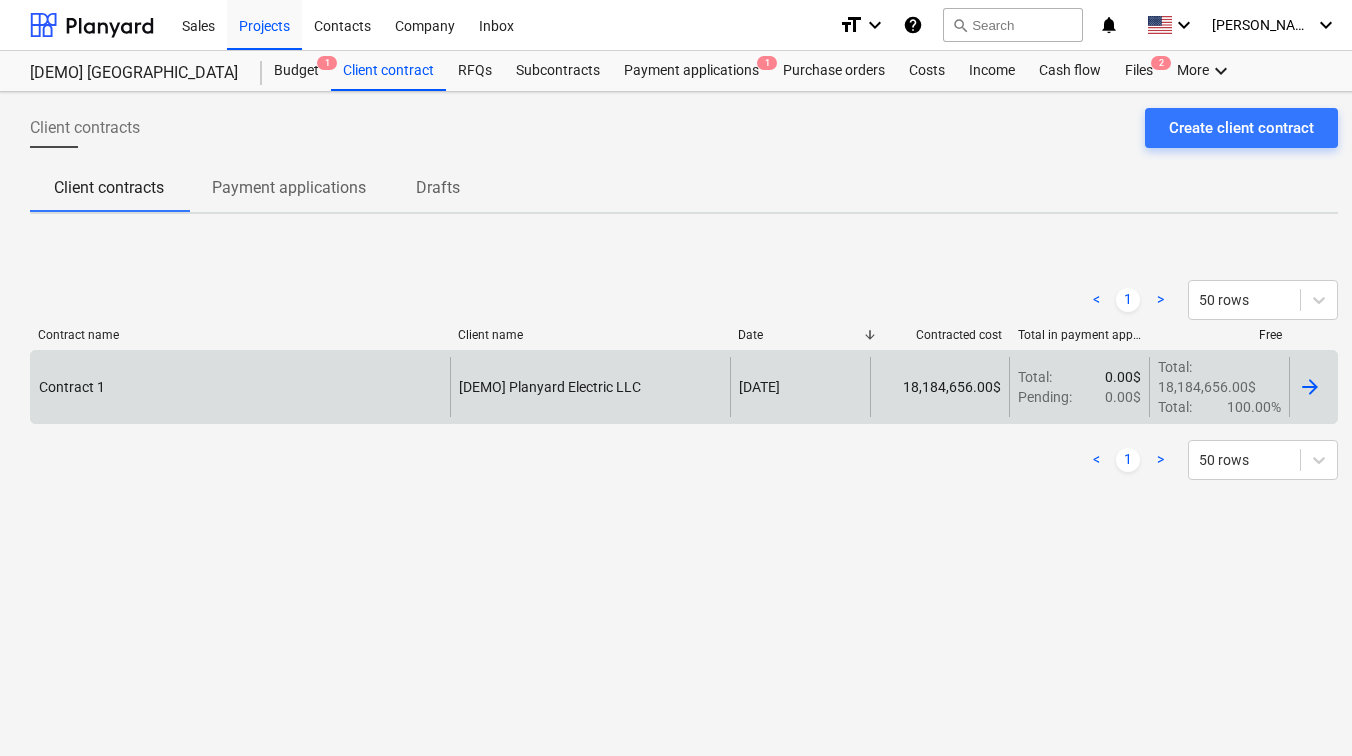 click on "Contract 1" at bounding box center [240, 387] 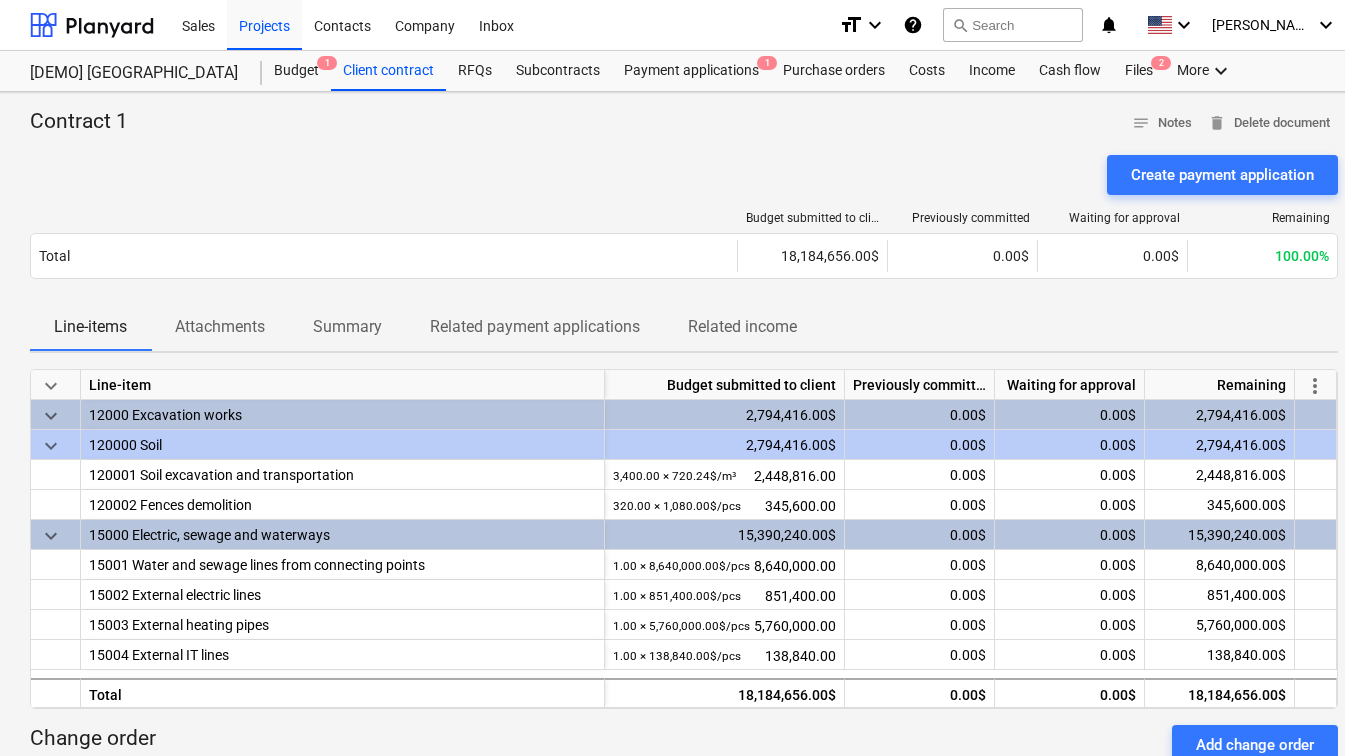 click on "Related payment applications" at bounding box center (535, 327) 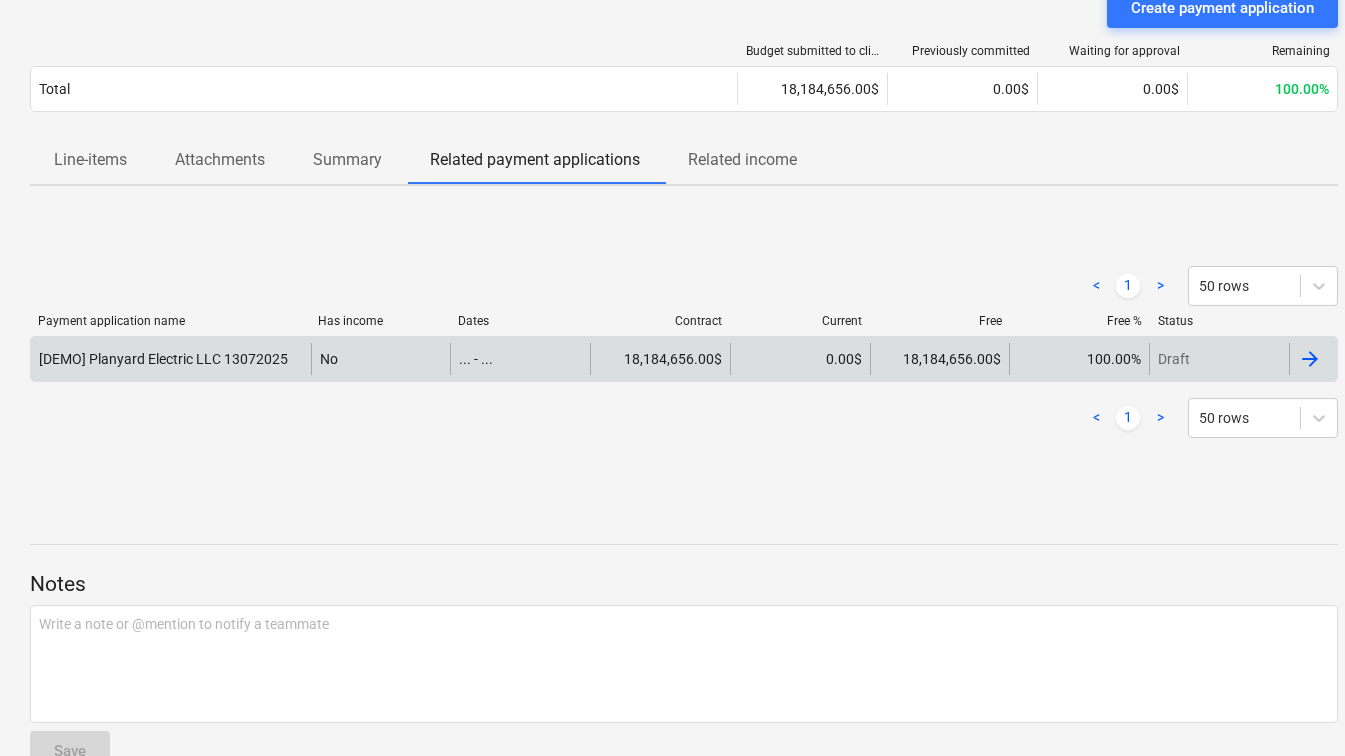scroll, scrollTop: 213, scrollLeft: 0, axis: vertical 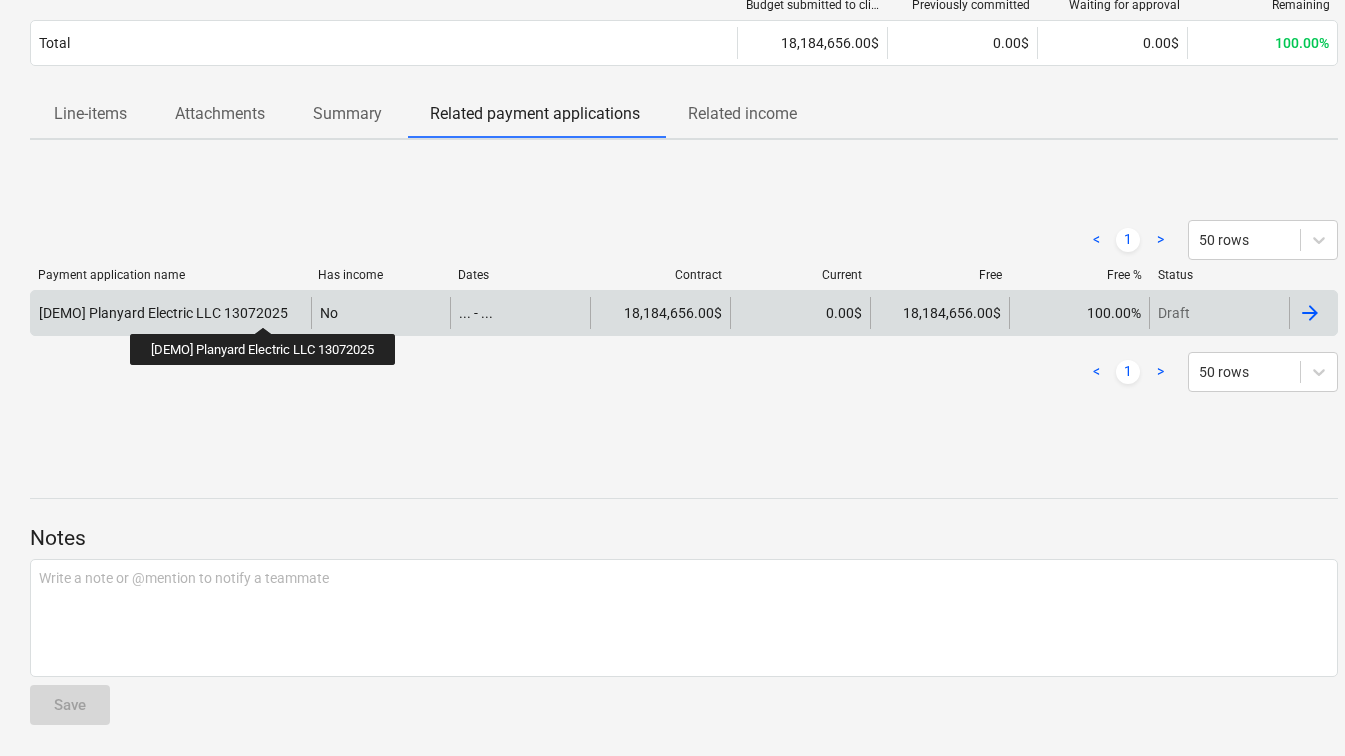 click on "[DEMO] Planyard Electric LLC 13072025" at bounding box center (163, 313) 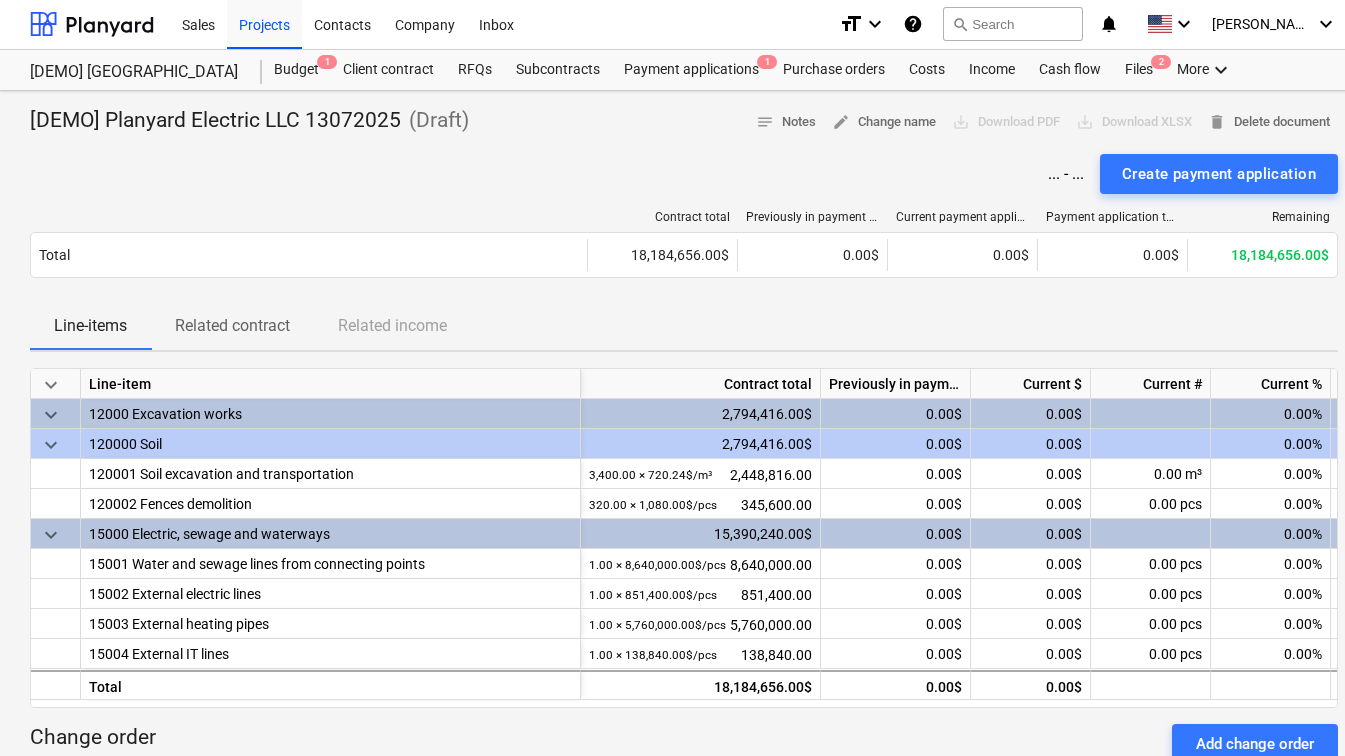 scroll, scrollTop: 0, scrollLeft: 0, axis: both 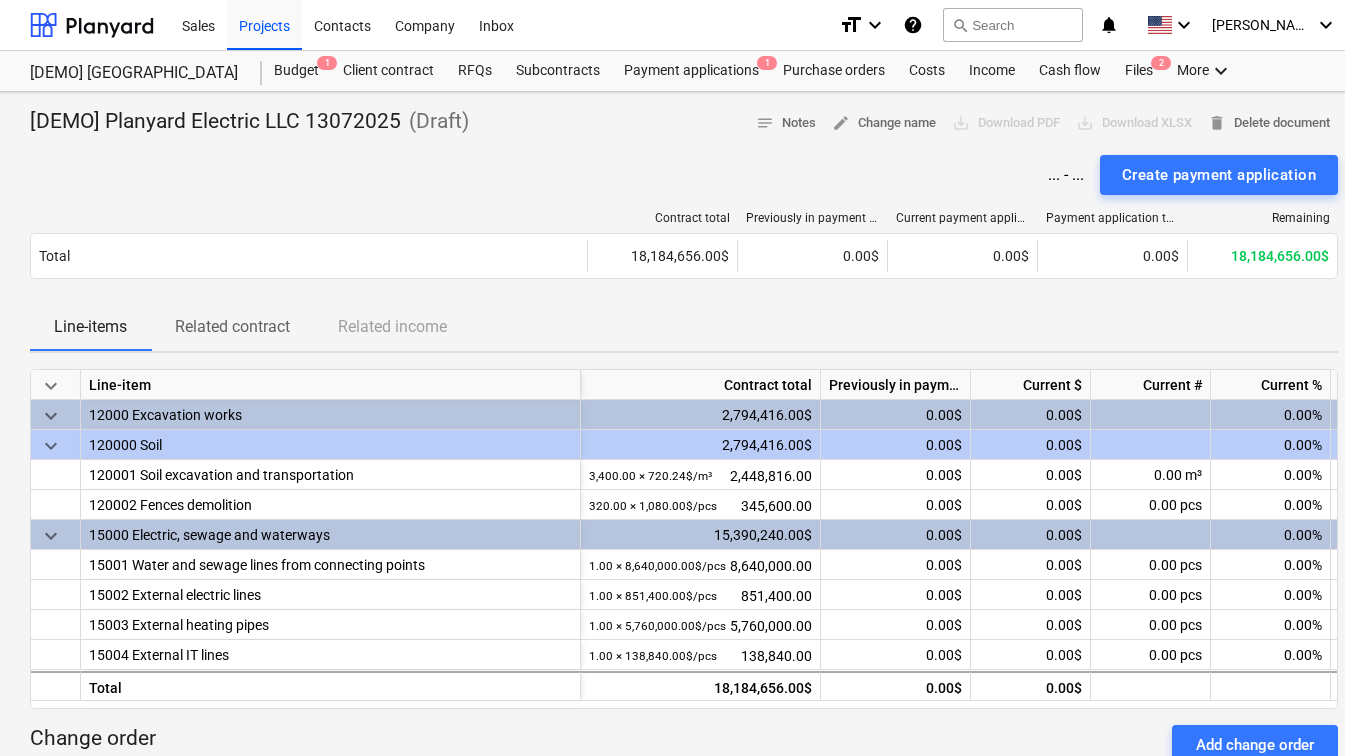 click on "... - ..." at bounding box center (1066, 174) 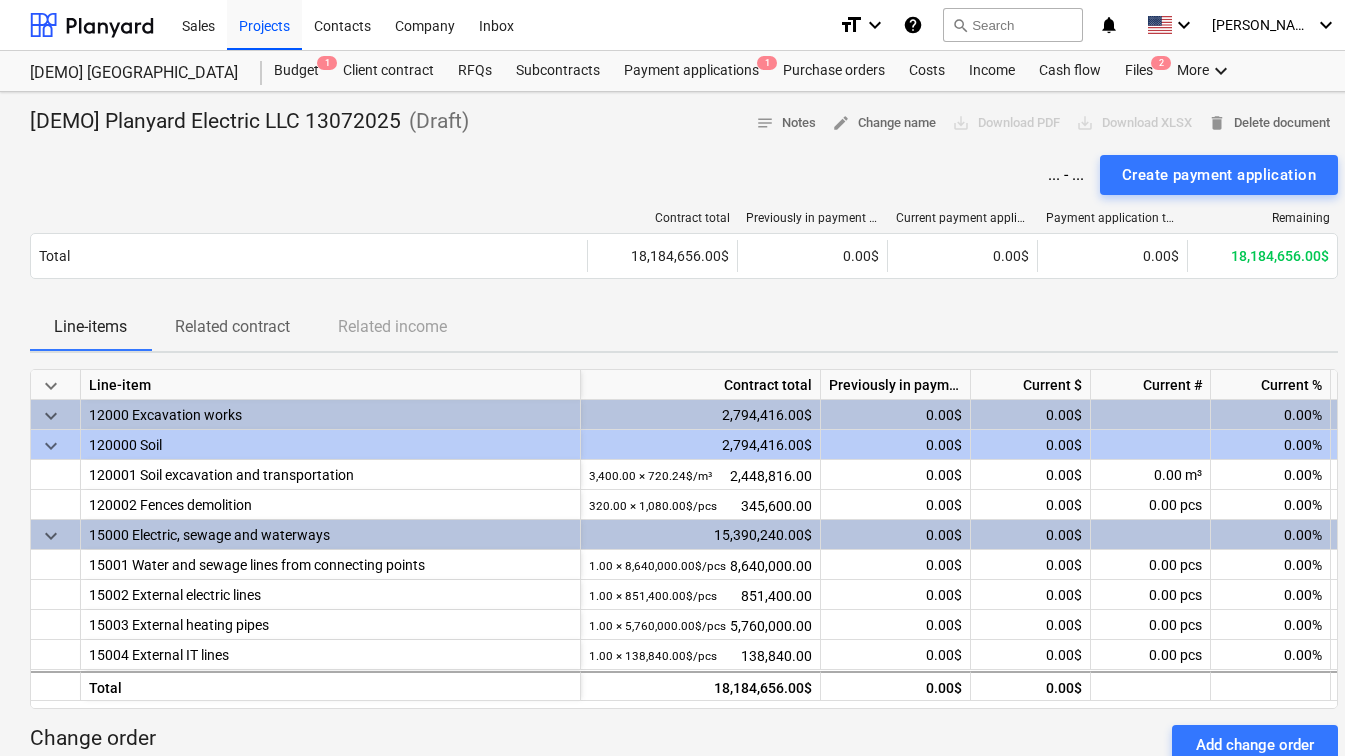 click on "... - ..." at bounding box center (1066, 174) 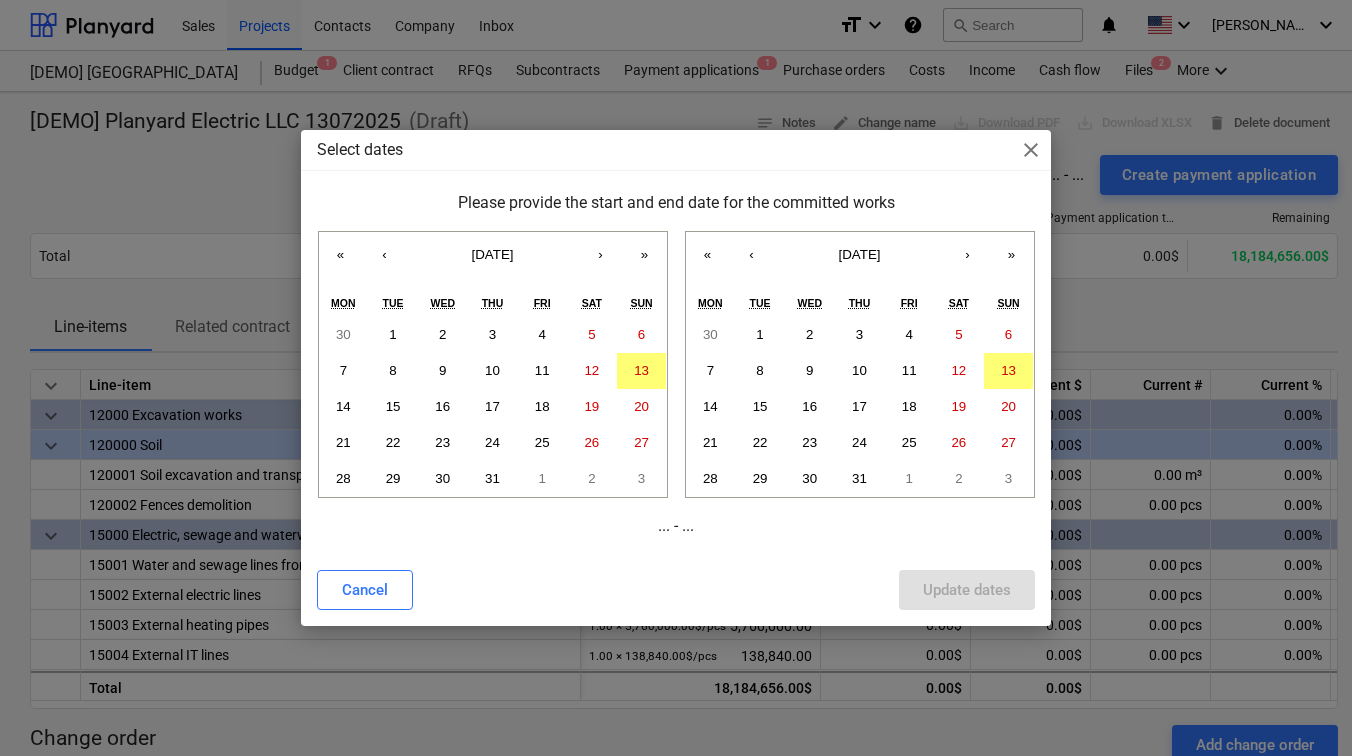 click on "close" at bounding box center (1031, 150) 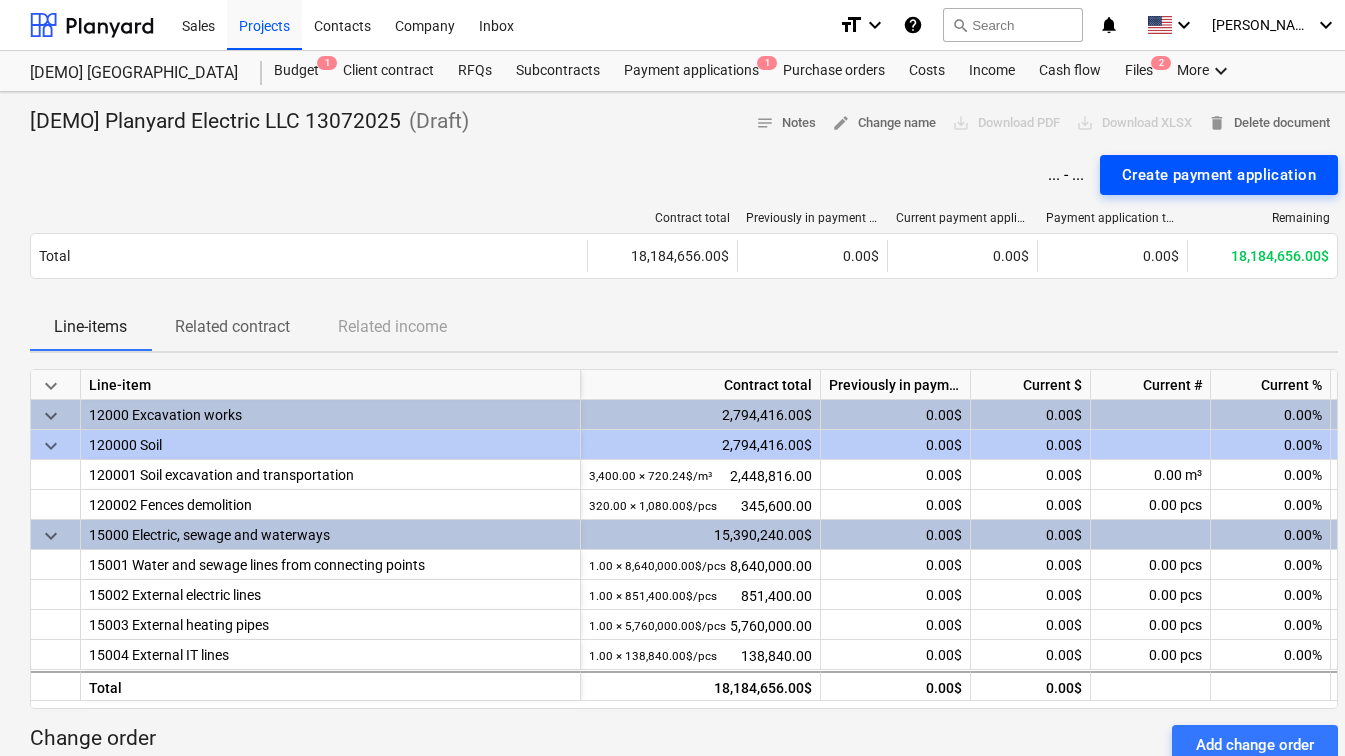 click on "Create payment application" at bounding box center [1219, 175] 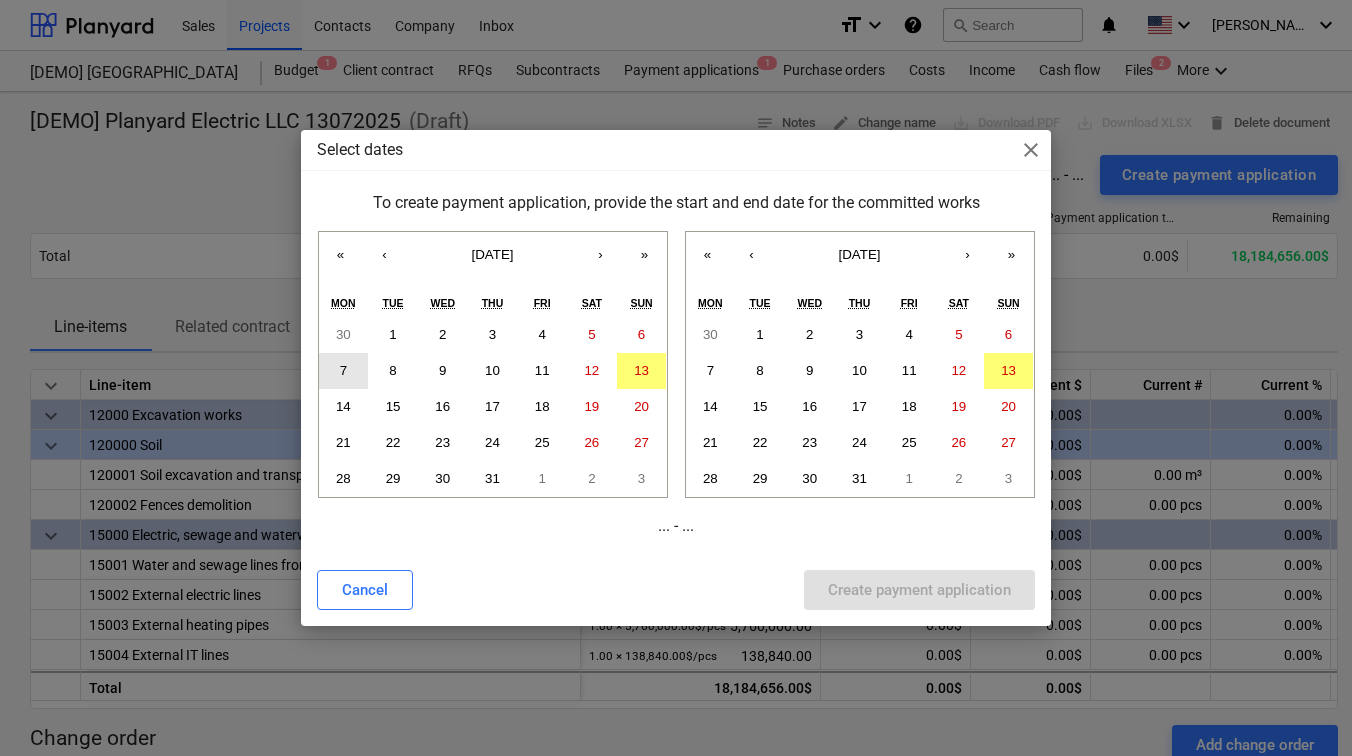click on "7" at bounding box center (344, 371) 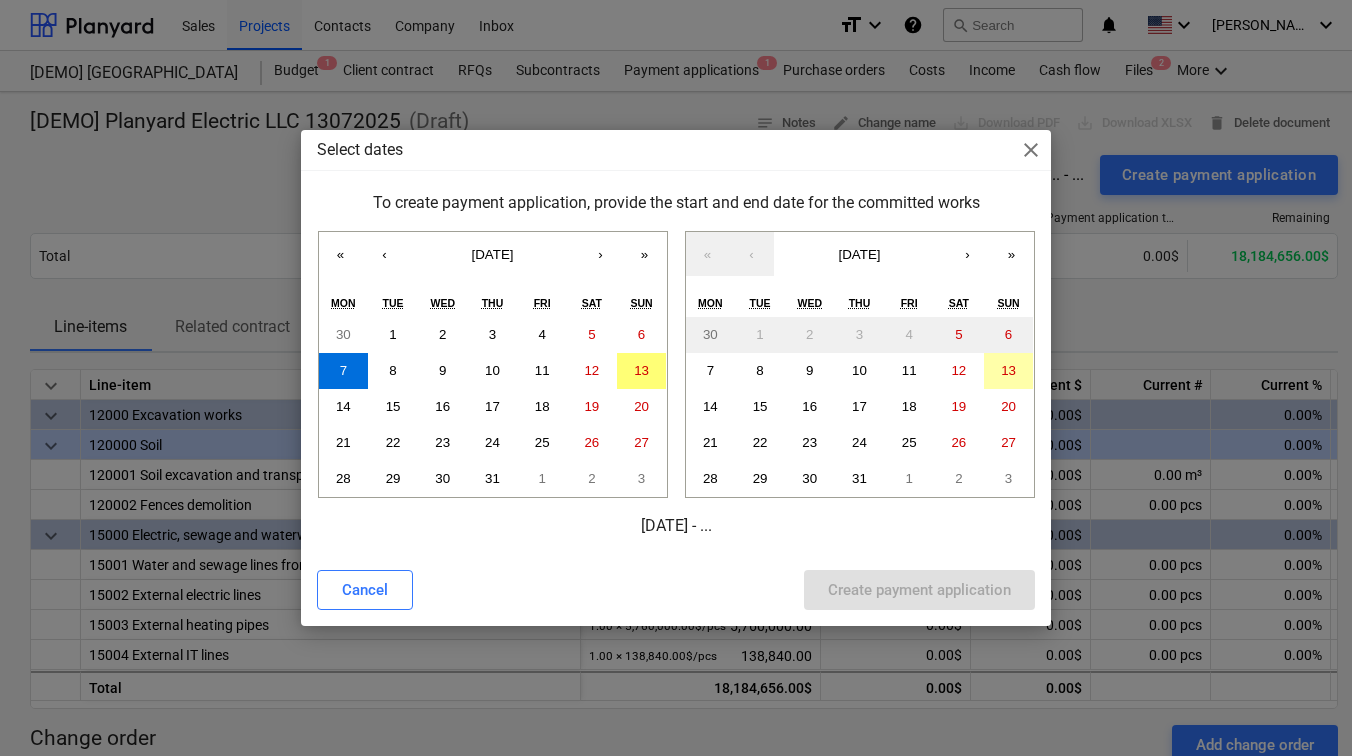 click on "13" at bounding box center [1009, 371] 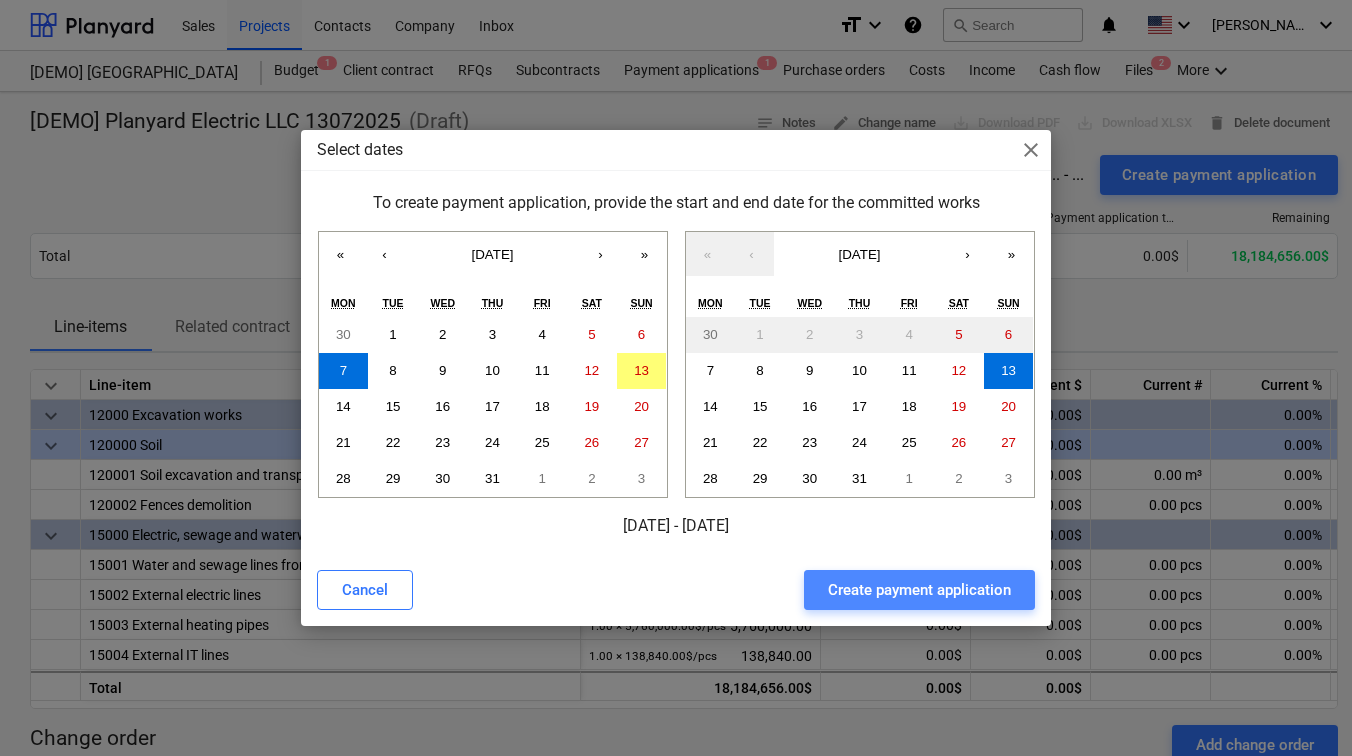 click on "Create payment application" at bounding box center [919, 590] 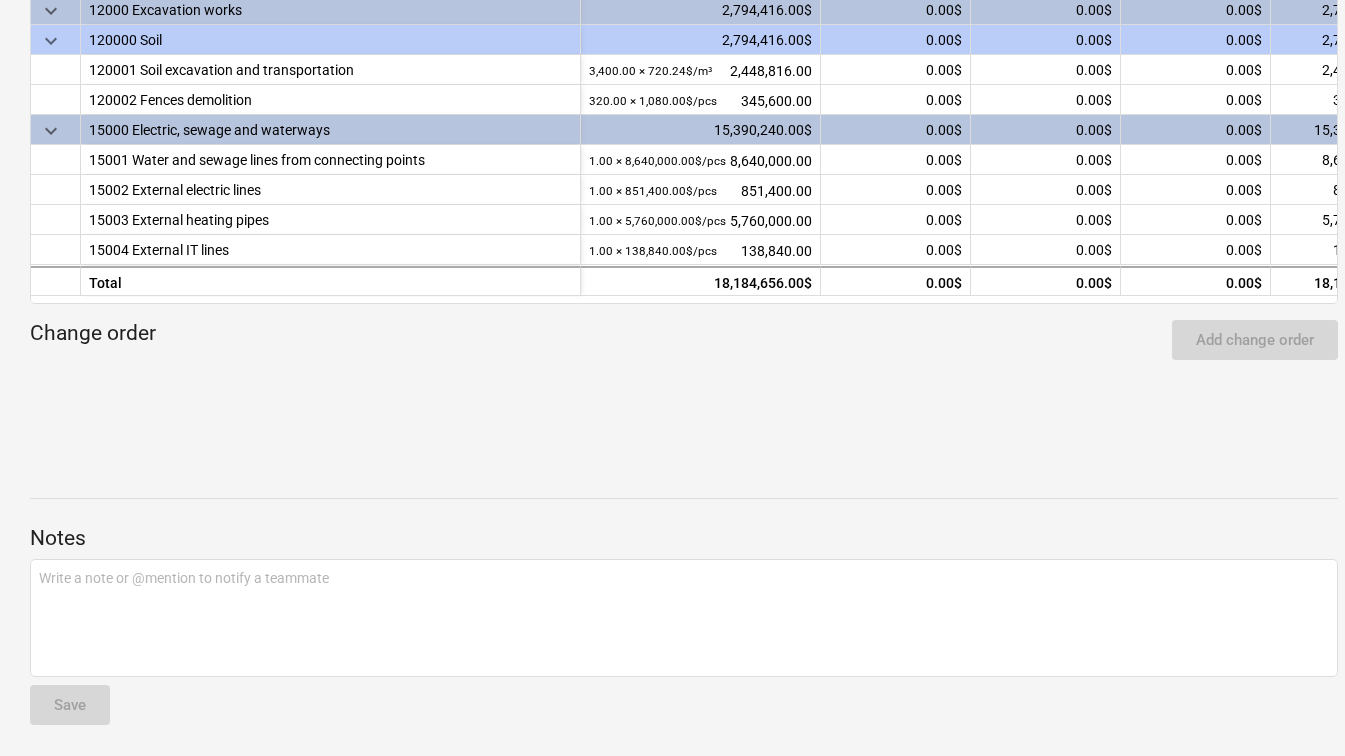 scroll, scrollTop: 0, scrollLeft: 0, axis: both 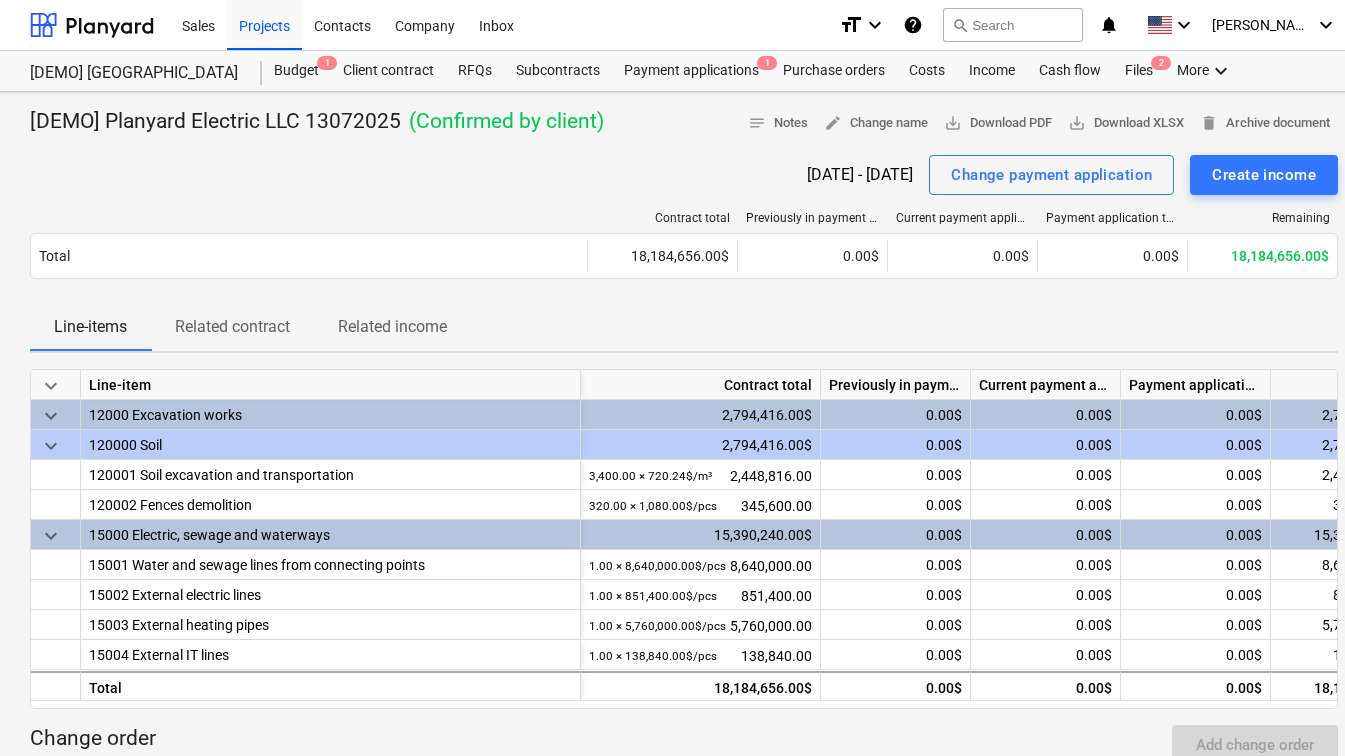 click on "( Confirmed by client )" at bounding box center [502, 122] 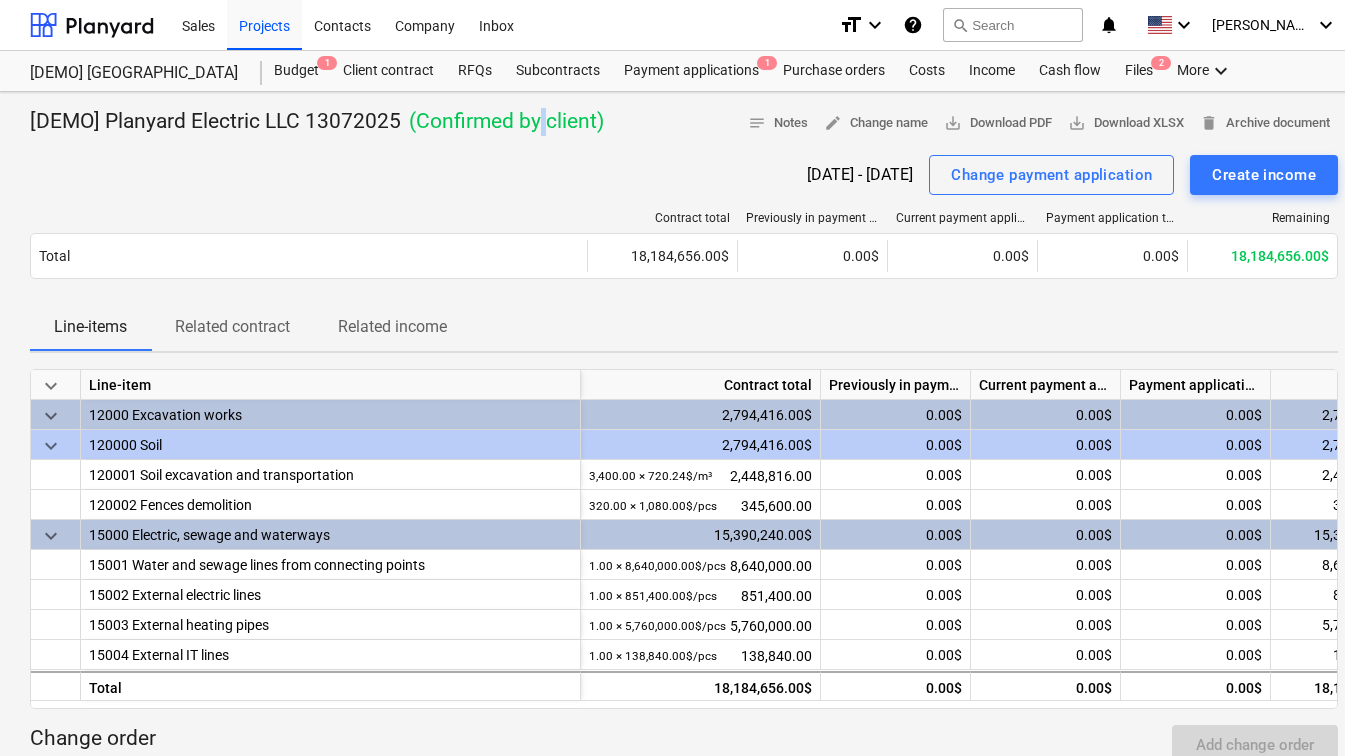 click on "( Confirmed by client )" at bounding box center (502, 122) 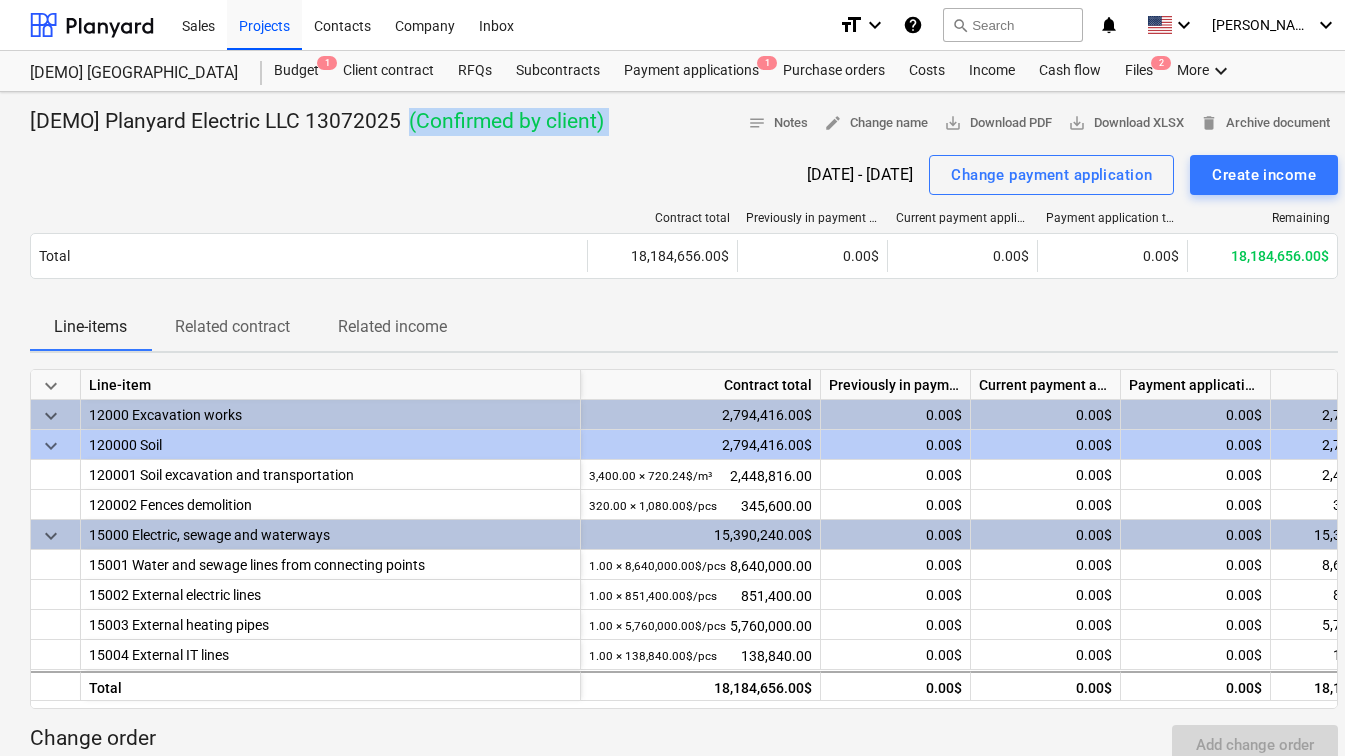 click on "( Confirmed by client )" at bounding box center [502, 122] 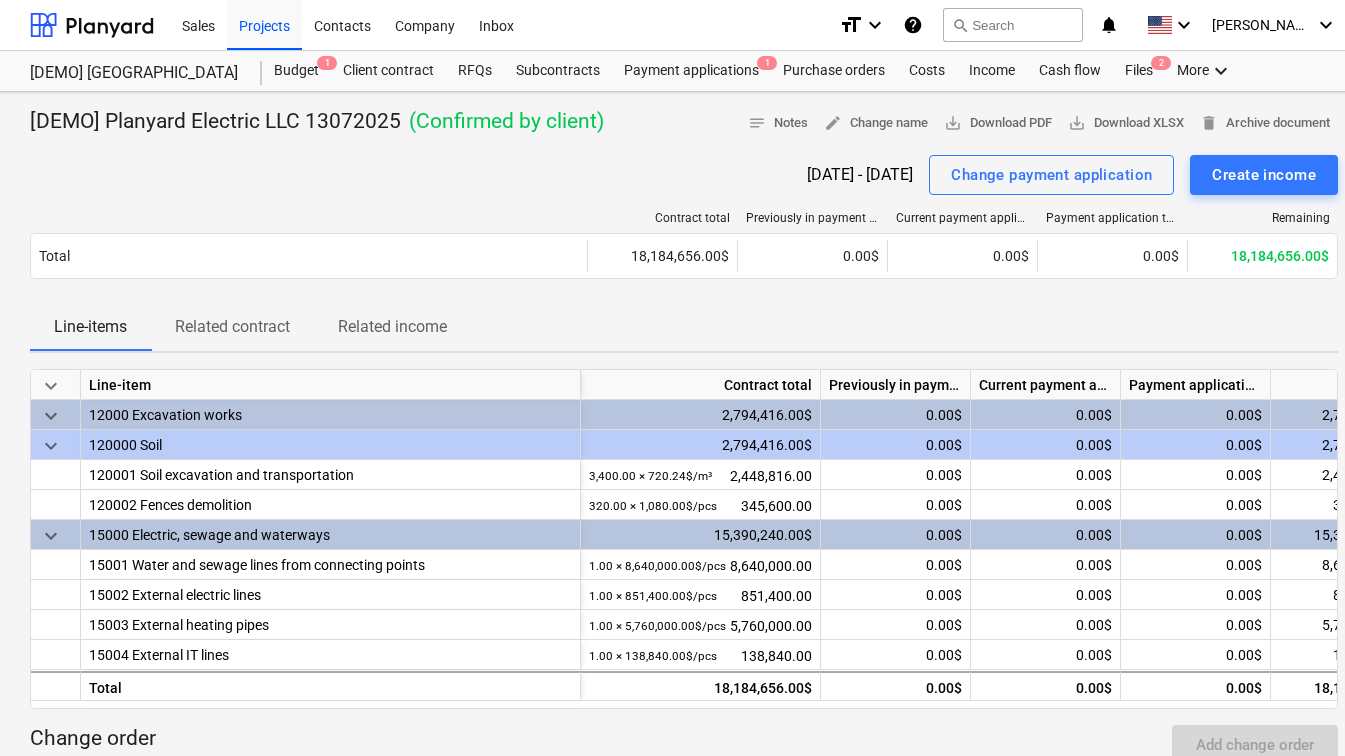 click on "07 Jul 2025 - 13 Jul 2025 Change payment application Create income" at bounding box center [684, 175] 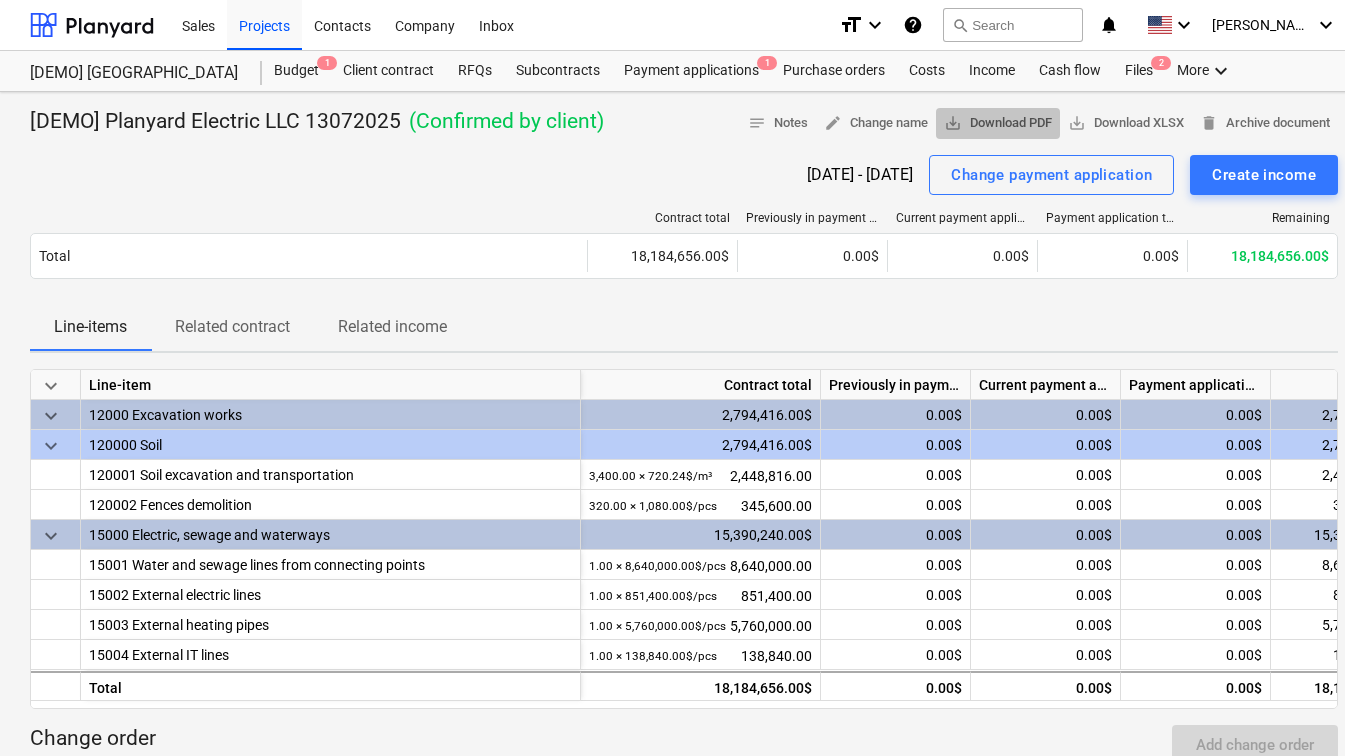 click on "save_alt Download PDF" at bounding box center (998, 123) 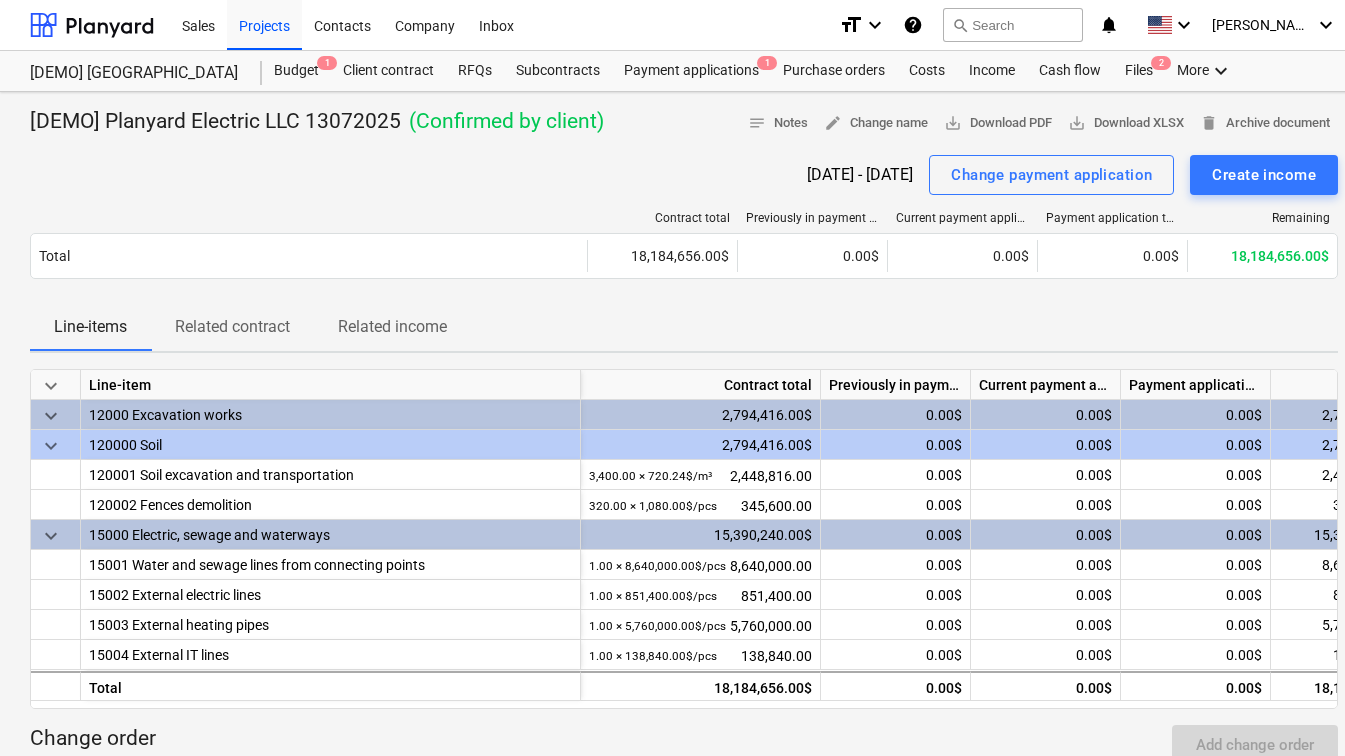 click on "Related contract" at bounding box center (232, 327) 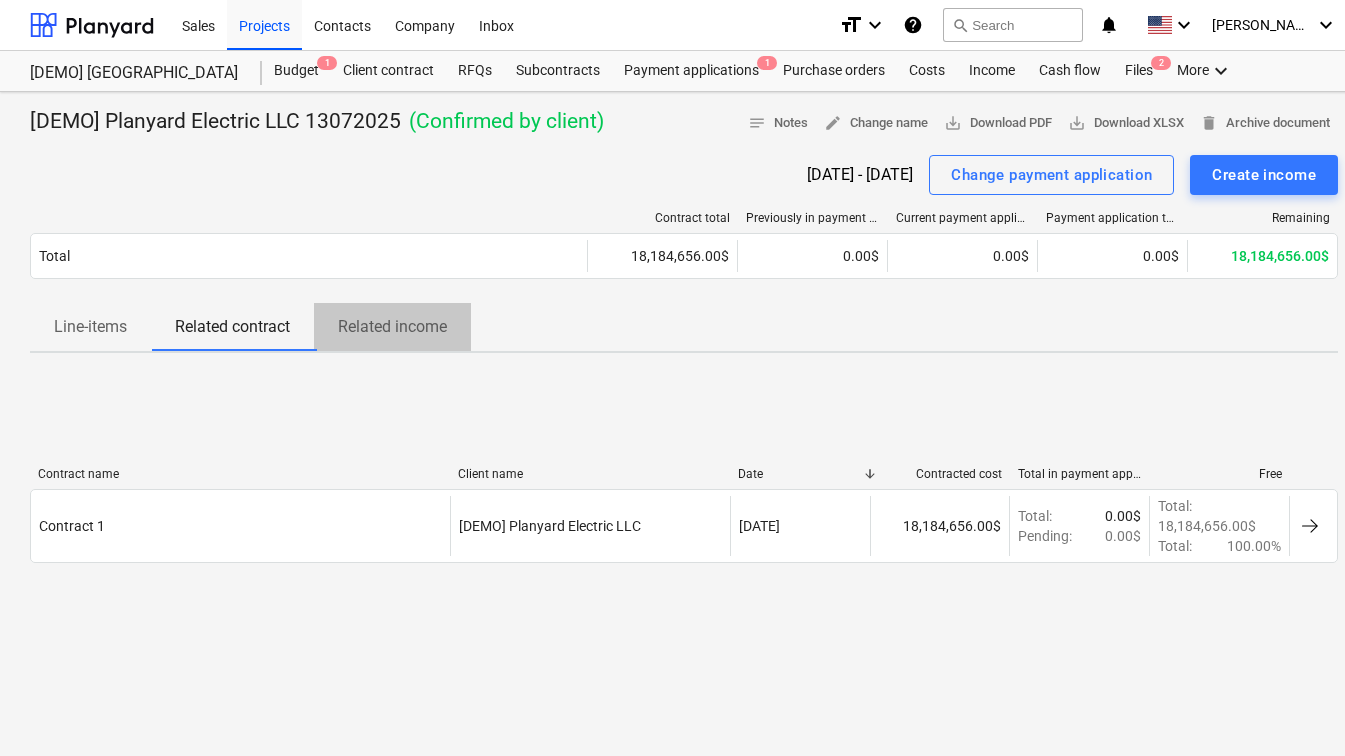 click on "Related income" at bounding box center (392, 327) 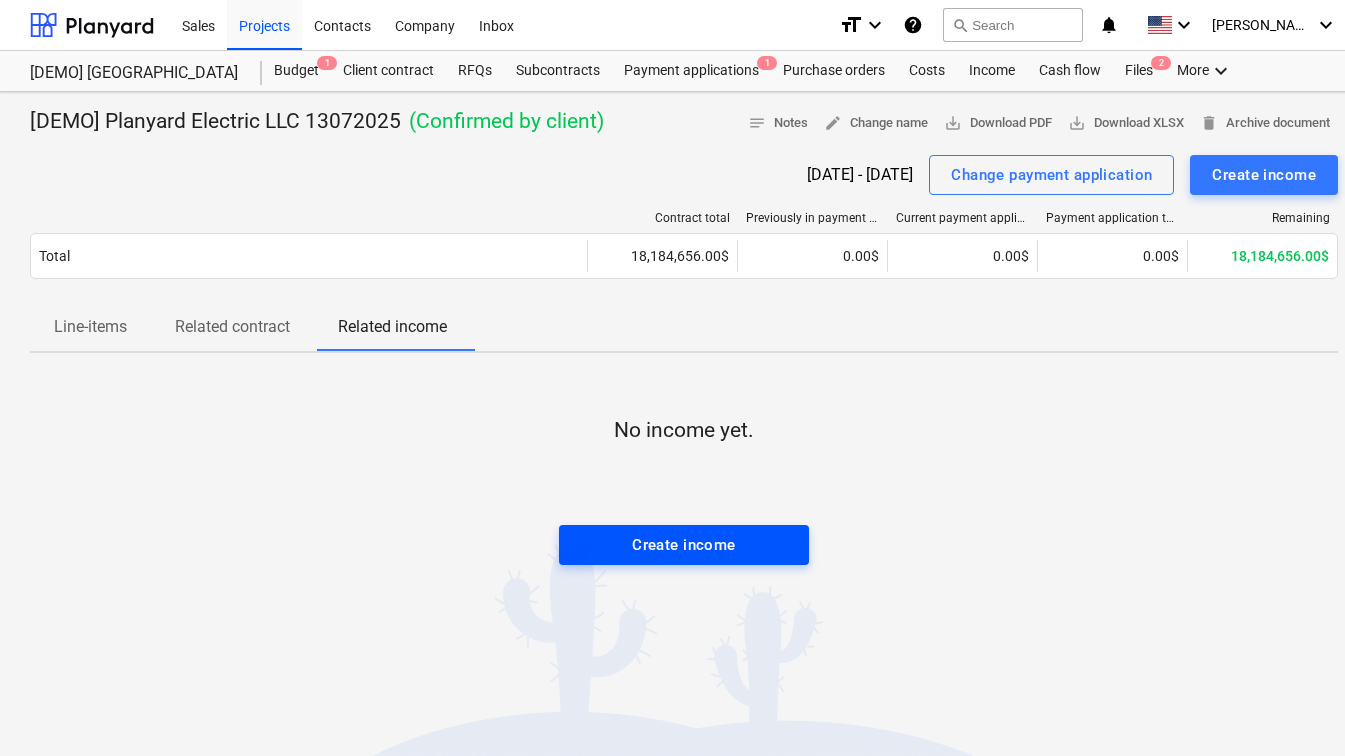 click on "Create income" at bounding box center (684, 545) 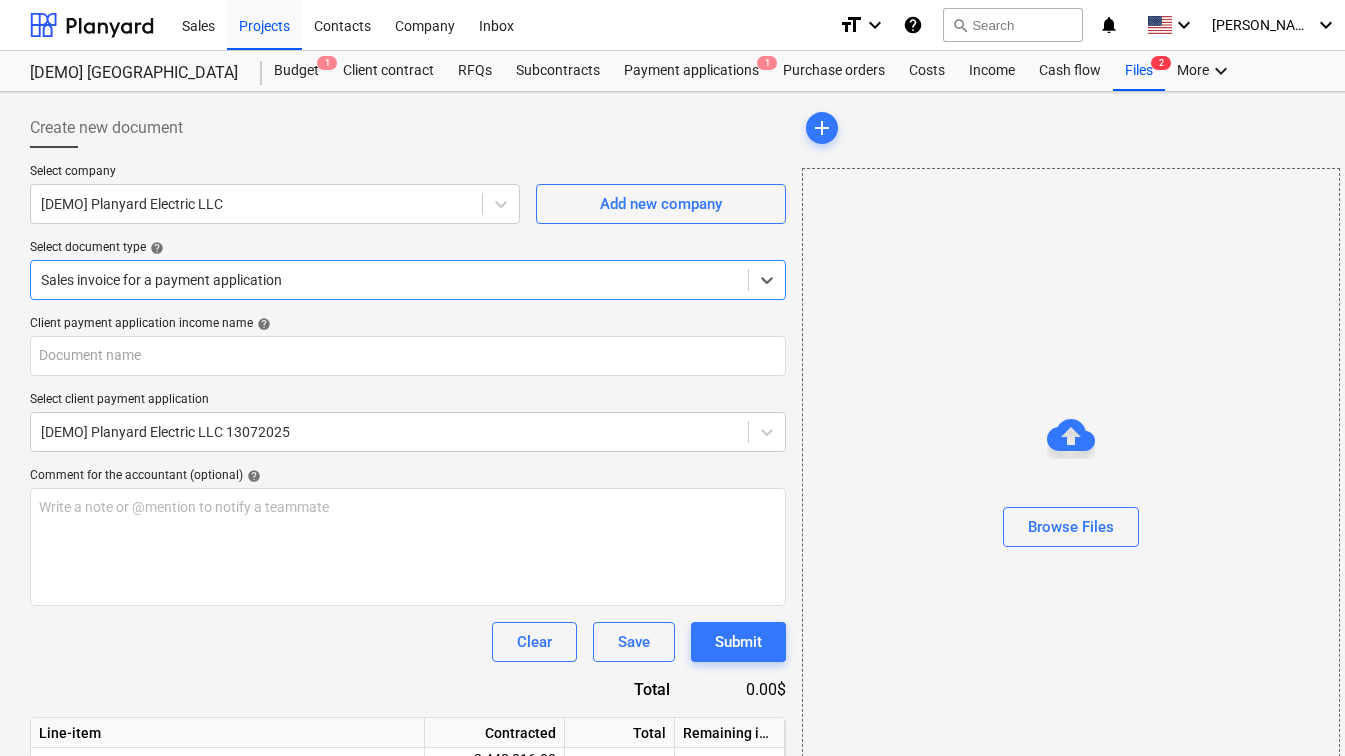 click at bounding box center (389, 280) 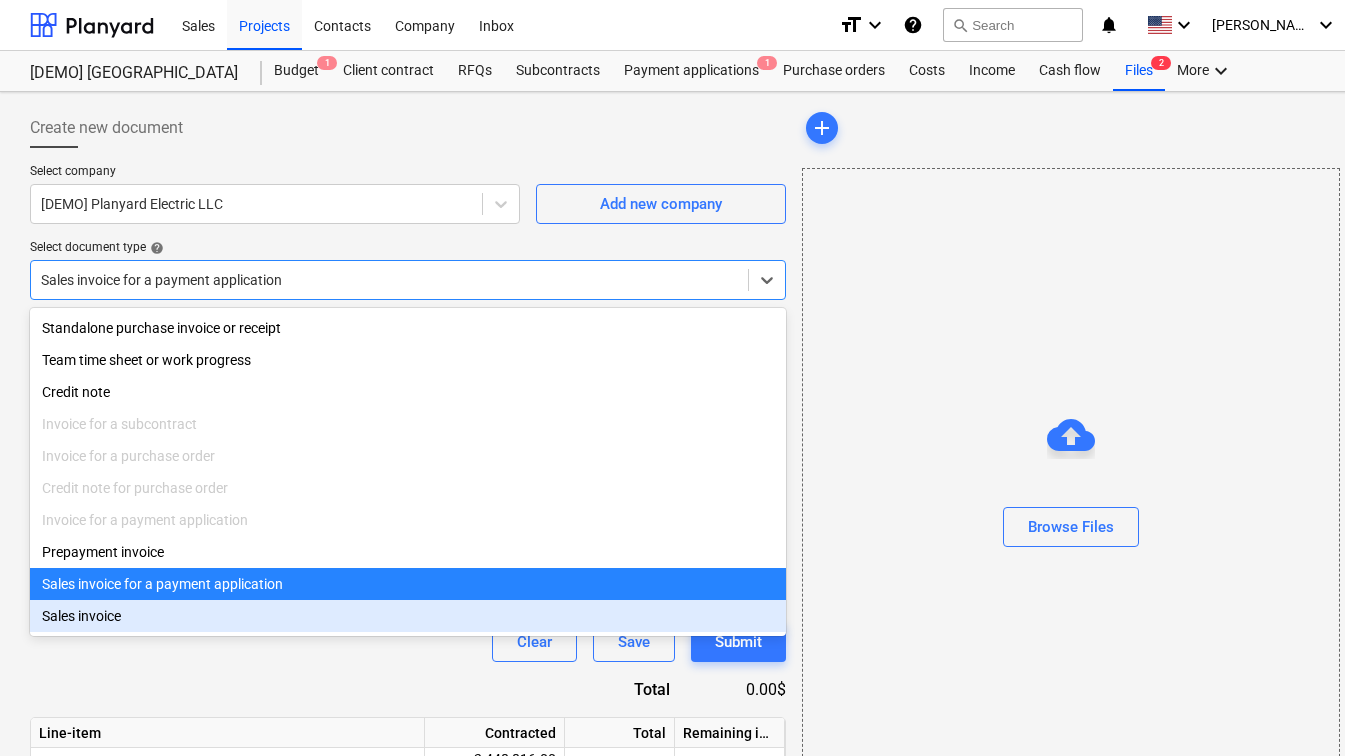 click on "Client payment application income name help Select client payment application [DEMO] Planyard Electric LLC 13072025 Comment for the accountant (optional) help Write a note or @mention to notify a teammate ﻿ Clear Save Submit Total 0.00$ Line-item Contracted Total Remaining in contract 120001 Soil excavation and transportation 2,448,816.00 3,400.00 m³ @ 720.24 0.00$ 2,448,816.00$ 120002 Fences demolition 345,600.00 320.00 pcs @ 1,080.00 0.00$ 345,600.00$ 15001 Water and sewage lines from connecting points 8,640,000.00 1.00 pcs @ 8,640,000.00 0.00$ 8,640,000.00$ 15002 External electric lines 851,400.00 1.00 pcs @ 851,400.00 0.00$ 851,400.00$ 15003 External heating pipes 5,760,000.00 1.00 pcs @ 5,760,000.00 0.00$ 5,760,000.00$ 15004 External IT lines 138,840.00 1.00 pcs @ 138,840.00 0.00$ 138,840.00$ Clear Save Submit" at bounding box center [408, 684] 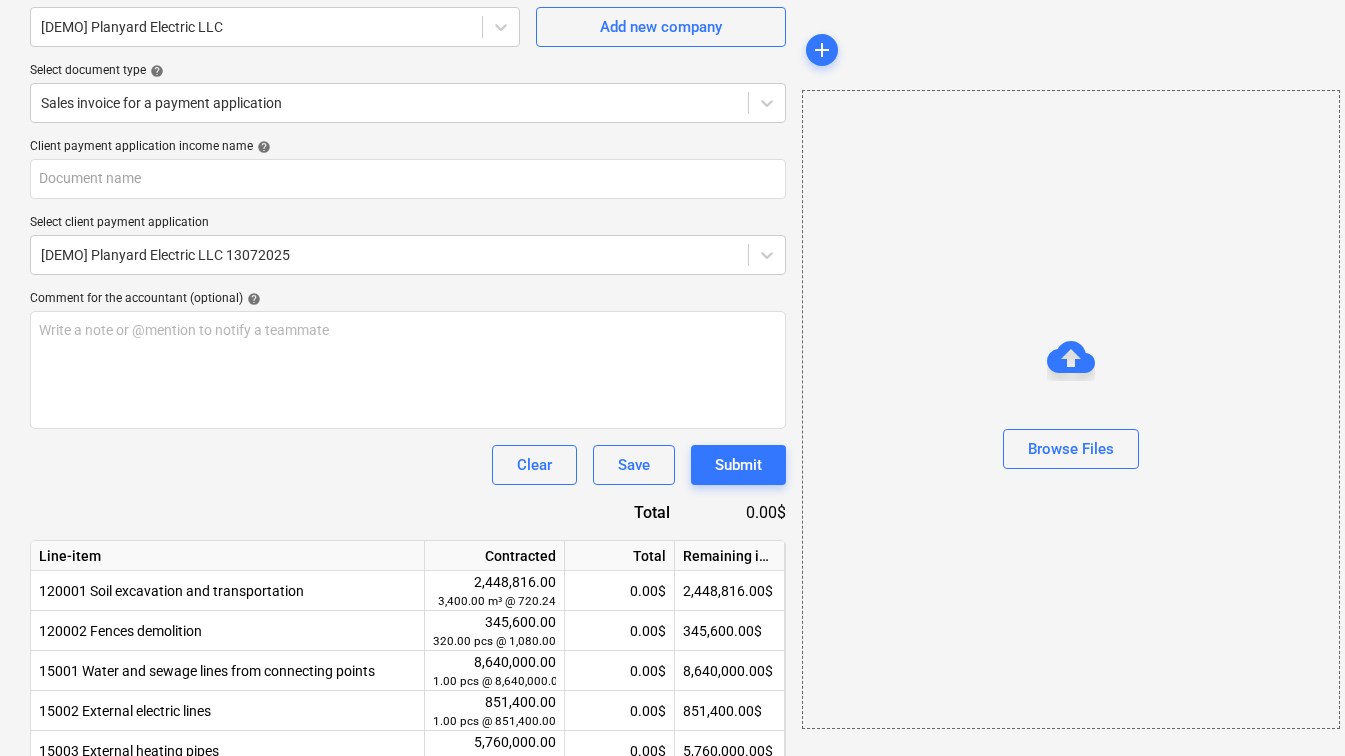 scroll, scrollTop: 313, scrollLeft: 0, axis: vertical 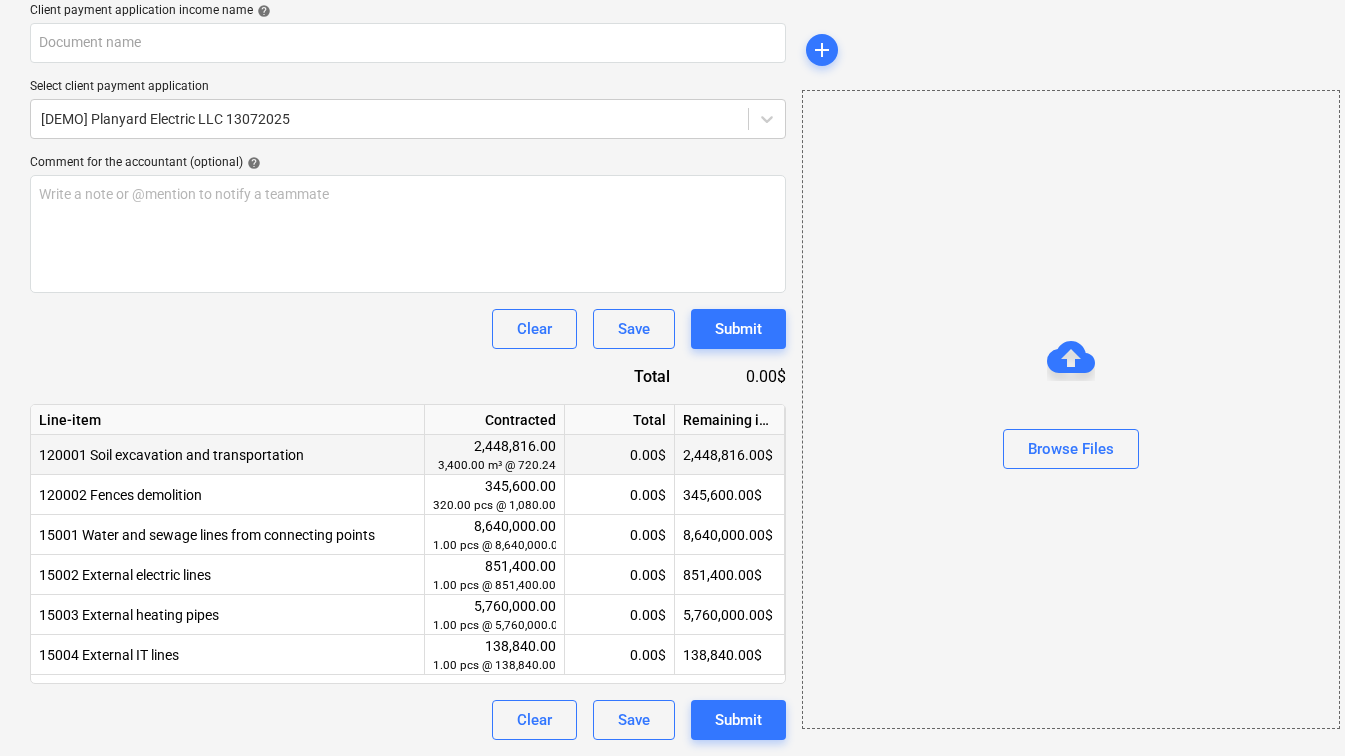 click on "120001 Soil excavation and transportation" at bounding box center (228, 455) 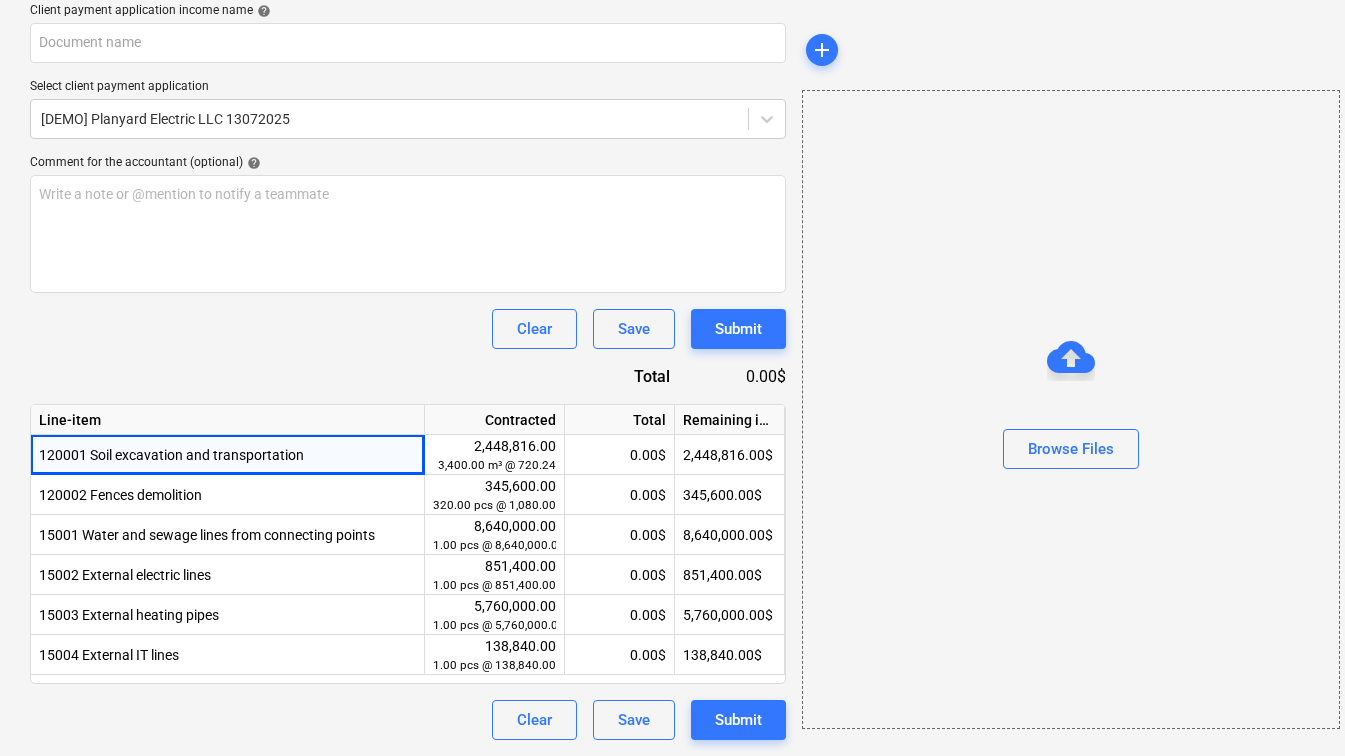 click on "Client payment application income name help Select client payment application [DEMO] Planyard Electric LLC 13072025 Comment for the accountant (optional) help Write a note or @mention to notify a teammate ﻿ Clear Save Submit Total 0.00$ Line-item Contracted Total Remaining in contract 120001 Soil excavation and transportation 2,448,816.00 3,400.00 m³ @ 720.24 0.00$ 2,448,816.00$ 120002 Fences demolition 345,600.00 320.00 pcs @ 1,080.00 0.00$ 345,600.00$ 15001 Water and sewage lines from connecting points 8,640,000.00 1.00 pcs @ 8,640,000.00 0.00$ 8,640,000.00$ 15002 External electric lines 851,400.00 1.00 pcs @ 851,400.00 0.00$ 851,400.00$ 15003 External heating pipes 5,760,000.00 1.00 pcs @ 5,760,000.00 0.00$ 5,760,000.00$ 15004 External IT lines 138,840.00 1.00 pcs @ 138,840.00 0.00$ 138,840.00$ Clear Save Submit" at bounding box center (408, 371) 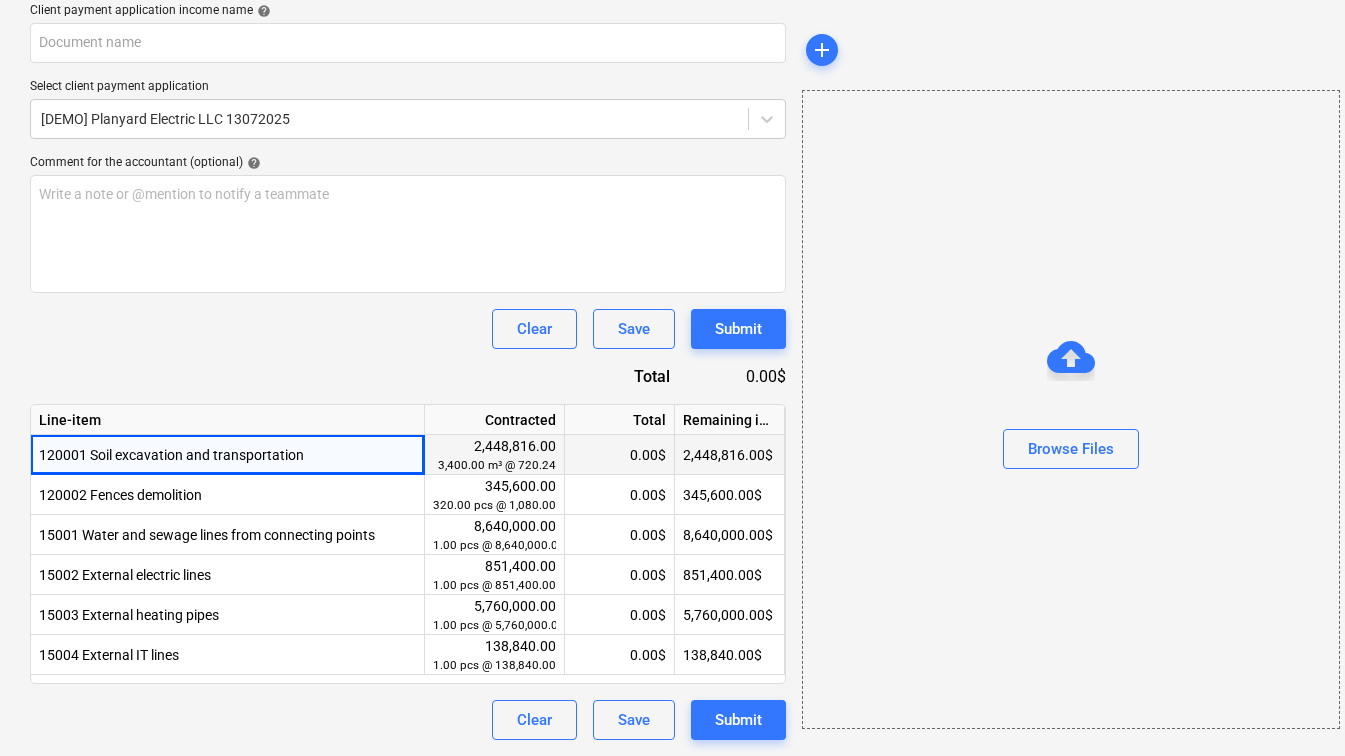 click on "120001 Soil excavation and transportation" at bounding box center (228, 455) 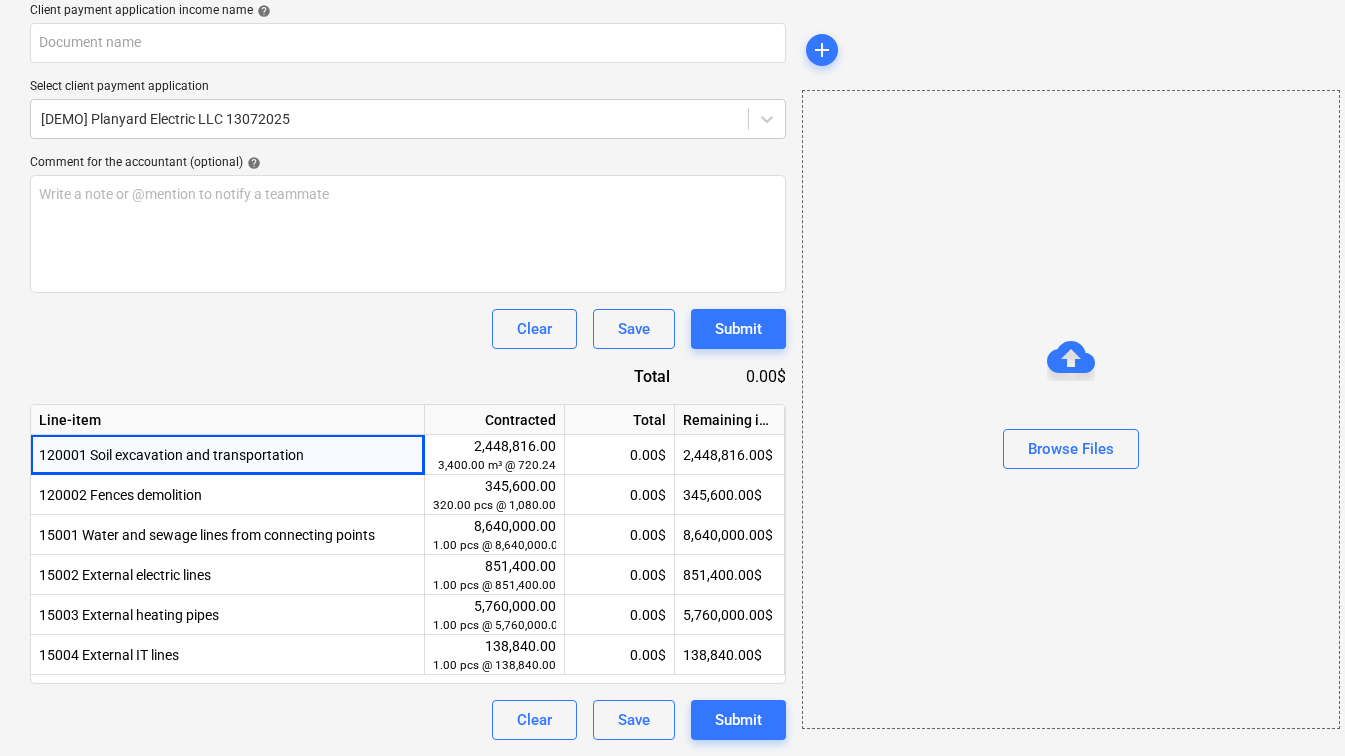 click on "Client payment application income name help Select client payment application [DEMO] Planyard Electric LLC 13072025 Comment for the accountant (optional) help Write a note or @mention to notify a teammate ﻿ Clear Save Submit Total 0.00$ Line-item Contracted Total Remaining in contract 120001 Soil excavation and transportation 2,448,816.00 3,400.00 m³ @ 720.24 0.00$ 2,448,816.00$ 120002 Fences demolition 345,600.00 320.00 pcs @ 1,080.00 0.00$ 345,600.00$ 15001 Water and sewage lines from connecting points 8,640,000.00 1.00 pcs @ 8,640,000.00 0.00$ 8,640,000.00$ 15002 External electric lines 851,400.00 1.00 pcs @ 851,400.00 0.00$ 851,400.00$ 15003 External heating pipes 5,760,000.00 1.00 pcs @ 5,760,000.00 0.00$ 5,760,000.00$ 15004 External IT lines 138,840.00 1.00 pcs @ 138,840.00 0.00$ 138,840.00$ Clear Save Submit" at bounding box center [408, 371] 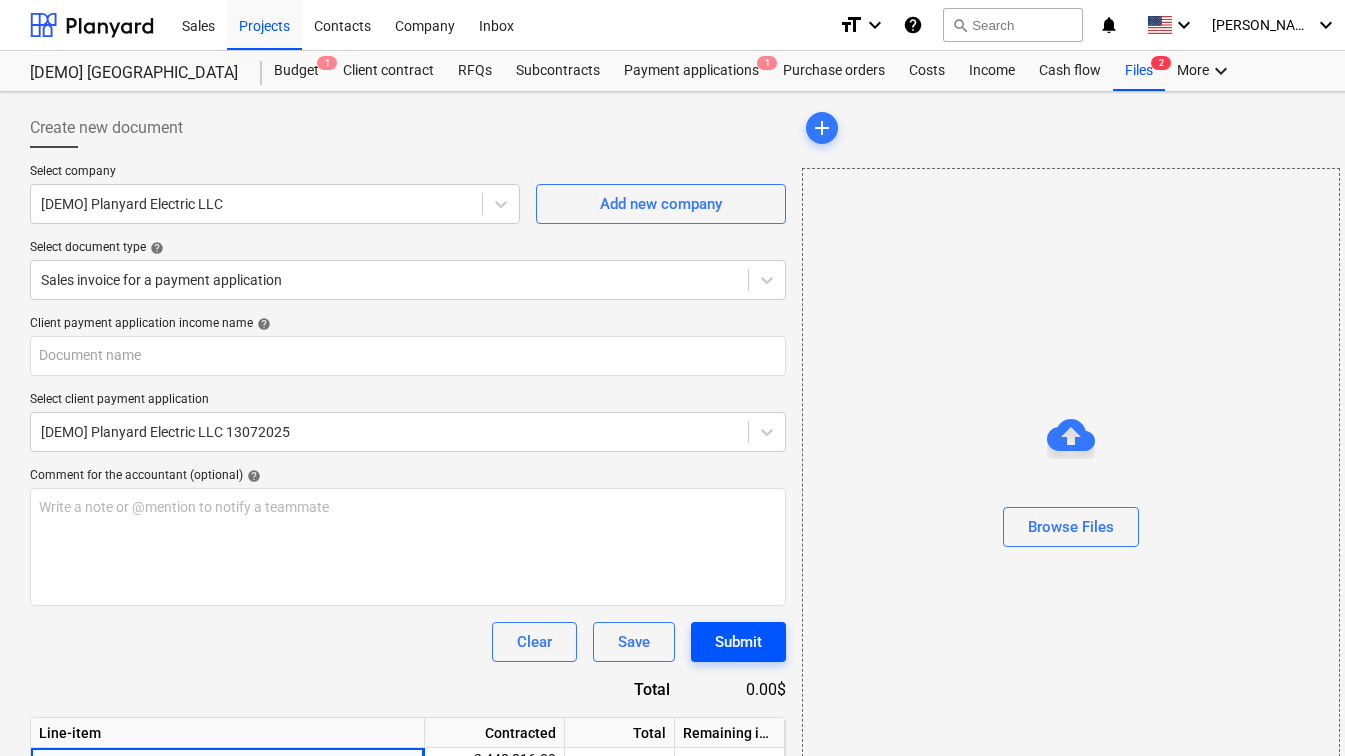 click on "Submit" at bounding box center [738, 642] 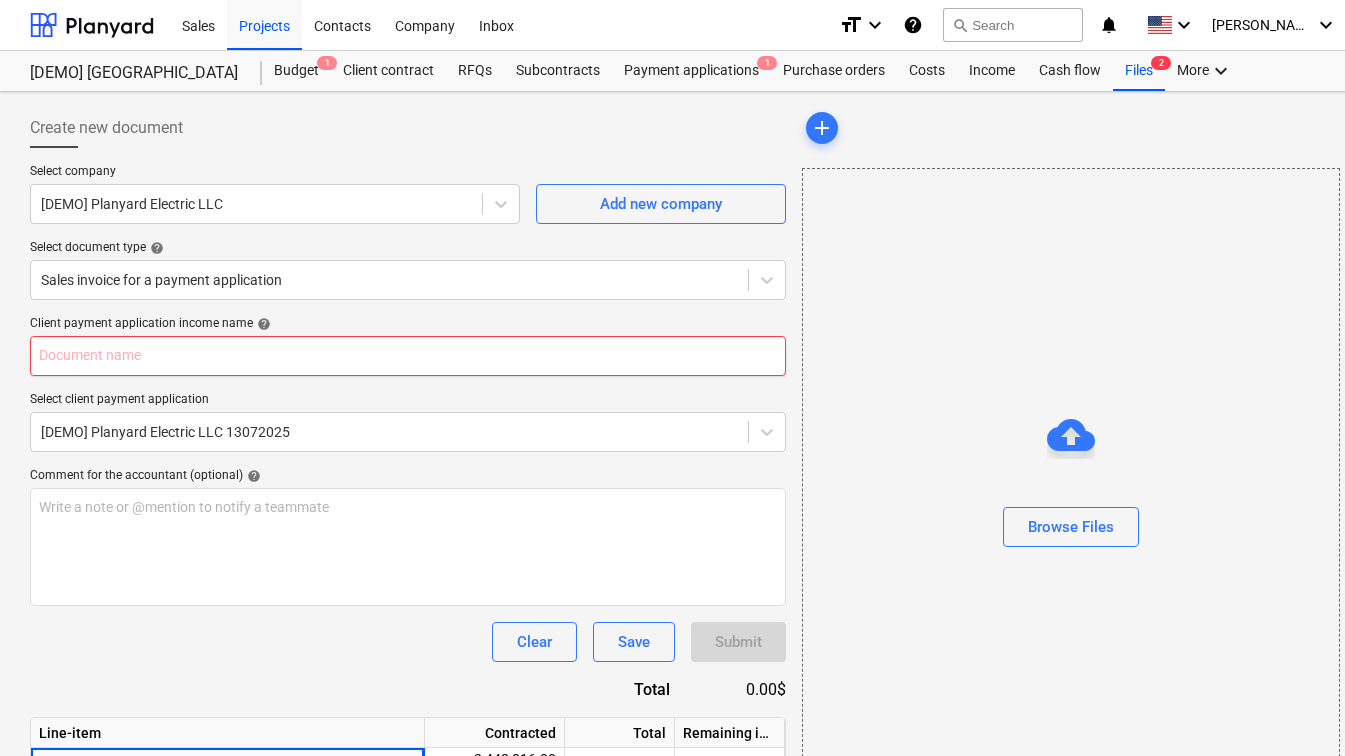 click at bounding box center [408, 356] 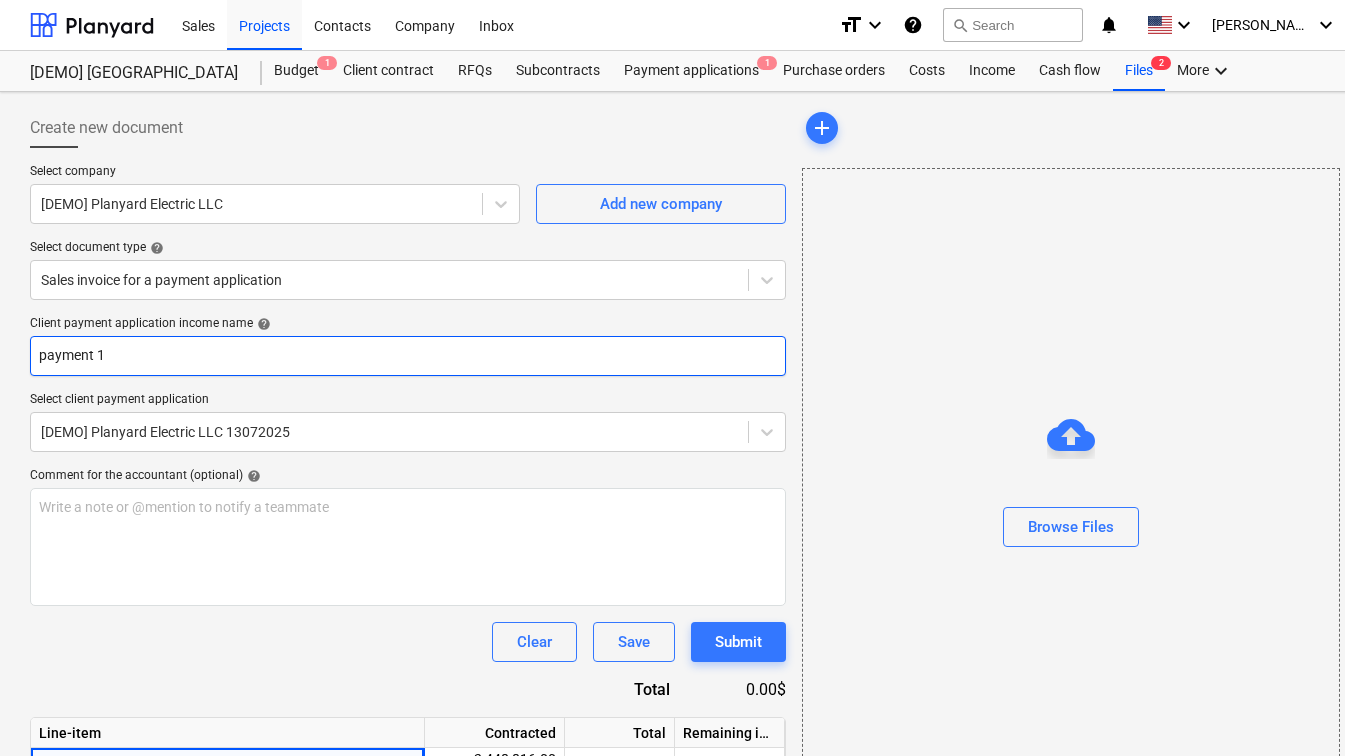 type on "payment 1" 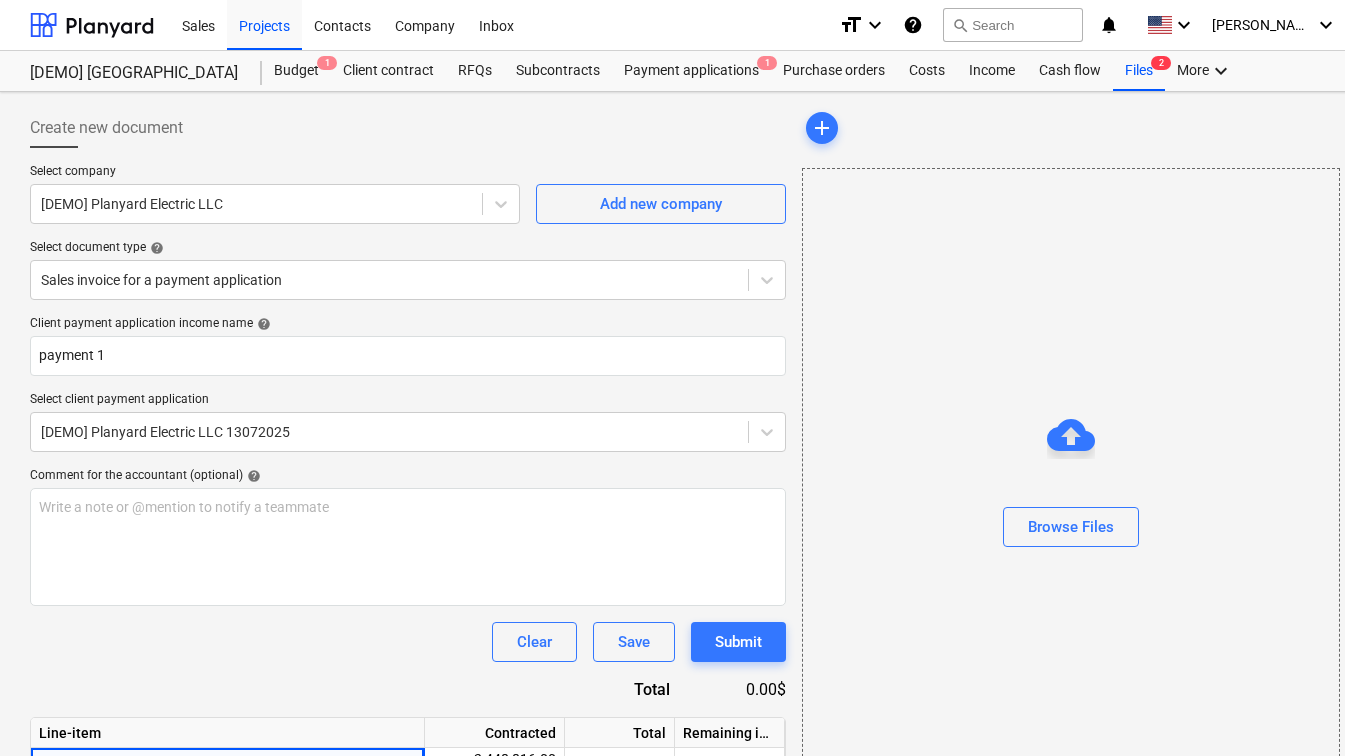 click on "Client payment application income name help" at bounding box center [408, 324] 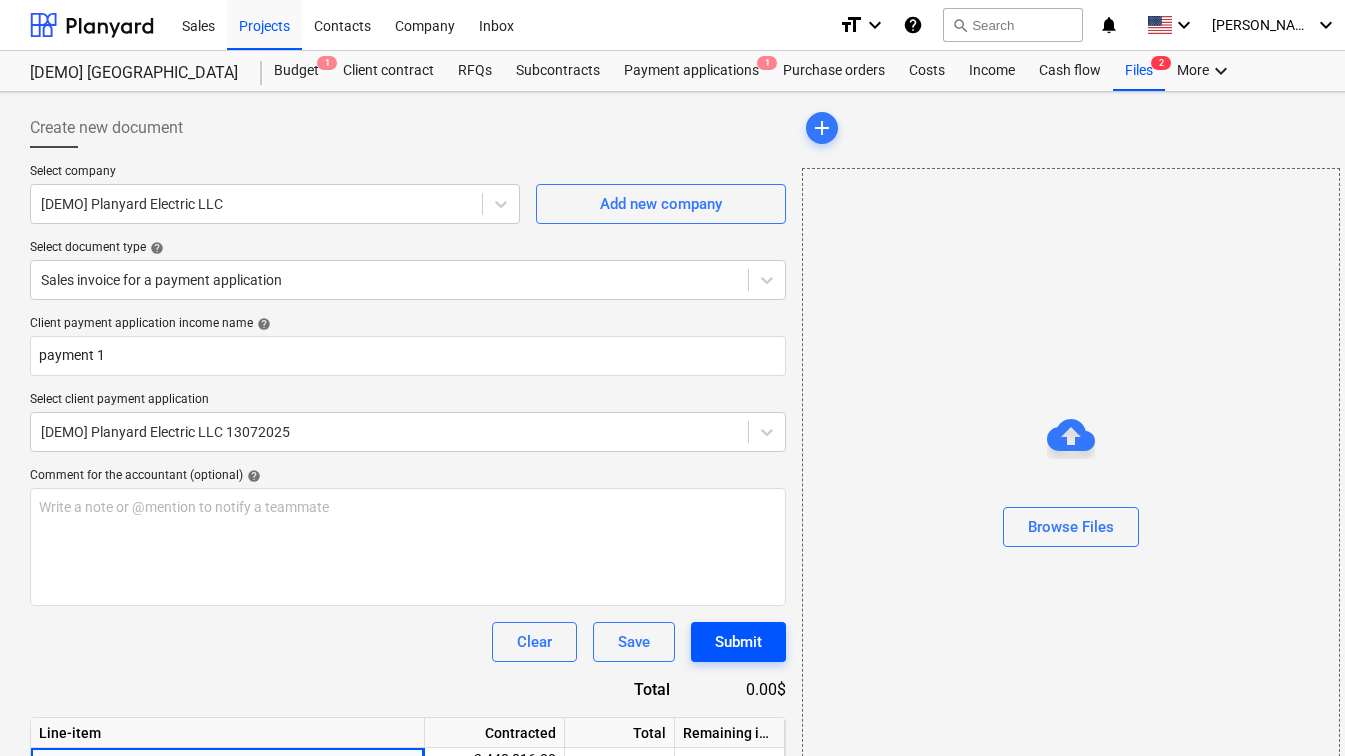 click on "Submit" at bounding box center (738, 642) 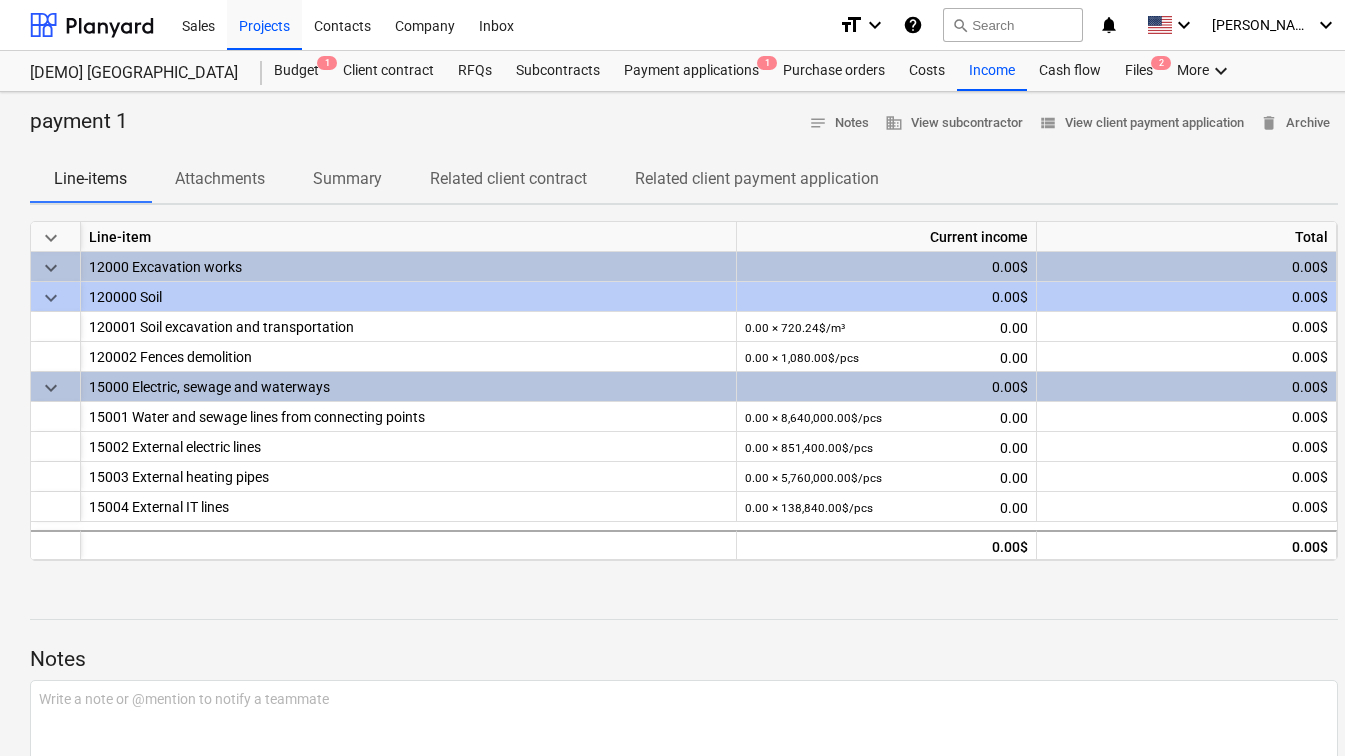 click on "Related client contract" at bounding box center (508, 179) 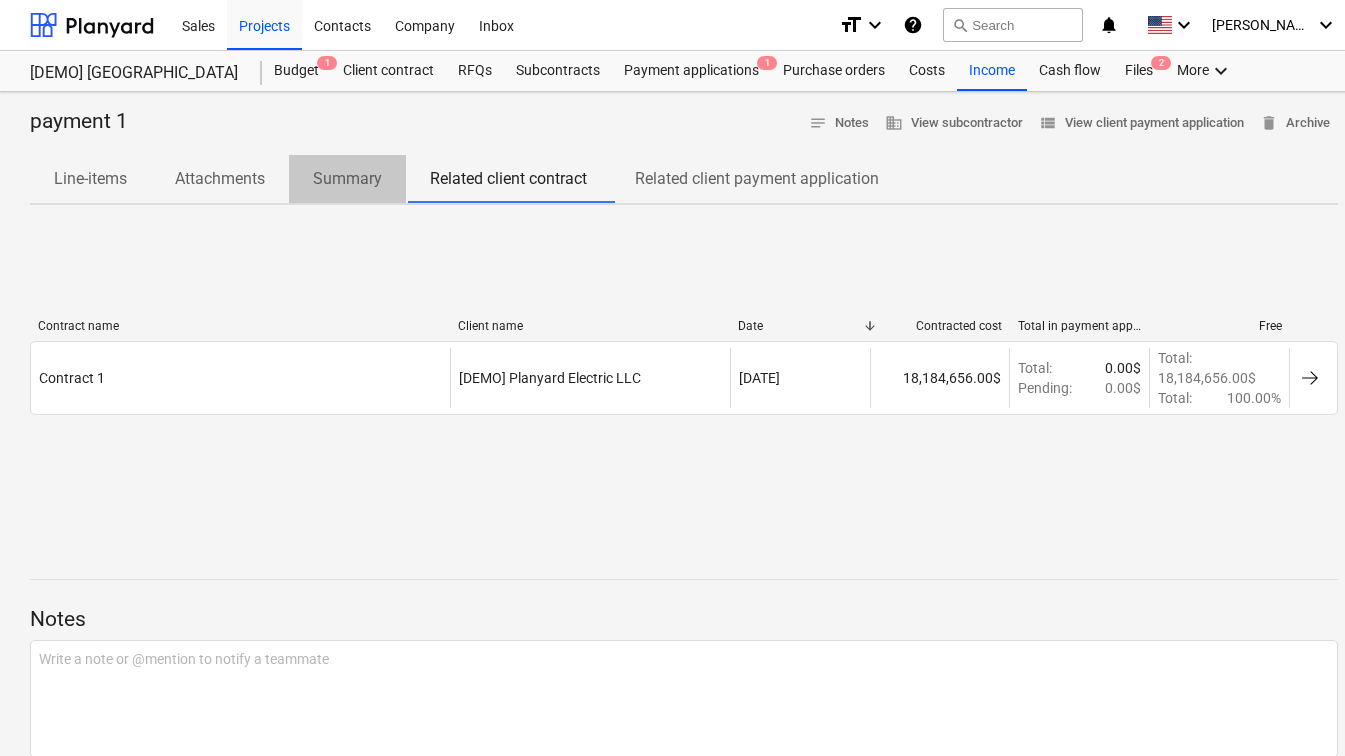 click on "Summary" at bounding box center (347, 179) 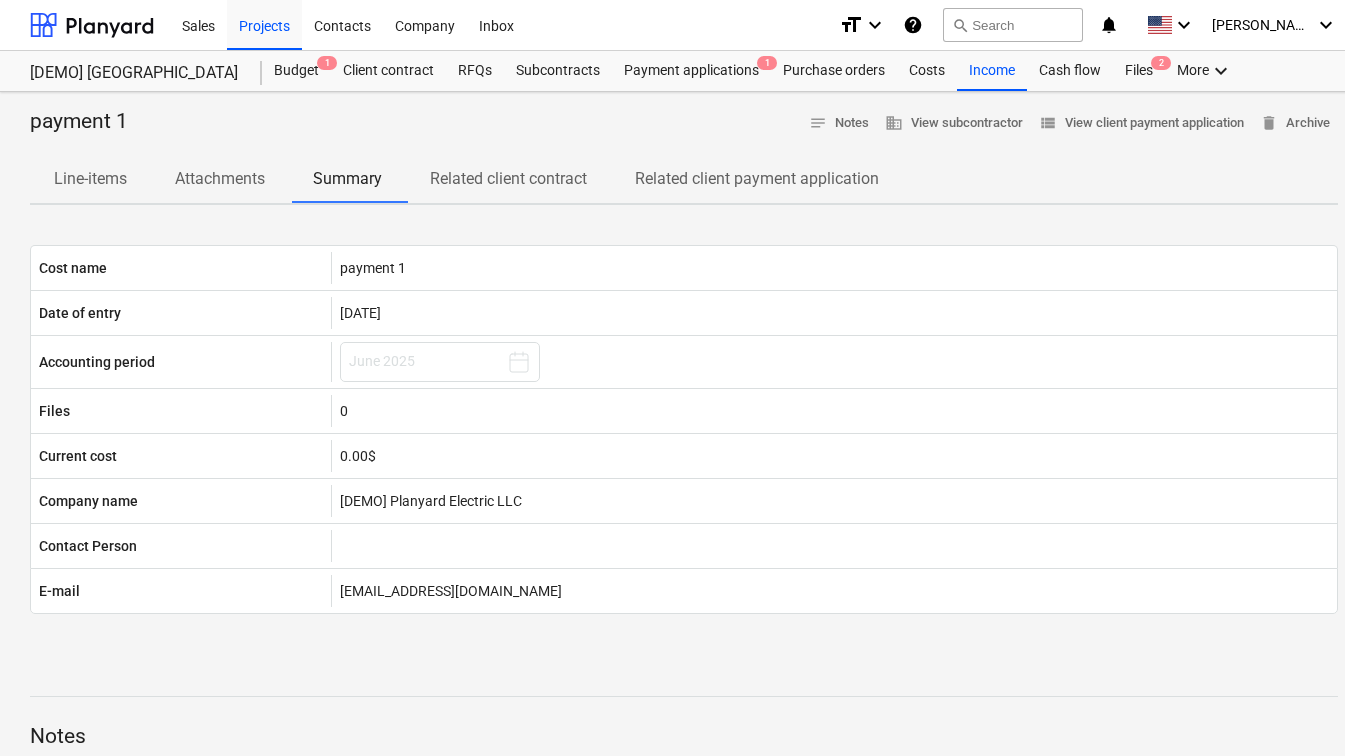 click on "Attachments" at bounding box center [220, 179] 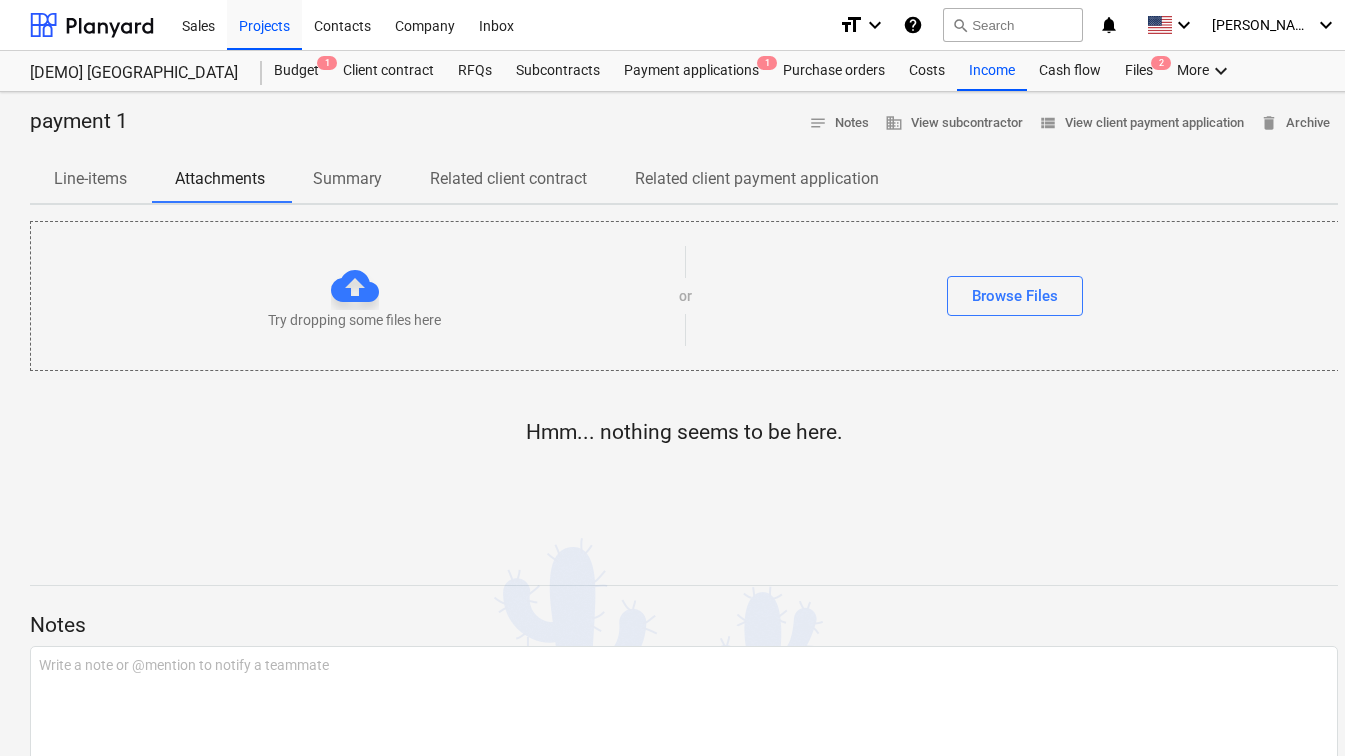 click on "Line-items" at bounding box center [90, 179] 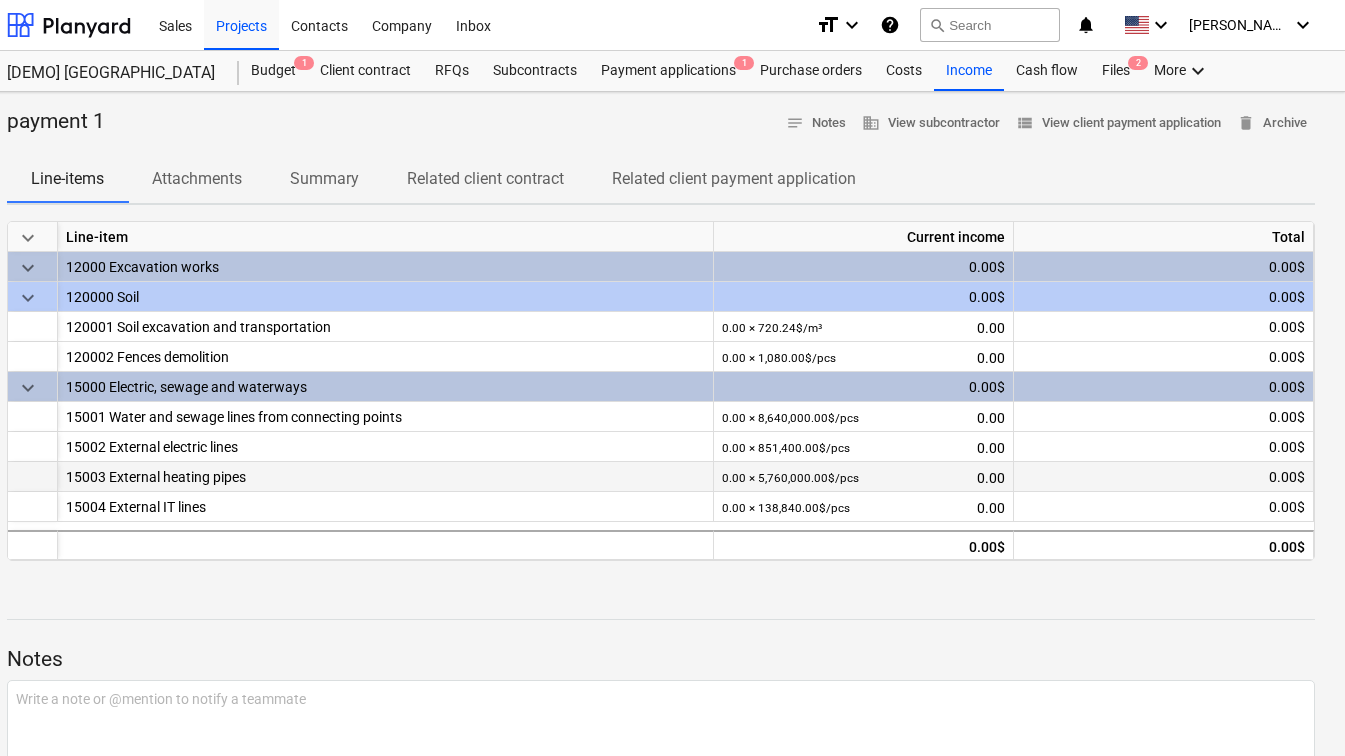 scroll, scrollTop: 0, scrollLeft: 0, axis: both 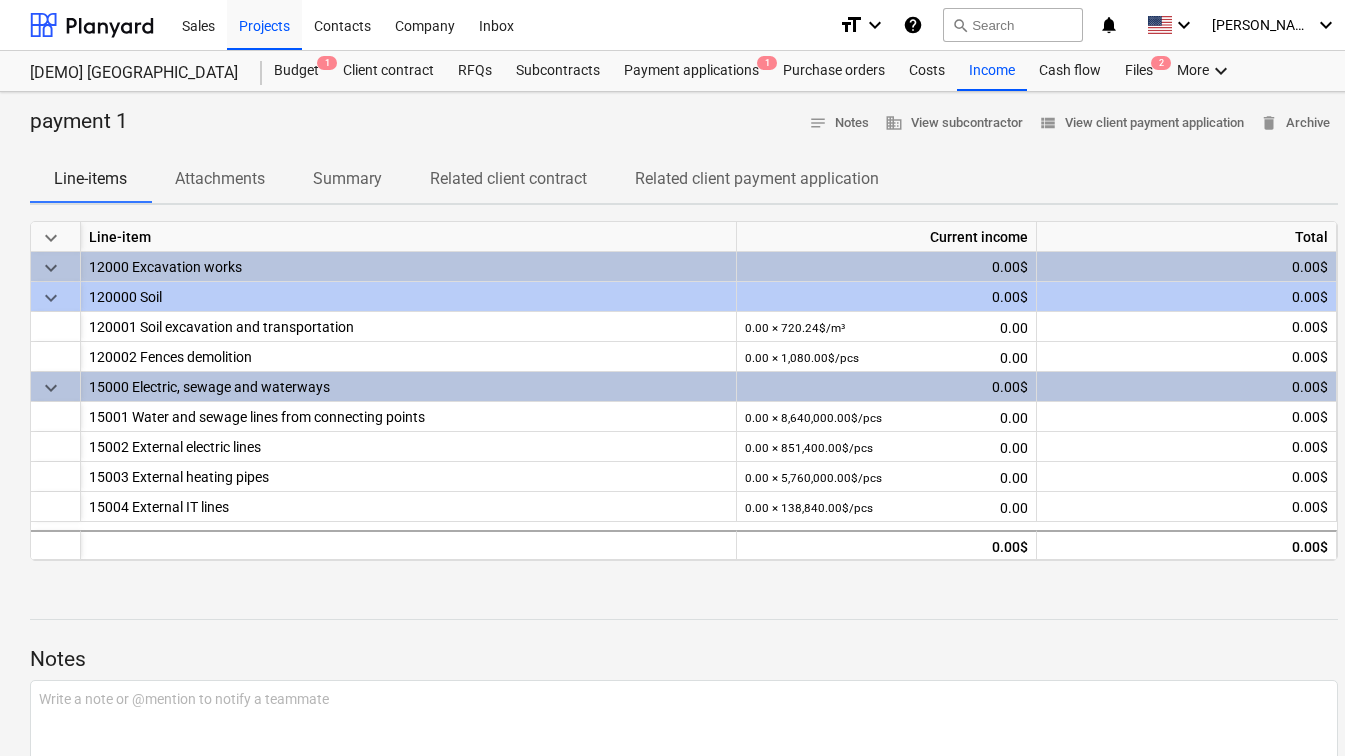 click on "Attachments" at bounding box center (220, 179) 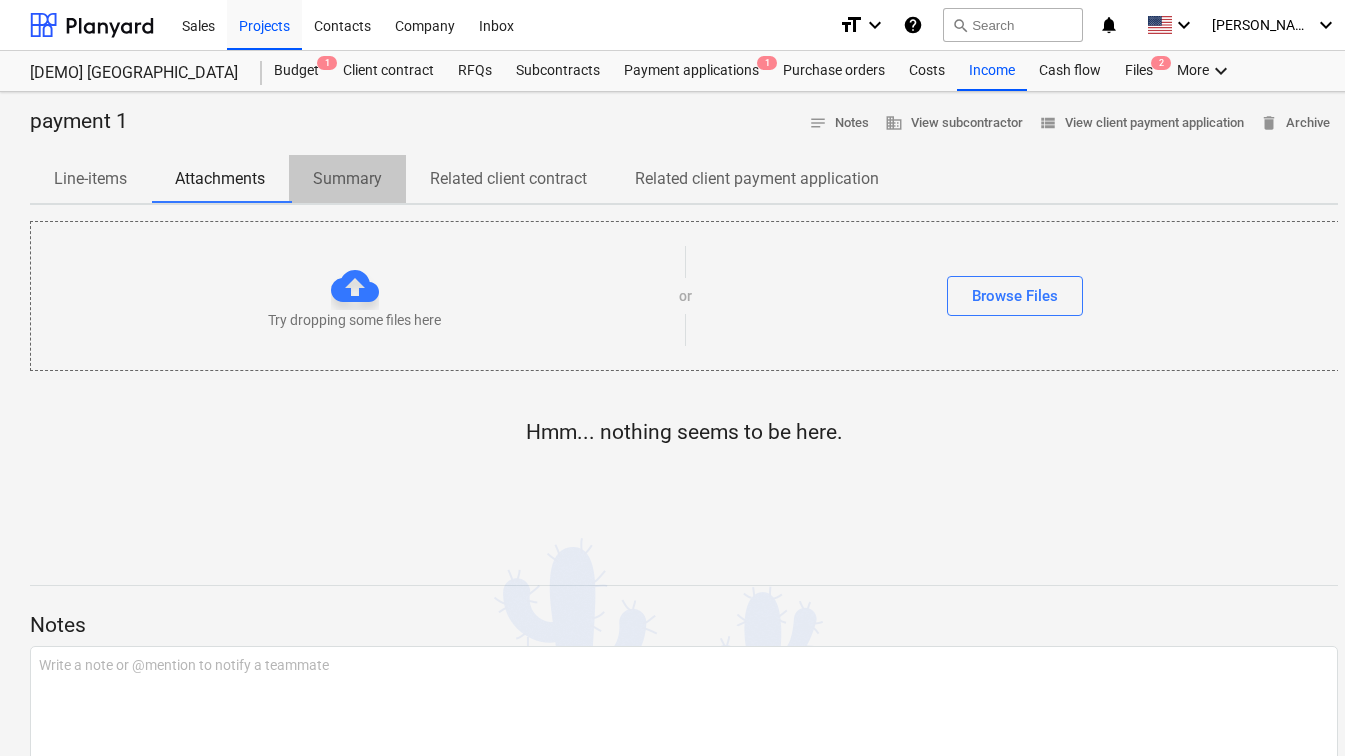 click on "Summary" at bounding box center [347, 179] 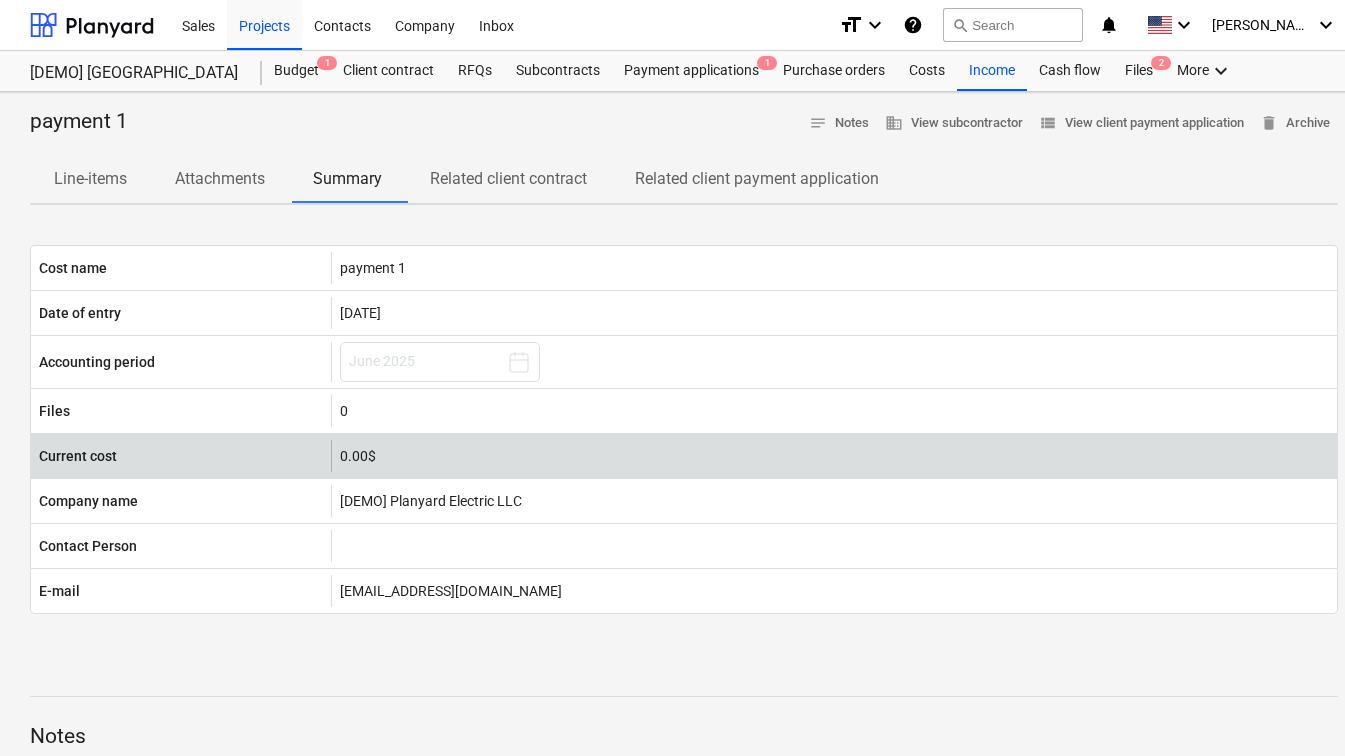 click on "0.00$" at bounding box center (834, 456) 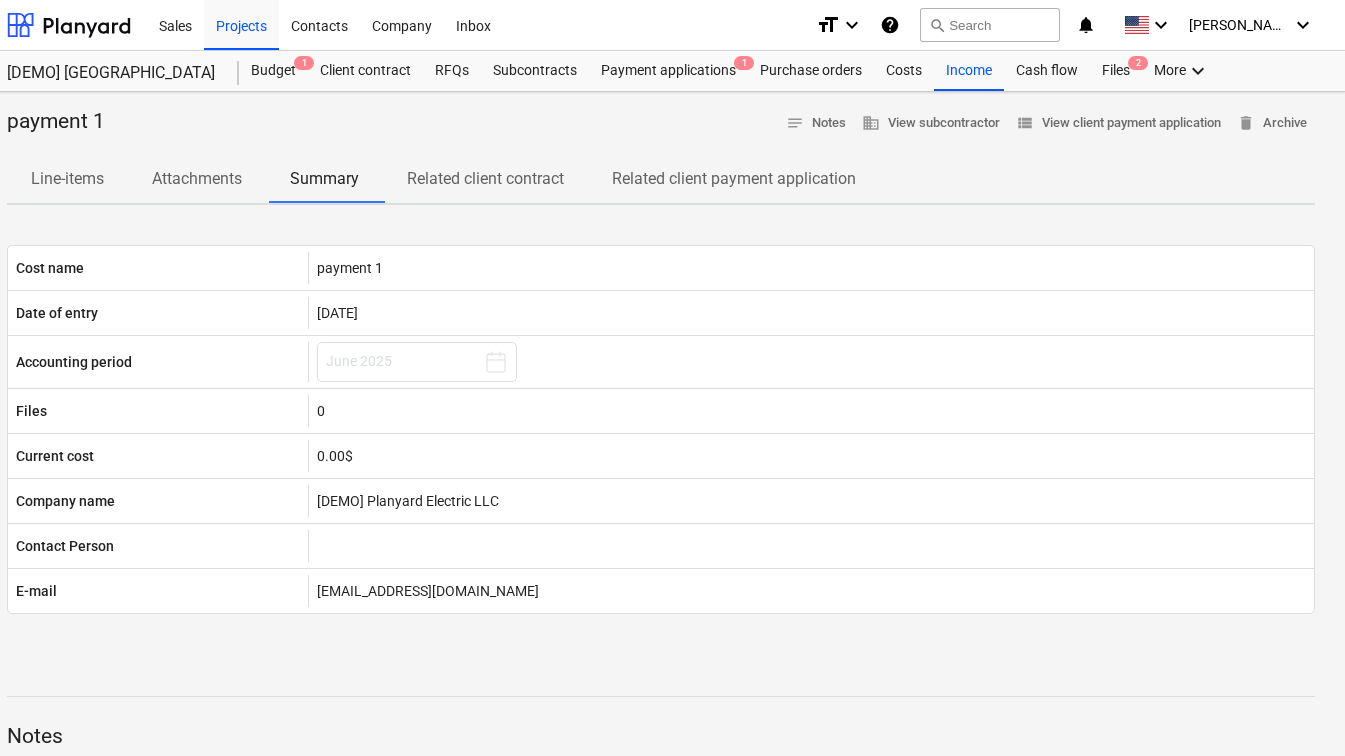 scroll, scrollTop: 0, scrollLeft: 0, axis: both 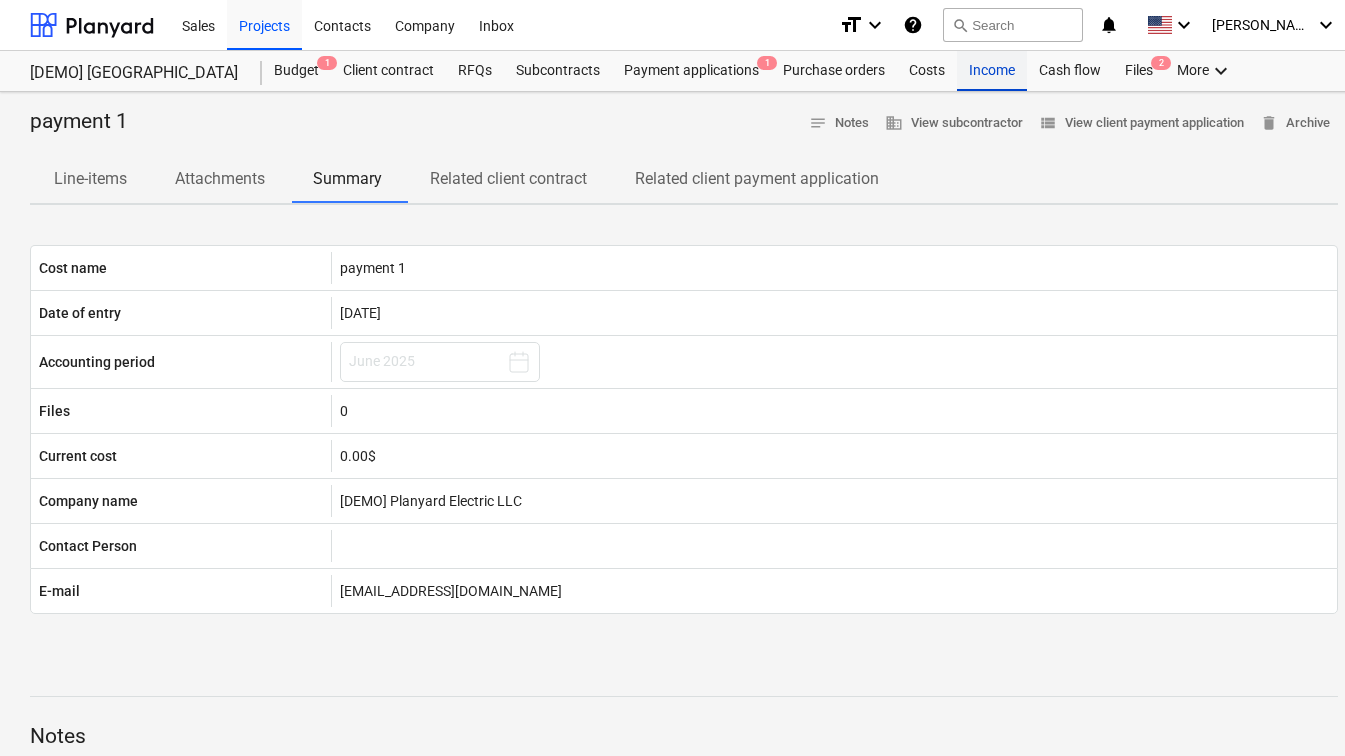 click on "Income" at bounding box center (992, 71) 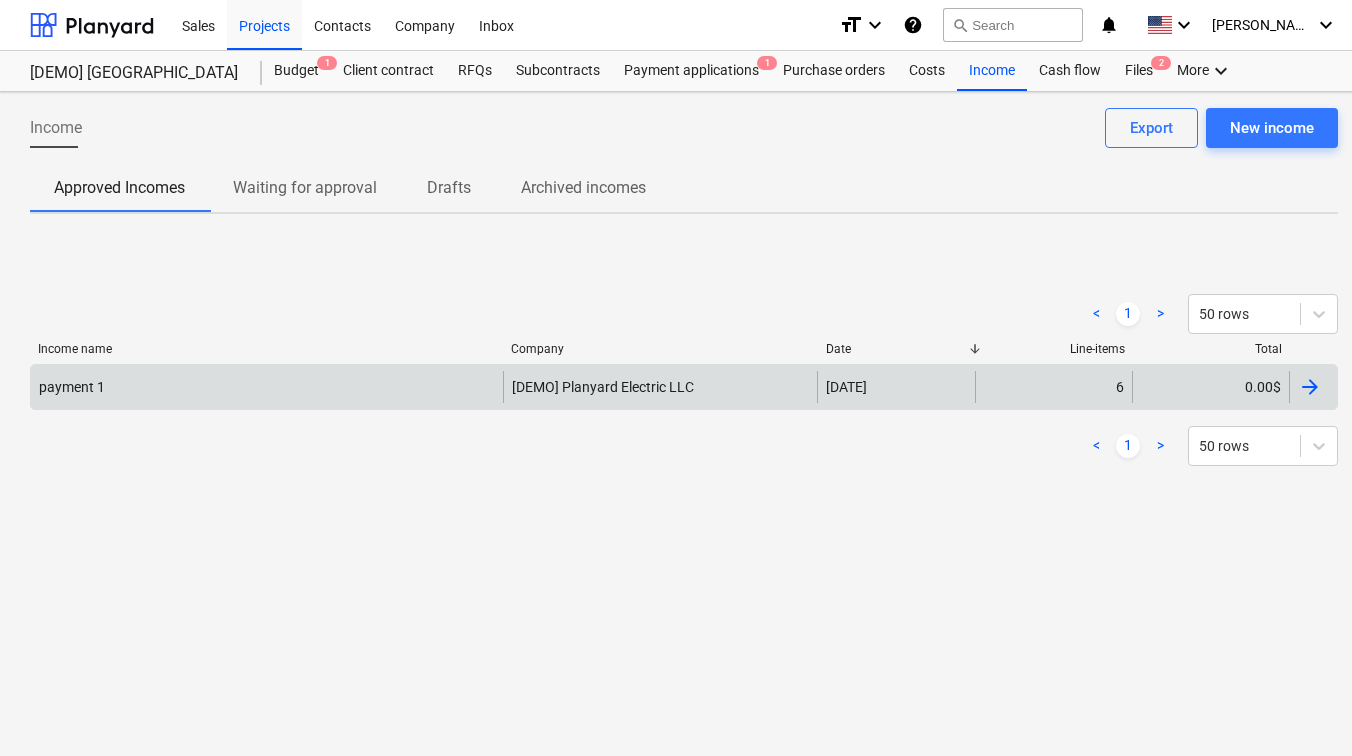 click at bounding box center (1310, 387) 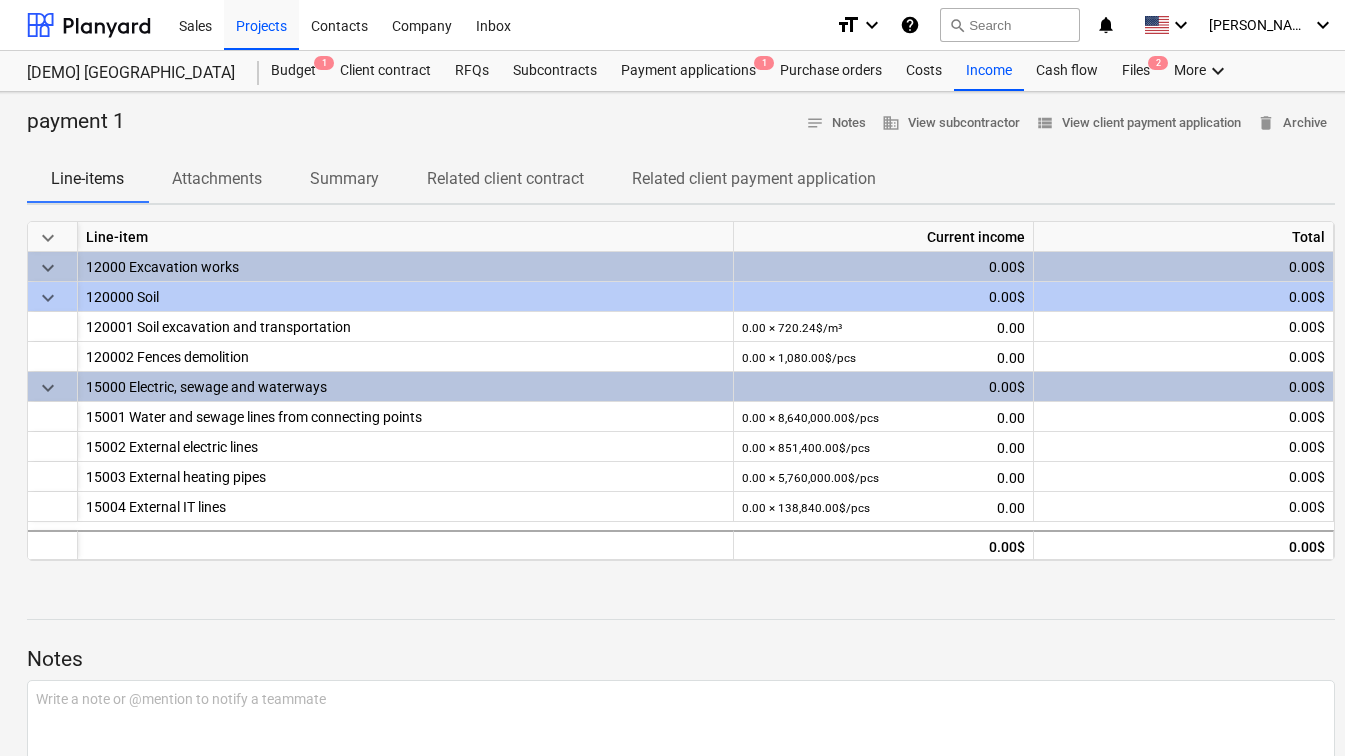scroll, scrollTop: 0, scrollLeft: 0, axis: both 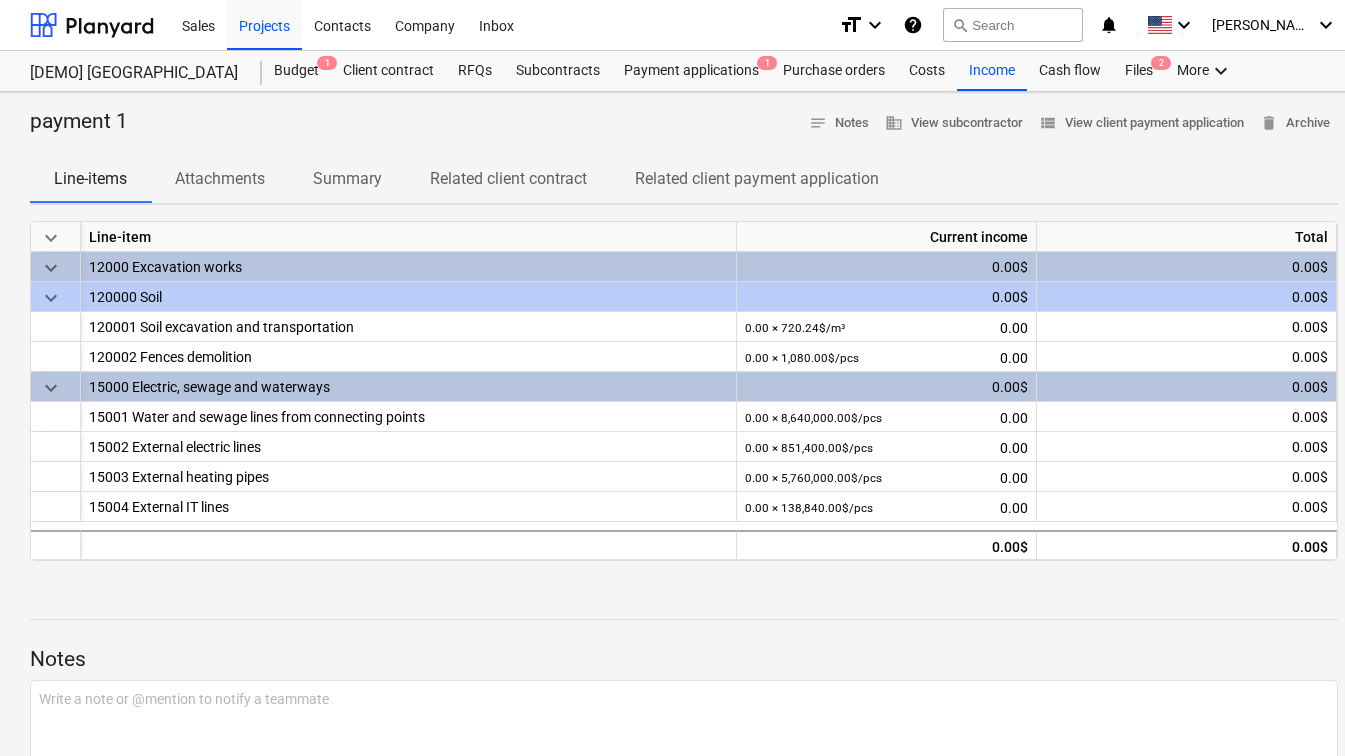click on "120000 Soil" at bounding box center [408, 296] 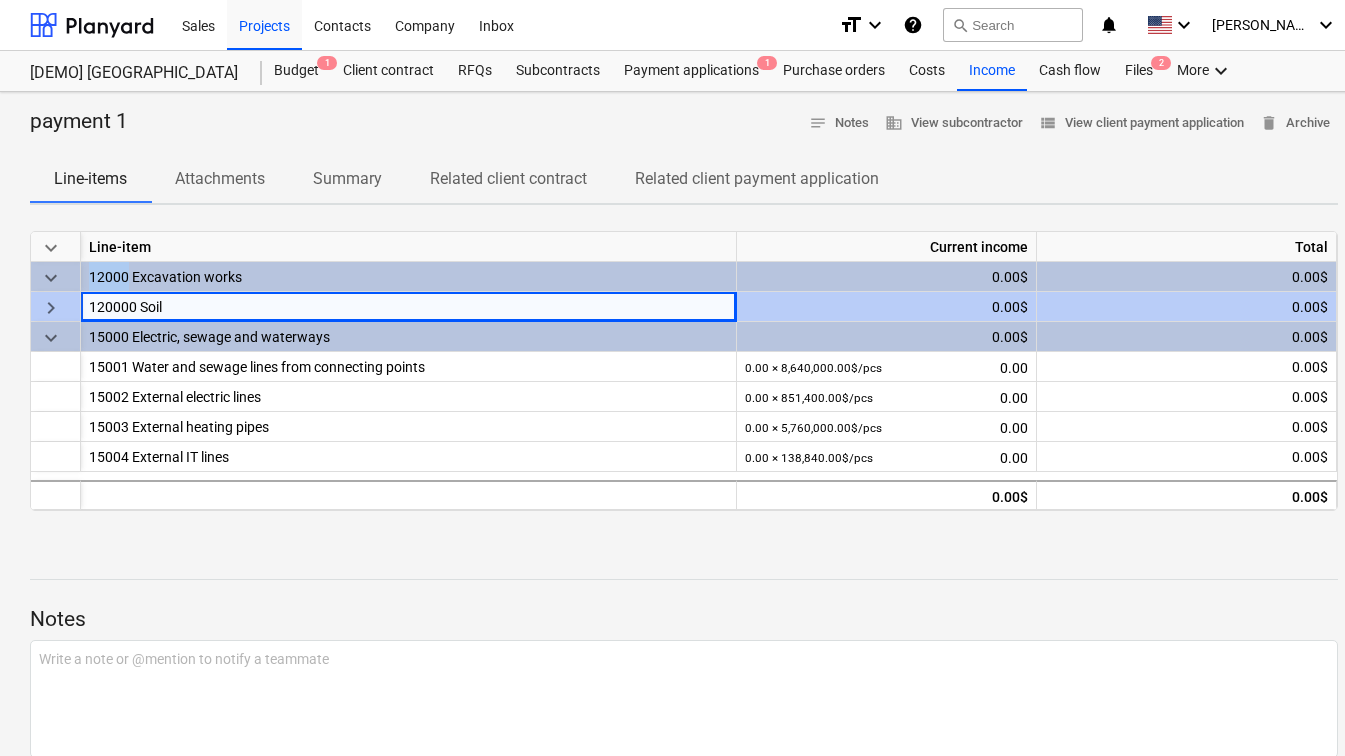 click on "12000 Excavation works" at bounding box center [408, 276] 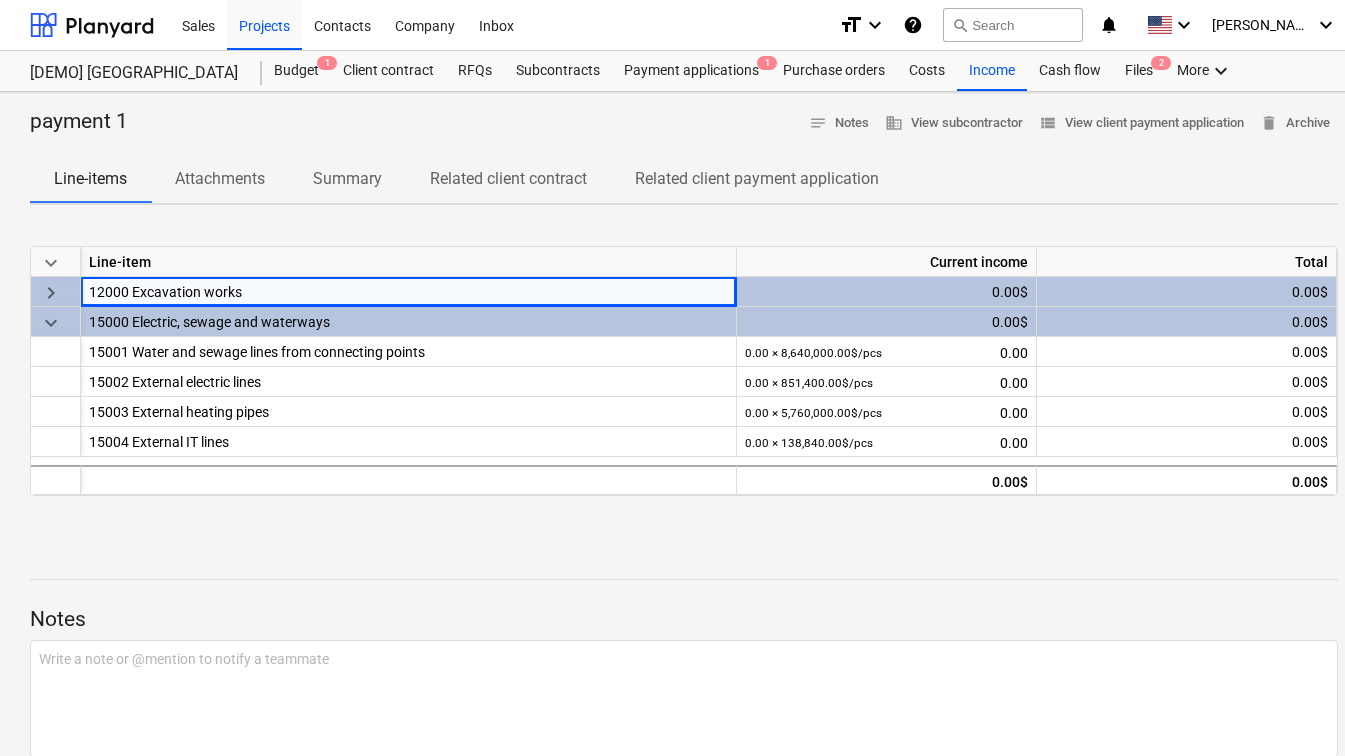 click on "12000 Excavation works" at bounding box center (408, 291) 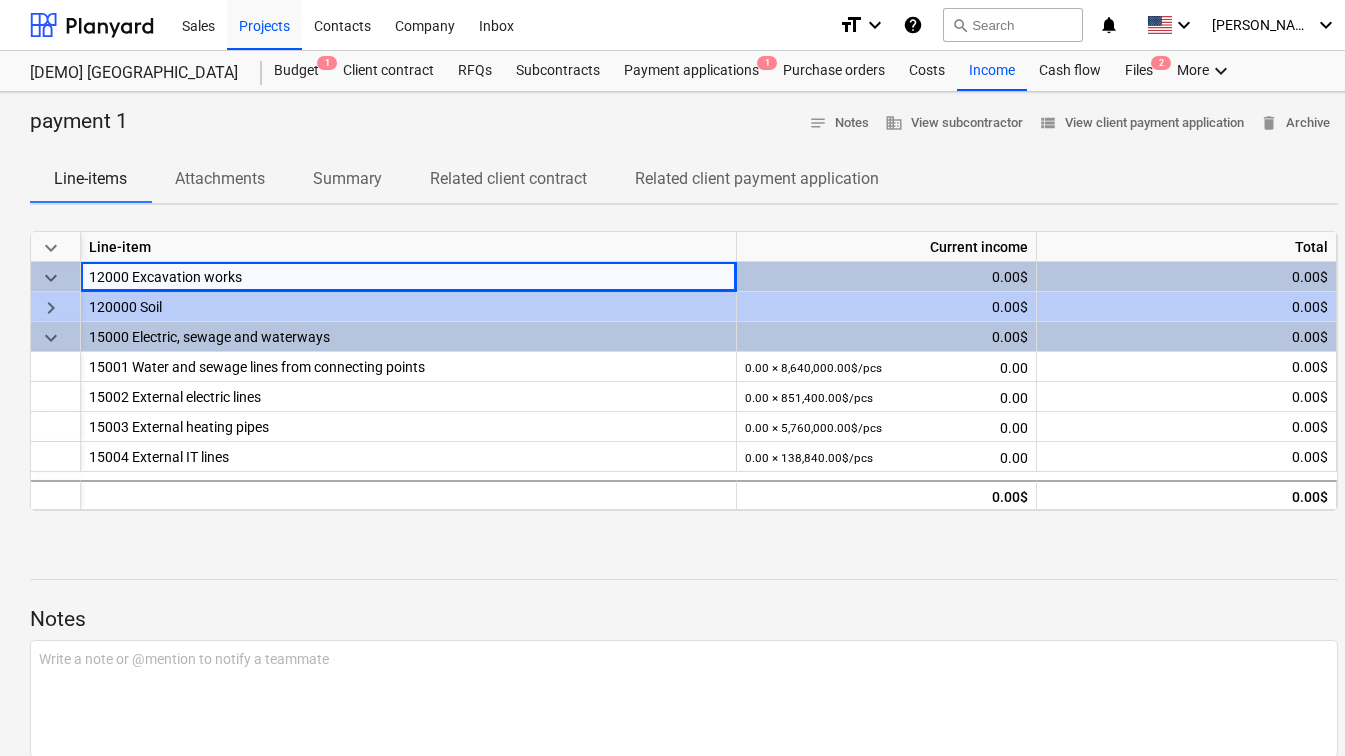 click on "12000 Excavation works" at bounding box center (408, 276) 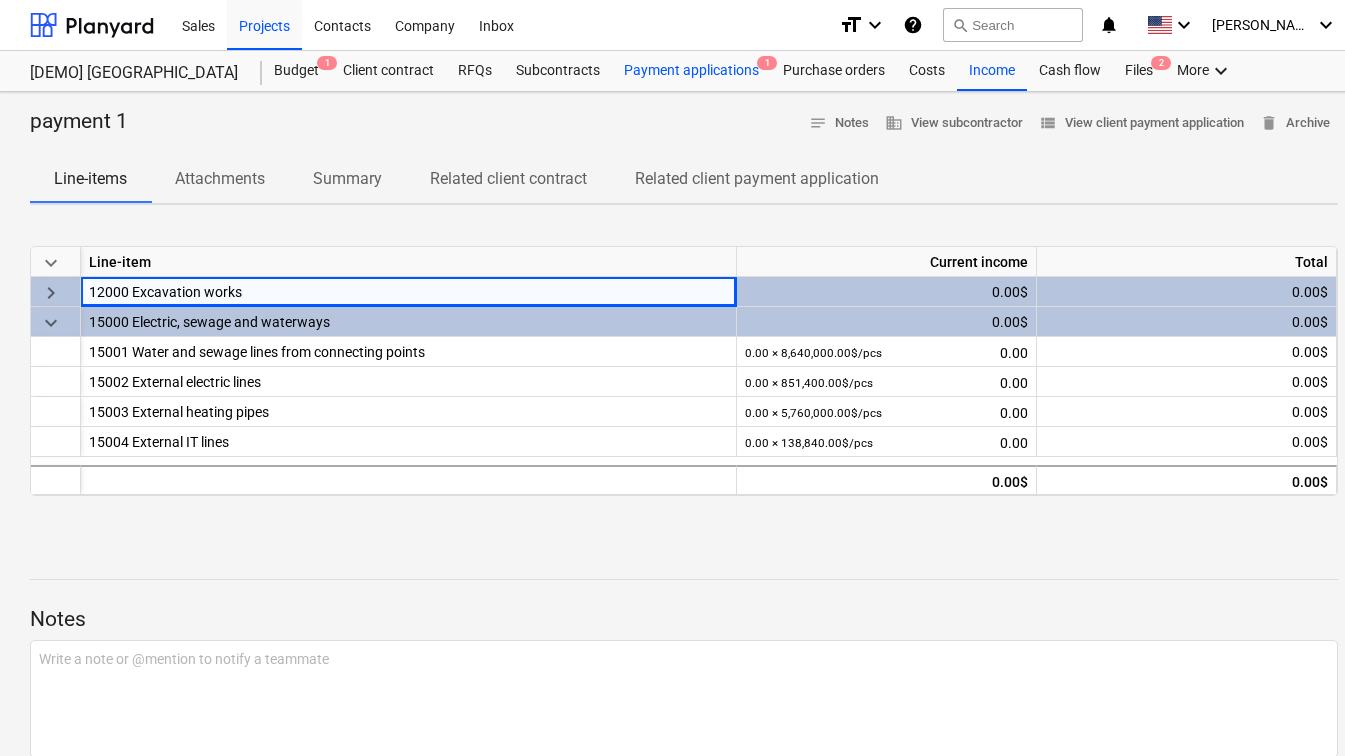click on "Payment applications 1" at bounding box center [691, 71] 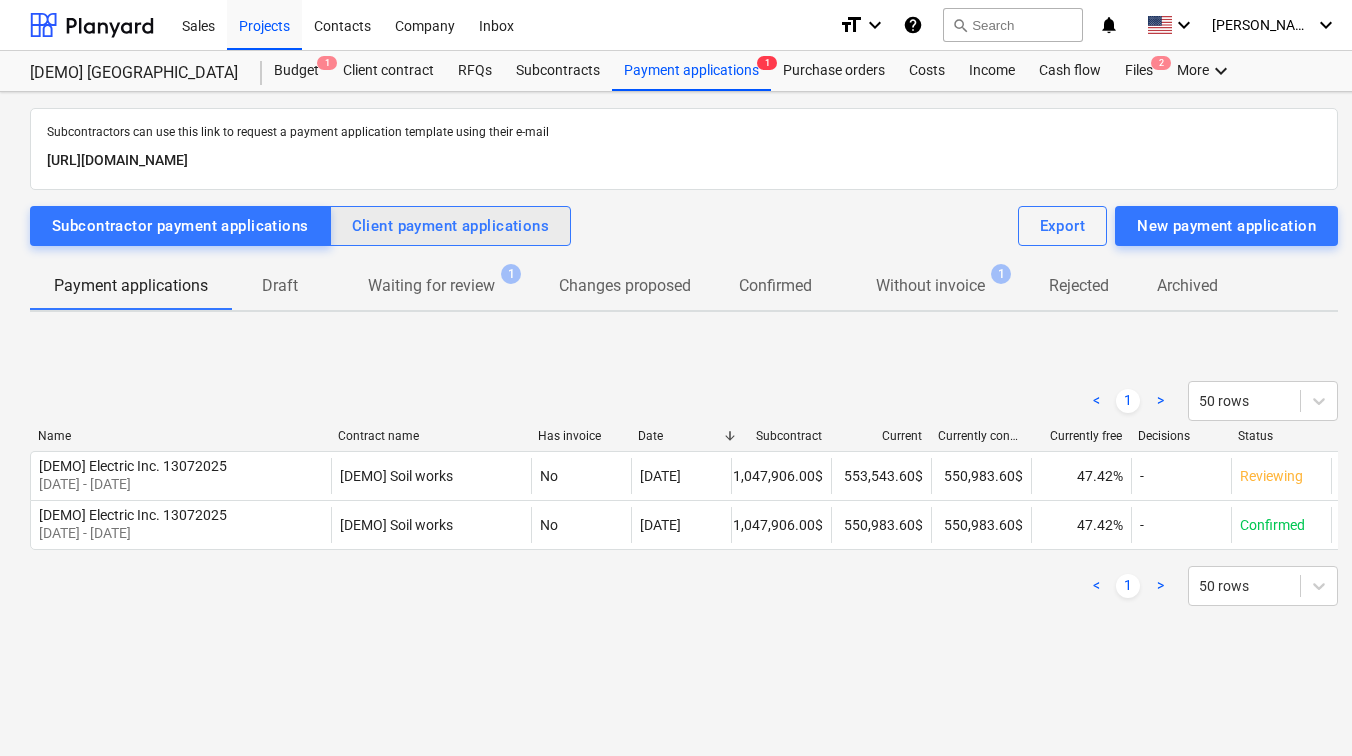 click on "Client payment applications" at bounding box center (451, 226) 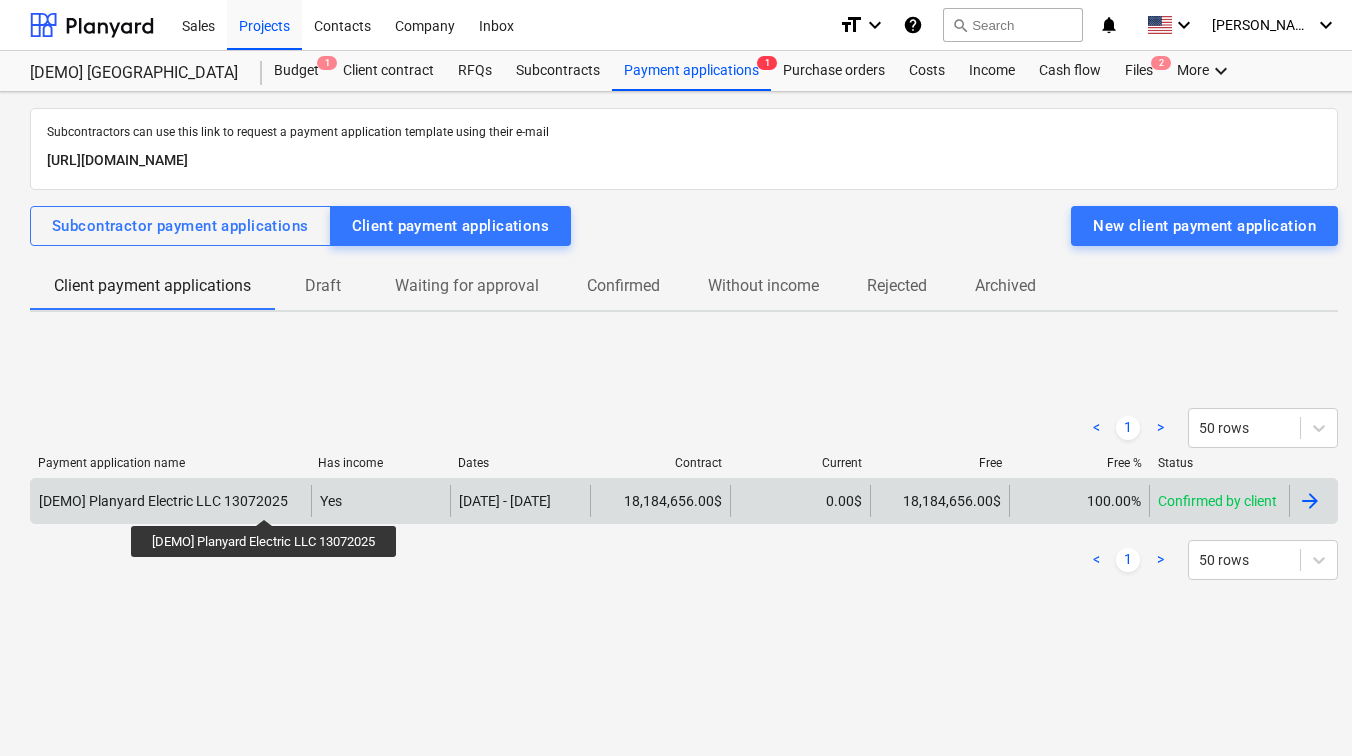 click on "[DEMO] Planyard Electric LLC 13072025" at bounding box center [163, 501] 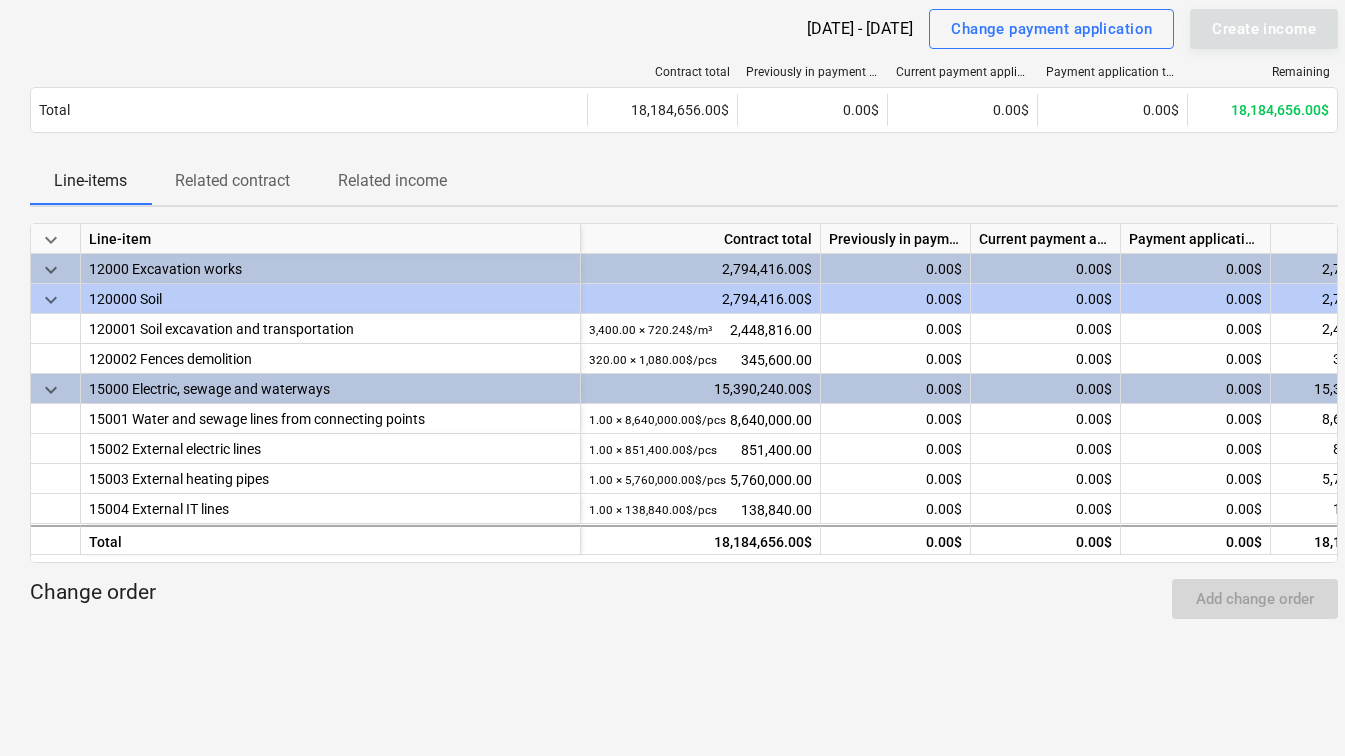 scroll, scrollTop: 0, scrollLeft: 0, axis: both 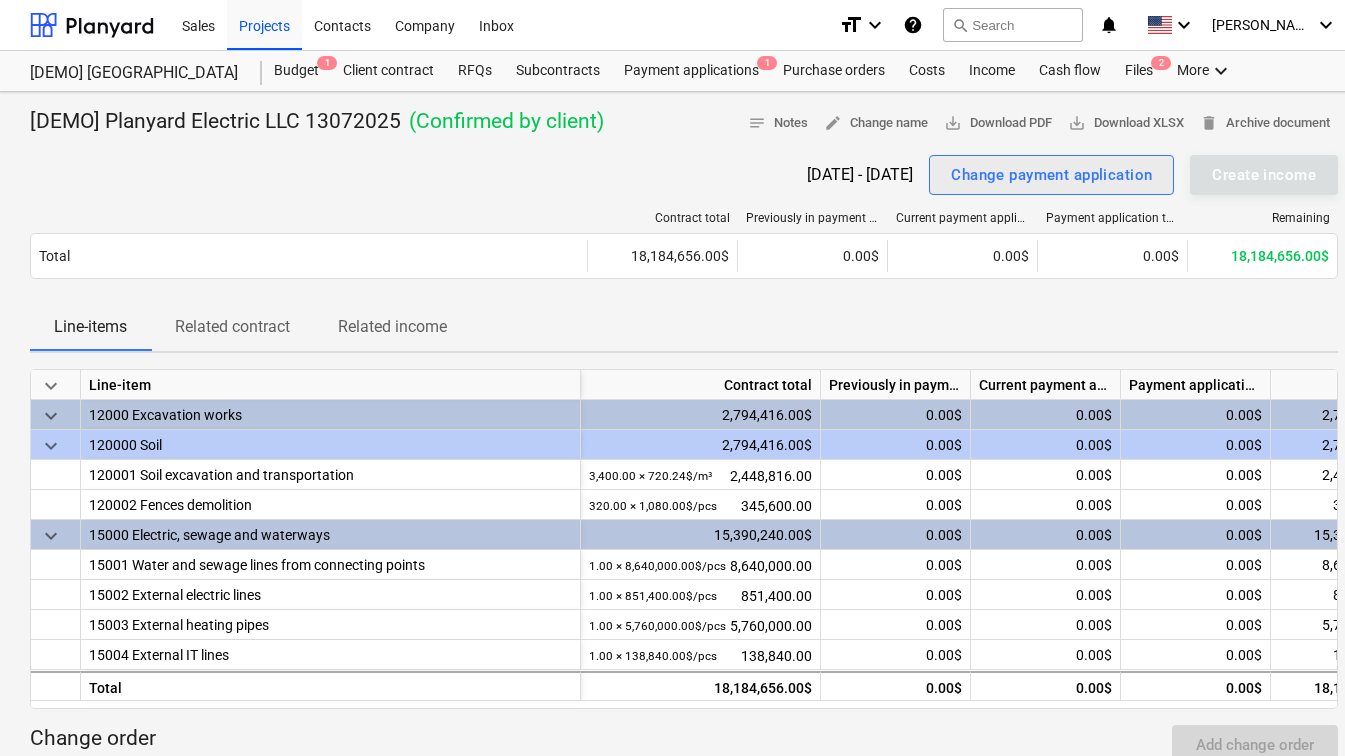 click on "Change payment application" at bounding box center (1051, 175) 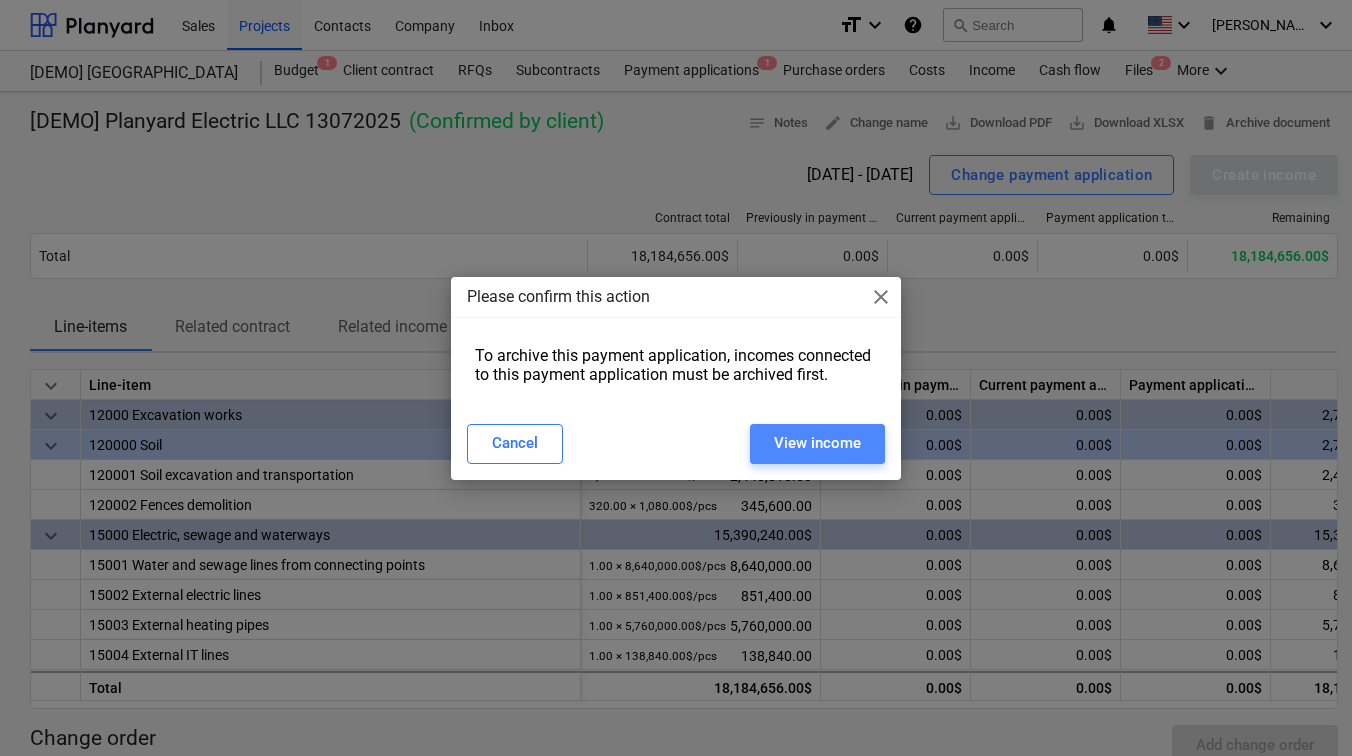 click on "View income" at bounding box center (817, 443) 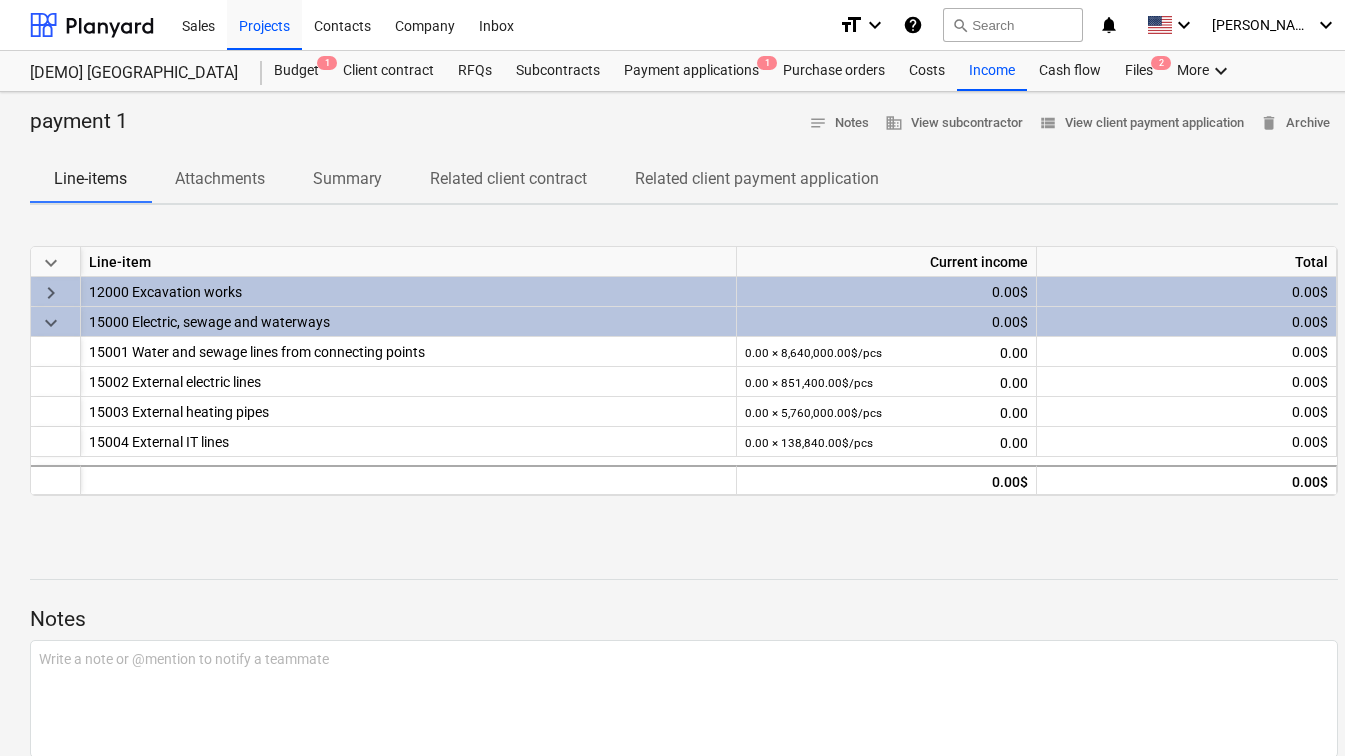 click on "Line-items" at bounding box center [90, 179] 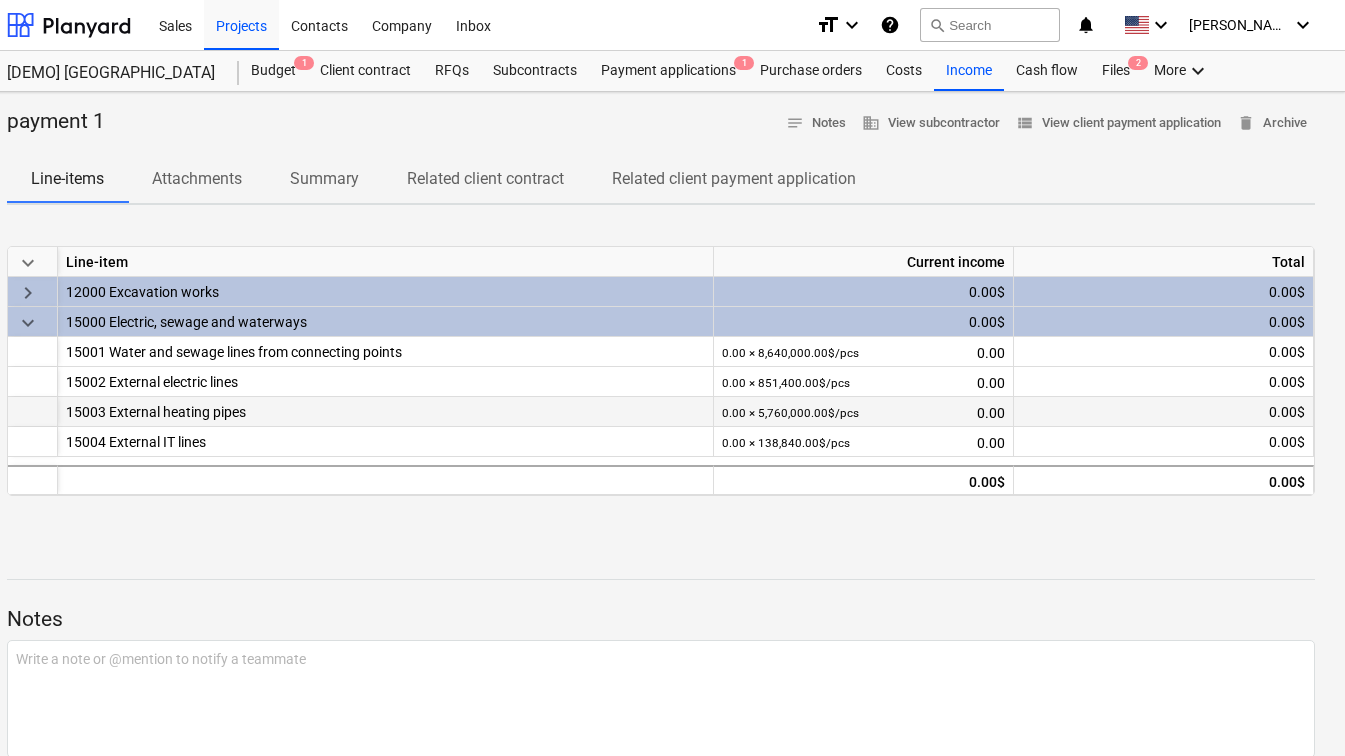 scroll, scrollTop: 0, scrollLeft: 0, axis: both 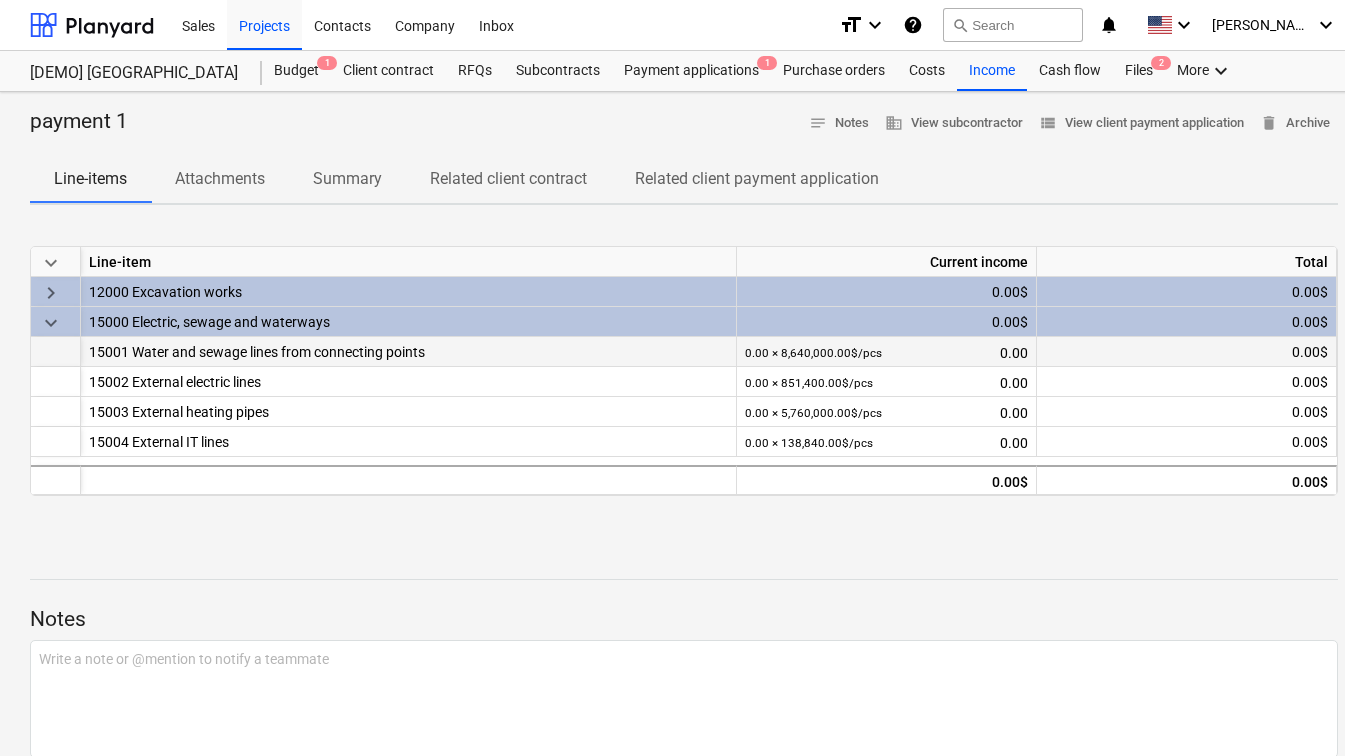 click on "15001 Water and sewage lines from connecting points" at bounding box center [408, 351] 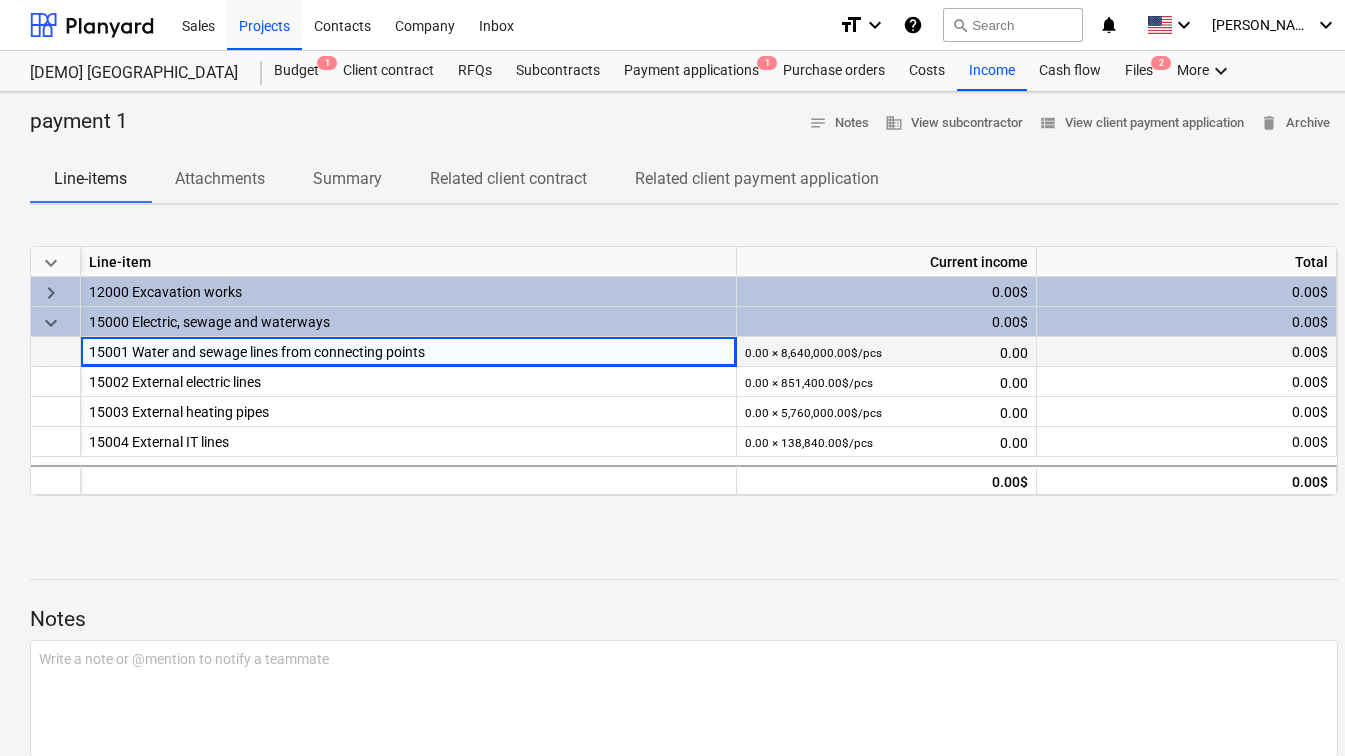 click on "15001 Water and sewage lines from connecting points" at bounding box center [408, 351] 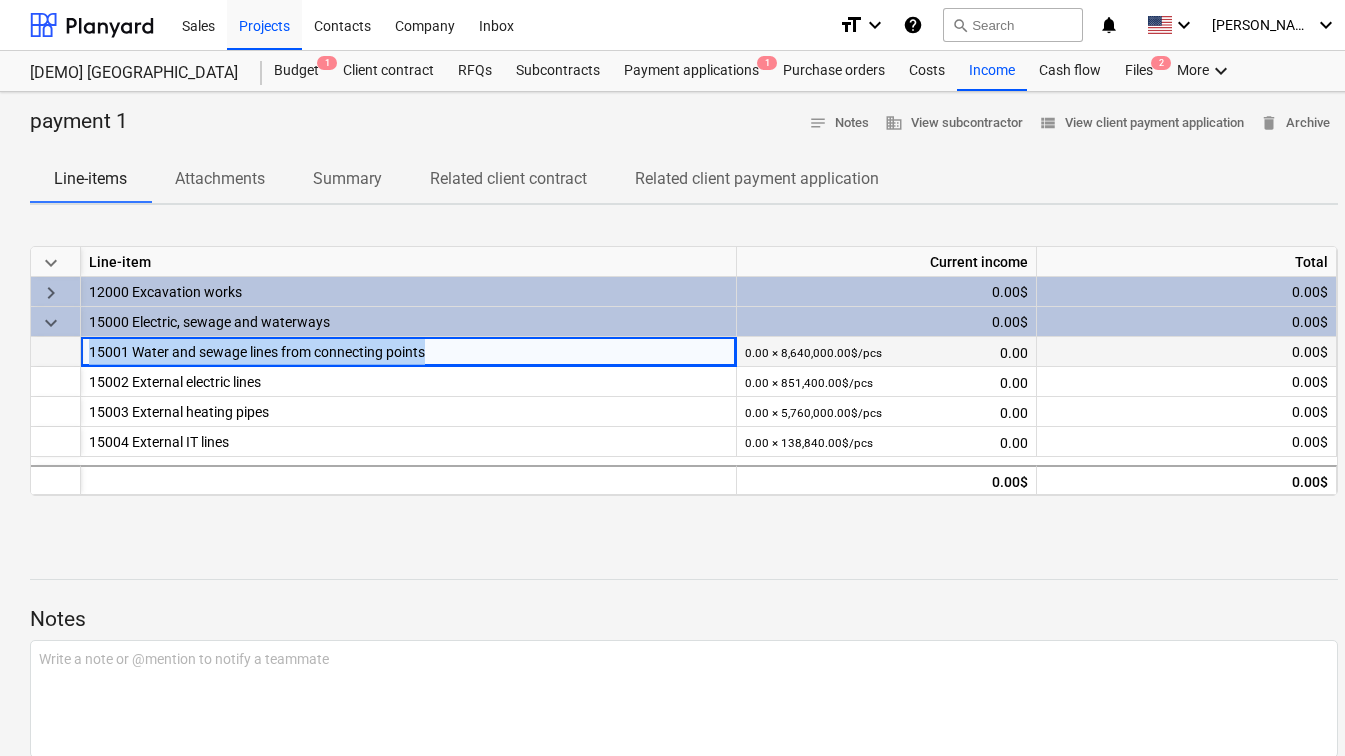 click on "15001 Water and sewage lines from connecting points" at bounding box center [408, 351] 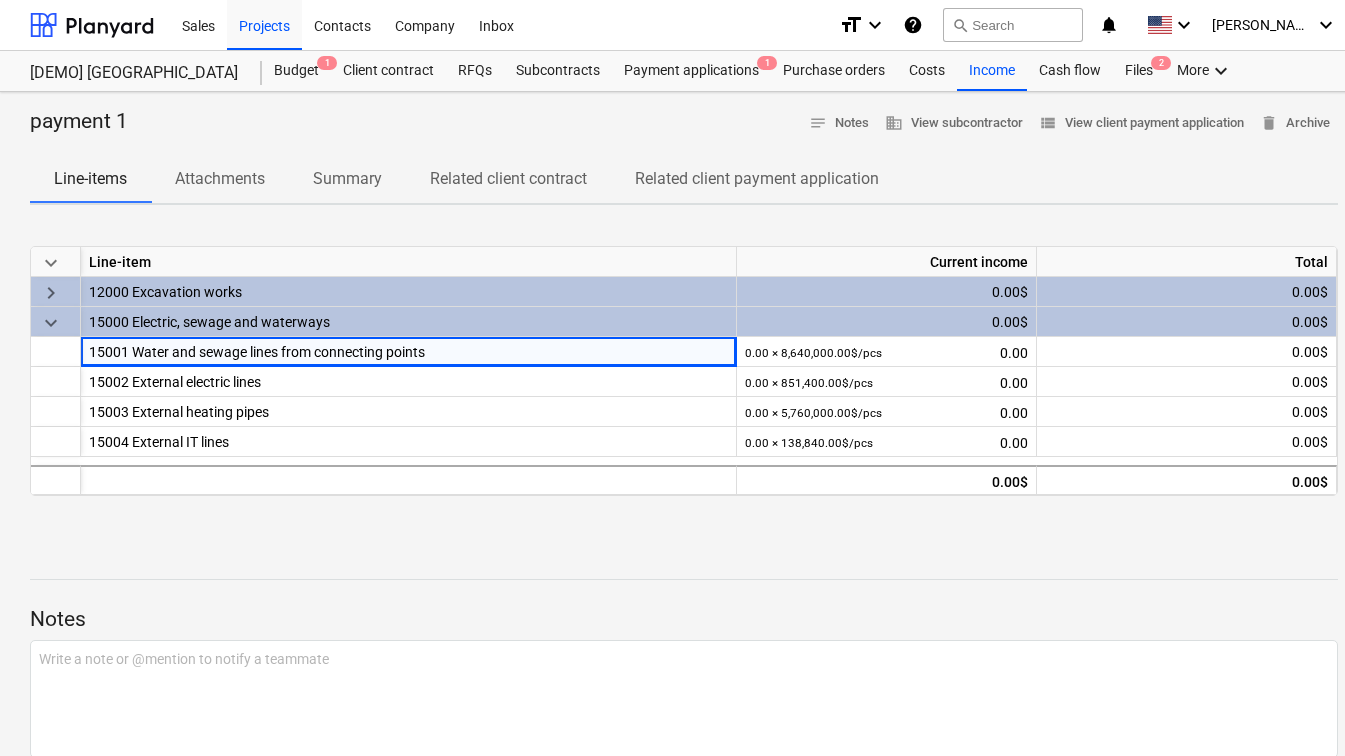 click on "payment 1 notes Notes business View subcontractor view_list View client payment application delete Archive Line-items Attachments Summary Related client contract Related client payment application keyboard_arrow_down Line-item Current income Total keyboard_arrow_right 12000 Excavation works 0.00$ 0.00$ keyboard_arrow_down 15000 Electric, sewage and waterways 0.00$ 0.00$ 15001 Water and sewage lines from connecting points 0.00   ×   8,640,000.00$ / pcs 0.00 0.00$ 15002 External electric lines 0.00   ×   851,400.00$ / pcs 0.00 0.00$ 15003 External heating pipes 0.00   ×   5,760,000.00$ / pcs 0.00 0.00$ 15004 External IT lines 0.00   ×   138,840.00$ / pcs 0.00 0.00$ 0.00$ 0.00$ Notes Write a note or @mention to notify a teammate ﻿ Save" at bounding box center (684, 465) 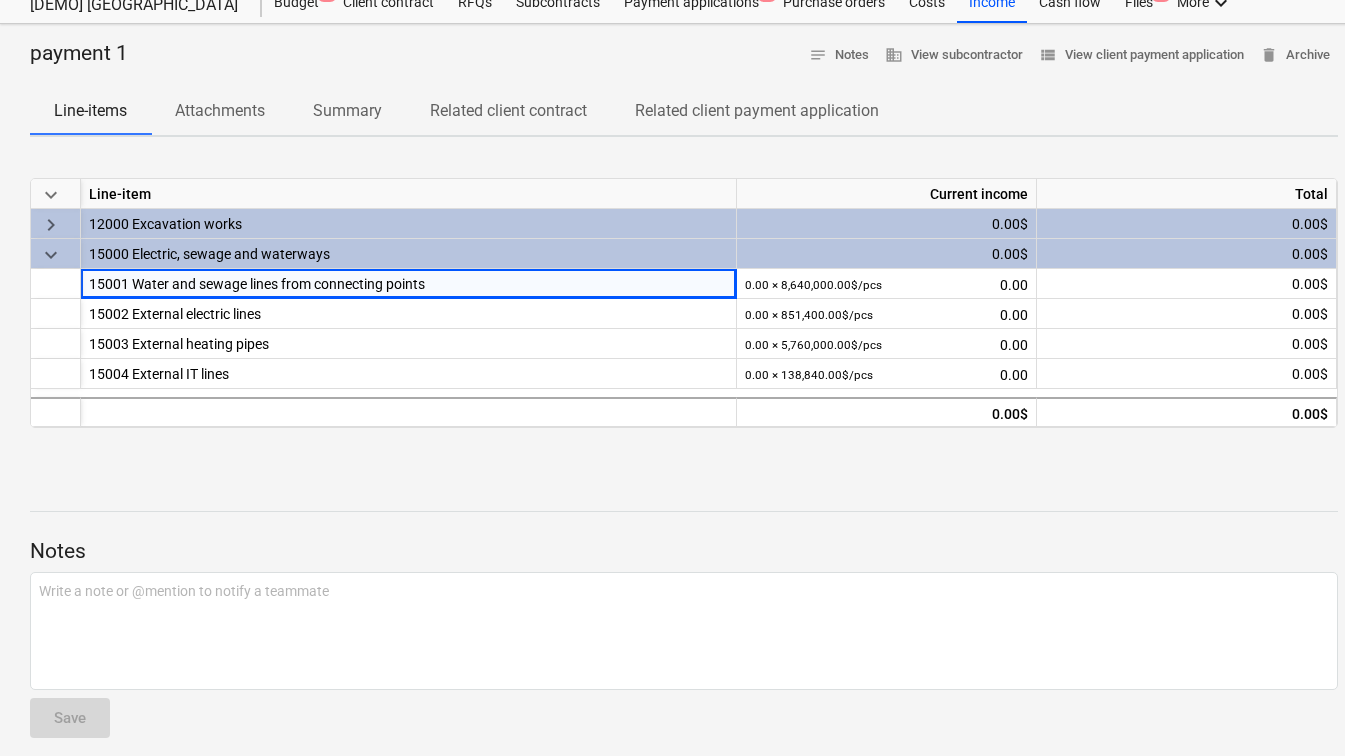 scroll, scrollTop: 0, scrollLeft: 0, axis: both 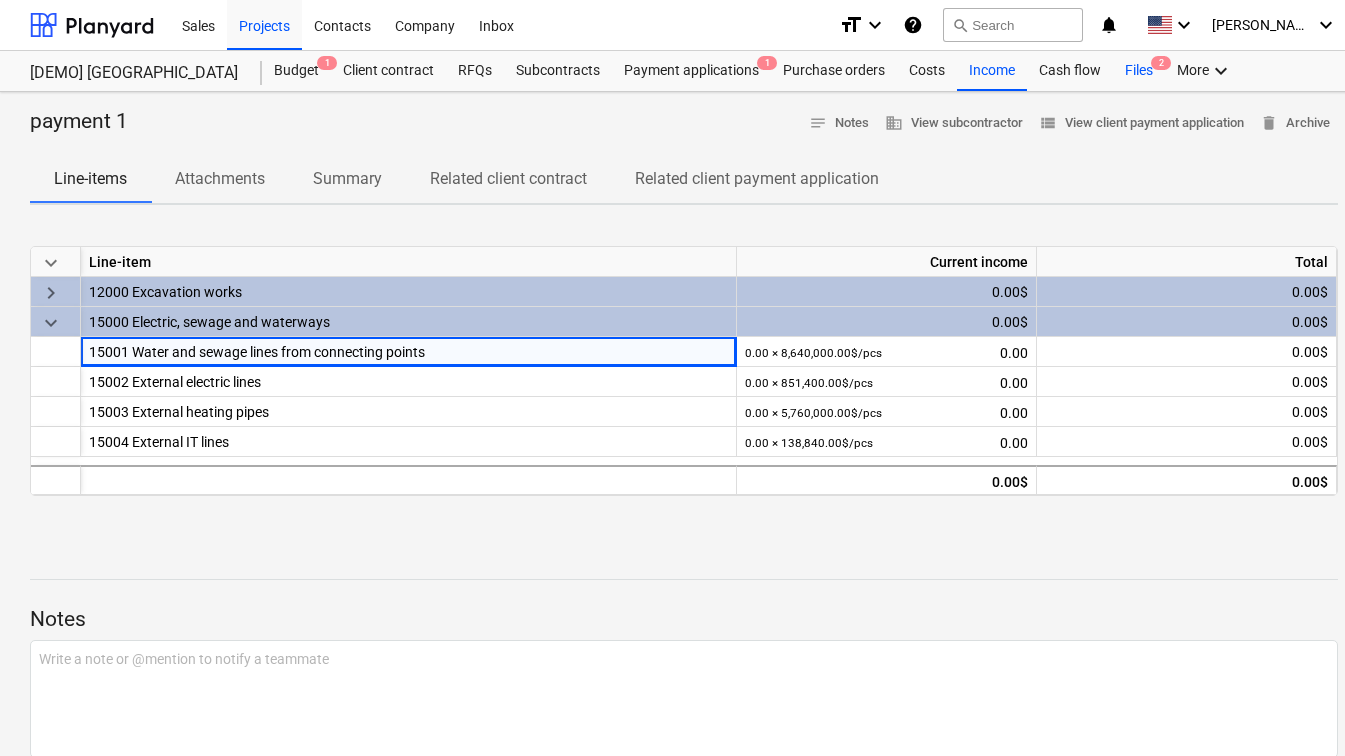click on "2" at bounding box center (1161, 63) 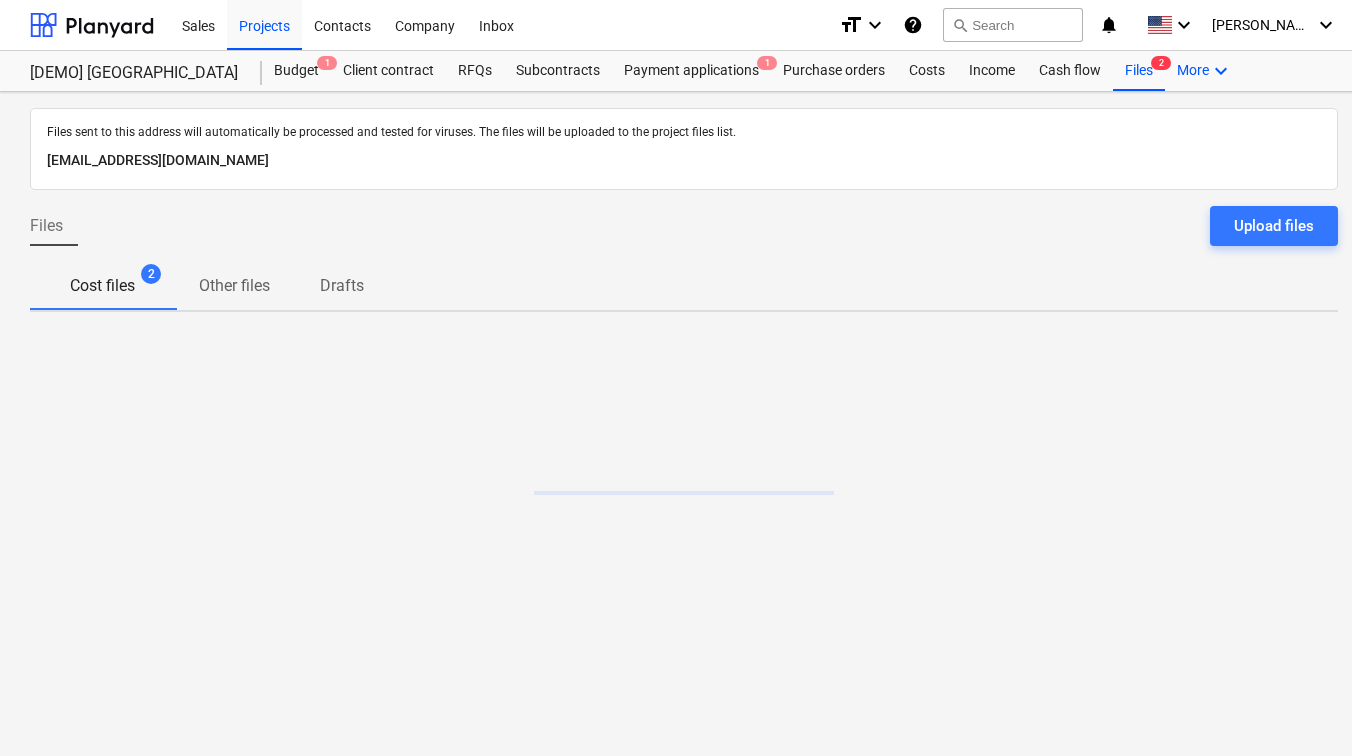 click on "More keyboard_arrow_down" at bounding box center [1205, 71] 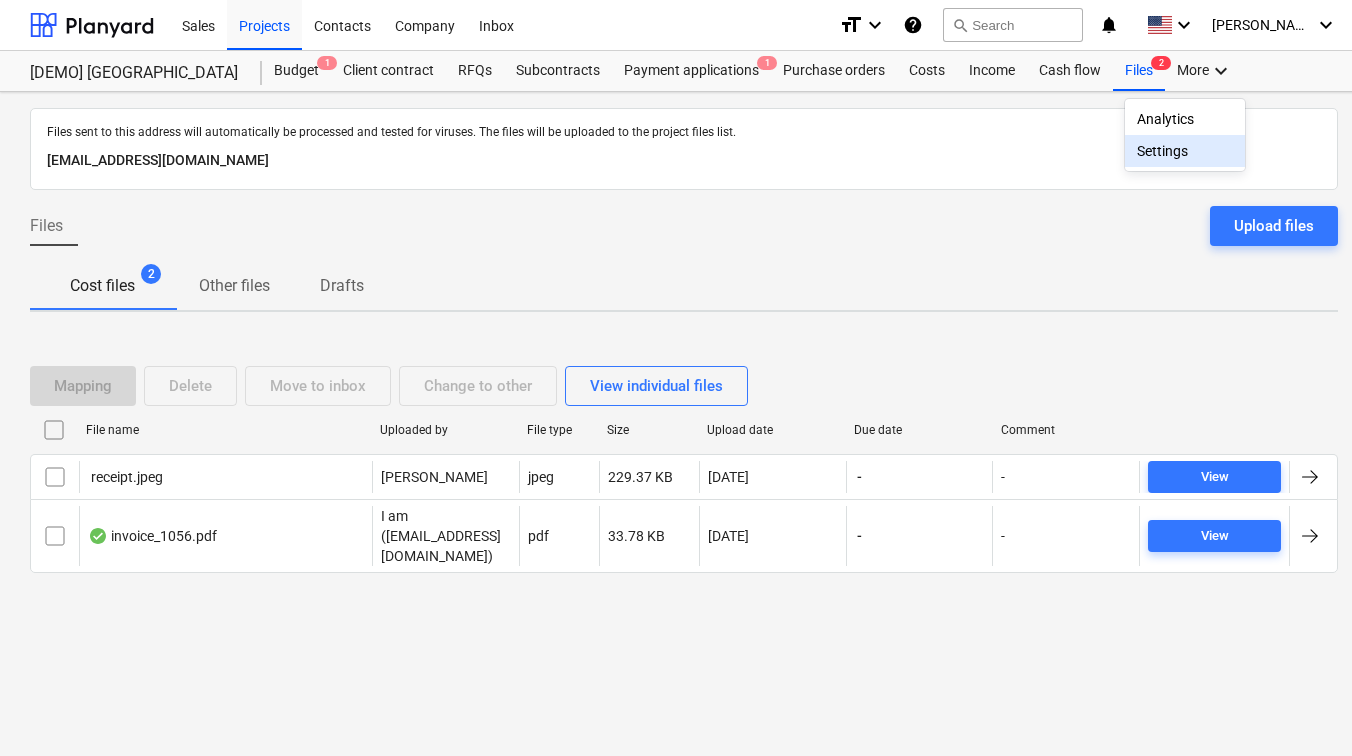 click on "Settings" at bounding box center [1185, 151] 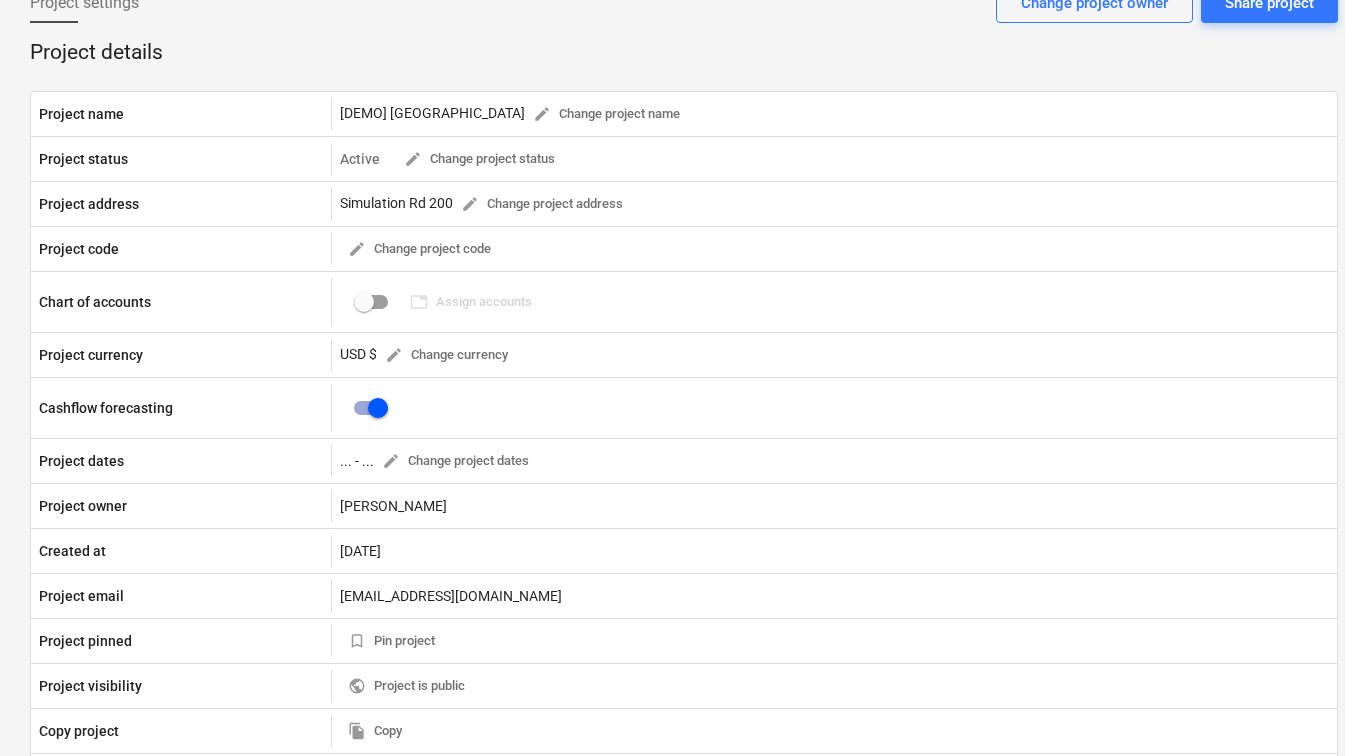 scroll, scrollTop: 184, scrollLeft: 0, axis: vertical 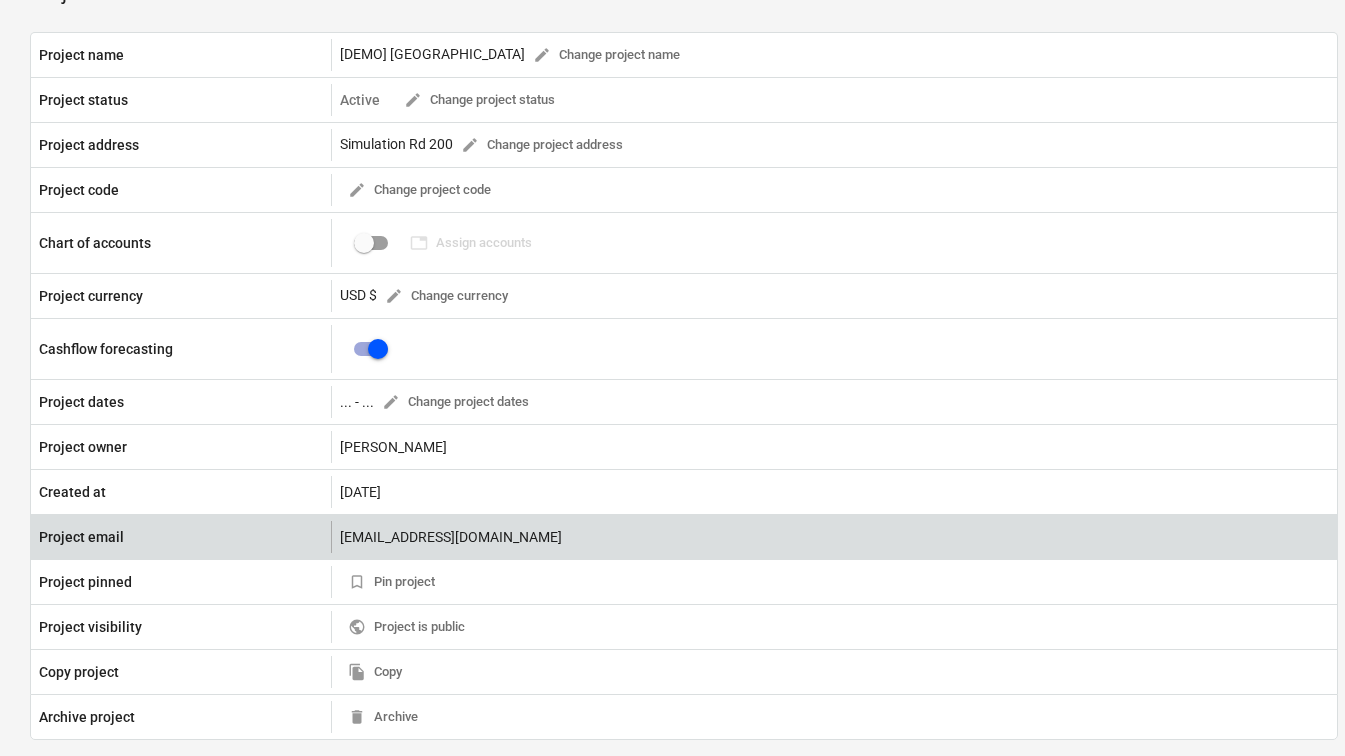 click on "[EMAIL_ADDRESS][DOMAIN_NAME]" at bounding box center [834, 537] 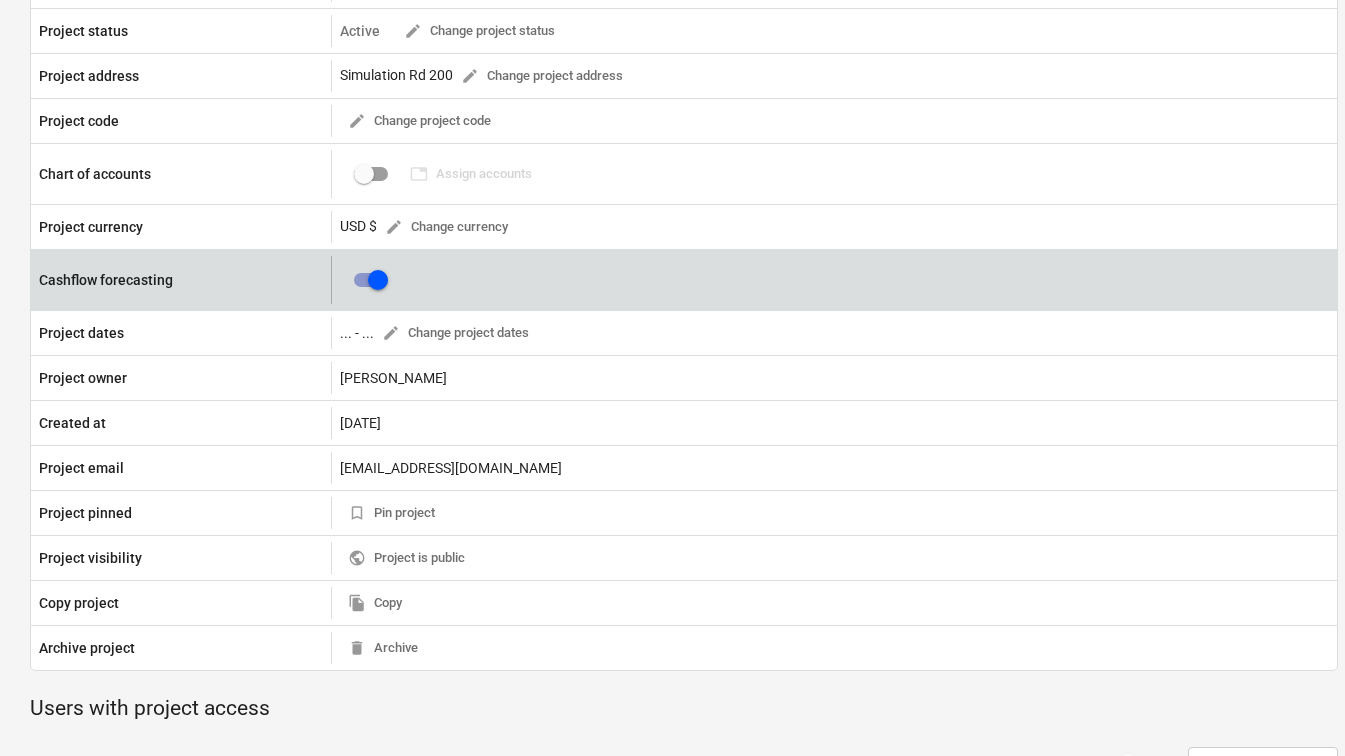 scroll, scrollTop: 260, scrollLeft: 0, axis: vertical 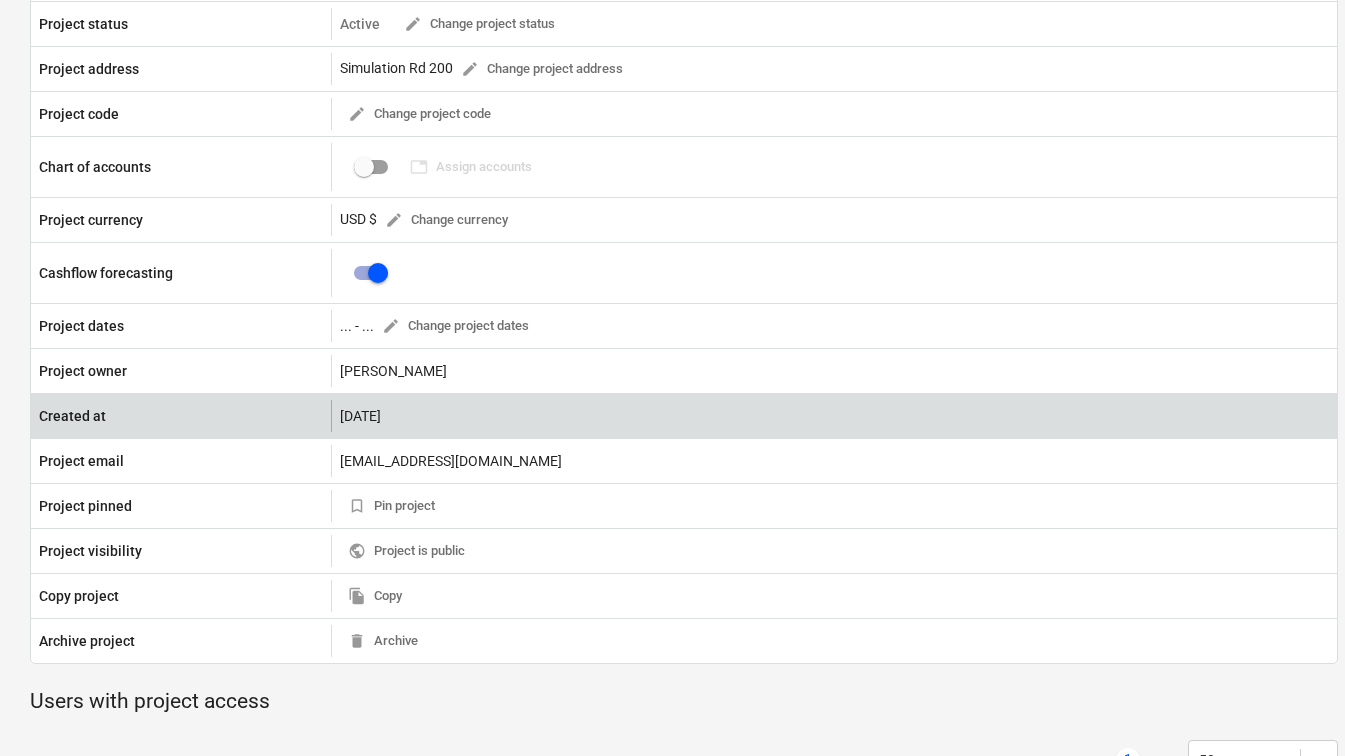 click on "[DATE]" at bounding box center (834, 416) 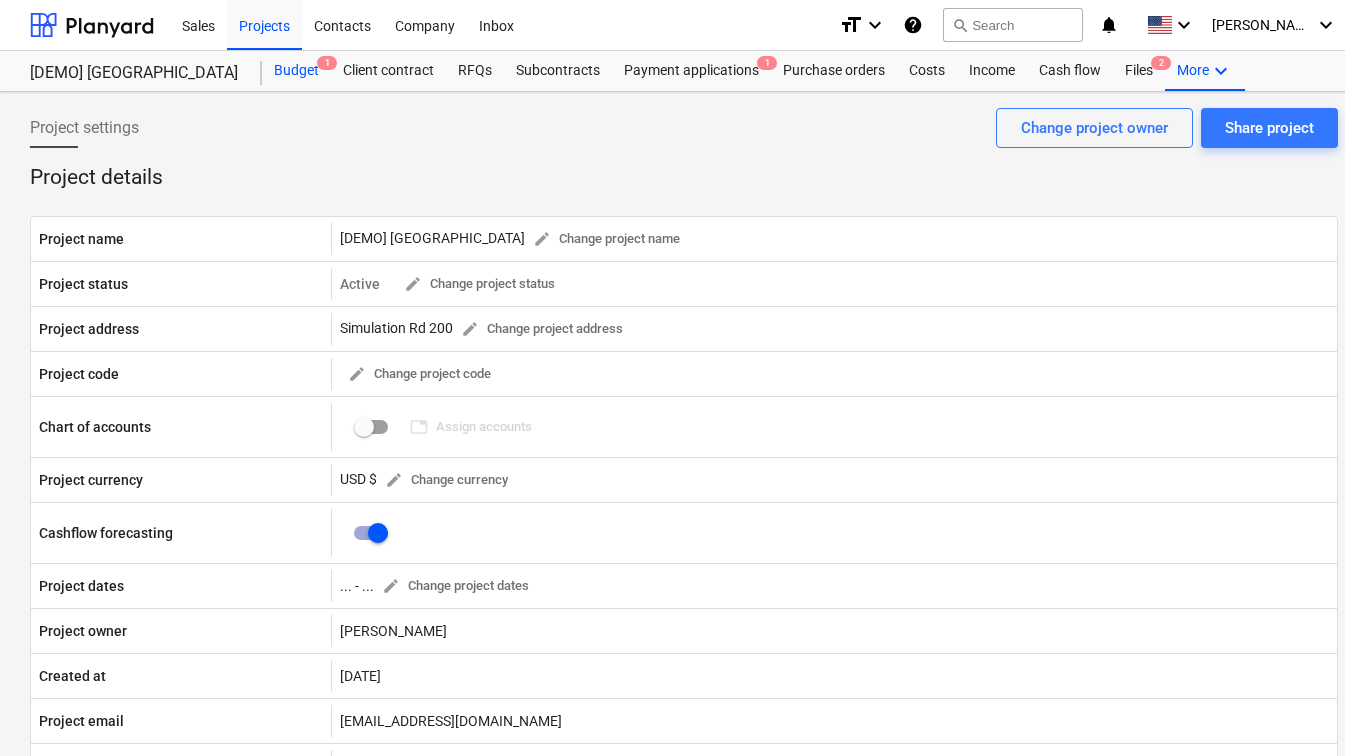 click on "Budget 1" at bounding box center (296, 71) 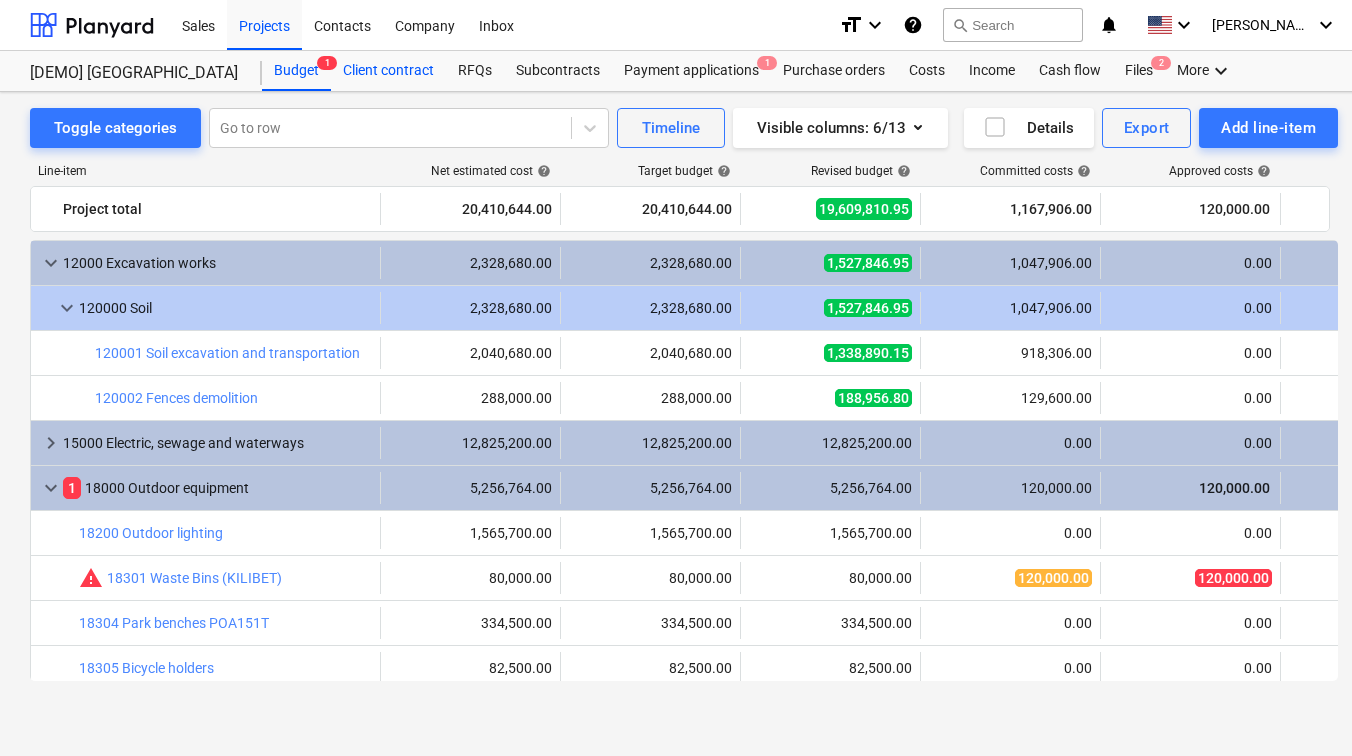 click on "Client contract" at bounding box center [388, 71] 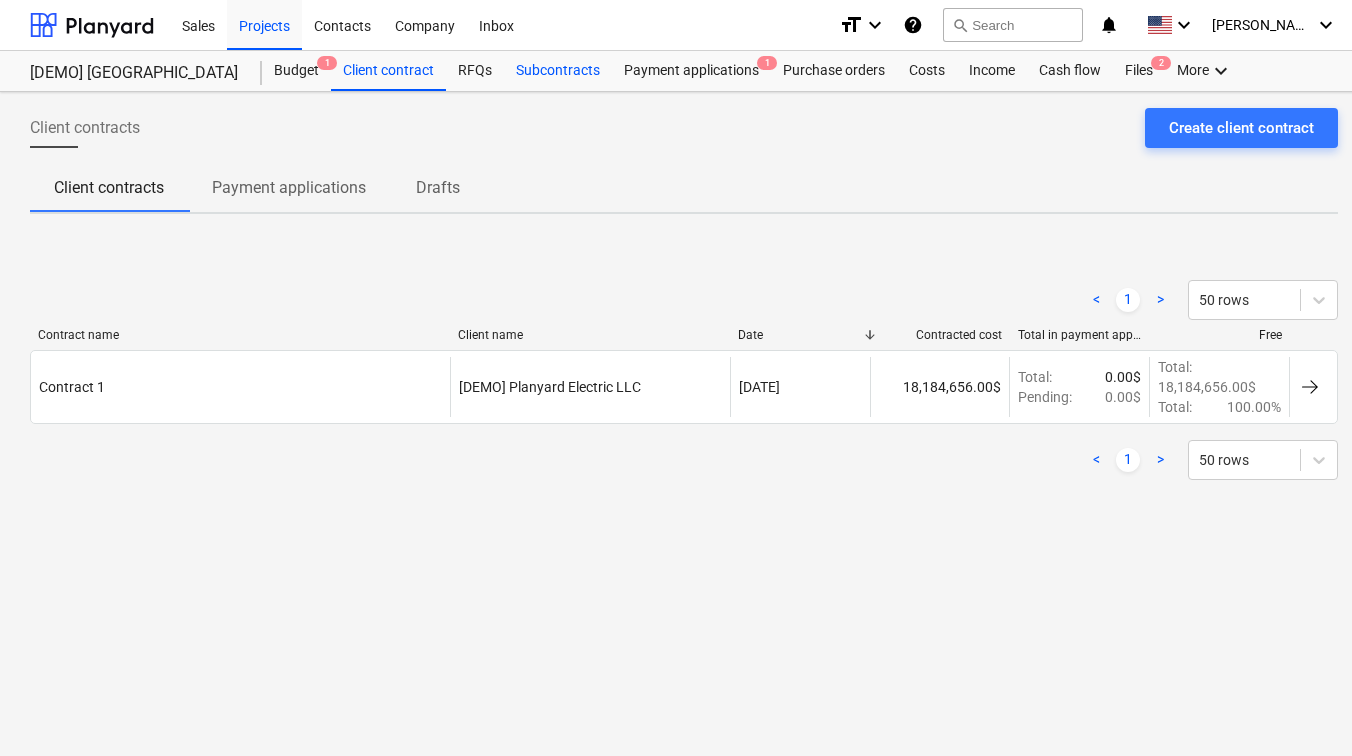 click on "Subcontracts" at bounding box center (558, 71) 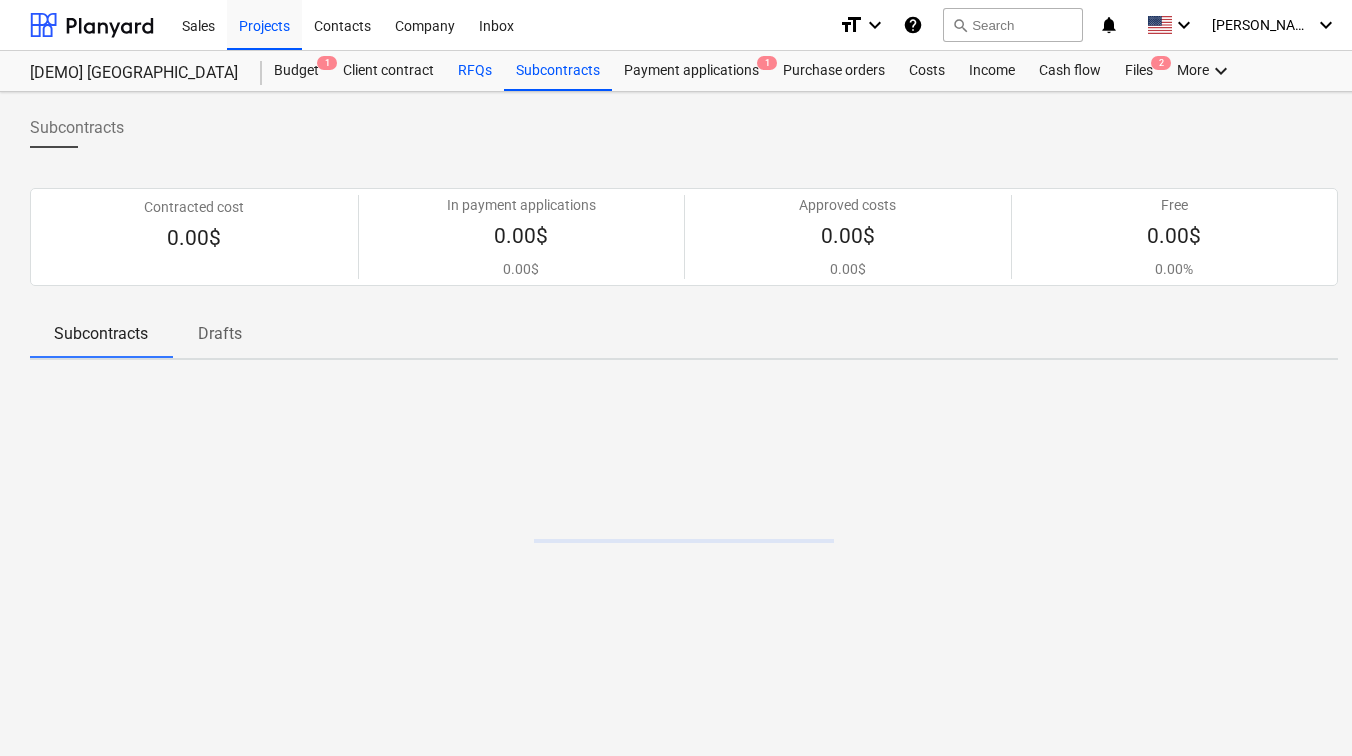 click on "RFQs" at bounding box center [475, 71] 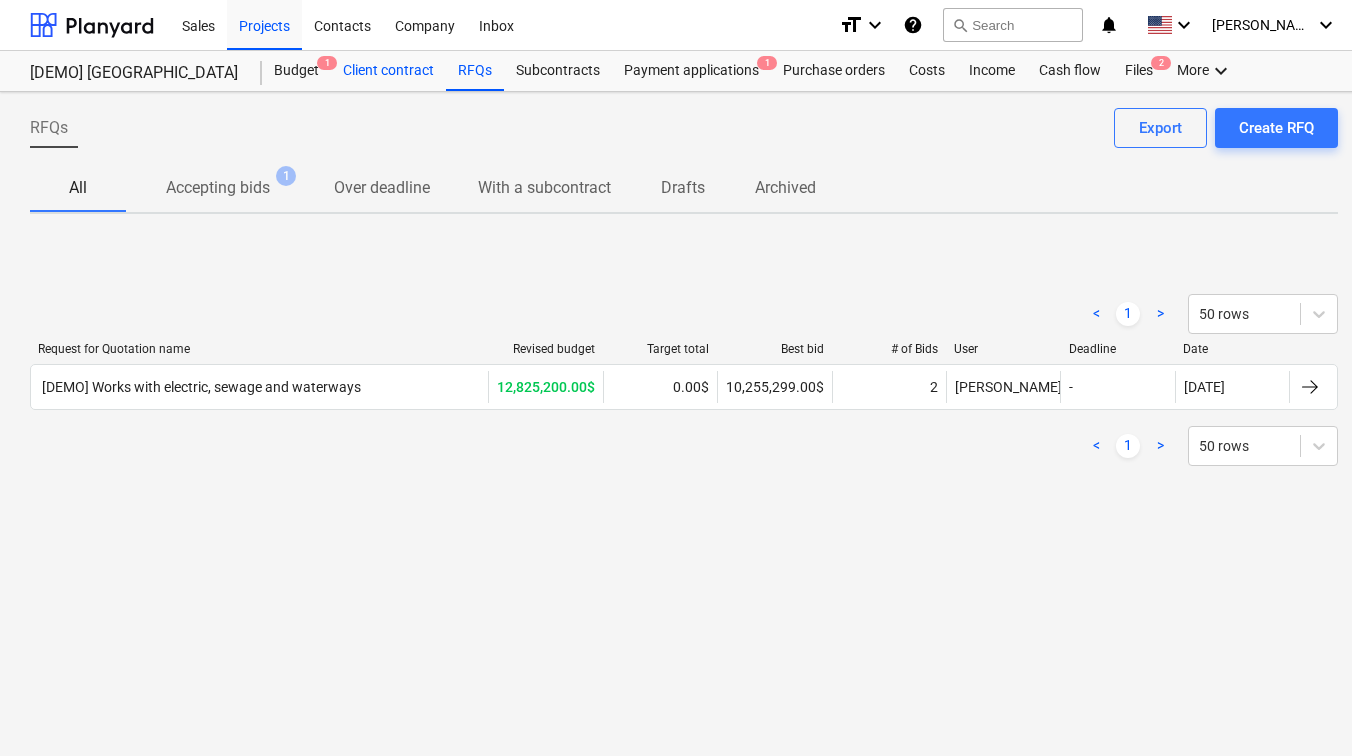 click on "Client contract" at bounding box center [388, 71] 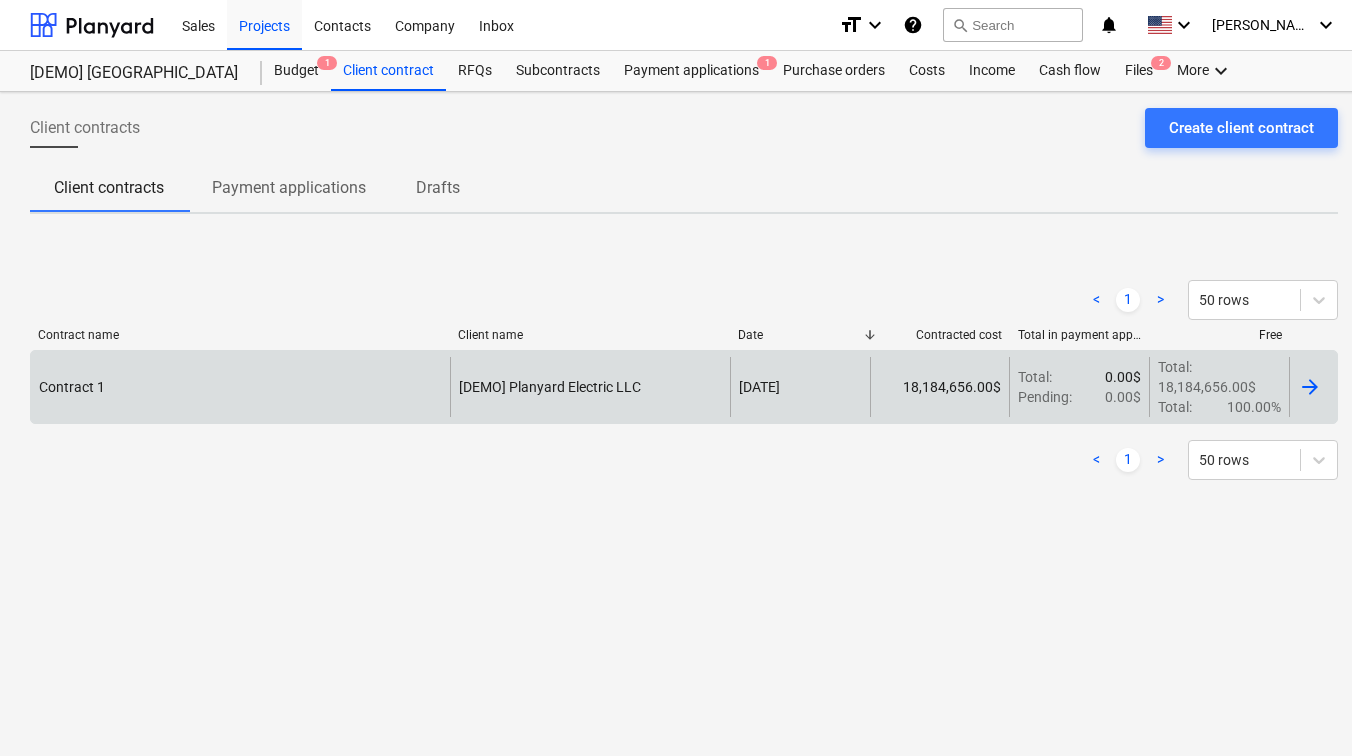 click on "[DEMO] Planyard Electric LLC" at bounding box center [590, 387] 